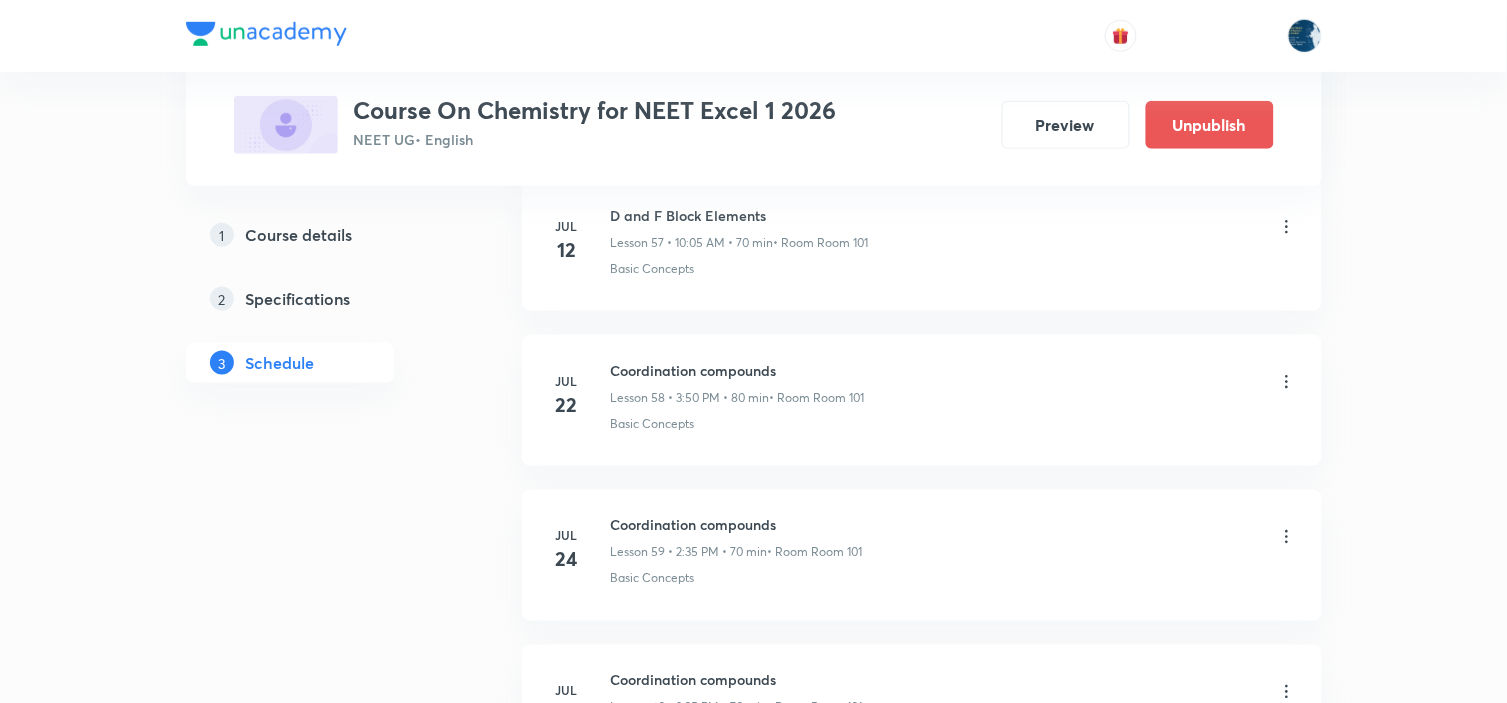 scroll, scrollTop: 0, scrollLeft: 0, axis: both 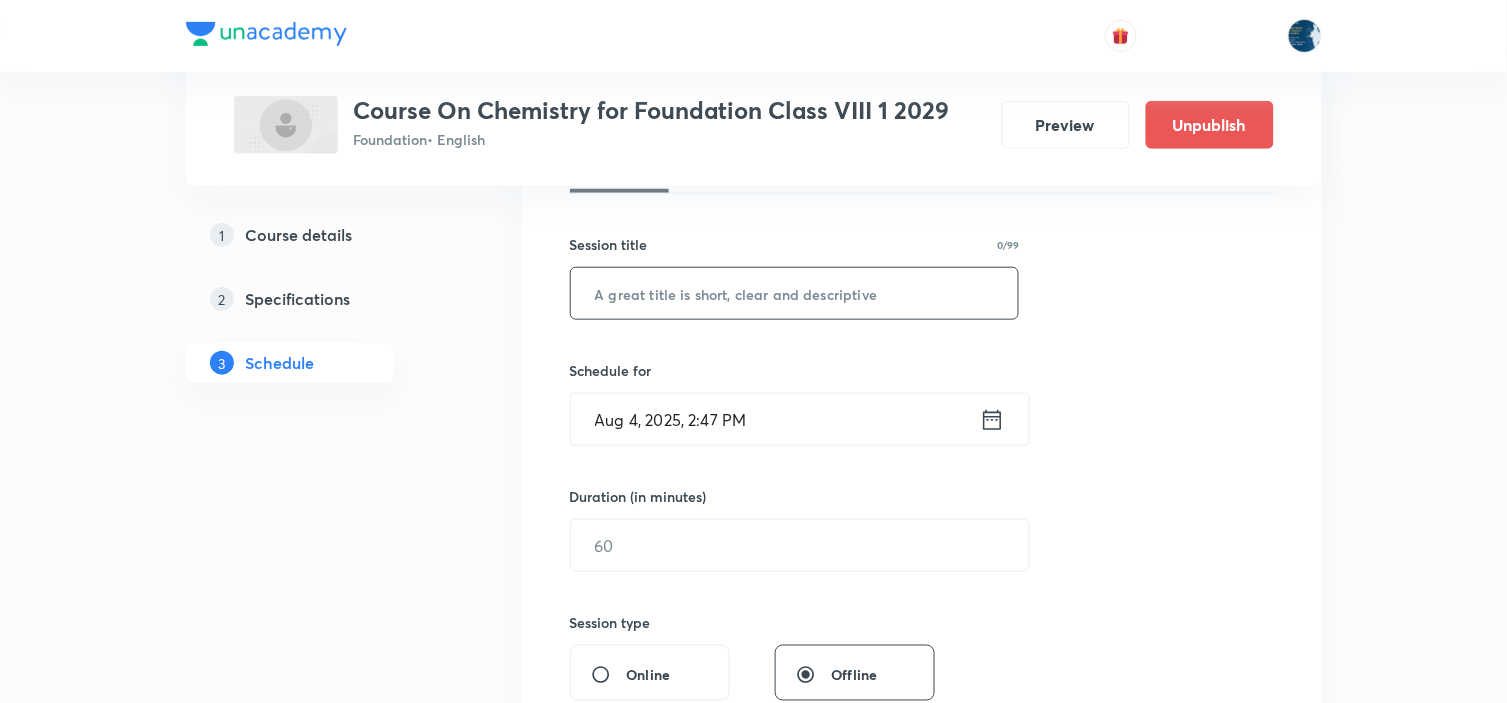 click at bounding box center (795, 293) 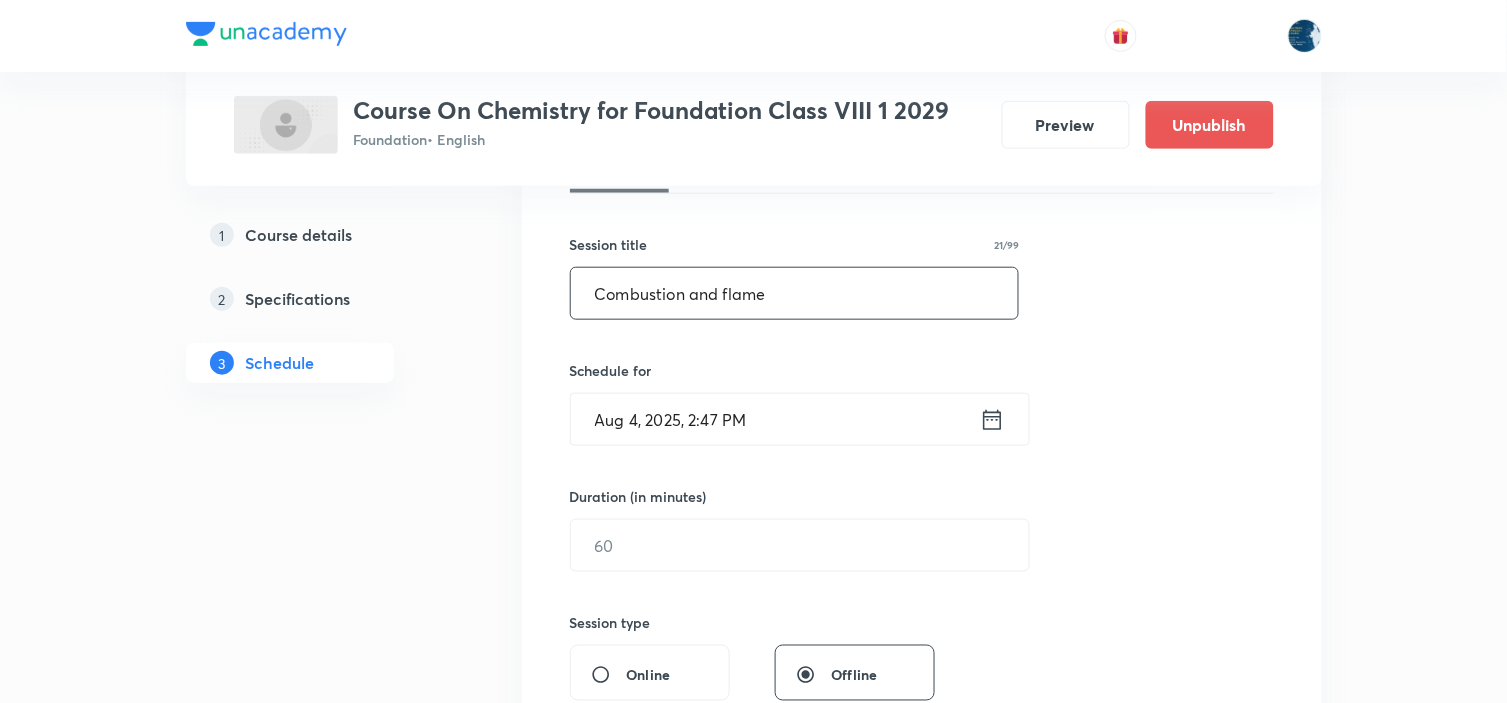 type on "Combustion and flame" 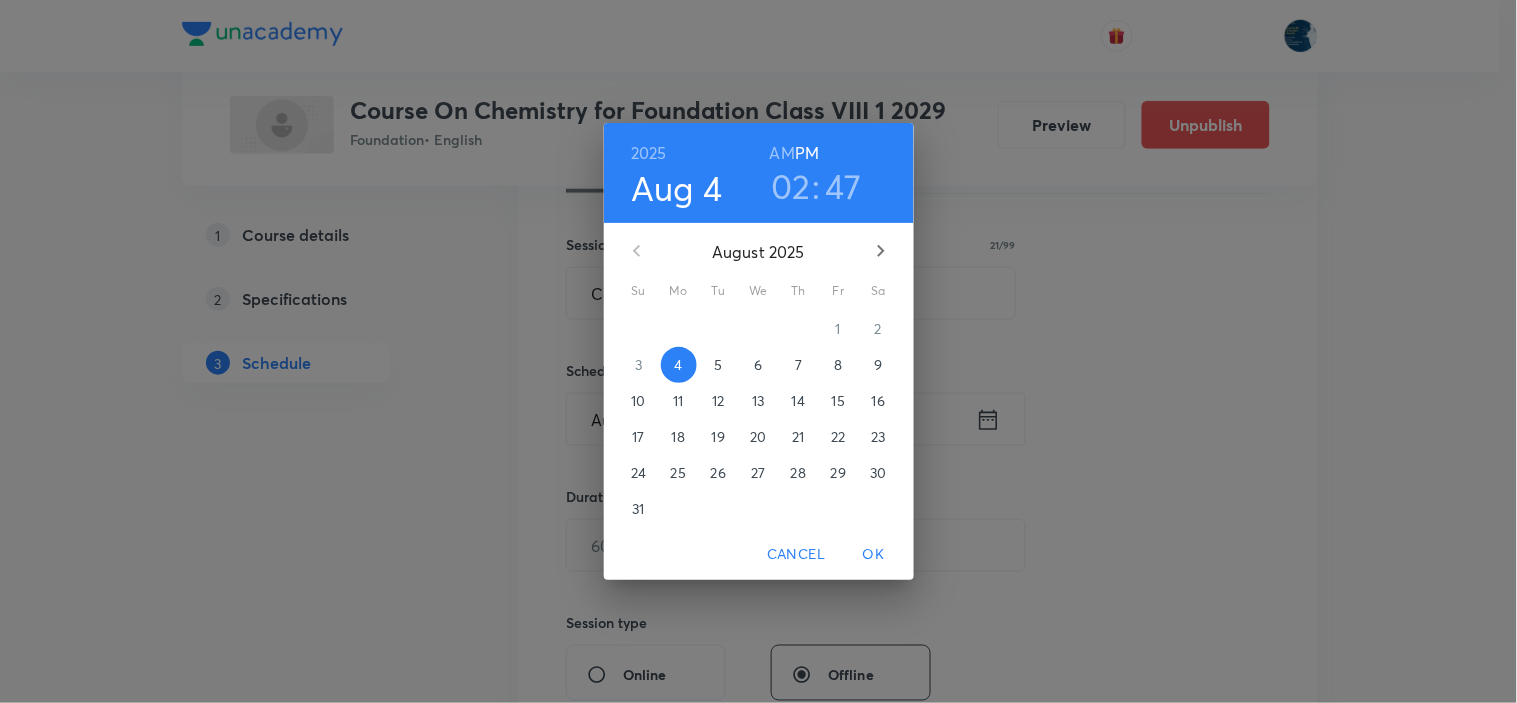 click on "02" at bounding box center [791, 186] 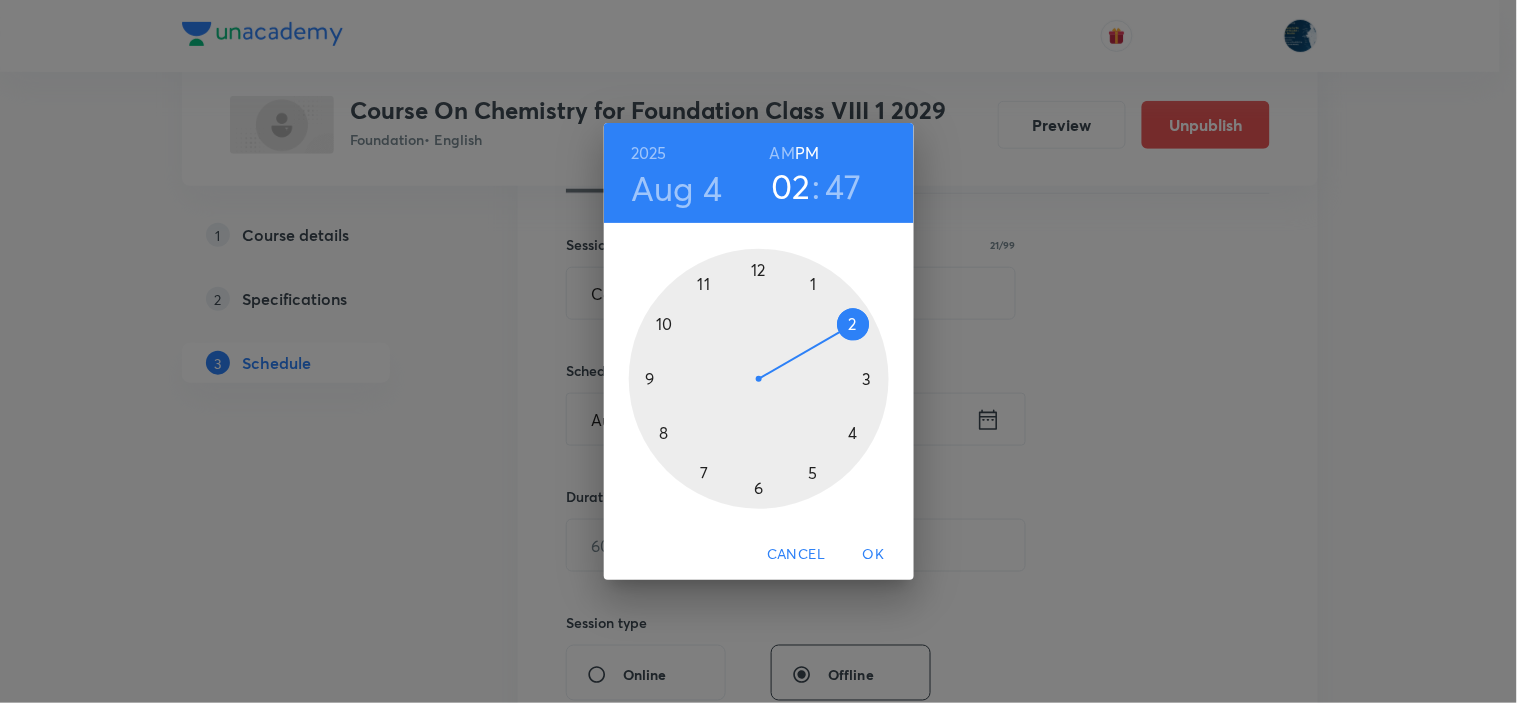 click at bounding box center [759, 379] 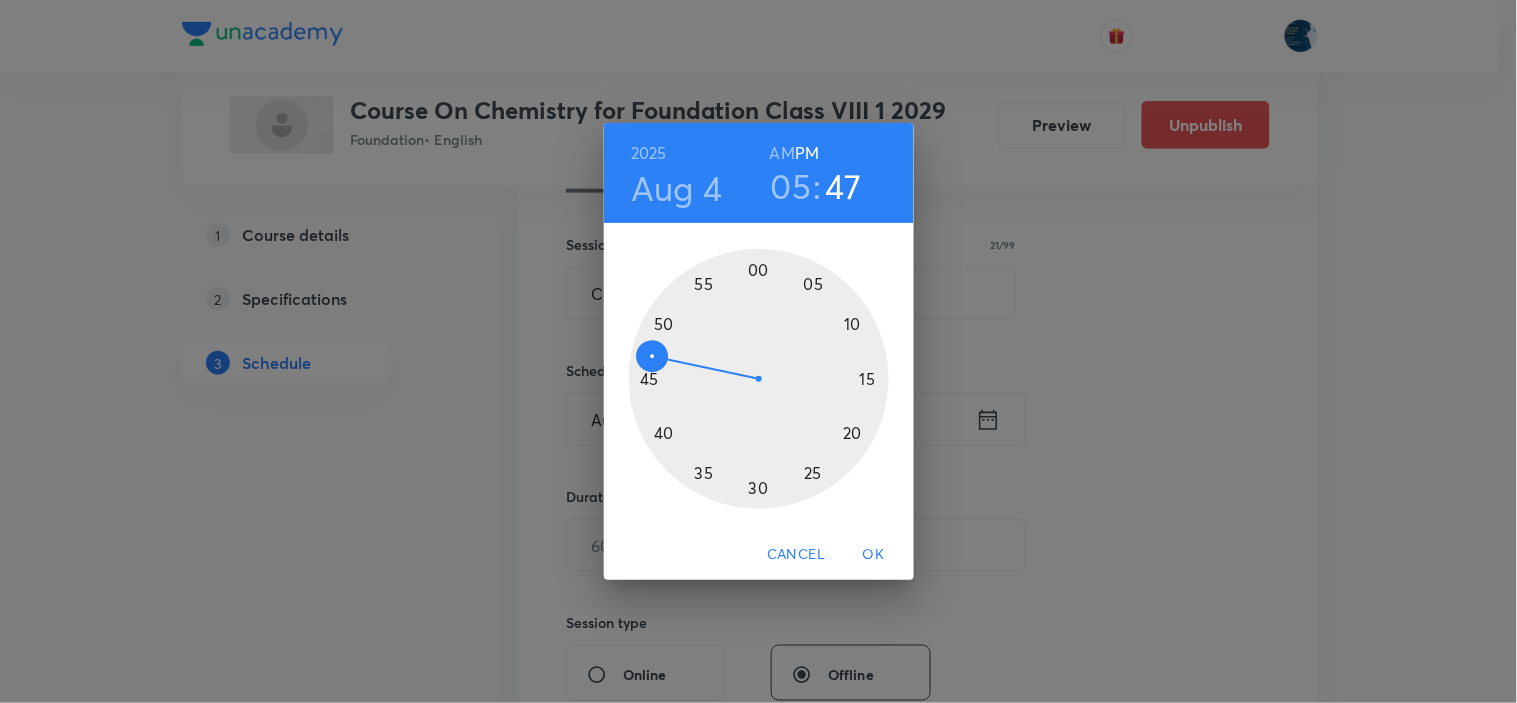 click at bounding box center [759, 379] 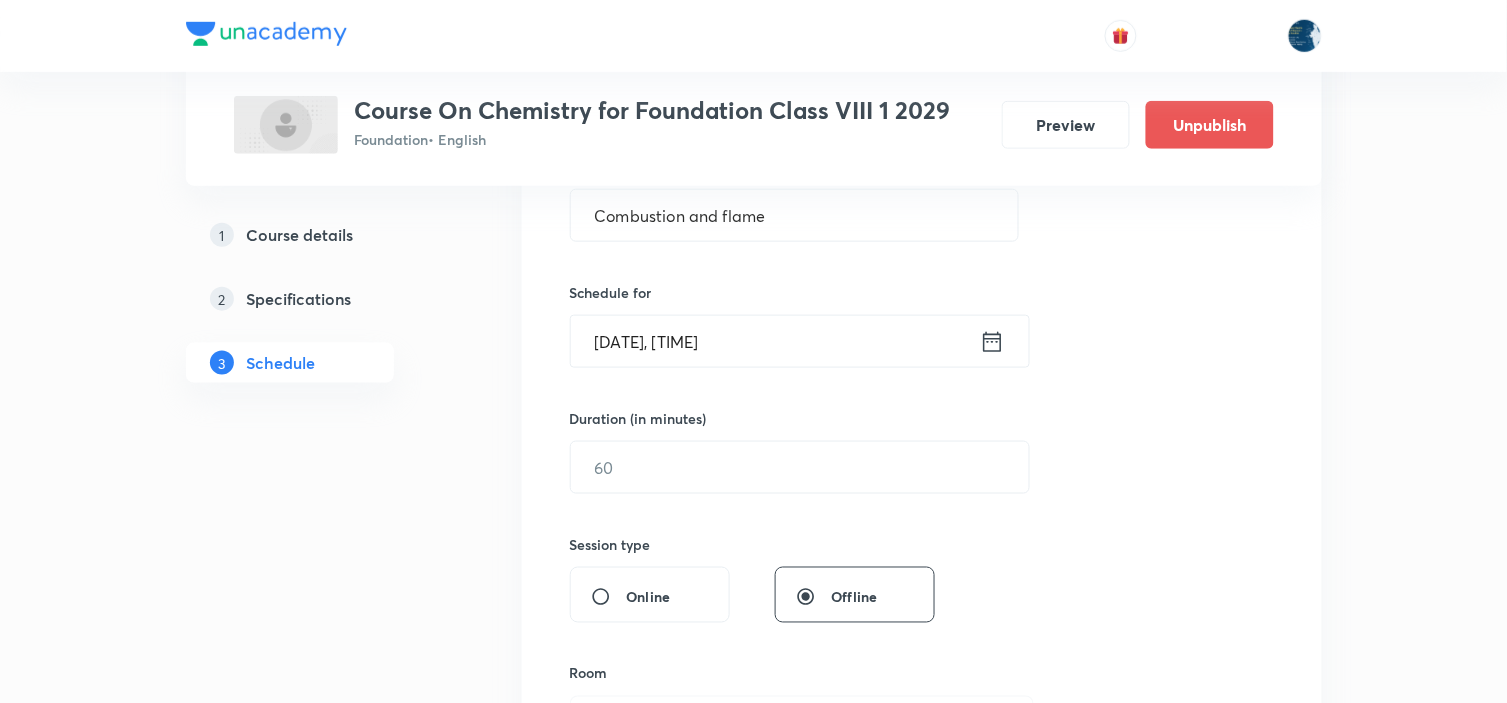 scroll, scrollTop: 444, scrollLeft: 0, axis: vertical 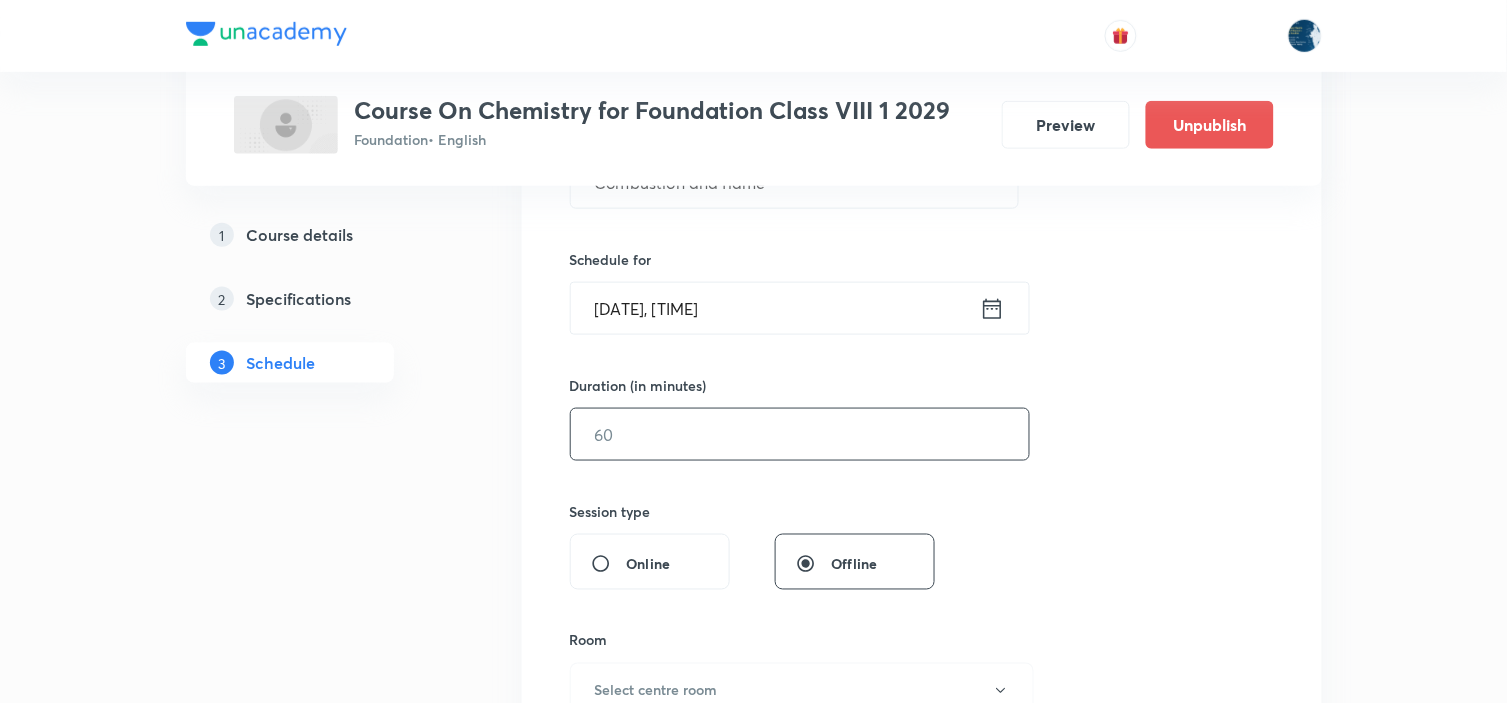 click at bounding box center (800, 434) 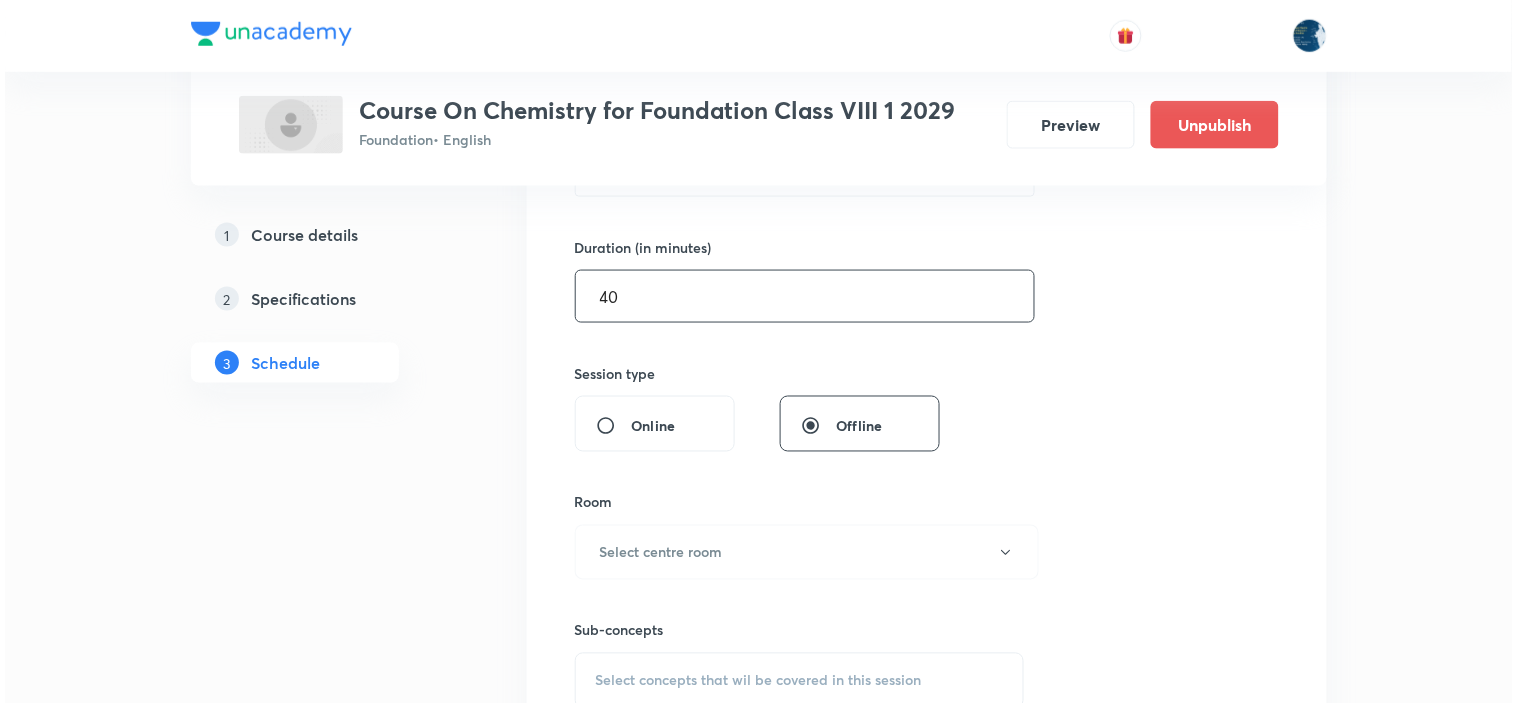 scroll, scrollTop: 777, scrollLeft: 0, axis: vertical 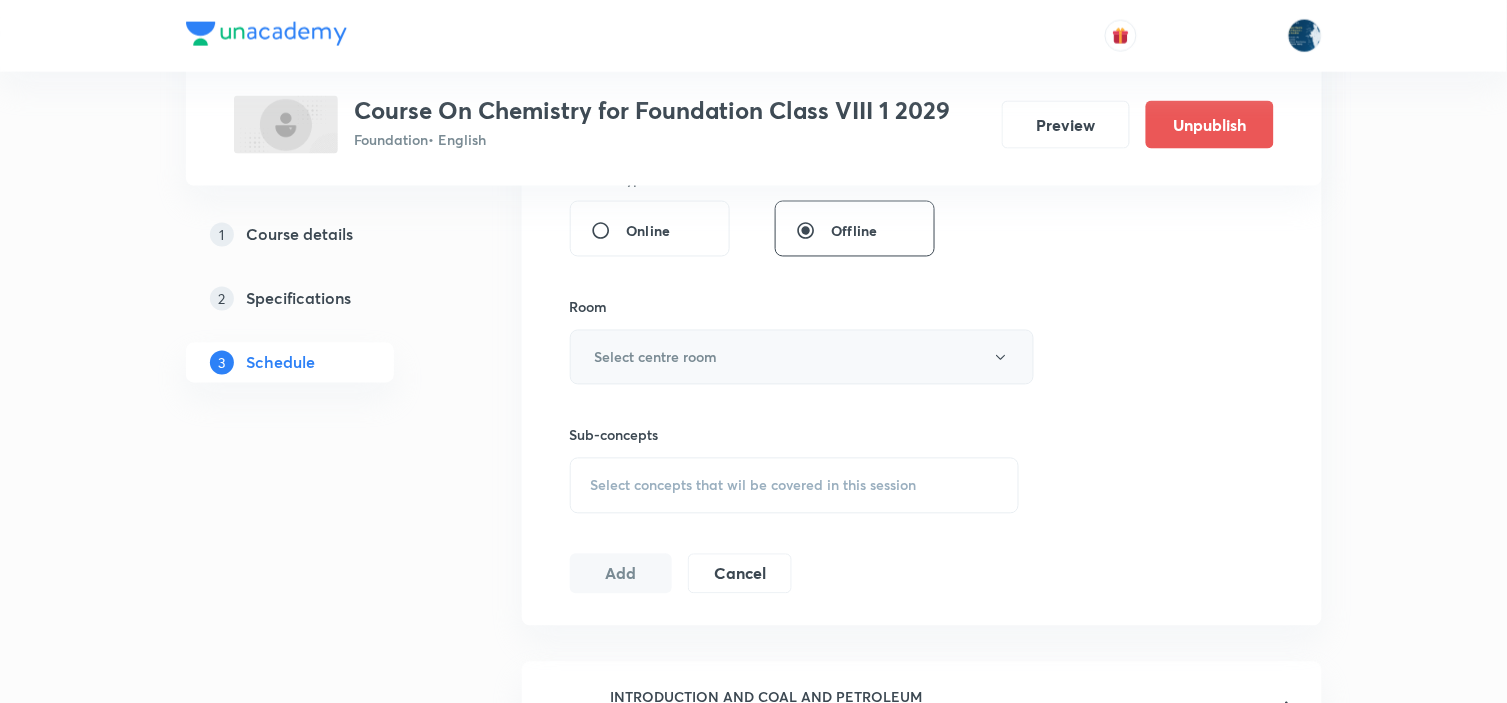 type on "40" 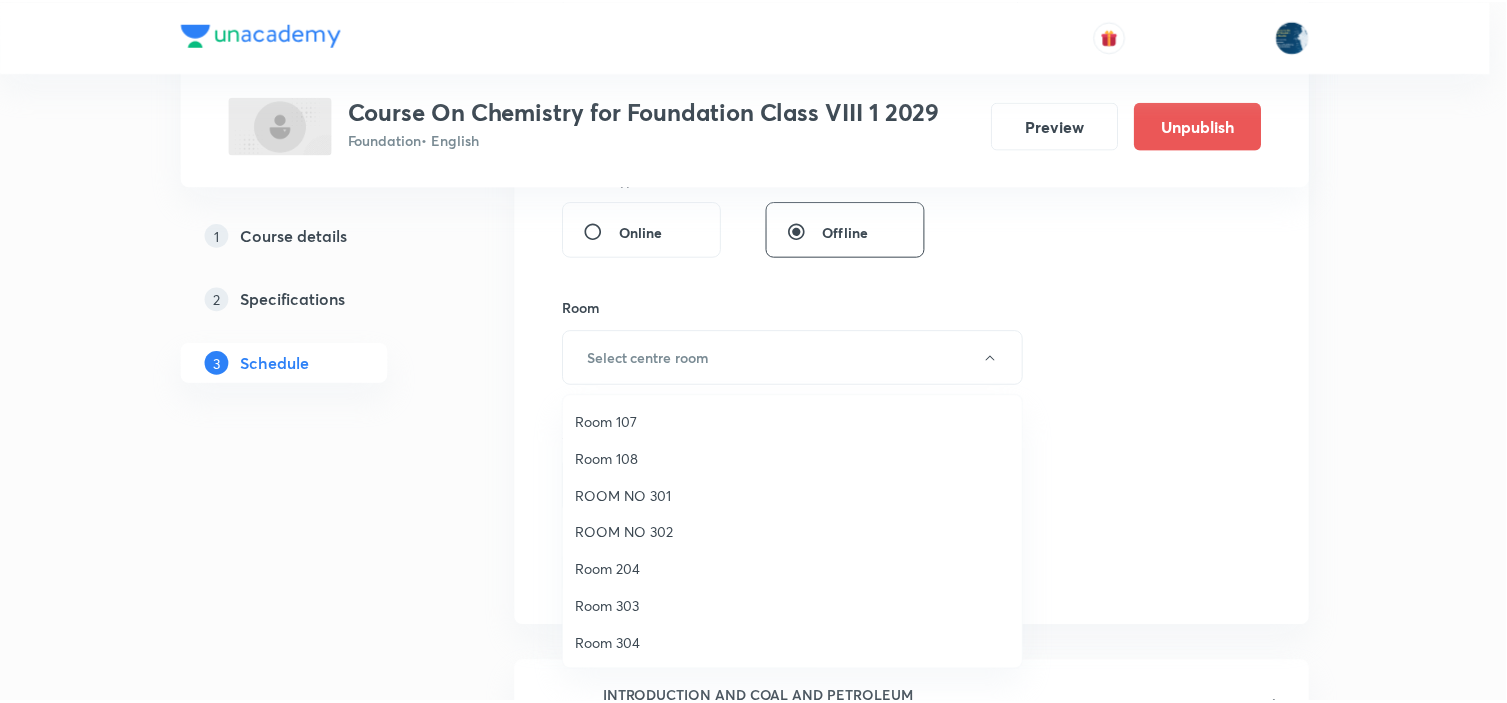 scroll, scrollTop: 111, scrollLeft: 0, axis: vertical 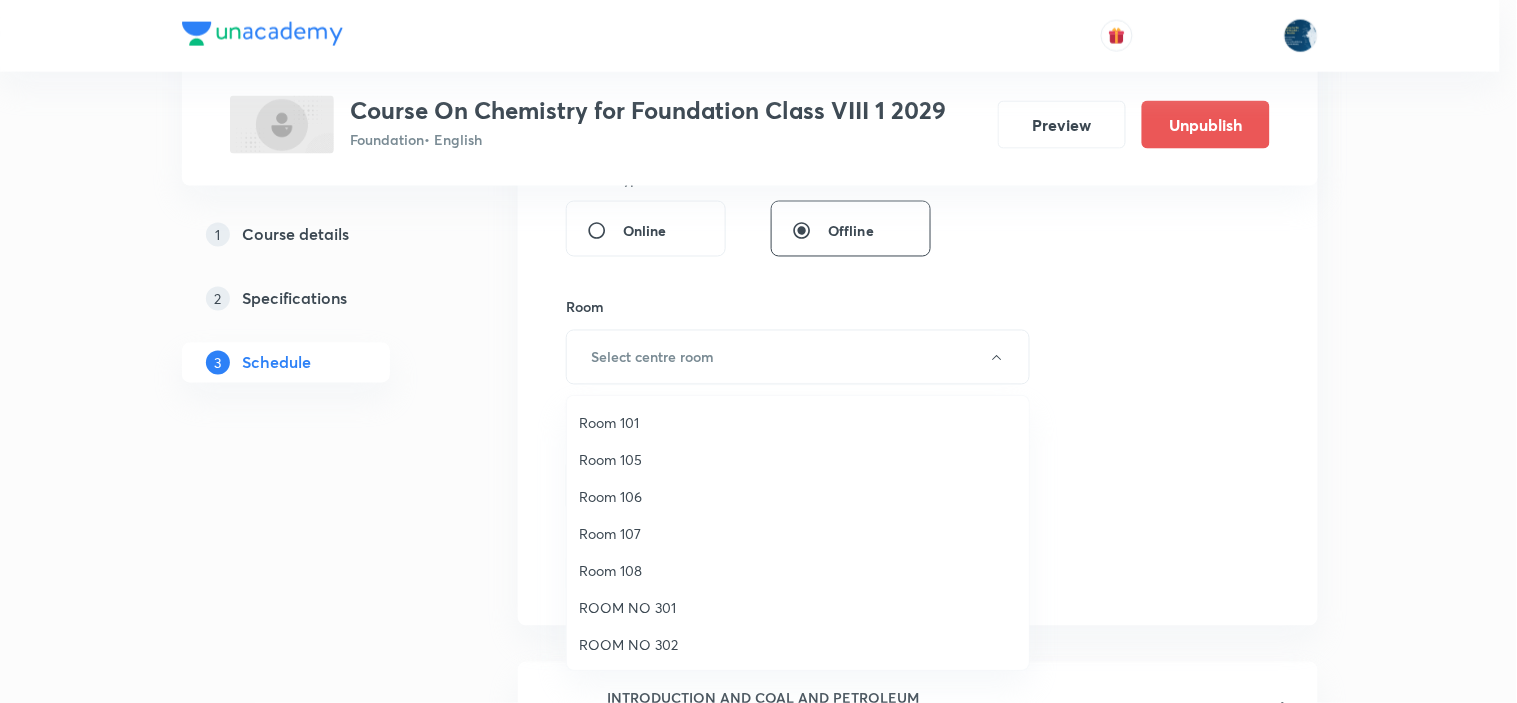 click on "Room 106" at bounding box center [798, 496] 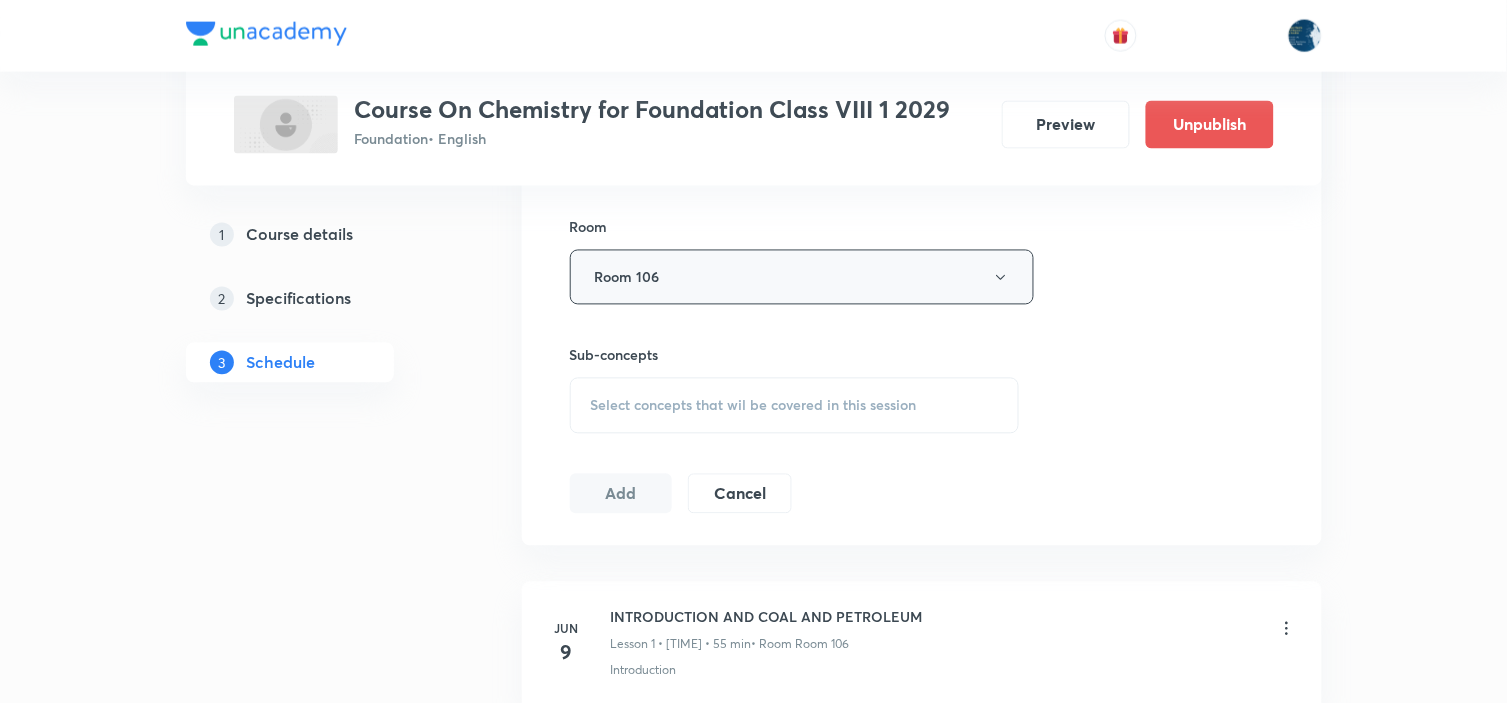 scroll, scrollTop: 777, scrollLeft: 0, axis: vertical 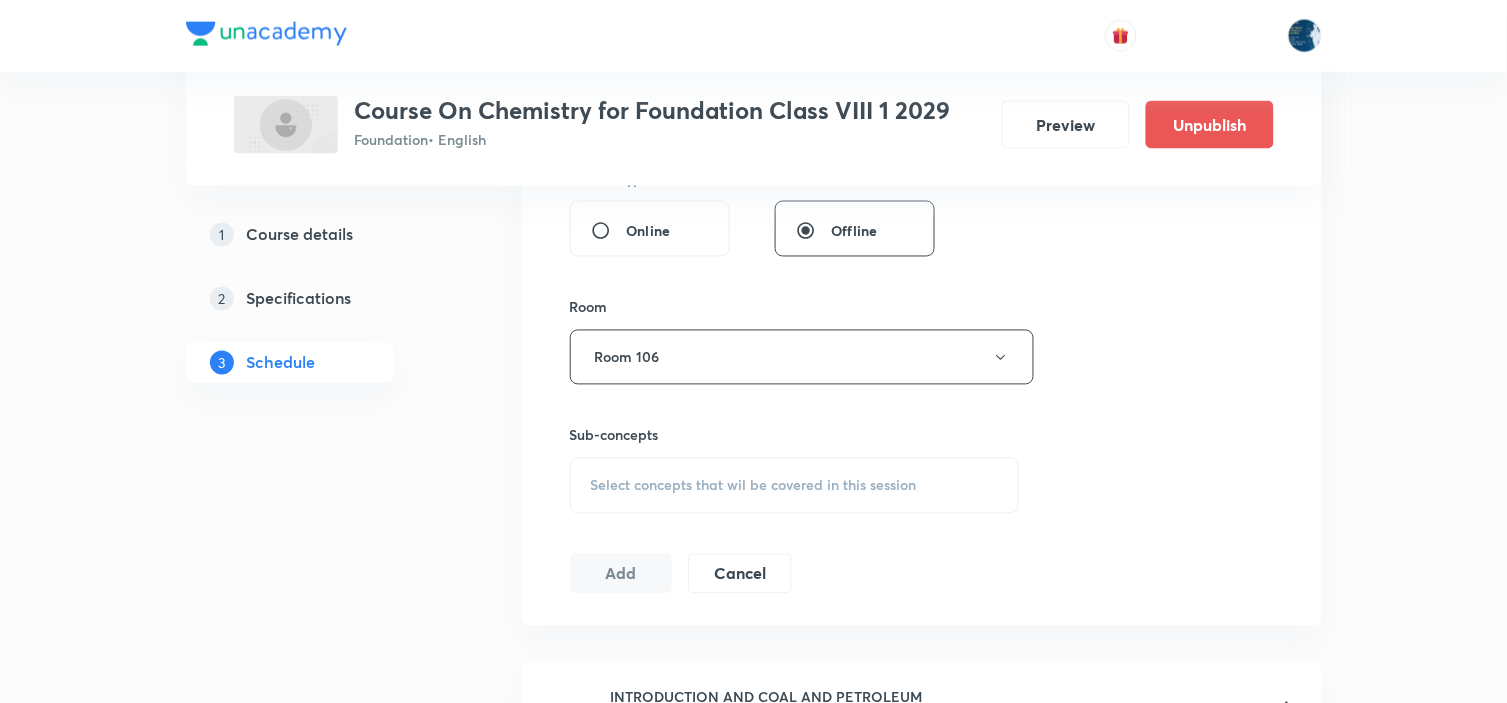 click on "Select concepts that wil be covered in this session" at bounding box center [754, 486] 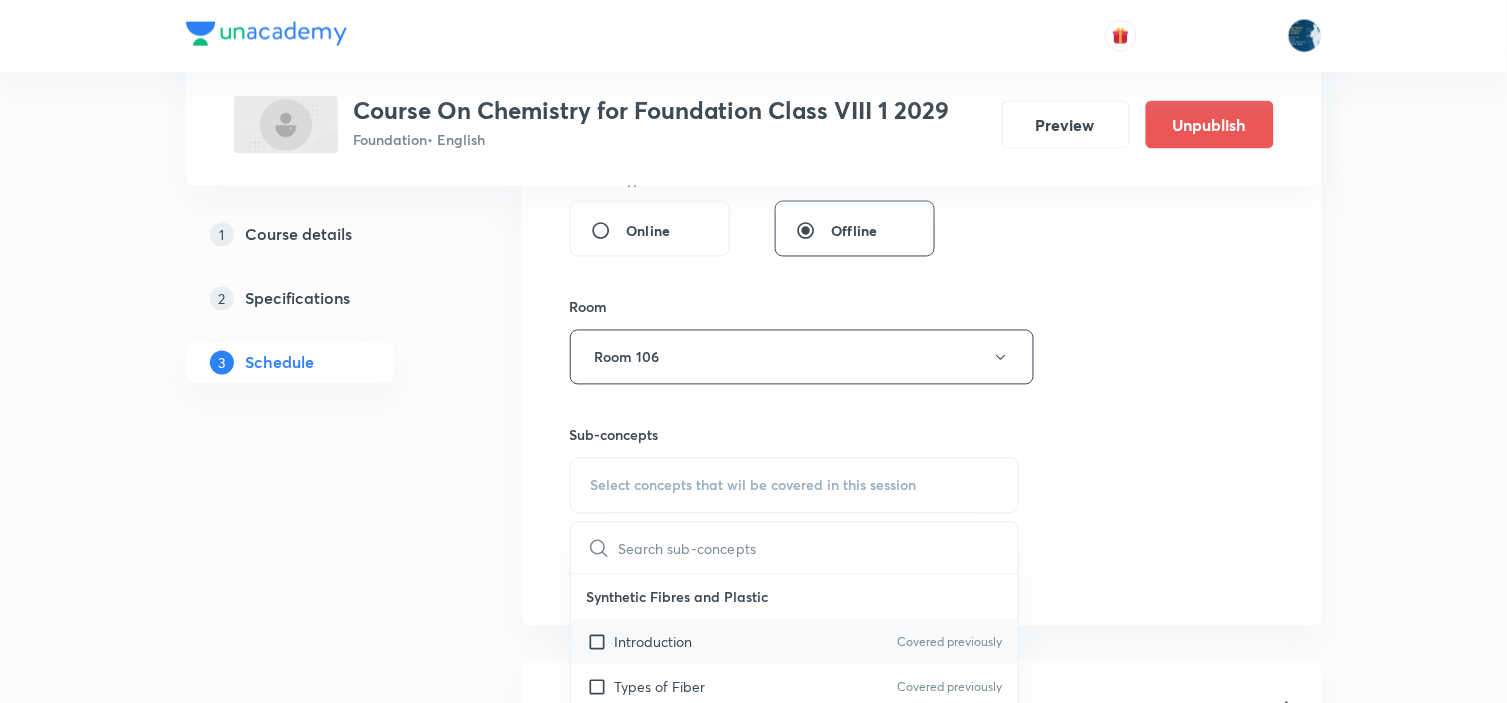click on "Covered previously" at bounding box center (949, 643) 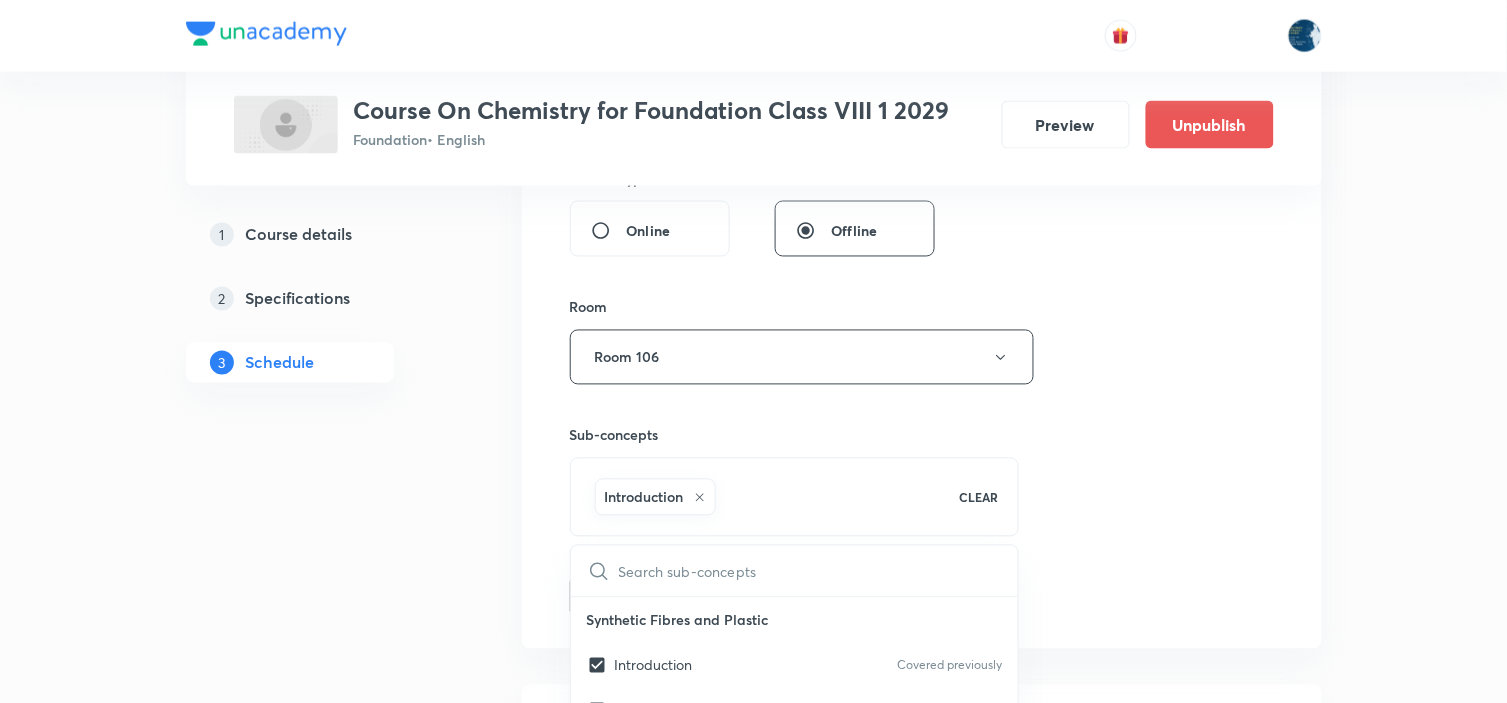 click on "Session  27 Live class Session title 21/99 Combustion and flame ​ Schedule for Aug 4, 2025, 5:17 PM ​ Duration (in minutes) 40 ​   Session type Online Offline Room Room 106 Sub-concepts Introduction CLEAR ​ Synthetic Fibres and Plastic Introduction Covered previously Types of Fiber Covered previously Characteristics of Synthetic Fibre Plastics and Its Property Plastics and Environment Materials Metals and Non Metals Physical Properties Chemical Properties Uses of Metal and Non Metals Coal and Petroleum Exhaustible Resources Inexhaustible Resources Combustion and Flame Introduction Types of Combustion Flame Fuel Effects of Electric Current Introduction Conductivity in Liquids Electrolysis Electroplating Coal and Petroleum Class 8 Coal and Petroleum Class 8 Add Cancel" at bounding box center [922, 136] 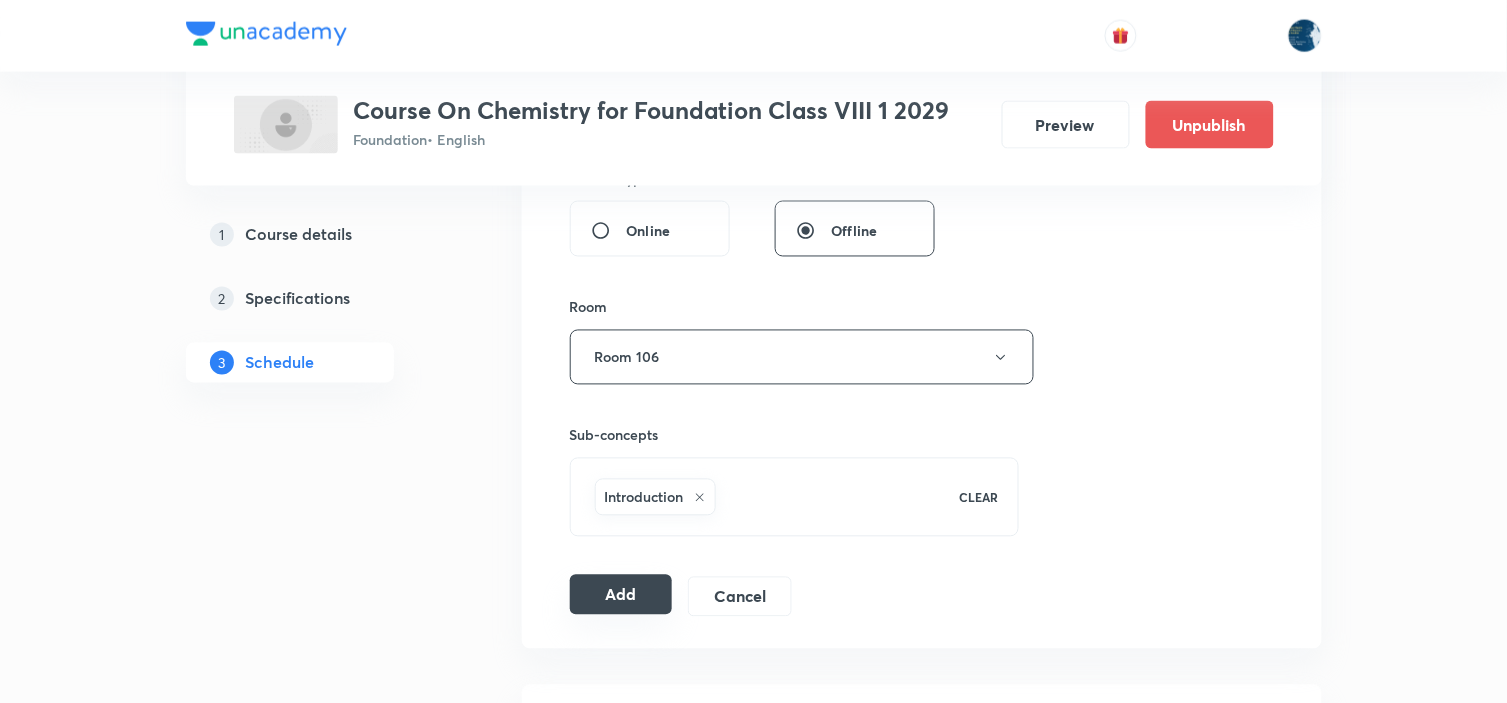 click on "Add" at bounding box center [621, 595] 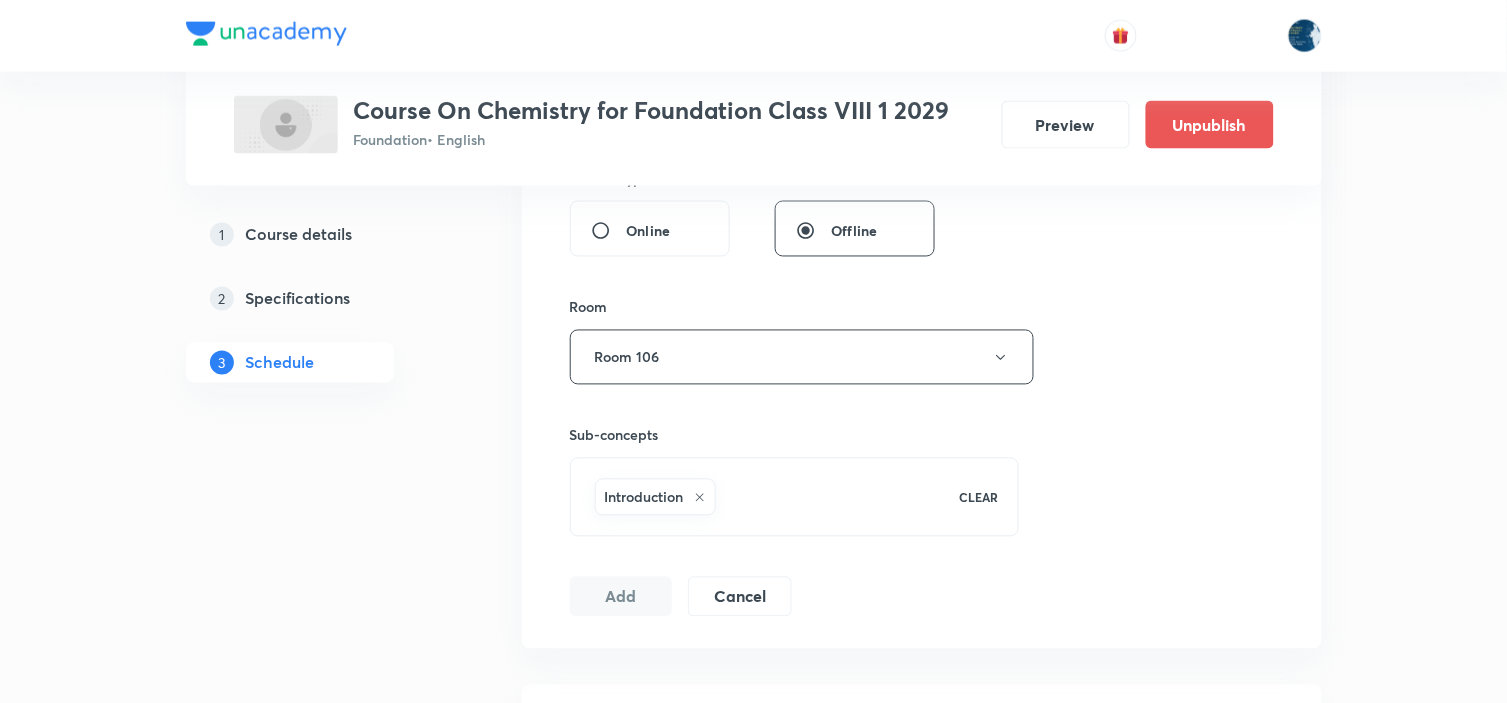 type 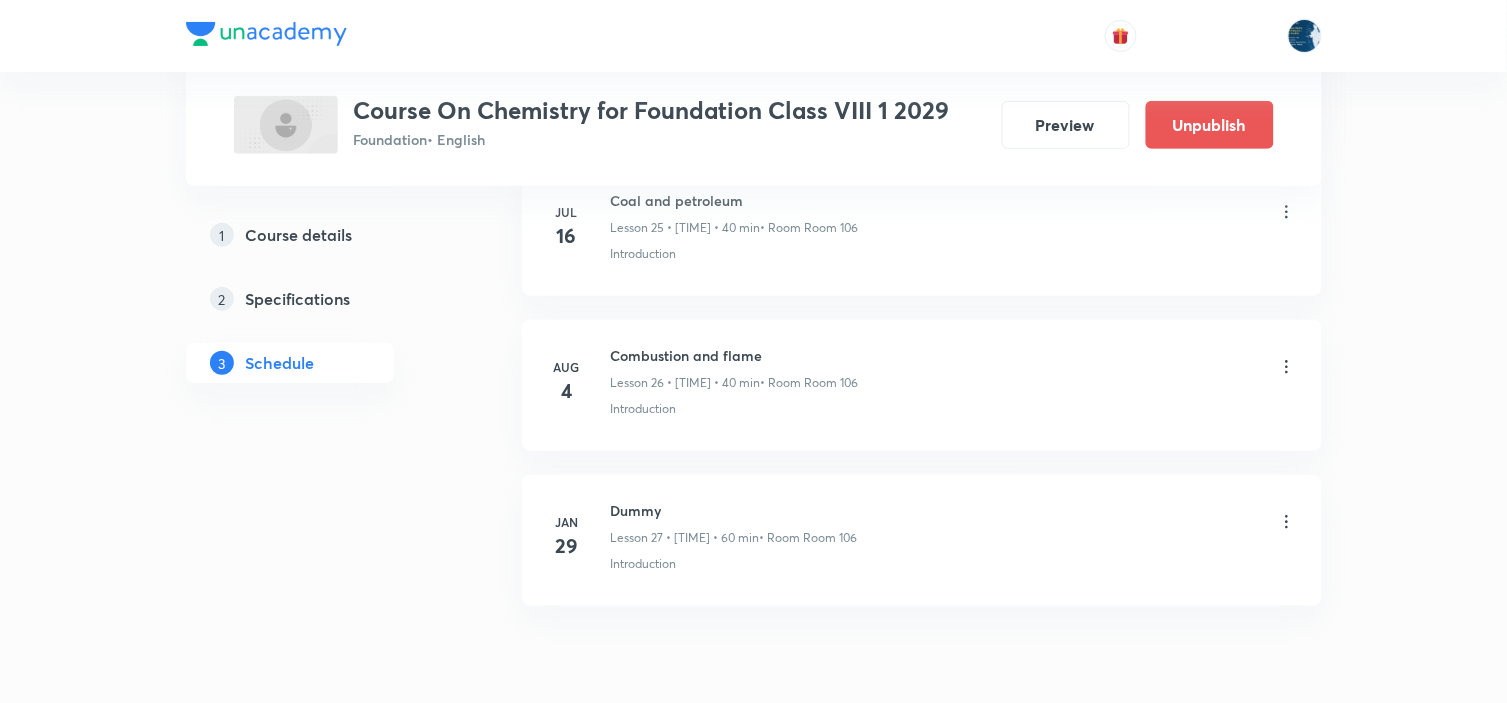 scroll, scrollTop: 4170, scrollLeft: 0, axis: vertical 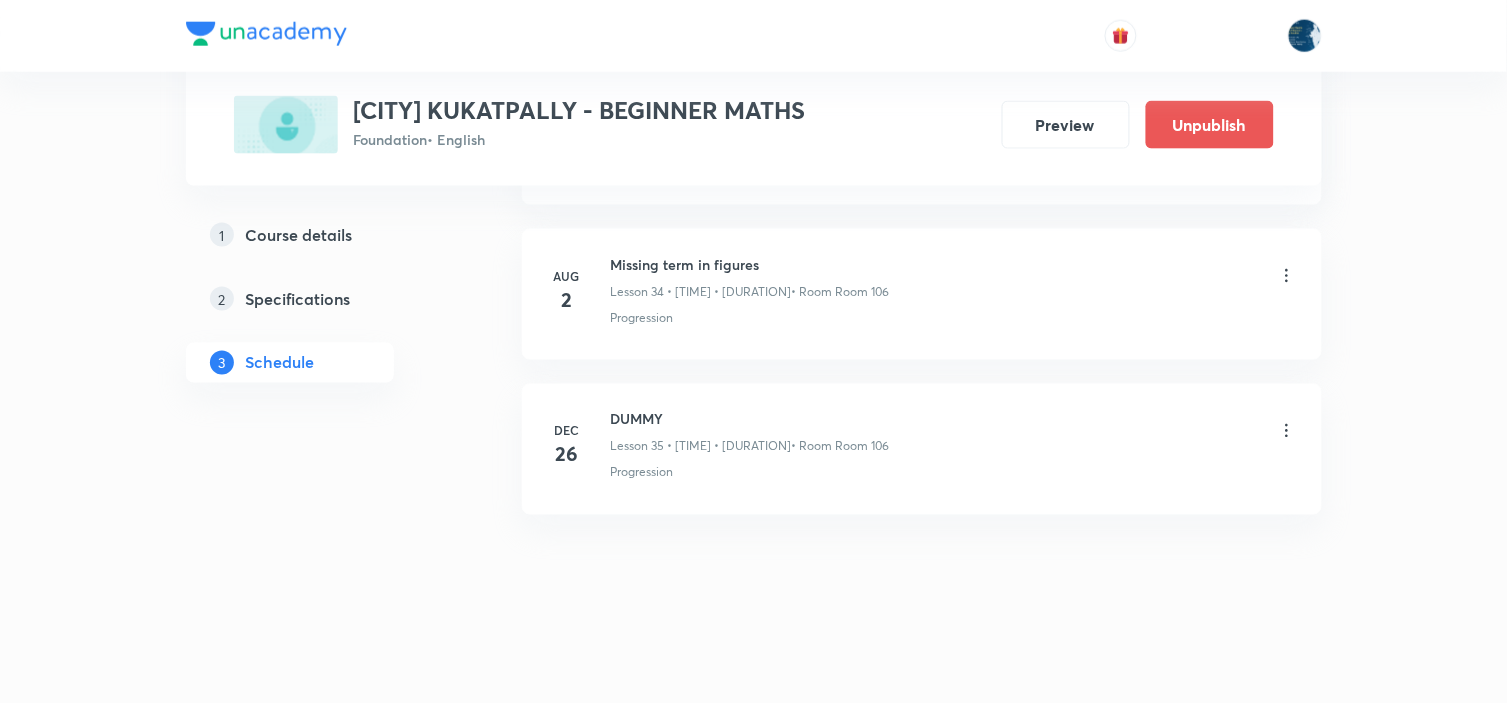 click on "Missing term in figures" at bounding box center [750, 264] 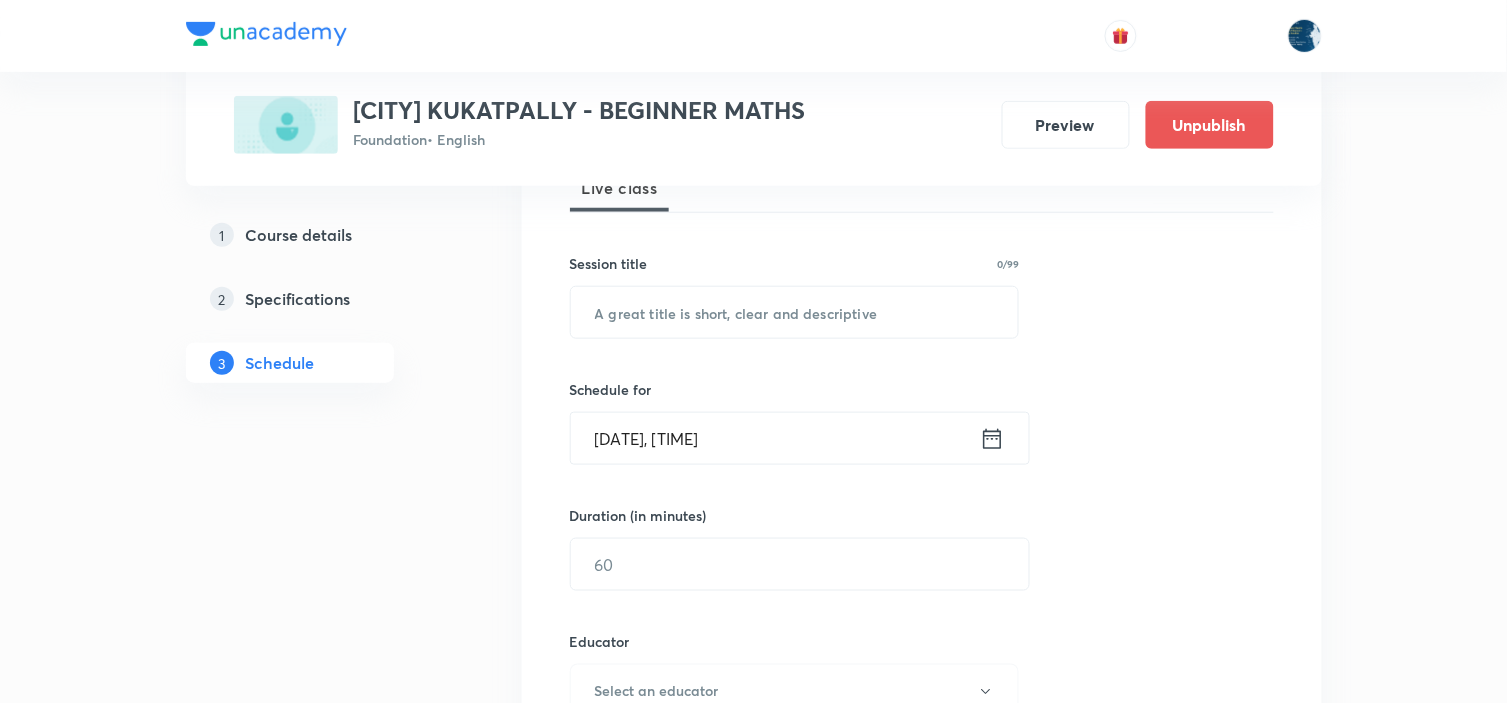 scroll, scrollTop: 333, scrollLeft: 0, axis: vertical 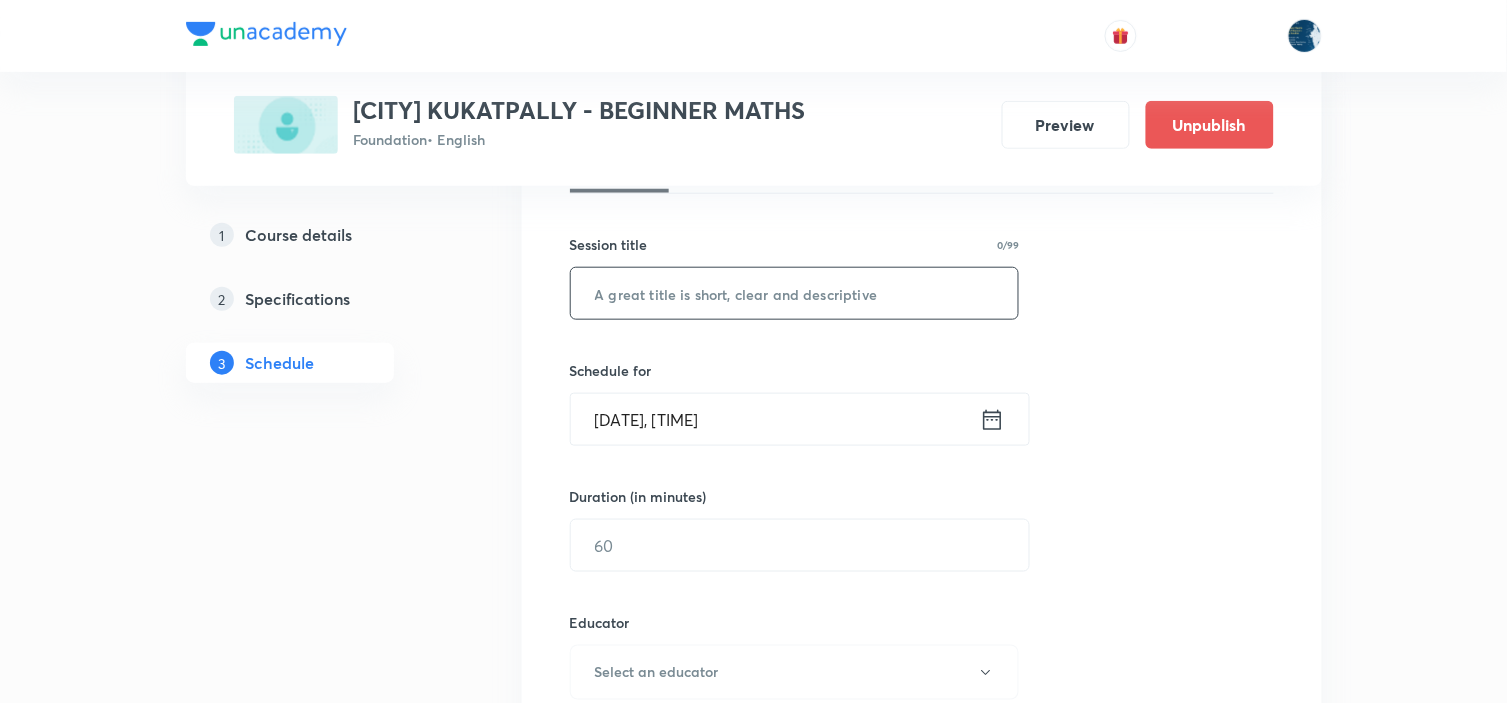 click at bounding box center (795, 293) 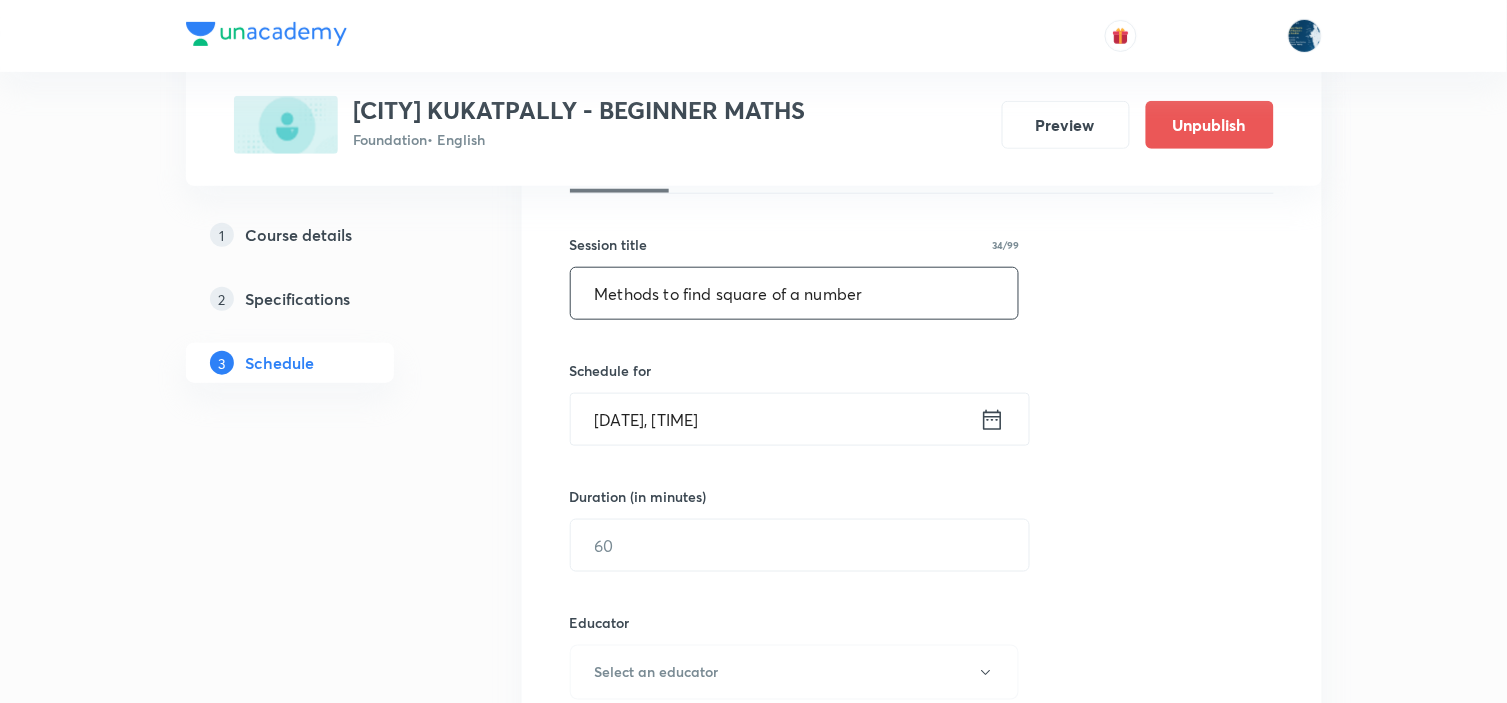 type on "Methods to find square of a number" 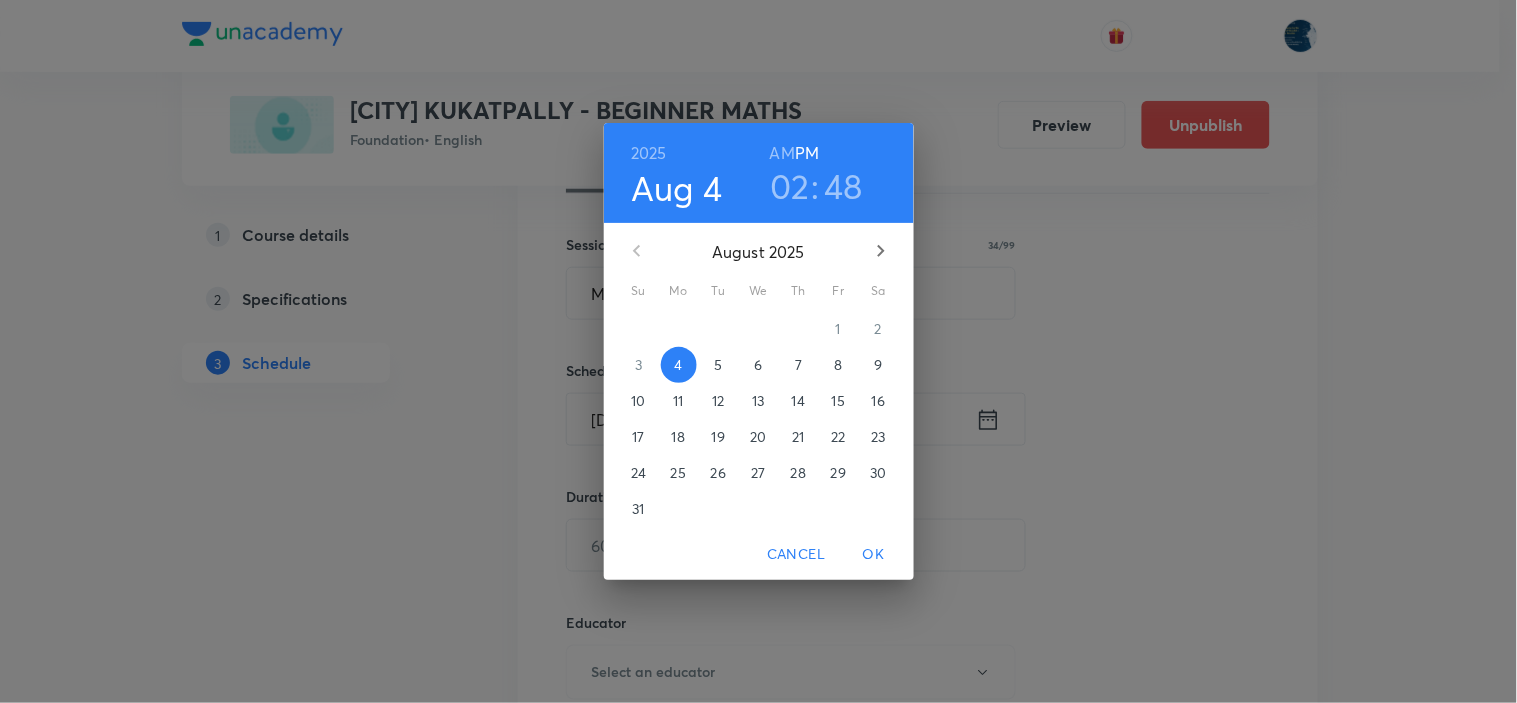 click on "02" at bounding box center [790, 186] 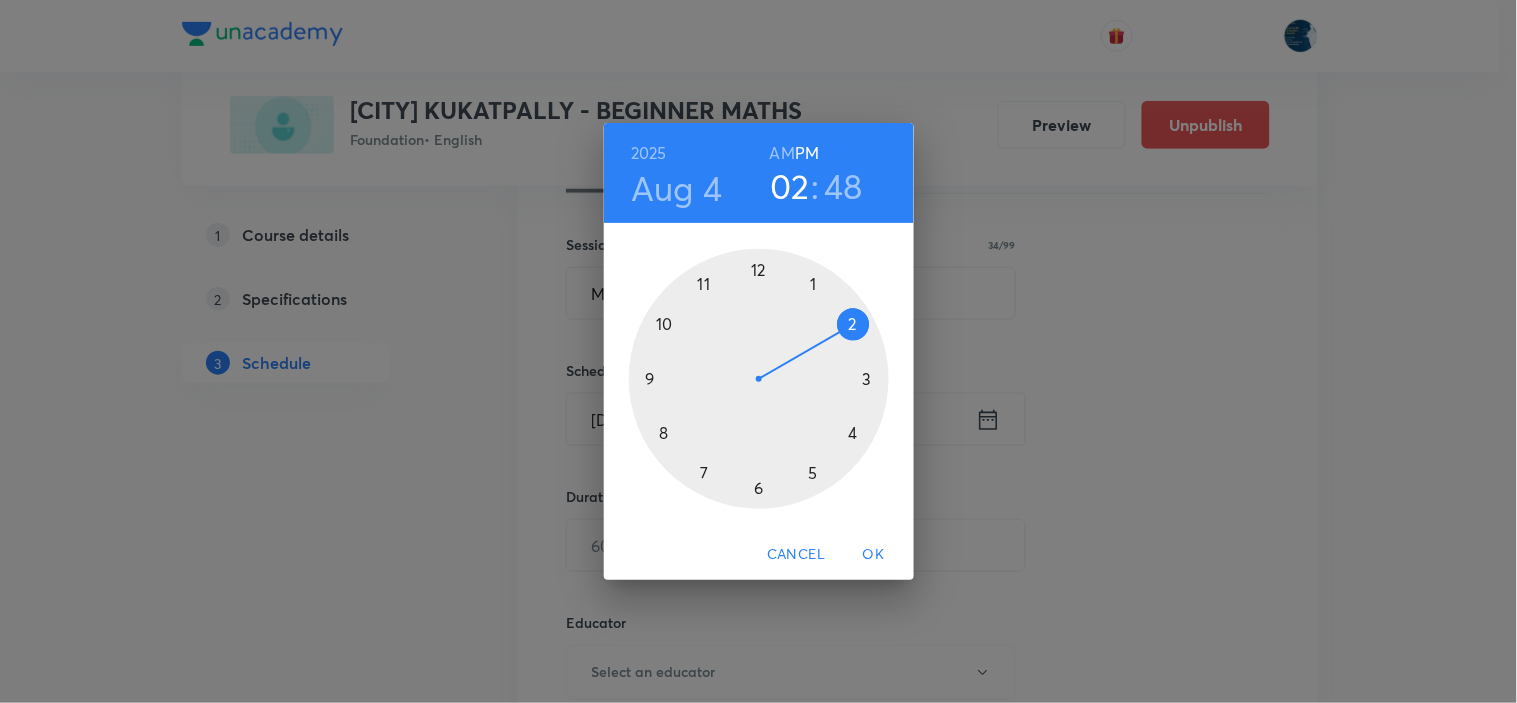 click at bounding box center (759, 379) 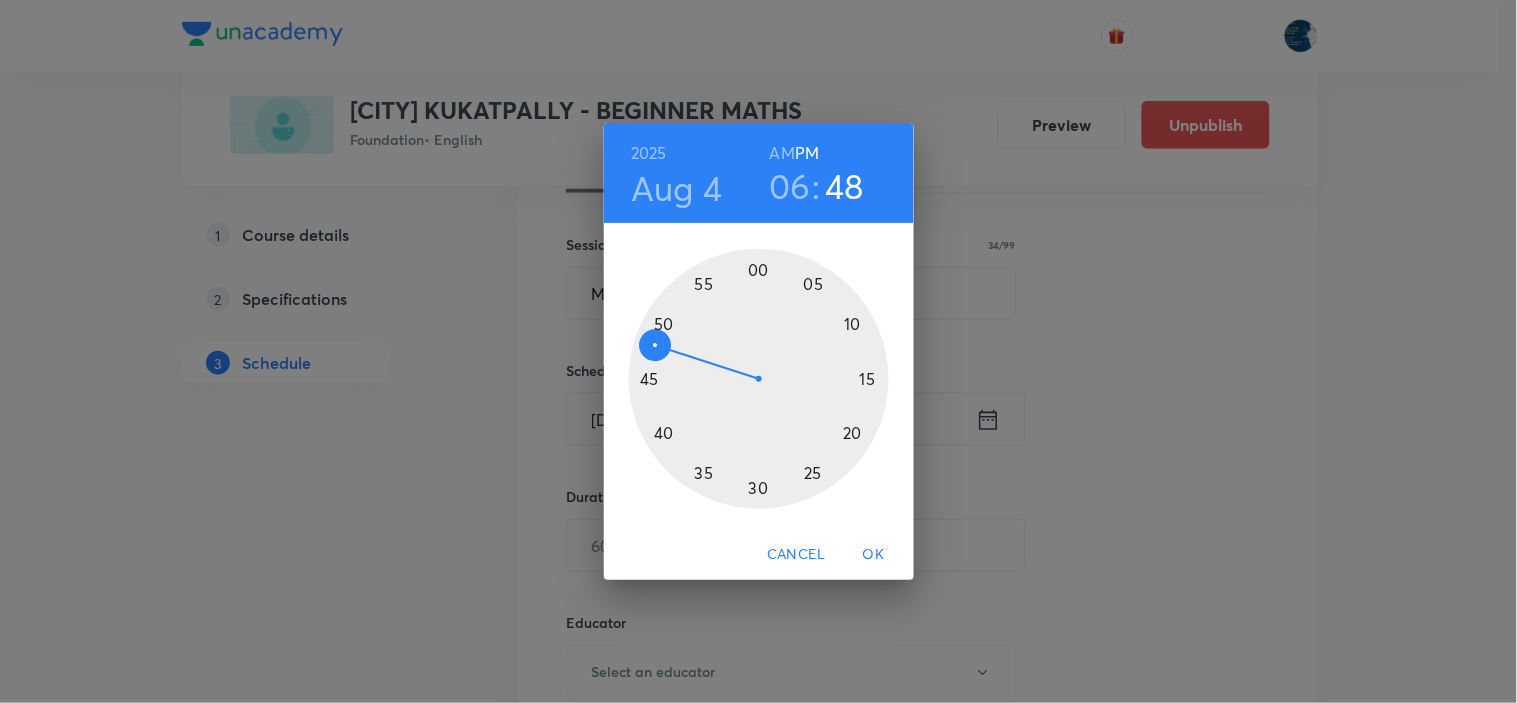 click at bounding box center [759, 379] 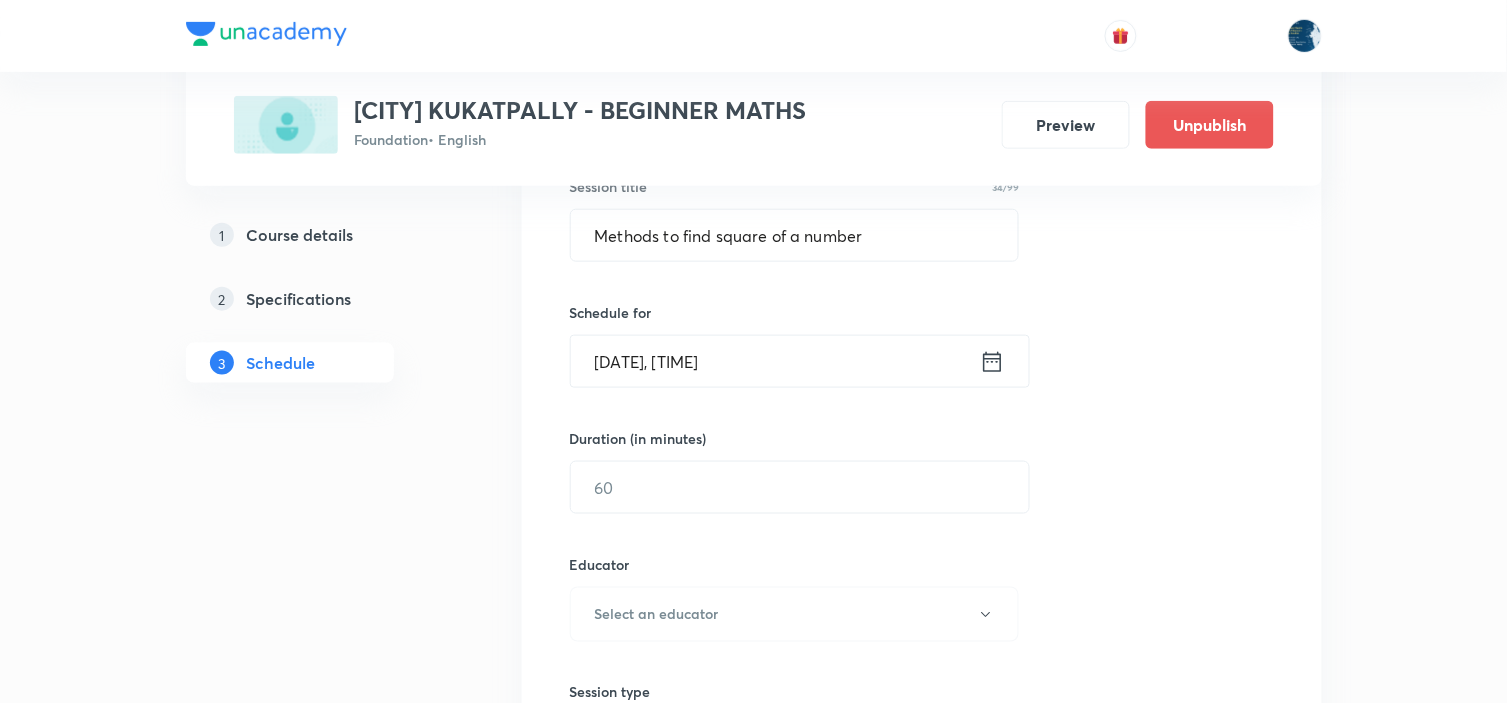 scroll, scrollTop: 444, scrollLeft: 0, axis: vertical 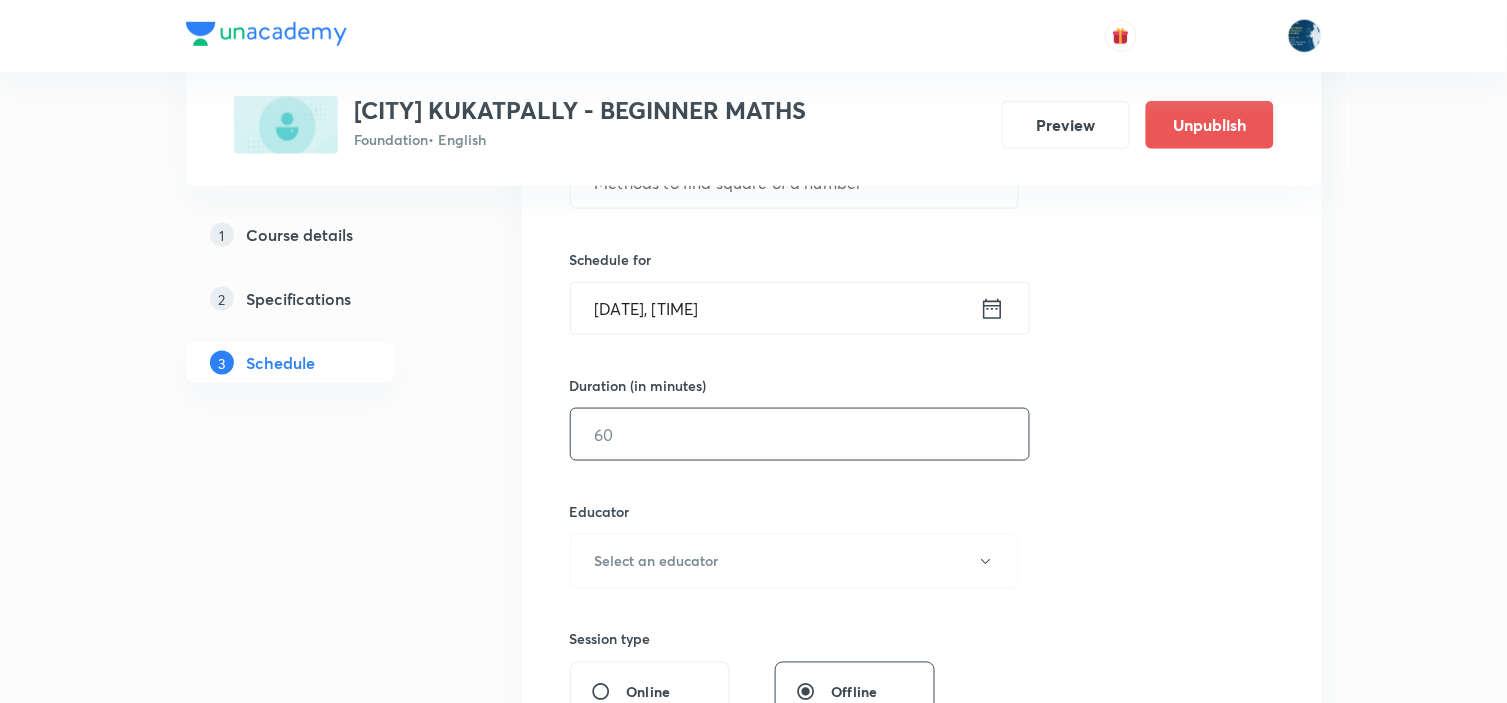 click at bounding box center [800, 434] 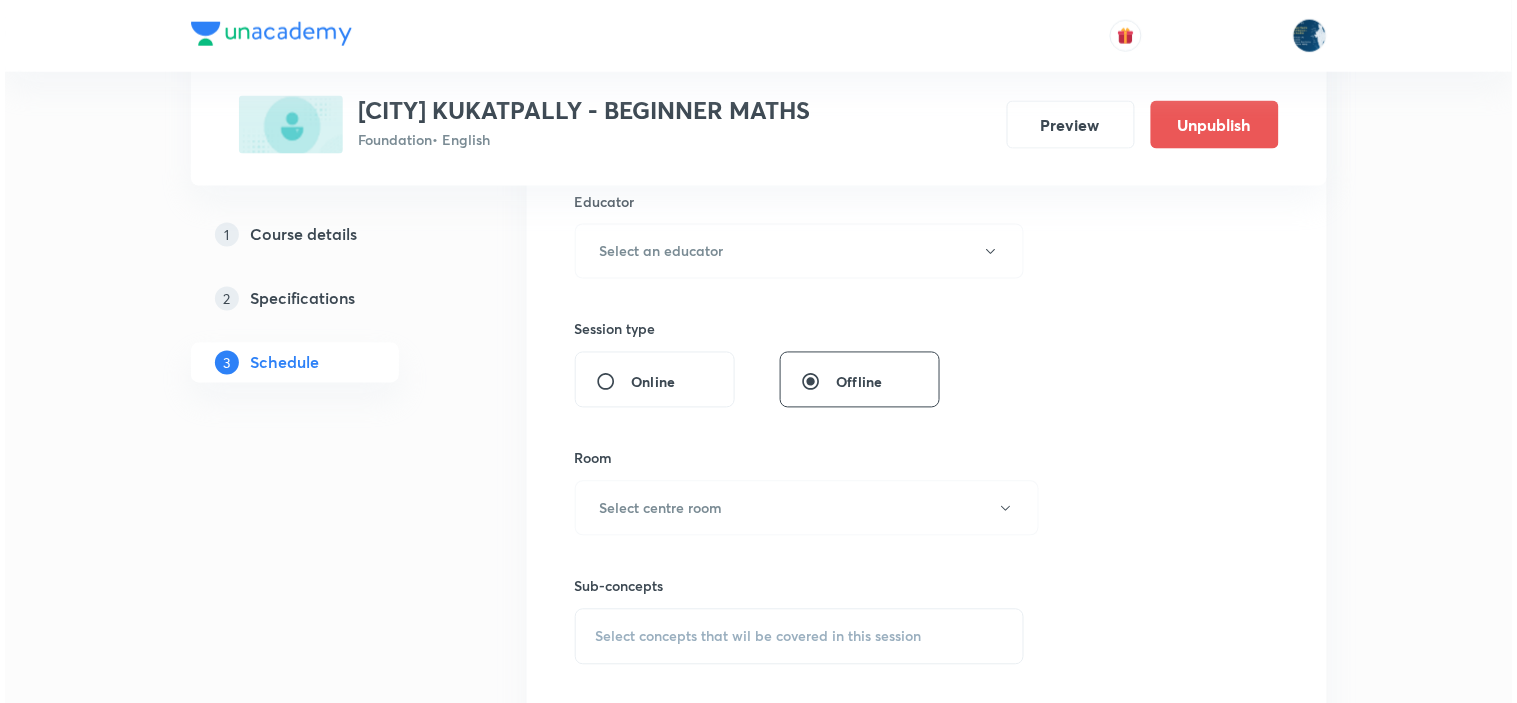 scroll, scrollTop: 777, scrollLeft: 0, axis: vertical 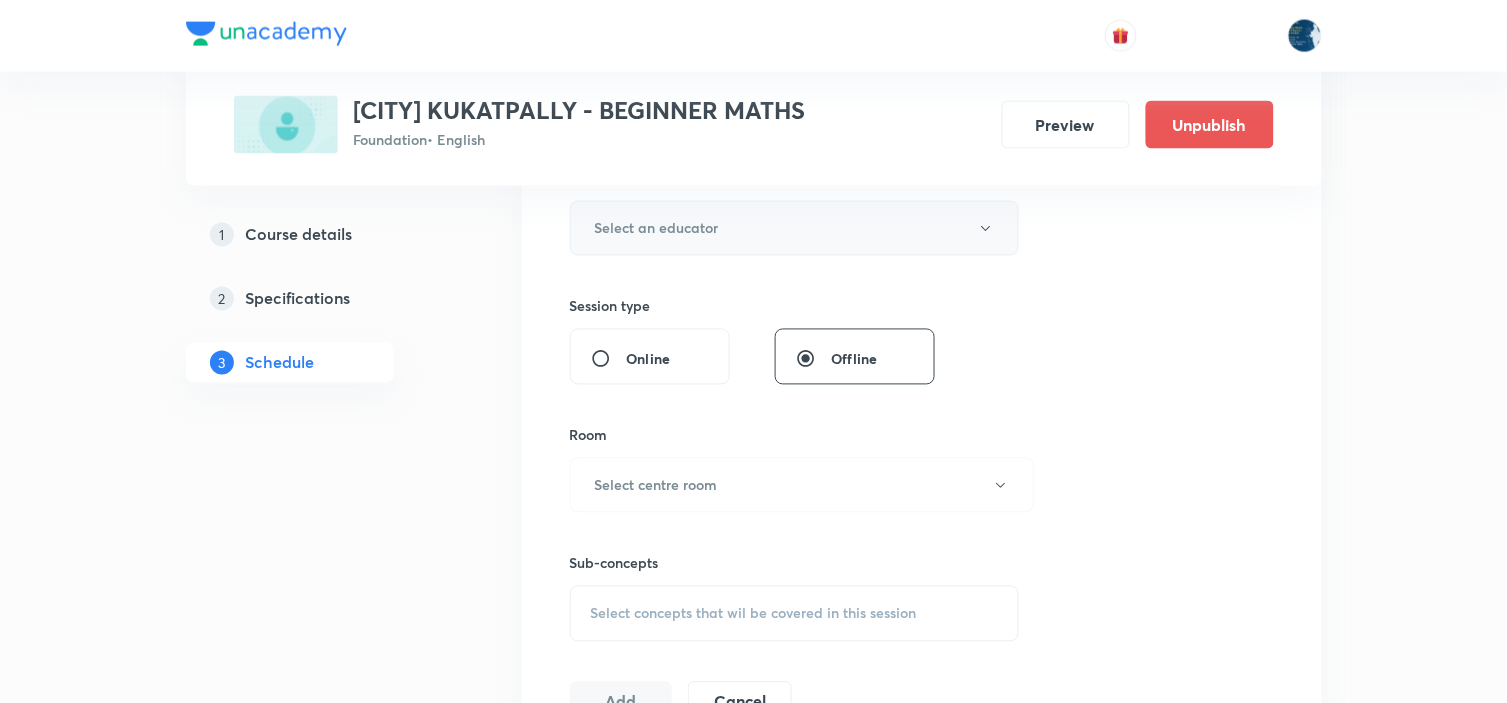 type on "40" 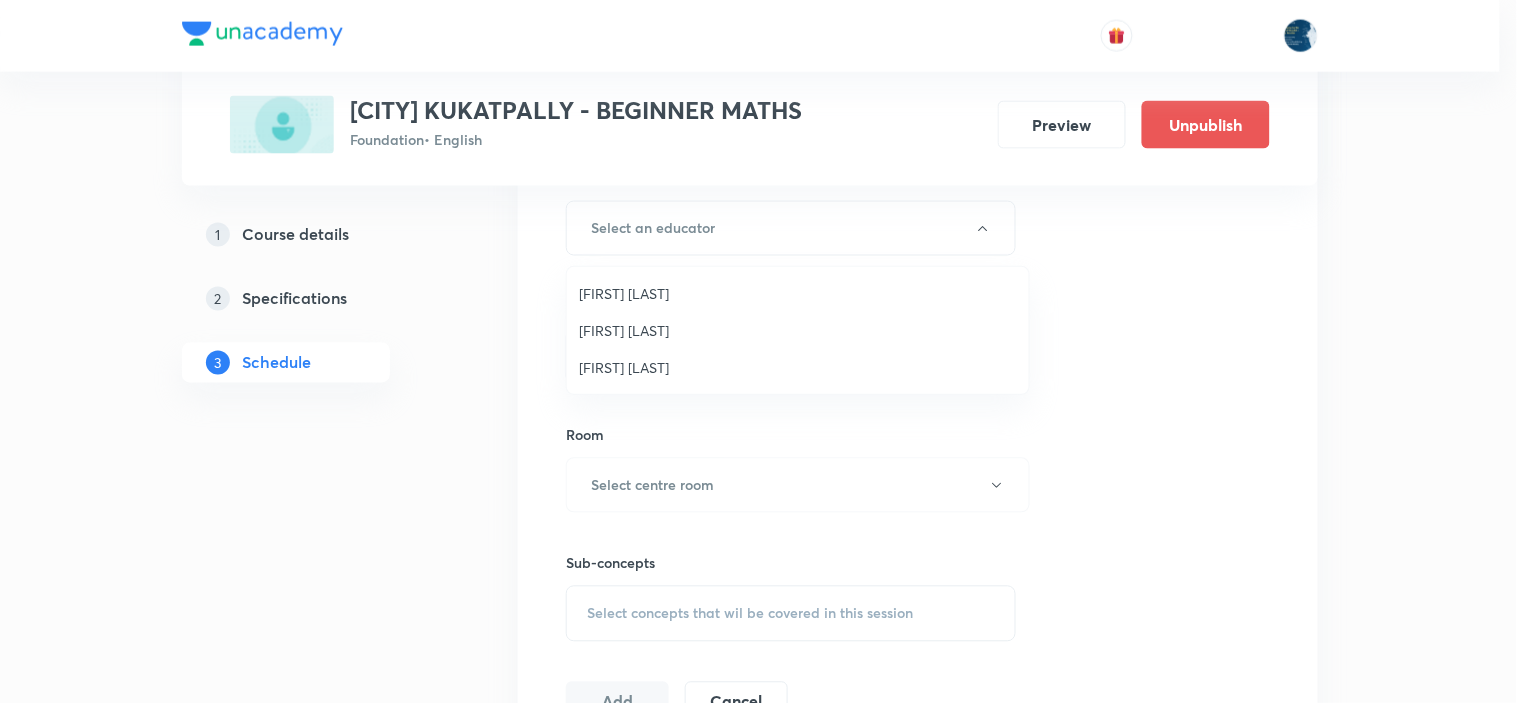 click on "Laxmipriya Sahu" at bounding box center [798, 293] 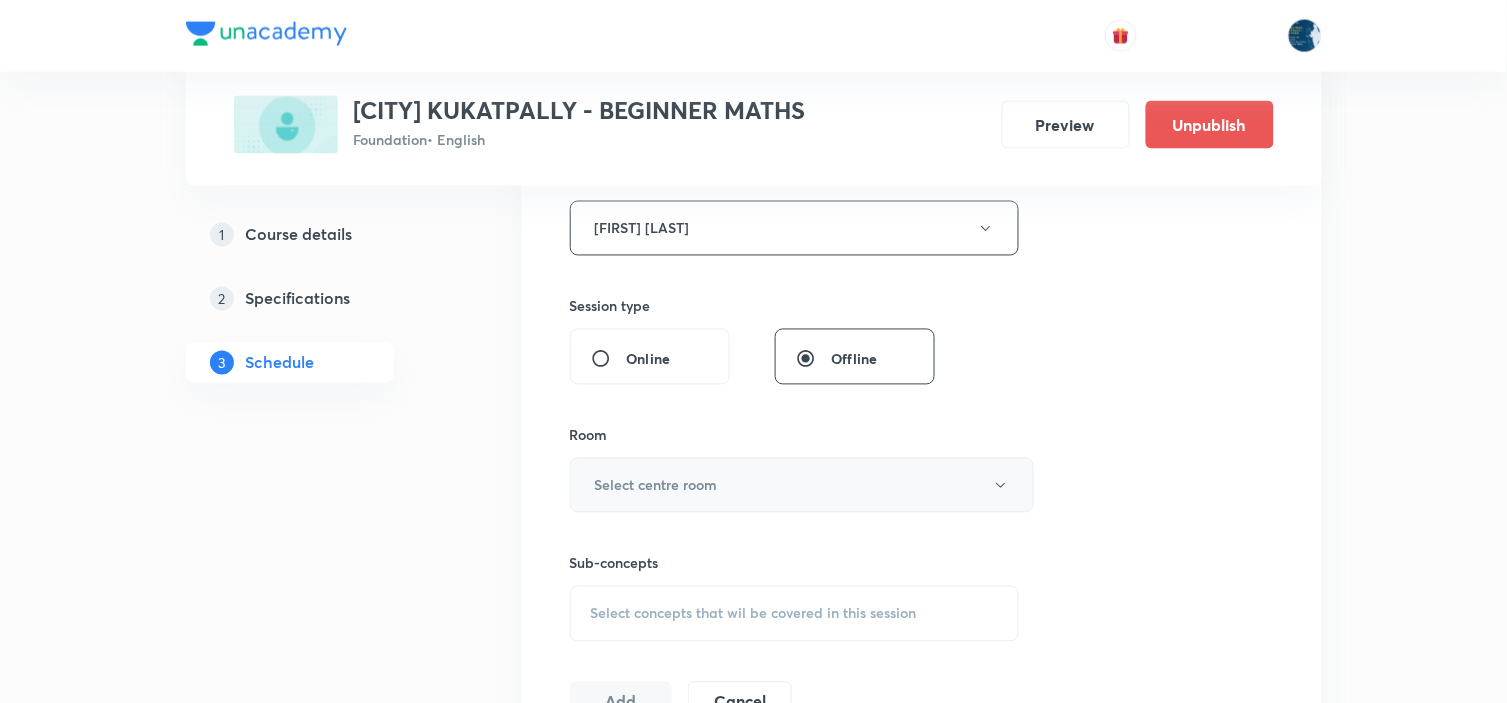 click on "Select centre room" at bounding box center [802, 485] 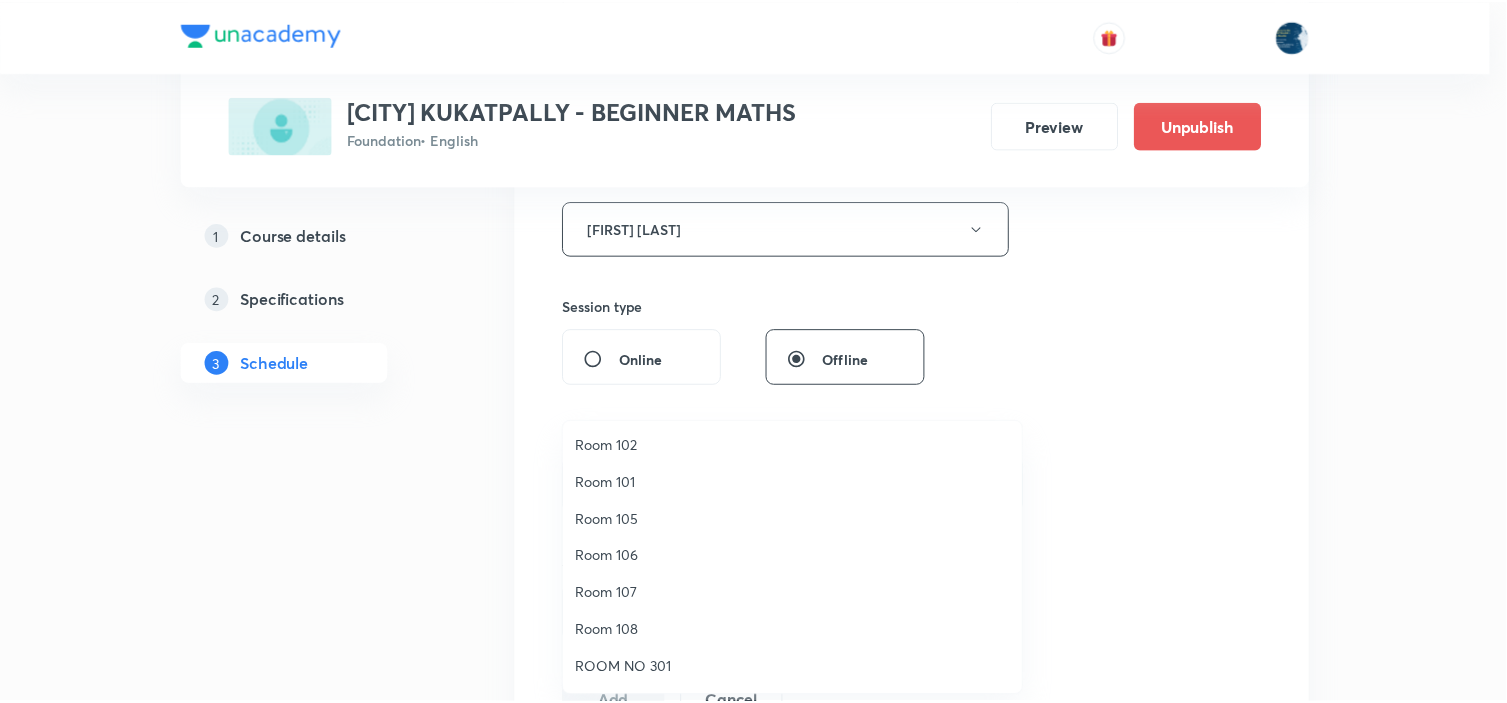 scroll, scrollTop: 111, scrollLeft: 0, axis: vertical 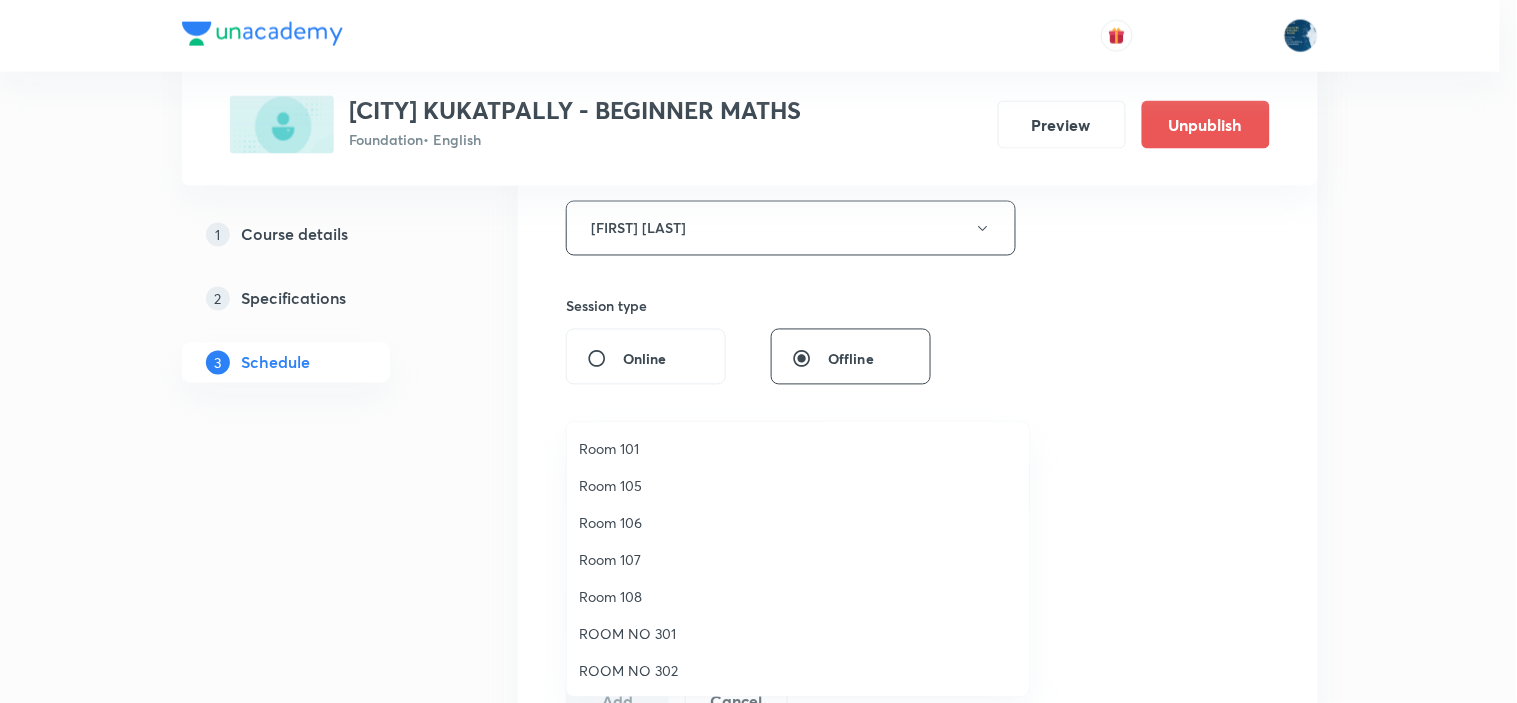 click on "Room 106" at bounding box center [798, 522] 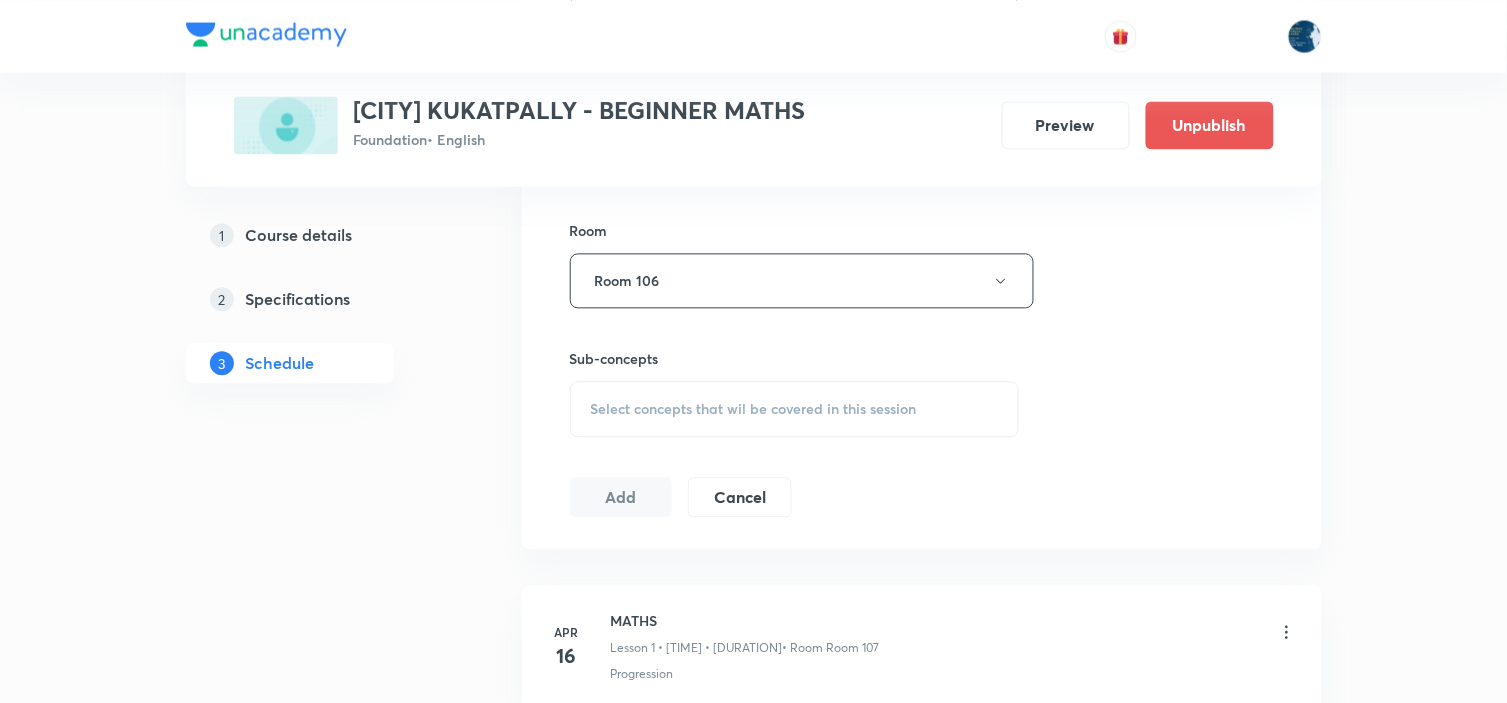 scroll, scrollTop: 1000, scrollLeft: 0, axis: vertical 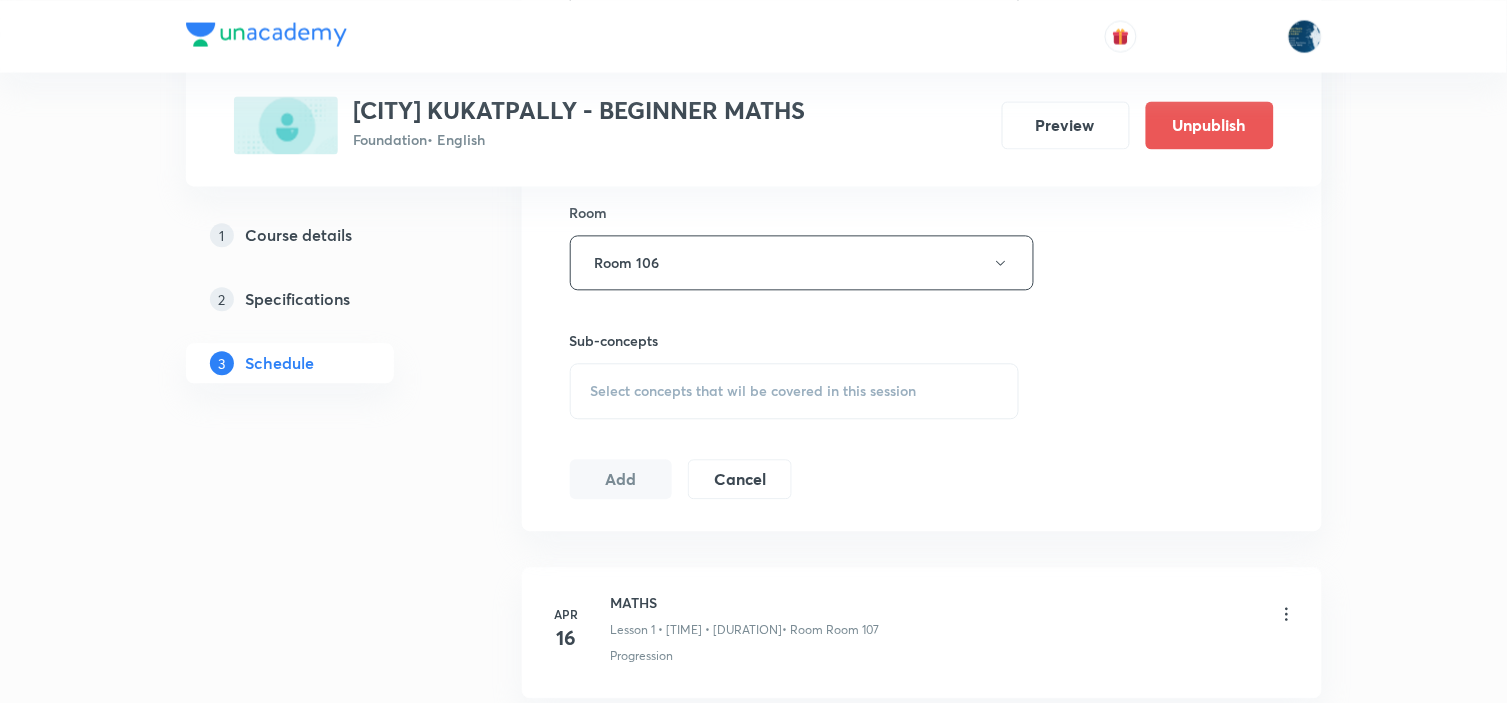click on "Select concepts that wil be covered in this session" at bounding box center [795, 391] 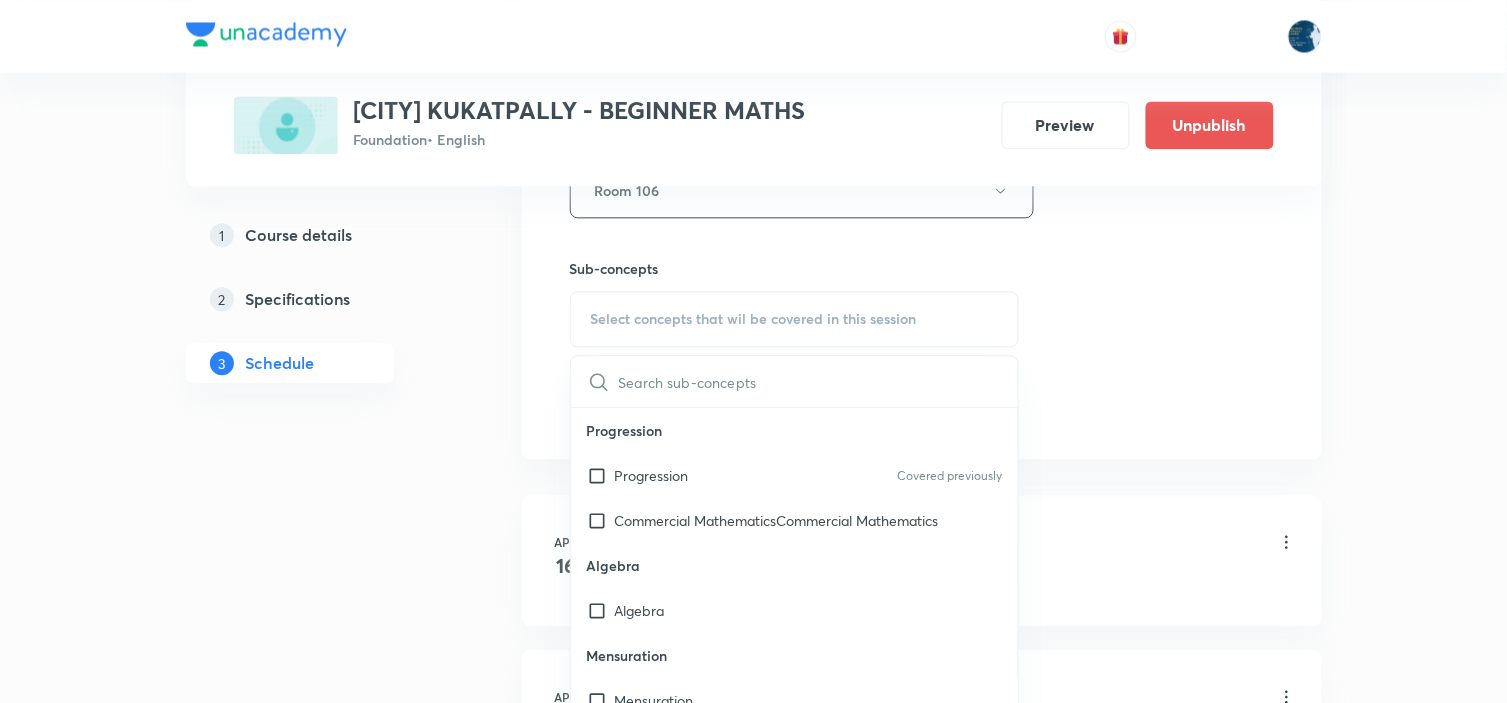 scroll, scrollTop: 1111, scrollLeft: 0, axis: vertical 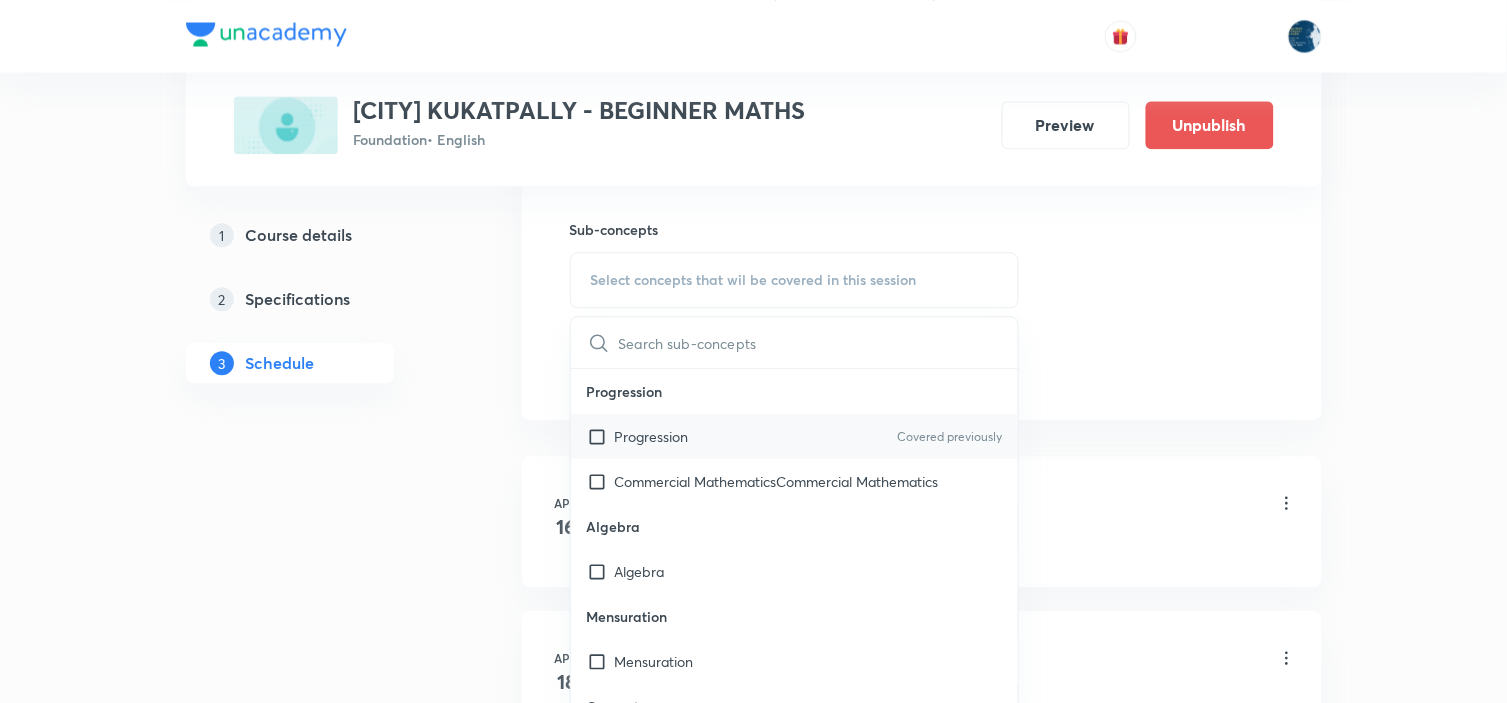 click on "Covered previously" at bounding box center [949, 437] 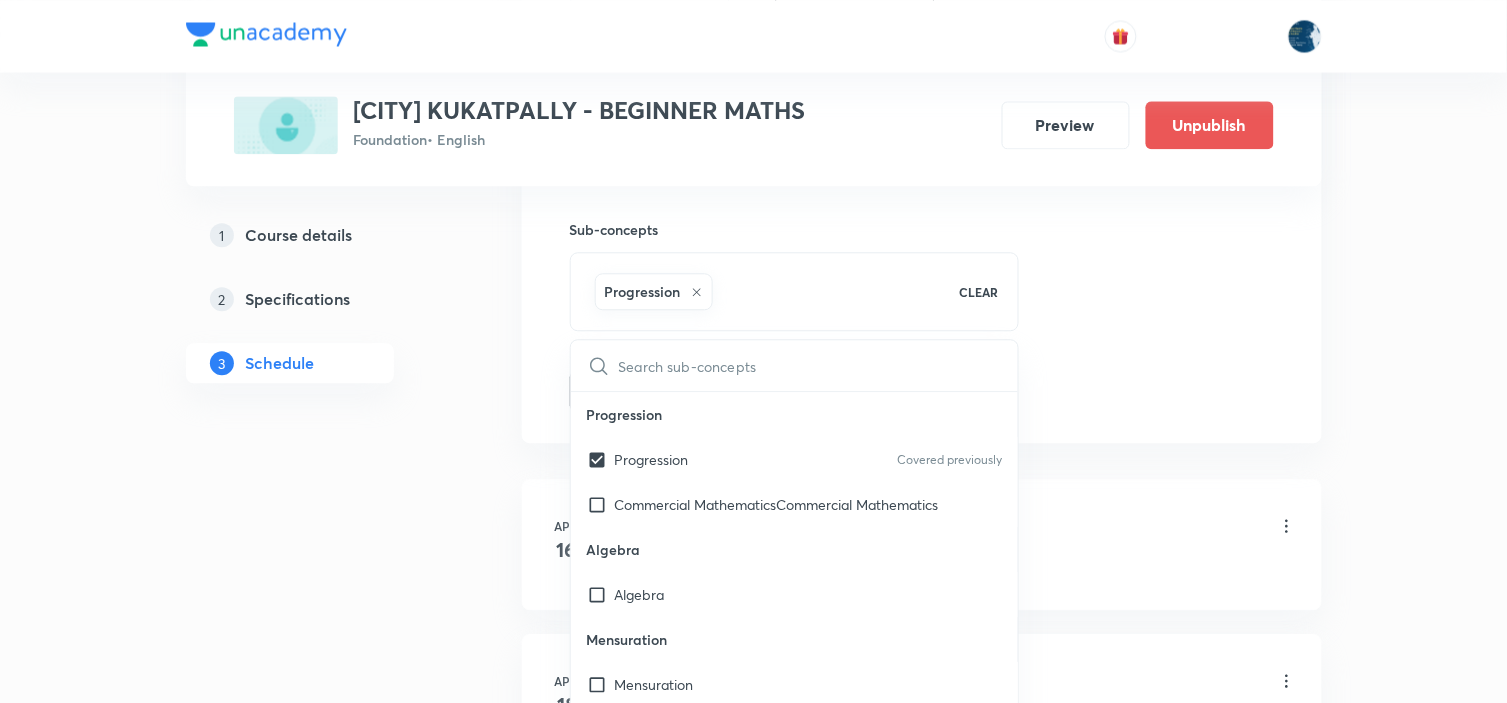 click on "Session  36 Live class Session title 34/99 Methods to find square of a number ​ Schedule for Aug 4, 2025, 6:02 PM ​ Duration (in minutes) 40 ​ Educator Laxmipriya Sahu   Session type Online Offline Room Room 106 Sub-concepts Progression CLEAR ​ Progression Progression Covered previously Commercial MathematicsCommercial Mathematics Algebra Algebra Mensuration Mensuration Geometry Geometry Number Systems Number Systems Commercial Mathematics Commercial Mathematics Trigonometry Trigonometry Statistics and Probability Statistics and Probability Number System Number System Polynomial Polynomial Linear Equation Linear Equation Quadratic Equation Quadratic Equation Triangles Triangles Quadrilaterals Quadrilaterals Circles Circles Surface Area & Volume Surface Area & Volume Coordinate Geometry Coordinate Geometry Statistics Statistics Probability Probability Trigonometric Function Trigonometric Function Relation & Function Relation & Function Differentiation & Integration Differentiation & Integration Add" at bounding box center (922, -134) 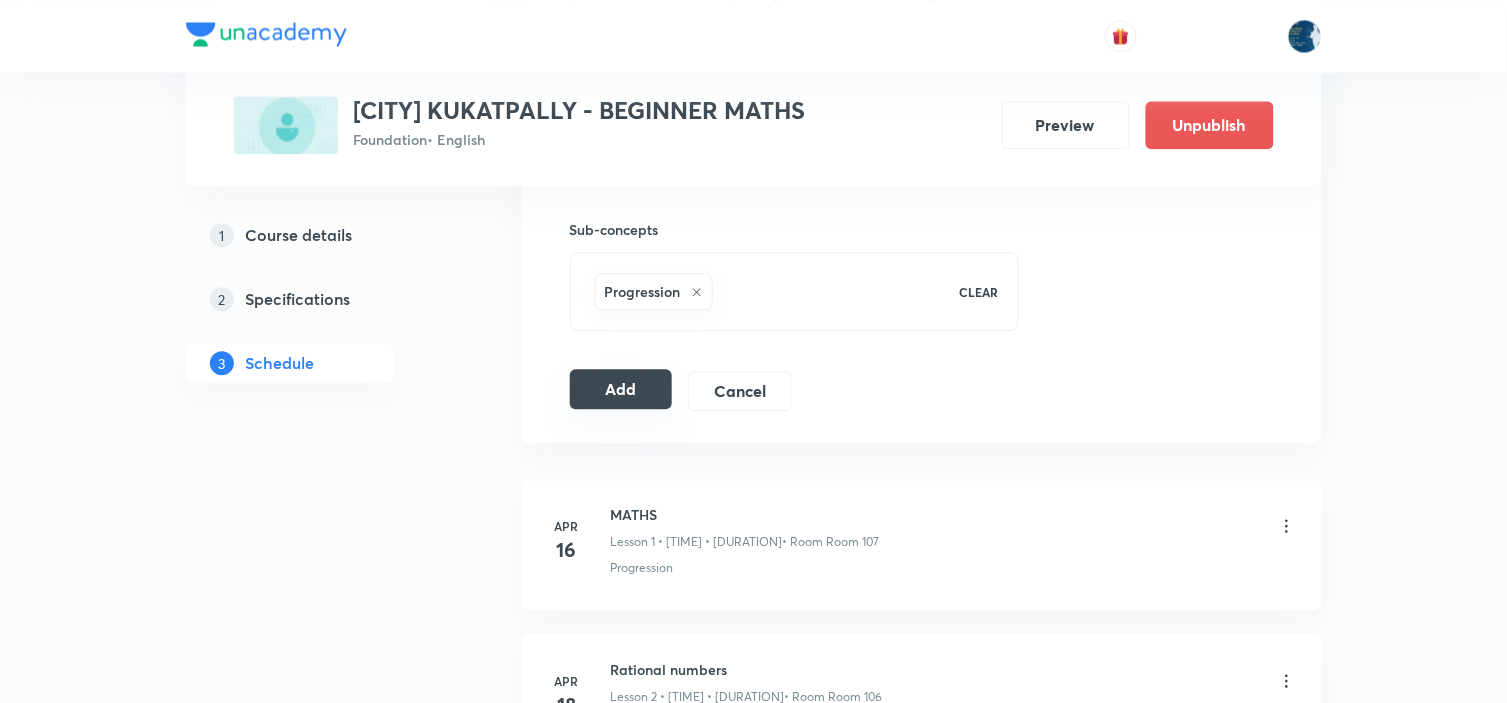 click on "Add" at bounding box center (621, 389) 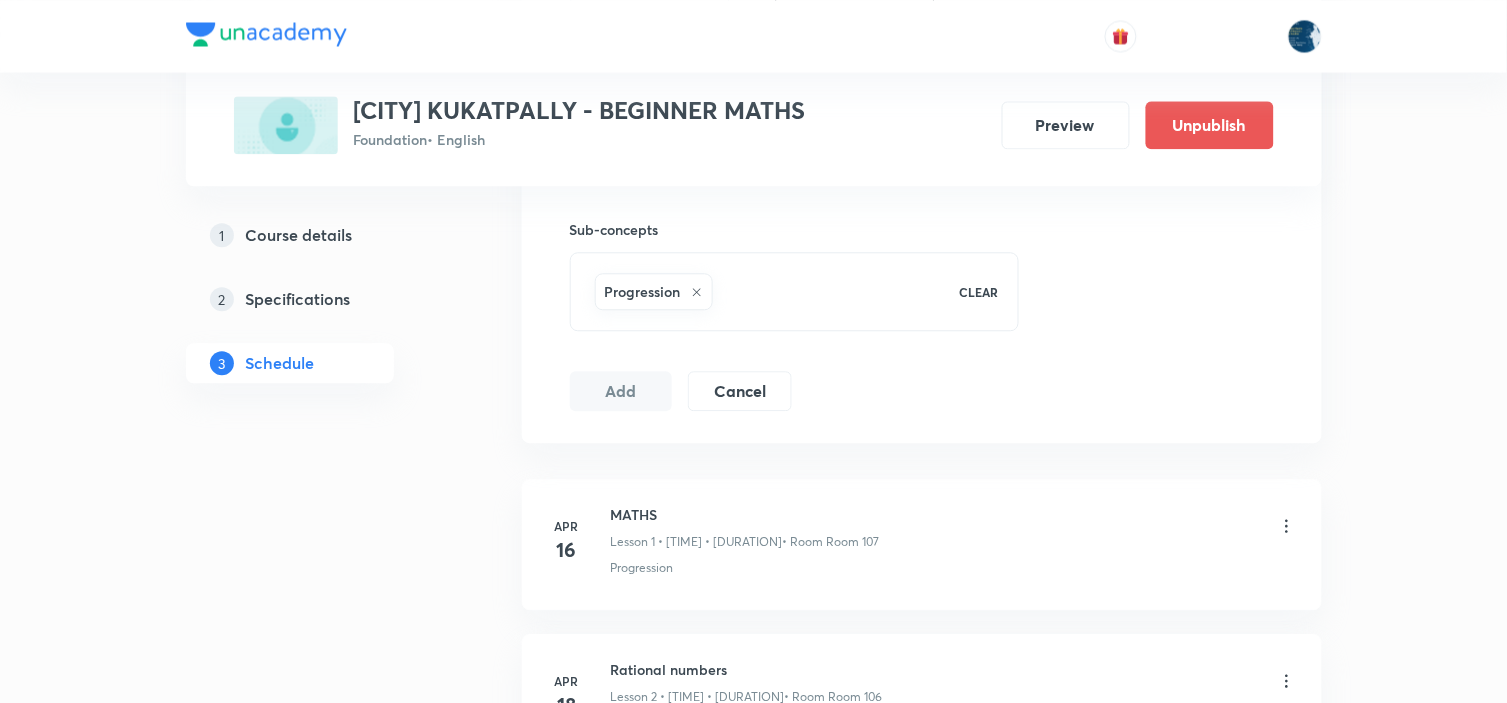 type 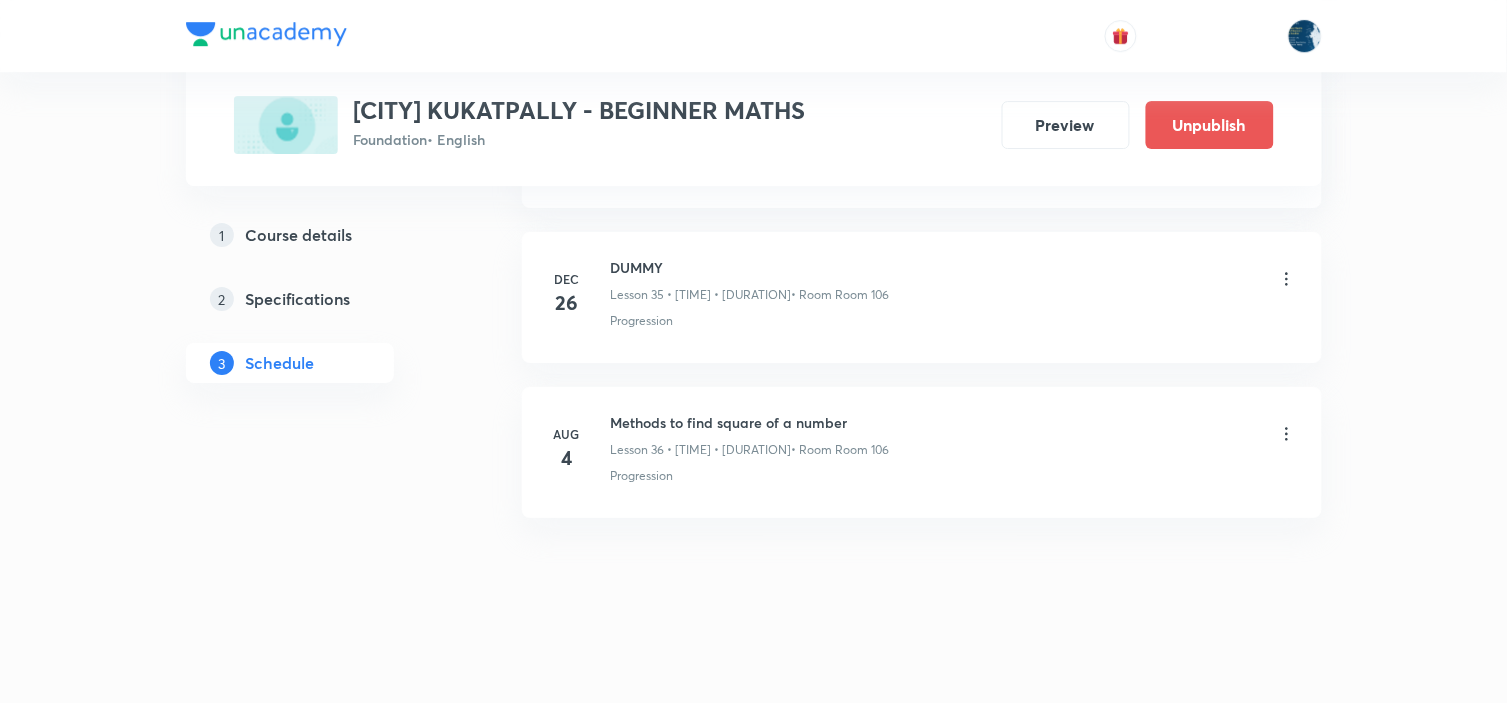 scroll, scrollTop: 5566, scrollLeft: 0, axis: vertical 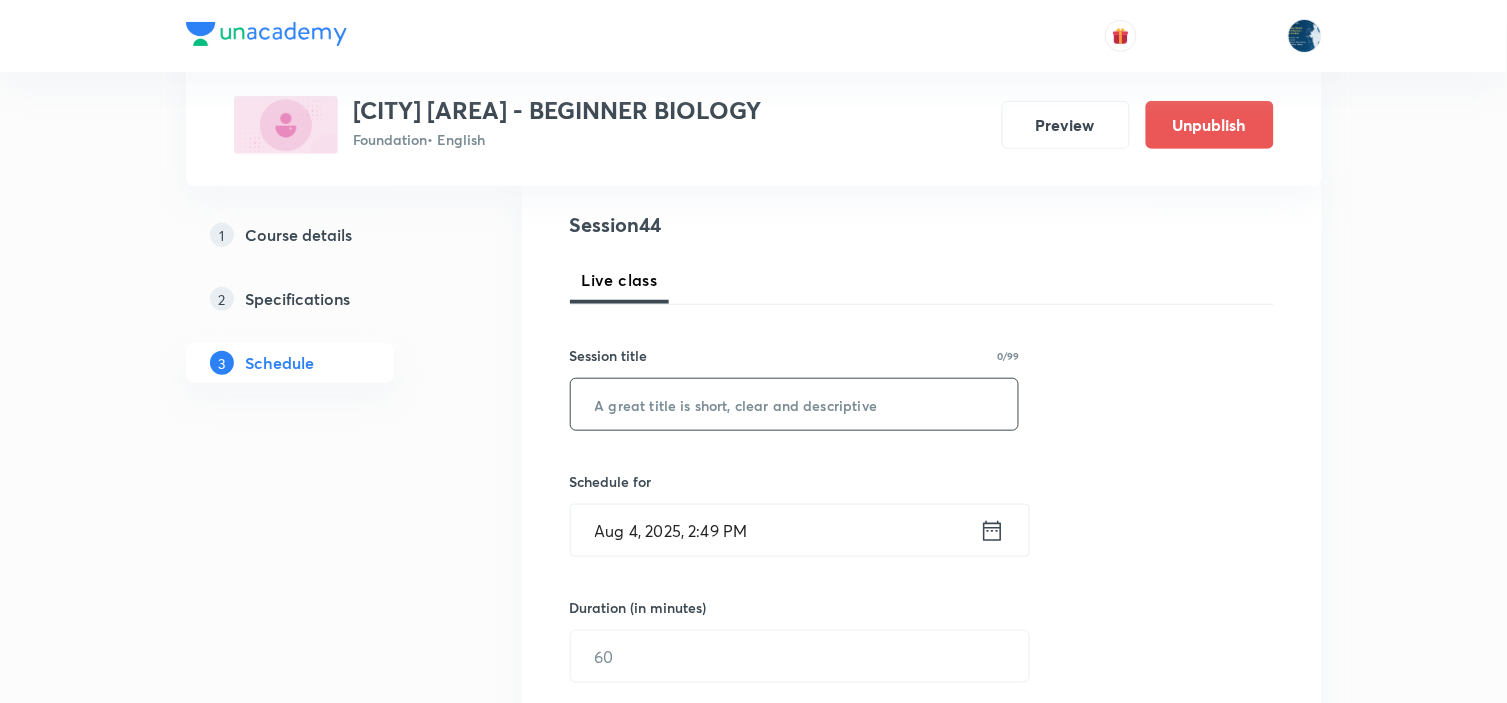 click at bounding box center [795, 404] 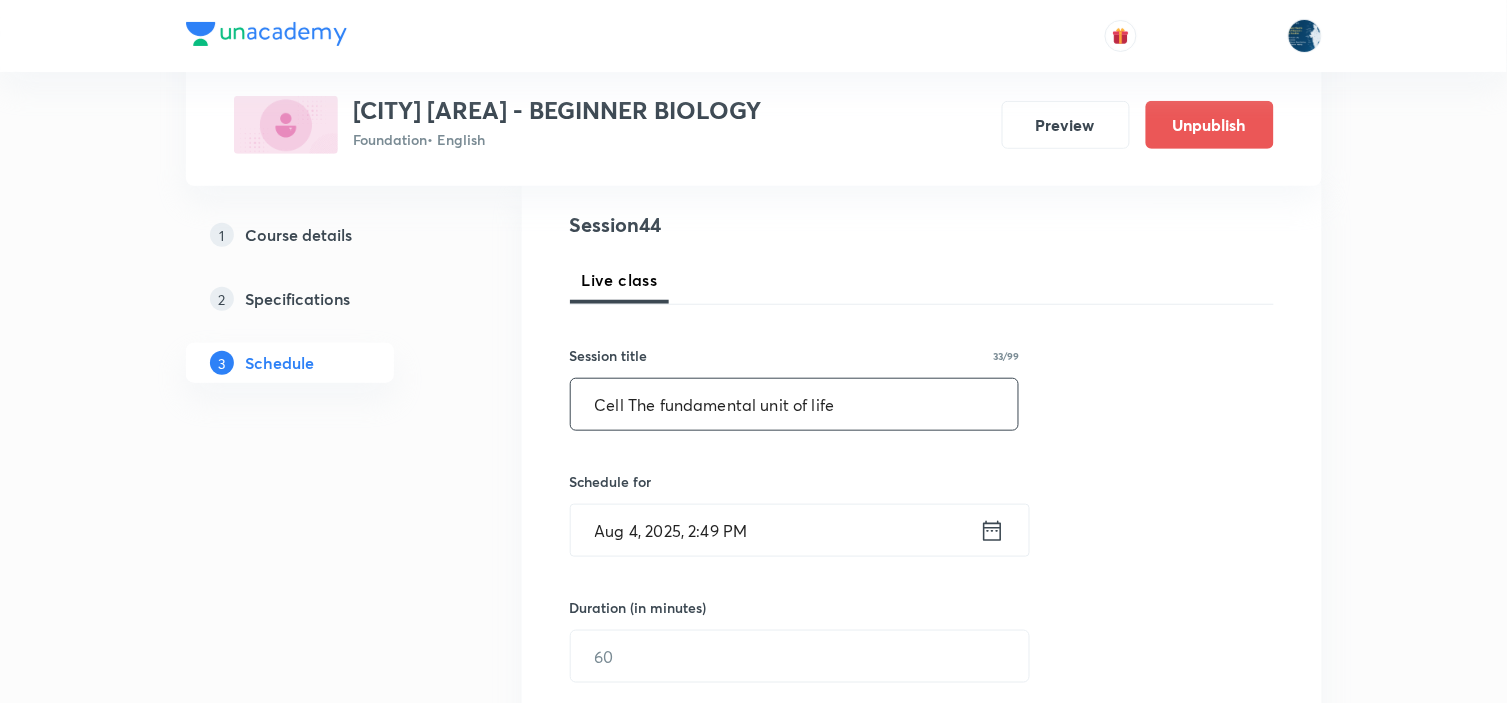 type on "Cell The fundamental unit of life" 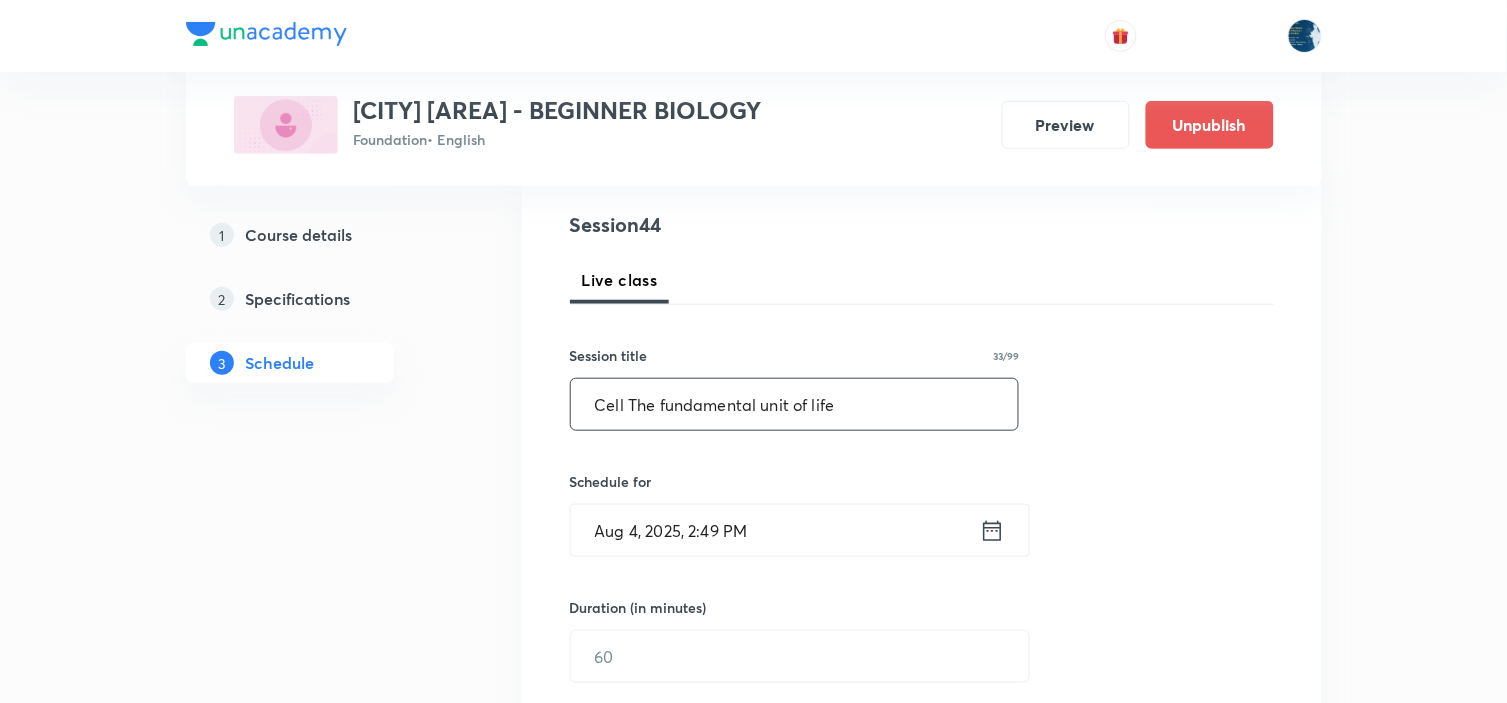 scroll, scrollTop: 333, scrollLeft: 0, axis: vertical 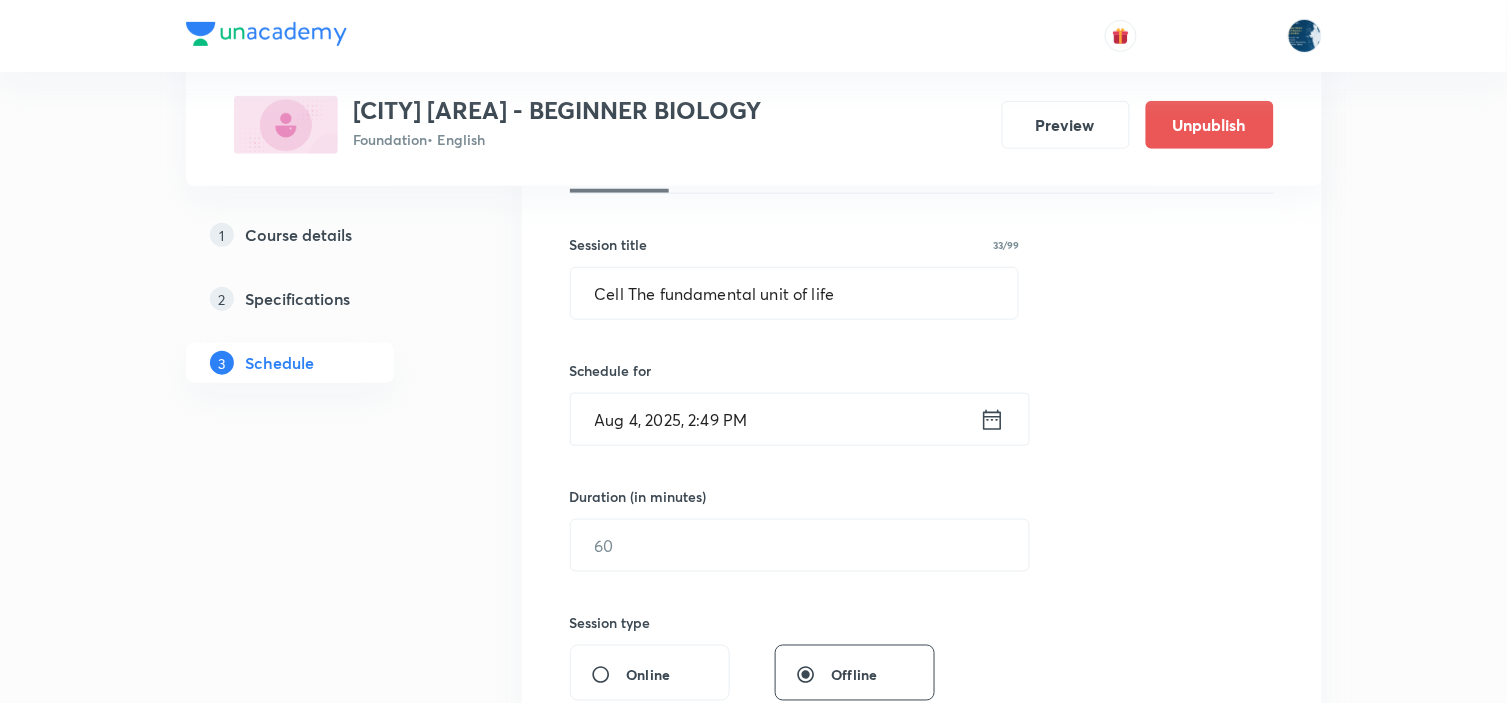 click 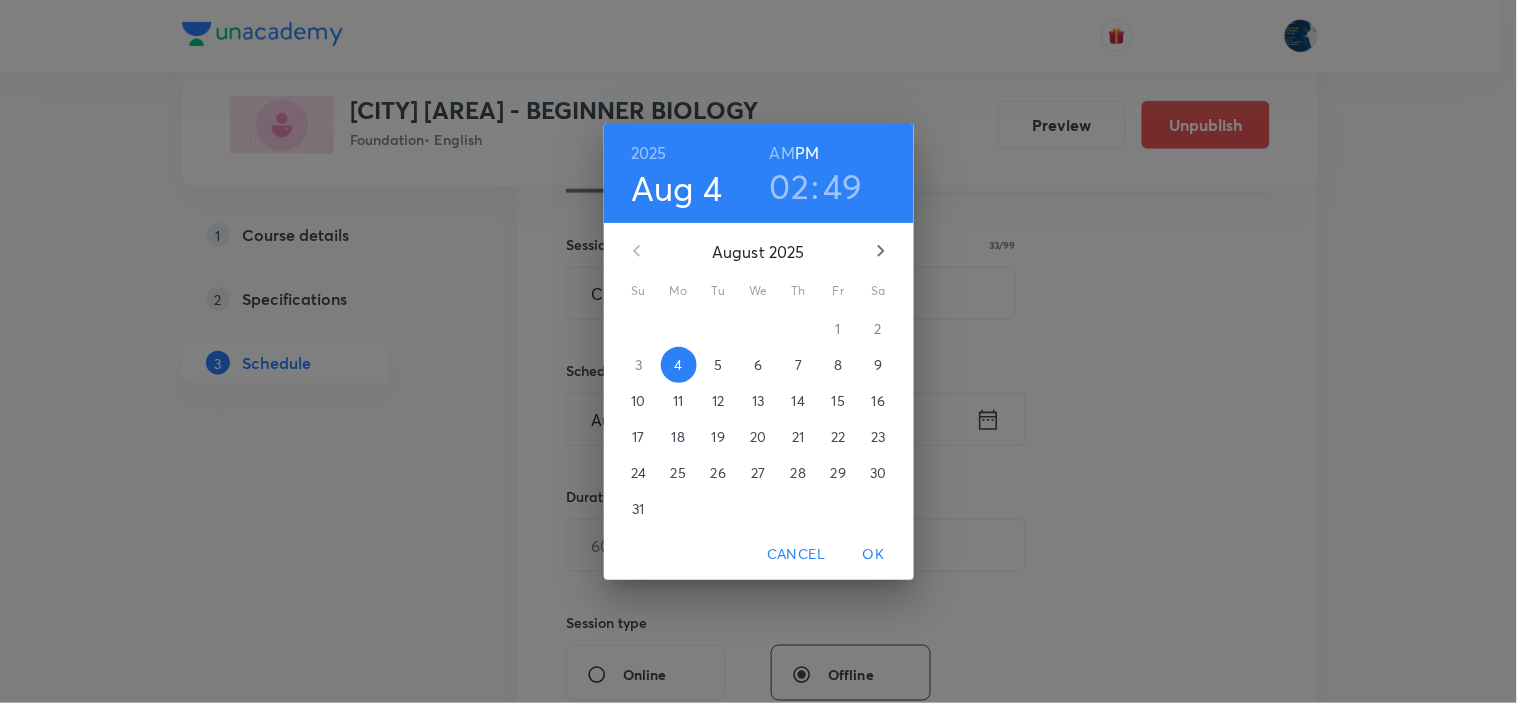 click on "02" at bounding box center (790, 186) 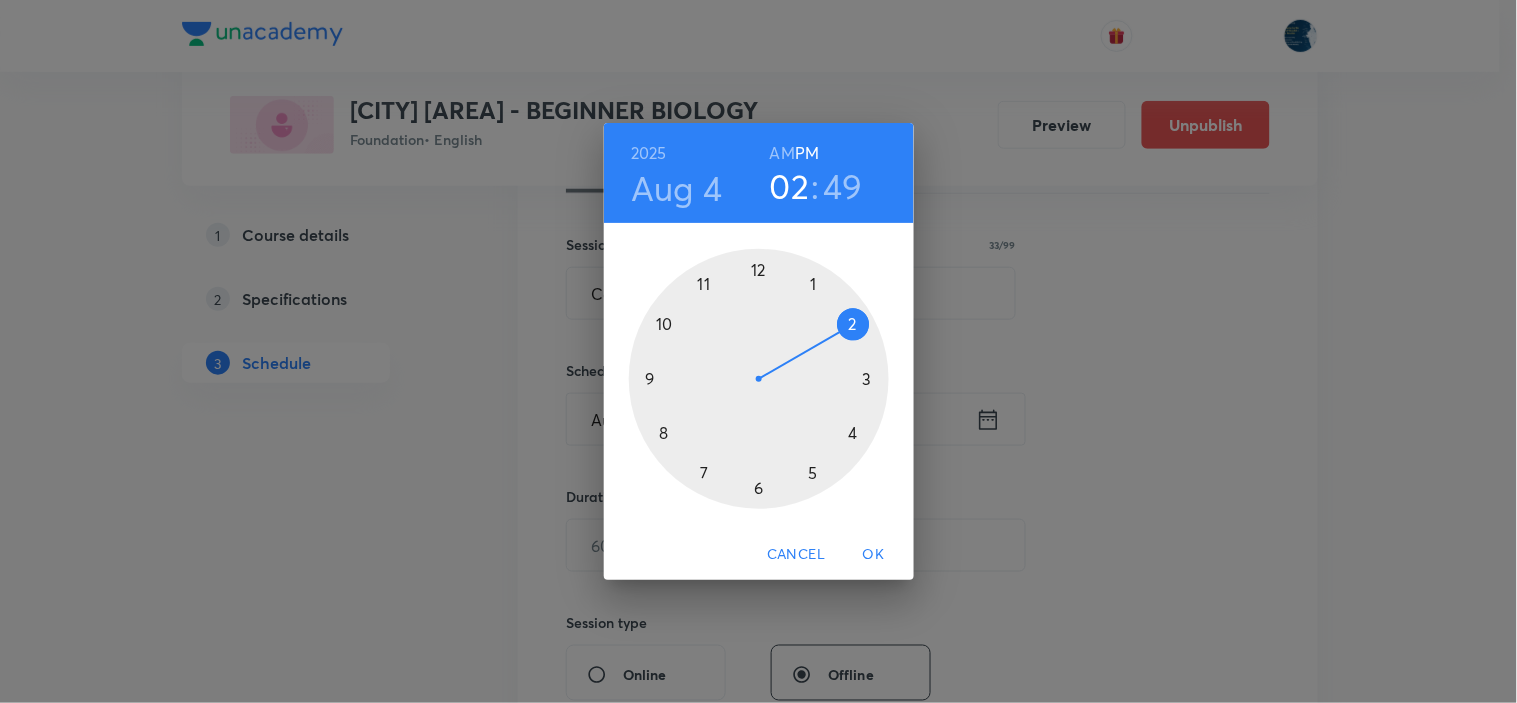 click at bounding box center [759, 379] 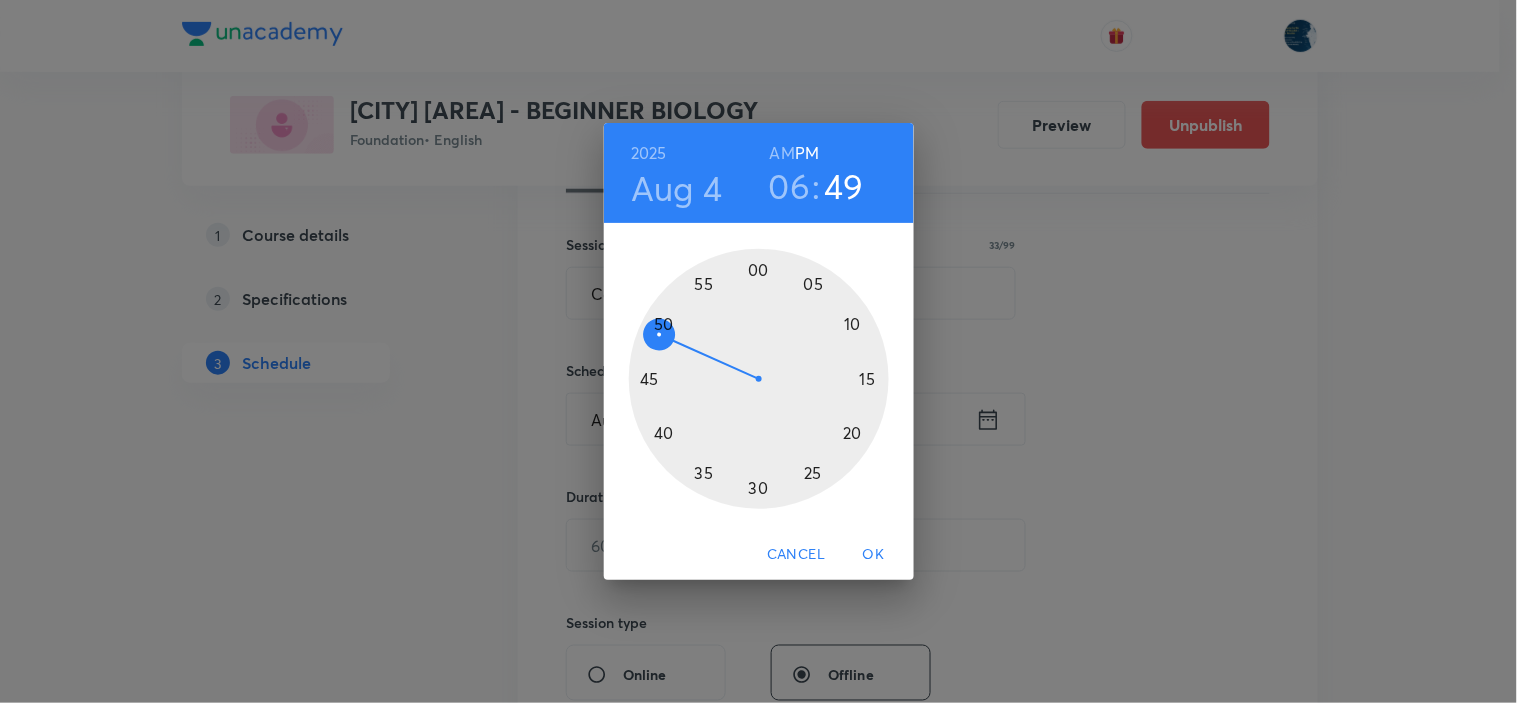 click at bounding box center (759, 379) 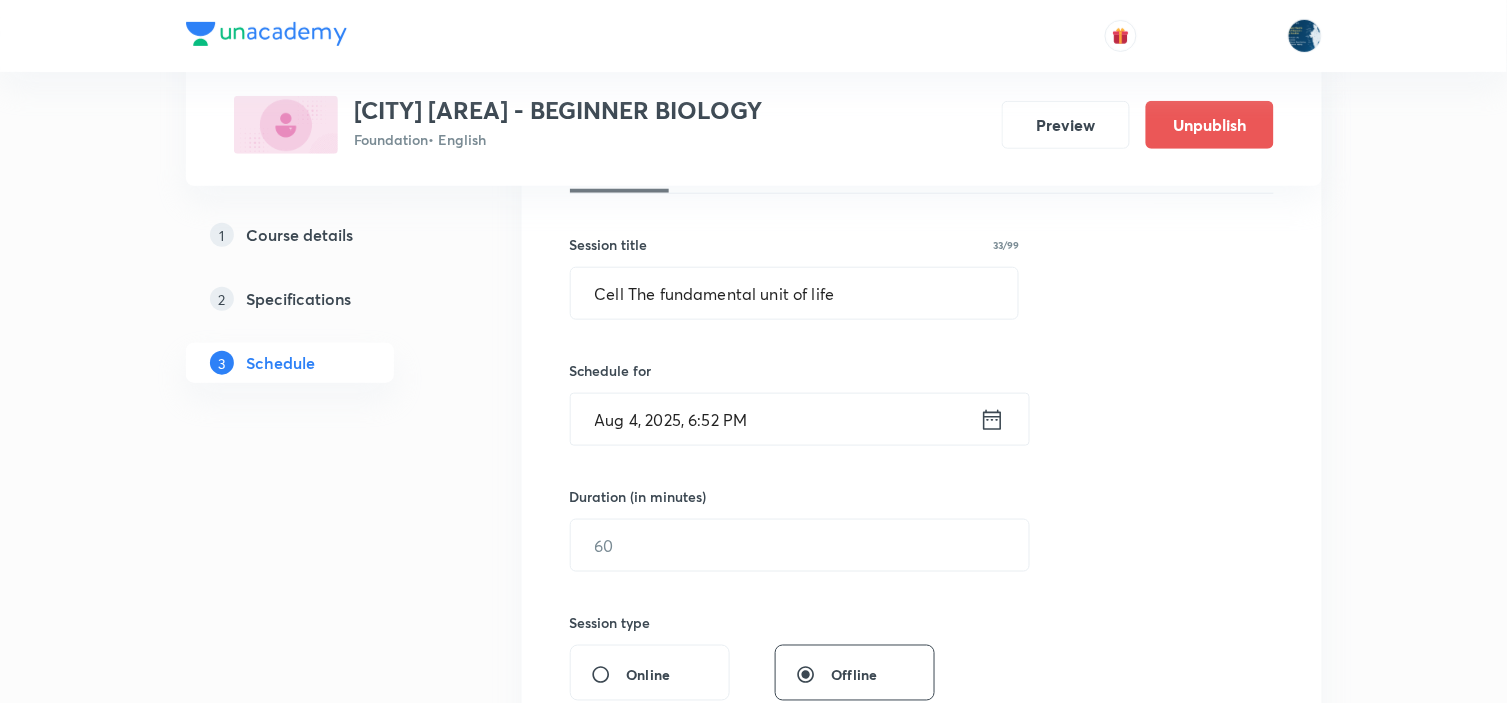 scroll, scrollTop: 555, scrollLeft: 0, axis: vertical 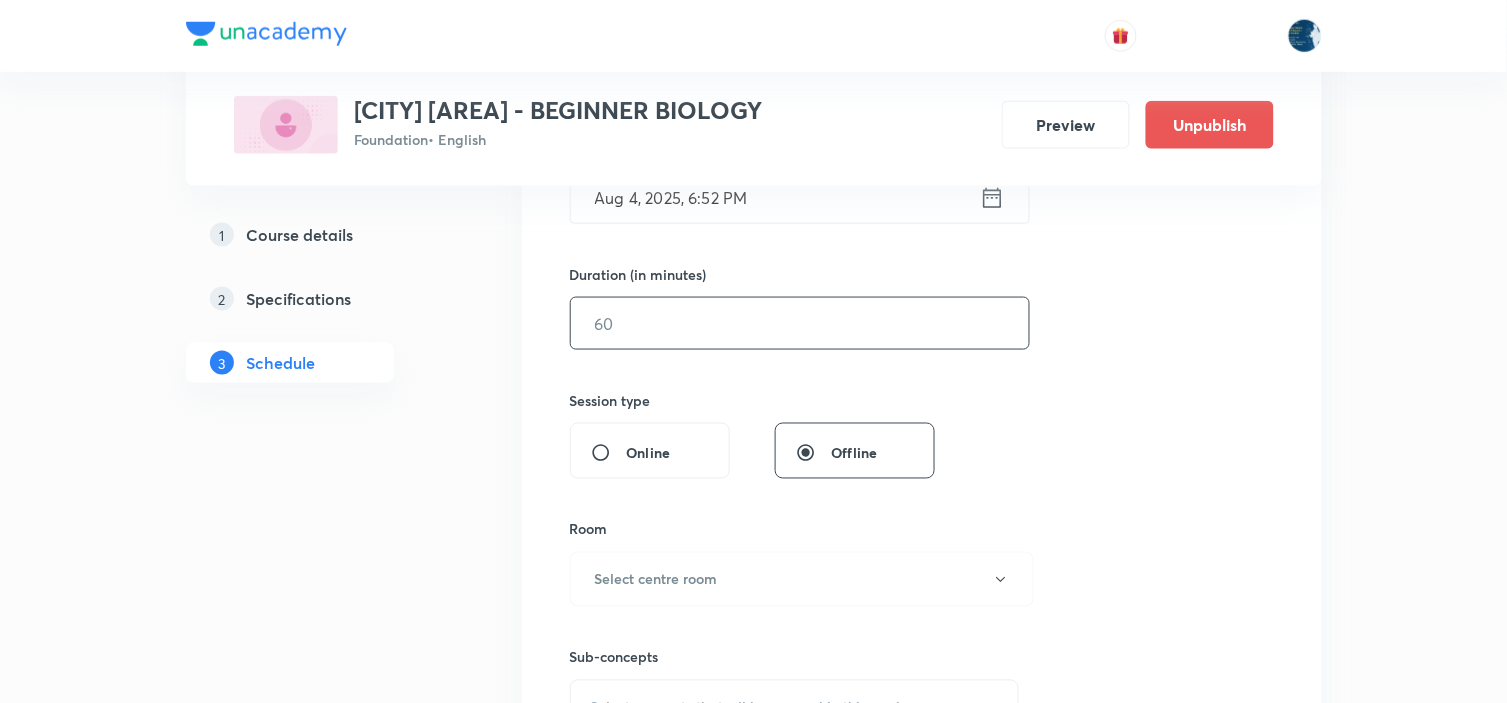 click at bounding box center (800, 323) 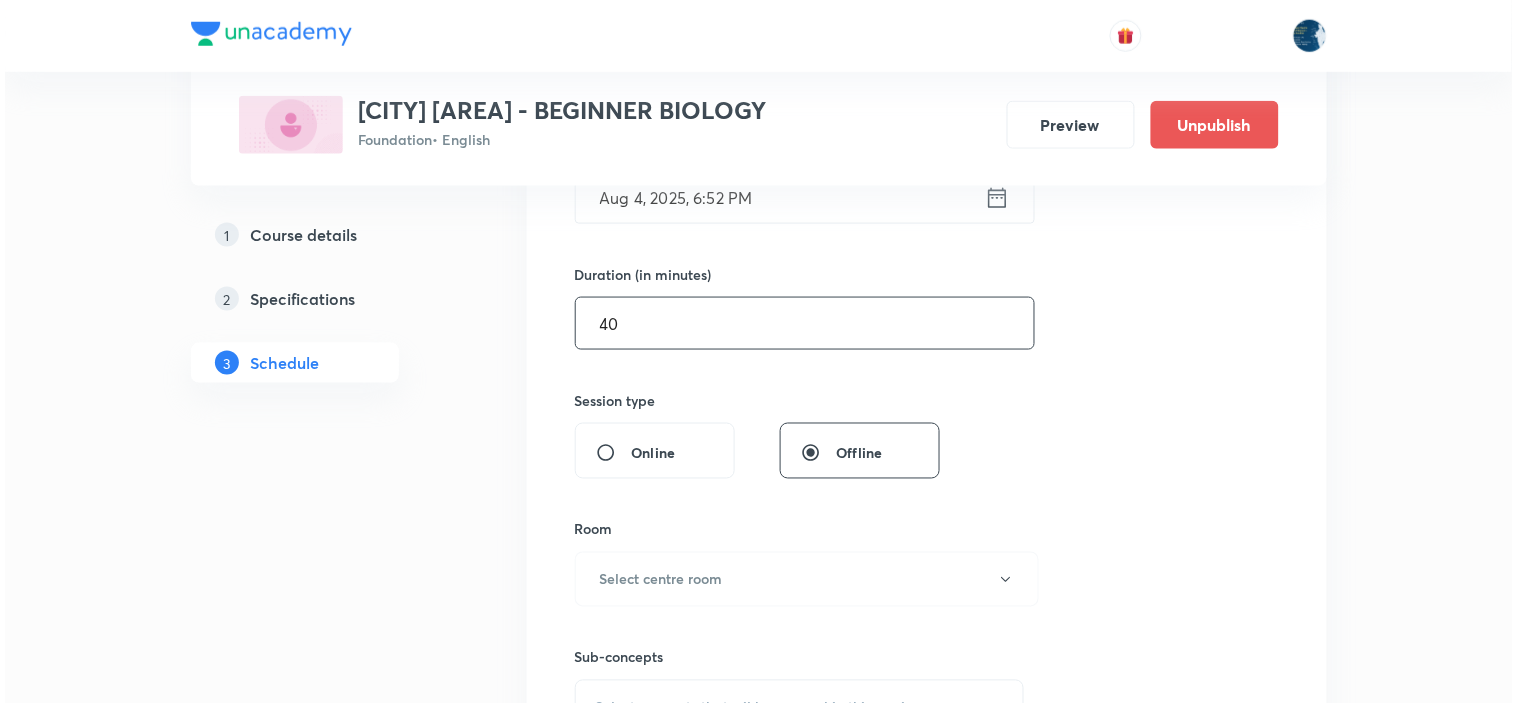 scroll, scrollTop: 777, scrollLeft: 0, axis: vertical 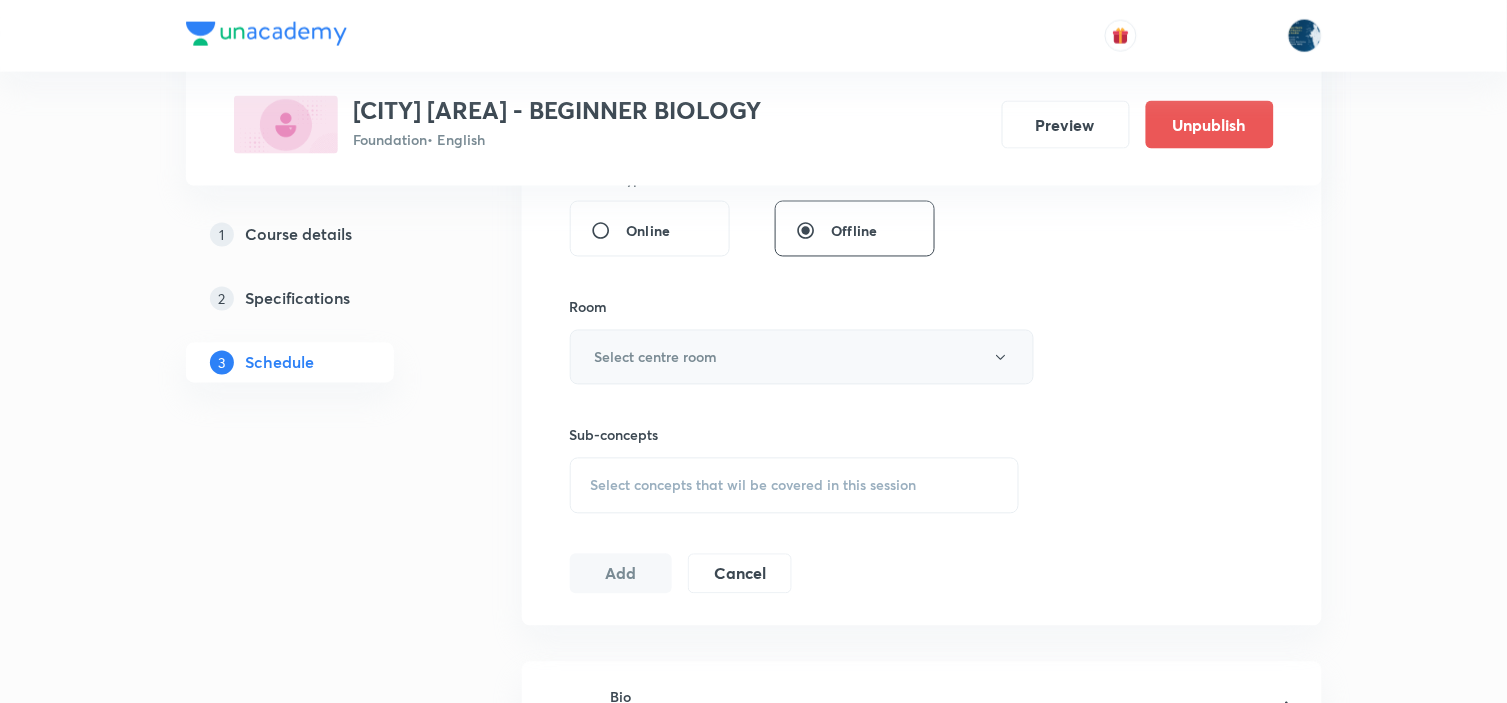 type on "40" 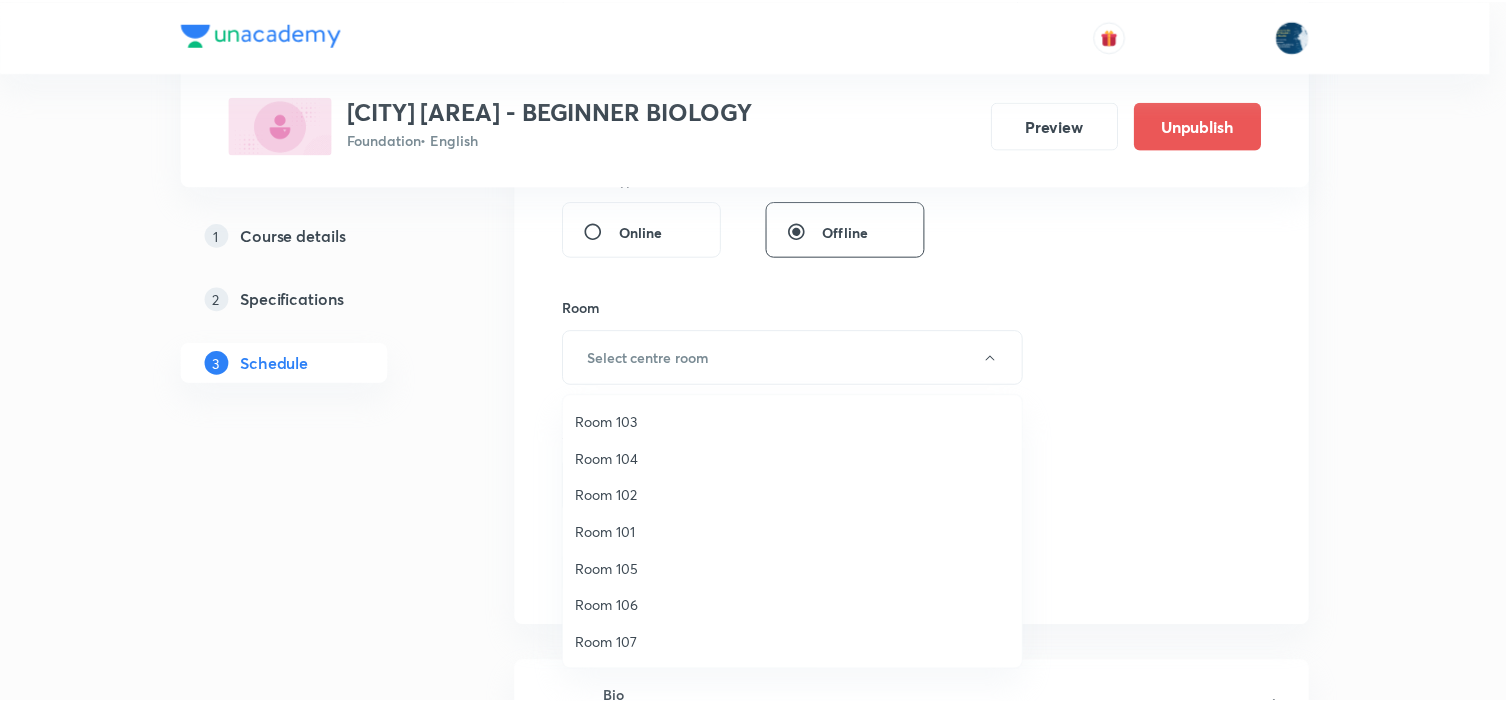 scroll, scrollTop: 111, scrollLeft: 0, axis: vertical 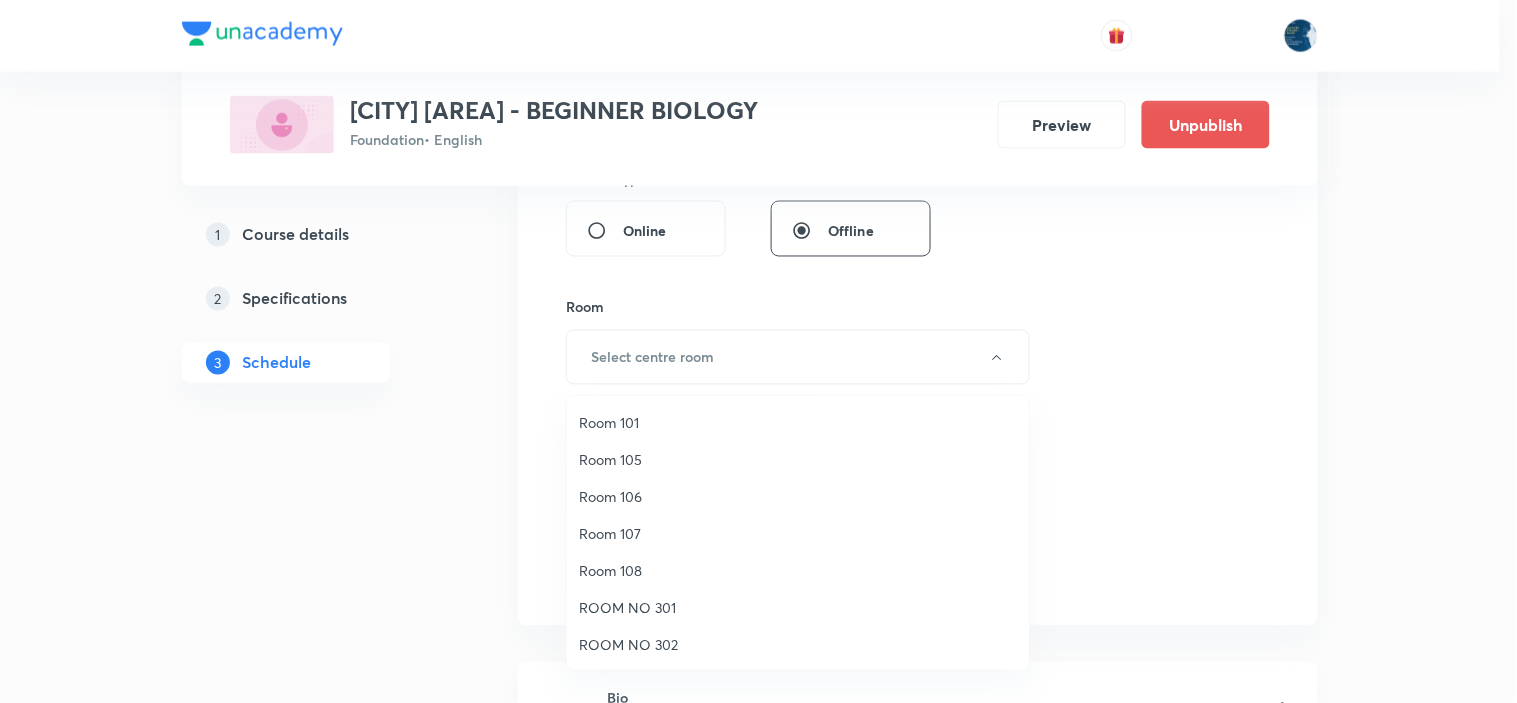 click on "Room 106" at bounding box center (798, 496) 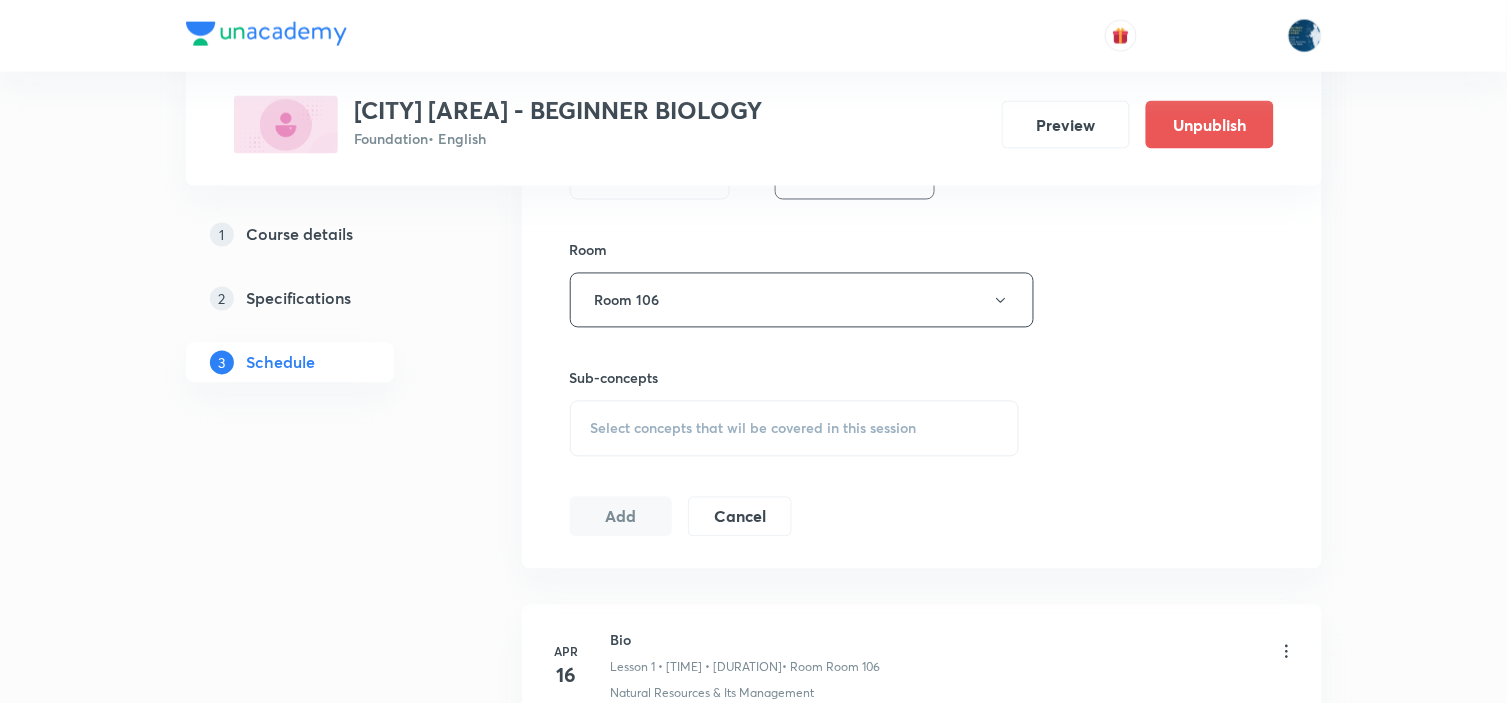 scroll, scrollTop: 888, scrollLeft: 0, axis: vertical 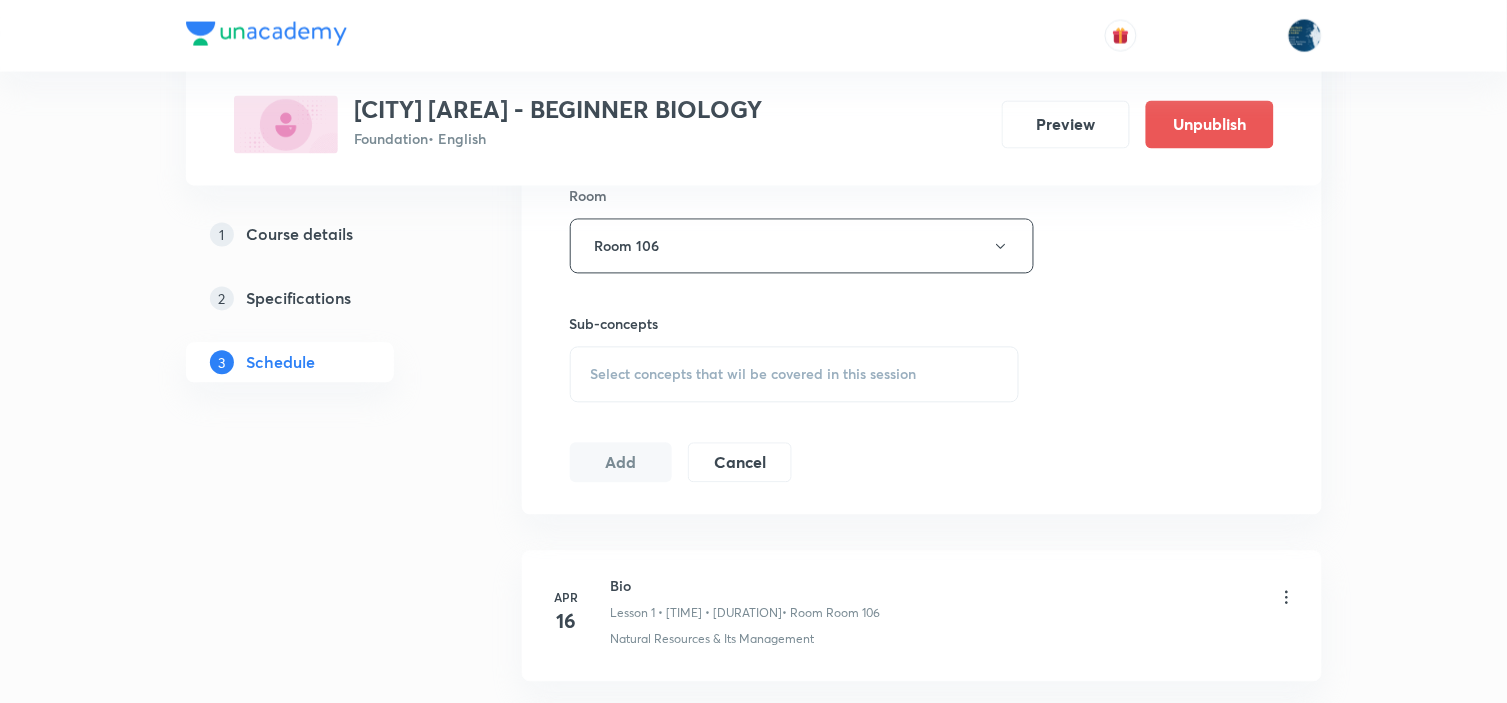 click on "Select concepts that wil be covered in this session" at bounding box center [795, 375] 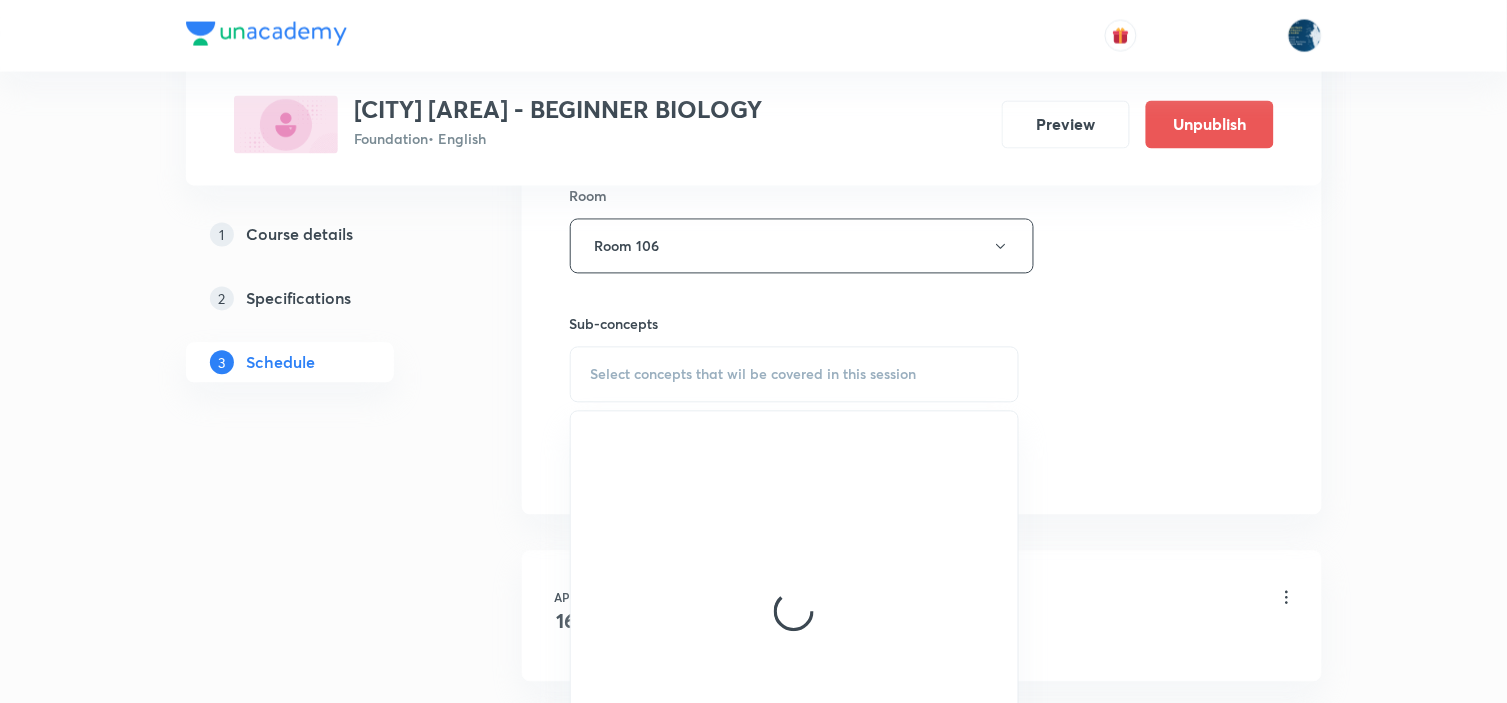scroll, scrollTop: 1000, scrollLeft: 0, axis: vertical 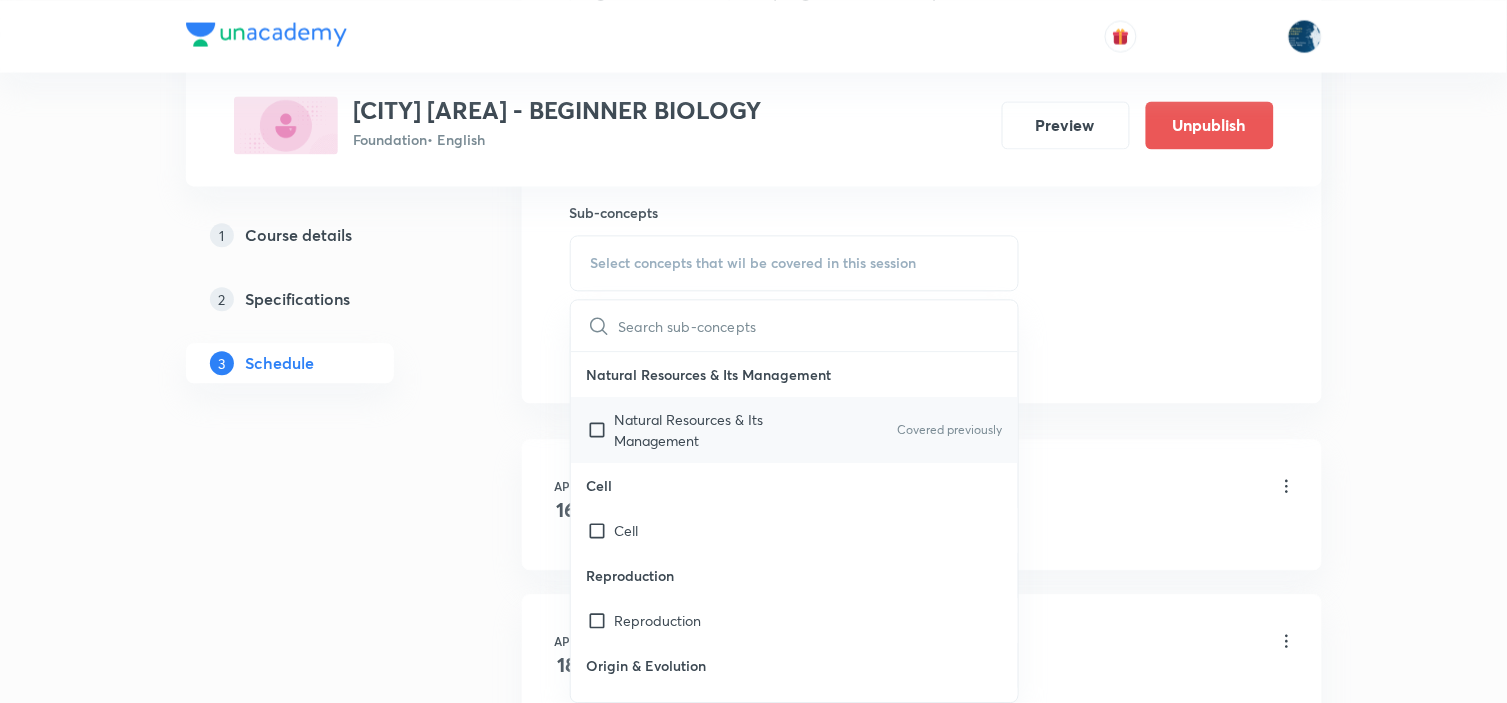 click on "Covered previously" at bounding box center [949, 430] 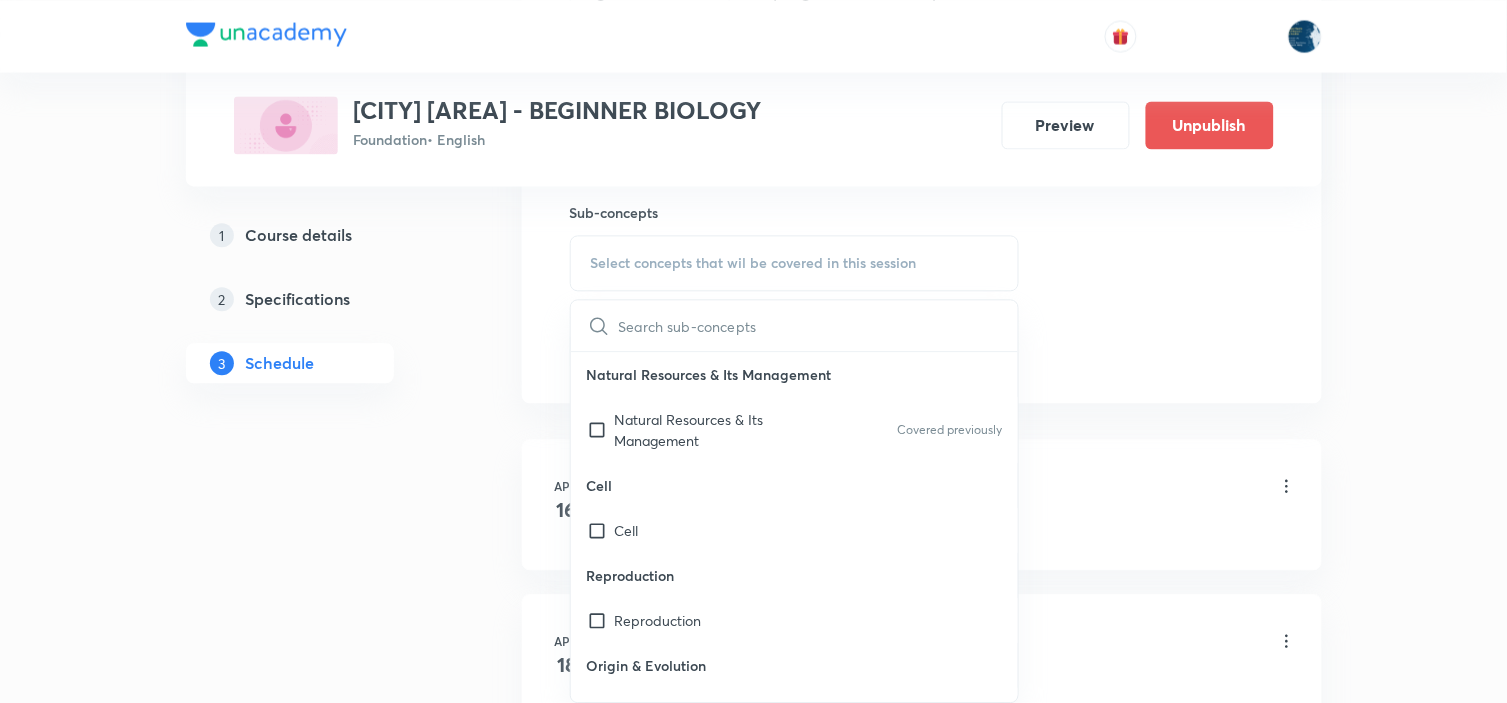 checkbox on "true" 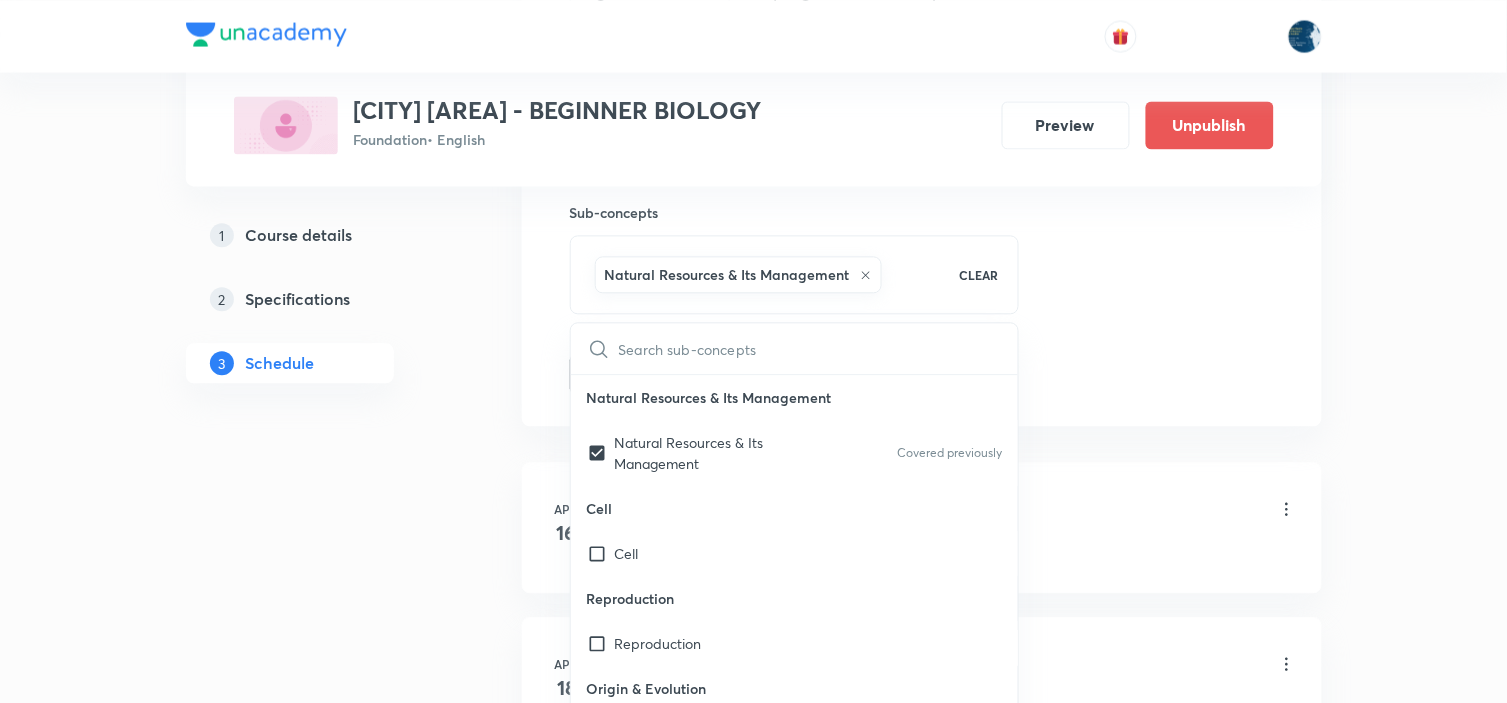 click on "Session  44 Live class Session title 33/99 Cell The fundamental unit of life ​ Schedule for Aug 4, 2025, 6:52 PM ​ Duration (in minutes) 40 ​   Session type Online Offline Room Room 106 Sub-concepts Natural Resources & Its Management CLEAR ​ Natural Resources & Its Management Natural Resources & Its Management Covered previously Cell Cell Reproduction Reproduction Origin & Evolution Origin & Evolution Heredity and Variation Heredity and Variation Improvement in Food Resources Improvement in Food Resources Diversity in Living Organisms Diversity in Living Organisms Plant and Animal Nutrition Plant and Animal Nutrition Tissue Tissue Human Disease Human Disease Our Environment Our Environment Respiration Respiration Transportation Transportation Excretion Excretion Control and Coordination Control and Coordination Microorganisms Friend or Foe Introduction Habitat of Microorganisms Microorganism and Us Harmful Microorganism Food Poisoning Food Preservation Nitrogen Fixation Deforestation Red Data Book ECG" at bounding box center (922, -87) 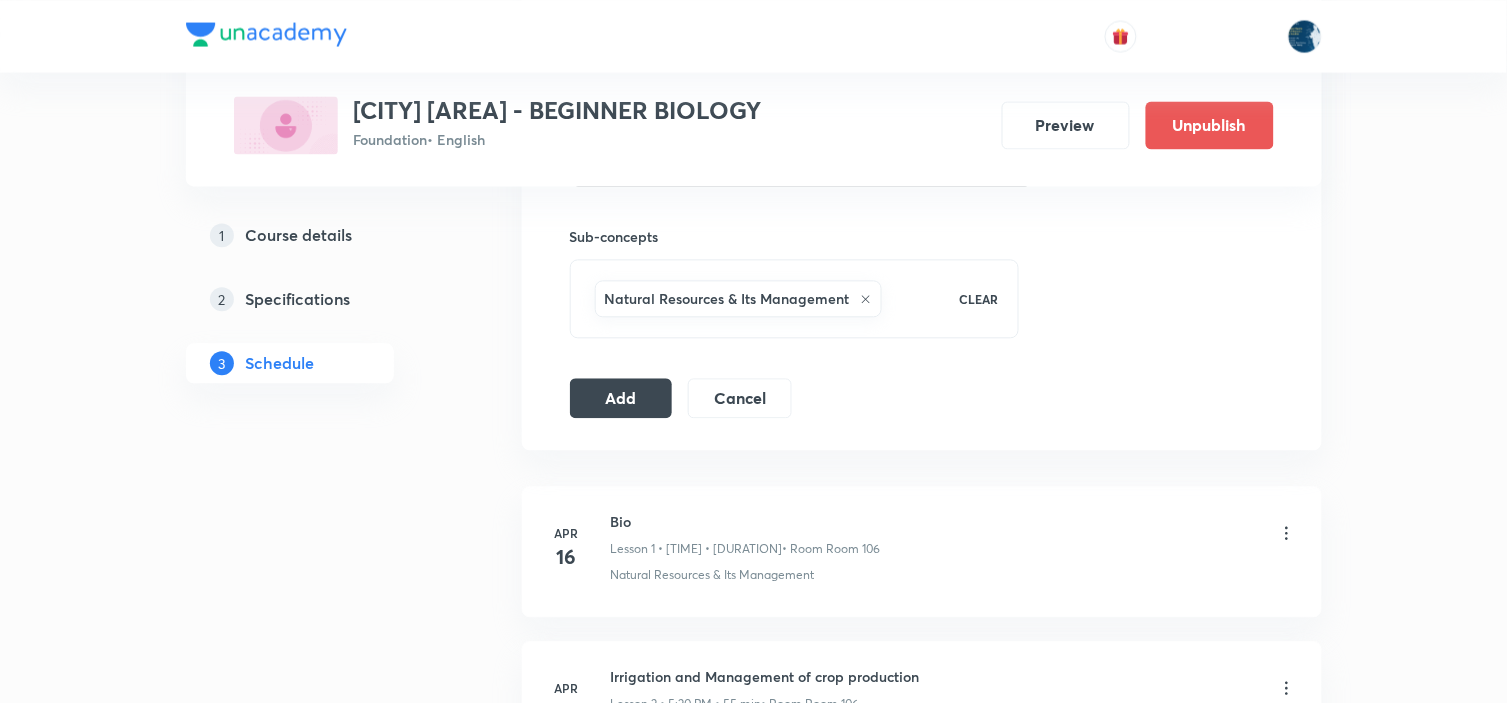 scroll, scrollTop: 1000, scrollLeft: 0, axis: vertical 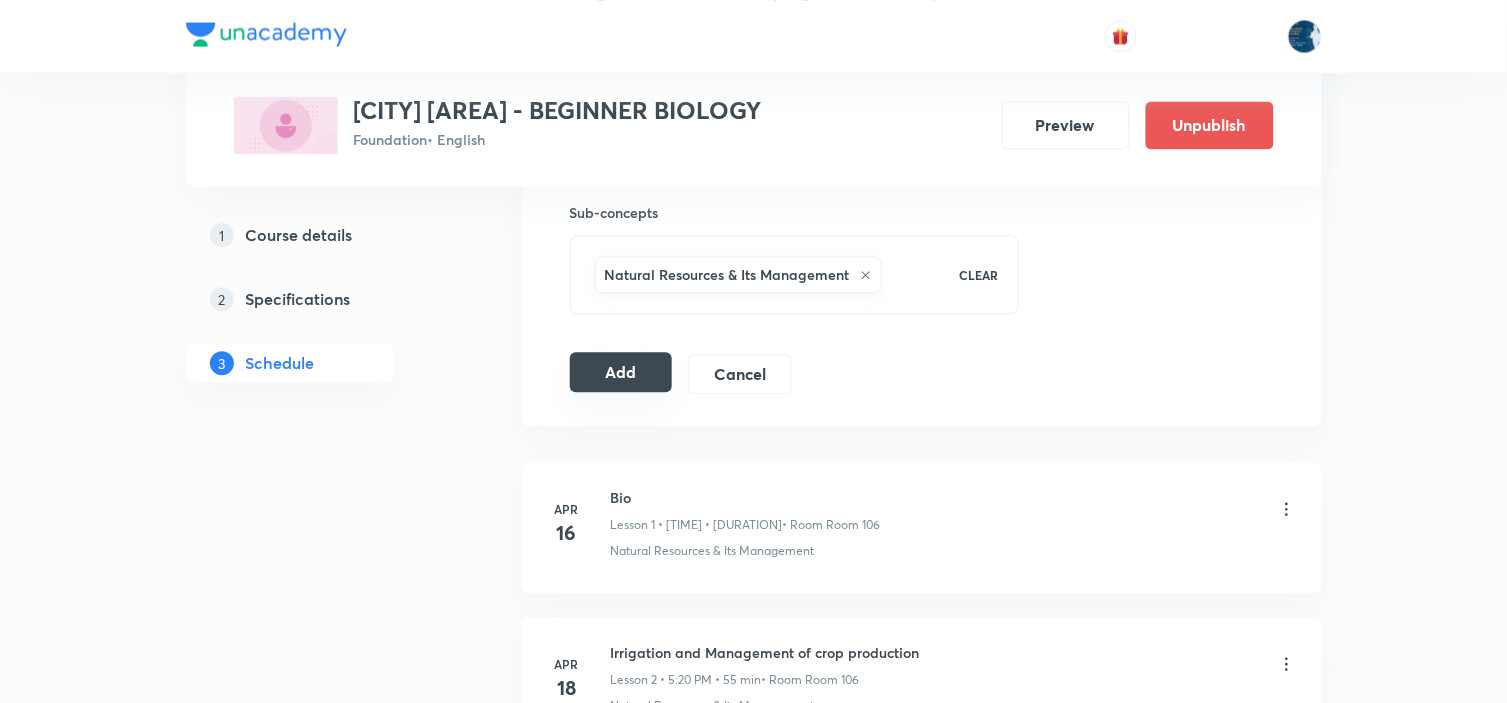 click on "Add" at bounding box center [621, 372] 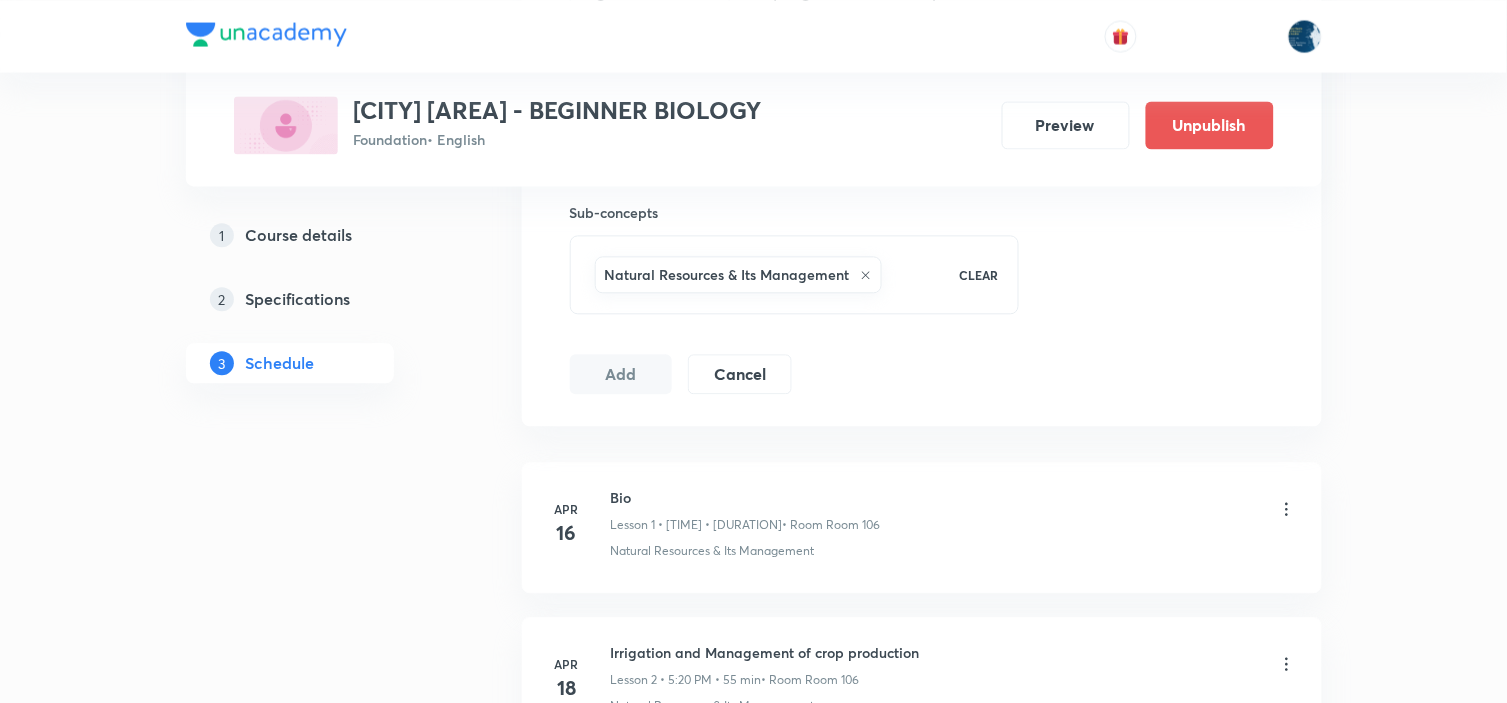 type 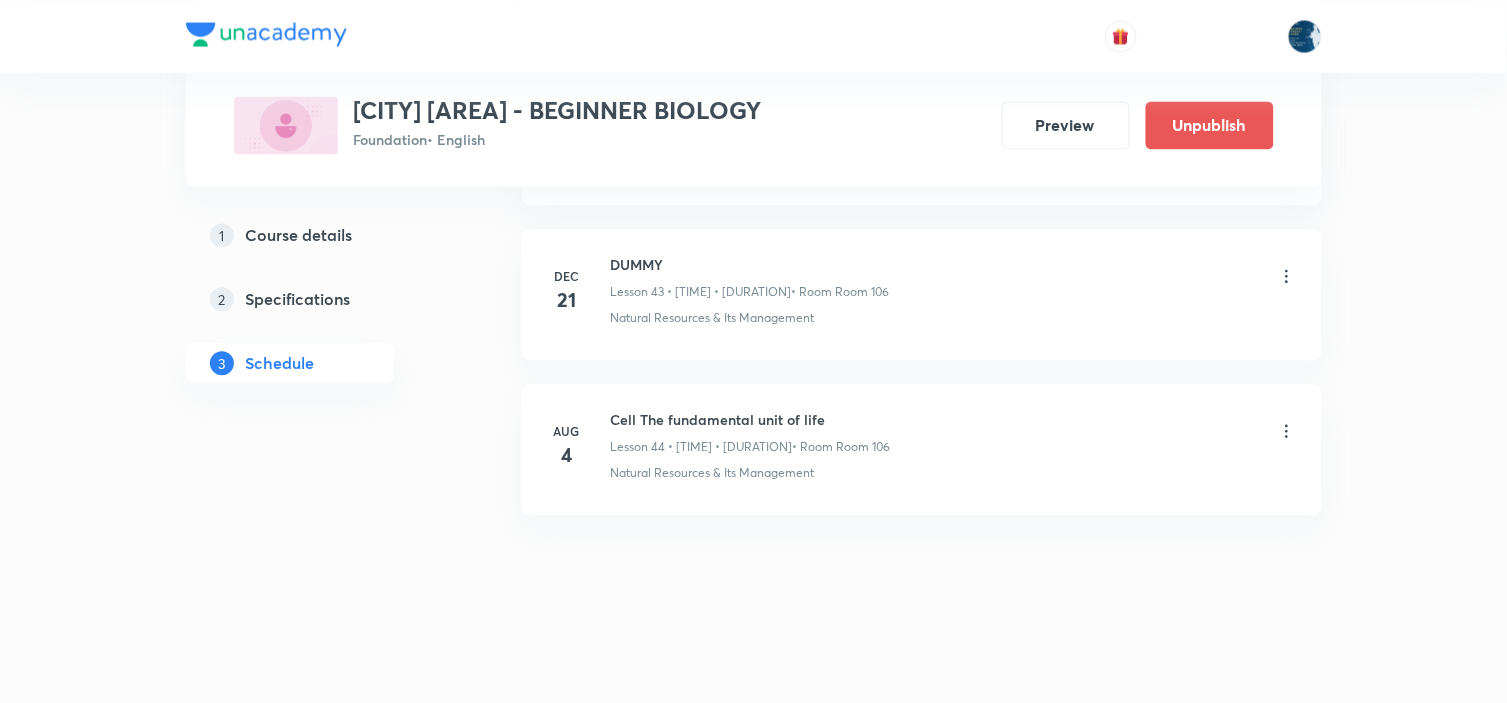 scroll, scrollTop: 6807, scrollLeft: 0, axis: vertical 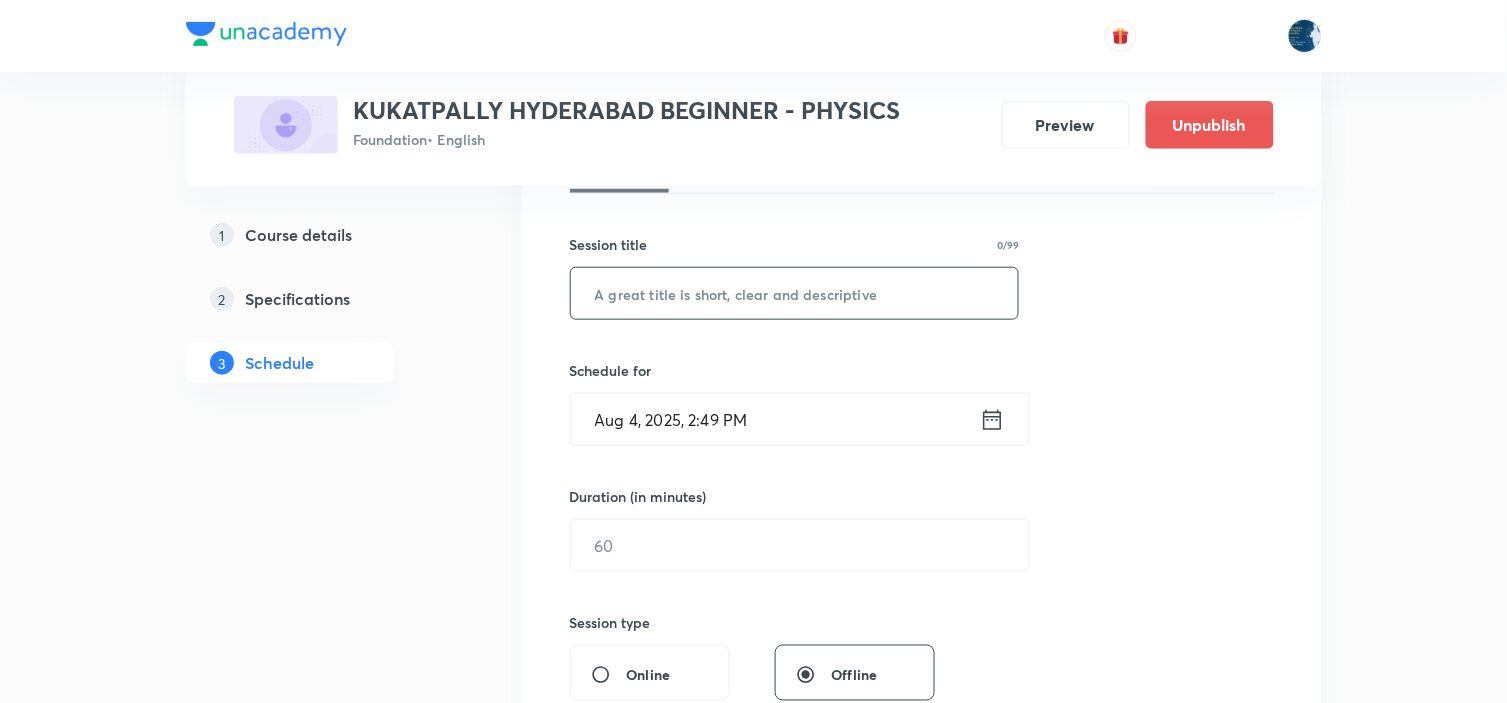 click at bounding box center [795, 293] 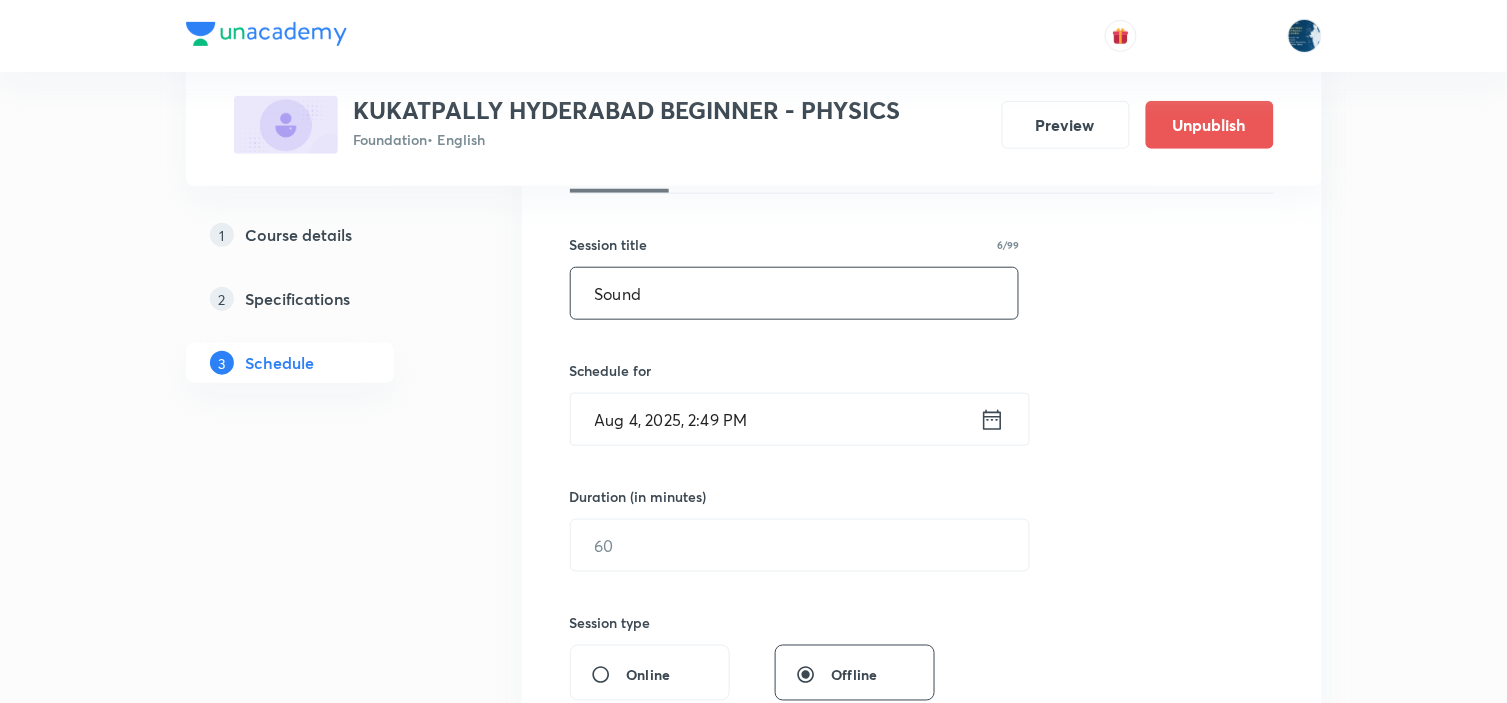 type on "Sound" 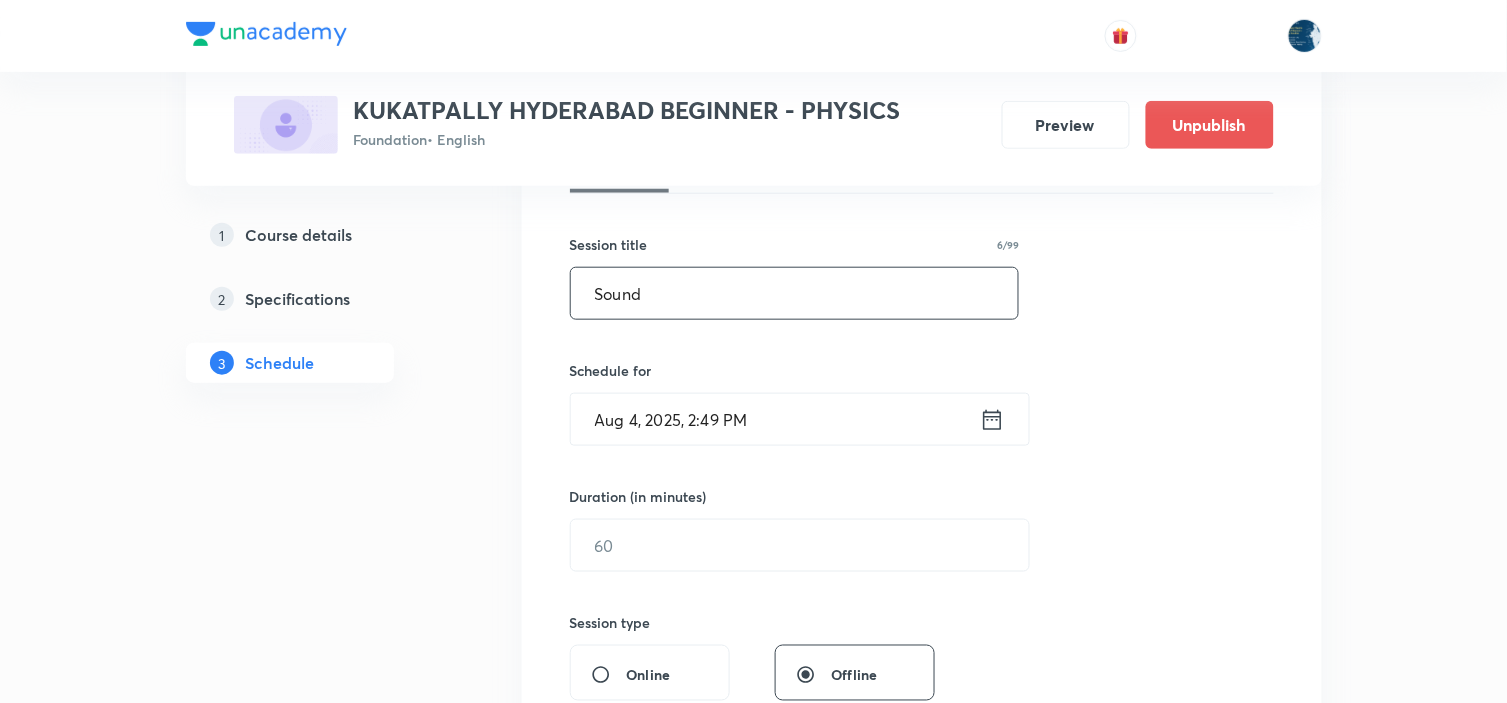 click 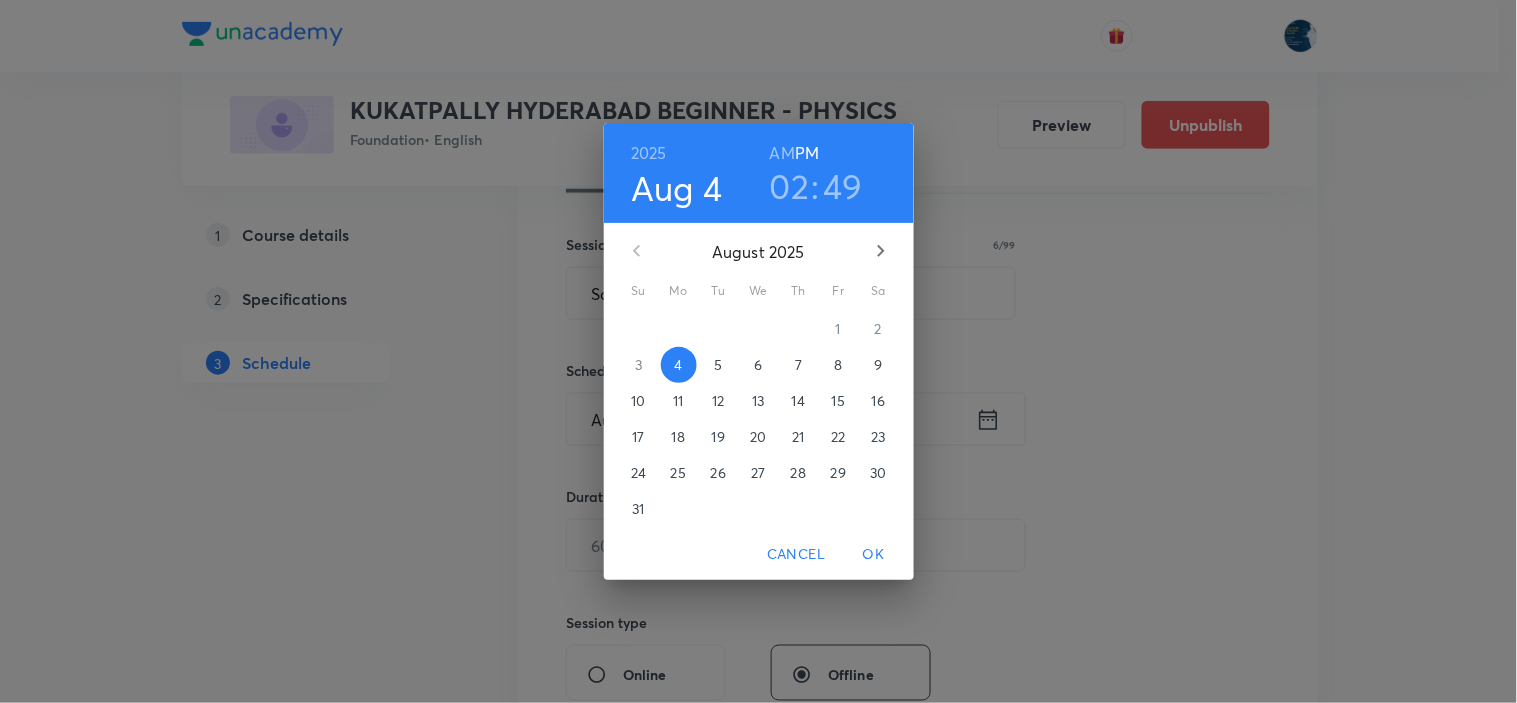 drag, startPoint x: 793, startPoint y: 188, endPoint x: 793, endPoint y: 206, distance: 18 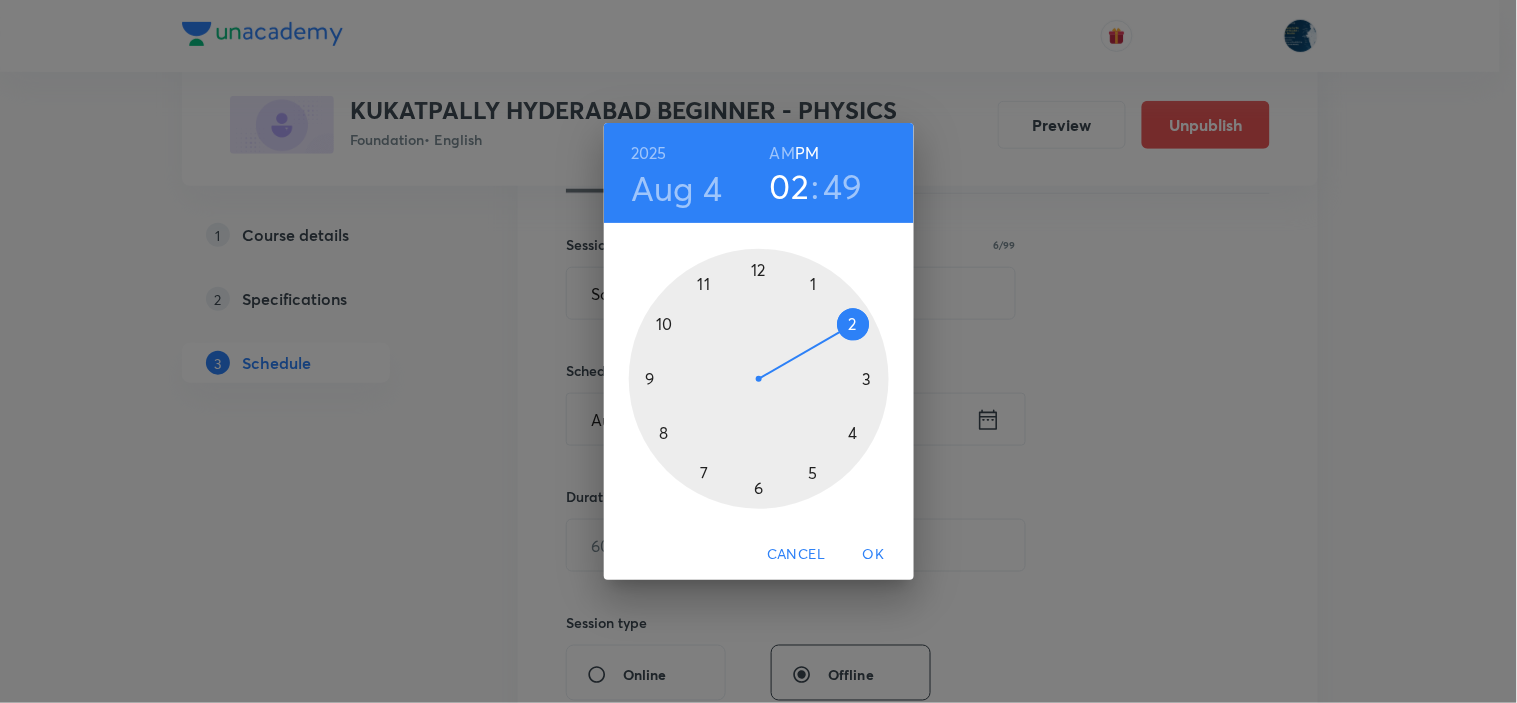 click at bounding box center (759, 379) 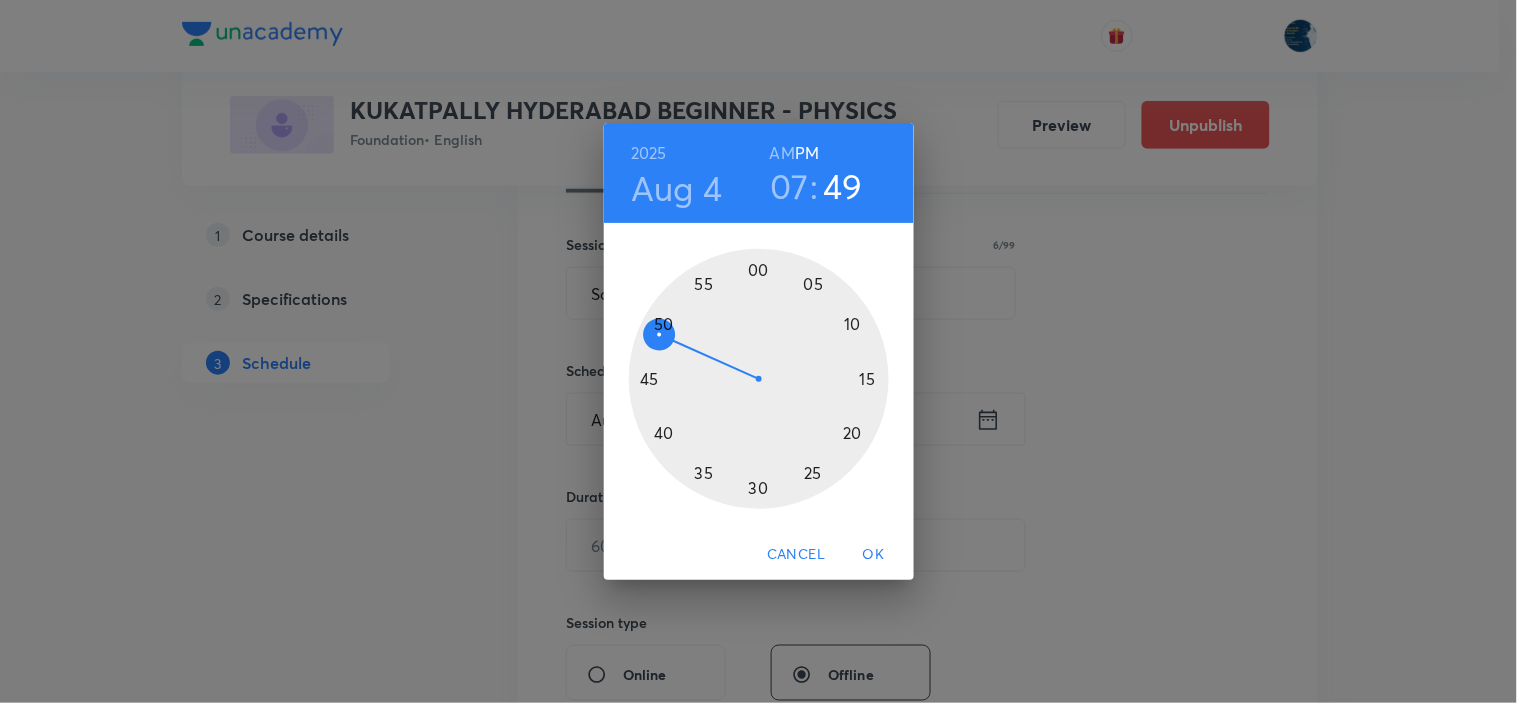 click at bounding box center (759, 379) 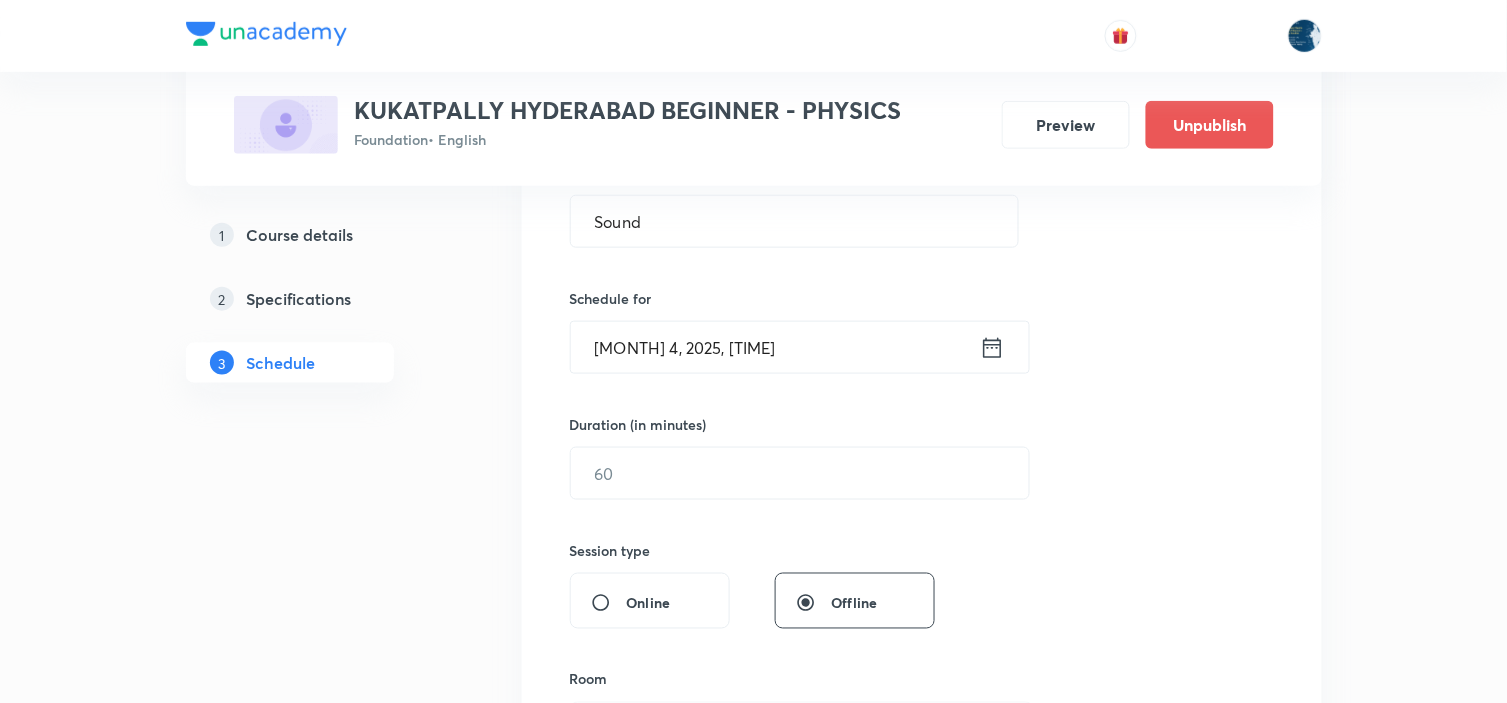 scroll, scrollTop: 444, scrollLeft: 0, axis: vertical 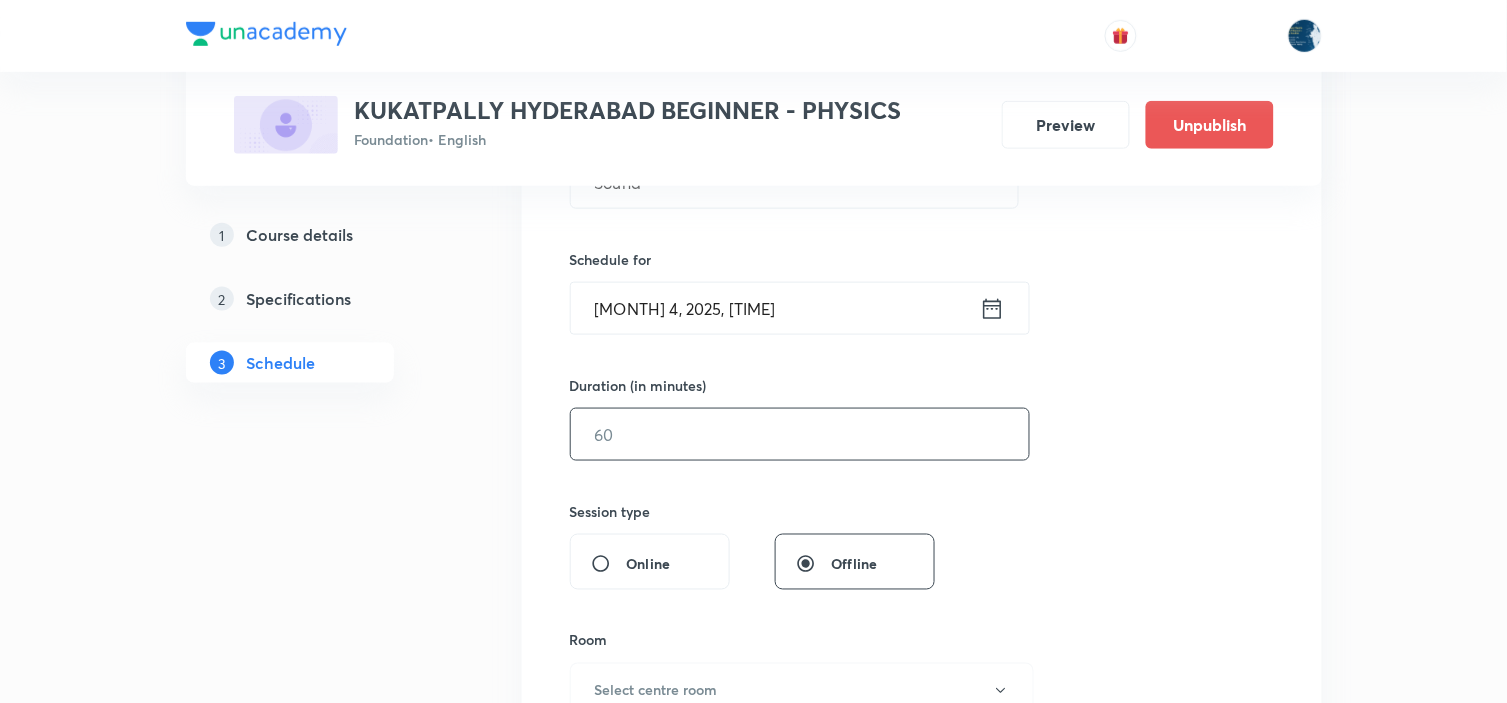 click at bounding box center (800, 434) 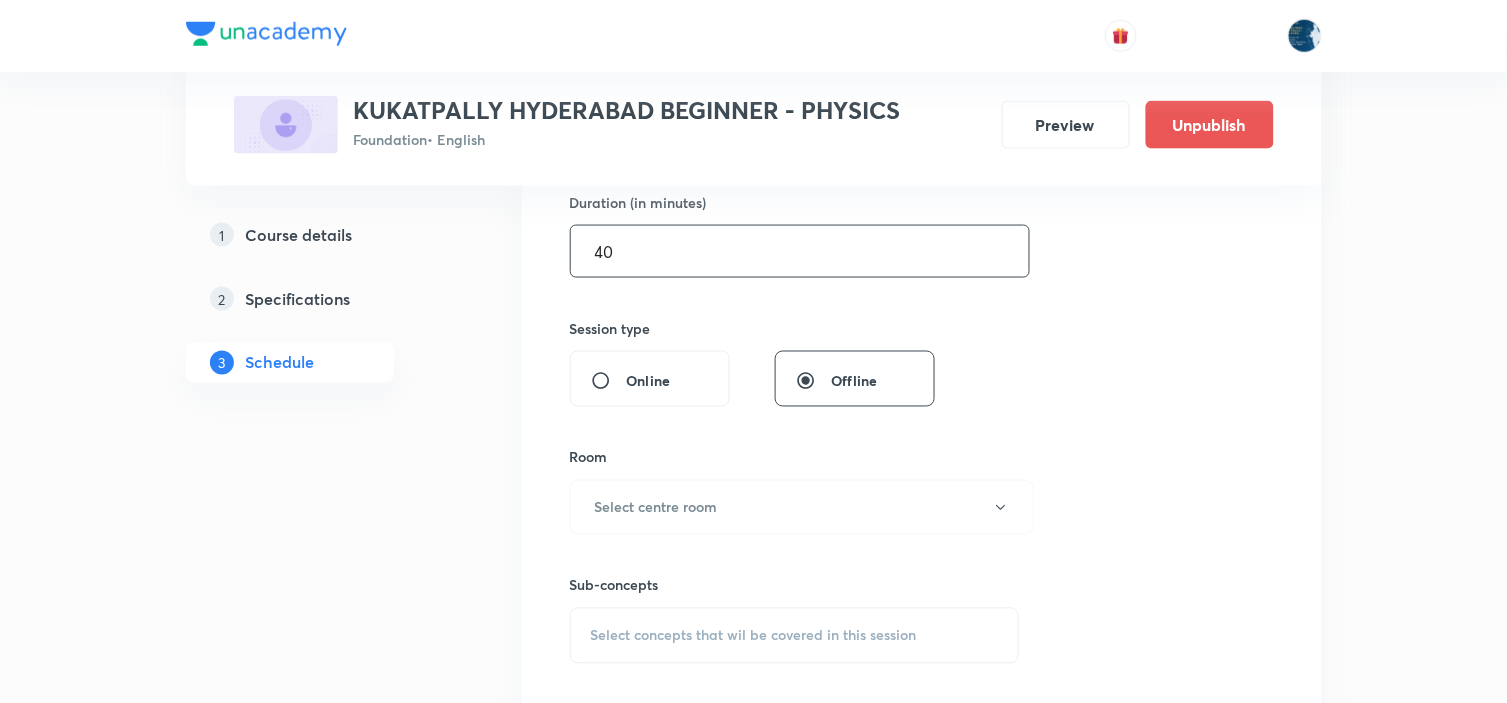 scroll, scrollTop: 666, scrollLeft: 0, axis: vertical 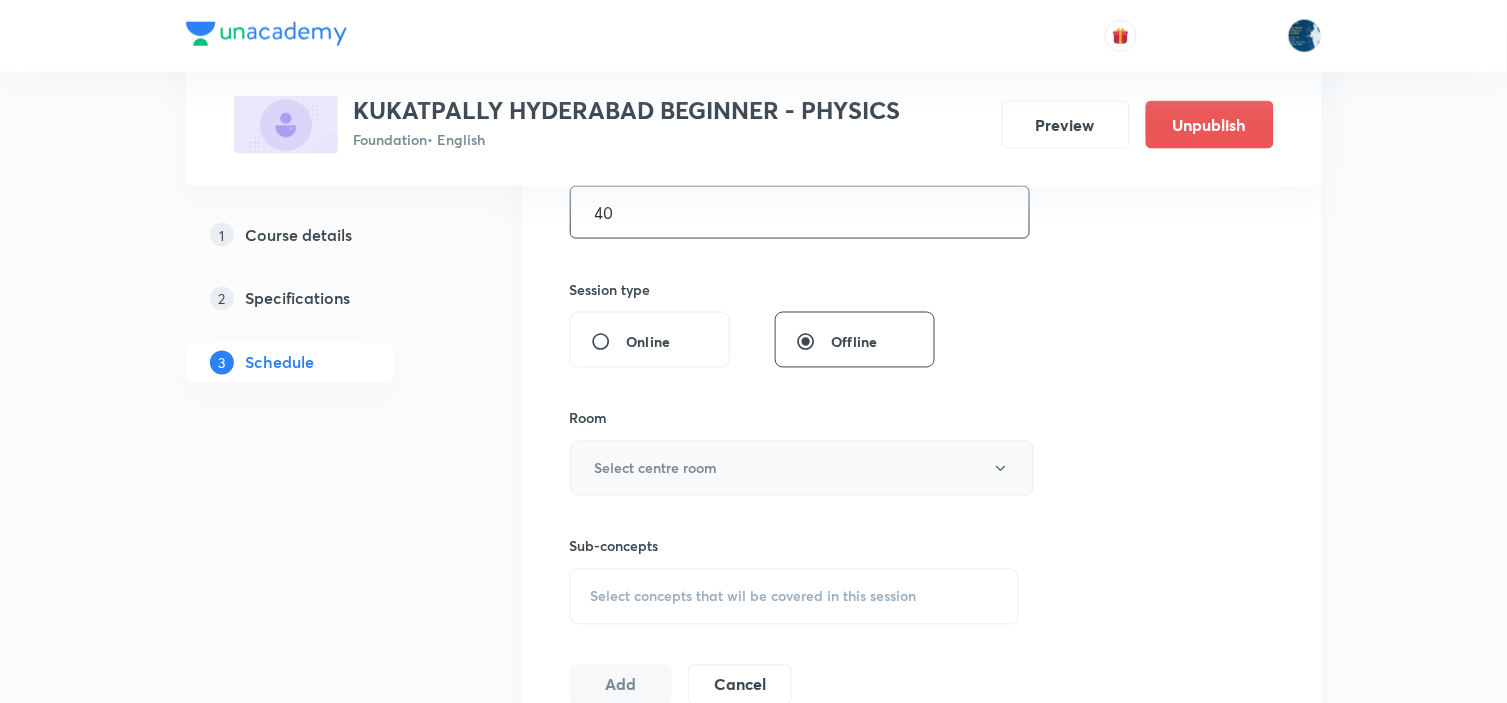 type on "40" 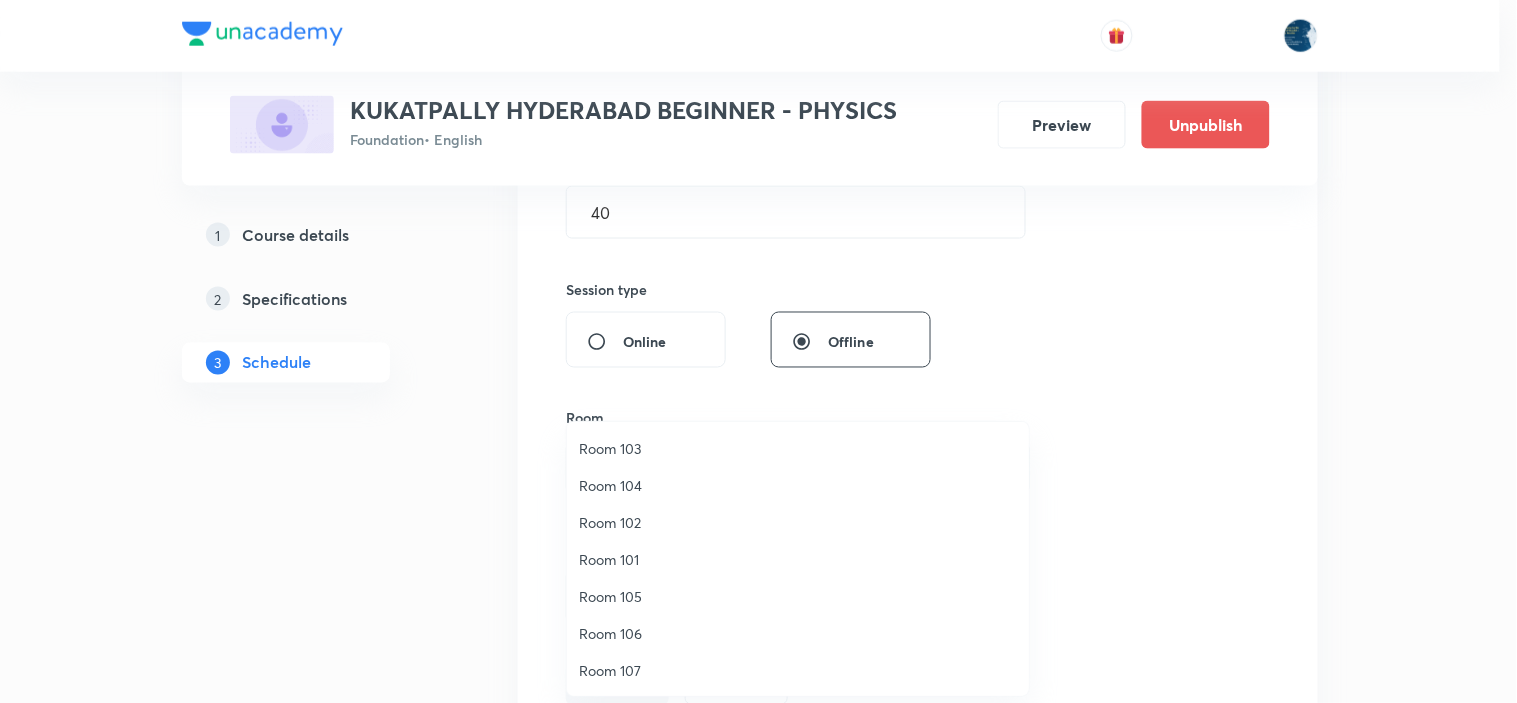 click on "Room 106" at bounding box center [798, 633] 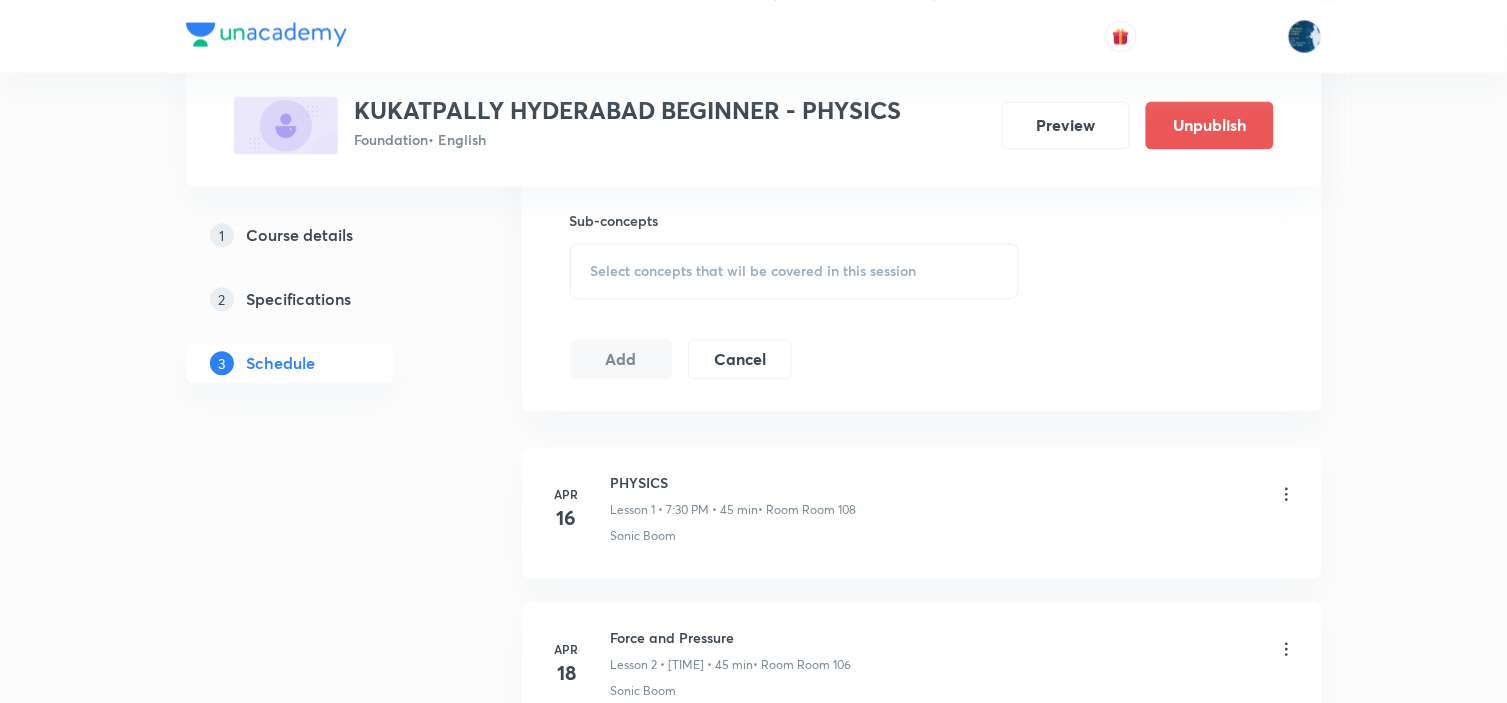 scroll, scrollTop: 1000, scrollLeft: 0, axis: vertical 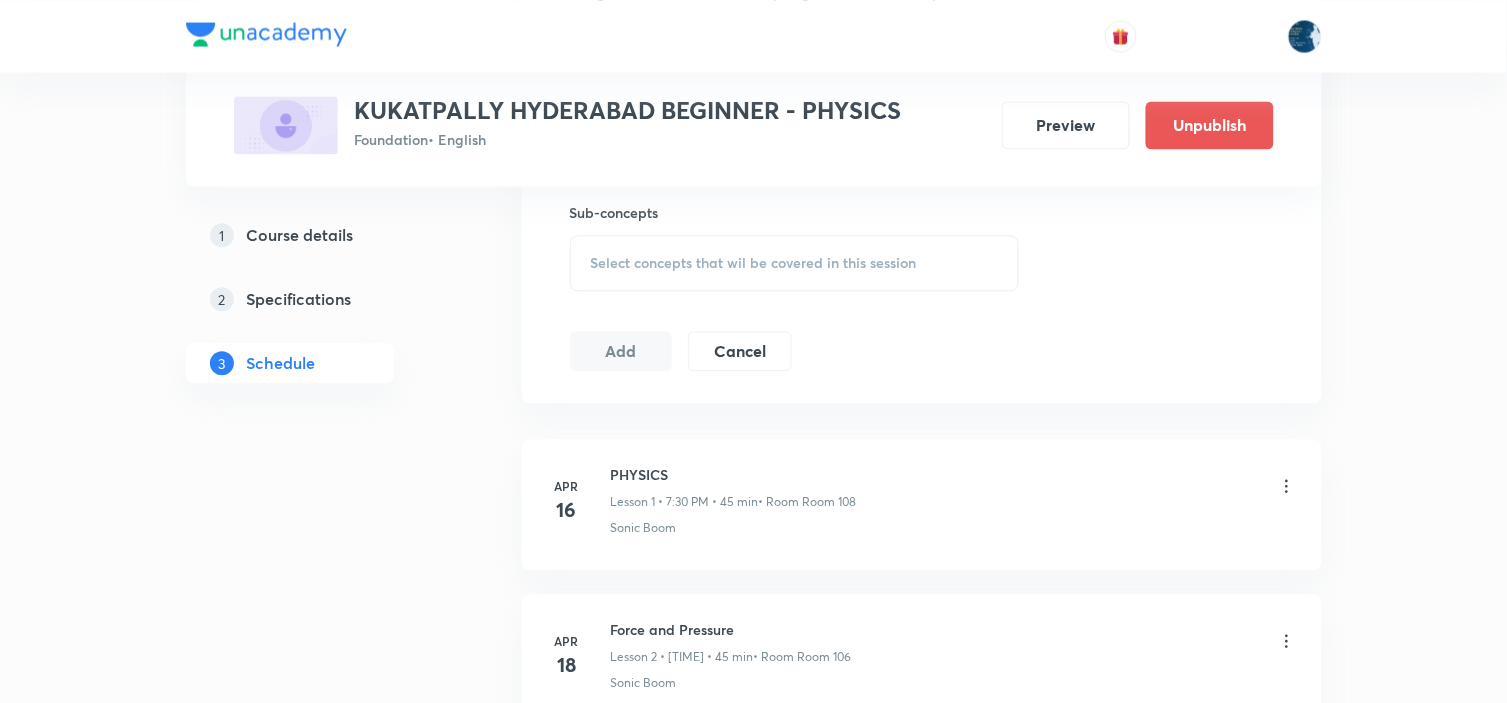 click on "Select concepts that wil be covered in this session" at bounding box center [754, 263] 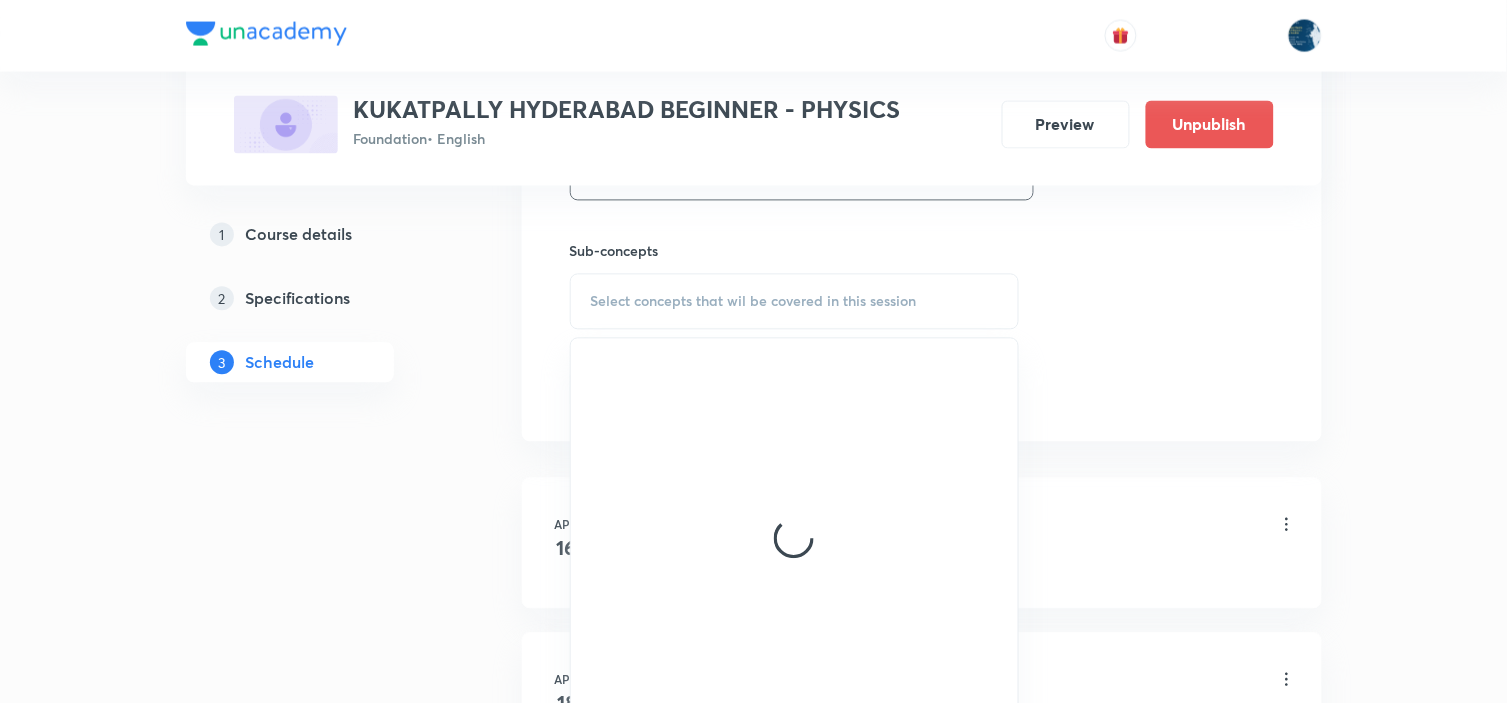 scroll, scrollTop: 1000, scrollLeft: 0, axis: vertical 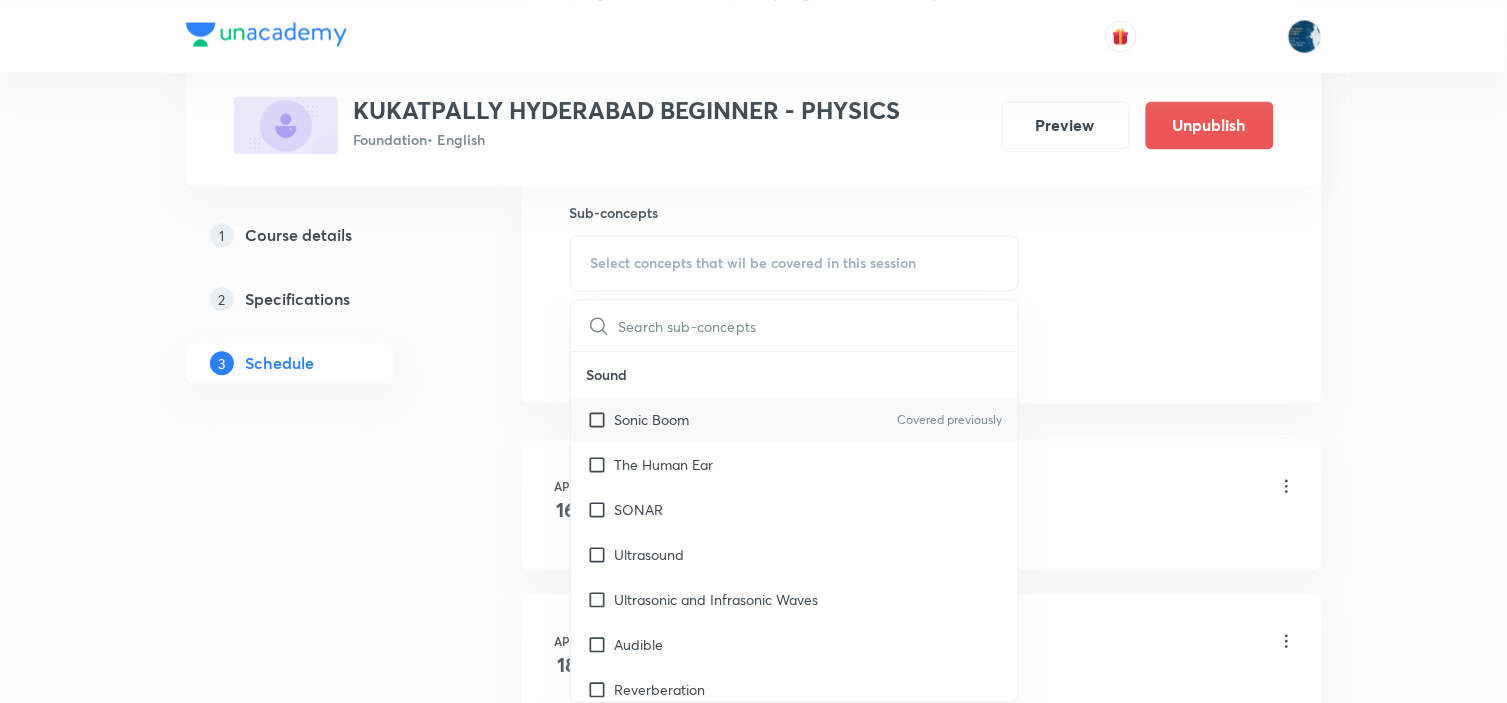 click on "Sonic Boom Covered previously" at bounding box center [795, 419] 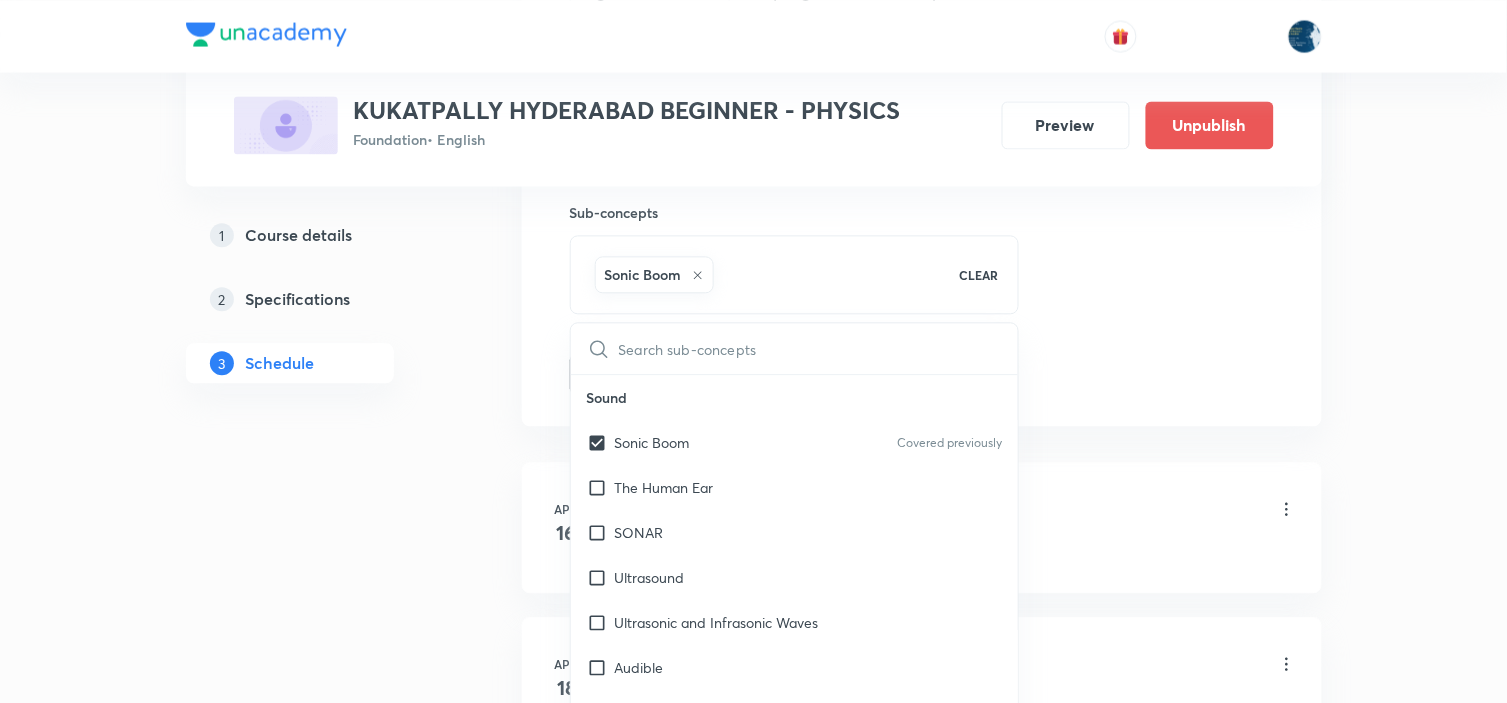 drag, startPoint x: 1156, startPoint y: 255, endPoint x: 1143, endPoint y: 250, distance: 13.928389 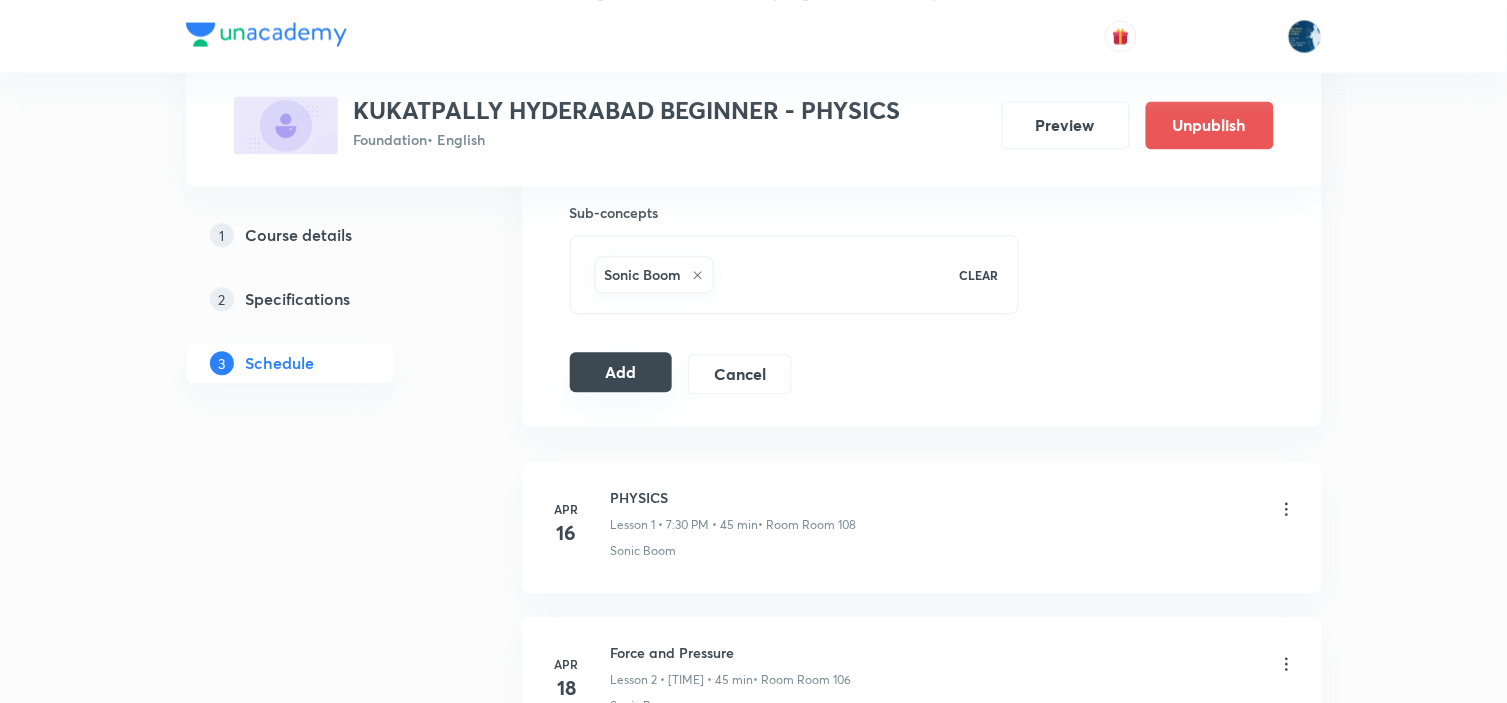 click on "Add" at bounding box center [621, 372] 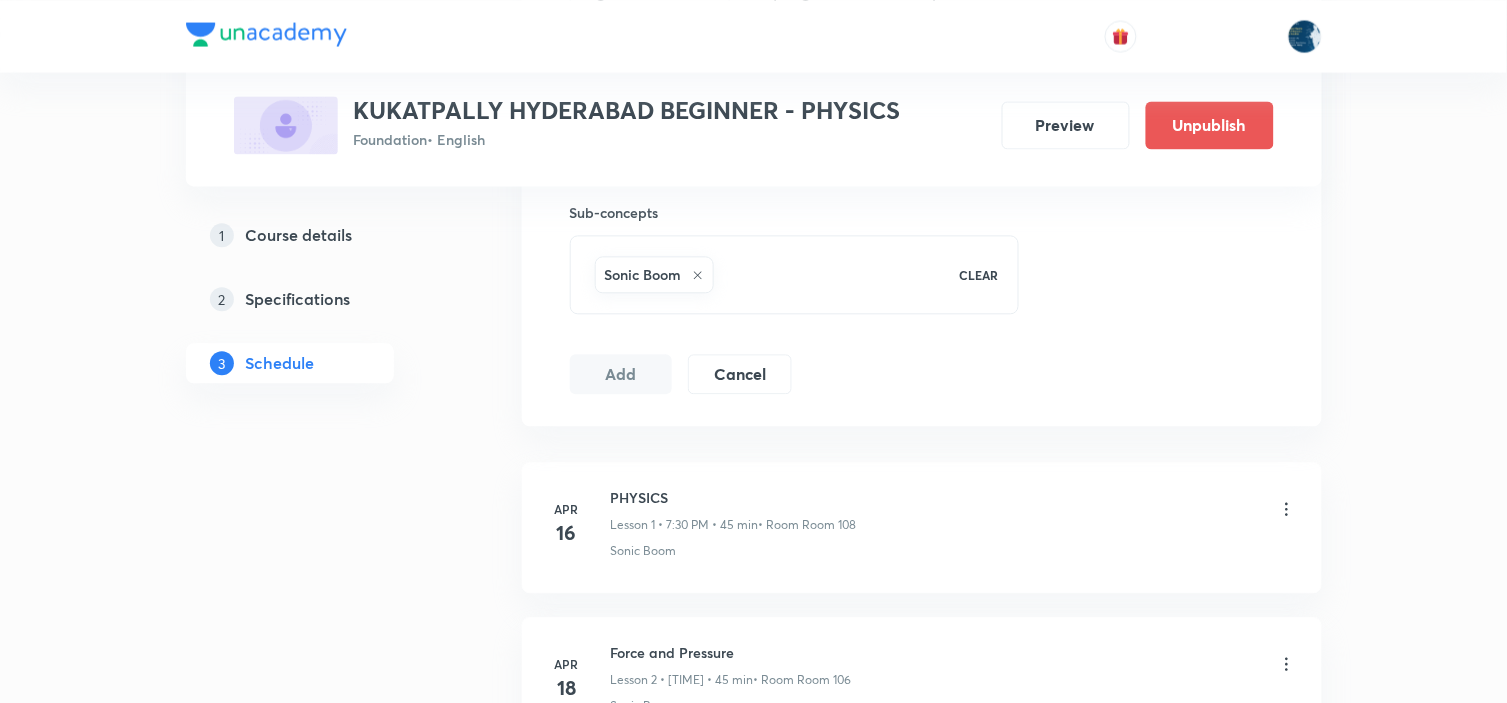 type 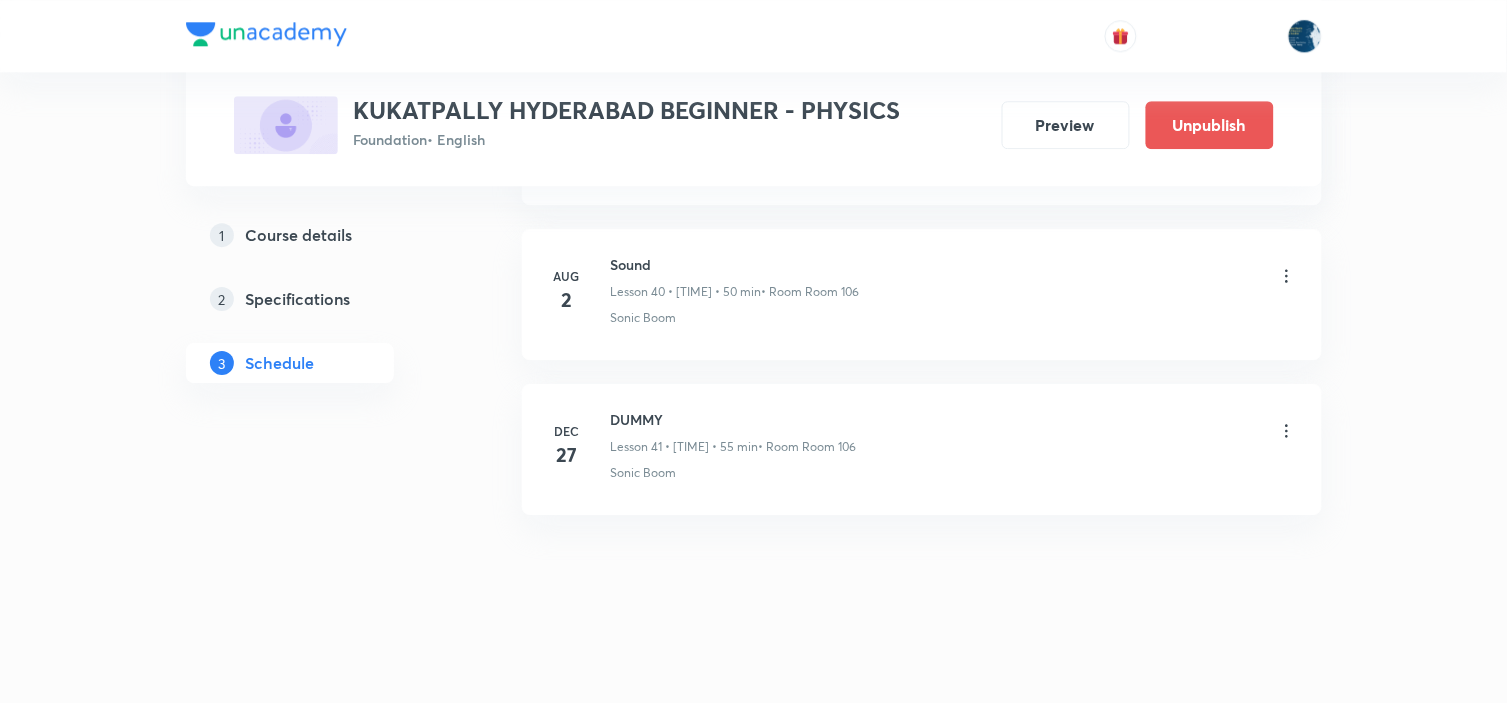scroll, scrollTop: 6342, scrollLeft: 0, axis: vertical 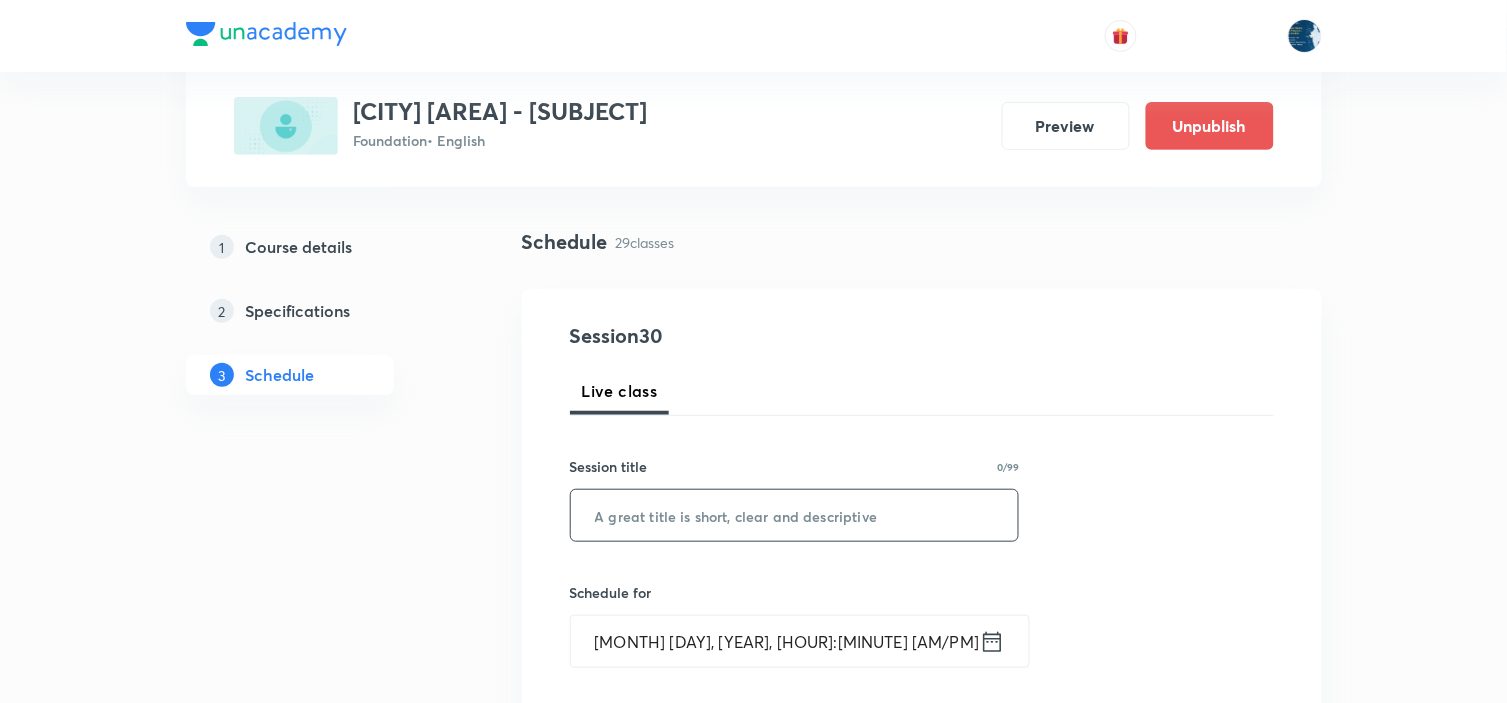 click at bounding box center [795, 515] 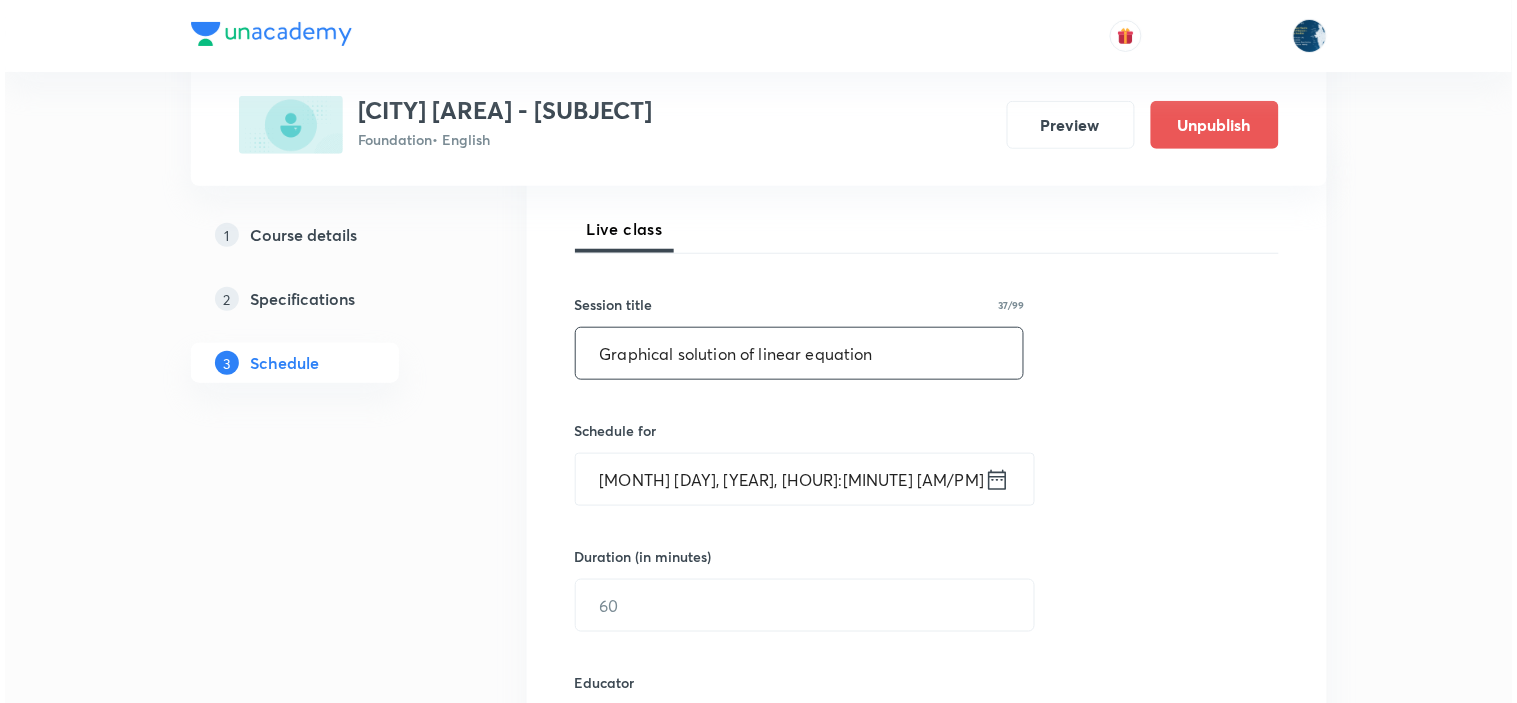 scroll, scrollTop: 333, scrollLeft: 0, axis: vertical 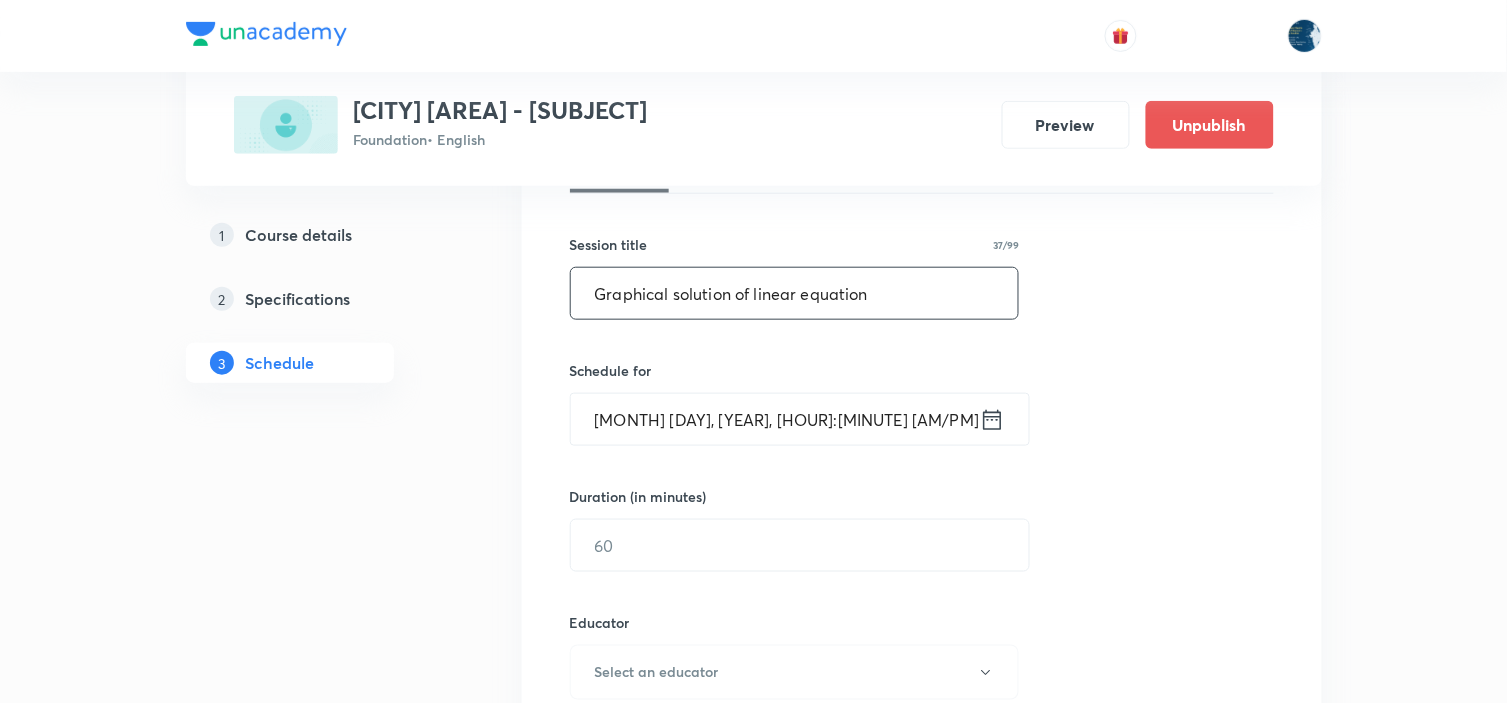 type on "Graphical solution of linear equation" 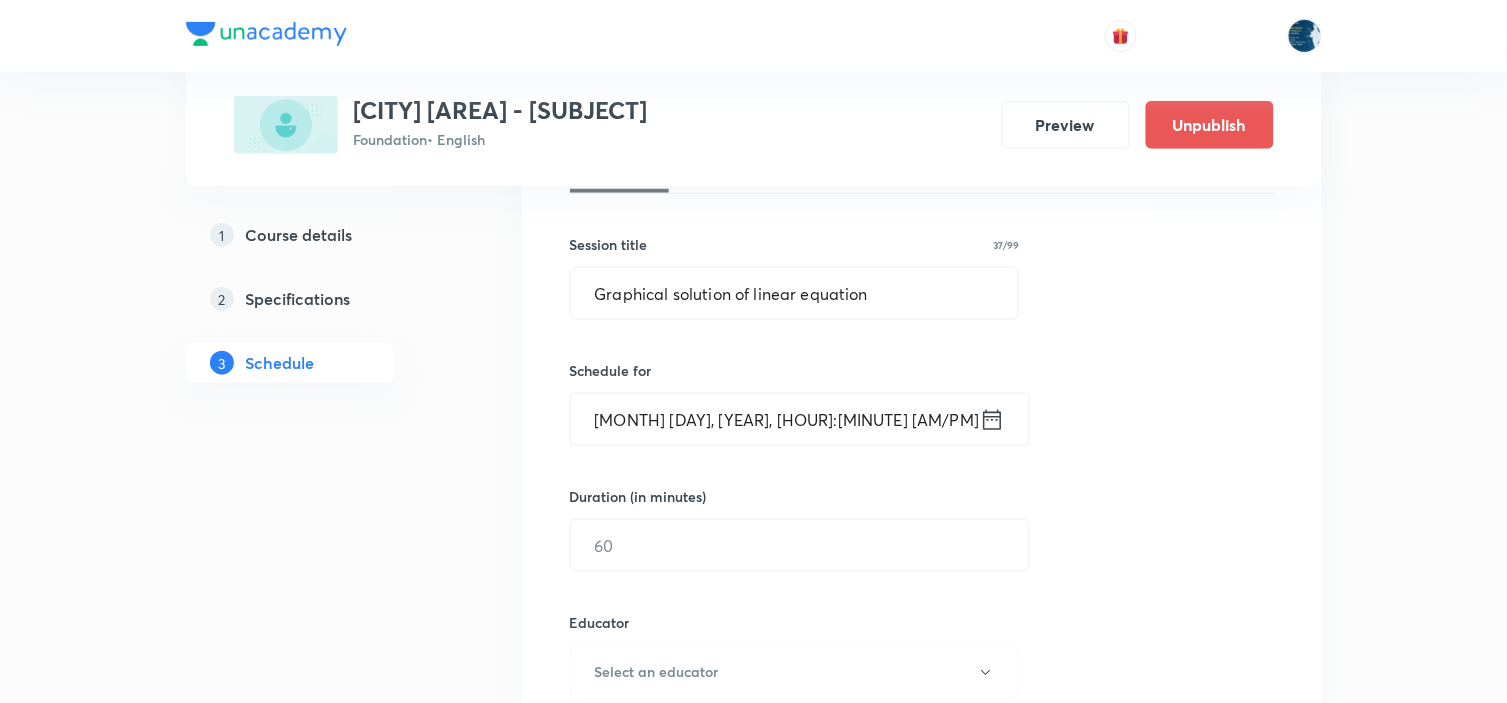 click 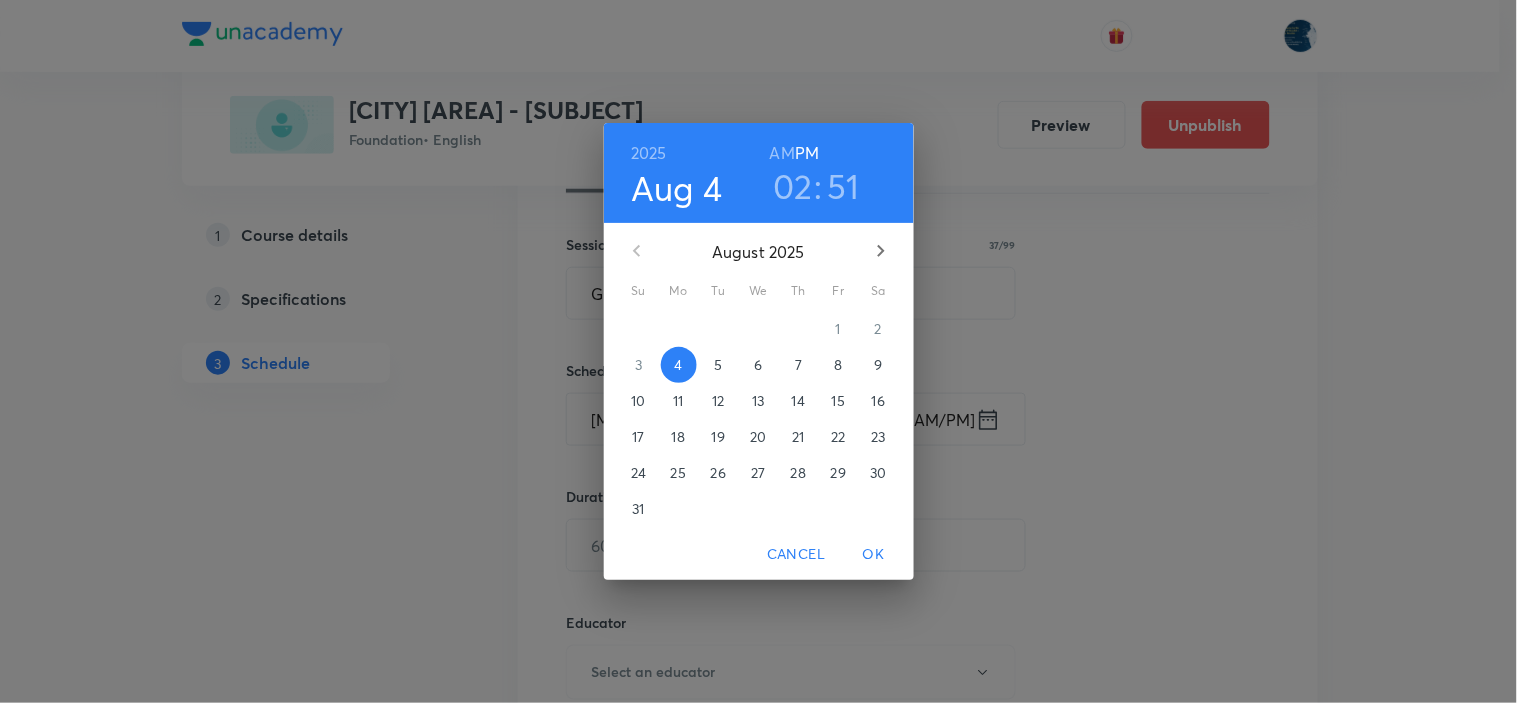 click on "02" at bounding box center [793, 186] 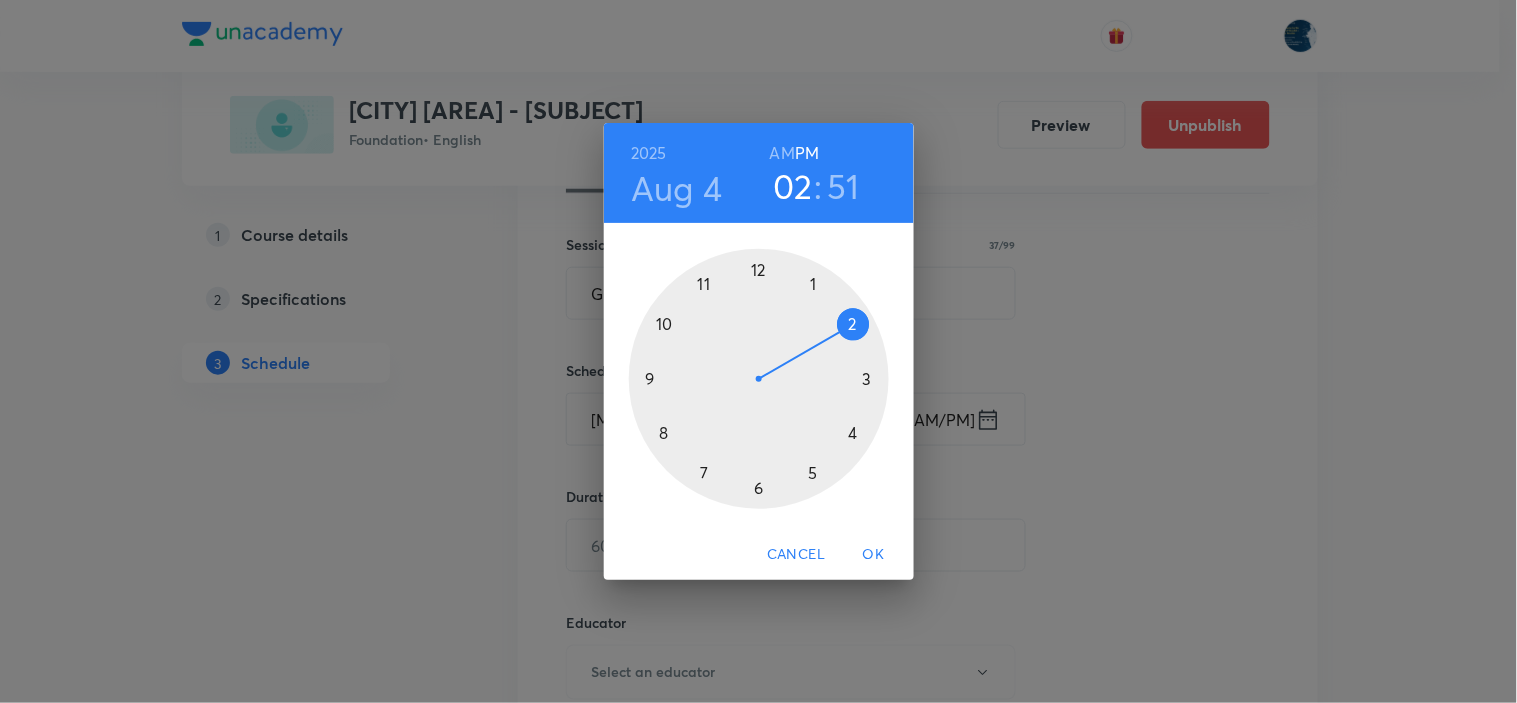 click at bounding box center [759, 379] 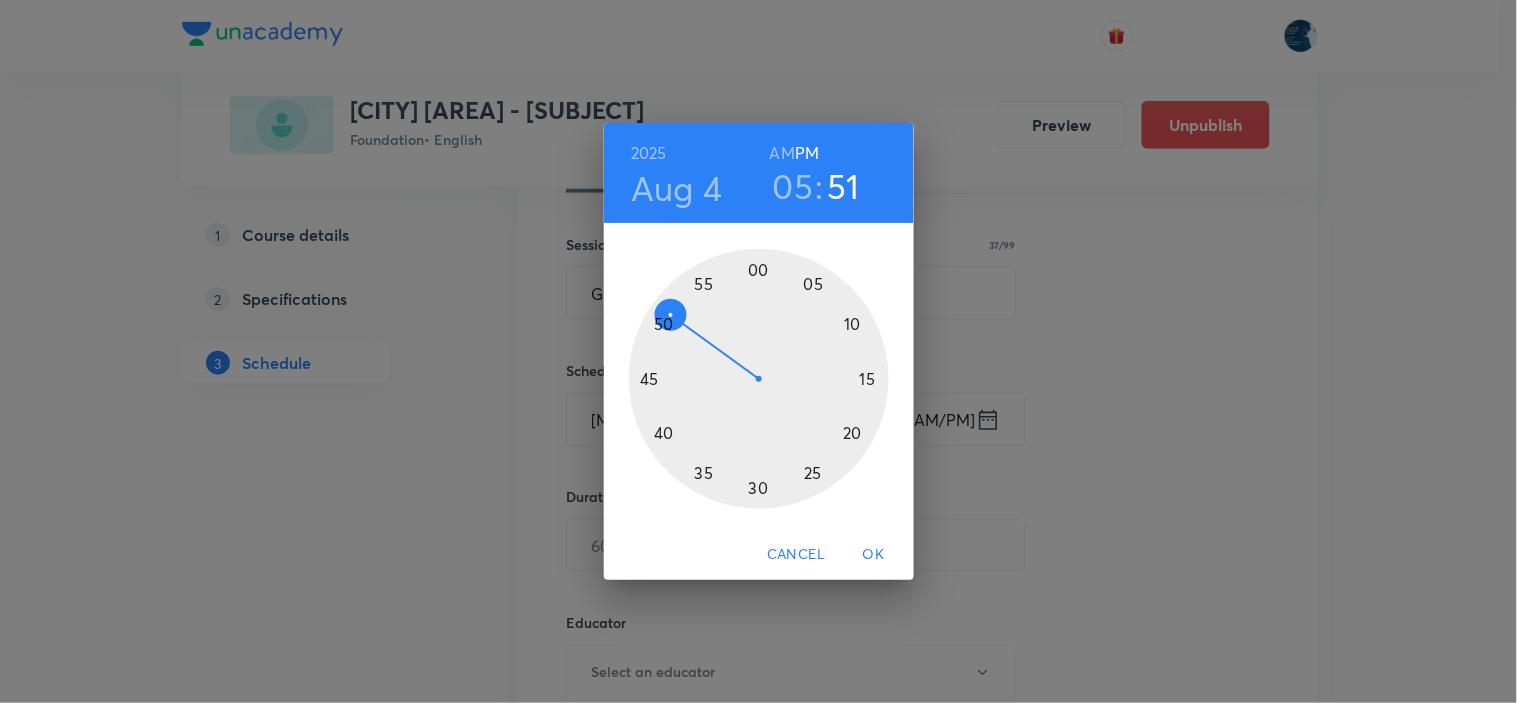 click at bounding box center [759, 379] 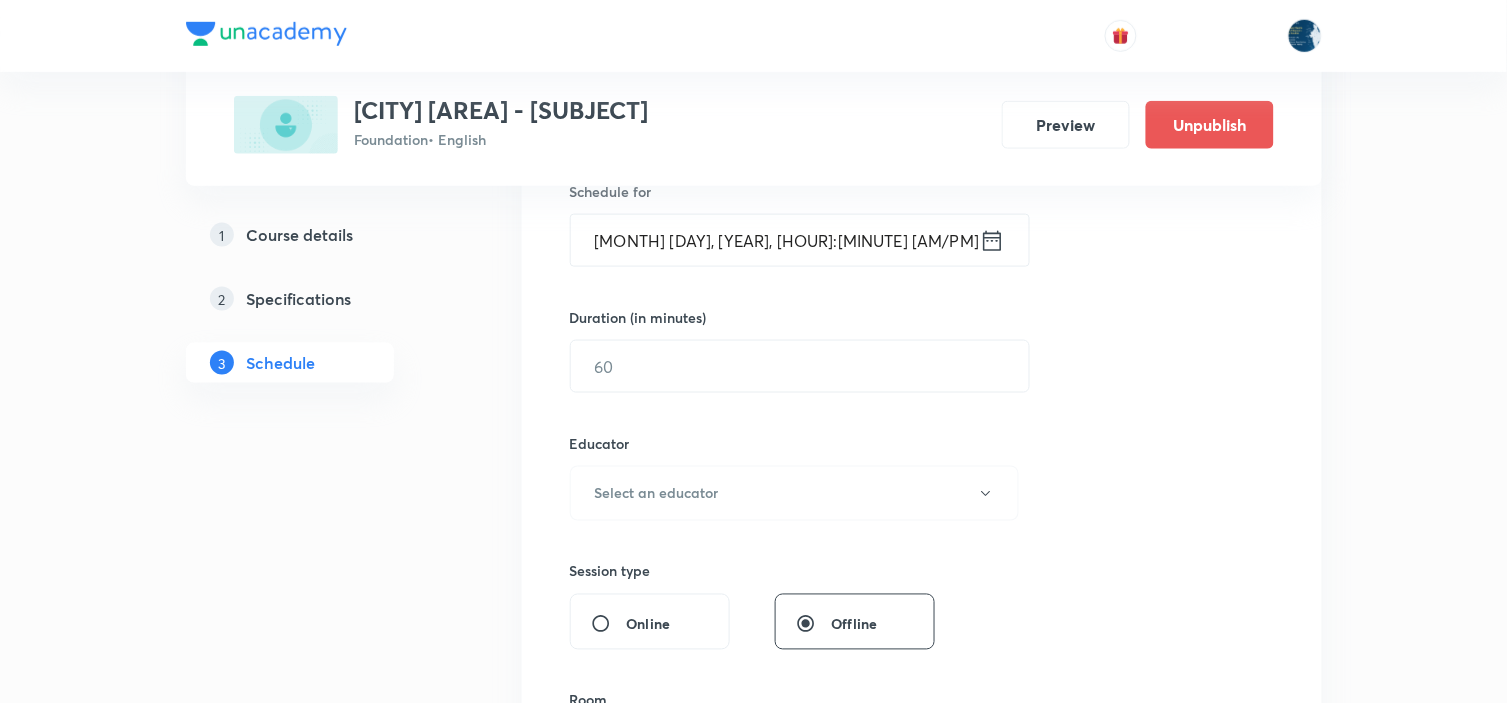 scroll, scrollTop: 555, scrollLeft: 0, axis: vertical 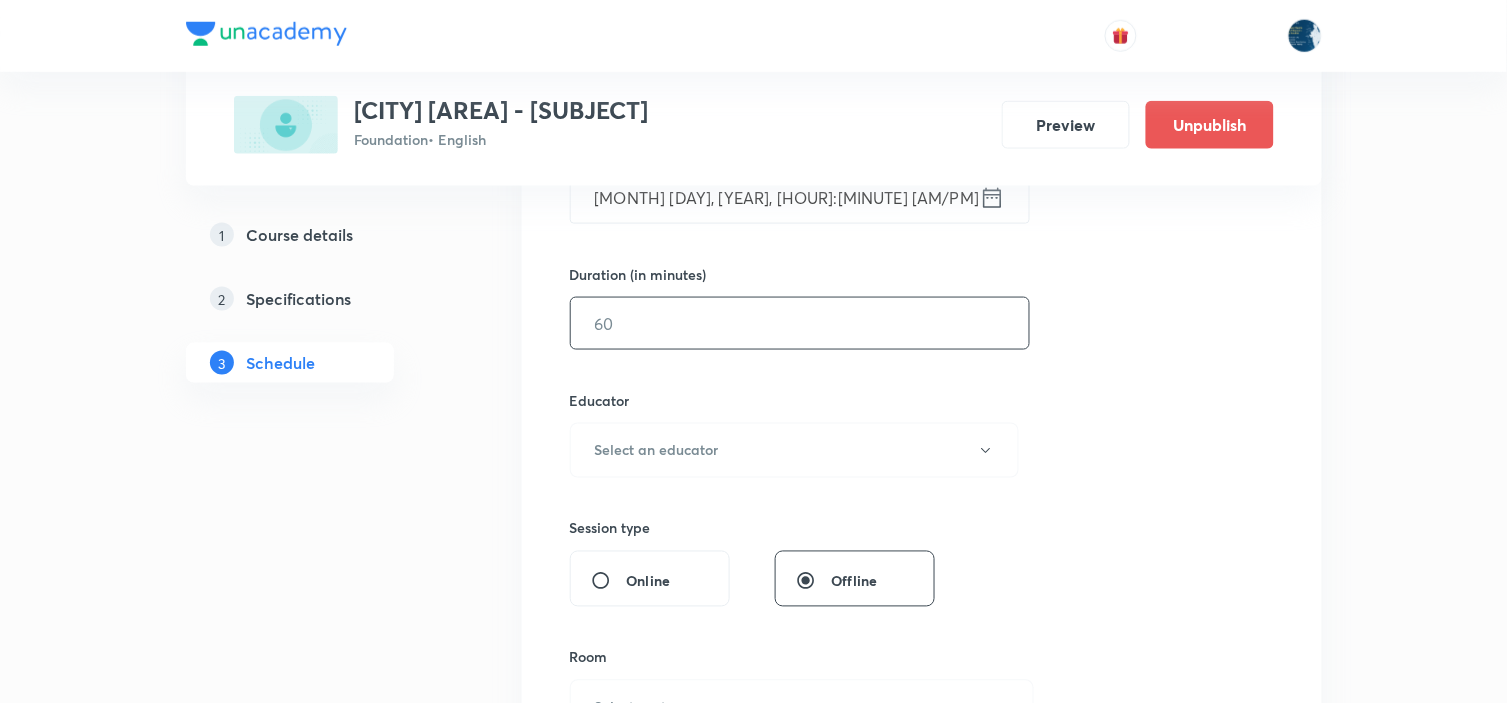 click at bounding box center (800, 323) 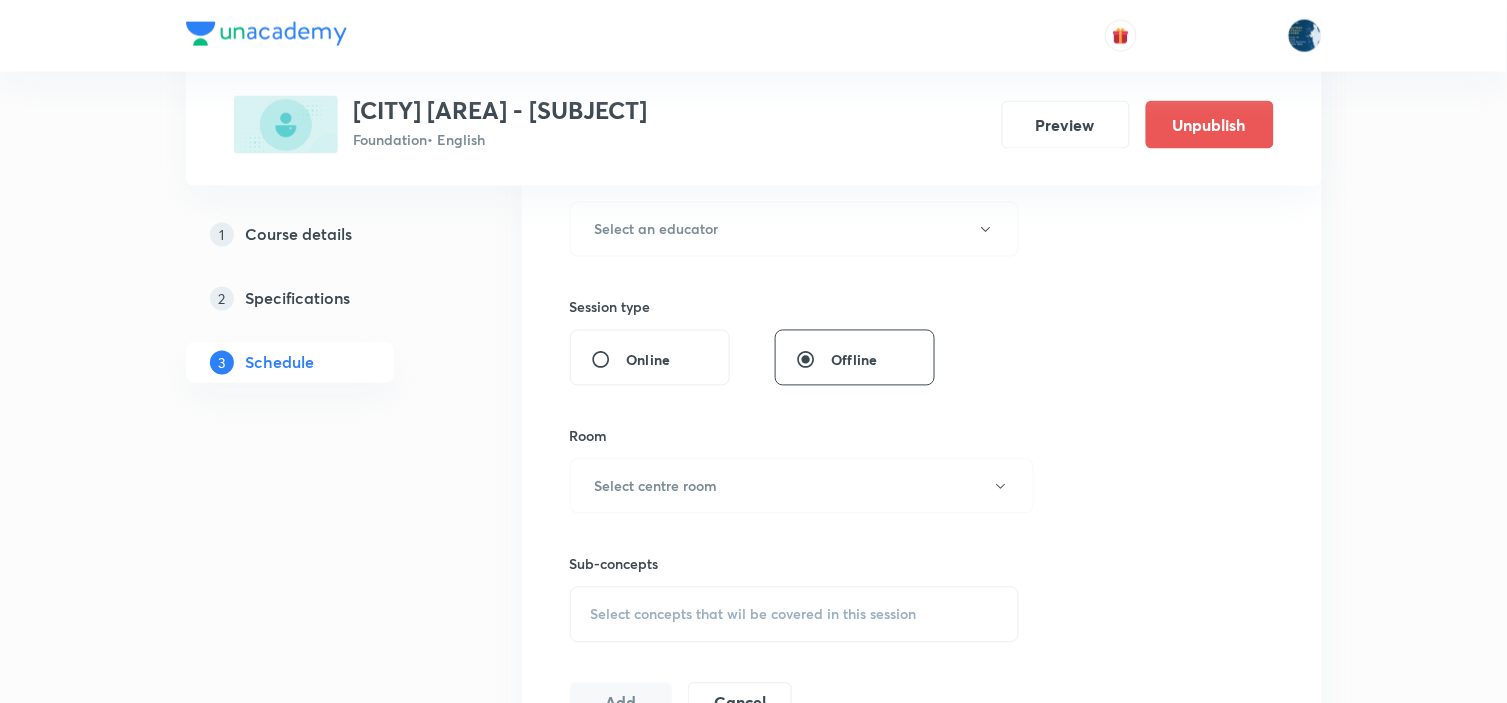 scroll, scrollTop: 777, scrollLeft: 0, axis: vertical 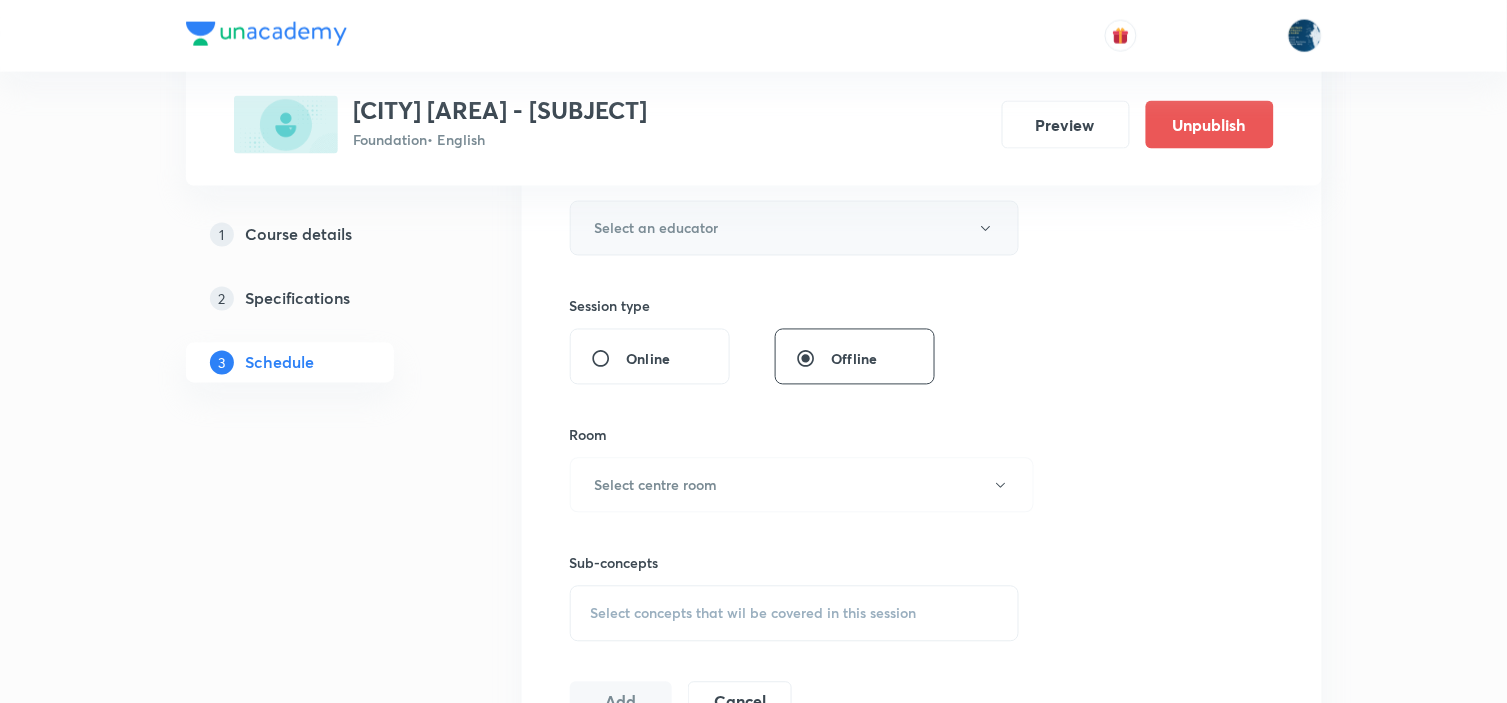 type on "40" 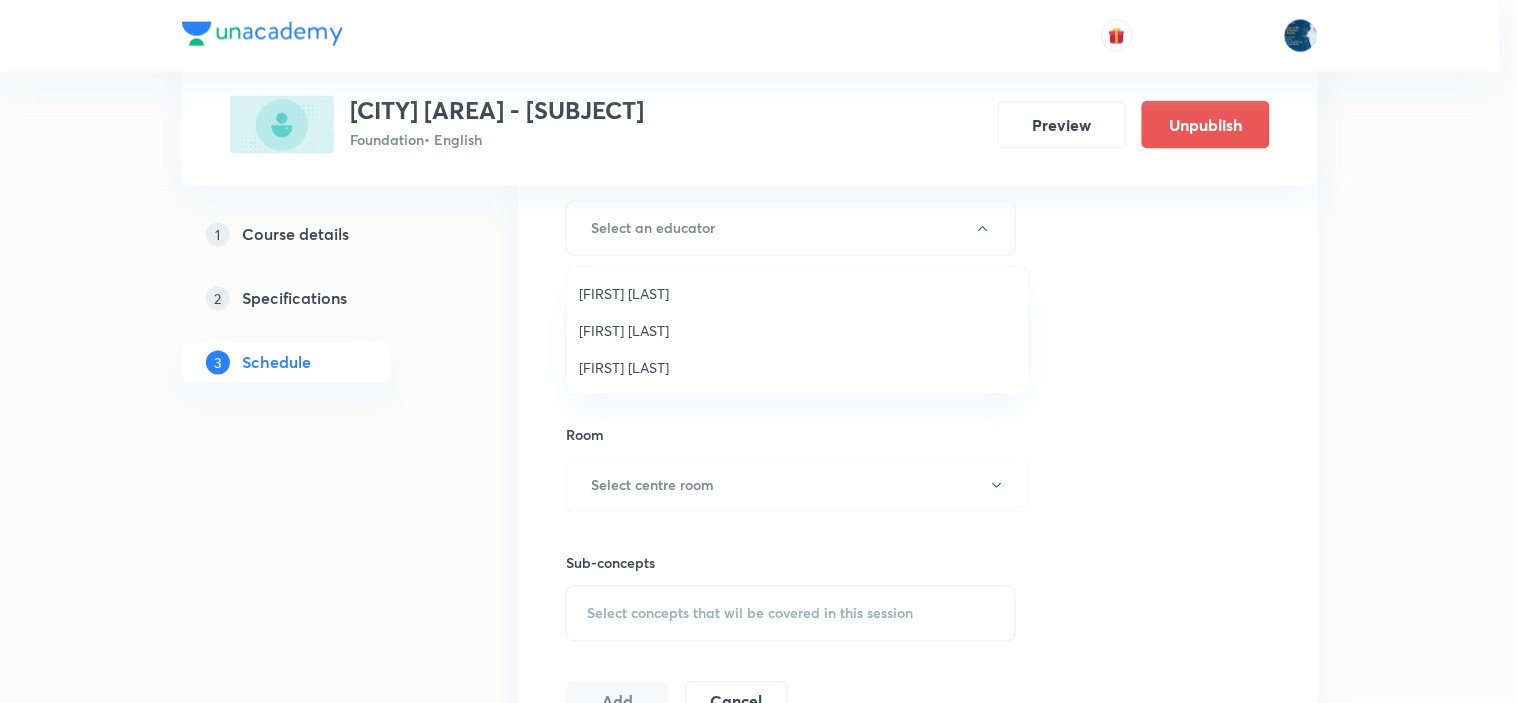 click on "Laxmipriya Sahu" at bounding box center (798, 293) 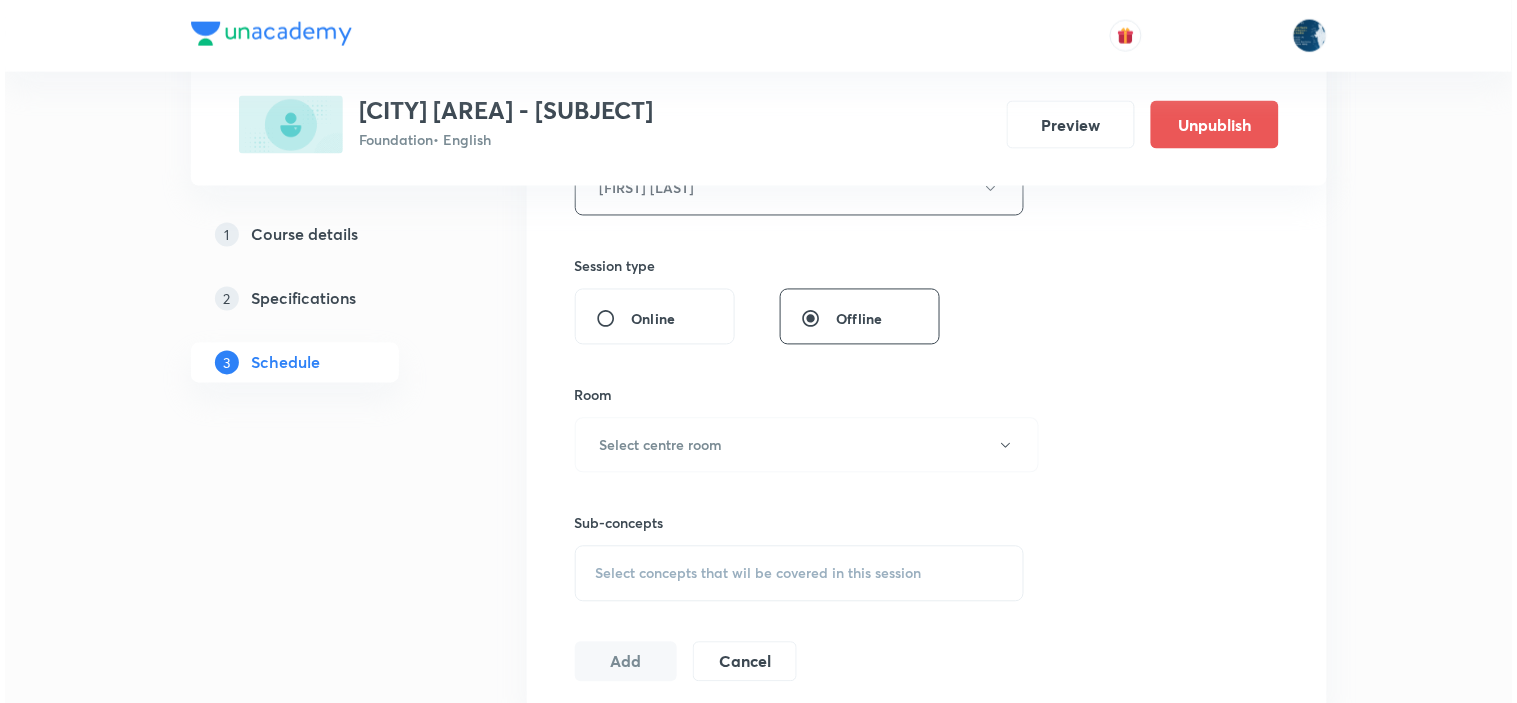 scroll, scrollTop: 888, scrollLeft: 0, axis: vertical 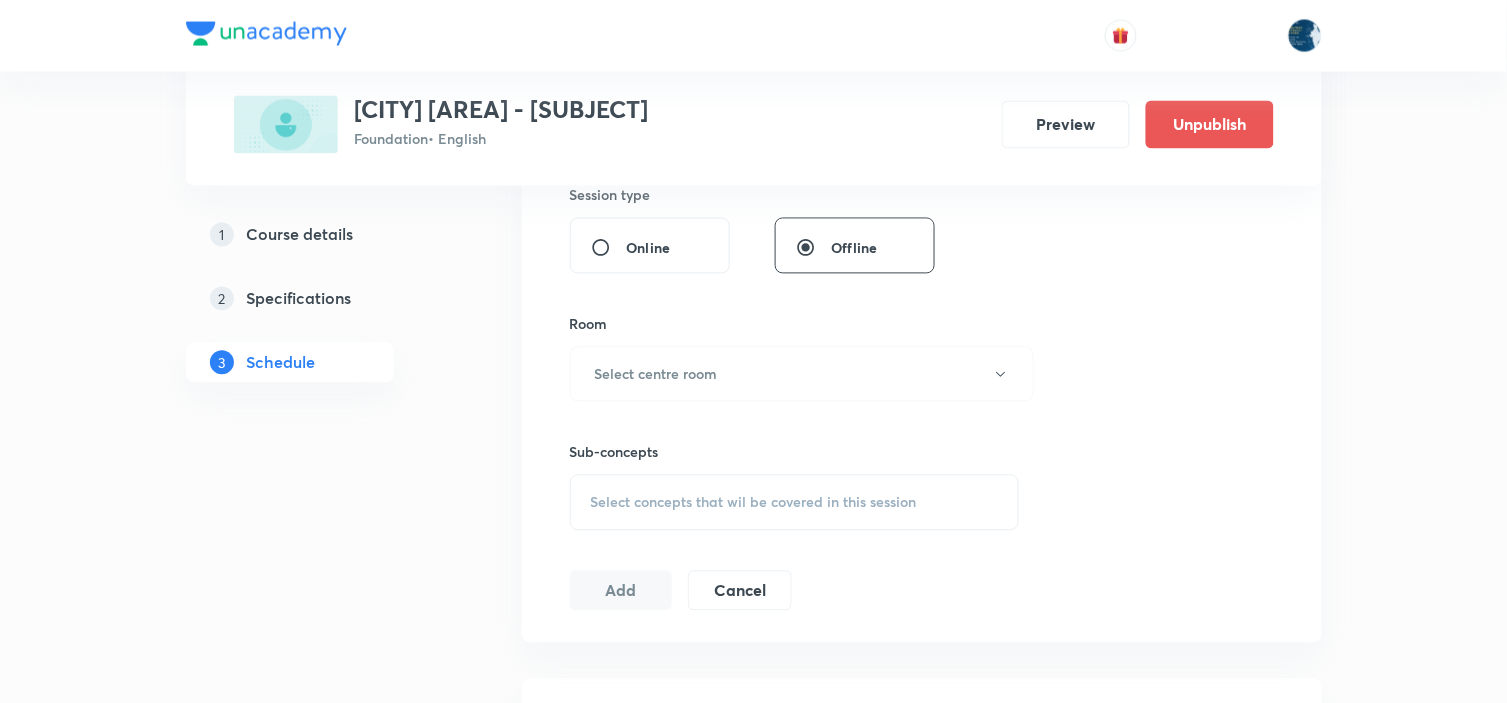 click on "Select centre room" at bounding box center [656, 374] 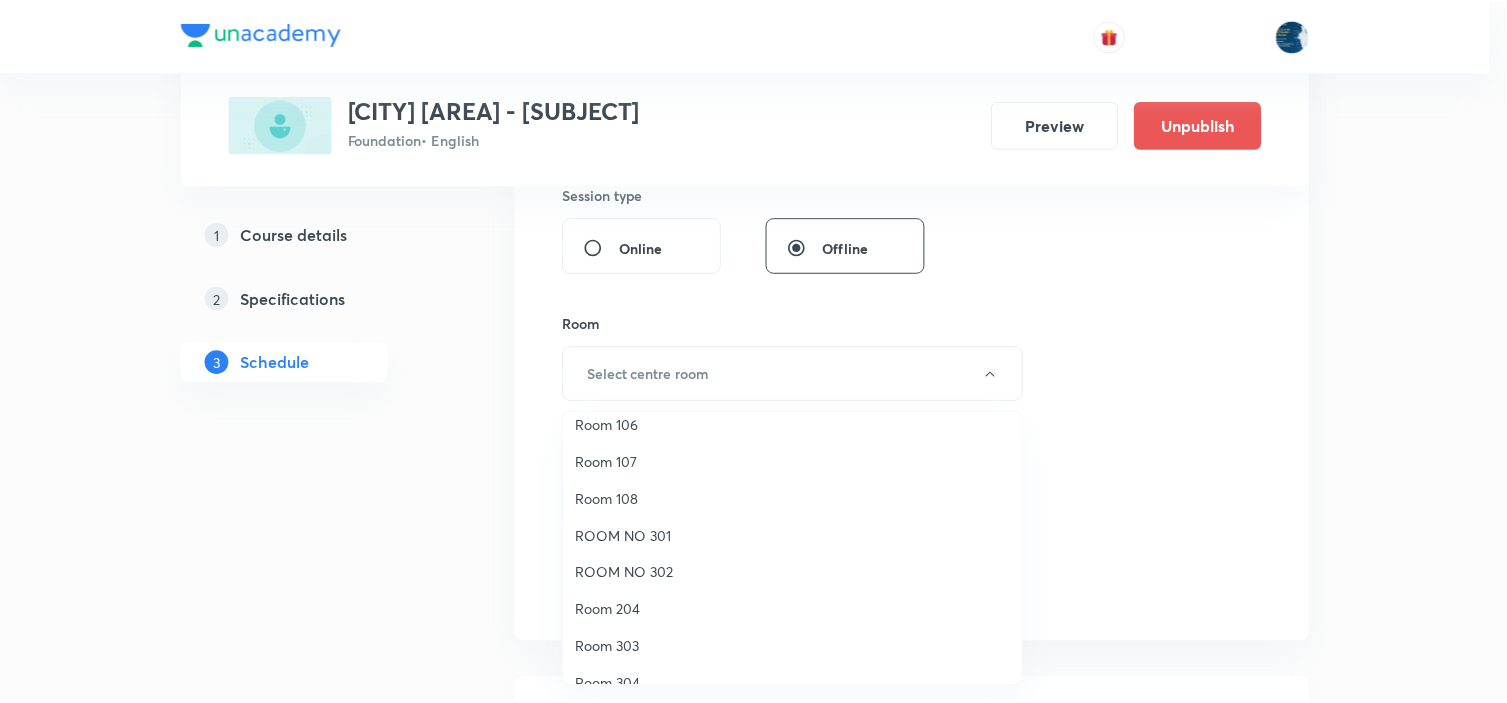 scroll, scrollTop: 222, scrollLeft: 0, axis: vertical 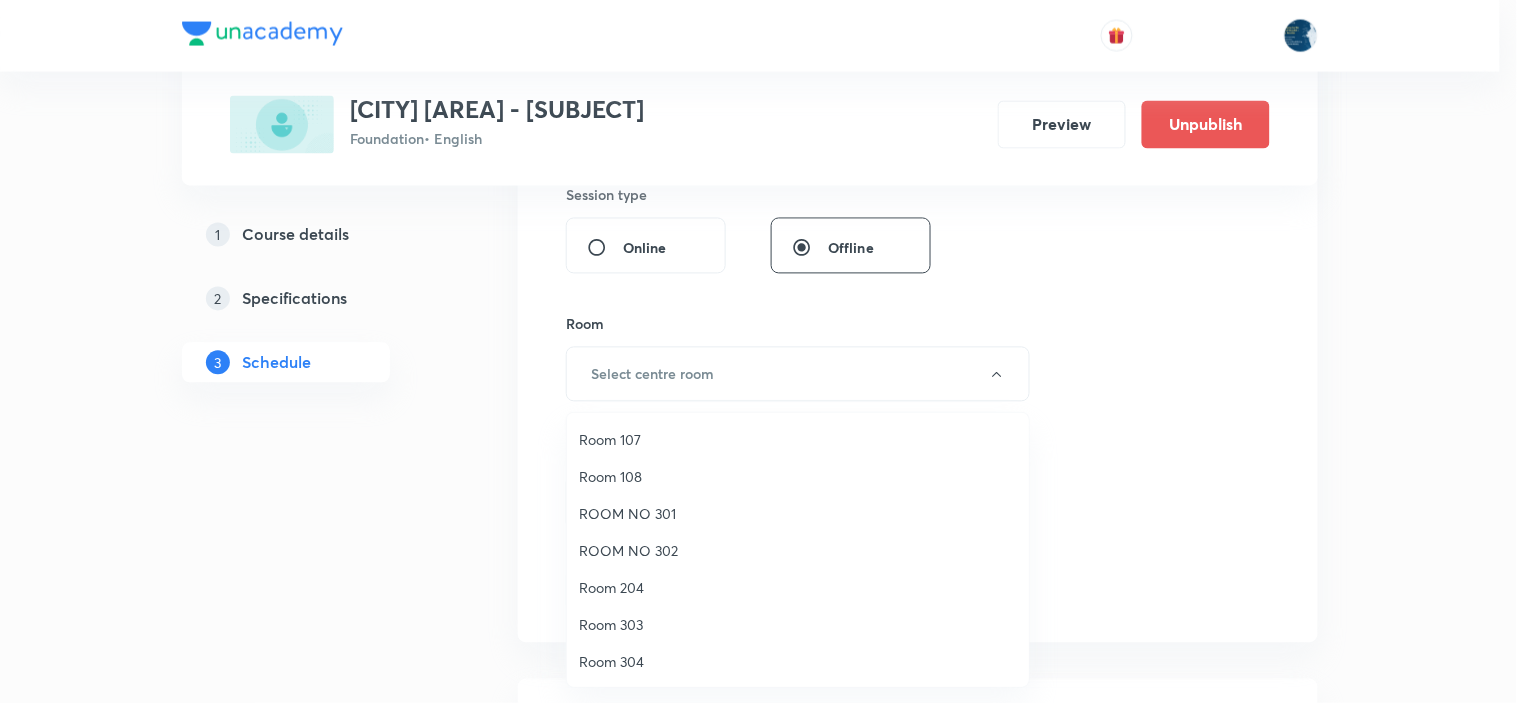 click on "Room 107" at bounding box center [798, 439] 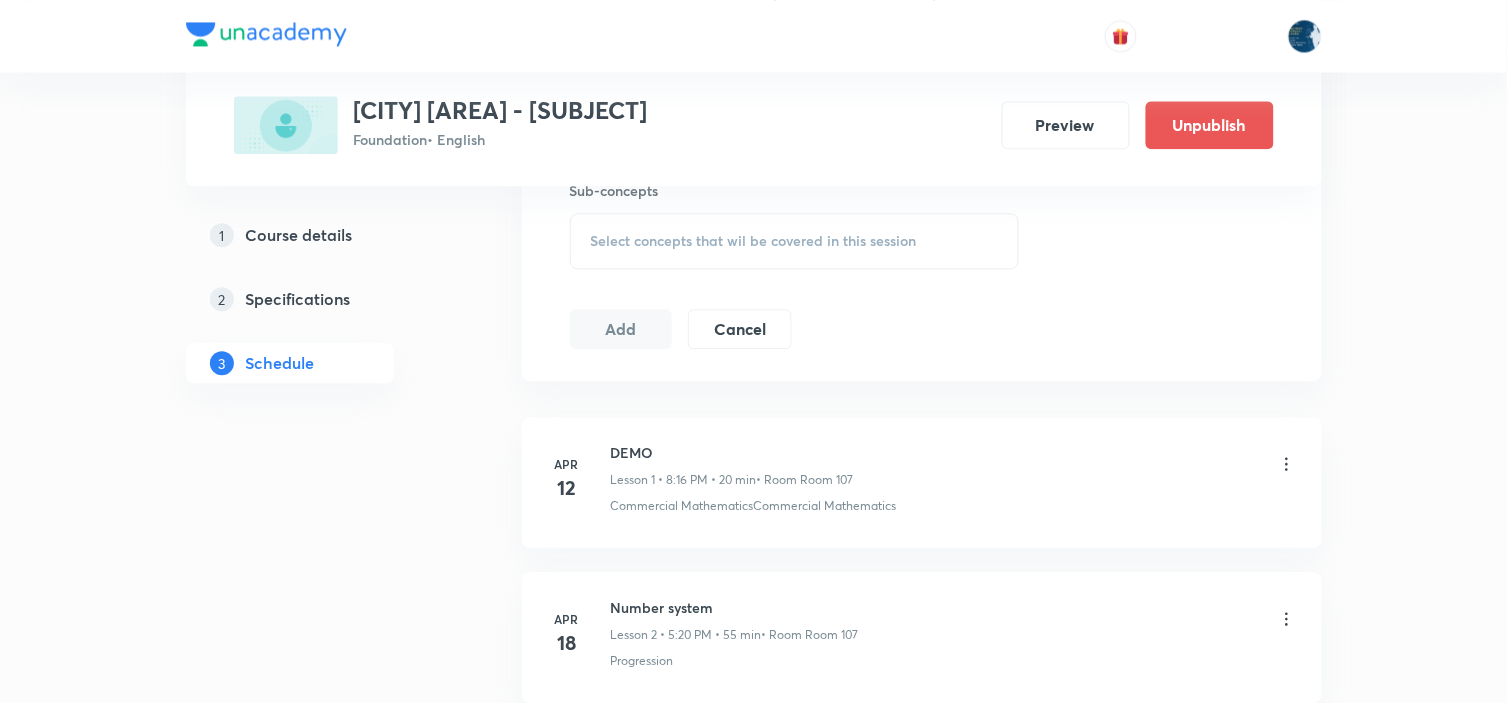 scroll, scrollTop: 1000, scrollLeft: 0, axis: vertical 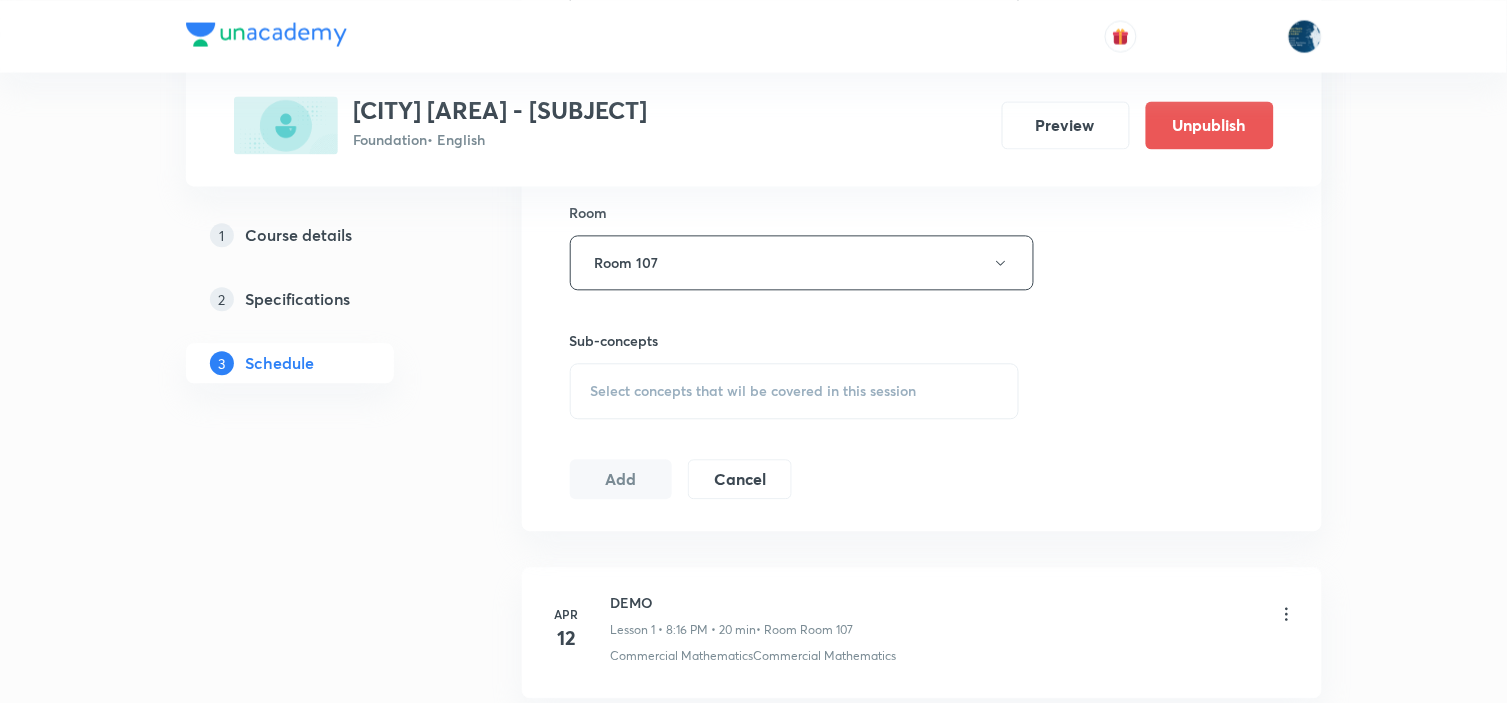 click on "Select concepts that wil be covered in this session" at bounding box center [754, 391] 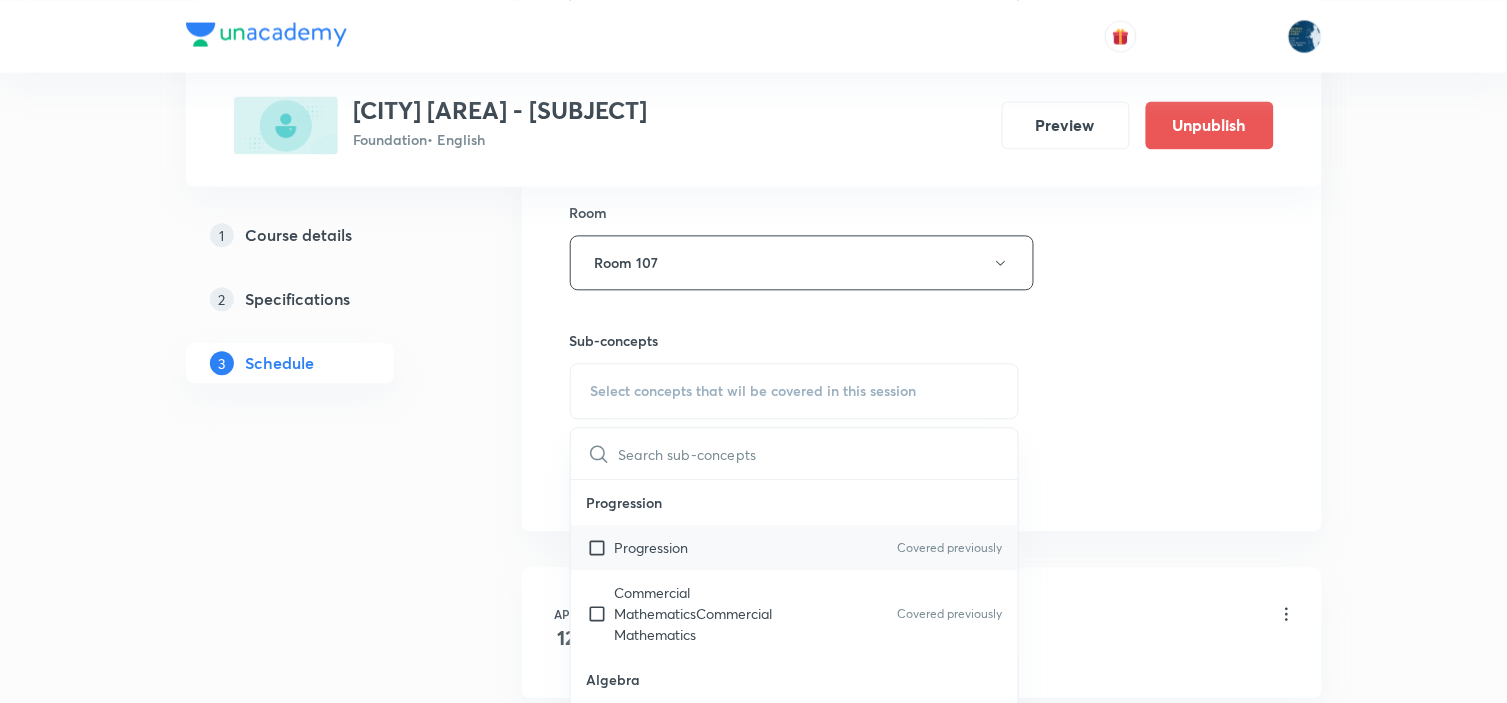 click on "Progression Covered previously" at bounding box center [795, 547] 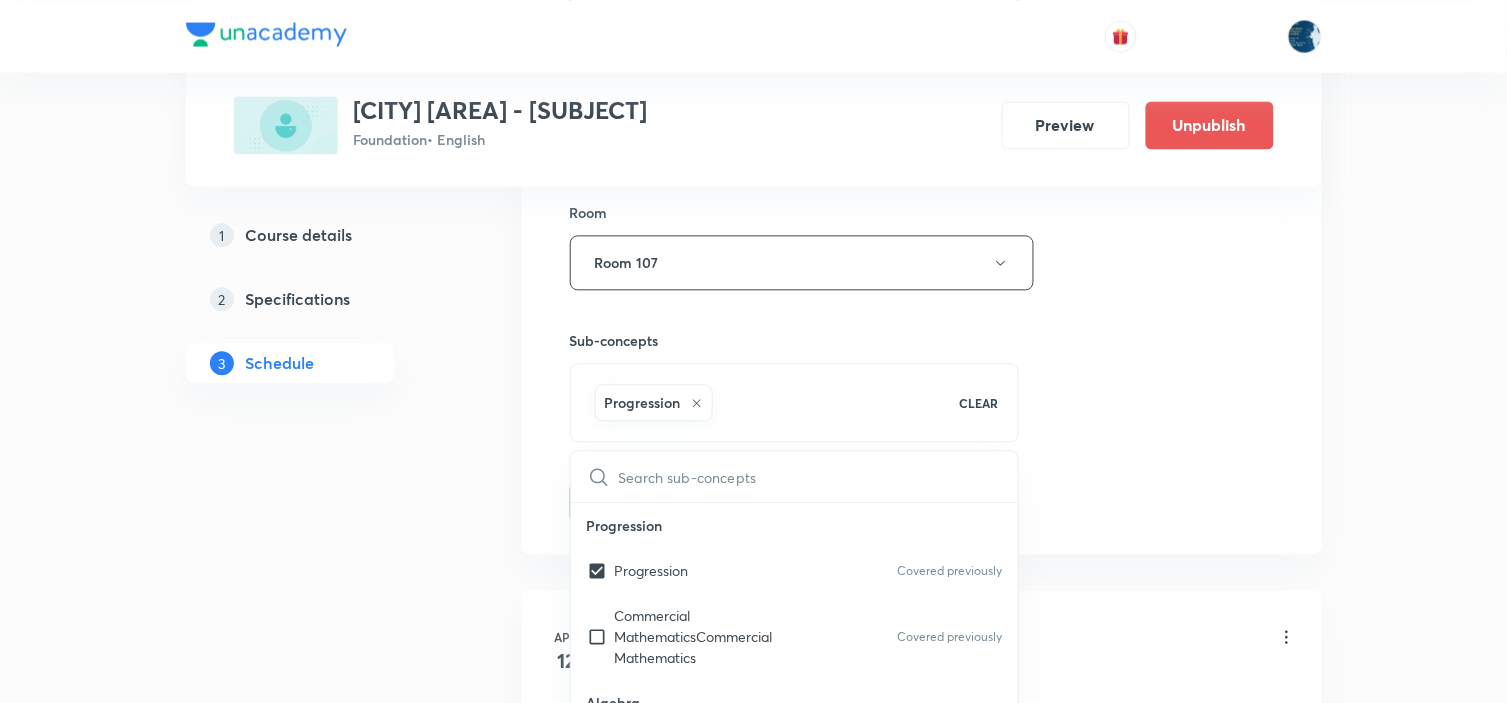 click on "Session  30 Live class Session title 37/99 Graphical solution of linear equation ​ Schedule for Aug 4, 2025, 5:17 PM ​ Duration (in minutes) 40 ​ Educator Laxmipriya Sahu   Session type Online Offline Room Room 107 Sub-concepts Progression CLEAR ​ Progression Progression Covered previously Commercial MathematicsCommercial Mathematics Covered previously Algebra Algebra Mensuration Mensuration Geometry Geometry Number Systems Number Systems Commercial Mathematics Commercial Mathematics Trigonometry Trigonometry Statistics and Probability Statistics and Probability Number System Number System Polynomial Polynomial Linear Equation Linear Equation Quadratic Equation Quadratic Equation Triangles Triangles Quadrilaterals Quadrilaterals Circles Circles Surface Area & Volume Surface Area & Volume Coordinate Geometry Coordinate Geometry Statistics Statistics Probability Probability Trigonometric Function Trigonometric Function Relation & Function Relation & Function Differentiation & Integration Add Cancel" at bounding box center [922, -23] 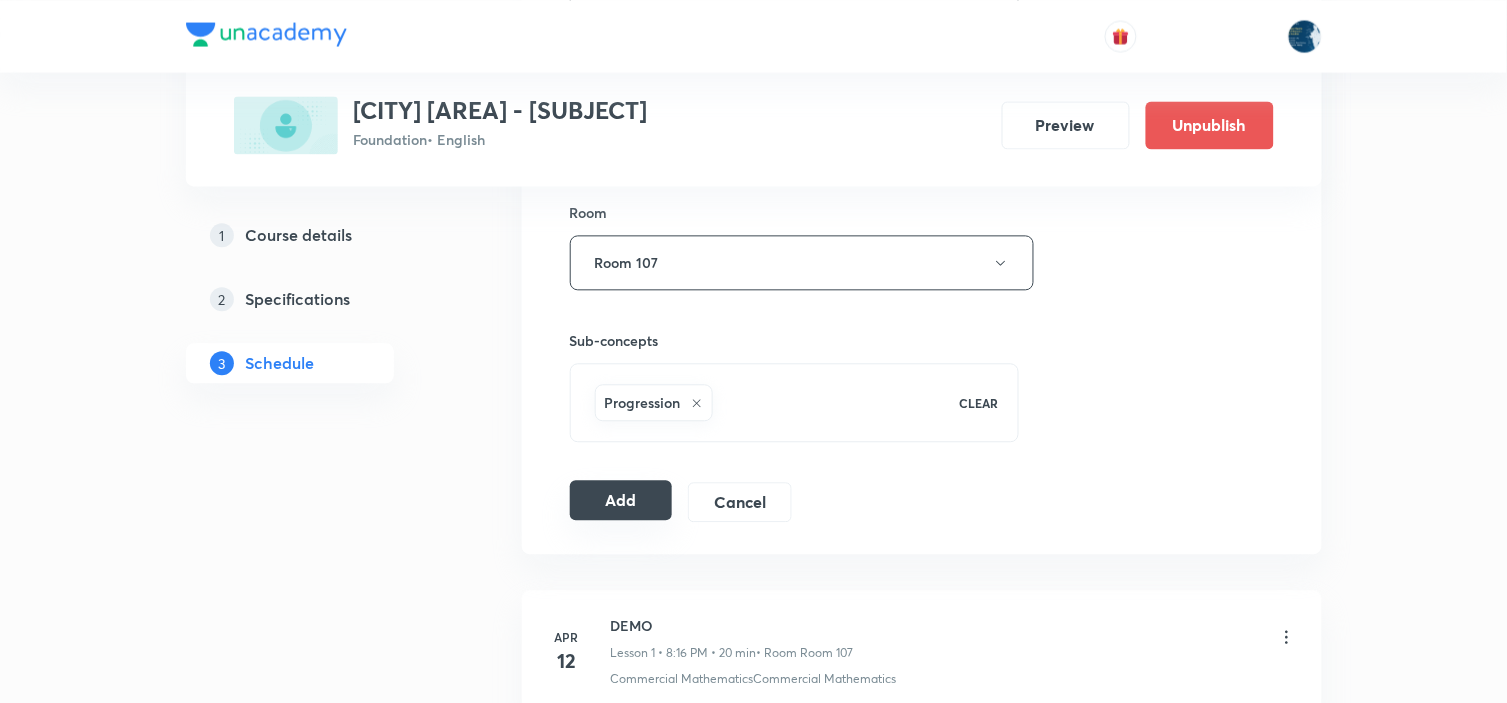 click on "Add" at bounding box center (621, 500) 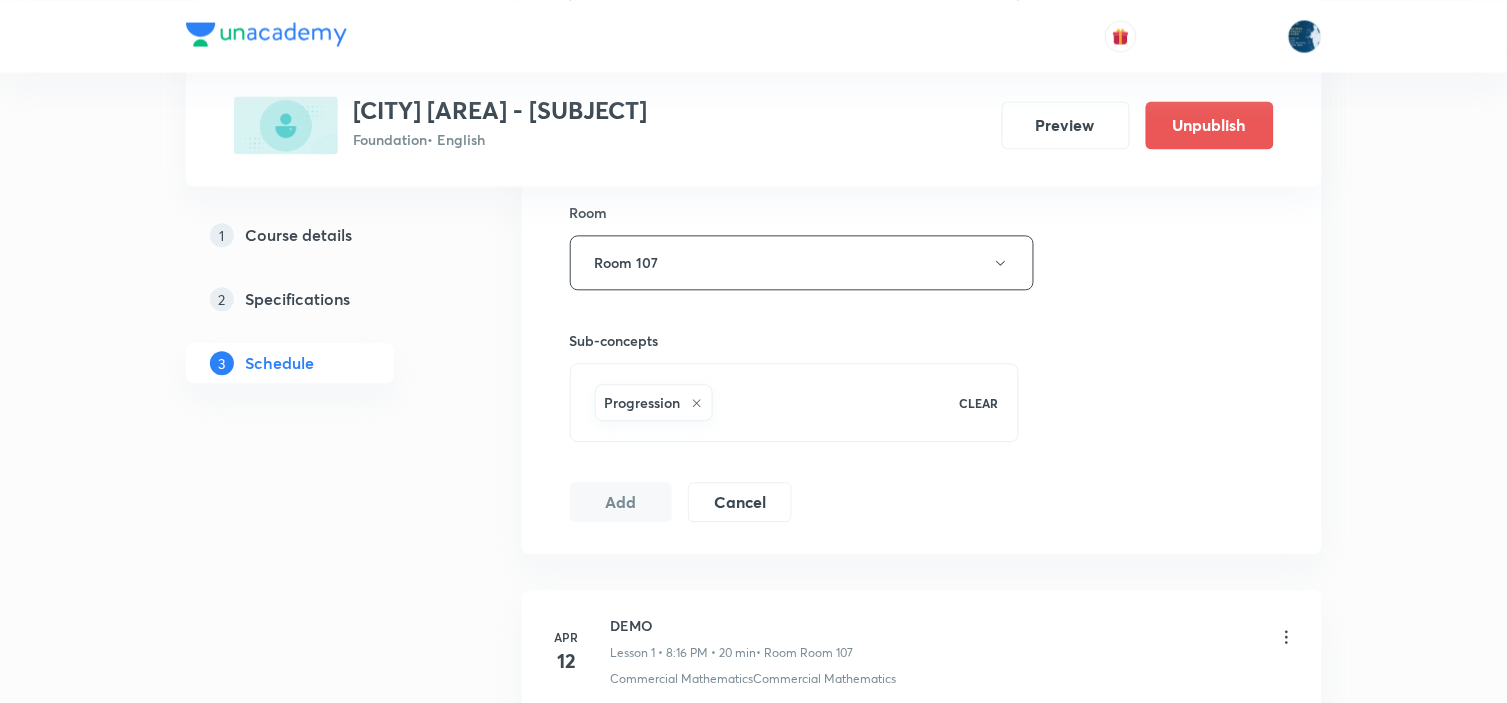 type 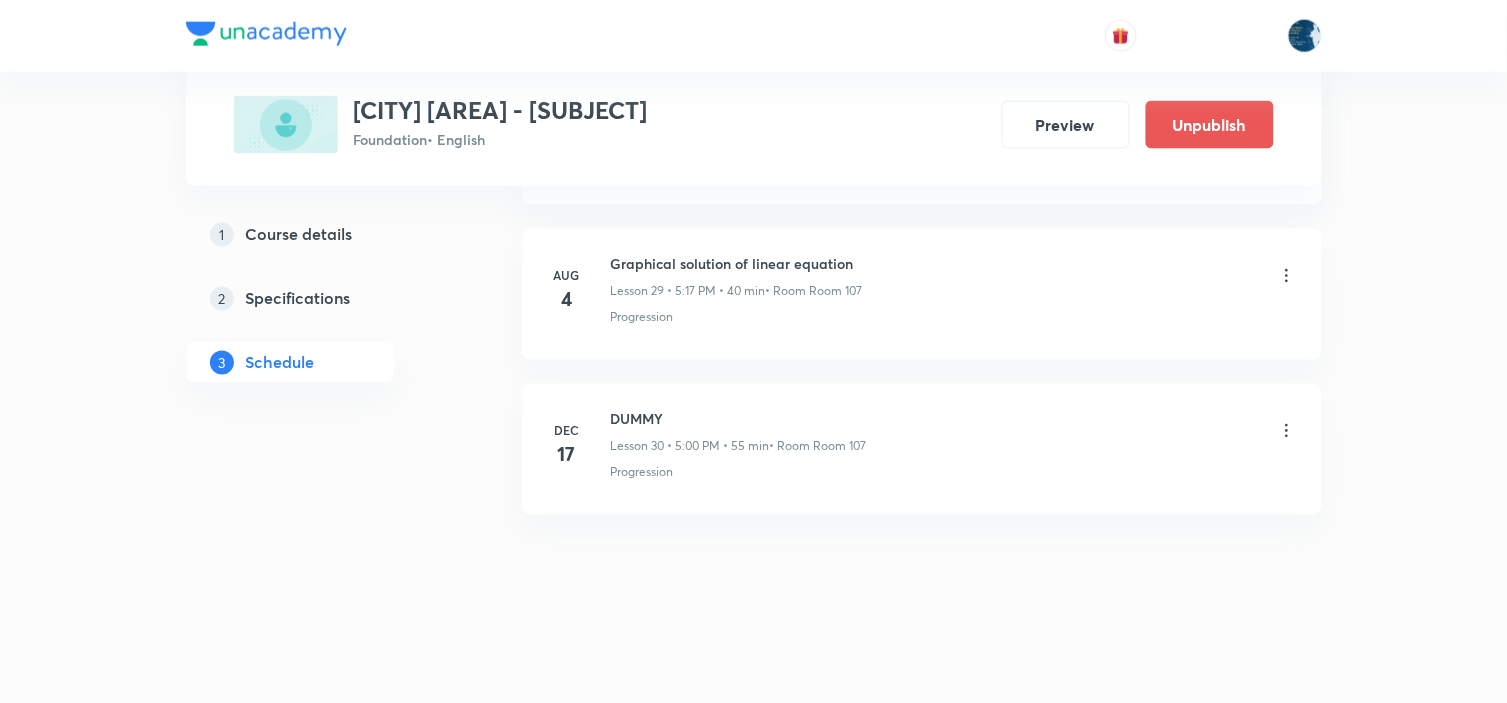 scroll, scrollTop: 4635, scrollLeft: 0, axis: vertical 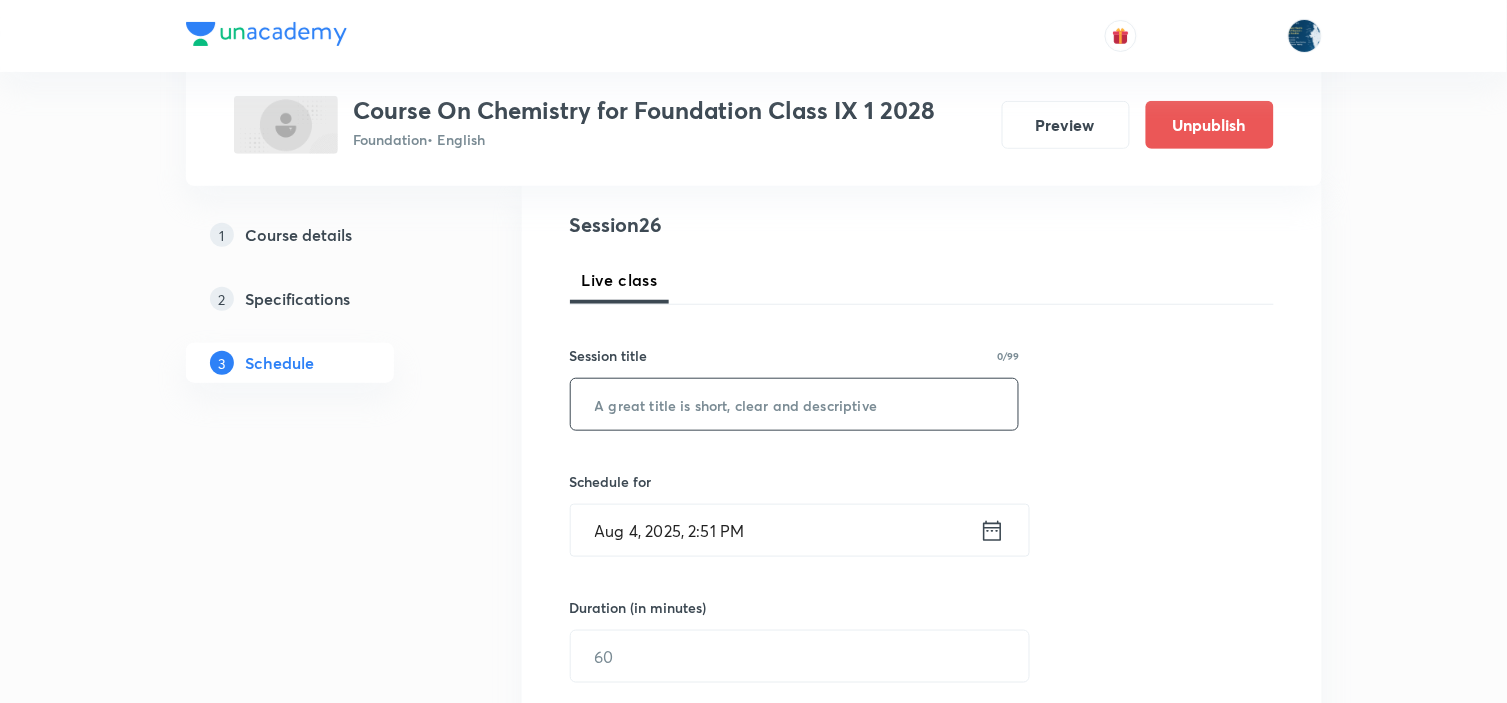 click at bounding box center (795, 404) 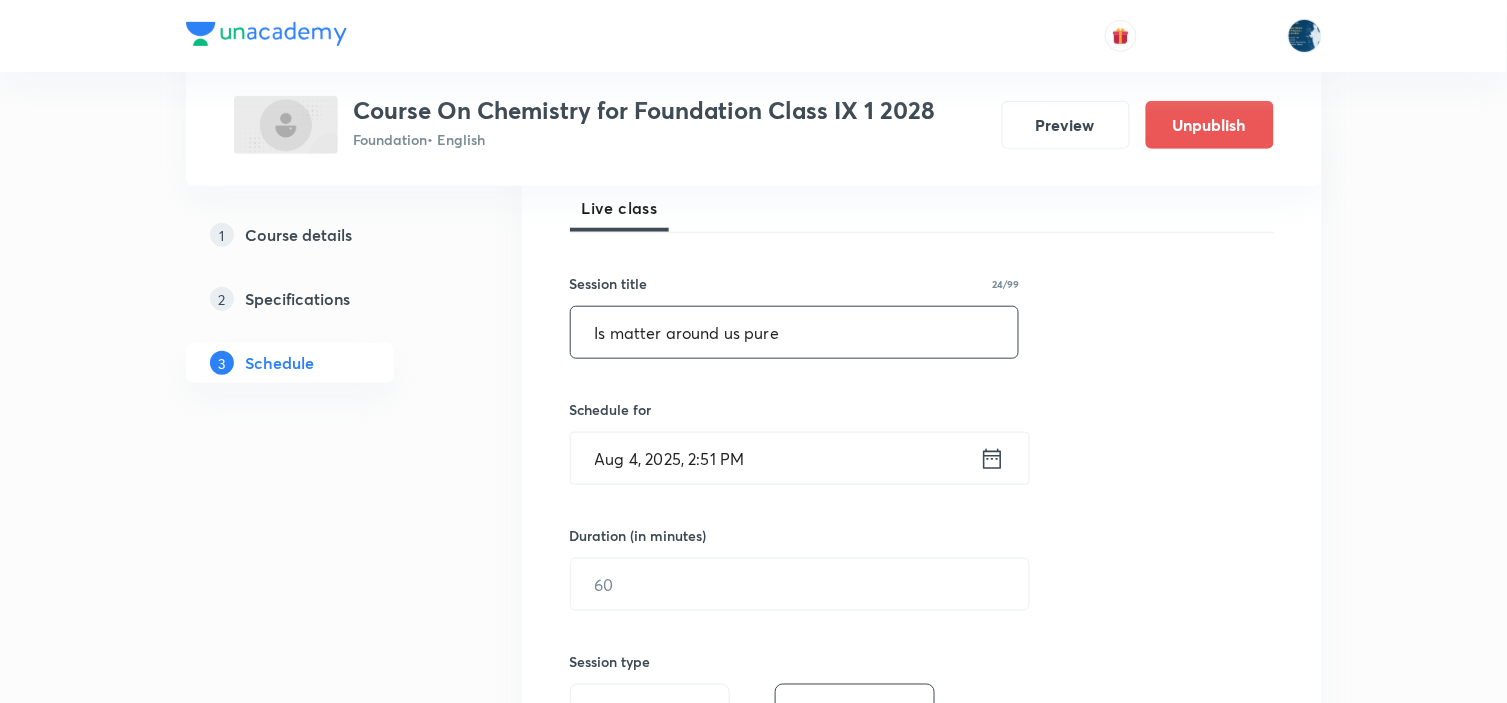 scroll, scrollTop: 333, scrollLeft: 0, axis: vertical 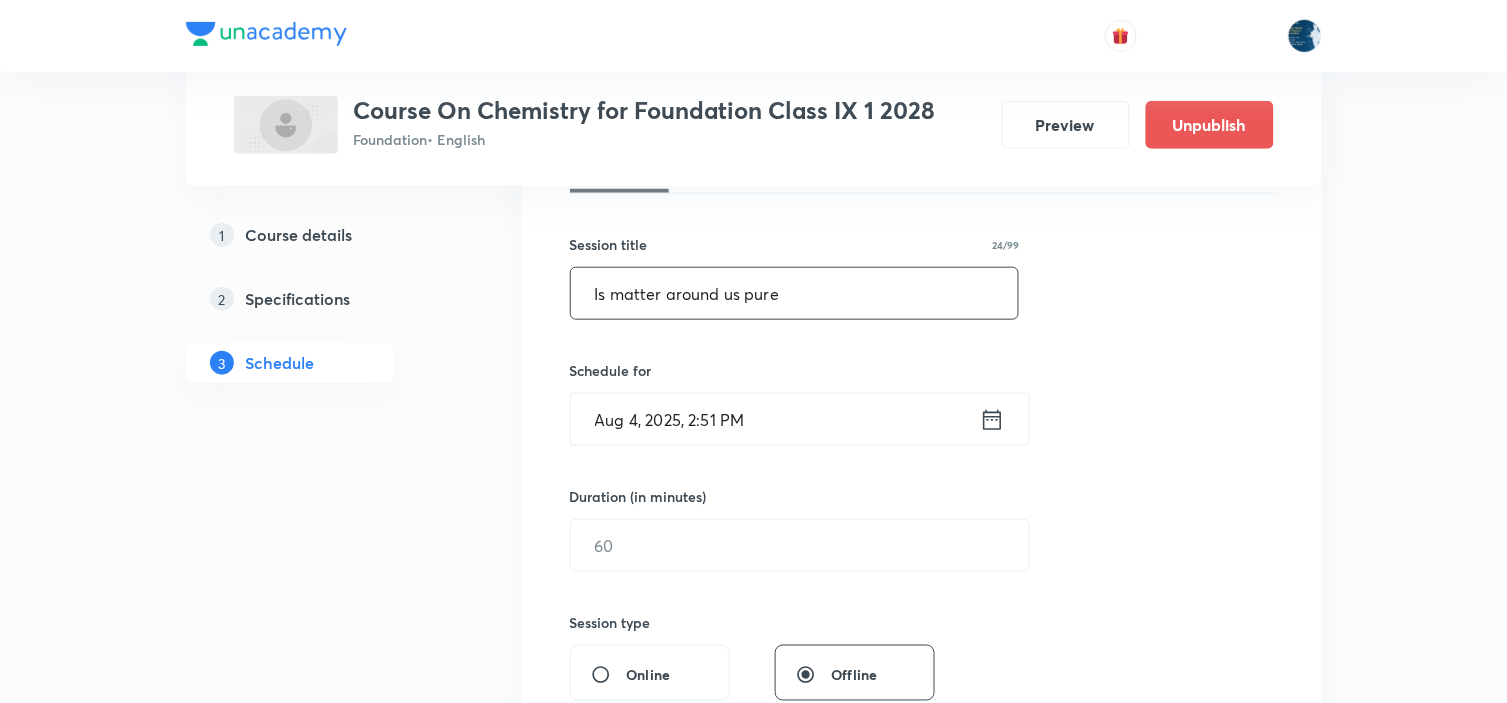 type on "Is matter around us pure" 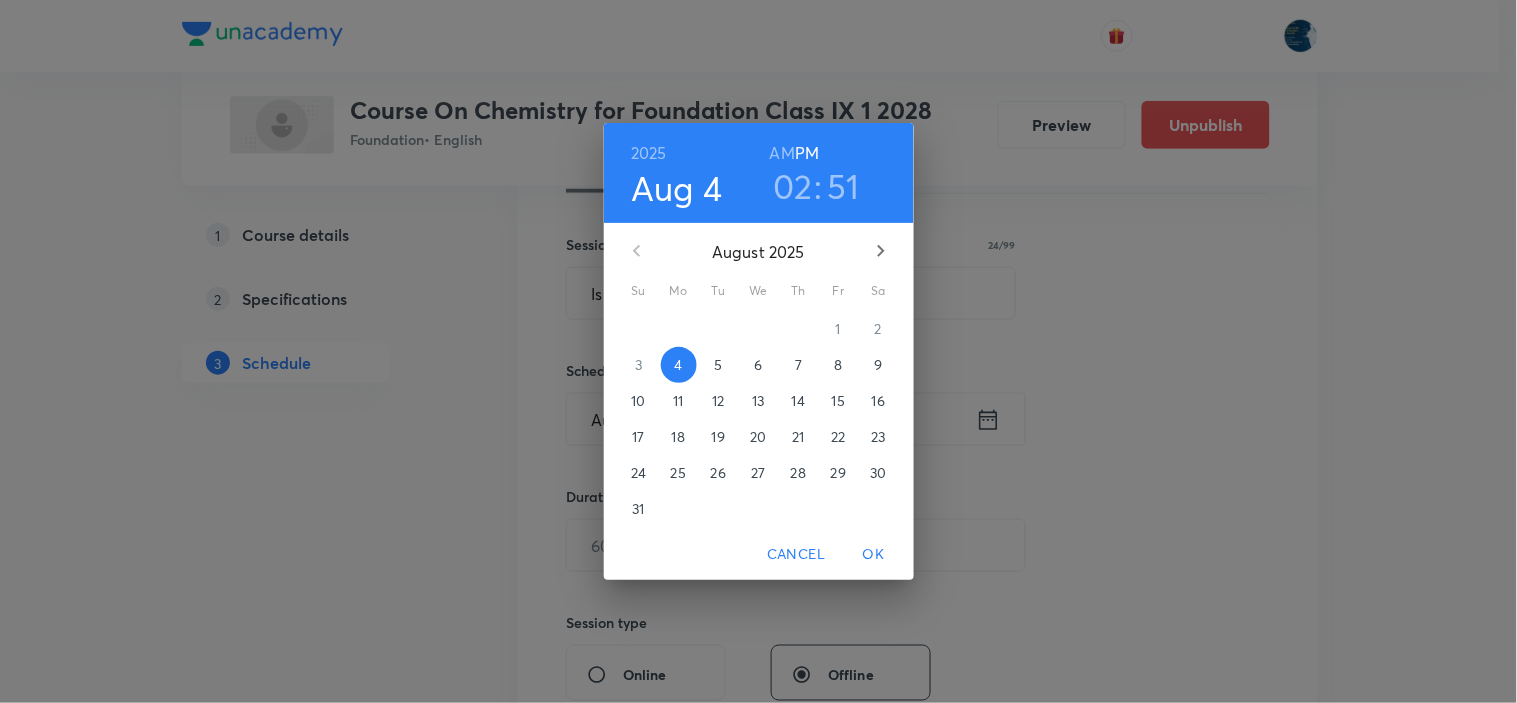 click on "02" at bounding box center (793, 186) 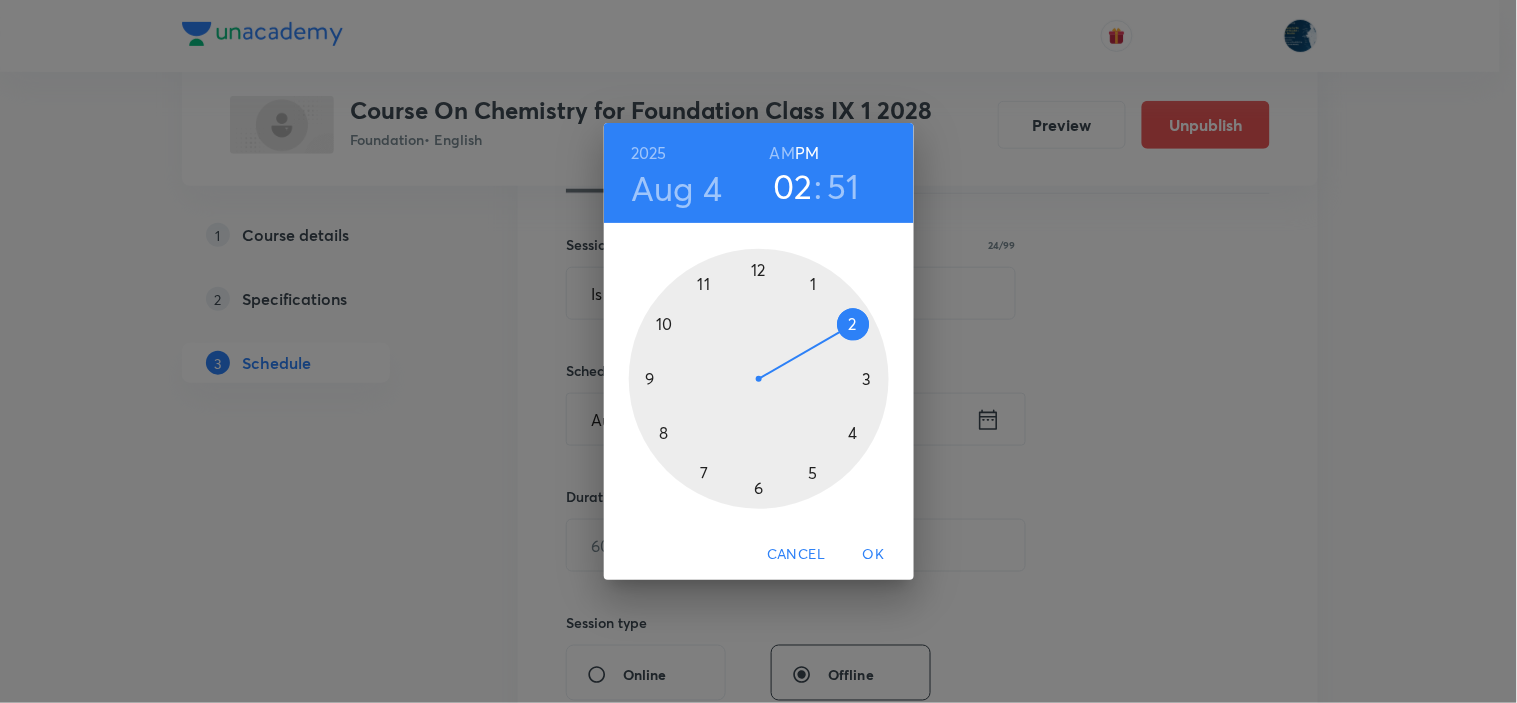 click at bounding box center (759, 379) 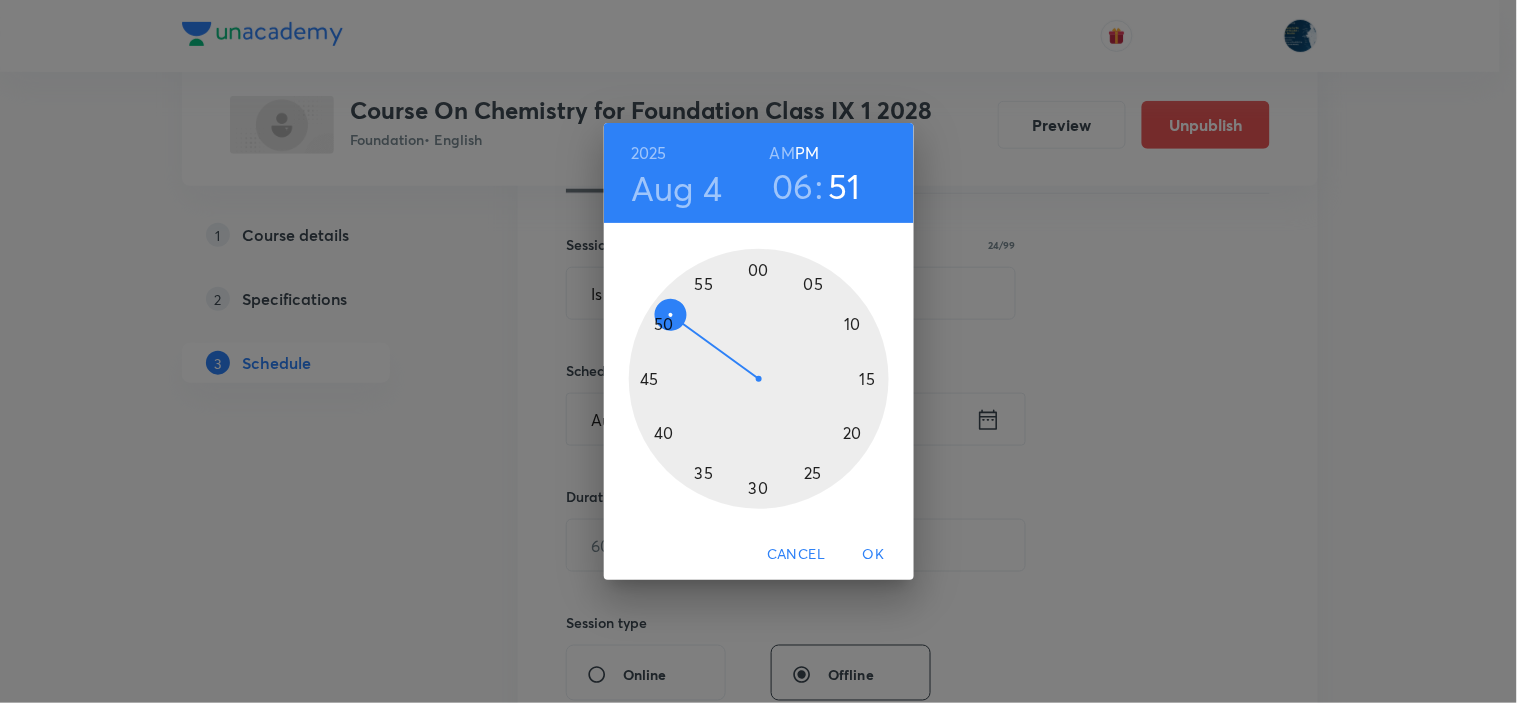 click at bounding box center (759, 379) 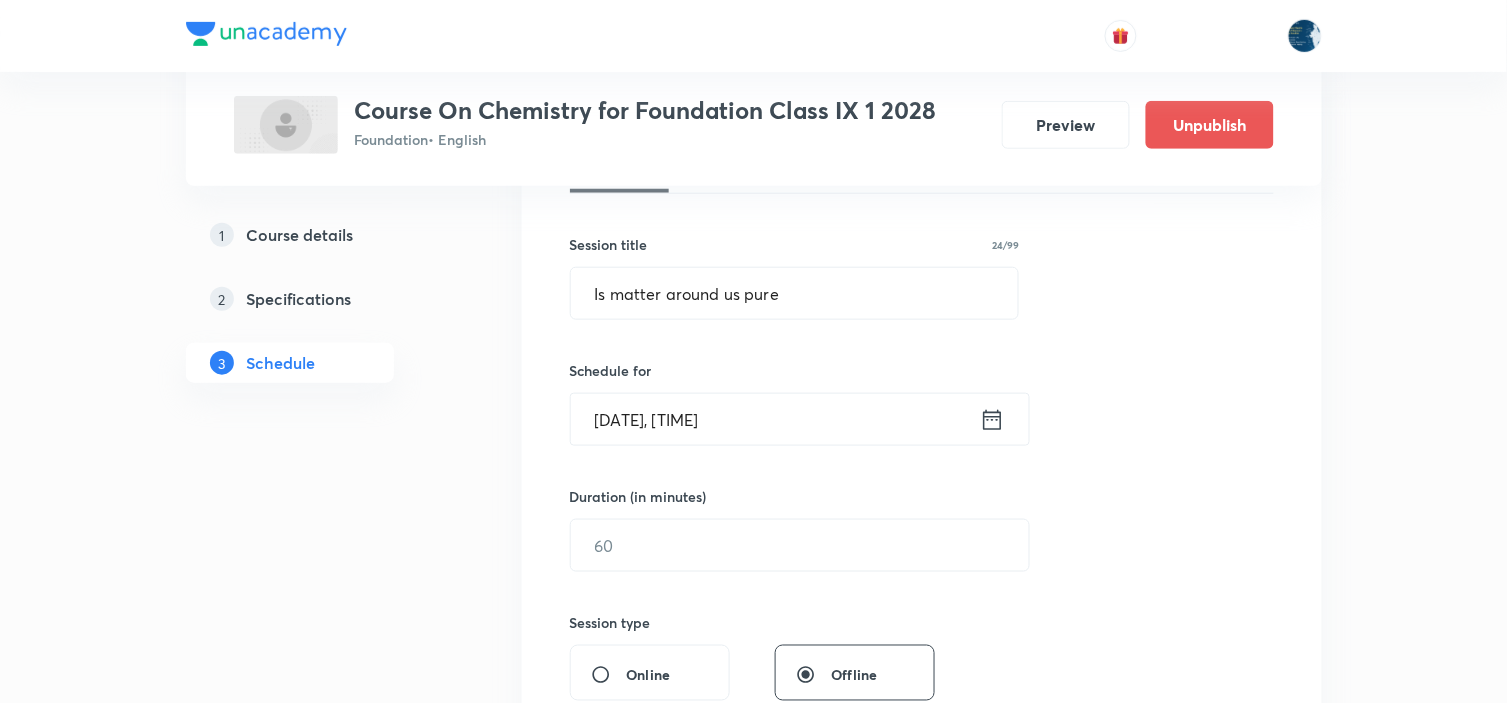 scroll, scrollTop: 444, scrollLeft: 0, axis: vertical 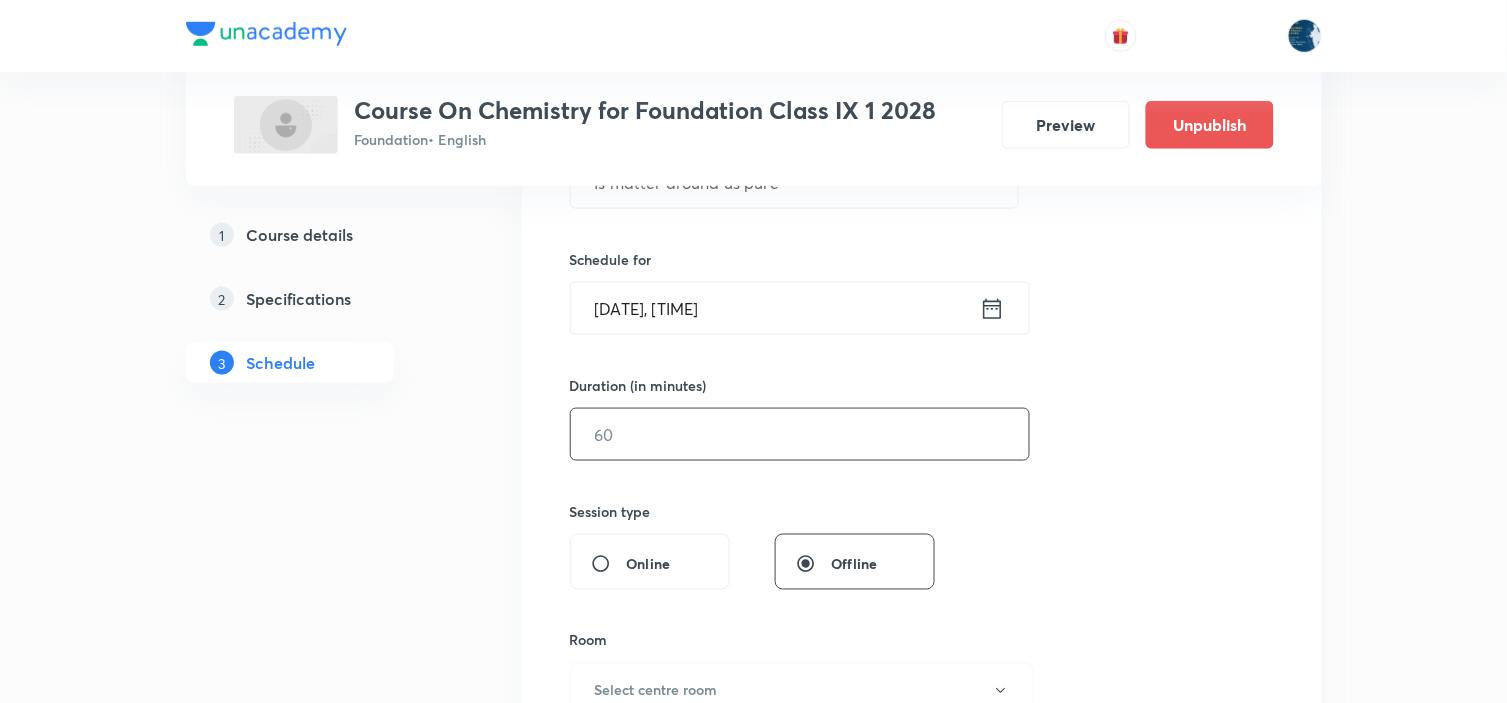 click at bounding box center [800, 434] 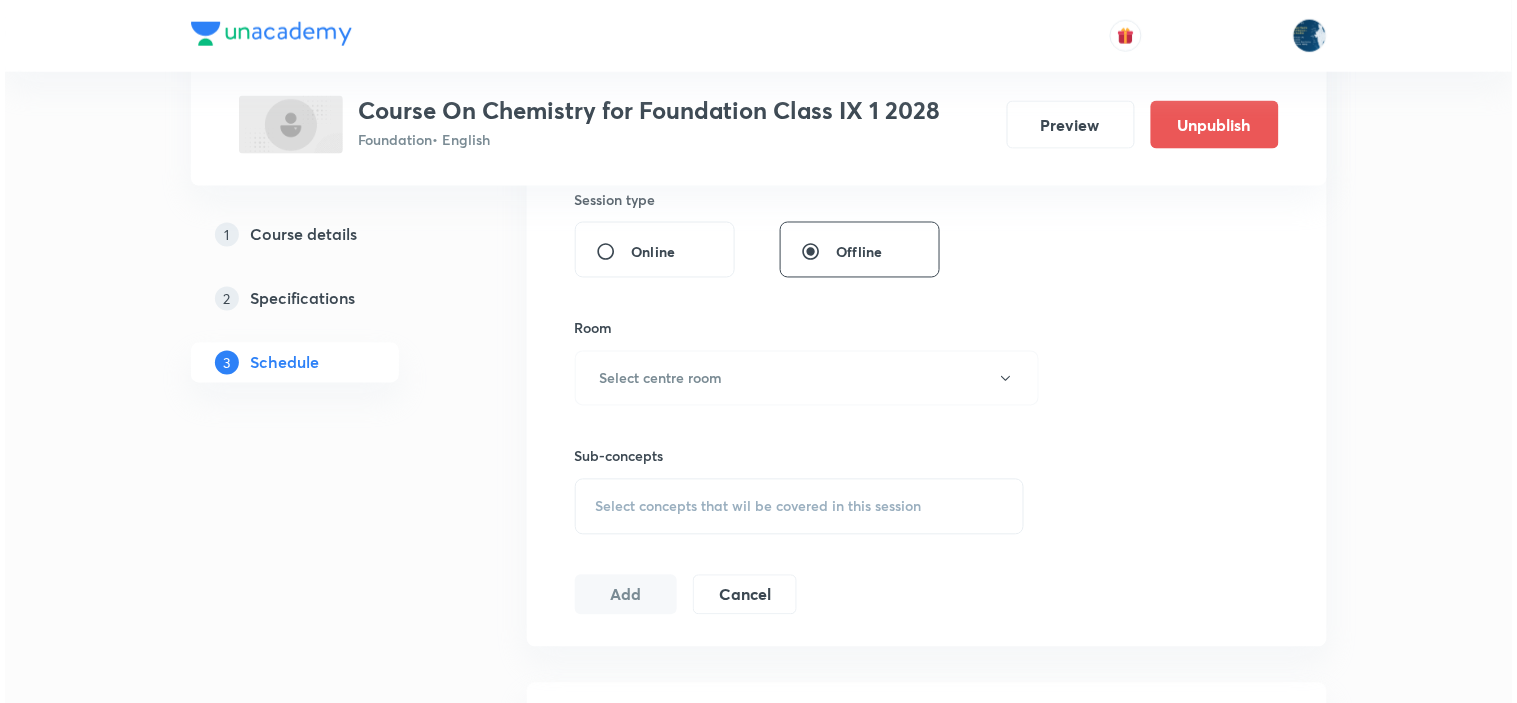 scroll, scrollTop: 777, scrollLeft: 0, axis: vertical 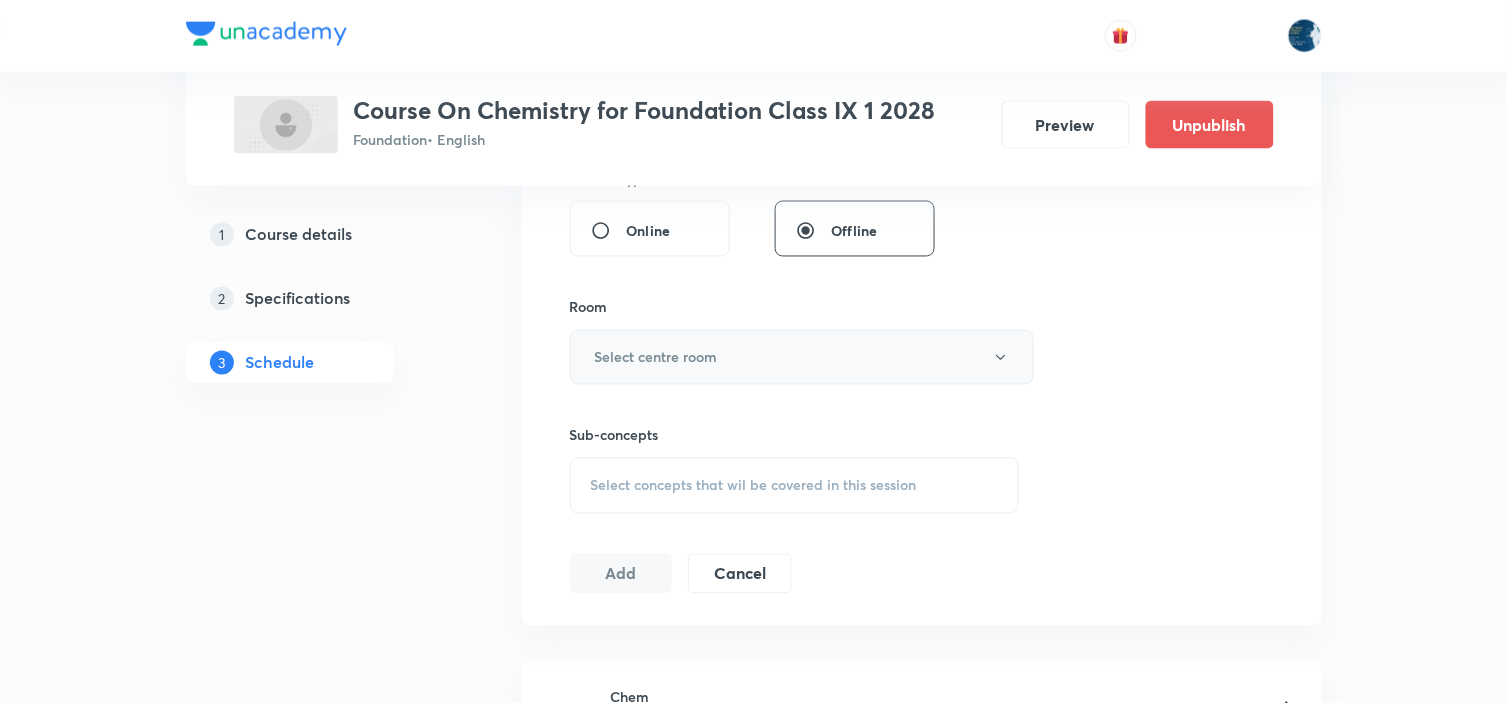 type on "40" 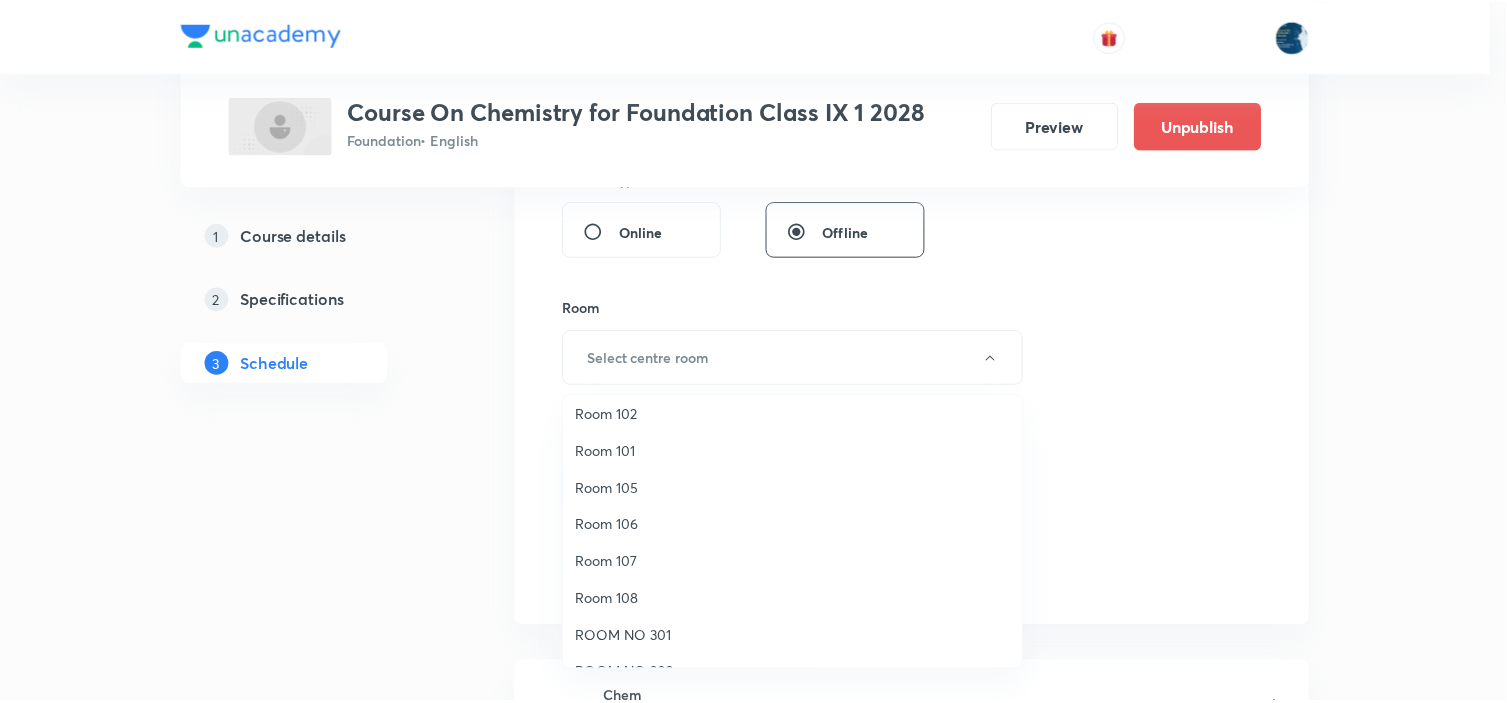 scroll, scrollTop: 222, scrollLeft: 0, axis: vertical 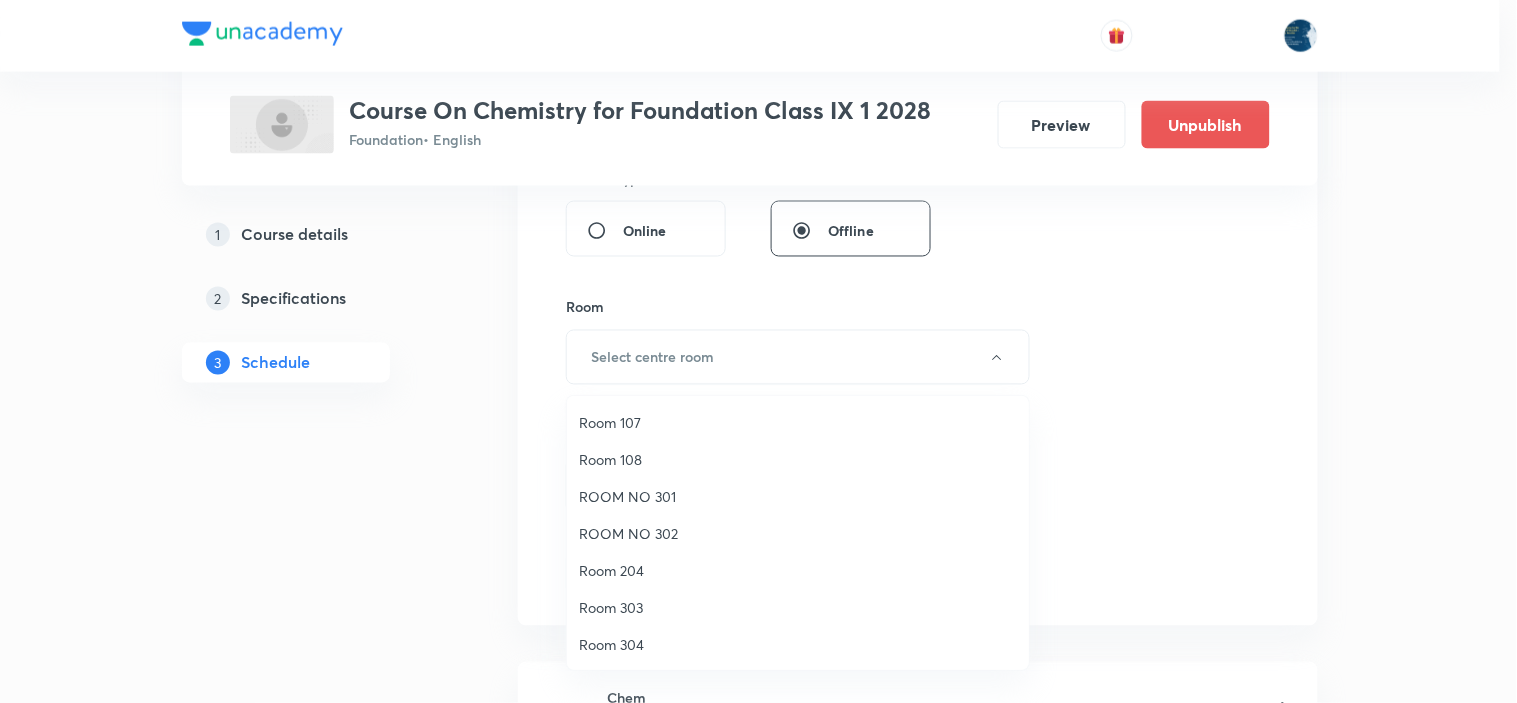 click on "Room 107" at bounding box center [798, 422] 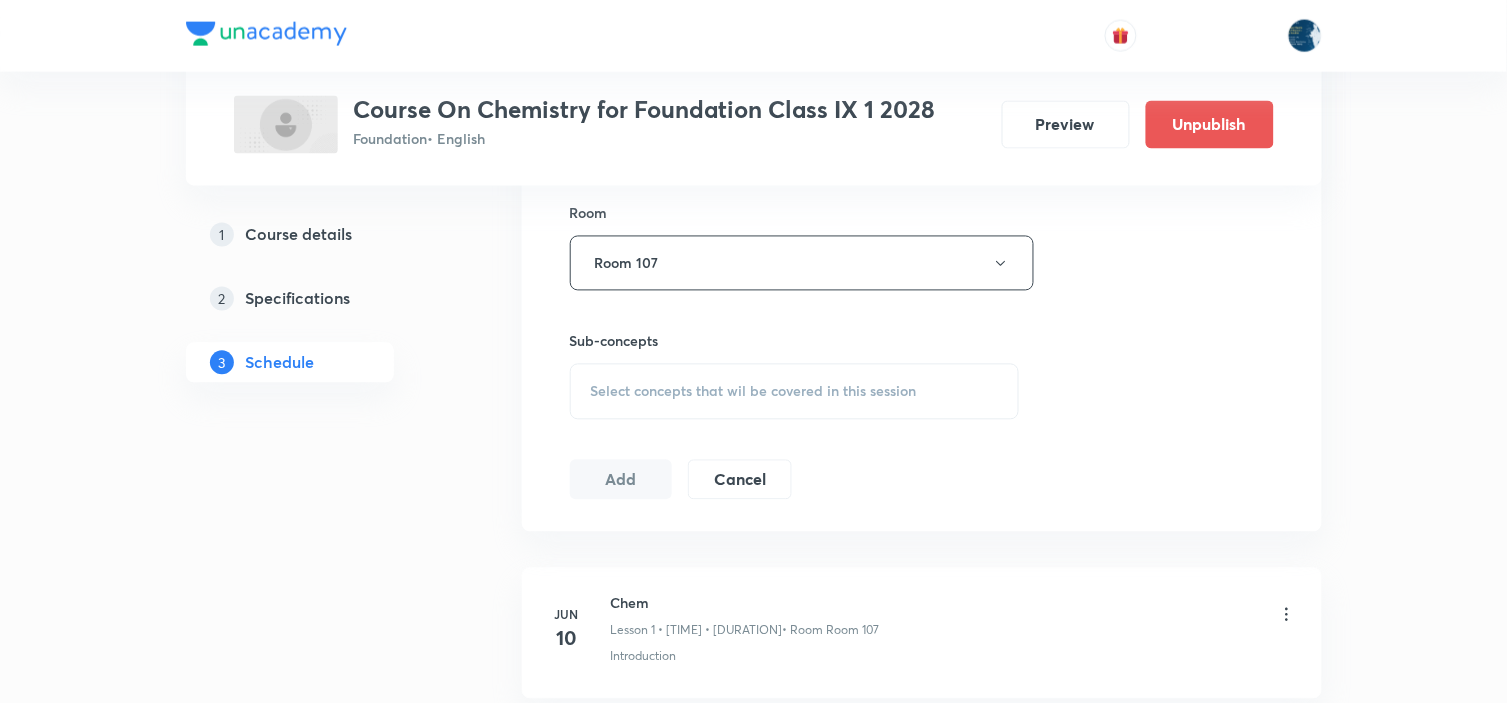 scroll, scrollTop: 888, scrollLeft: 0, axis: vertical 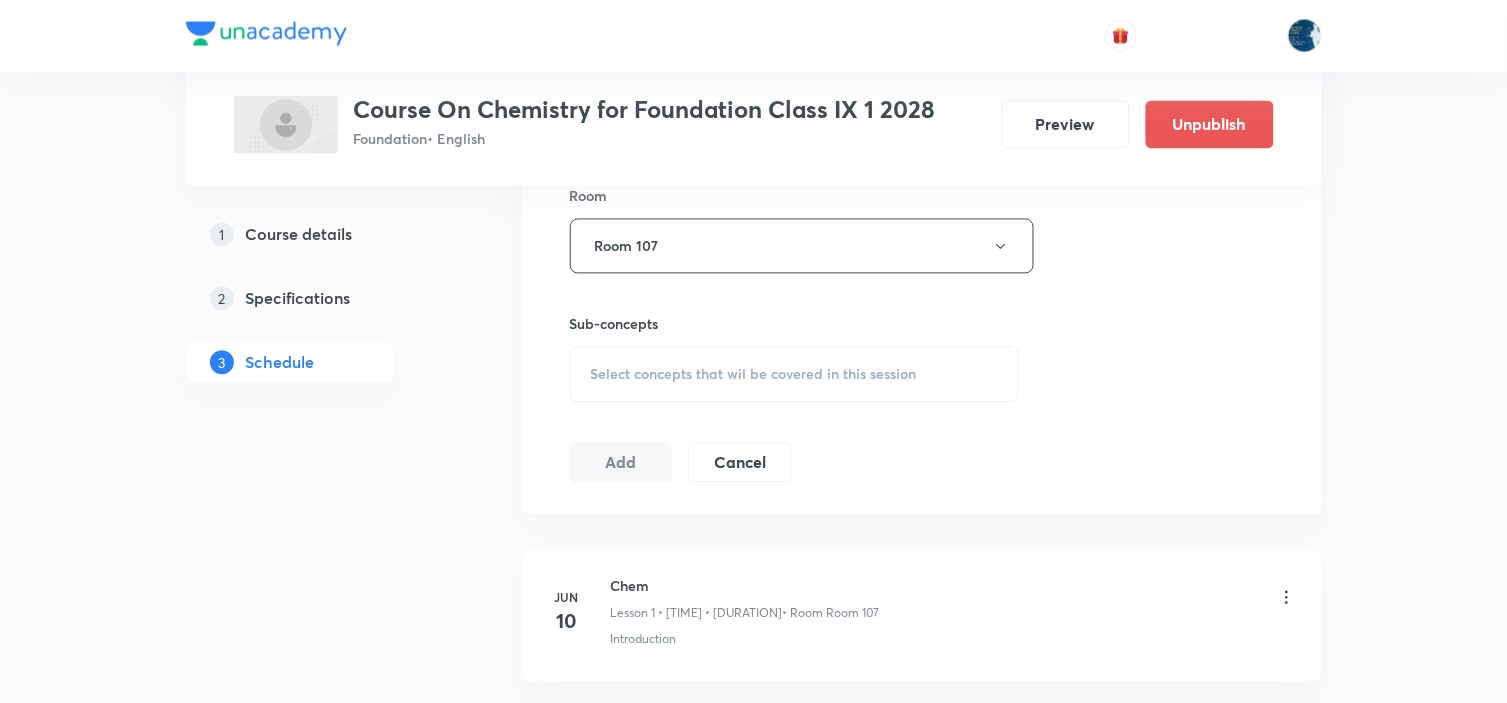 click on "Sub-concepts Select concepts that wil be covered in this session" at bounding box center [795, 358] 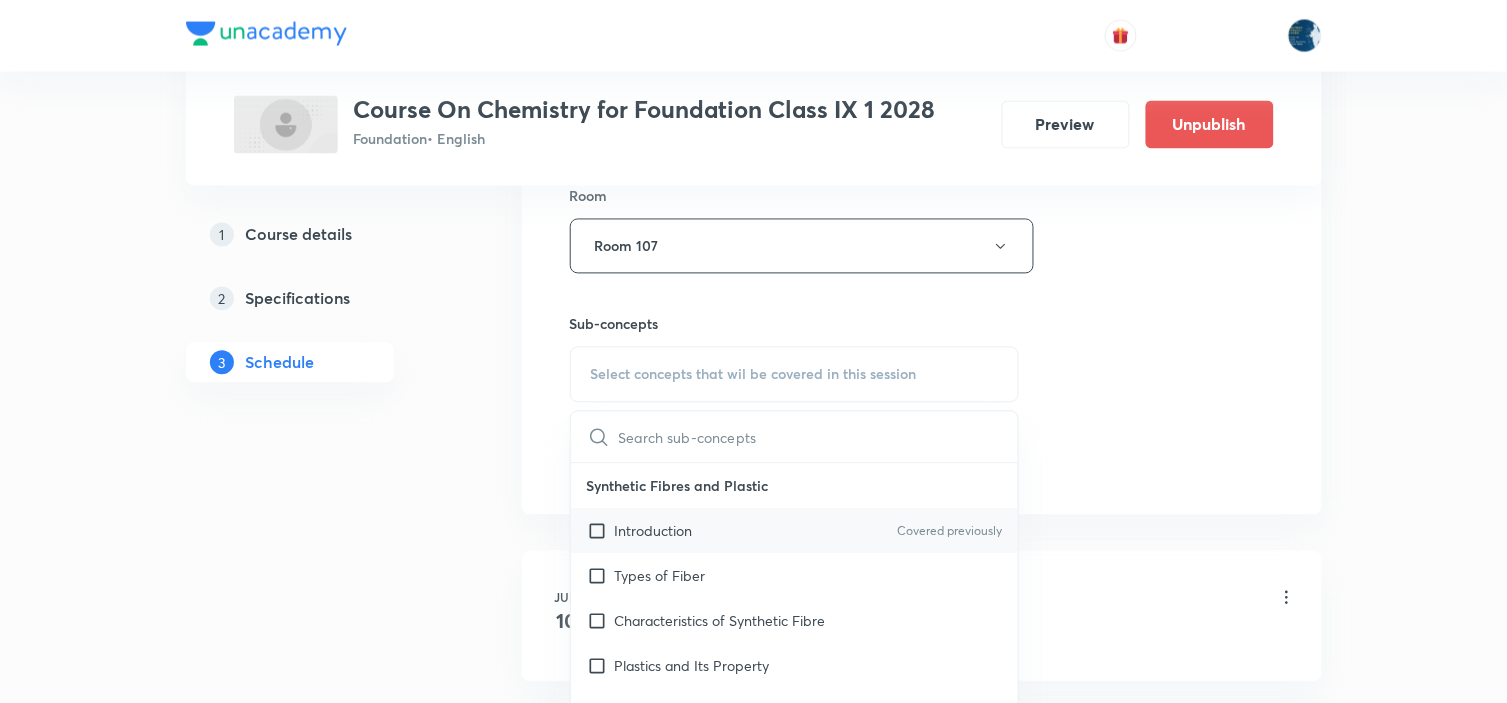 click on "Covered previously" at bounding box center (949, 532) 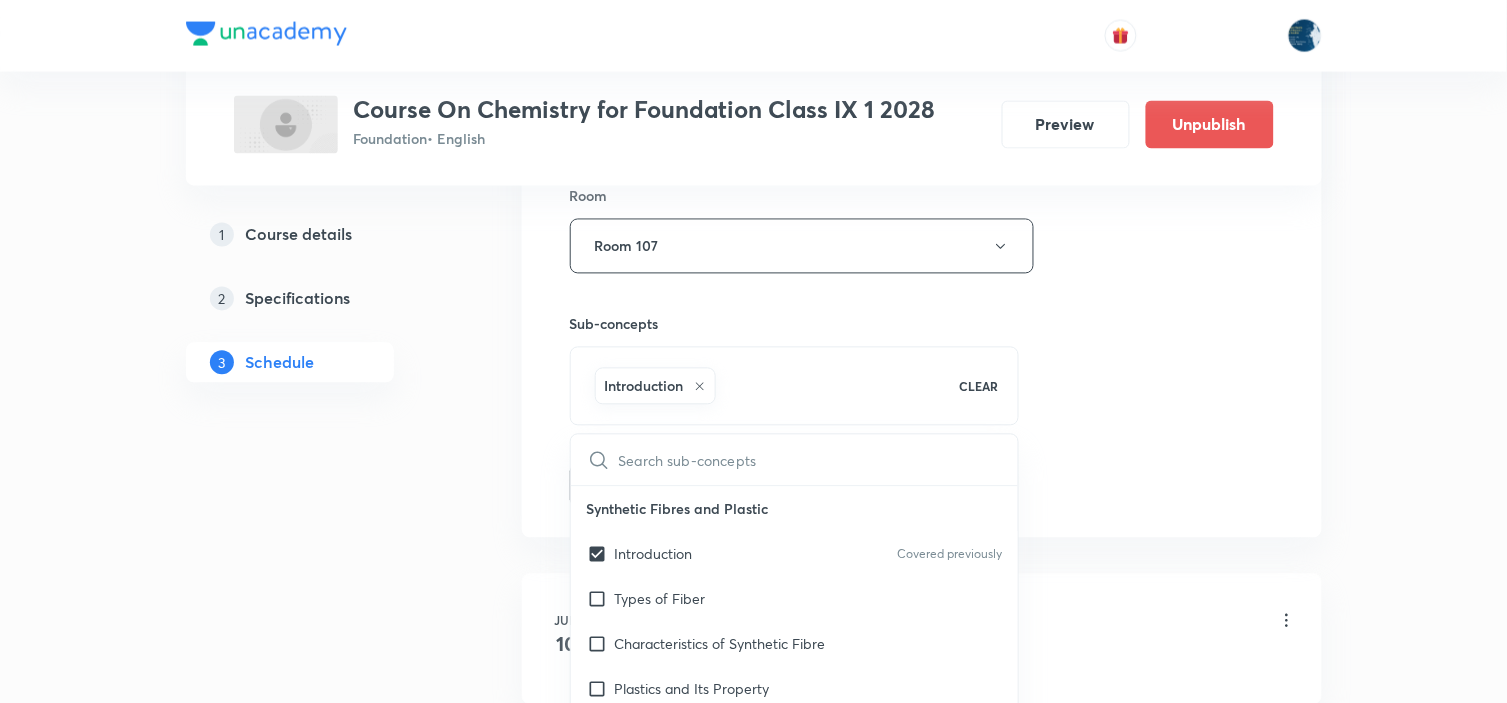 click on "Session  26 Live class Session title 24/99 Is matter around us pure ​ Schedule for [DATE], [TIME] ​ Duration (in minutes) [DURATION] ​   Session type Online Offline Room Room 107 Sub-concepts Introduction CLEAR ​ Synthetic Fibres and Plastic Introduction Covered previously Types of Fiber Characteristics of Synthetic Fibre Plastics and Its Property Plastics and Environment Materials Metals and Non Metals Physical Properties Chemical Properties Uses of Metal and Non Metals Coal and Petroleum Exhaustible Resources Inexhaustible Resources Combustion and Flame Introduction Types of Combustion Flame Fuel Effects of Electric Current Introduction Conductivity in Liquids Electrolysis Electroplating Coal and Petroleum Class 8 Coal and Petroleum Class 8 Add Cancel" at bounding box center (922, 25) 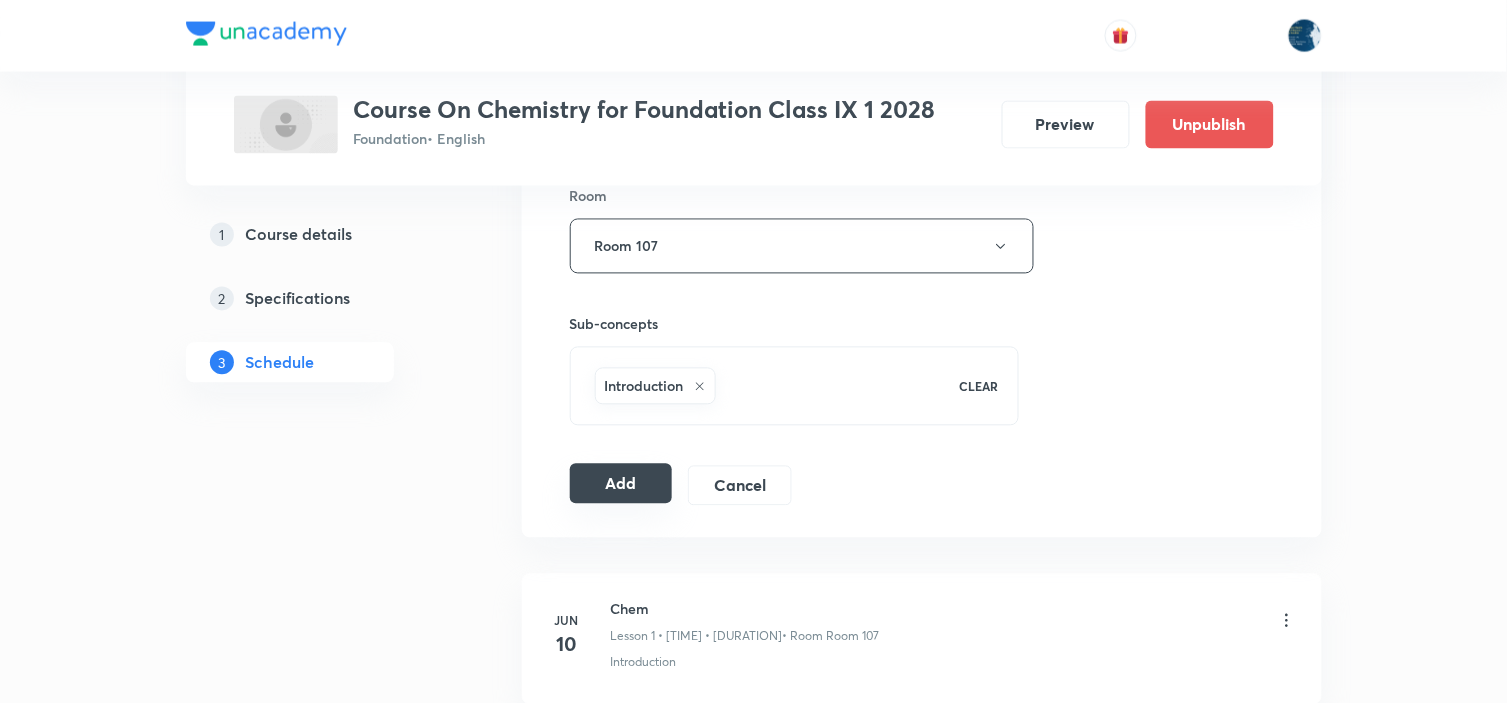 click on "Add" at bounding box center (621, 484) 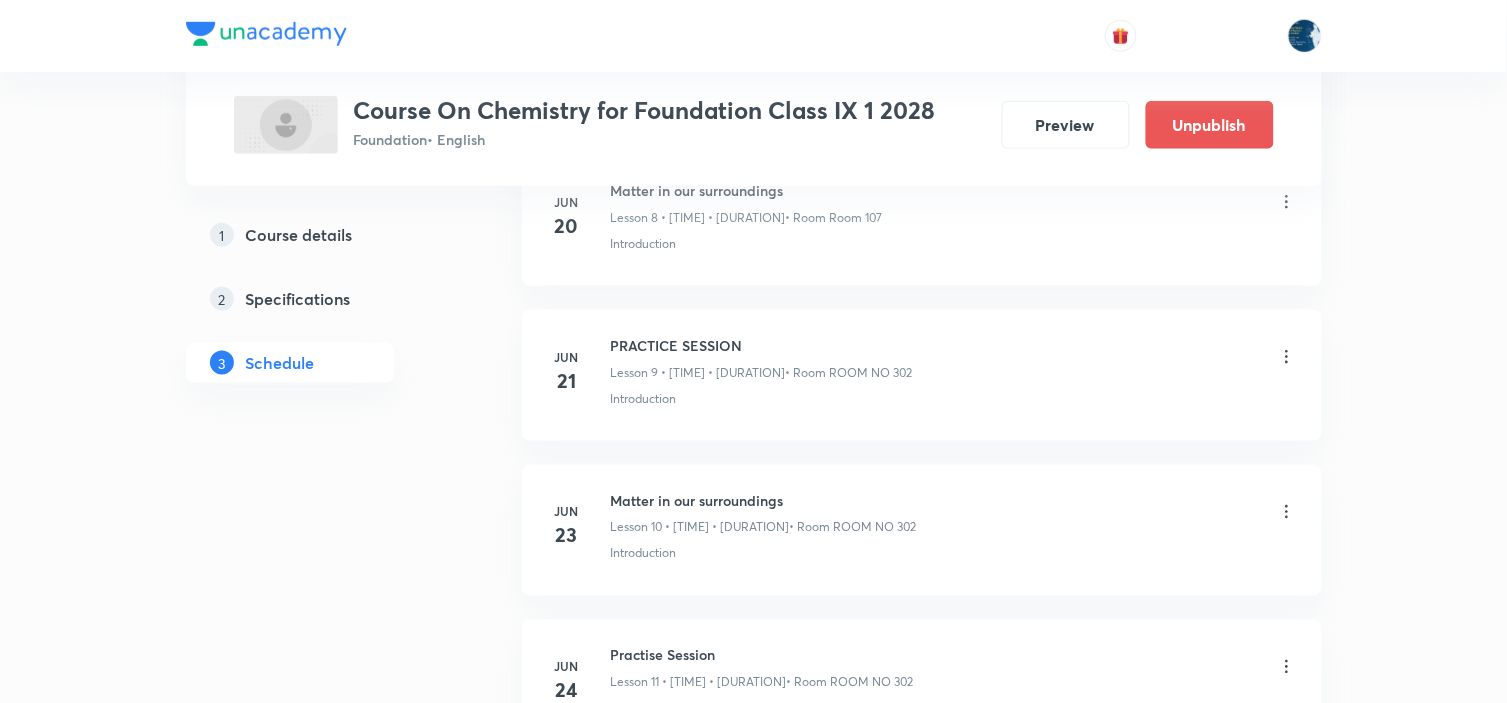 scroll, scrollTop: 4803, scrollLeft: 0, axis: vertical 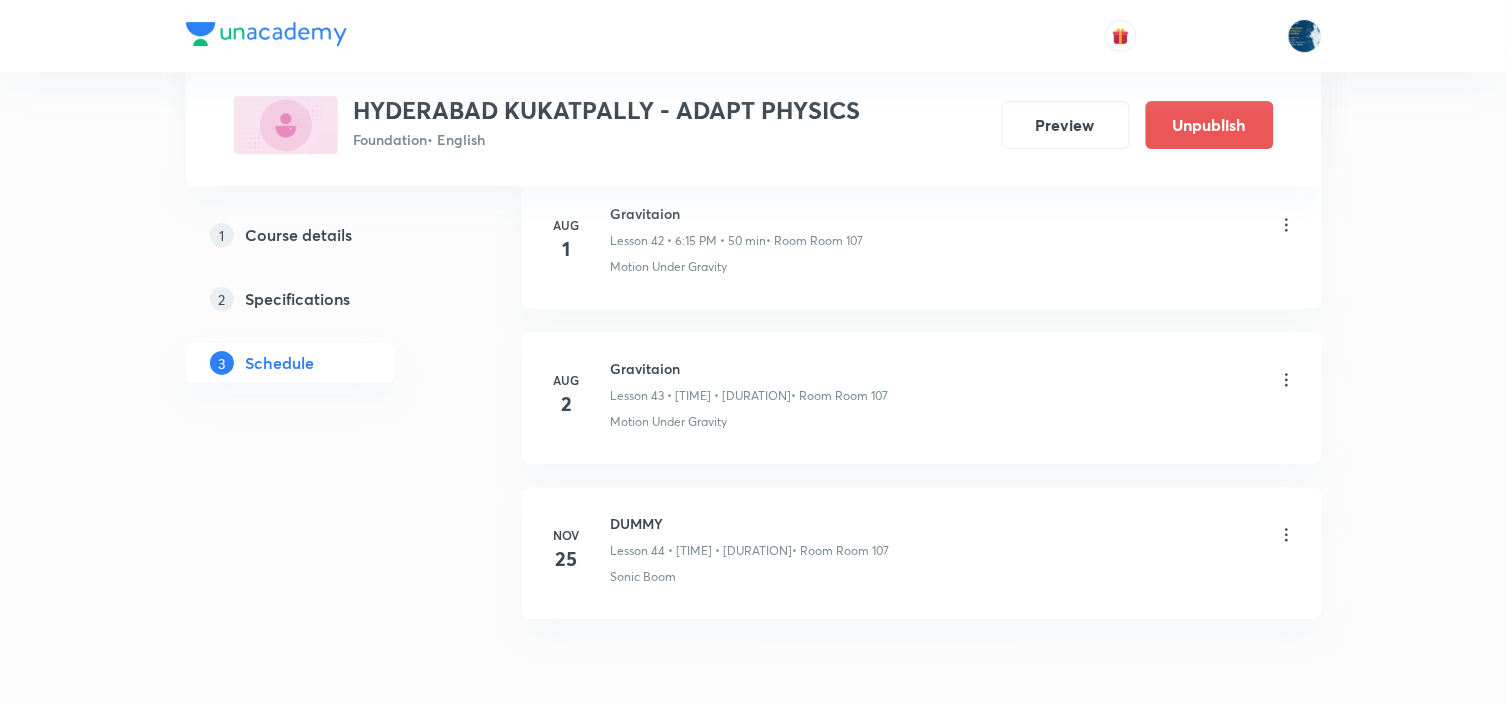 click on "Gravitaion" at bounding box center (750, 368) 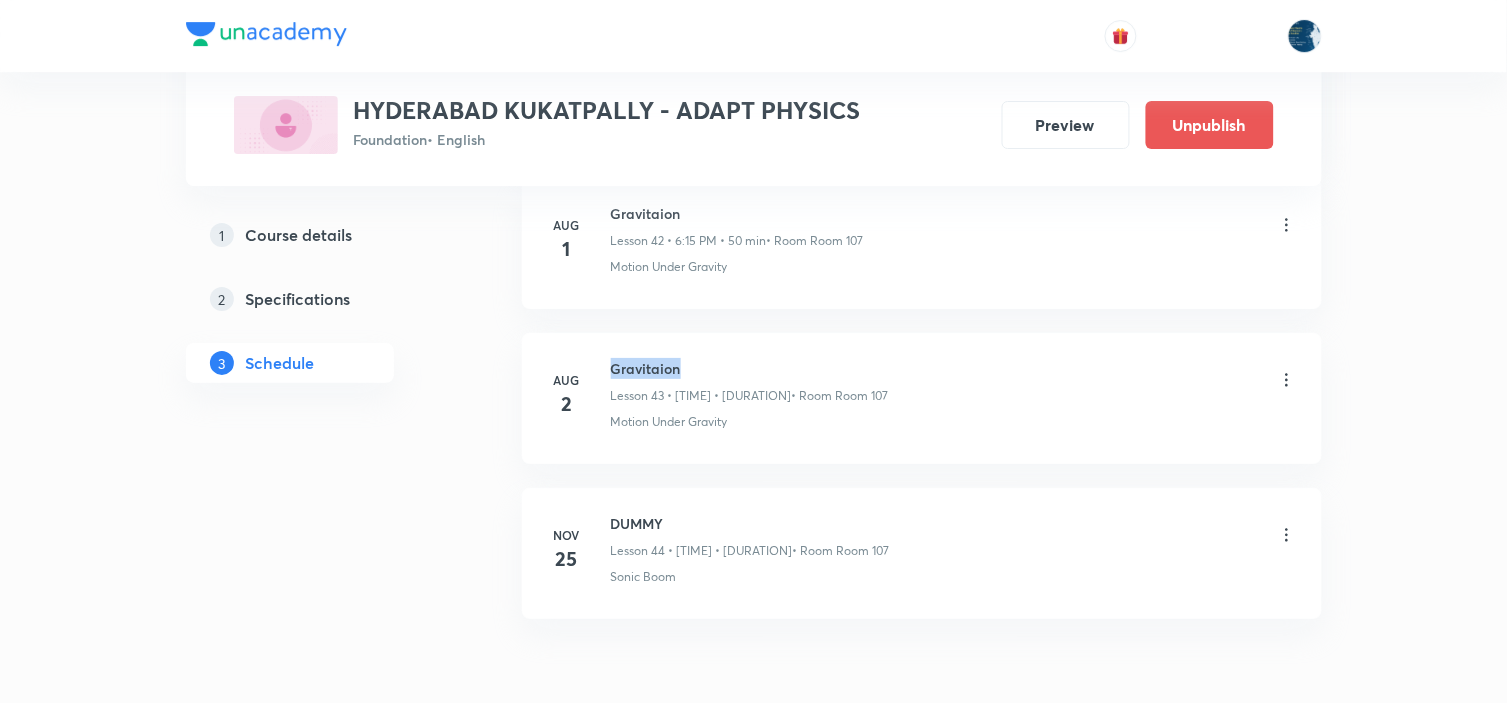 click on "Gravitaion" at bounding box center (750, 368) 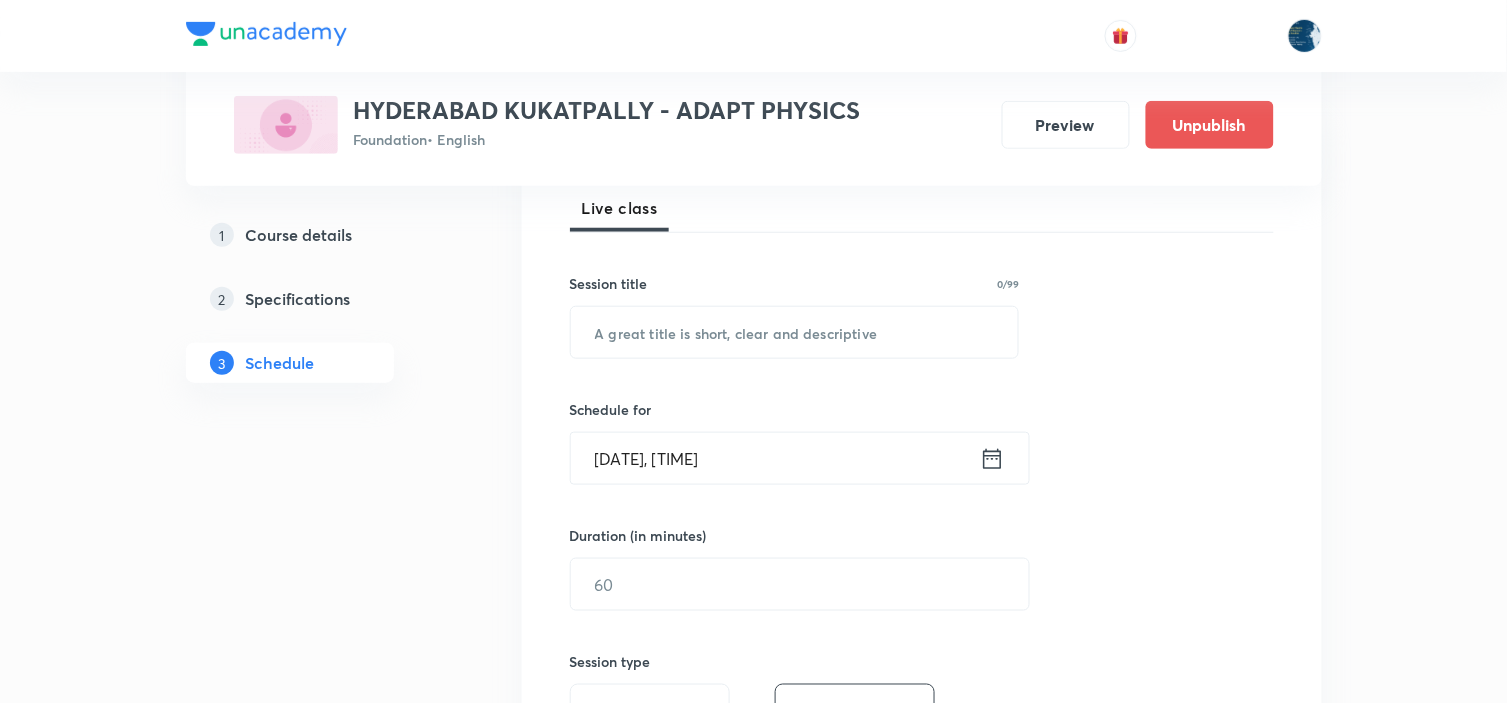 scroll, scrollTop: 333, scrollLeft: 0, axis: vertical 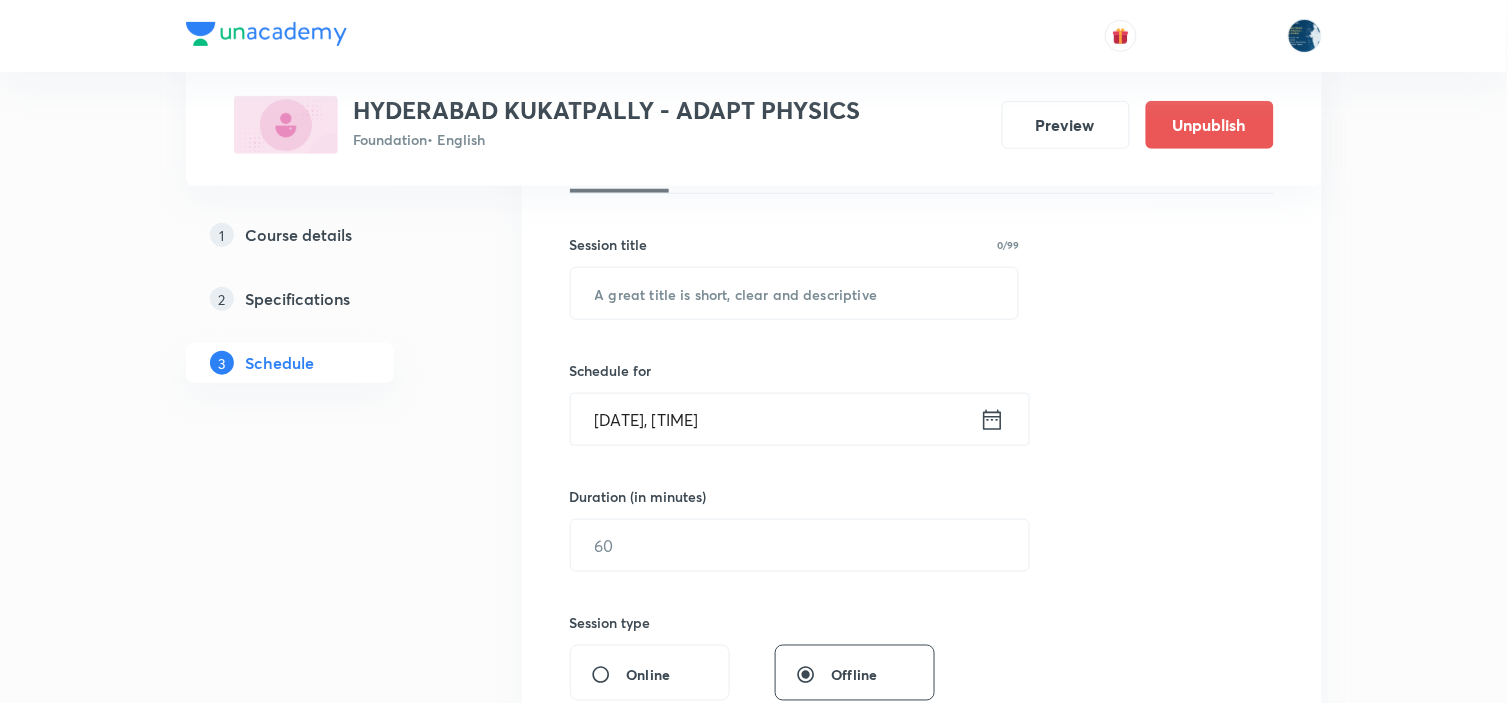 click at bounding box center (795, 293) 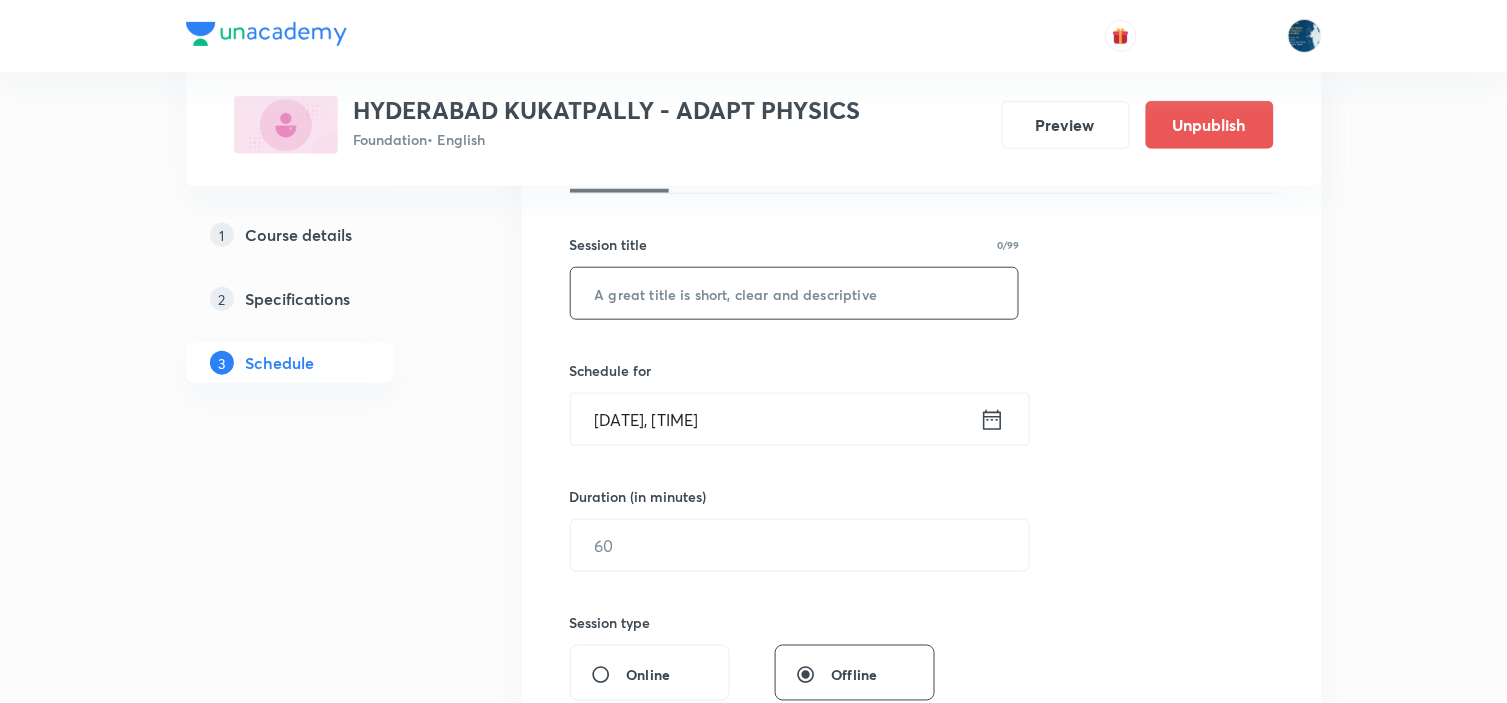 paste on "Gravitaion" 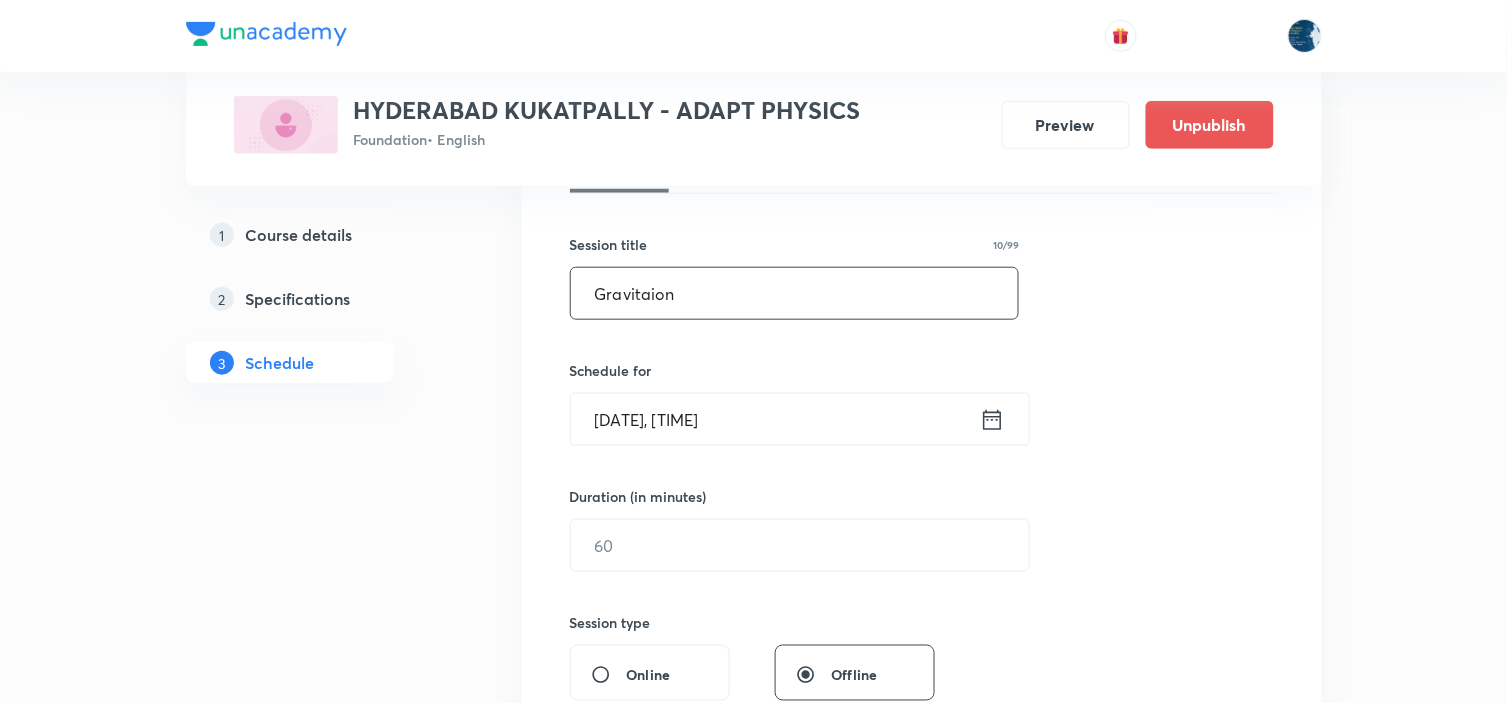 type on "Gravitaion" 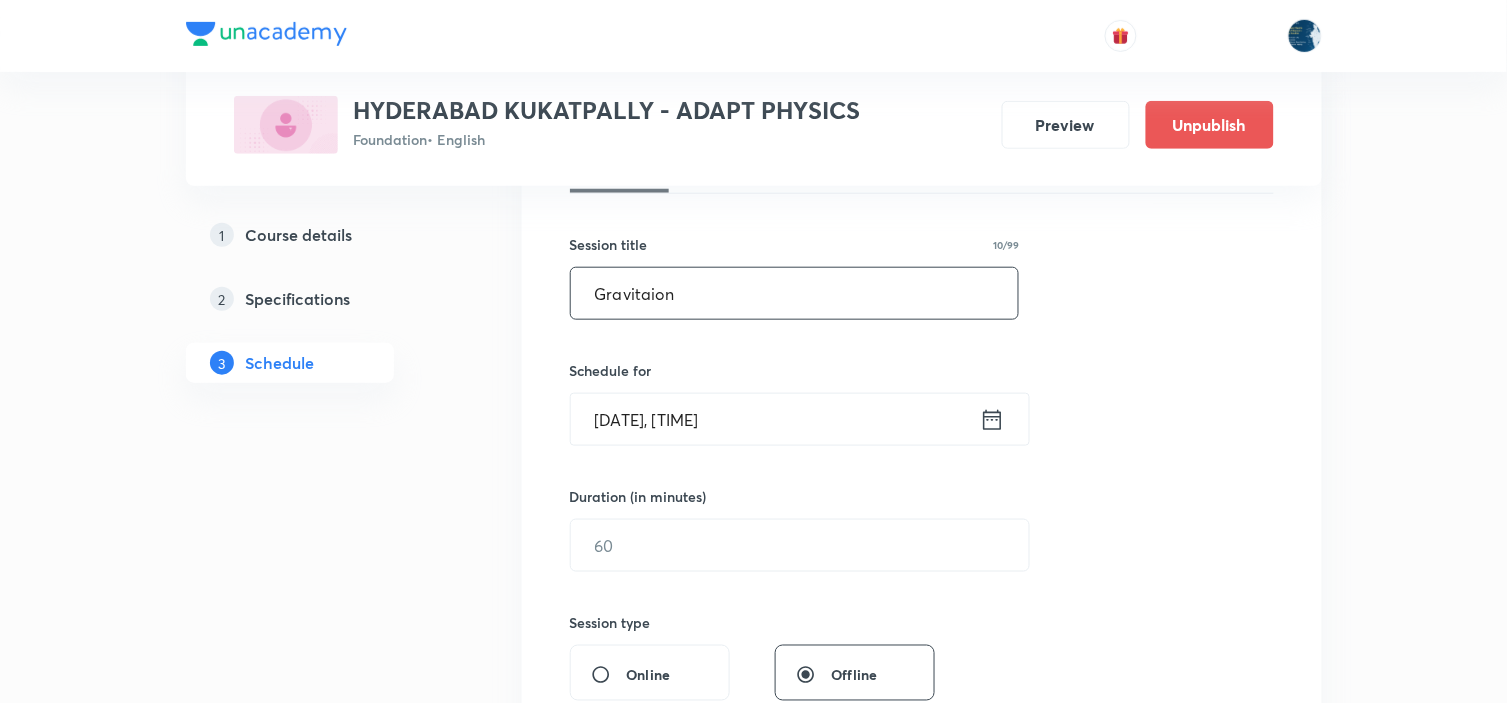 click 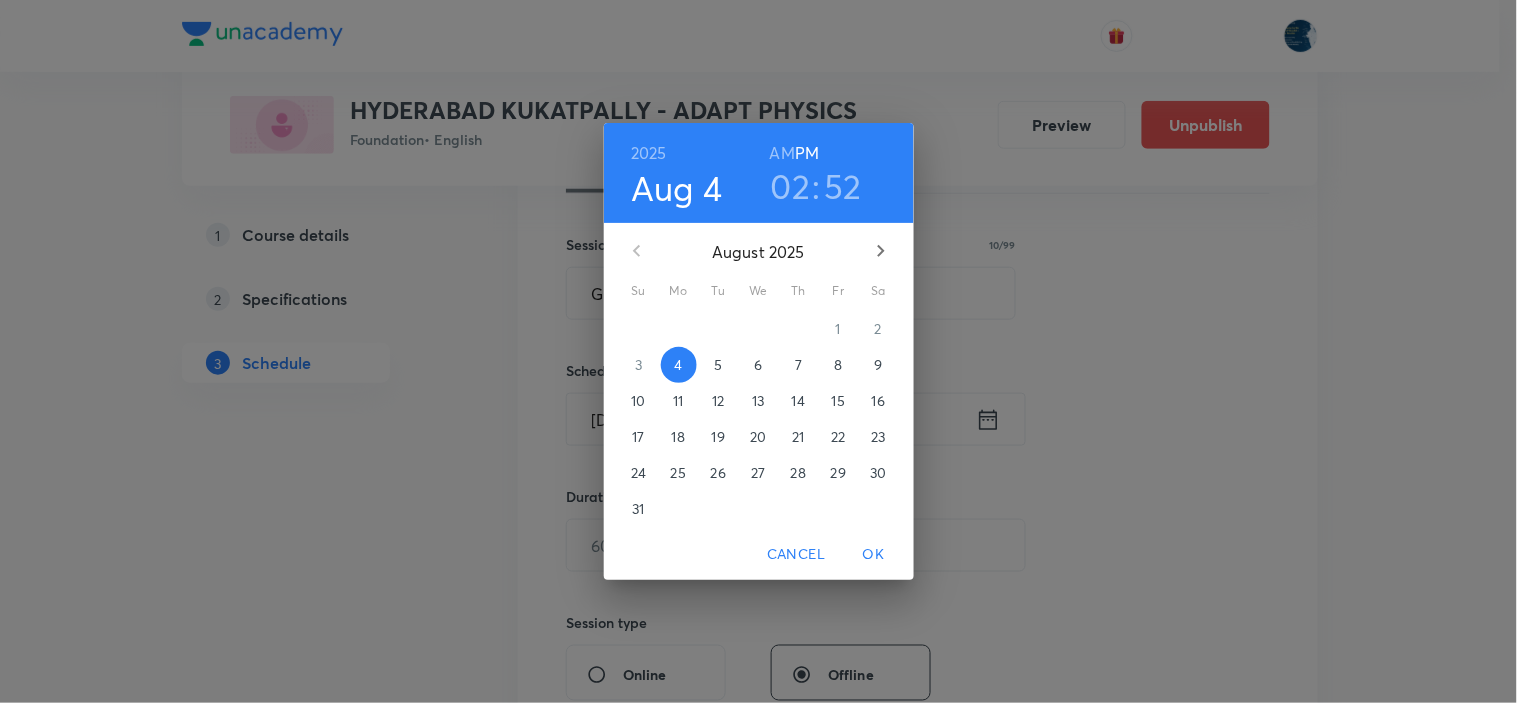 click on "02" at bounding box center (791, 186) 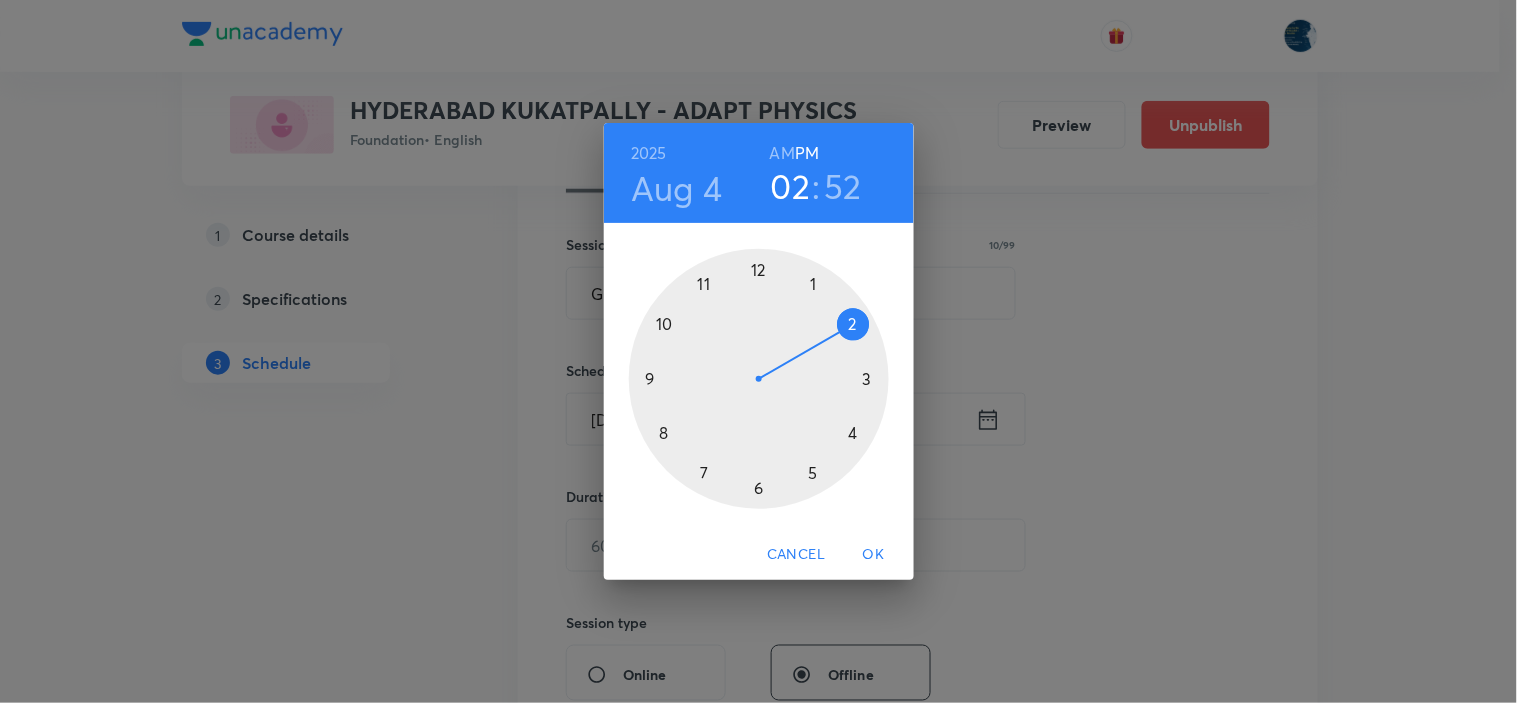 click at bounding box center [759, 379] 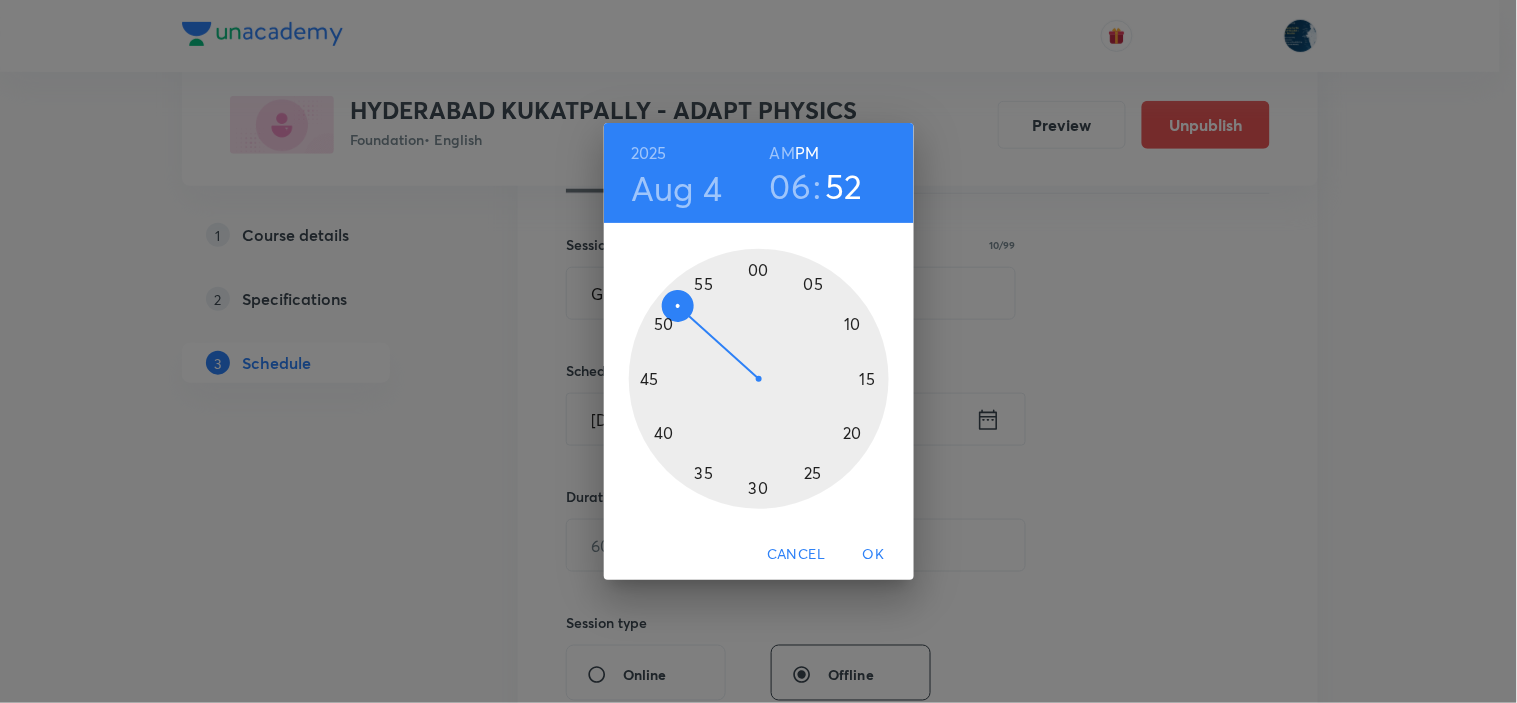 click at bounding box center [759, 379] 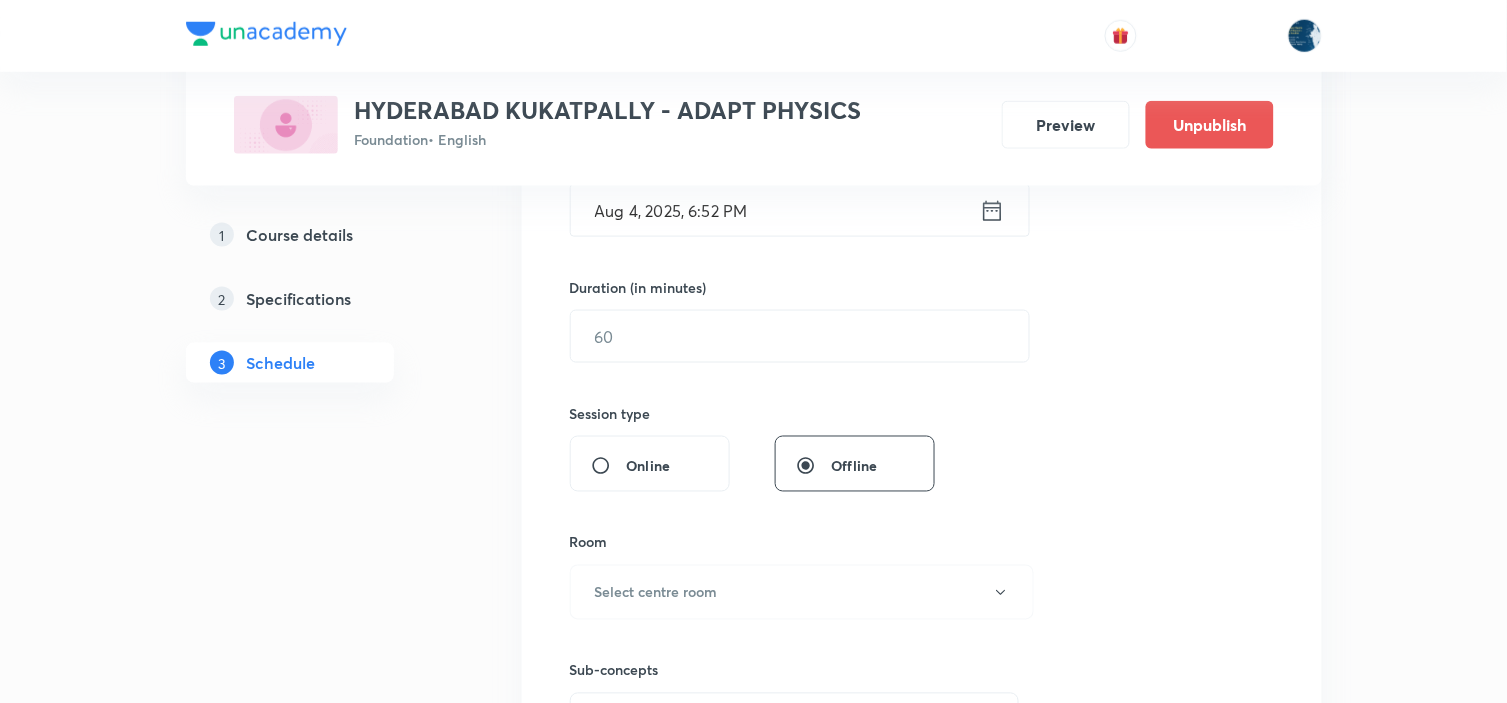 scroll, scrollTop: 555, scrollLeft: 0, axis: vertical 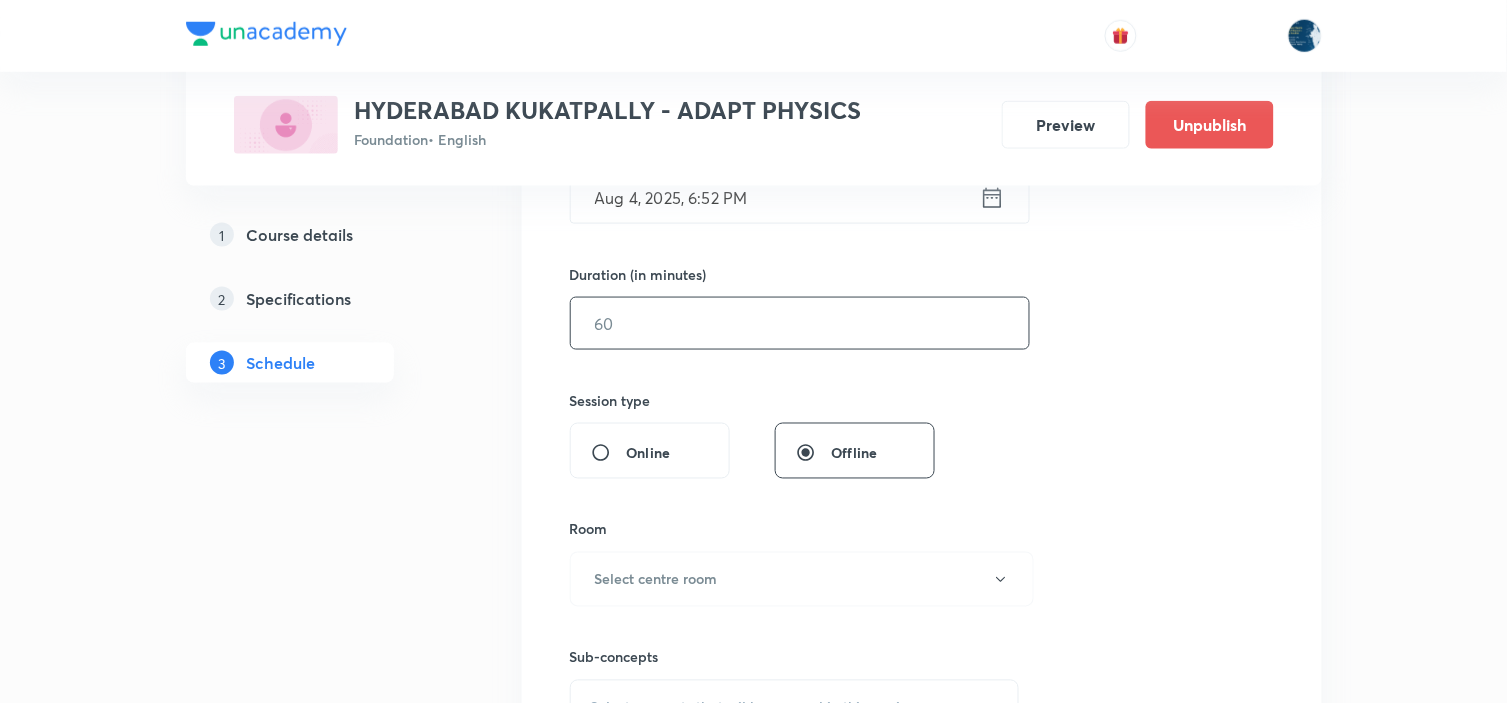 click at bounding box center [800, 323] 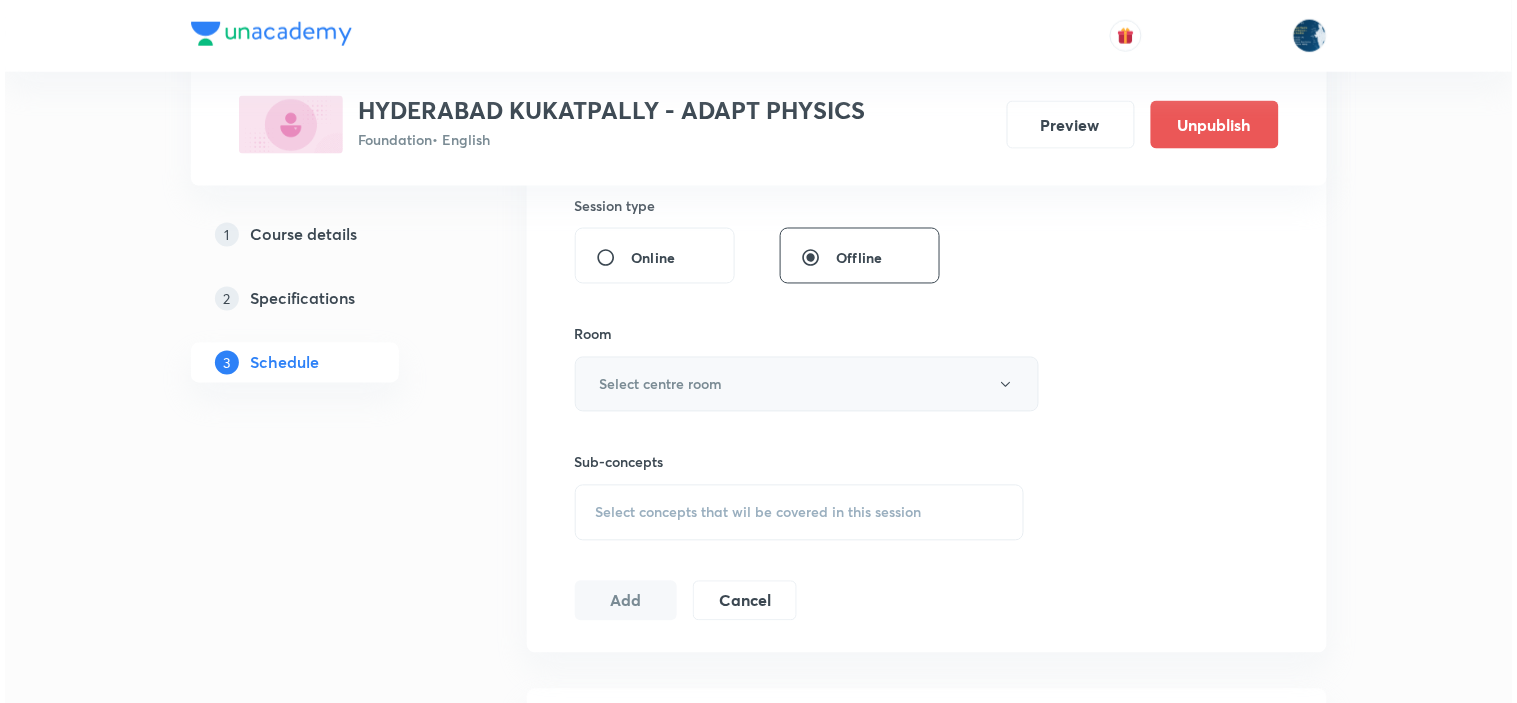 scroll, scrollTop: 777, scrollLeft: 0, axis: vertical 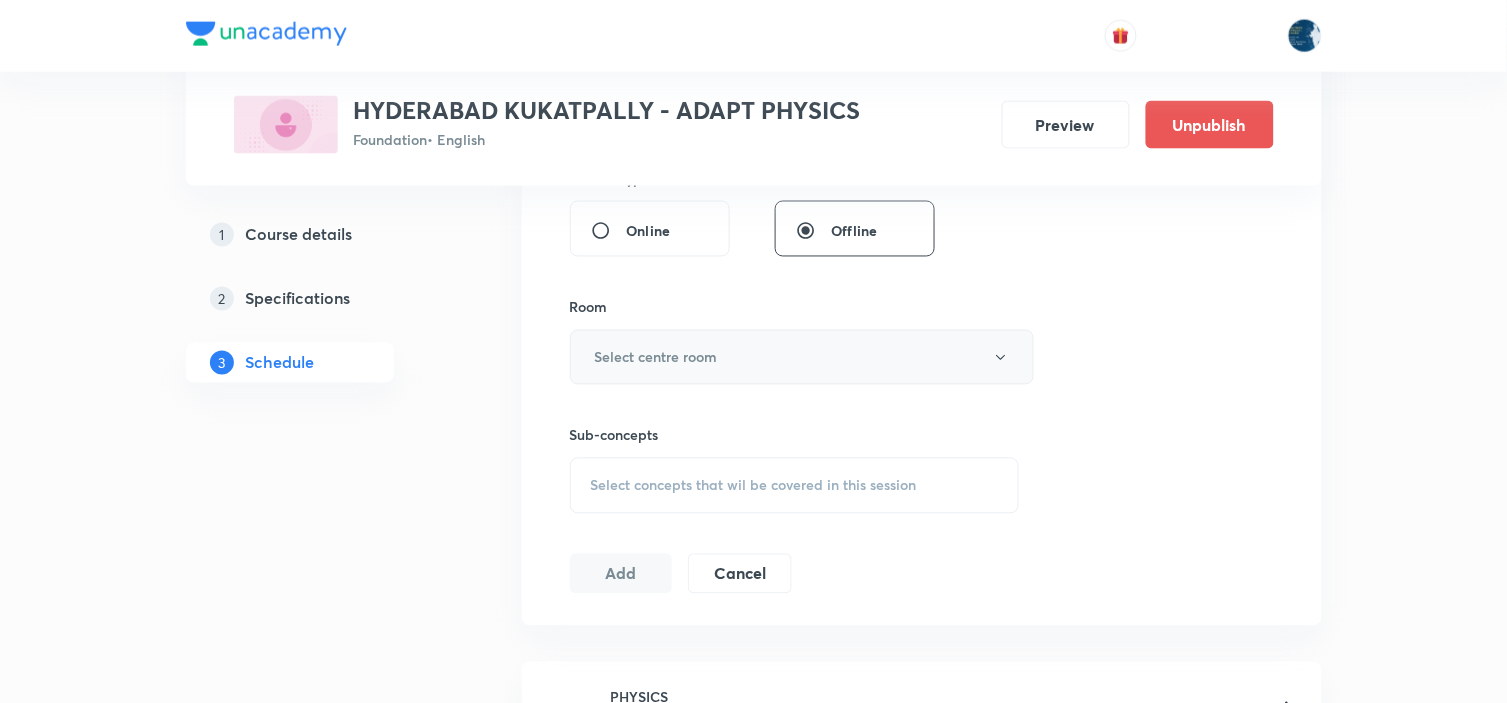 type on "40" 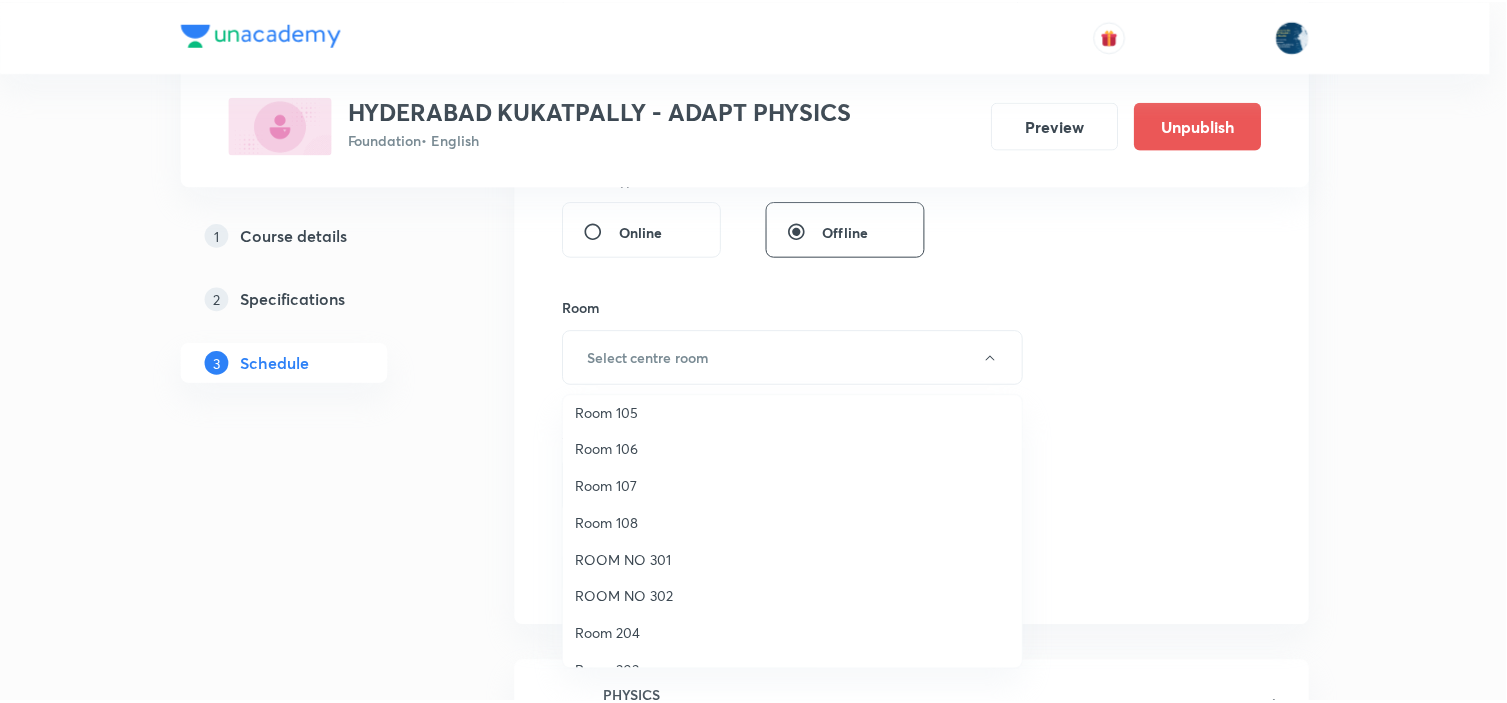 scroll, scrollTop: 148, scrollLeft: 0, axis: vertical 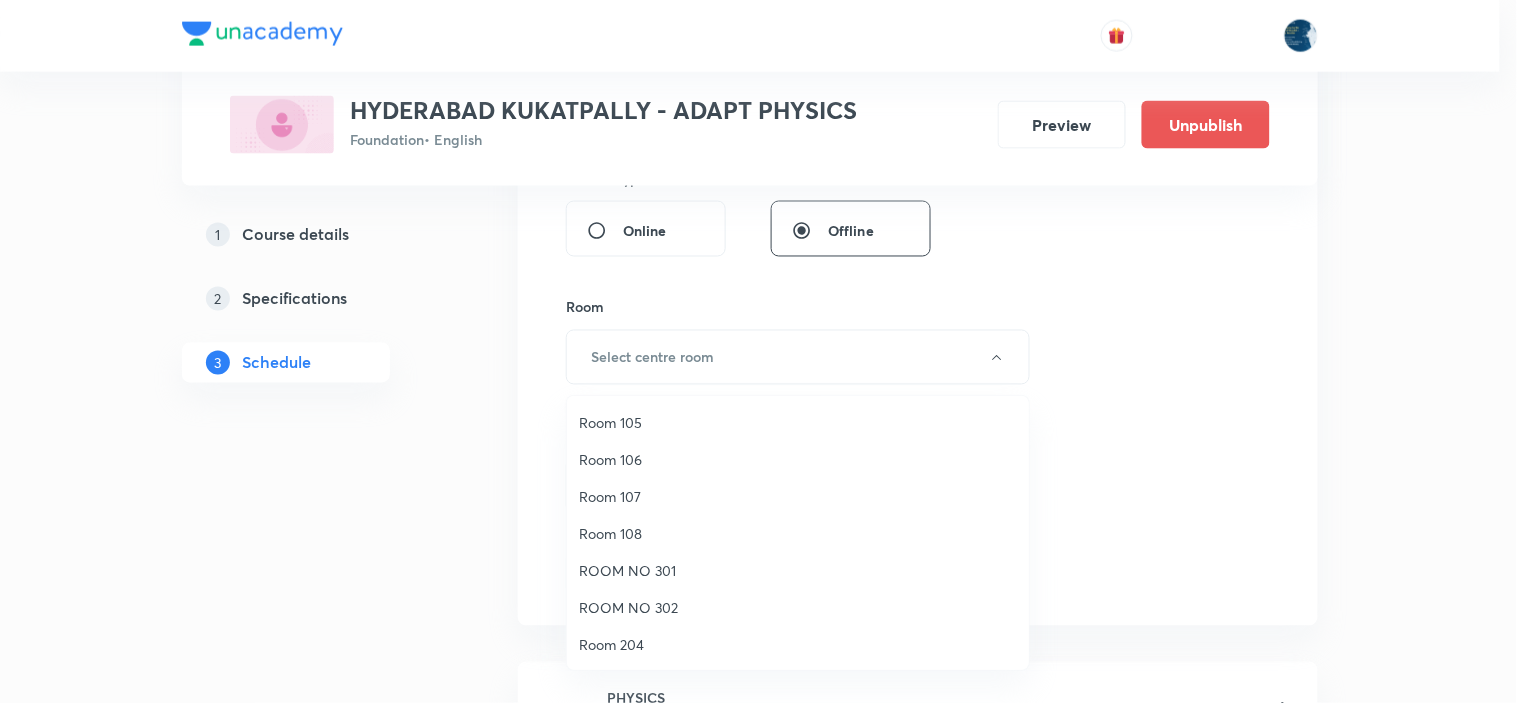 click on "Room 108" at bounding box center [798, 533] 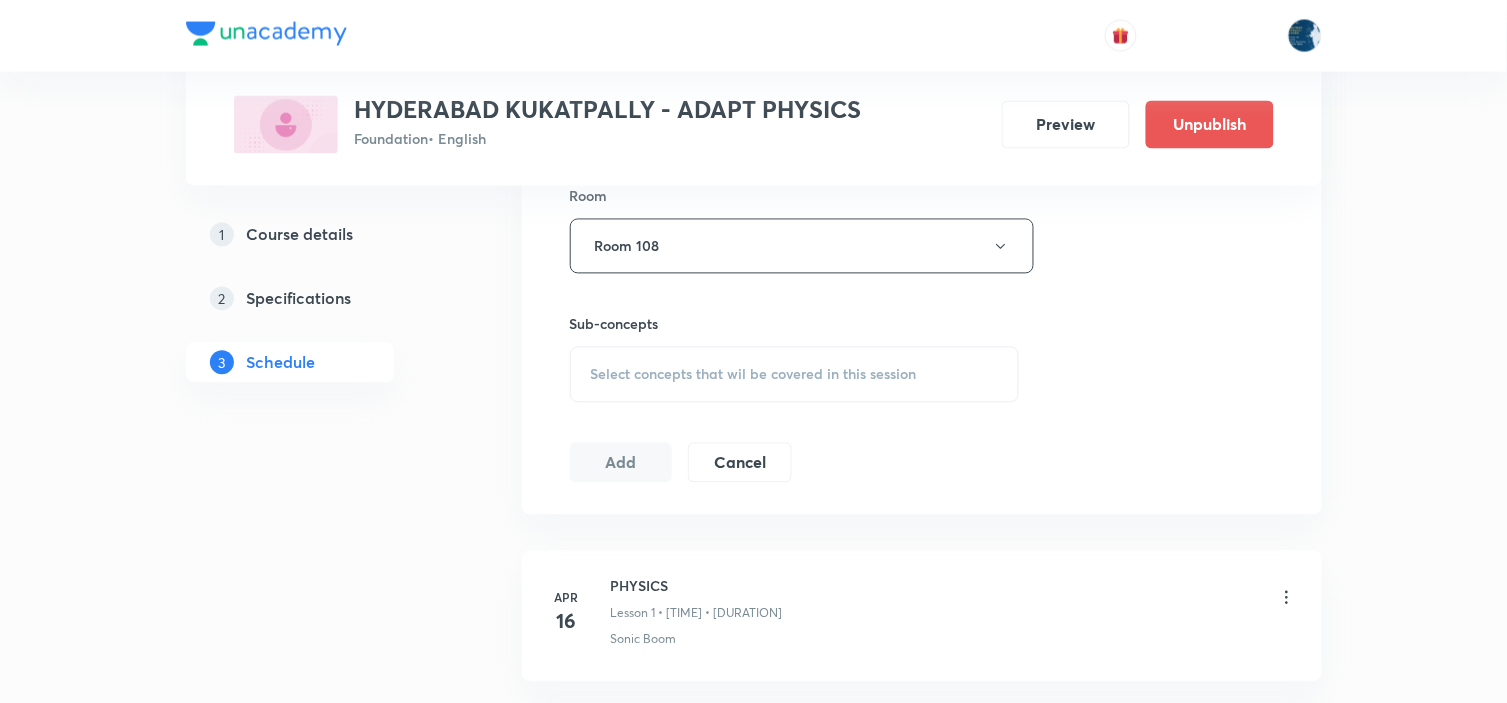 click on "Select concepts that wil be covered in this session" at bounding box center [795, 375] 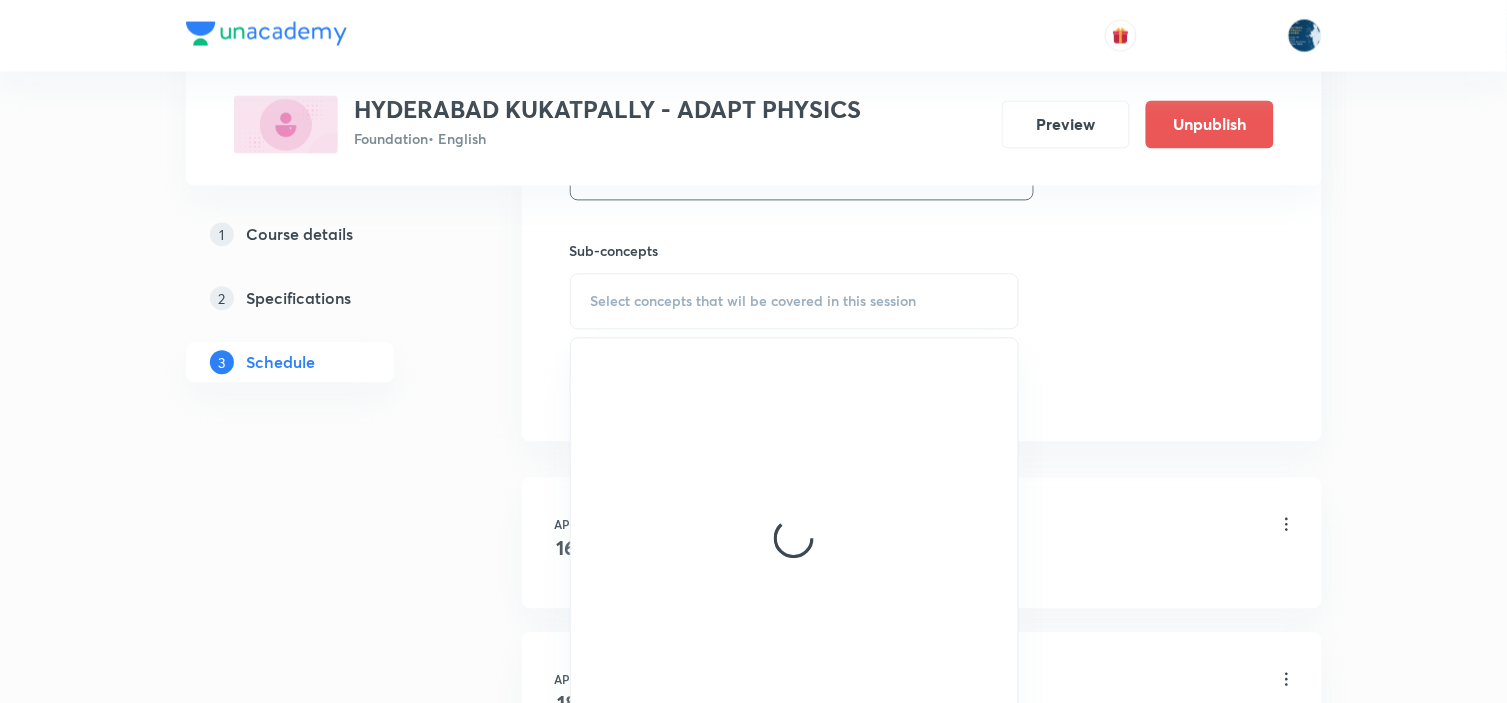 scroll, scrollTop: 1000, scrollLeft: 0, axis: vertical 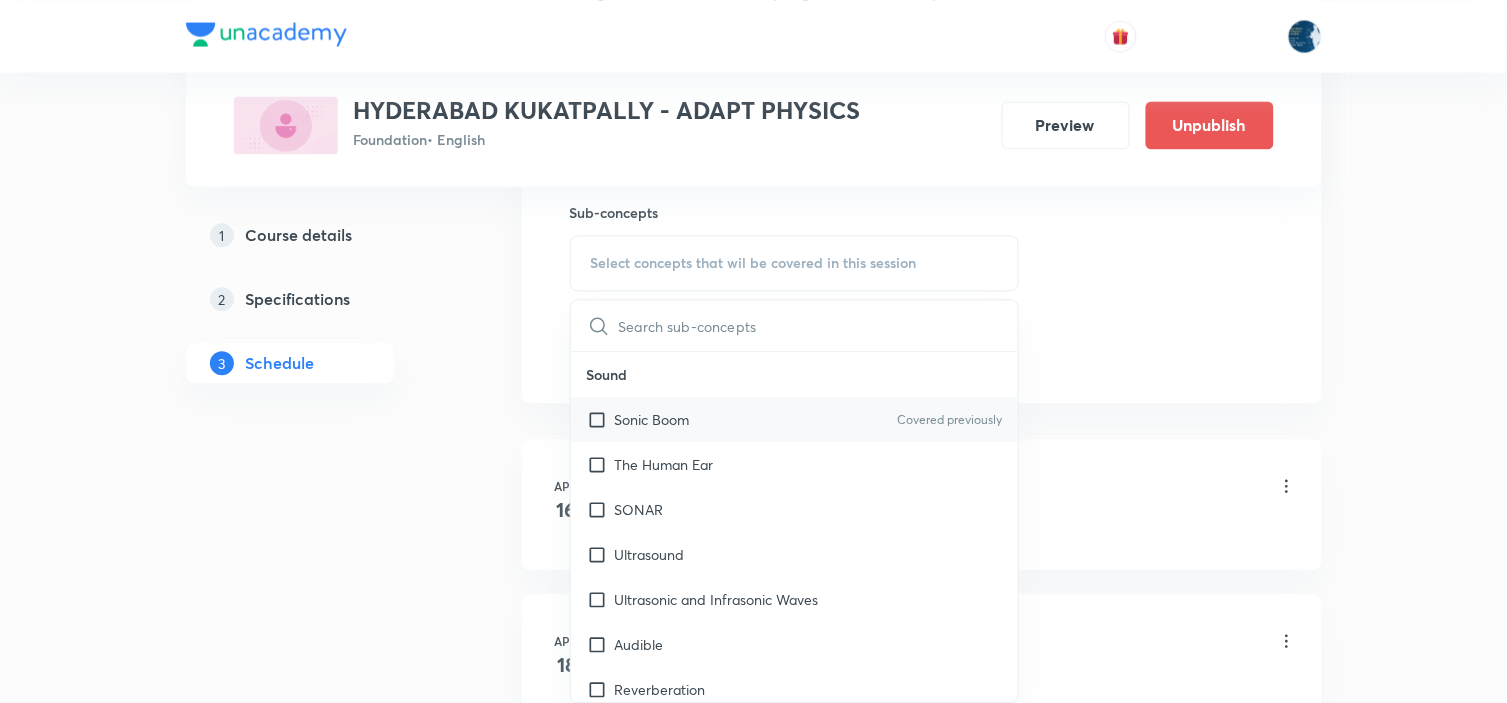 click on "Covered previously" at bounding box center (949, 420) 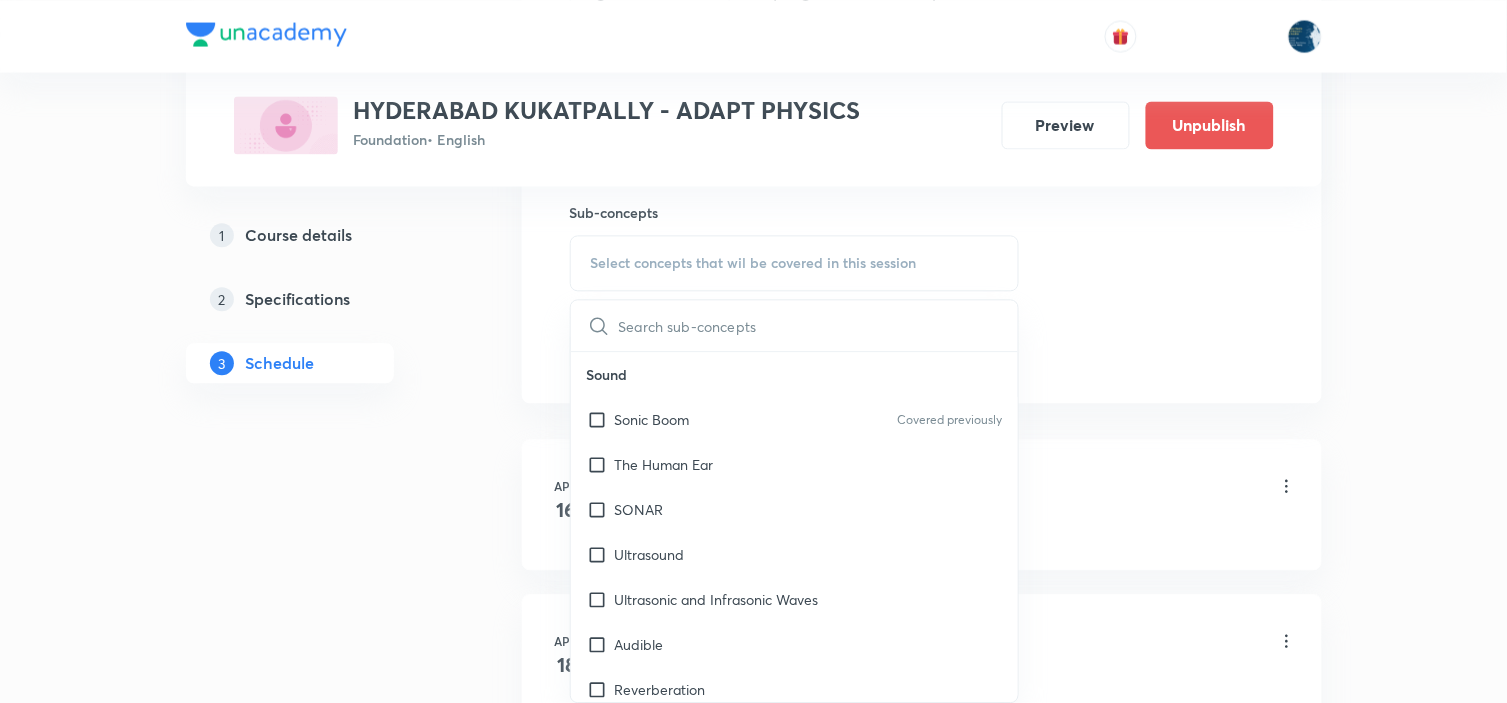 checkbox on "true" 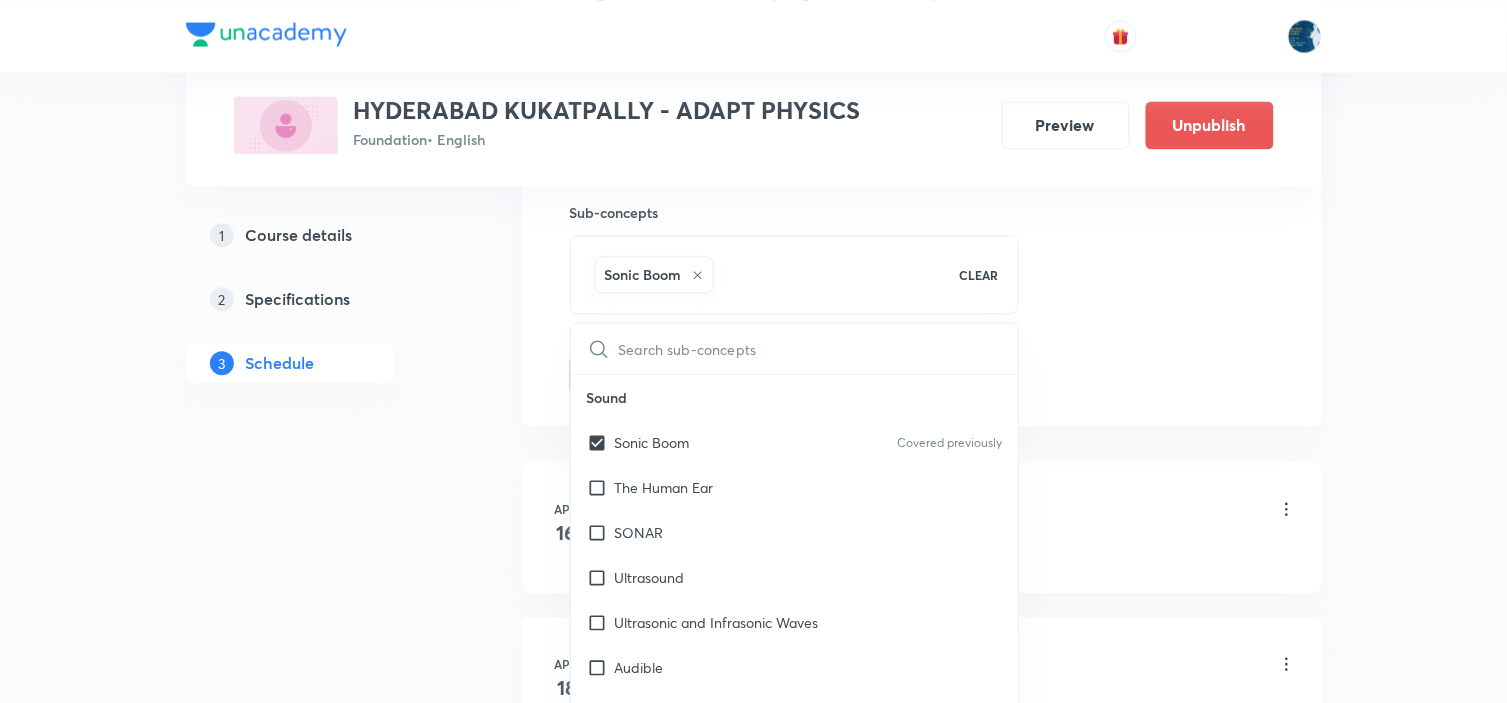 click on "Session  45 Live class Session title 10/99 Gravitaion ​ Schedule for Aug 4, 2025, 6:52 PM ​ Duration (in minutes) 40 ​   Session type Online Offline Room Room 108 Sub-concepts Sonic Boom CLEAR ​ Sound Sonic Boom Covered previously The Human Ear SONAR Ultrasound Ultrasonic and Infrasonic Waves Audible Reverberation Echo Effect of Temperature on the Speed of Sound Speed of Sound in Different Medium Reflection of Sound Wave Motion Range of Hearing Characteristics of Sound Sound Needs a Material Medium for Its Propagation Propagation of Sound Production of Sound Waves Sound Wave Relation Between Frequency and Time Period Wave Terminology Classification of Waves Electricity Static and Current Electricity Colour Coding of Wires Earthing Hazards of Electricity Ring System Tree System Household Electrical Circuits Electric Fuse Applications of Heating Effect of Current Power - Voltage Rating of Electrical Appliances Electric Power Electric Energy Heating Effect of Current Electrical Resistance Ohm’s Law SHM" at bounding box center (922, -87) 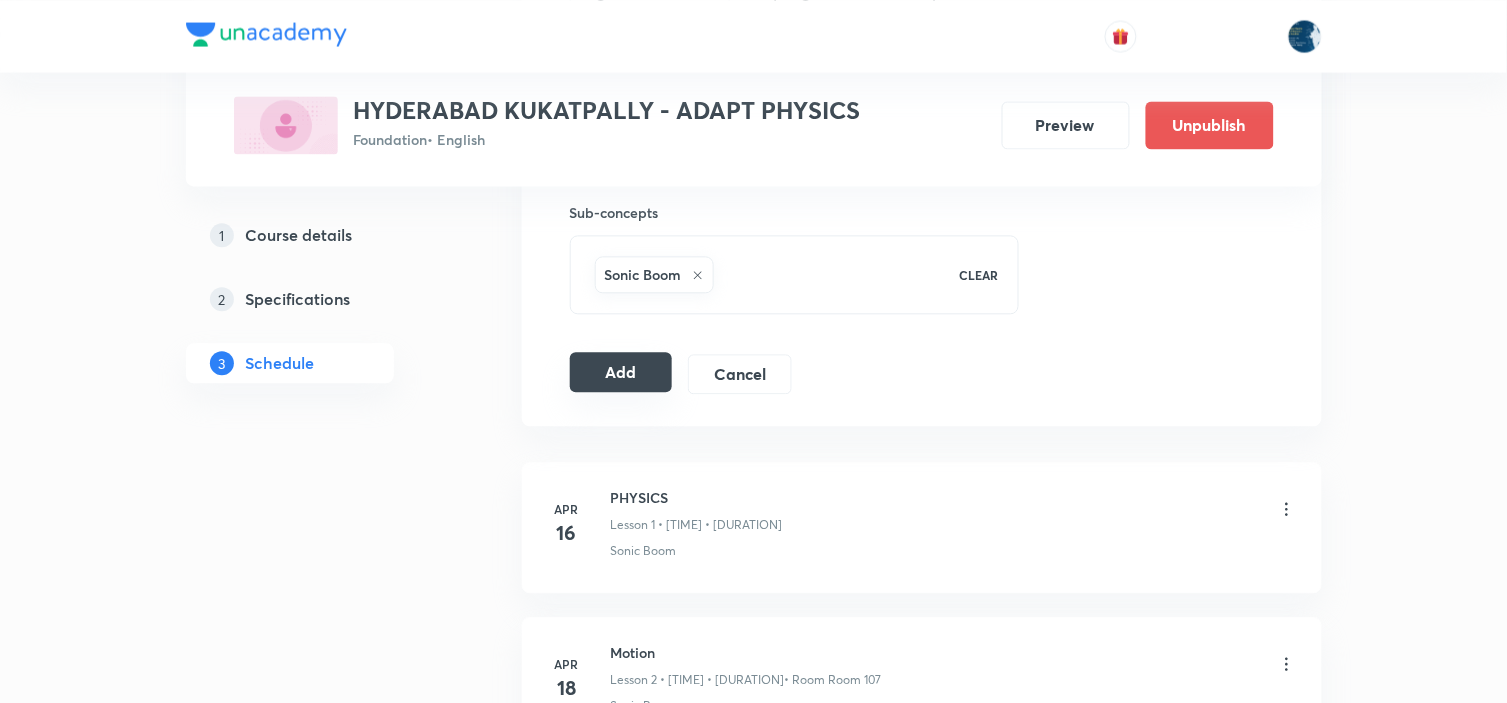 click on "Add" at bounding box center [621, 372] 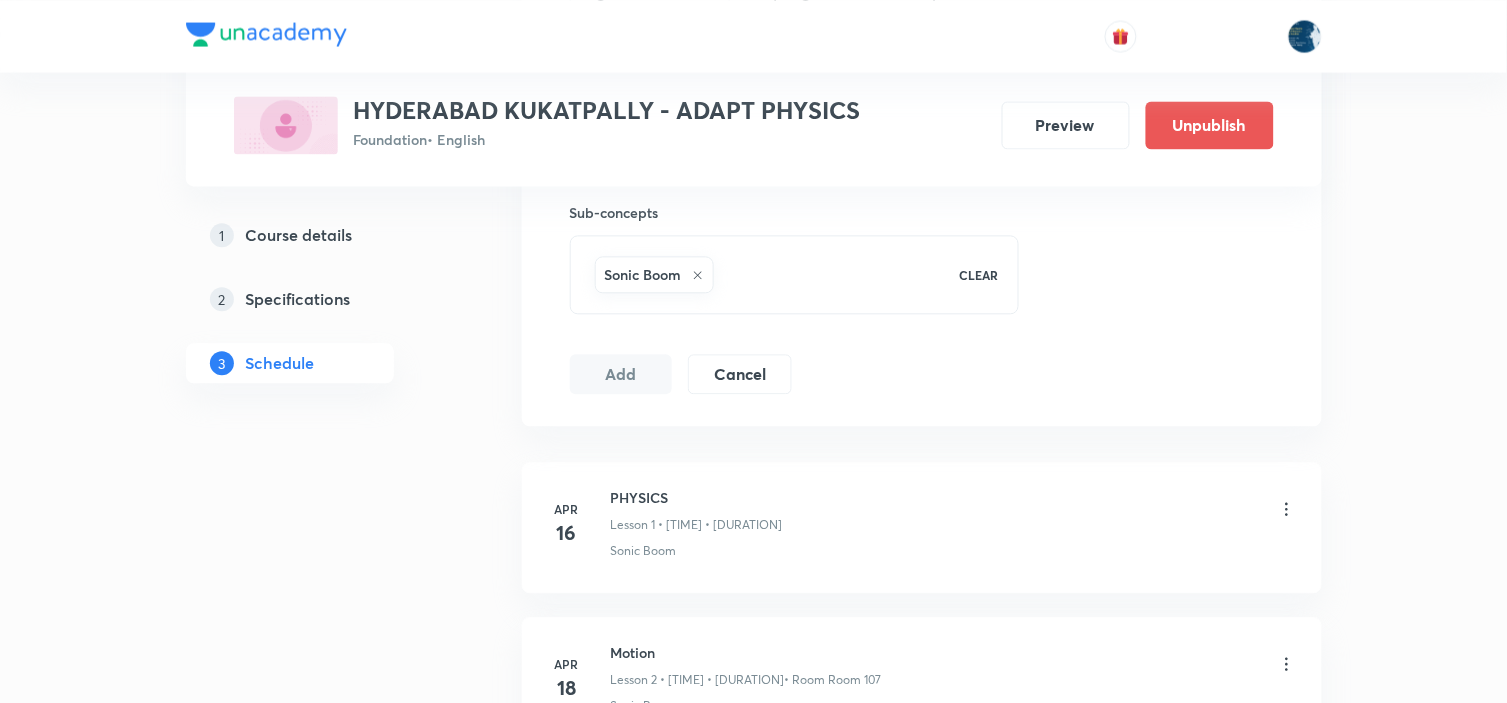 type 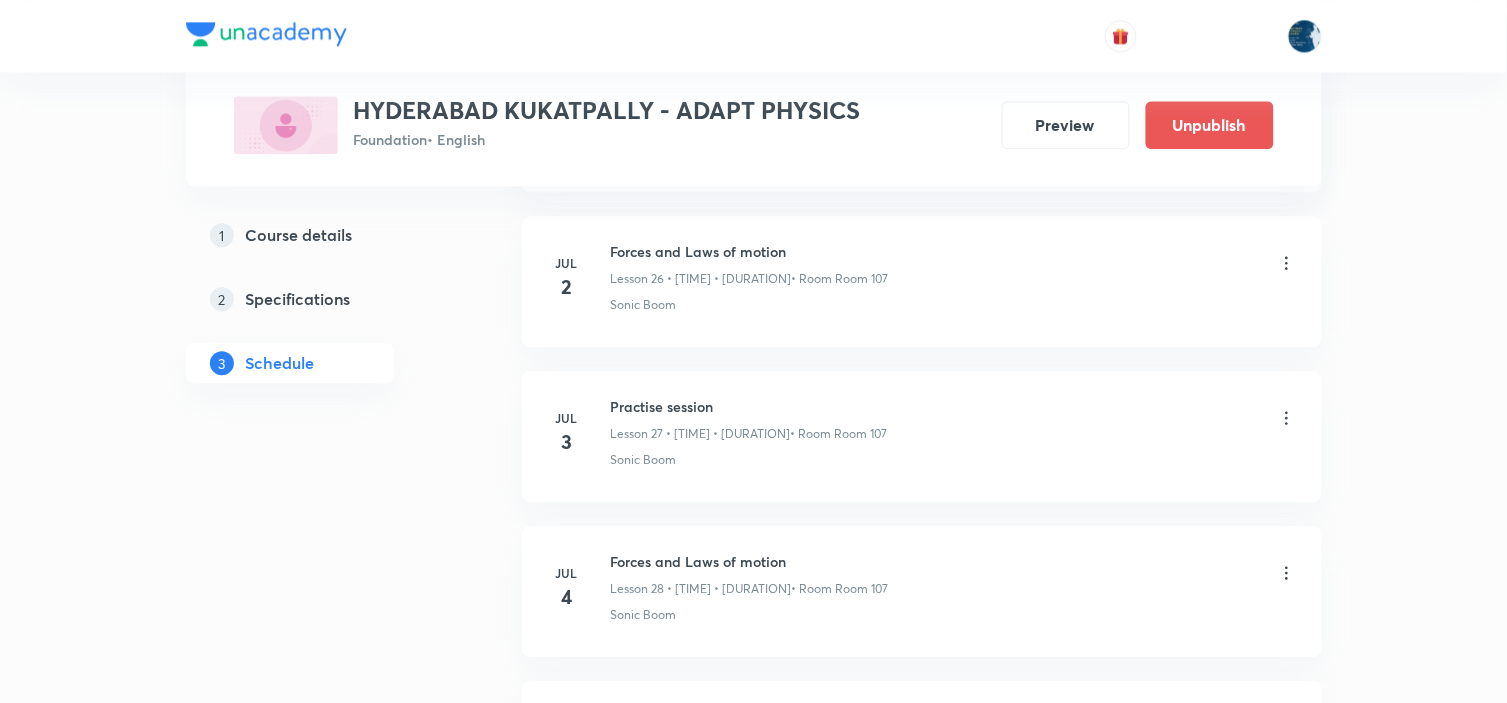 scroll, scrollTop: 7751, scrollLeft: 0, axis: vertical 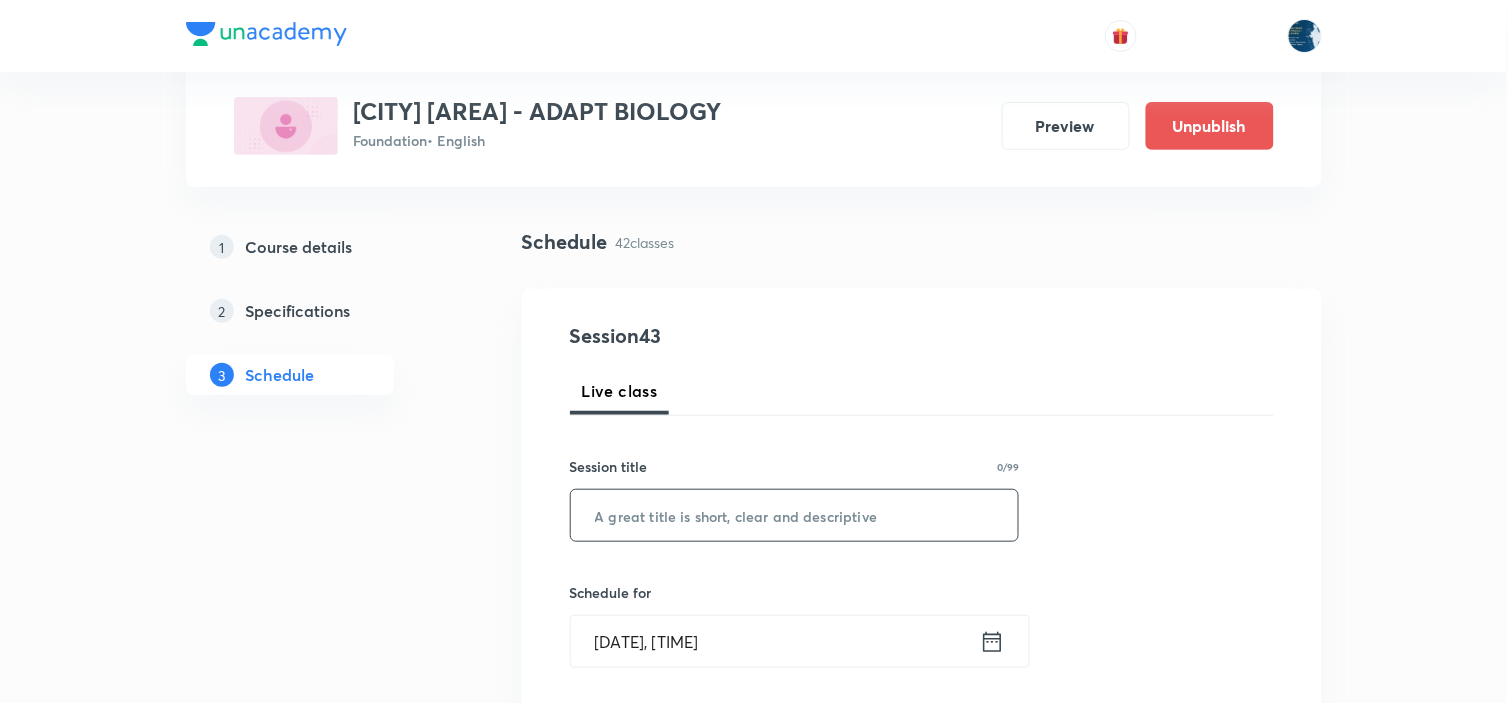 click at bounding box center [795, 515] 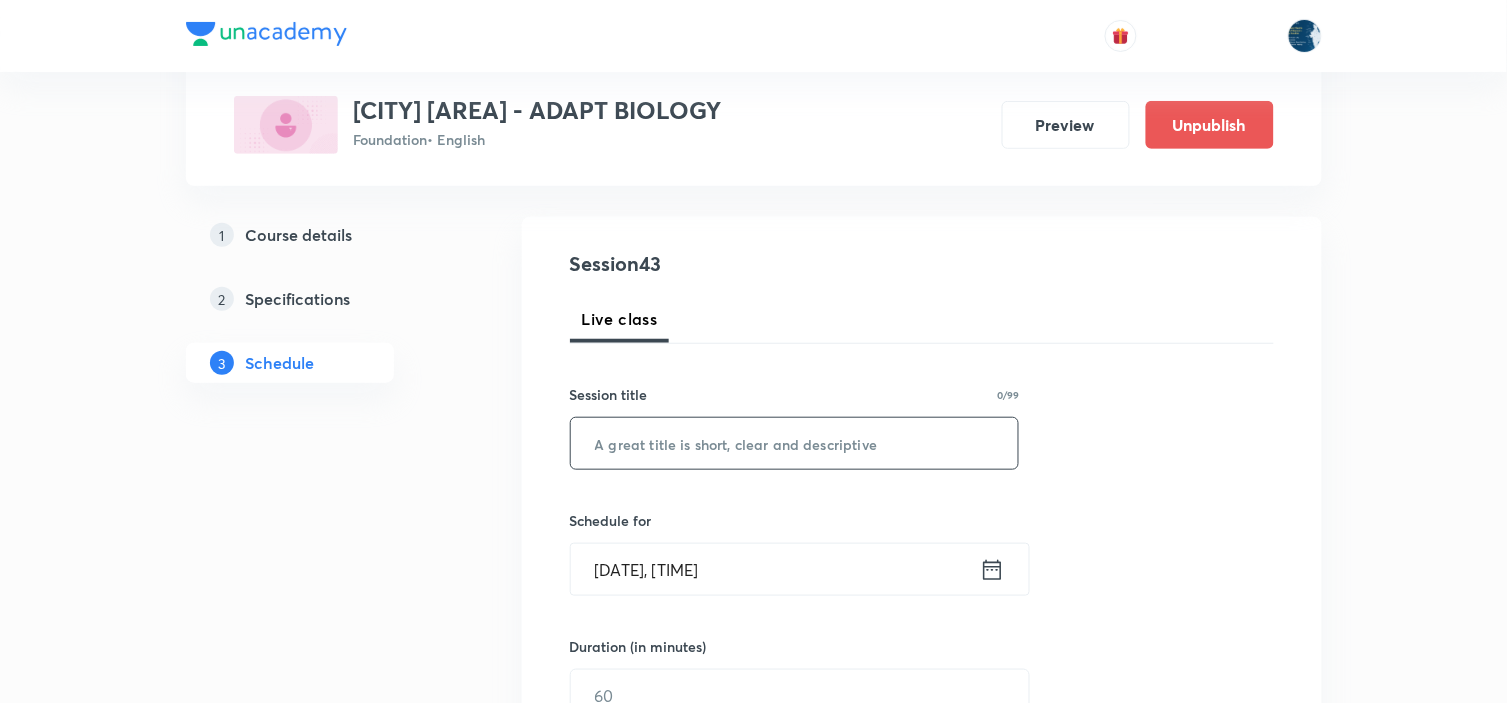 scroll, scrollTop: 222, scrollLeft: 0, axis: vertical 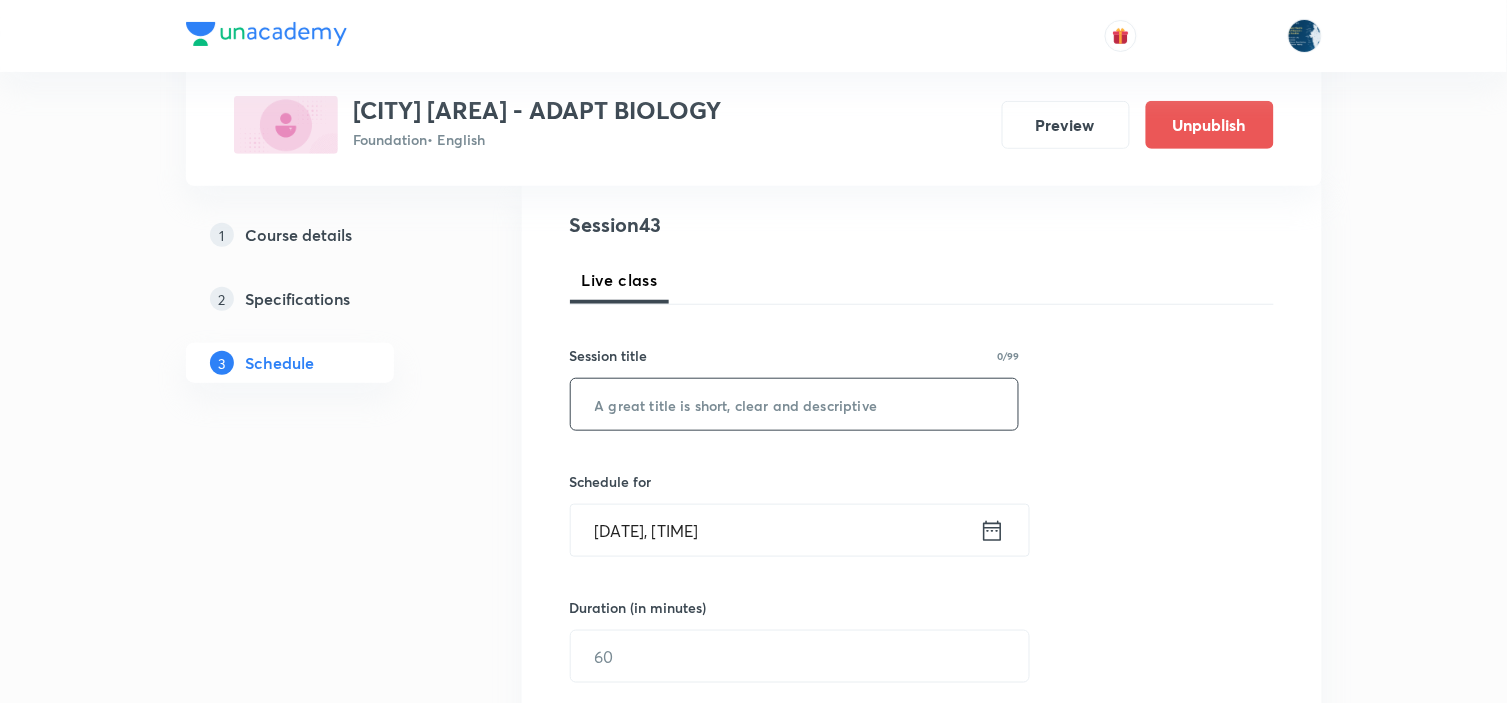 click at bounding box center [795, 404] 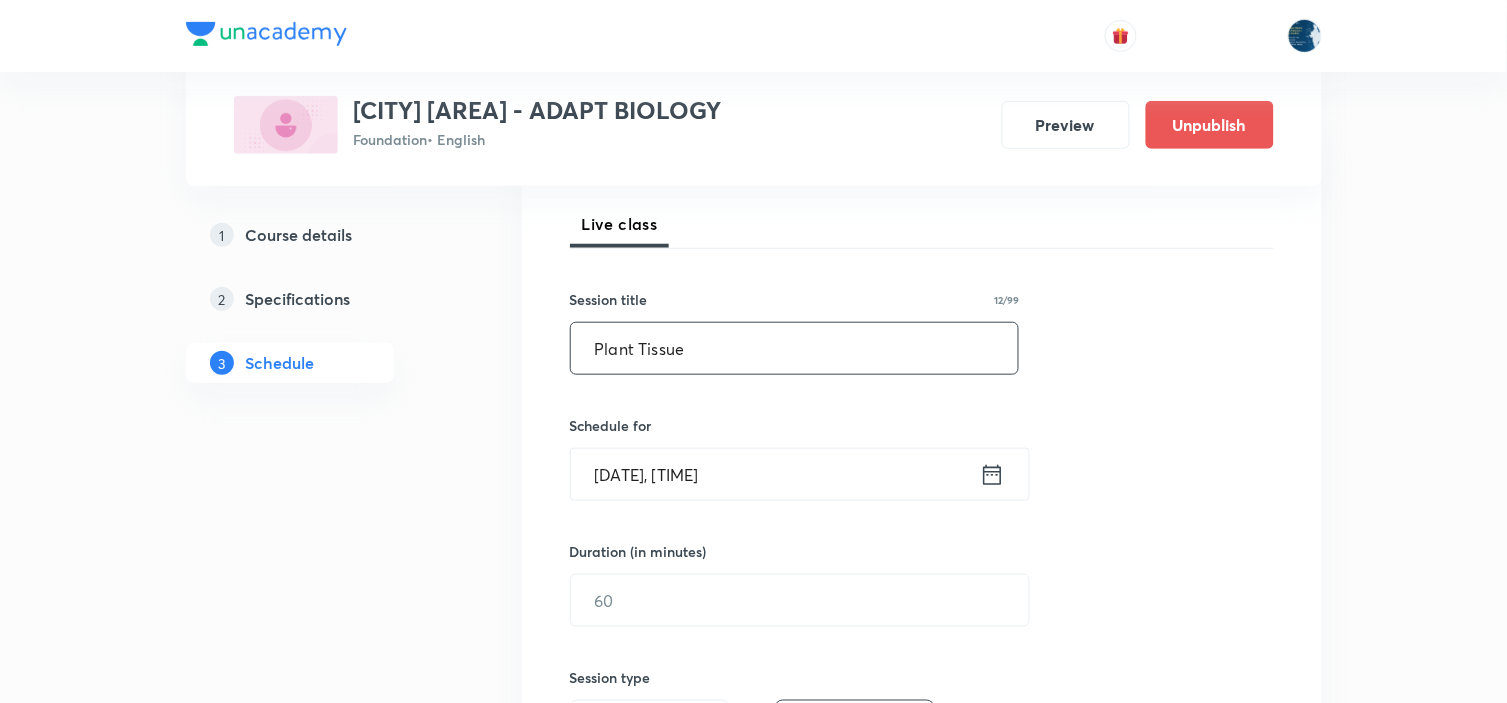 scroll, scrollTop: 333, scrollLeft: 0, axis: vertical 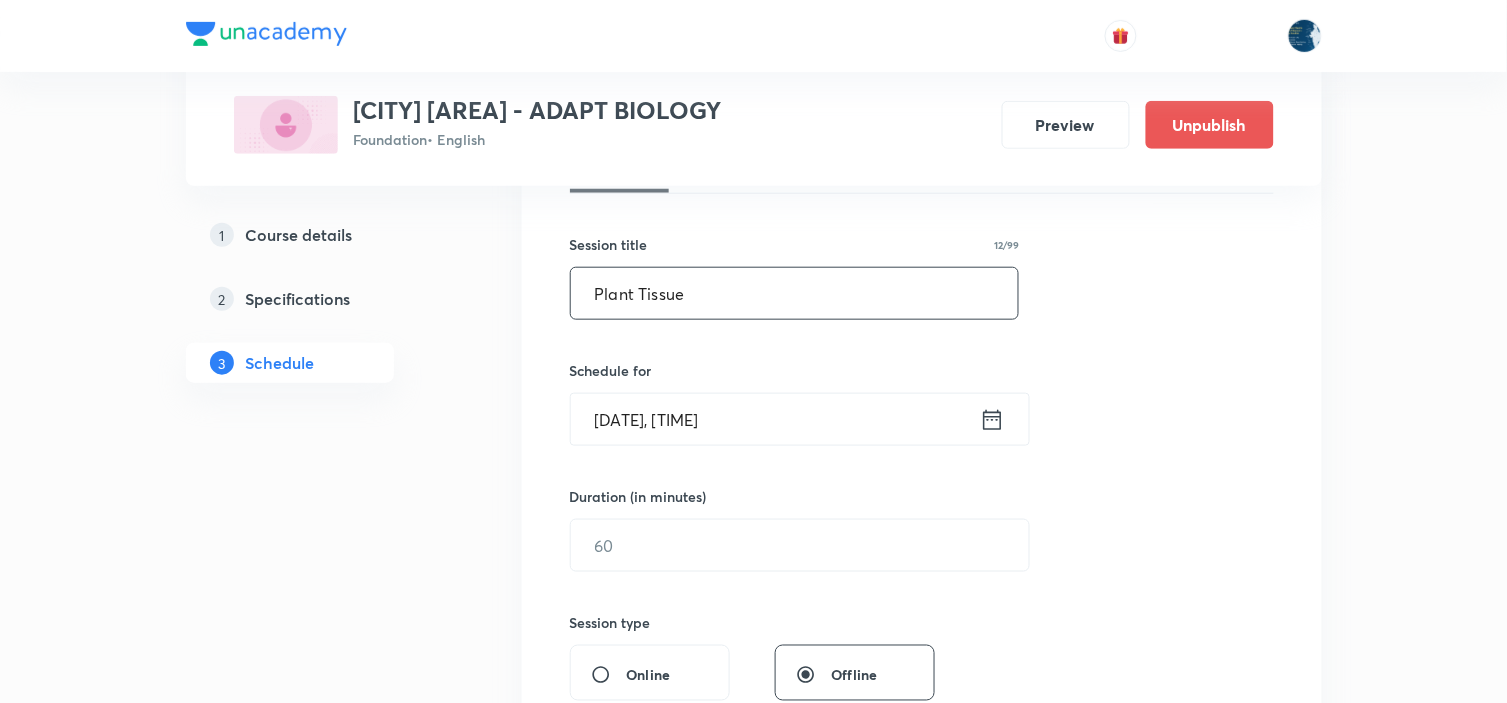 type on "Plant Tissue" 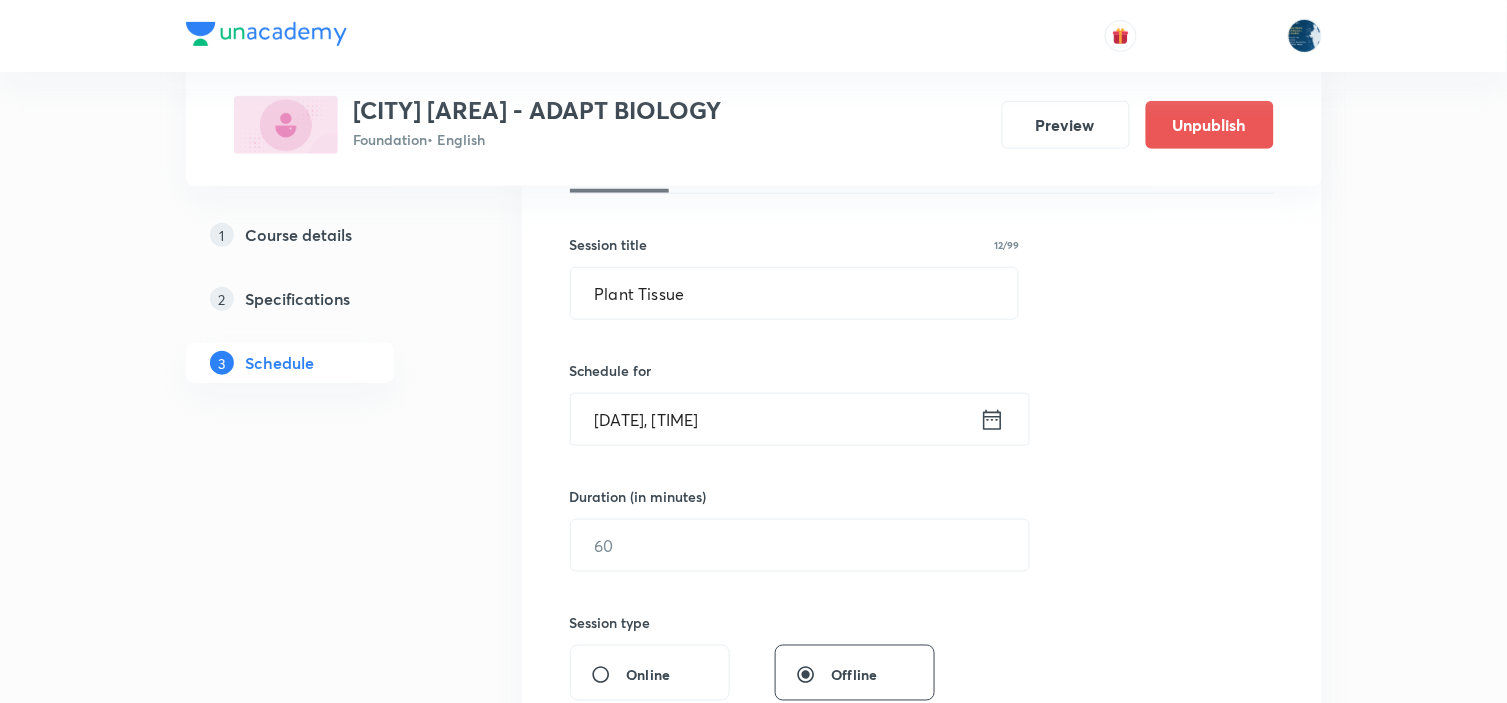 click 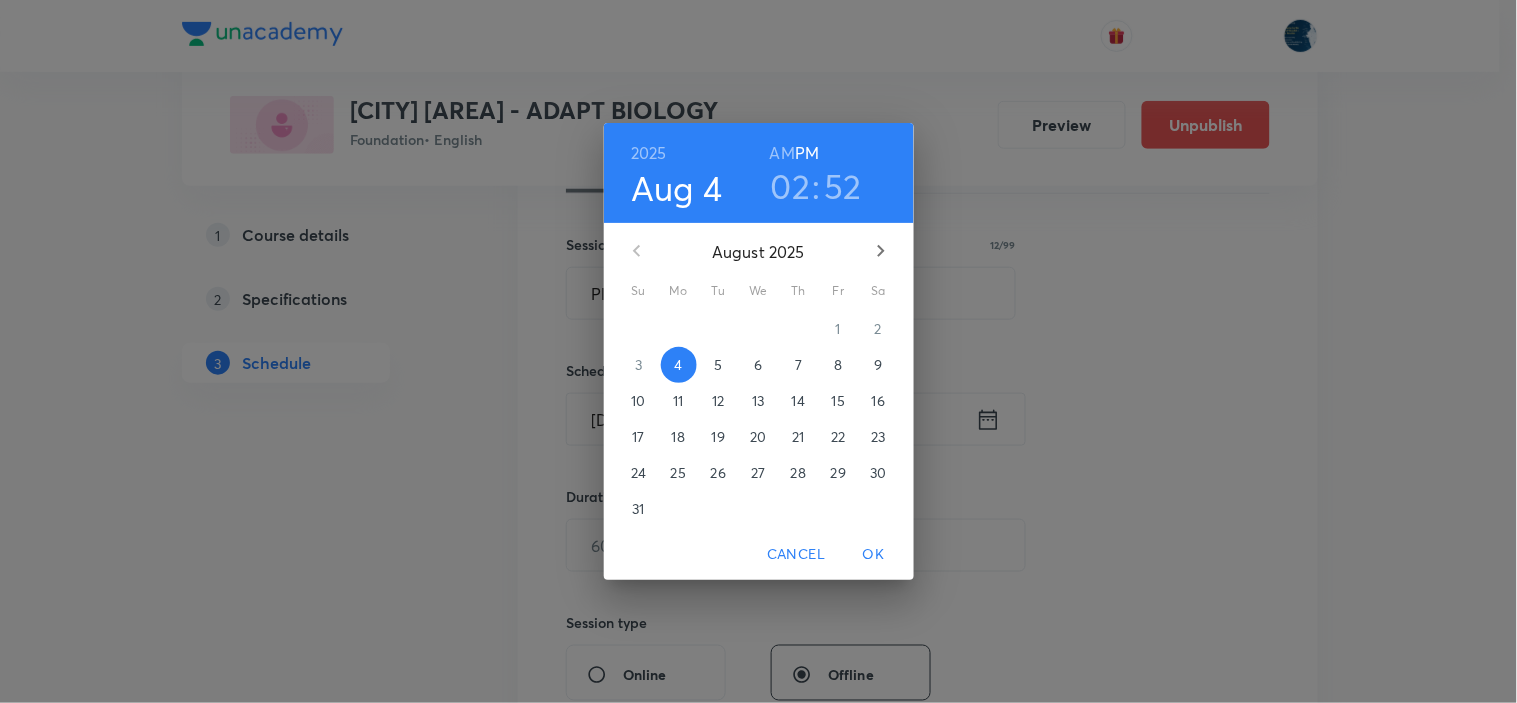 click on "02" at bounding box center (791, 186) 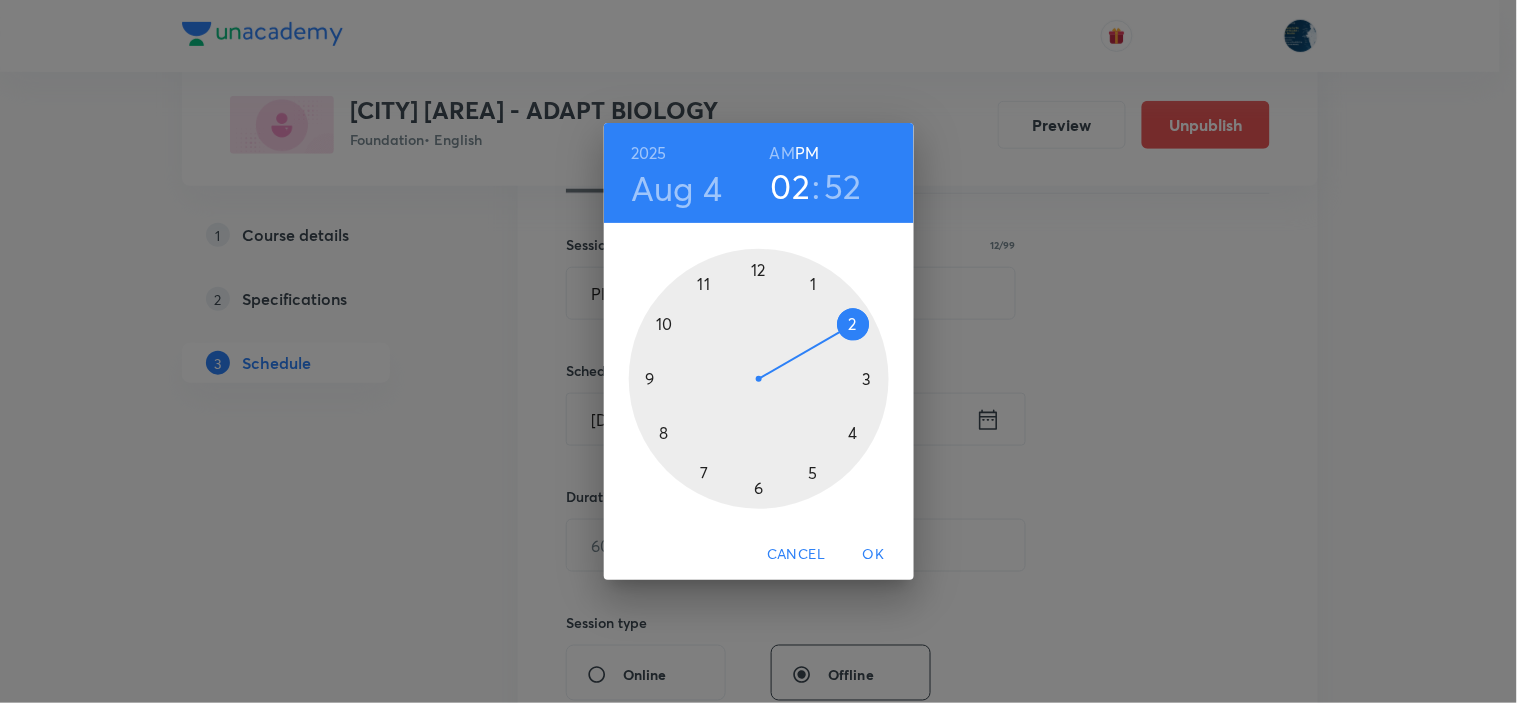 click at bounding box center [759, 379] 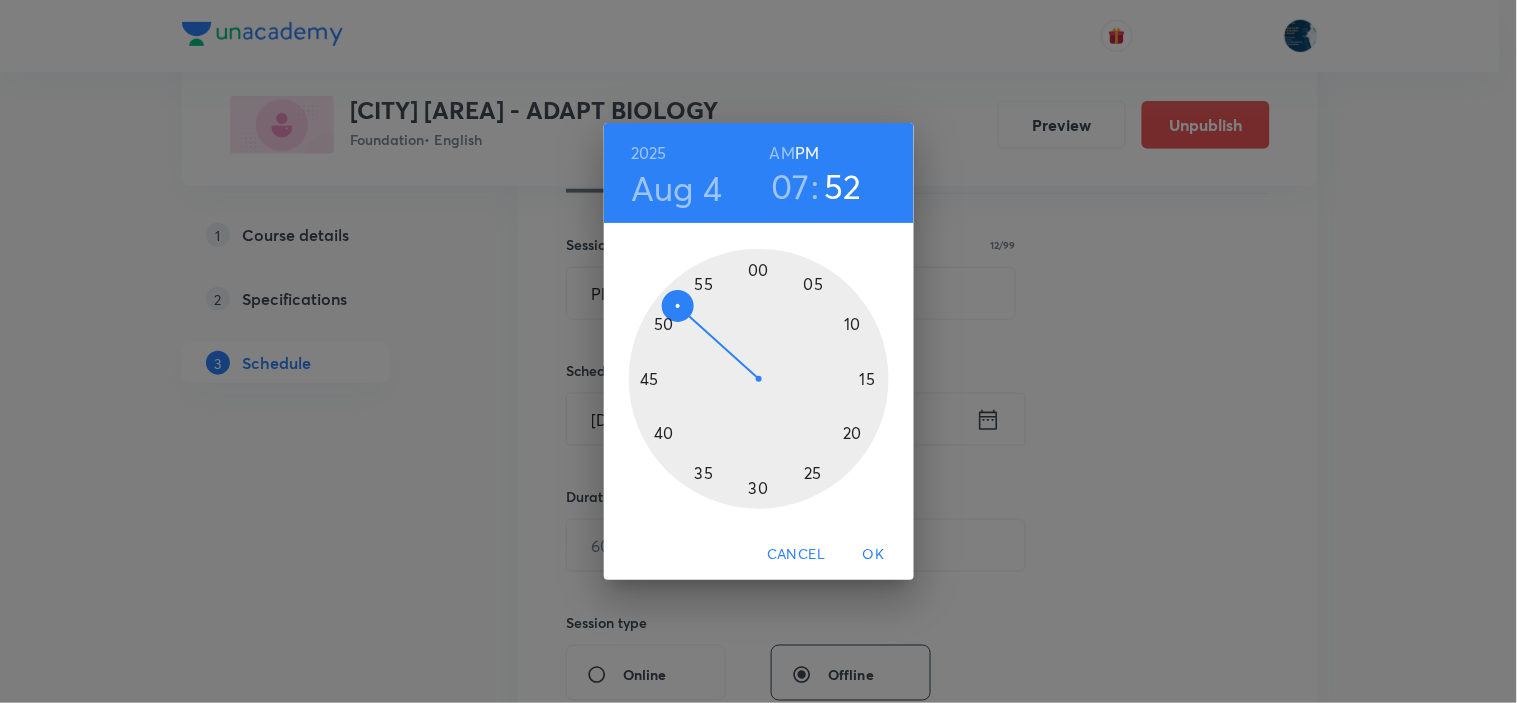 click at bounding box center (759, 379) 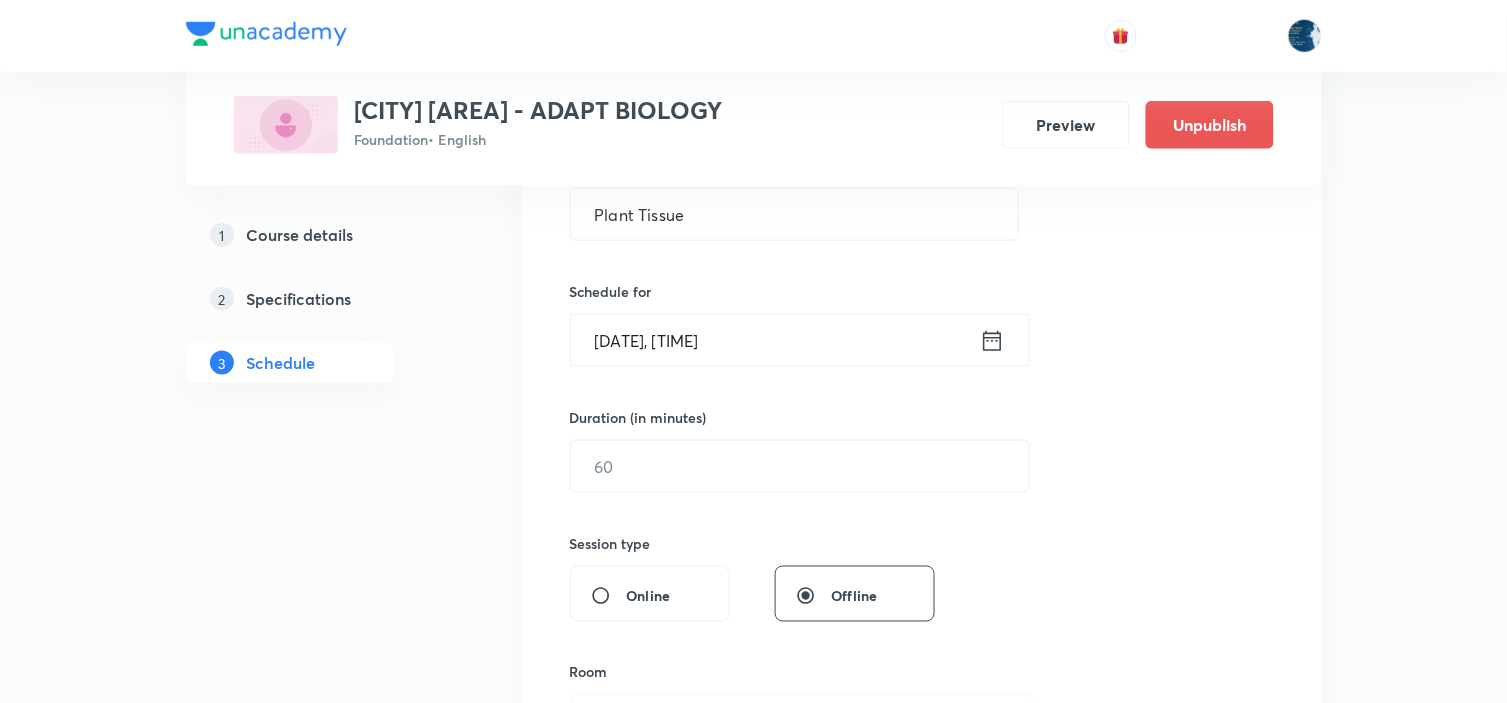scroll, scrollTop: 555, scrollLeft: 0, axis: vertical 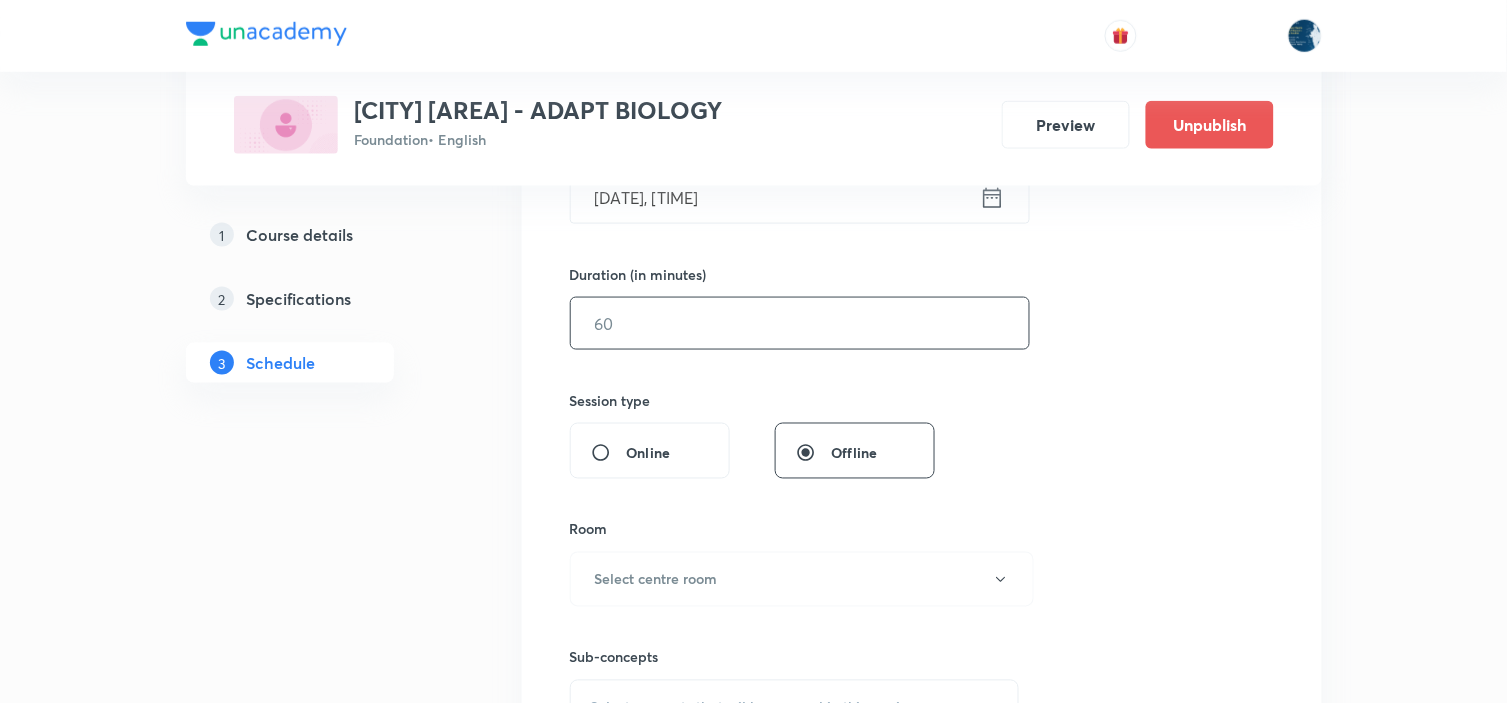 click at bounding box center (800, 323) 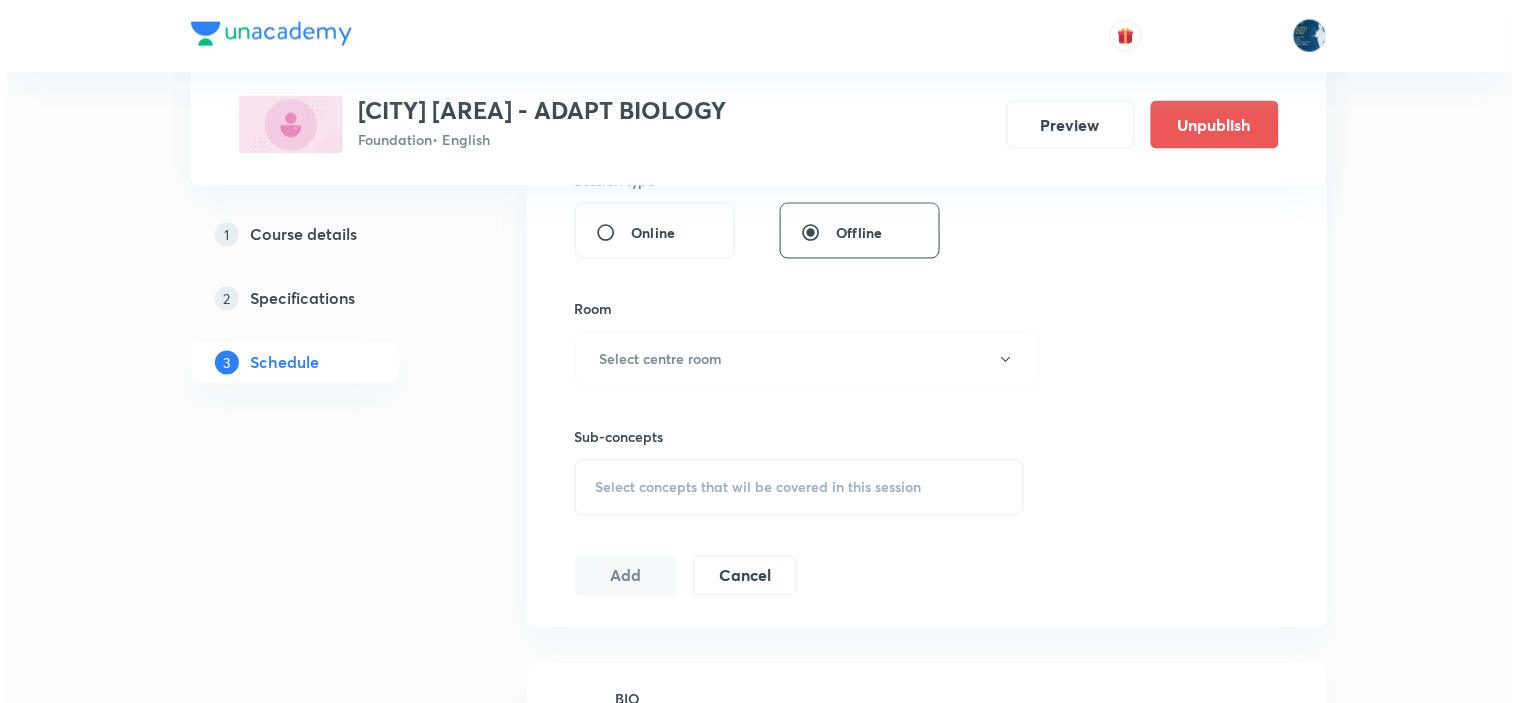 scroll, scrollTop: 777, scrollLeft: 0, axis: vertical 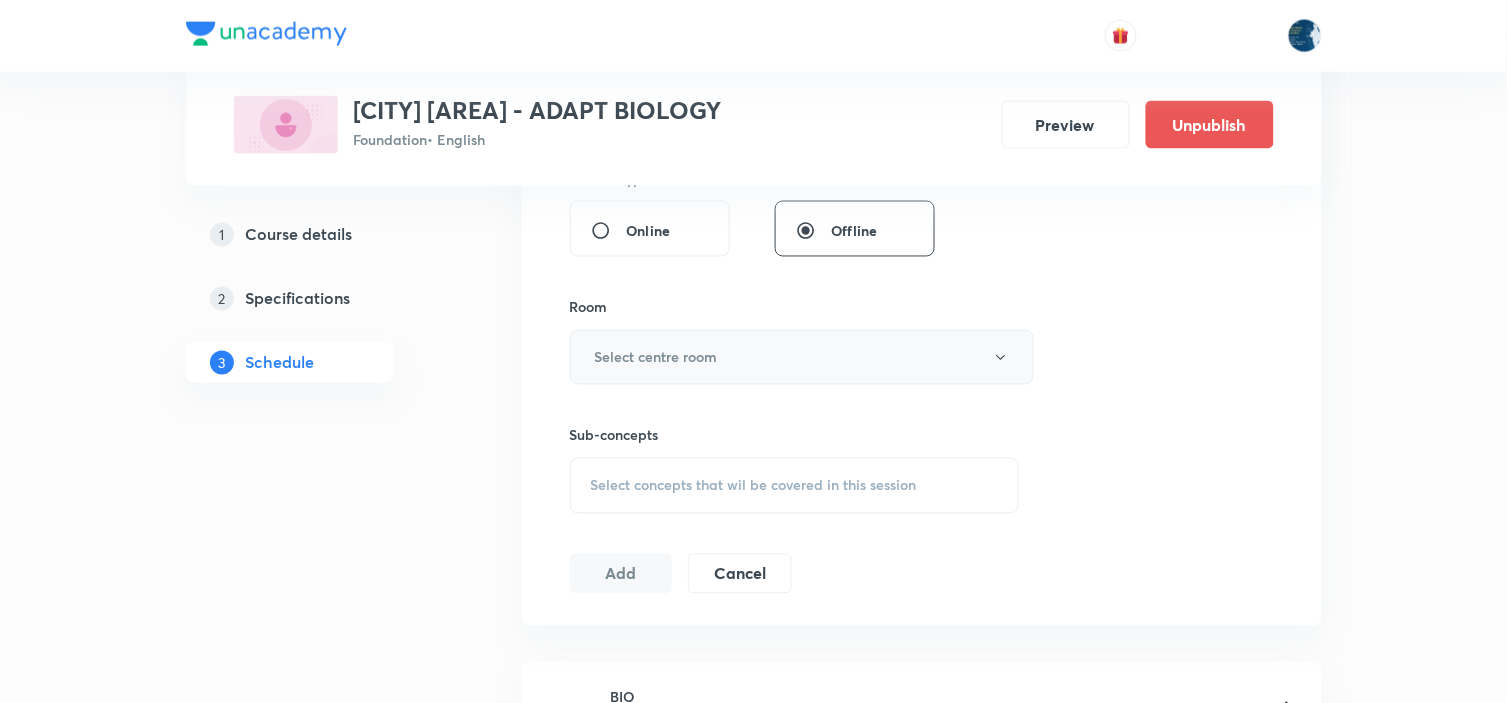 type on "40" 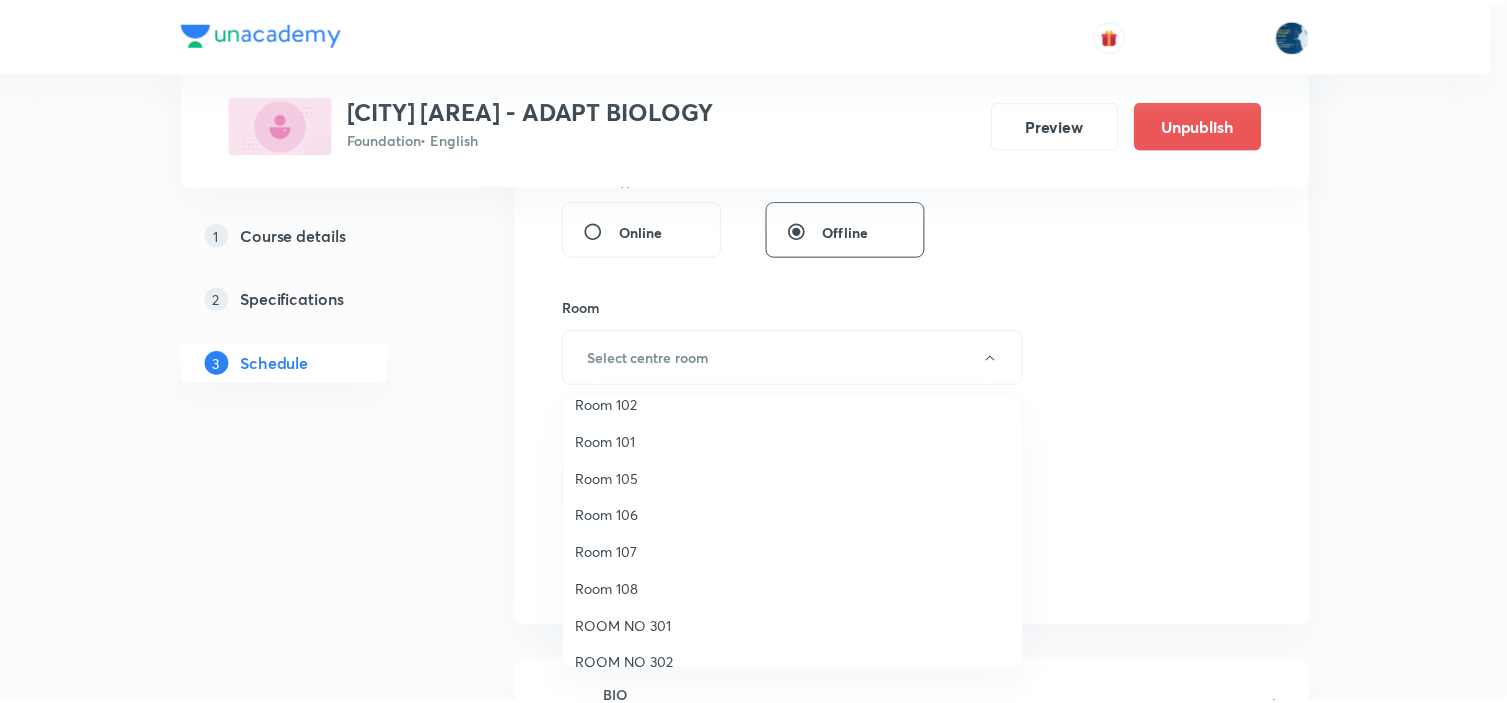 scroll, scrollTop: 222, scrollLeft: 0, axis: vertical 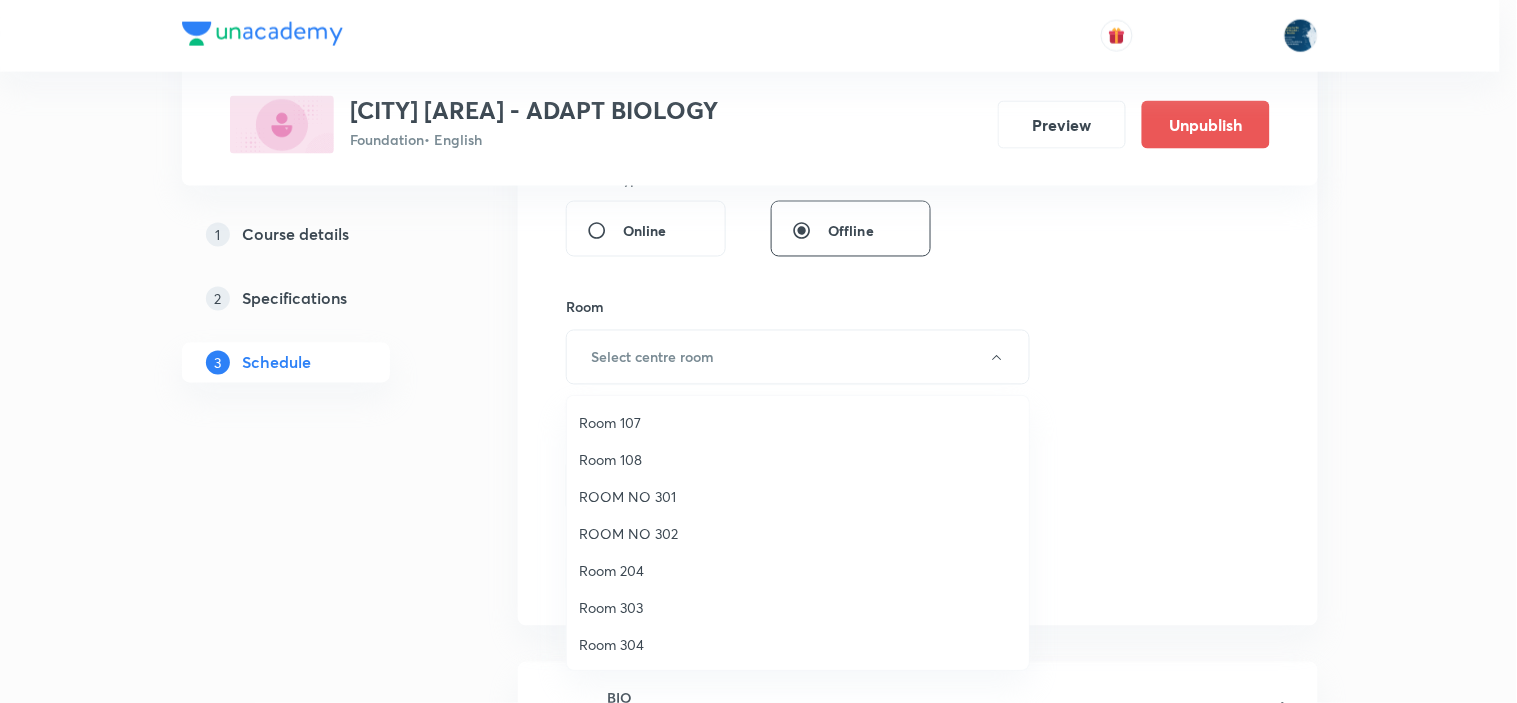 click on "Room 107" at bounding box center [798, 422] 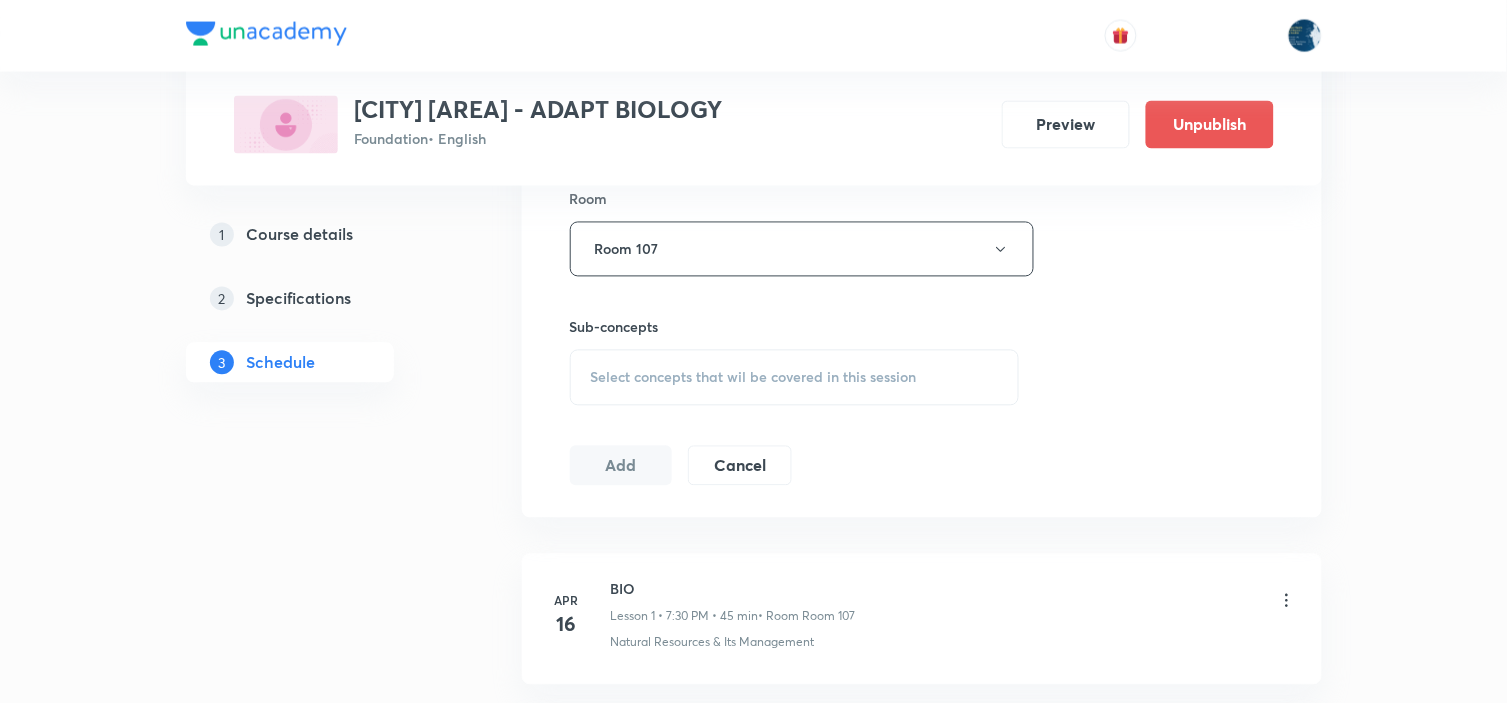 scroll, scrollTop: 1000, scrollLeft: 0, axis: vertical 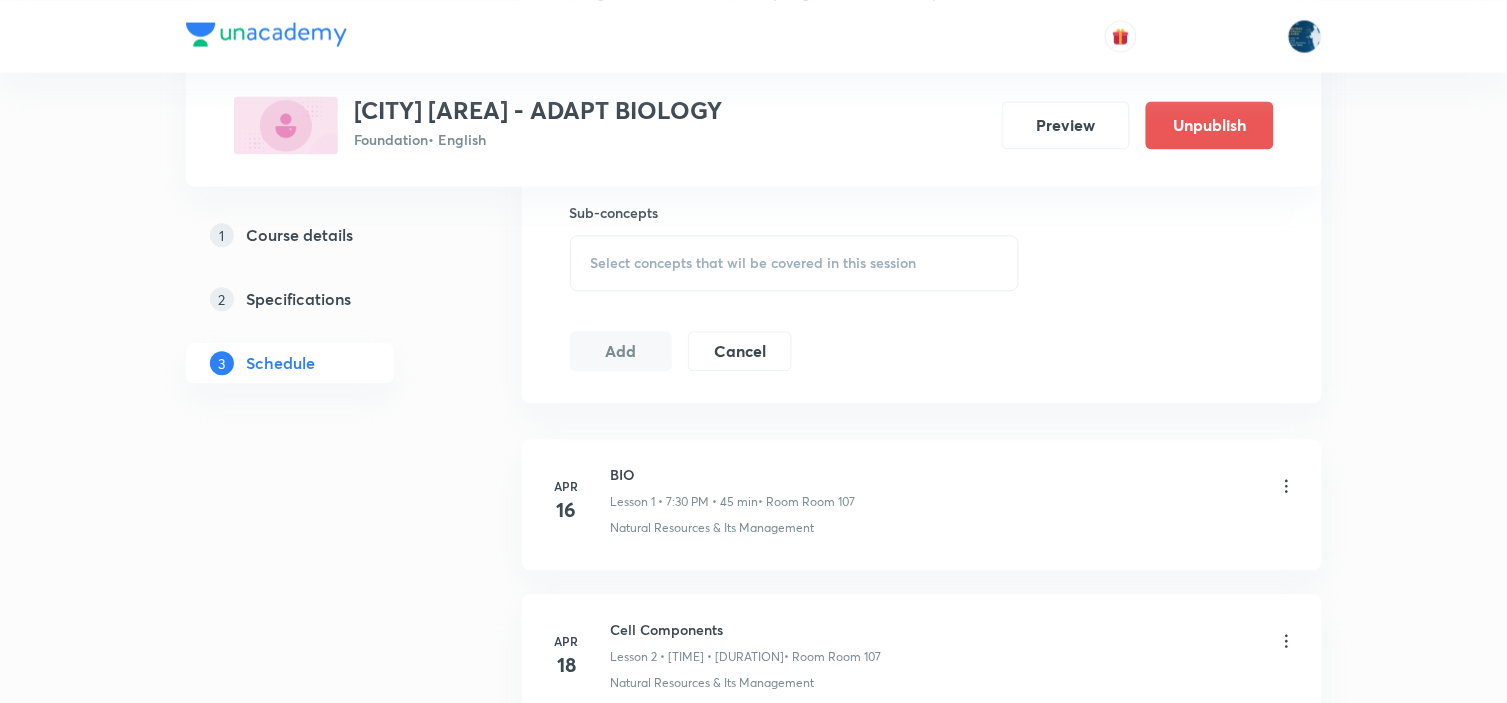 click on "Select concepts that wil be covered in this session" at bounding box center (795, 263) 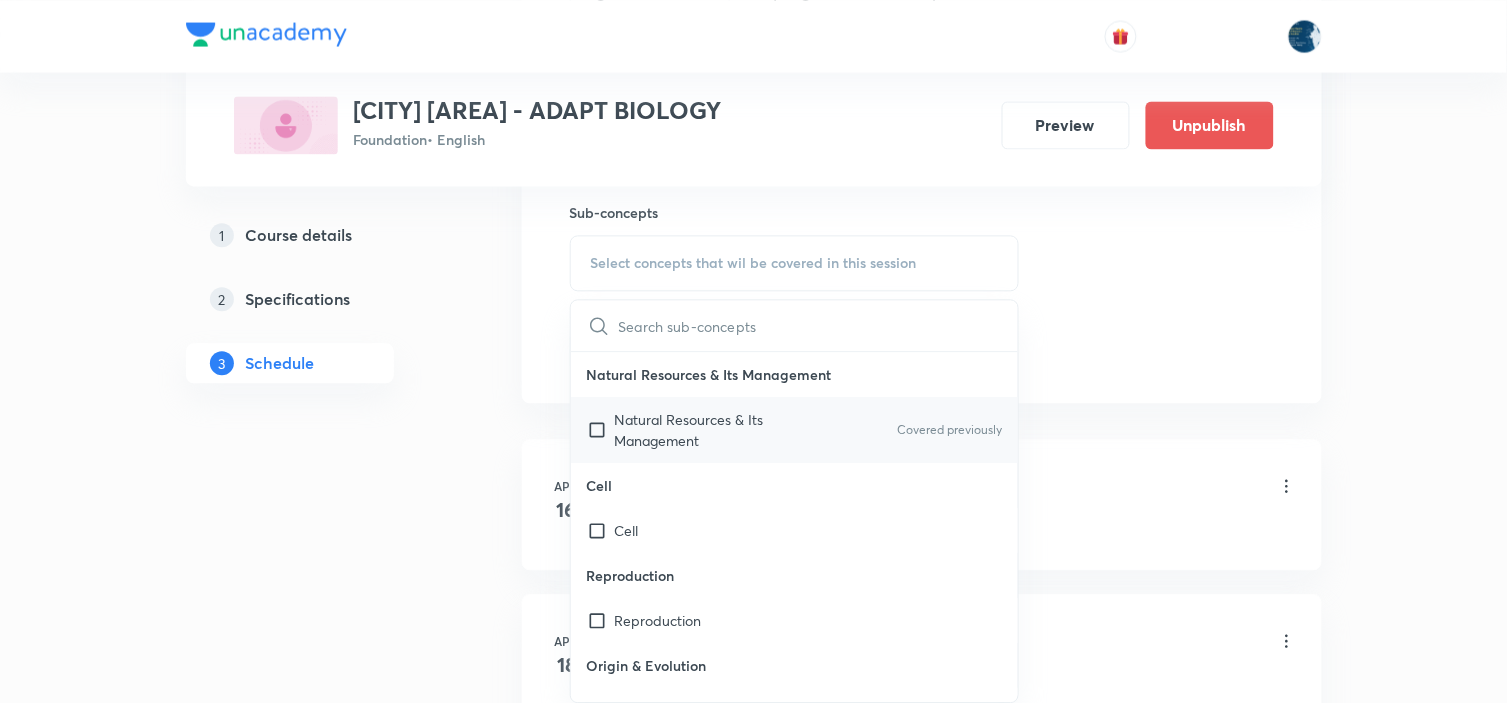 click on "Covered previously" at bounding box center [949, 430] 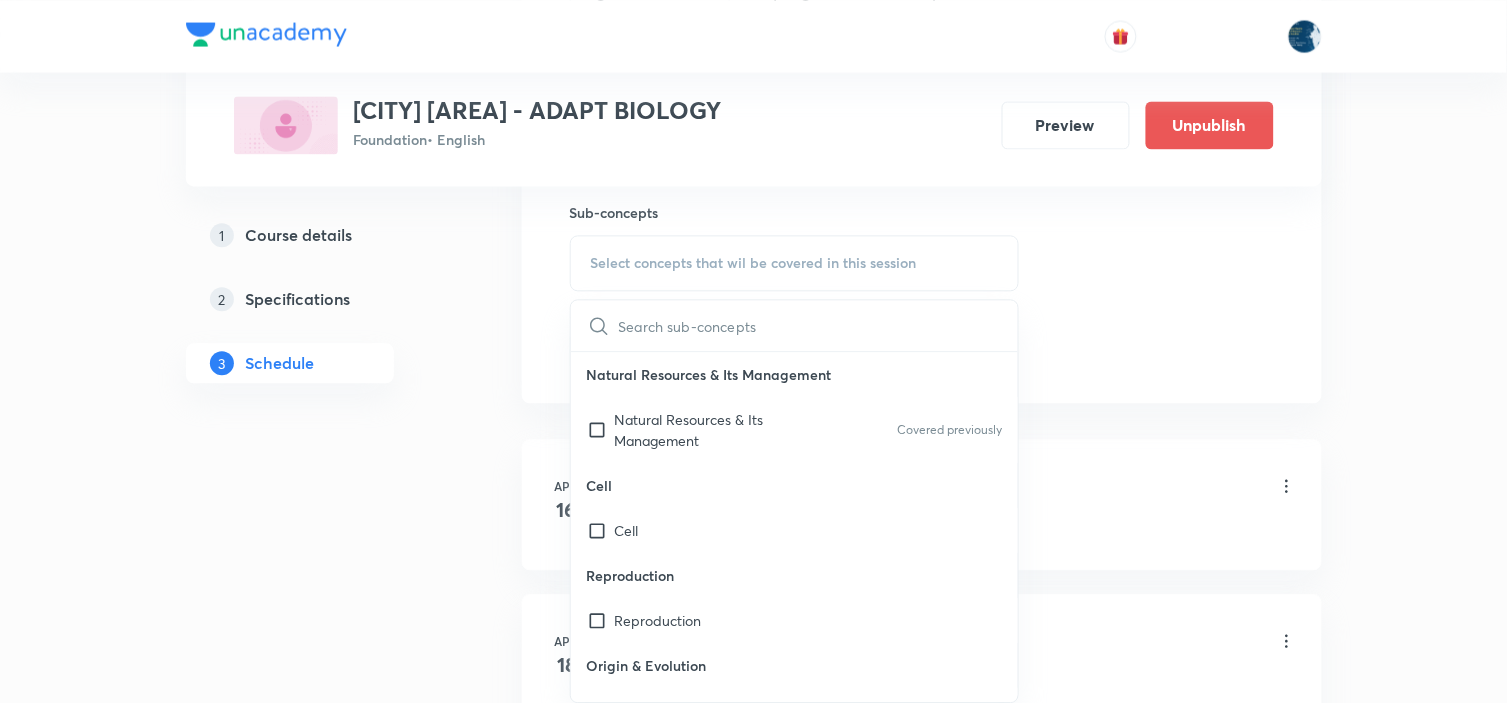 checkbox on "true" 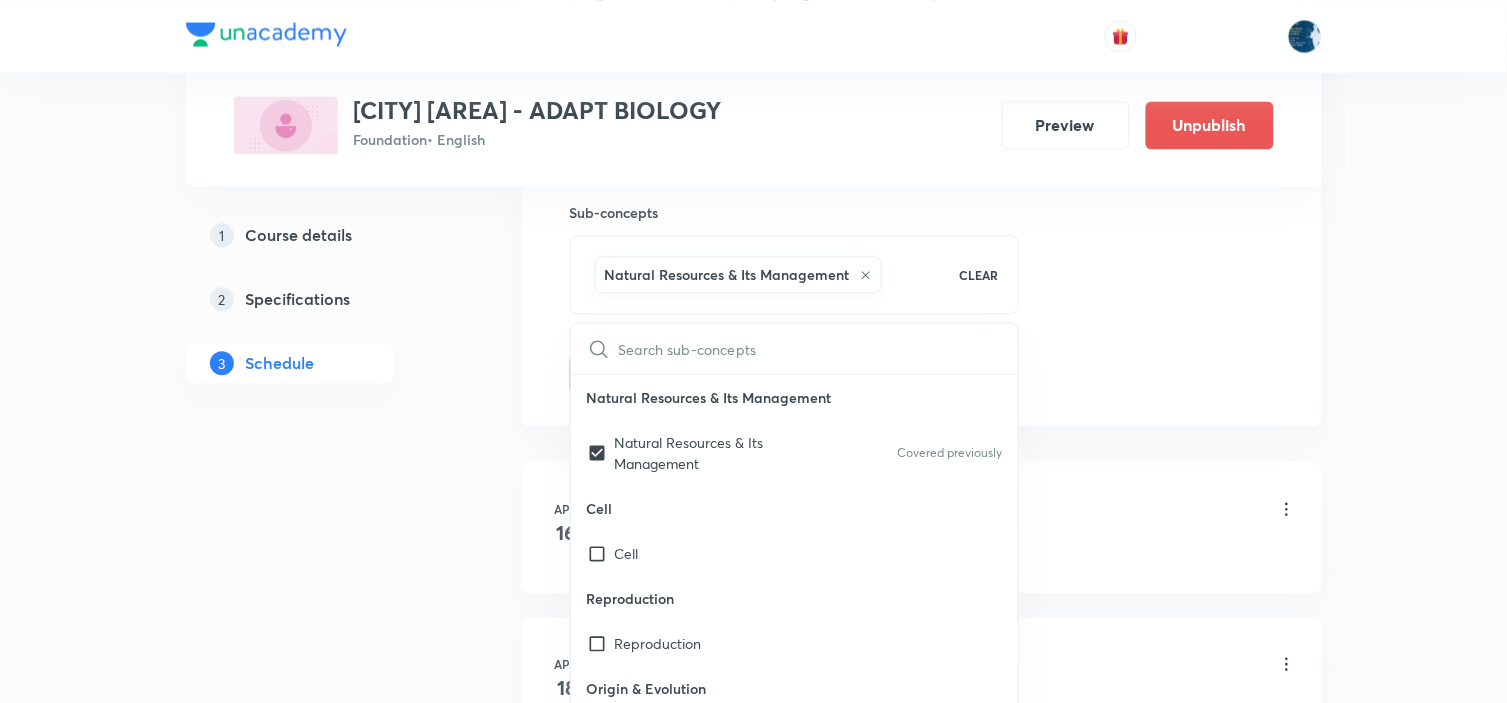 click on "Session  43 Live class Session title 12/99 Plant Tissue ​ Schedule for Aug 4, 2025, 7:37 PM ​ Duration (in minutes) 40 ​   Session type Online Offline Room Room 107 Sub-concepts Natural Resources & Its Management CLEAR ​ Natural Resources & Its Management Natural Resources & Its Management Covered previously Cell Cell Reproduction Reproduction Origin & Evolution Origin & Evolution Heredity and Variation Heredity and Variation Improvement in Food Resources Improvement in Food Resources Diversity in Living Organisms Diversity in Living Organisms Plant and Animal Nutrition Plant and Animal Nutrition Tissue Tissue Human Disease Human Disease Our Environment Our Environment Respiration Respiration Transportation Transportation Excretion Excretion Control and Coordination Control and Coordination Microorganisms Friend or Foe Introduction Habitat of Microorganisms Microorganism and Us Harmful Microorganism Food Poisoning Food Preservation Nitrogen Fixation Conservation of Plants and Animals Deforestation ECG" at bounding box center [922, -87] 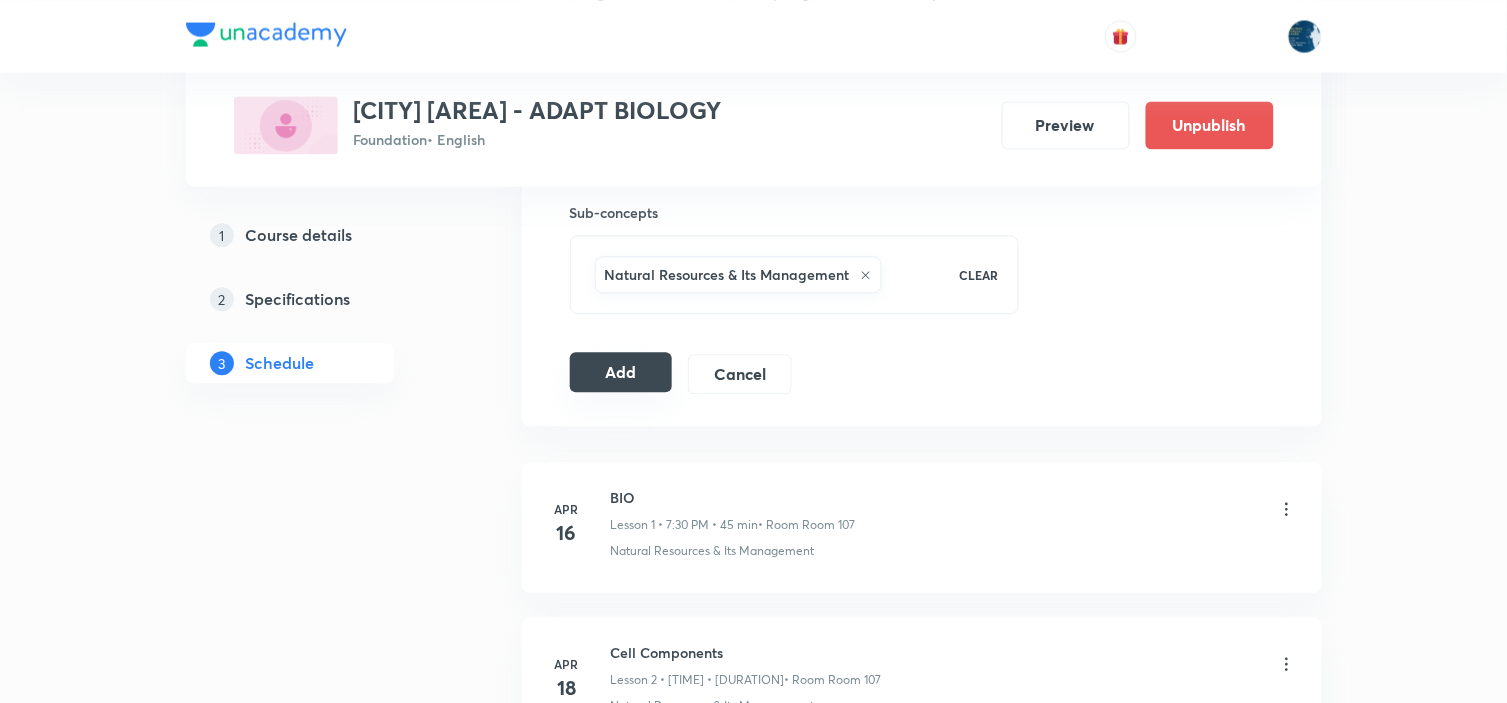 click on "Add" at bounding box center [621, 372] 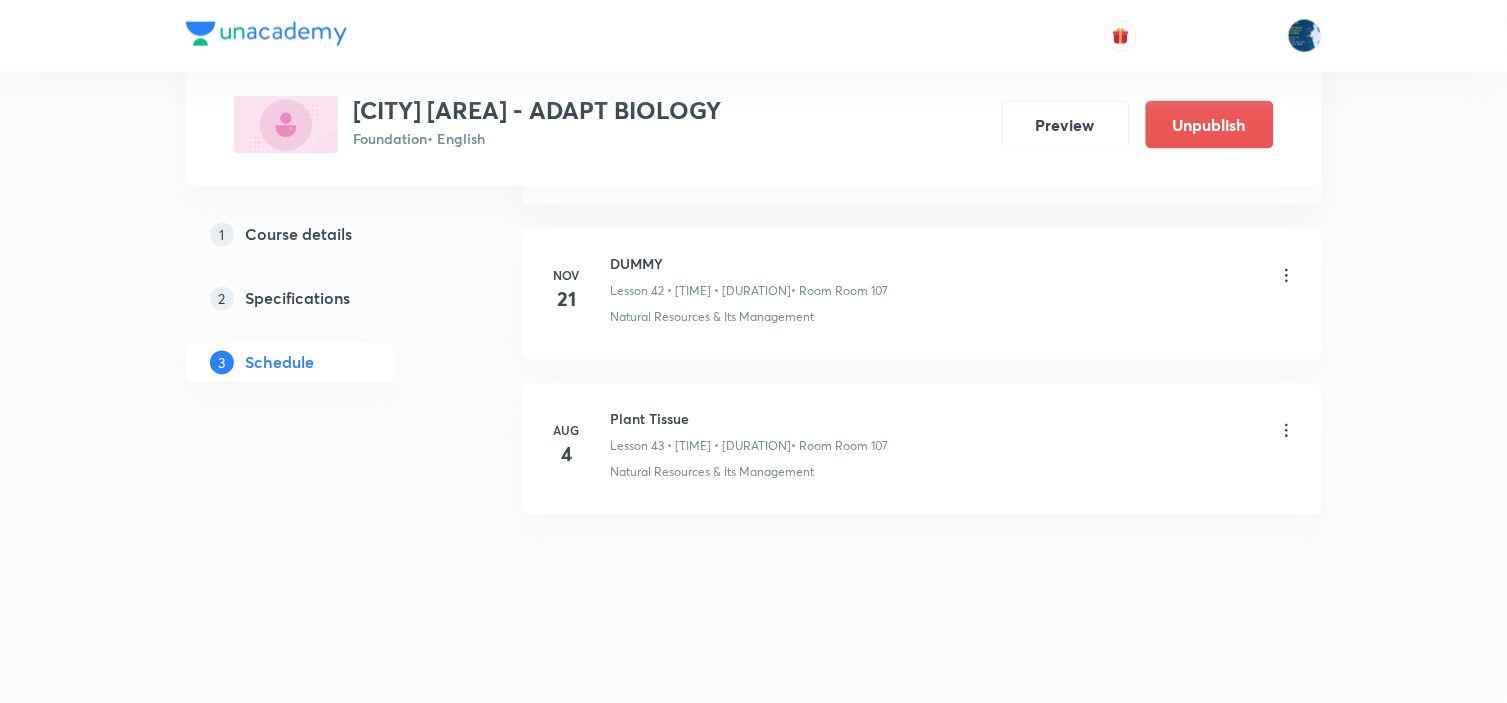 scroll, scrollTop: 6653, scrollLeft: 0, axis: vertical 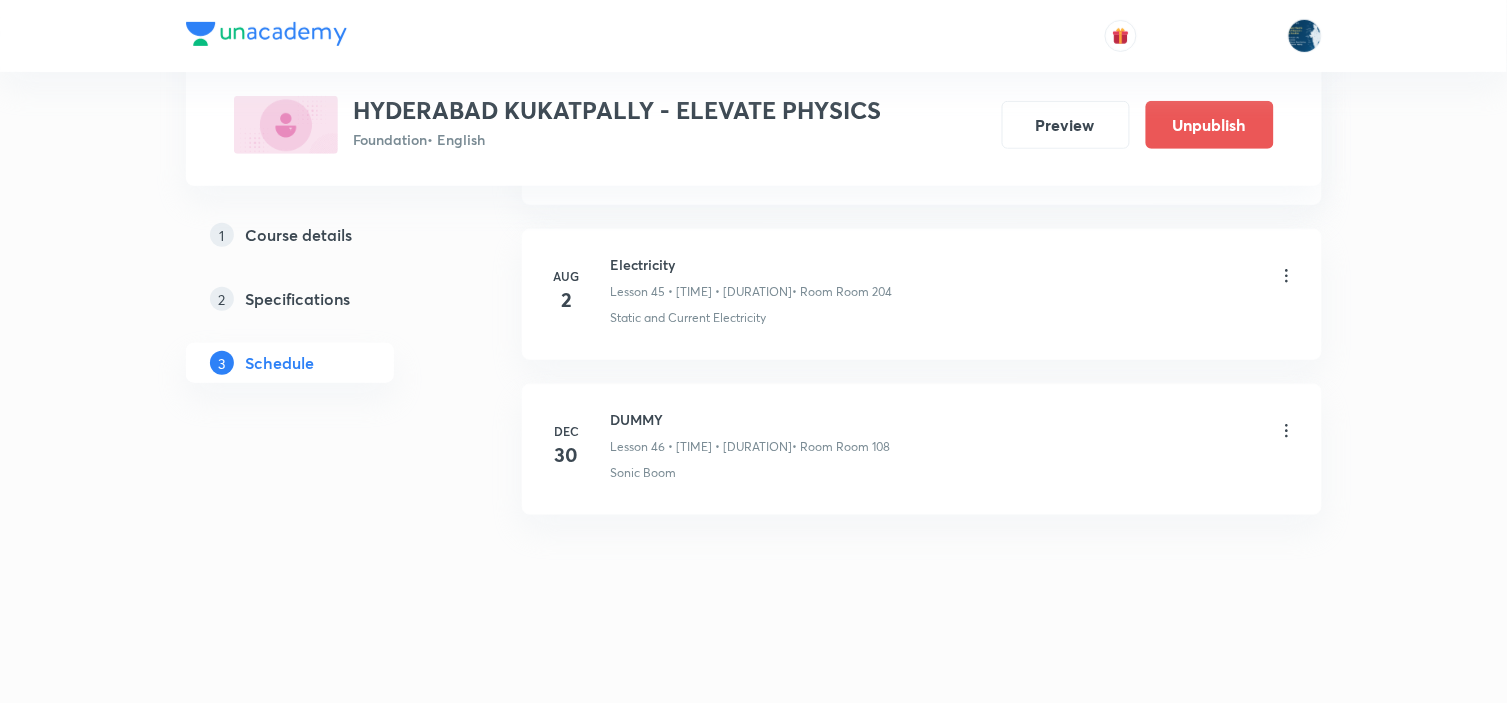 click on "Electricity" at bounding box center [752, 264] 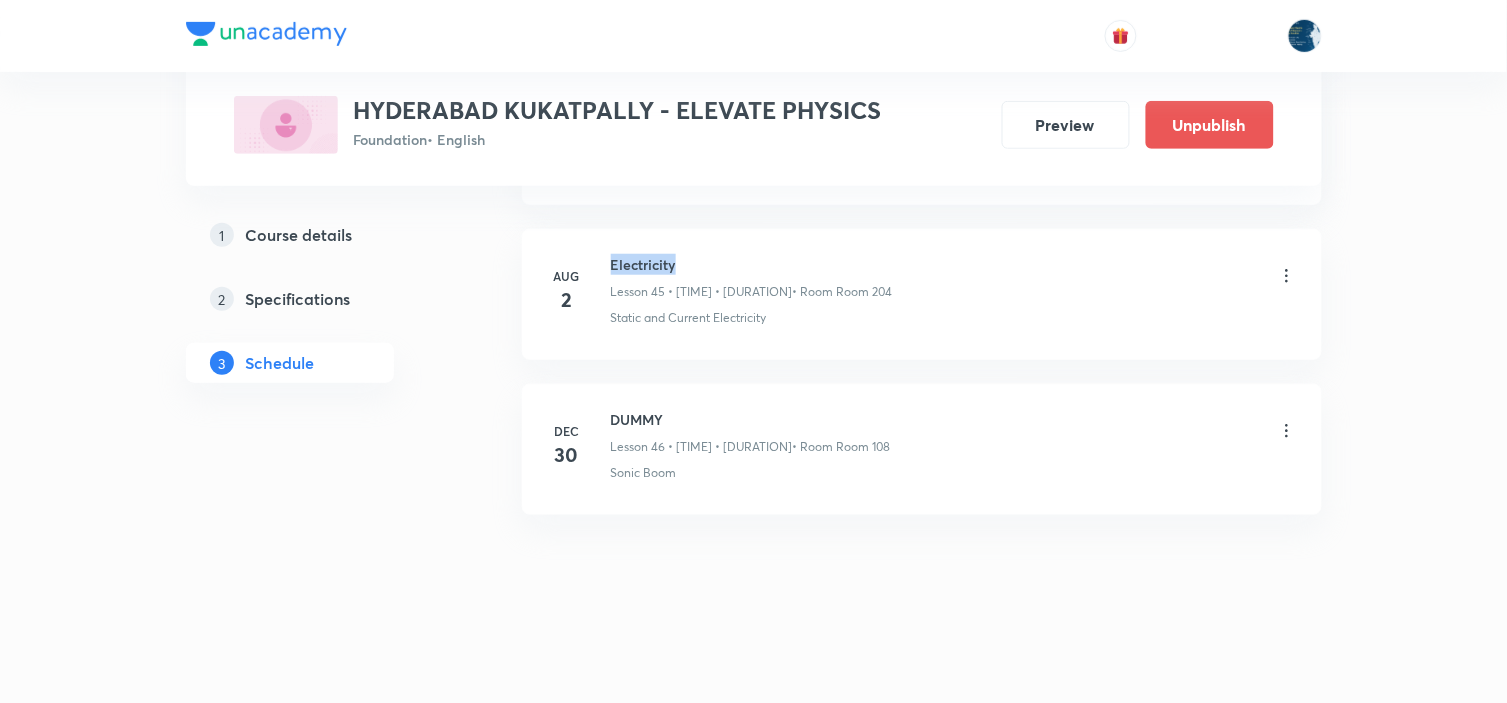 click on "Electricity" at bounding box center [752, 264] 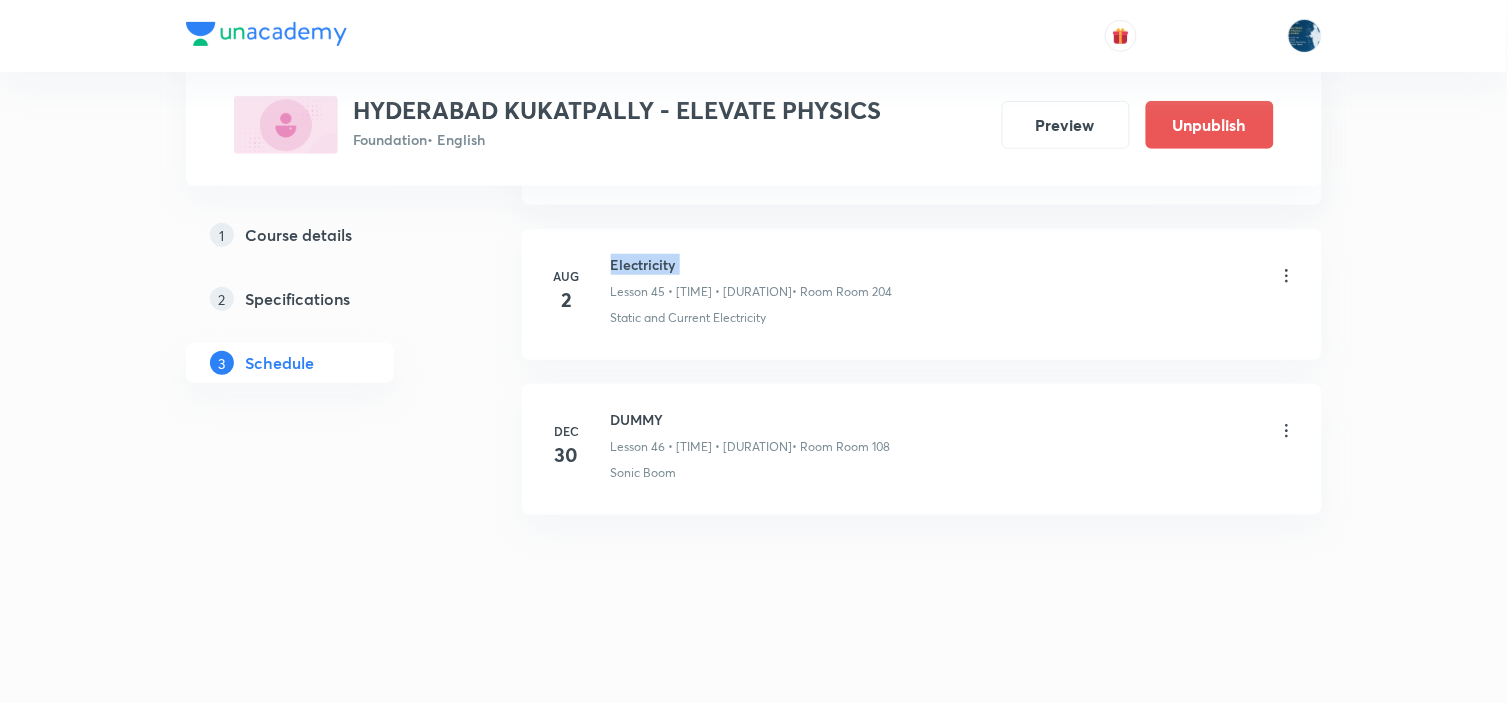 click on "Electricity" at bounding box center [752, 264] 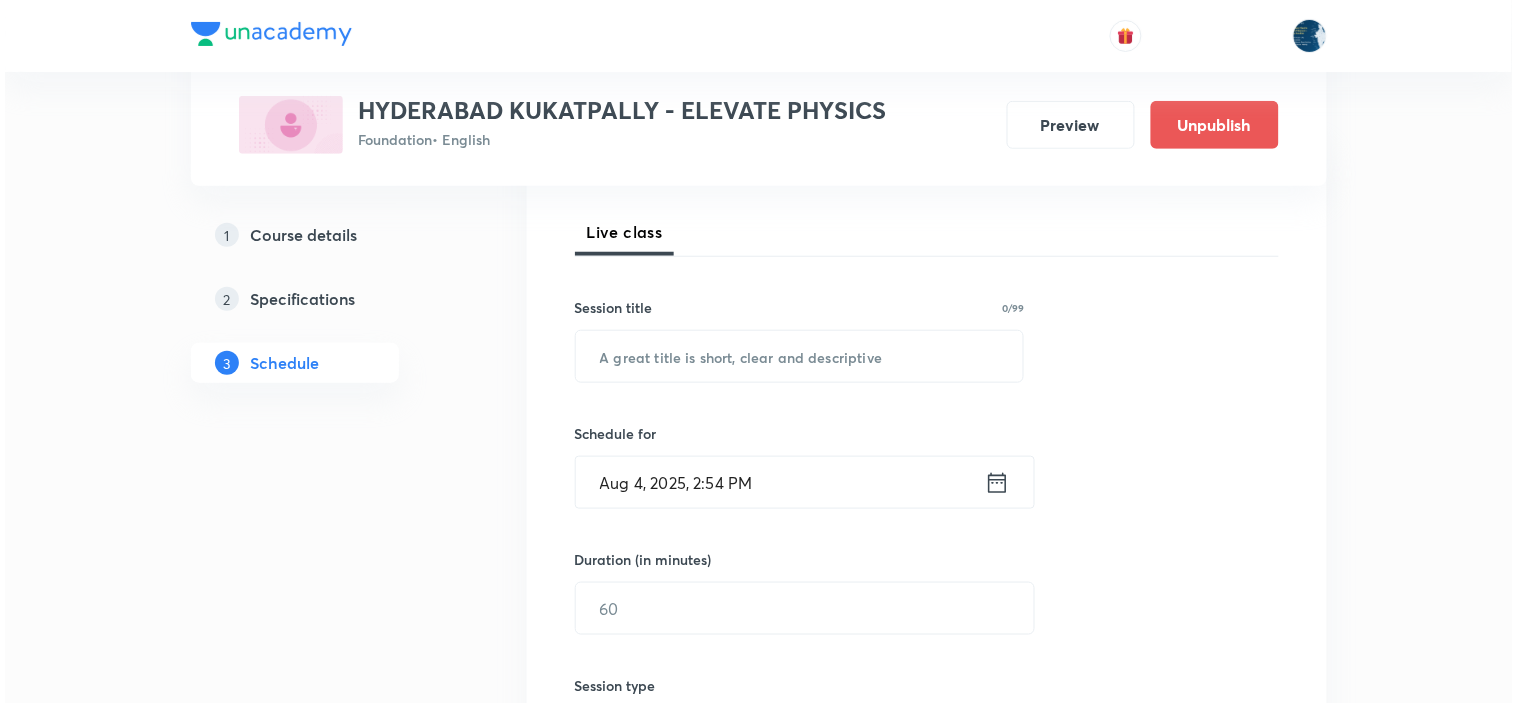 scroll, scrollTop: 333, scrollLeft: 0, axis: vertical 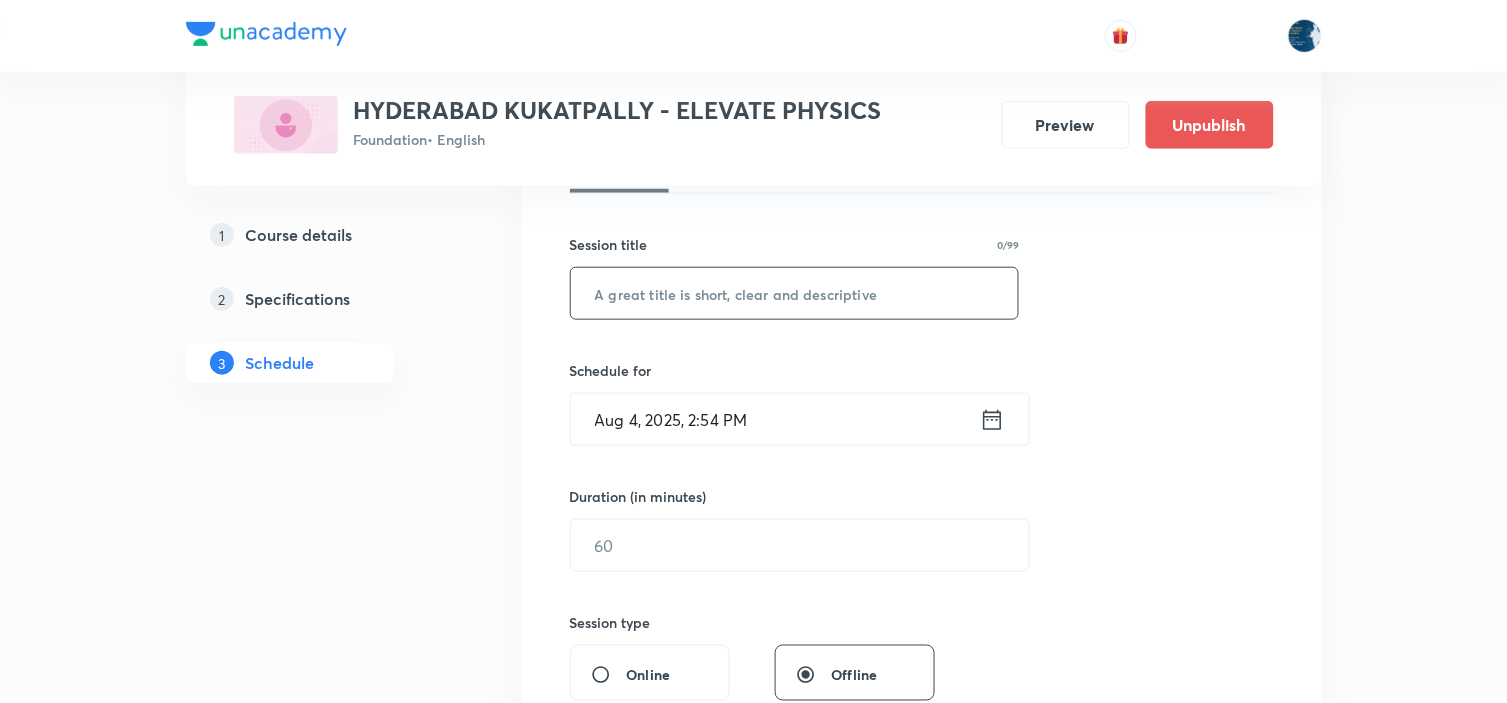 click at bounding box center (795, 293) 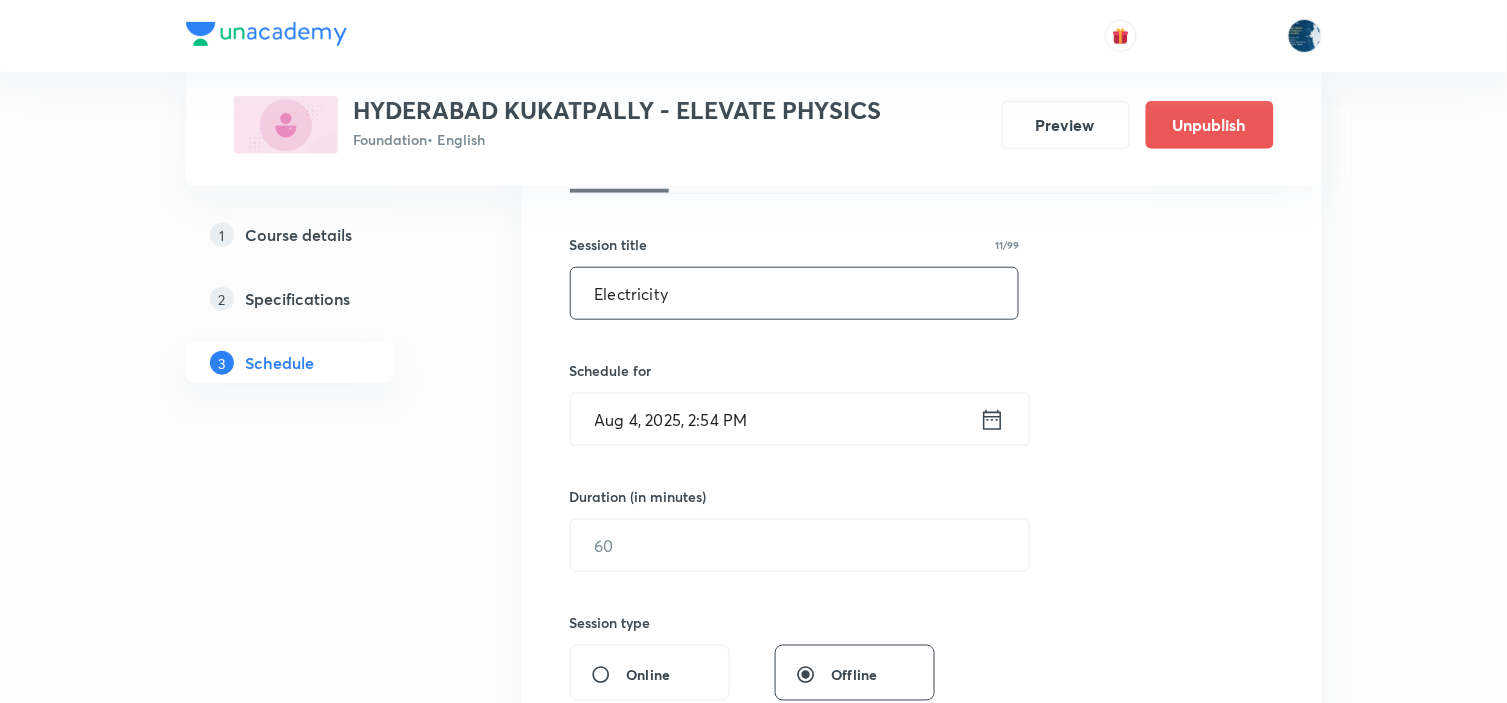 type on "Electricity" 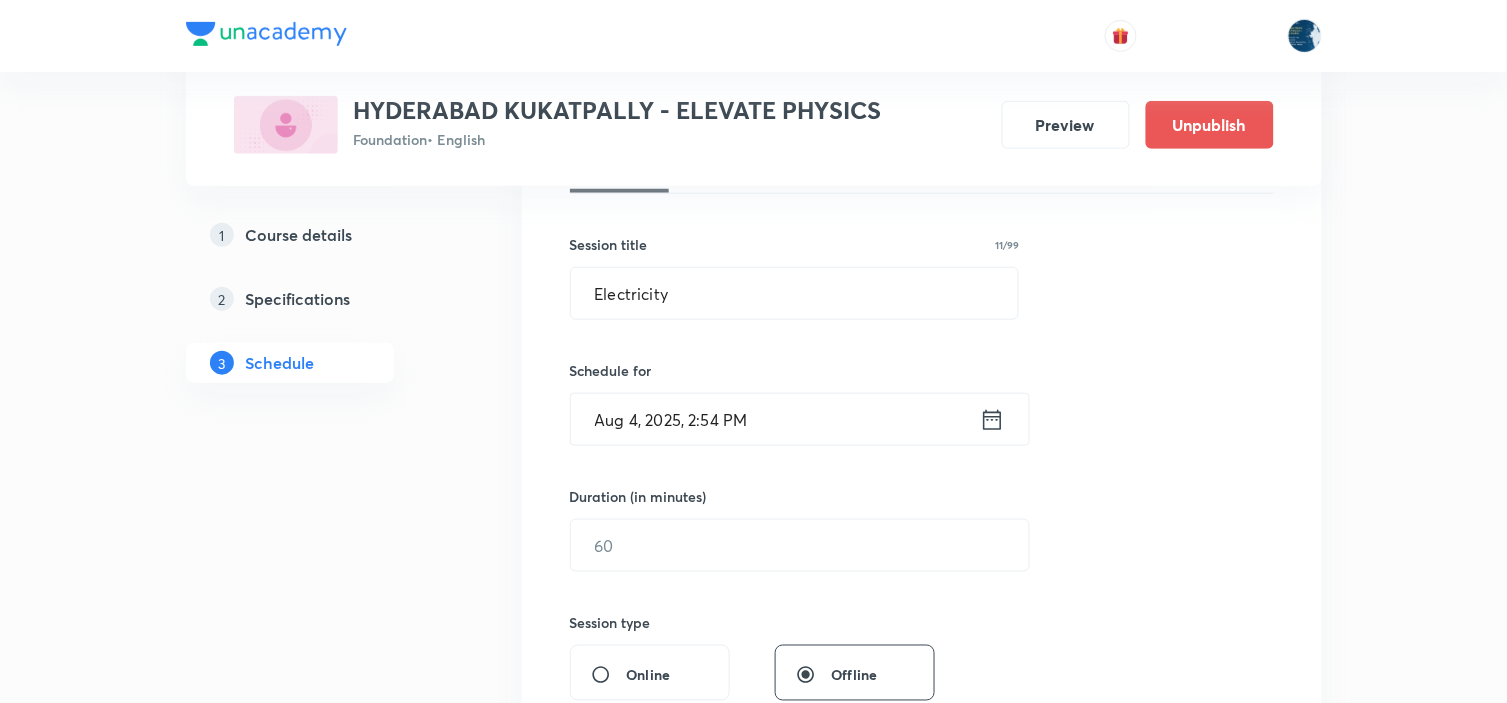 click 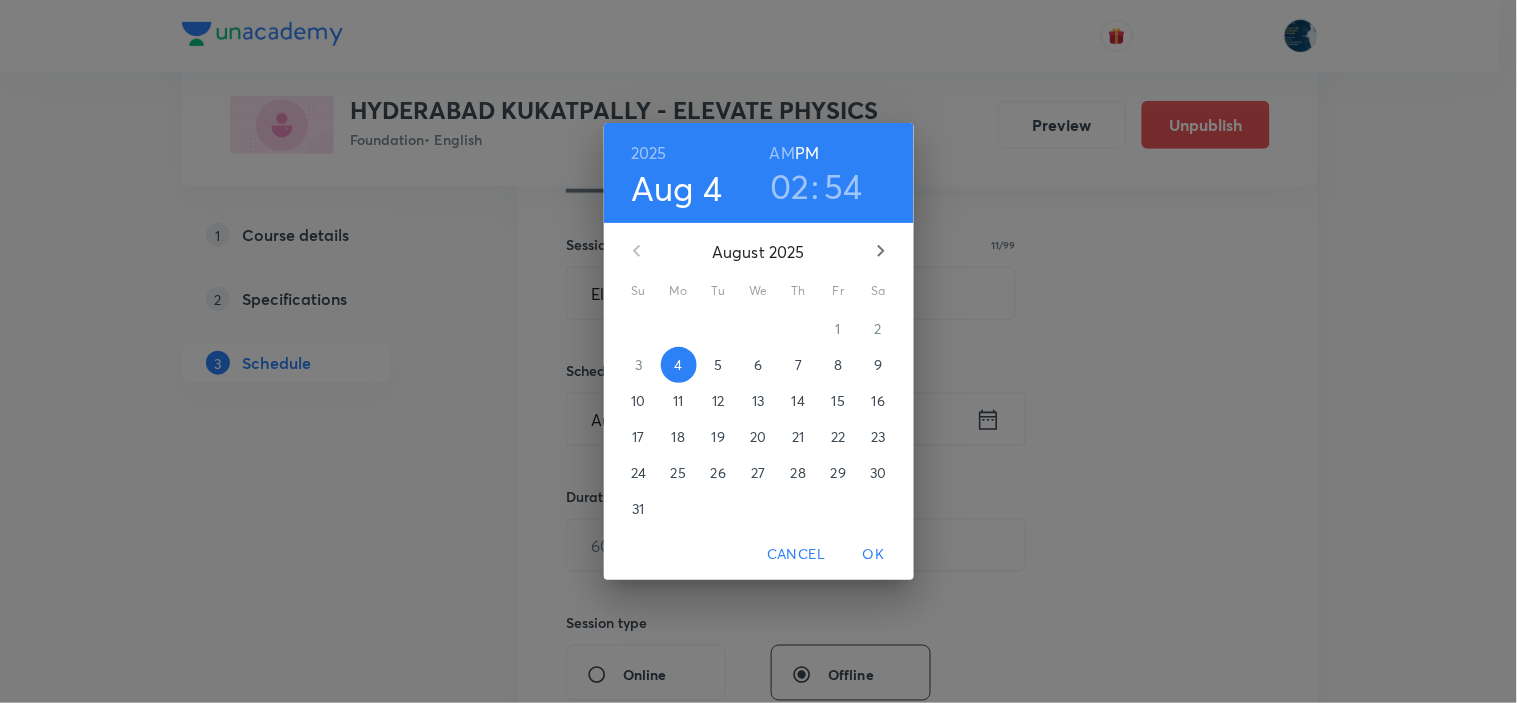 click on "02" at bounding box center (790, 186) 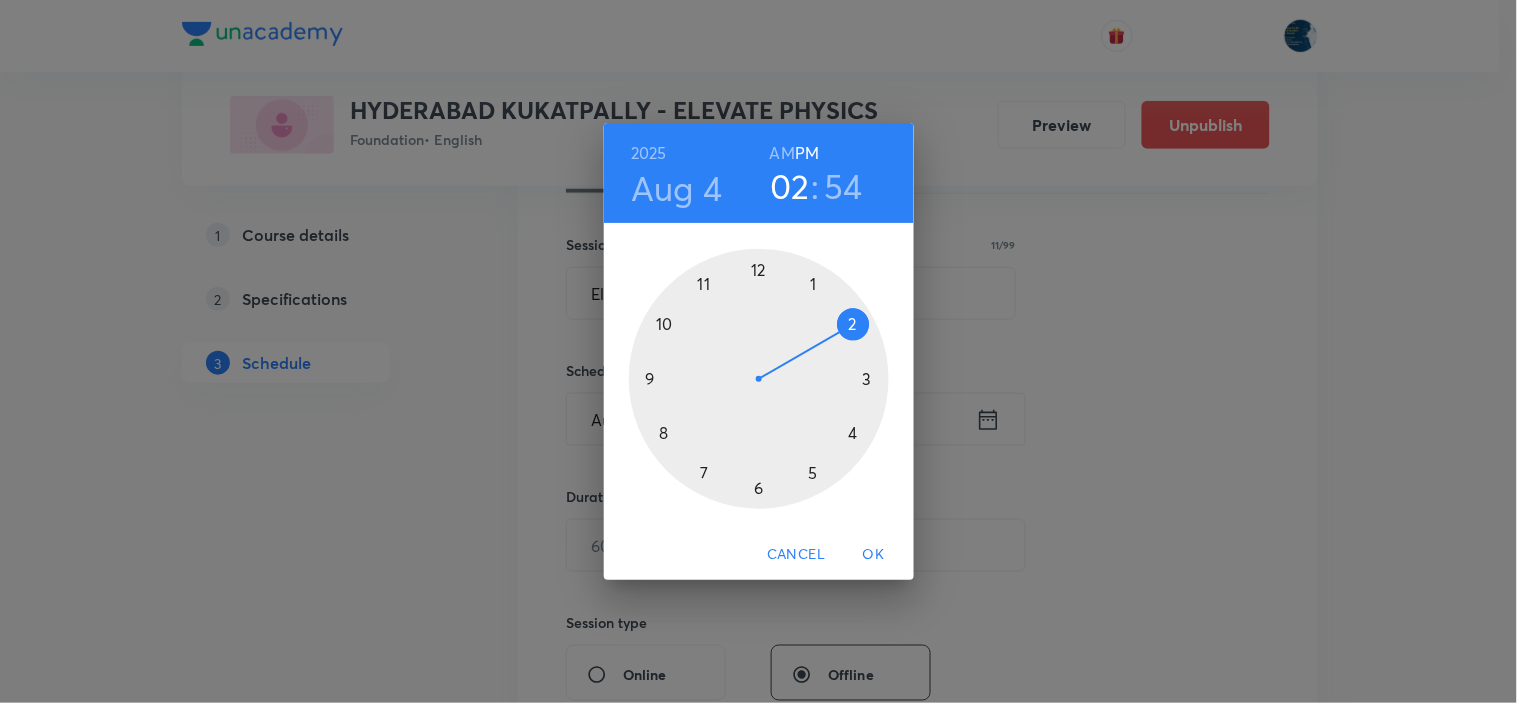 click at bounding box center [759, 379] 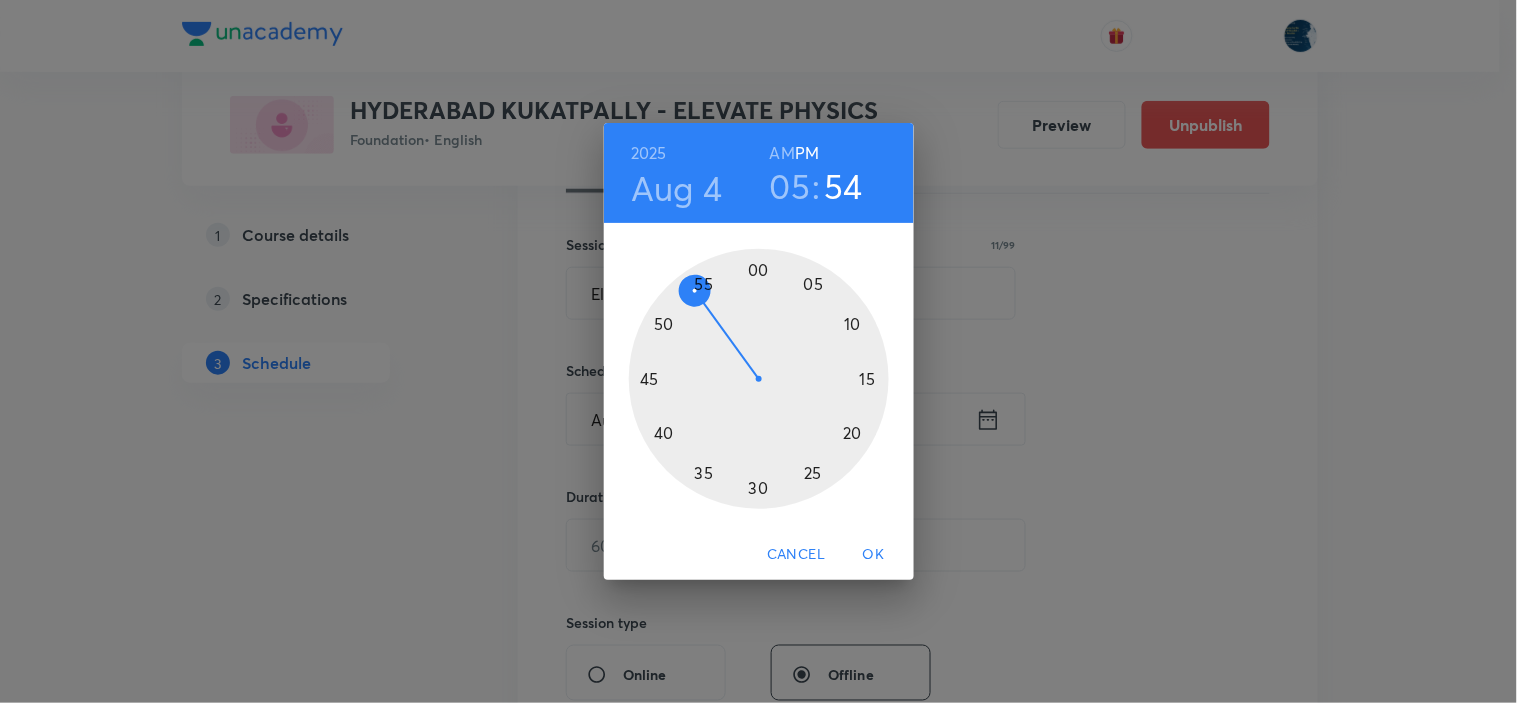 click at bounding box center (759, 379) 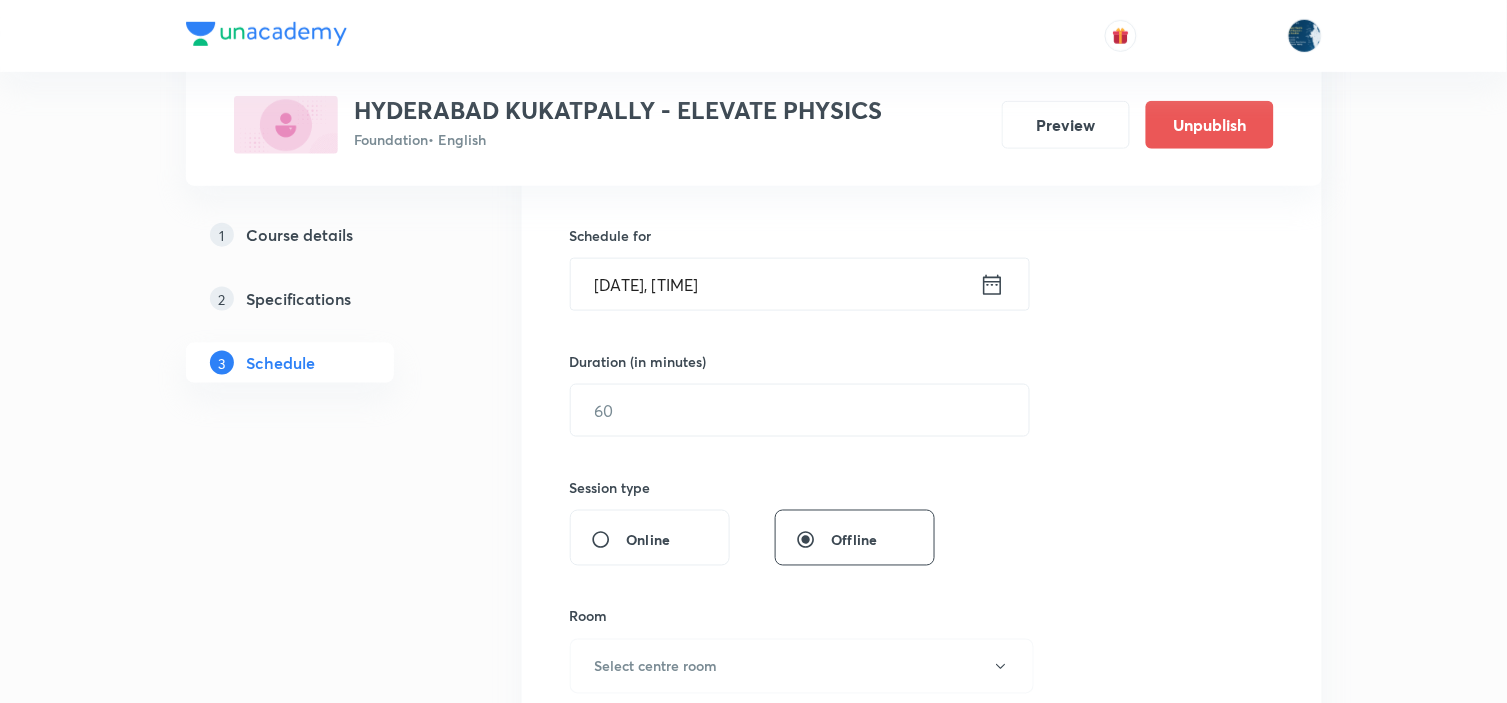 scroll, scrollTop: 555, scrollLeft: 0, axis: vertical 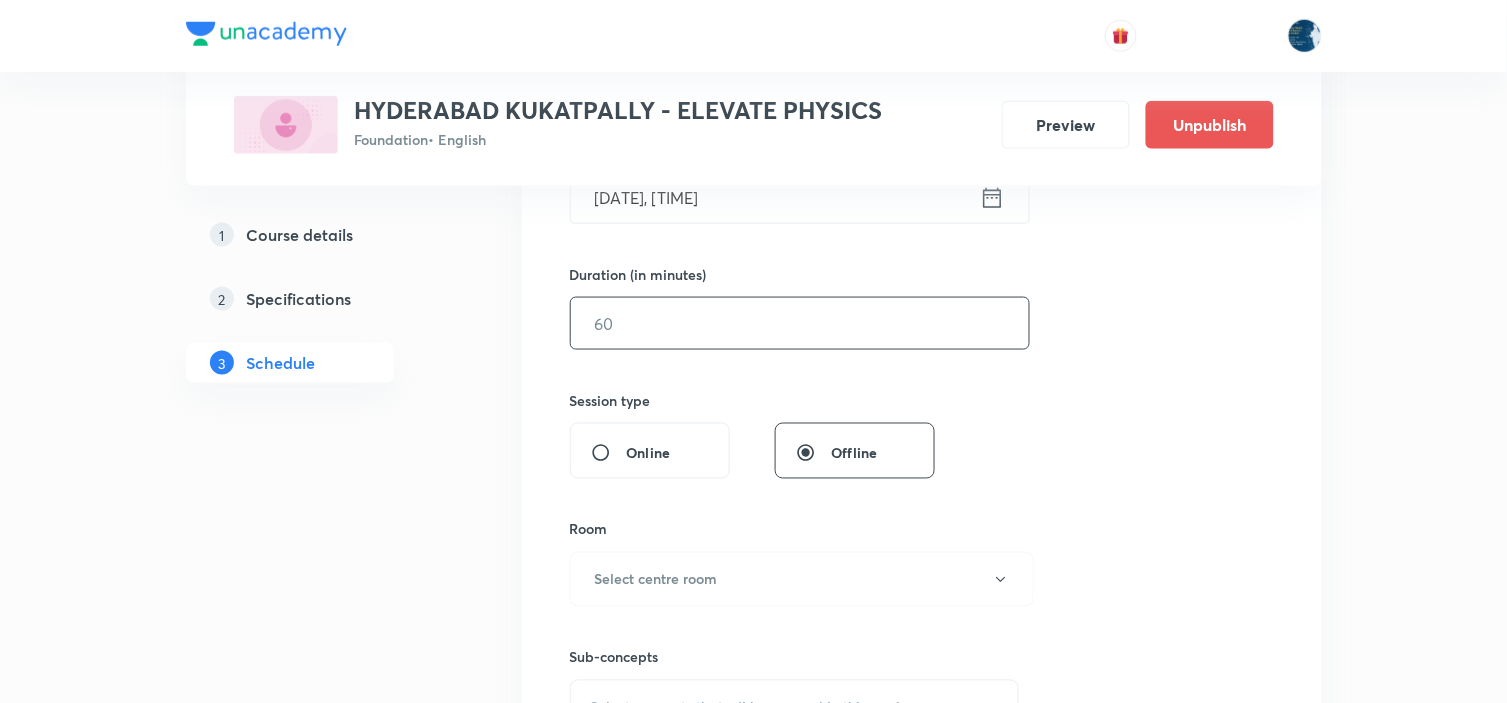click at bounding box center (800, 323) 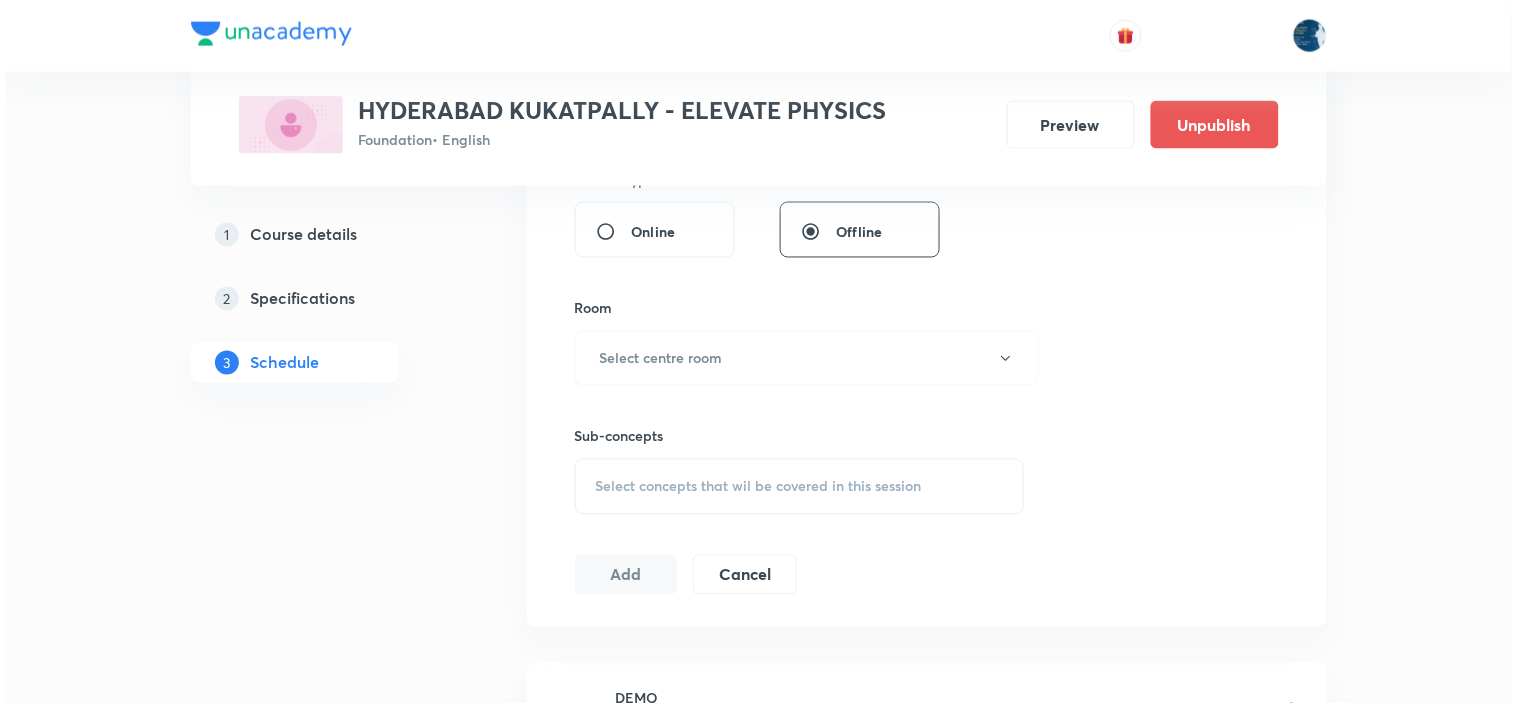 scroll, scrollTop: 777, scrollLeft: 0, axis: vertical 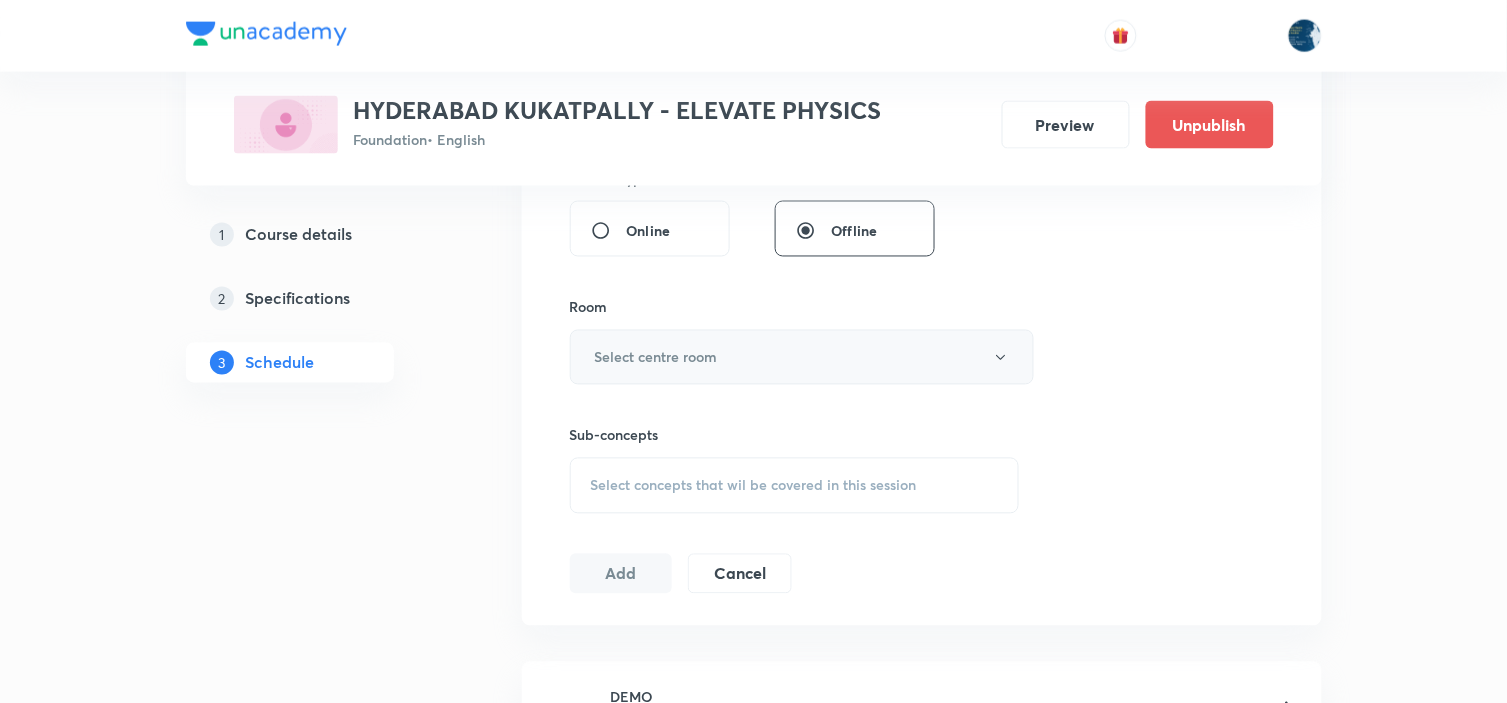 type on "40" 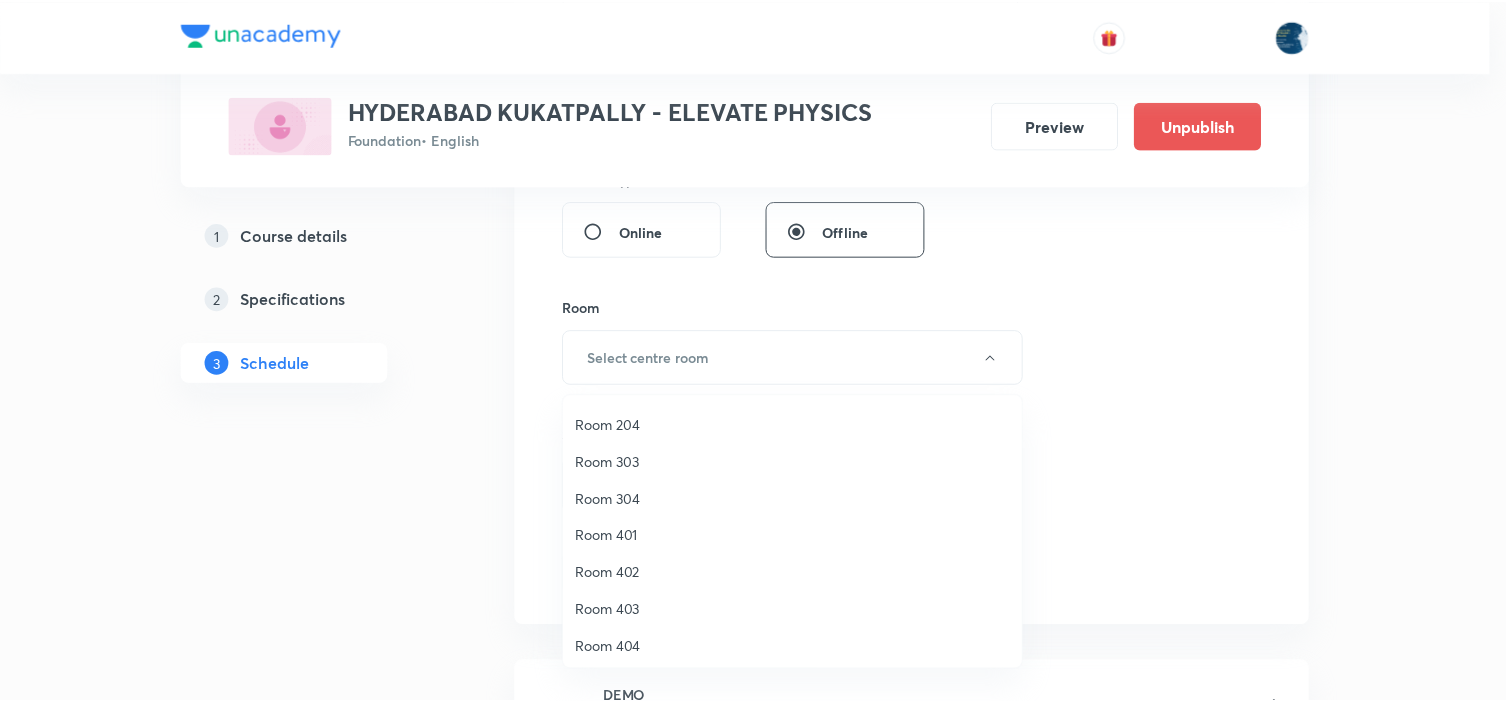 scroll, scrollTop: 371, scrollLeft: 0, axis: vertical 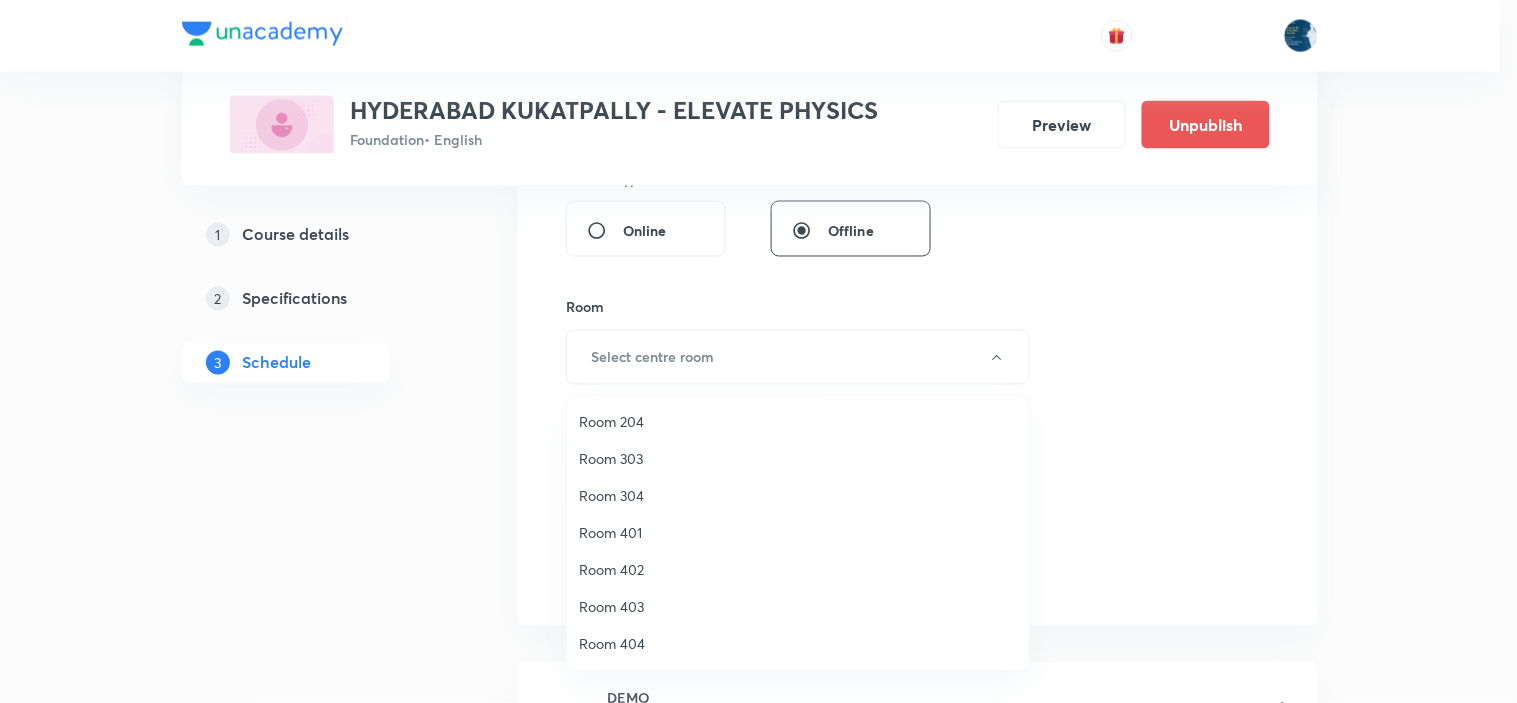 click on "Room 204" at bounding box center [798, 421] 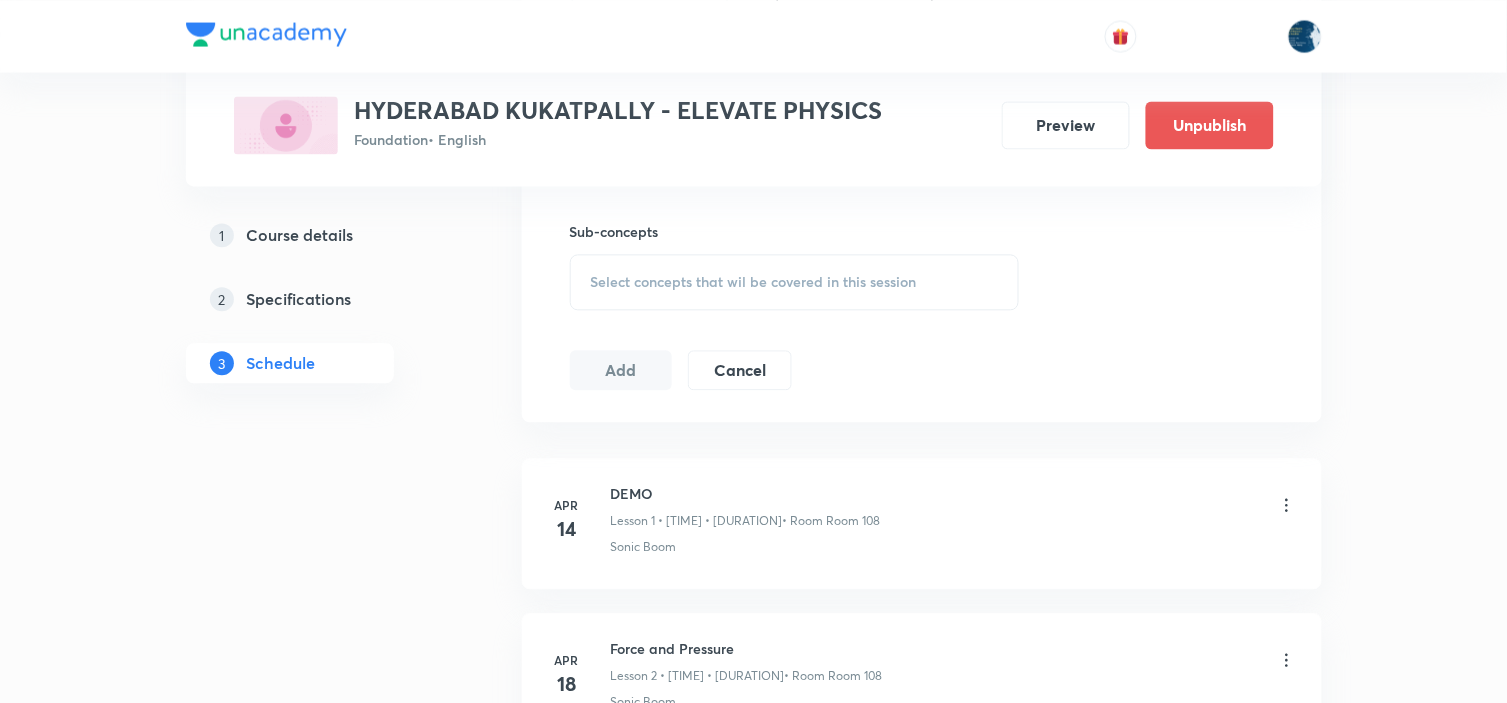 scroll, scrollTop: 1000, scrollLeft: 0, axis: vertical 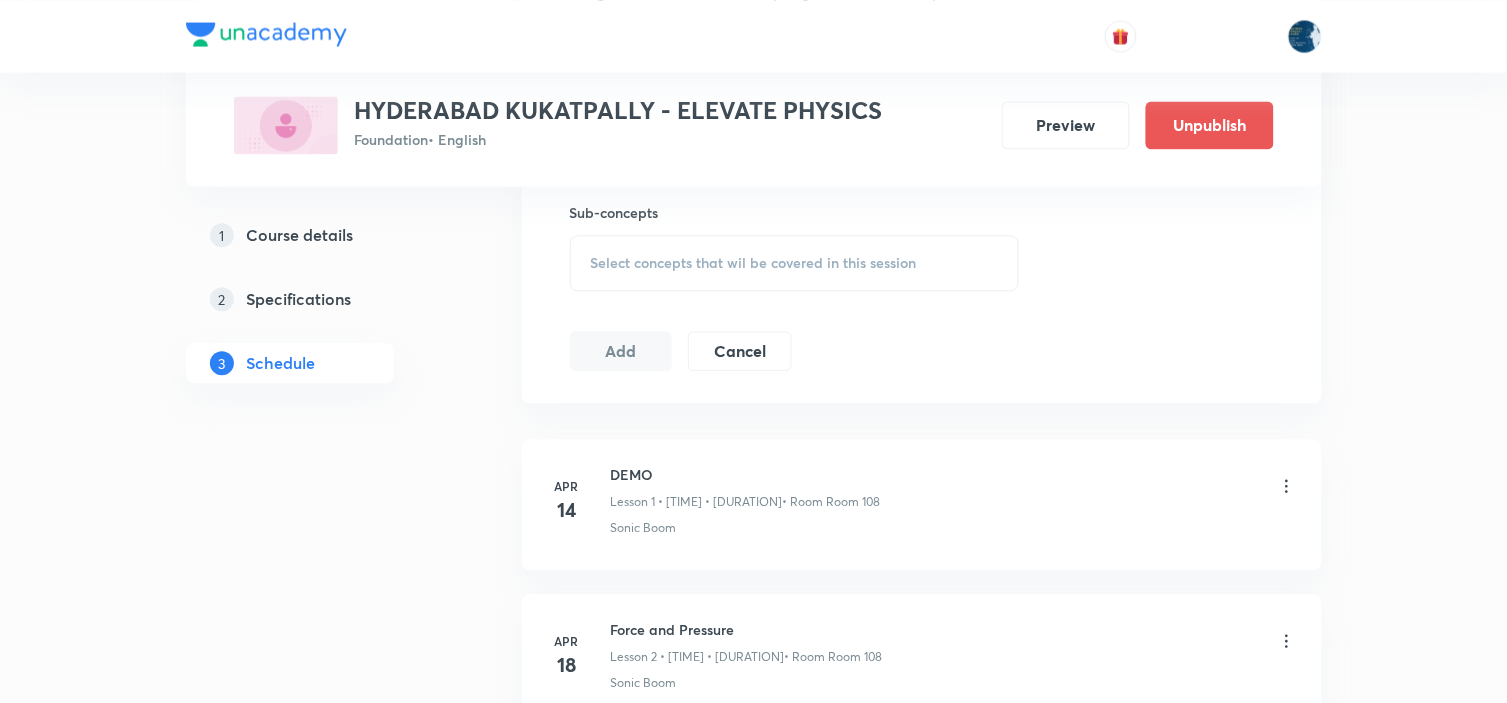click on "Select concepts that wil be covered in this session" at bounding box center (754, 263) 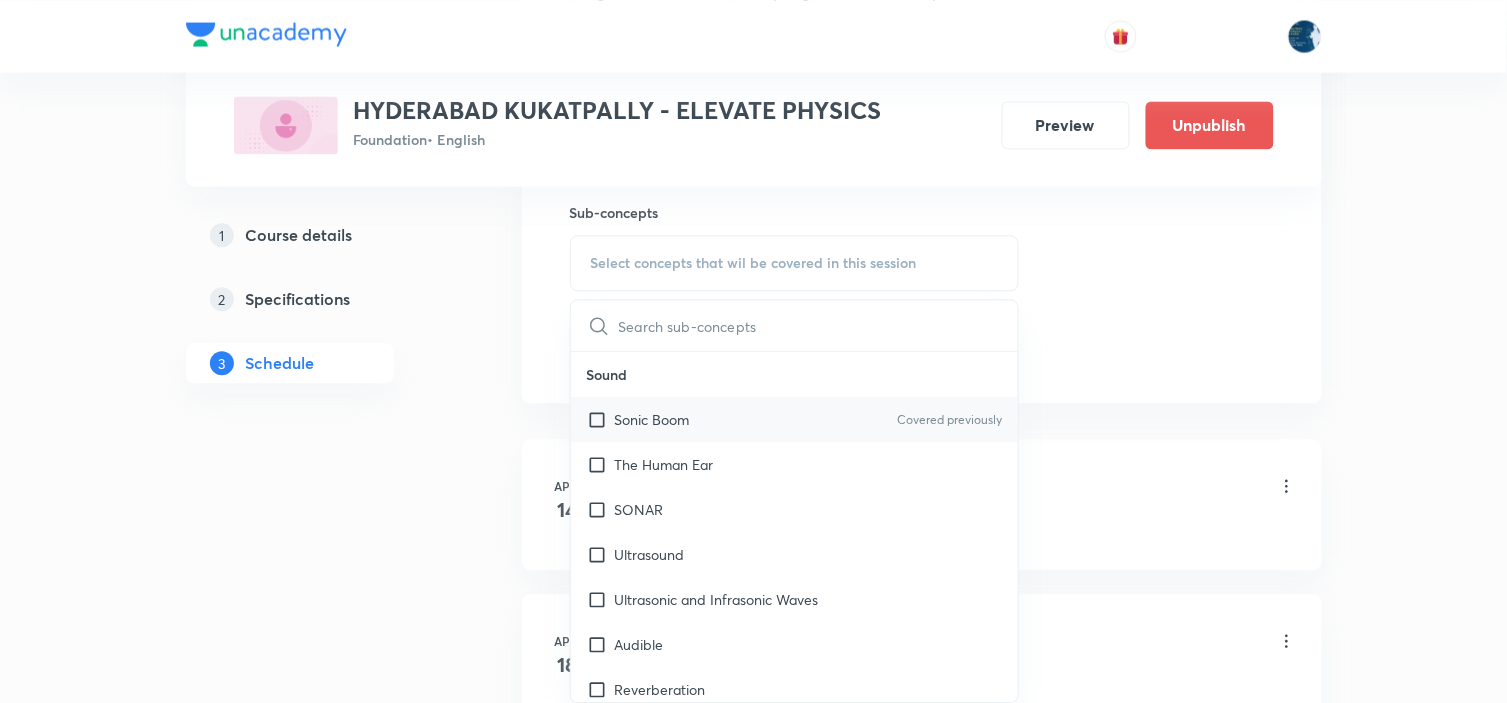 click on "Covered previously" at bounding box center [949, 420] 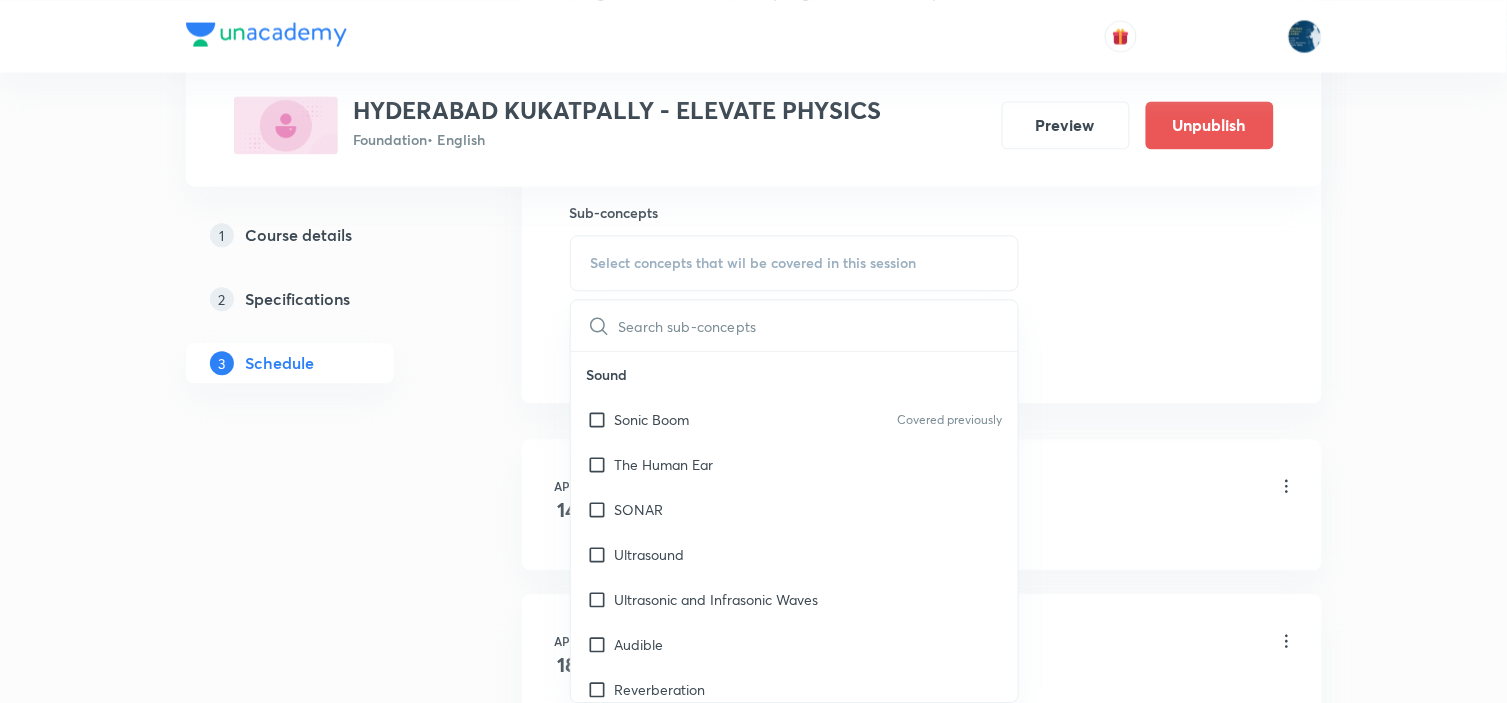 checkbox on "true" 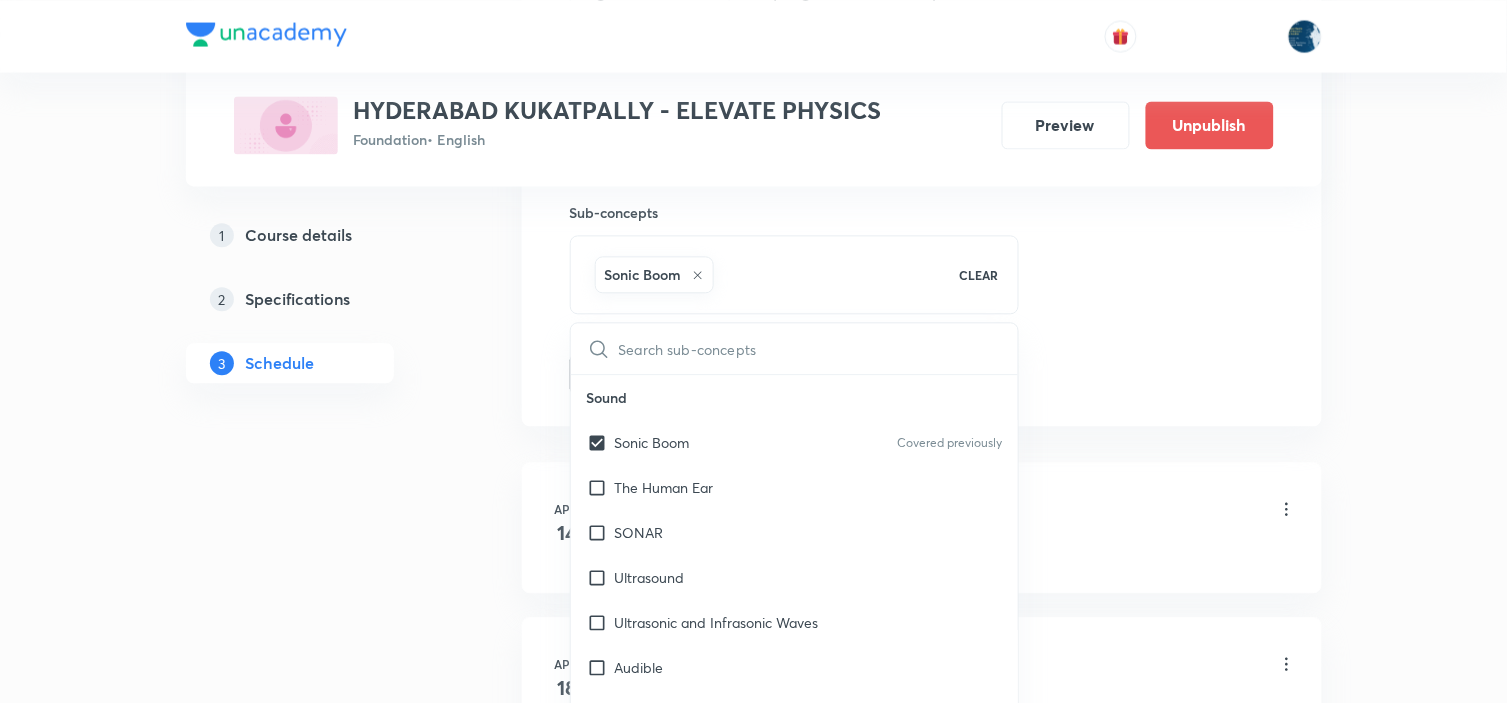 click on "Session  47 Live class Session title 11/99 Electricity ​ Schedule for Aug 4, 2025, 5:17 PM ​ Duration (in minutes) 40 ​   Session type Online Offline Room Room 204 Sub-concepts Sonic Boom CLEAR ​ Sound Sonic Boom Covered previously The Human Ear SONAR Ultrasound Ultrasonic and Infrasonic Waves Audible Reverberation Echo Effect of Temperature on the Speed of Sound Speed of Sound in Different Medium Reflection of Sound Wave Motion Range of Hearing Characteristics of Sound Sound Needs a Material Medium for Its Propagation Propagation of Sound Production of Sound Waves Sound Wave Relation Between Frequency and Time Period Wave Terminology Classification of Waves Electricity Static and Current Electricity Covered previously Colour Coding of Wires Earthing Hazards of Electricity Ring System Tree System Household Electrical Circuits Electric Fuse Applications of Heating Effect of Current Power - Voltage Rating of Electrical Appliances Electric Power Electric Energy Heating Effect of Current Ohm’s Law Cell" at bounding box center [922, -87] 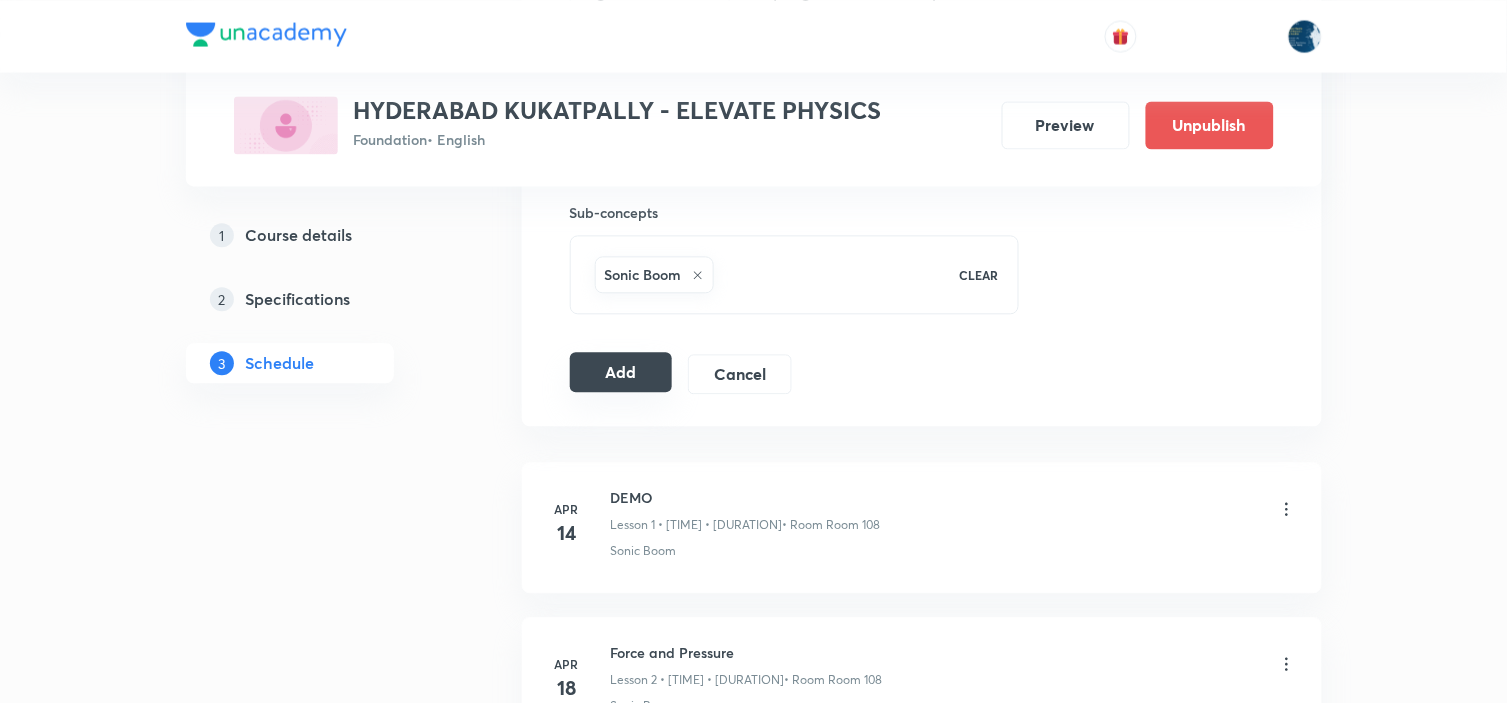 click on "Add" at bounding box center [621, 372] 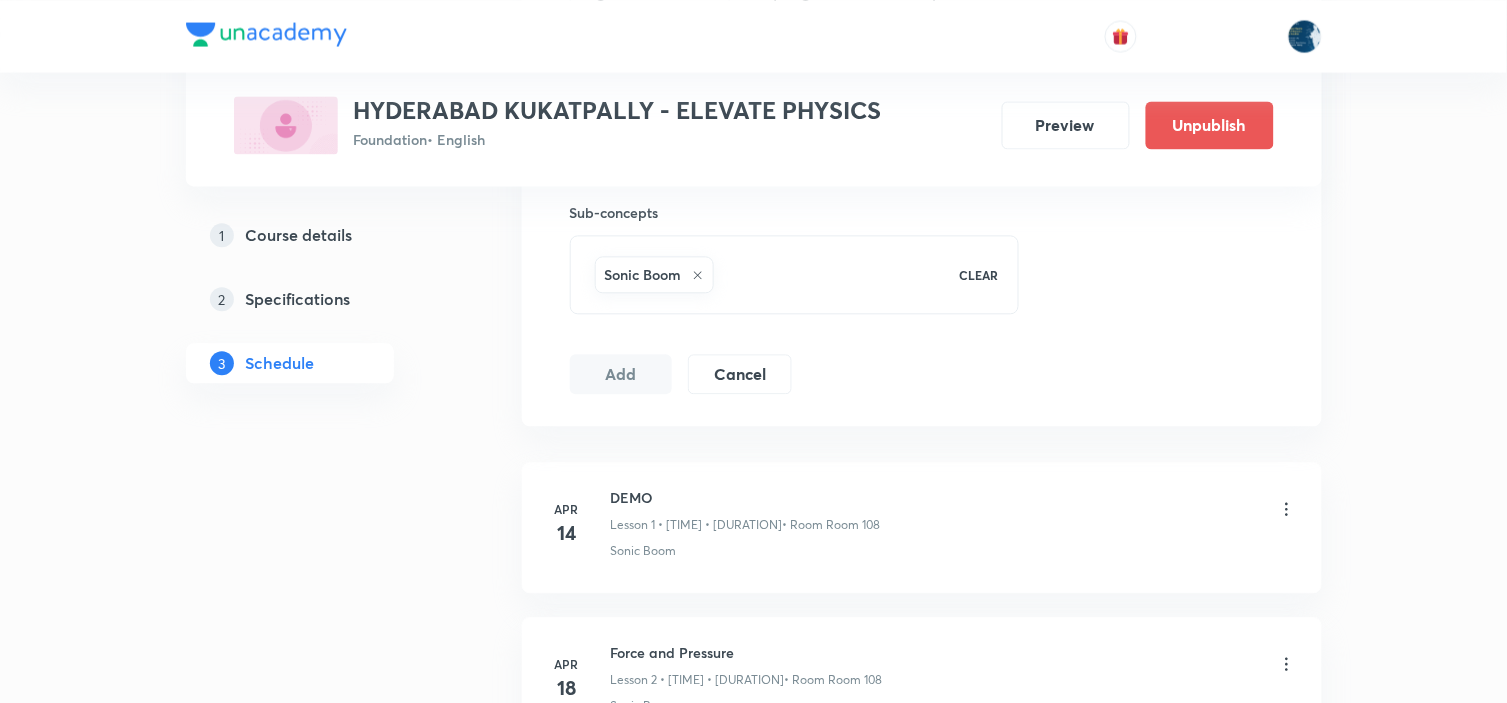 type 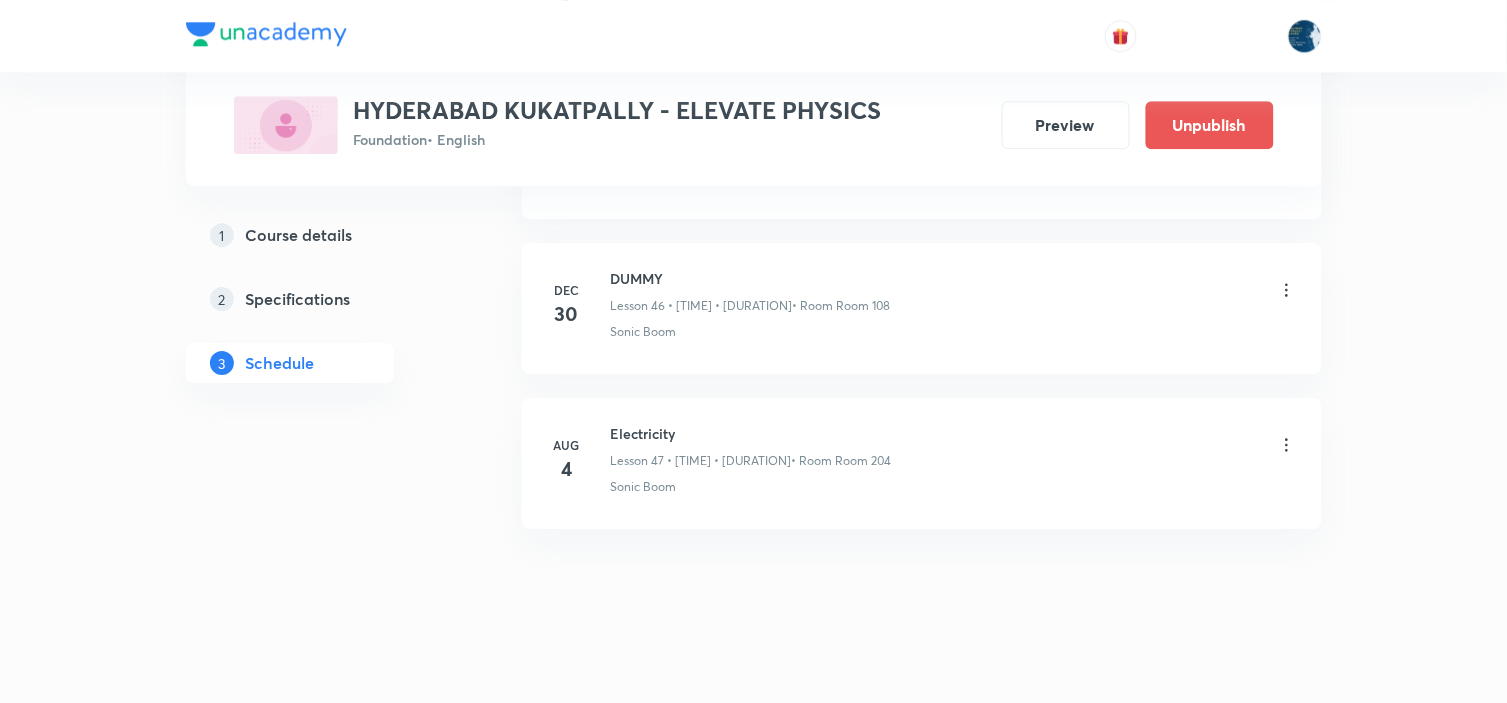 scroll, scrollTop: 7273, scrollLeft: 0, axis: vertical 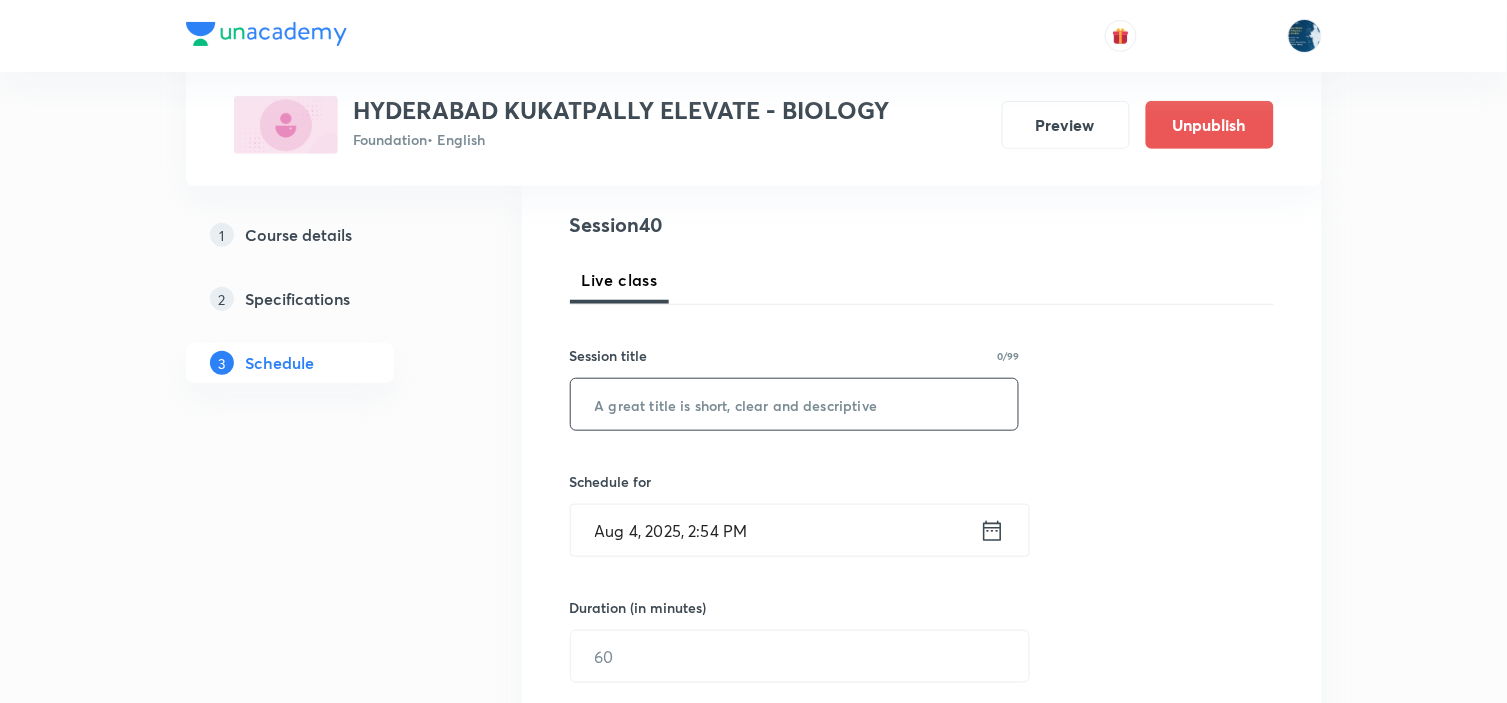 click at bounding box center (795, 404) 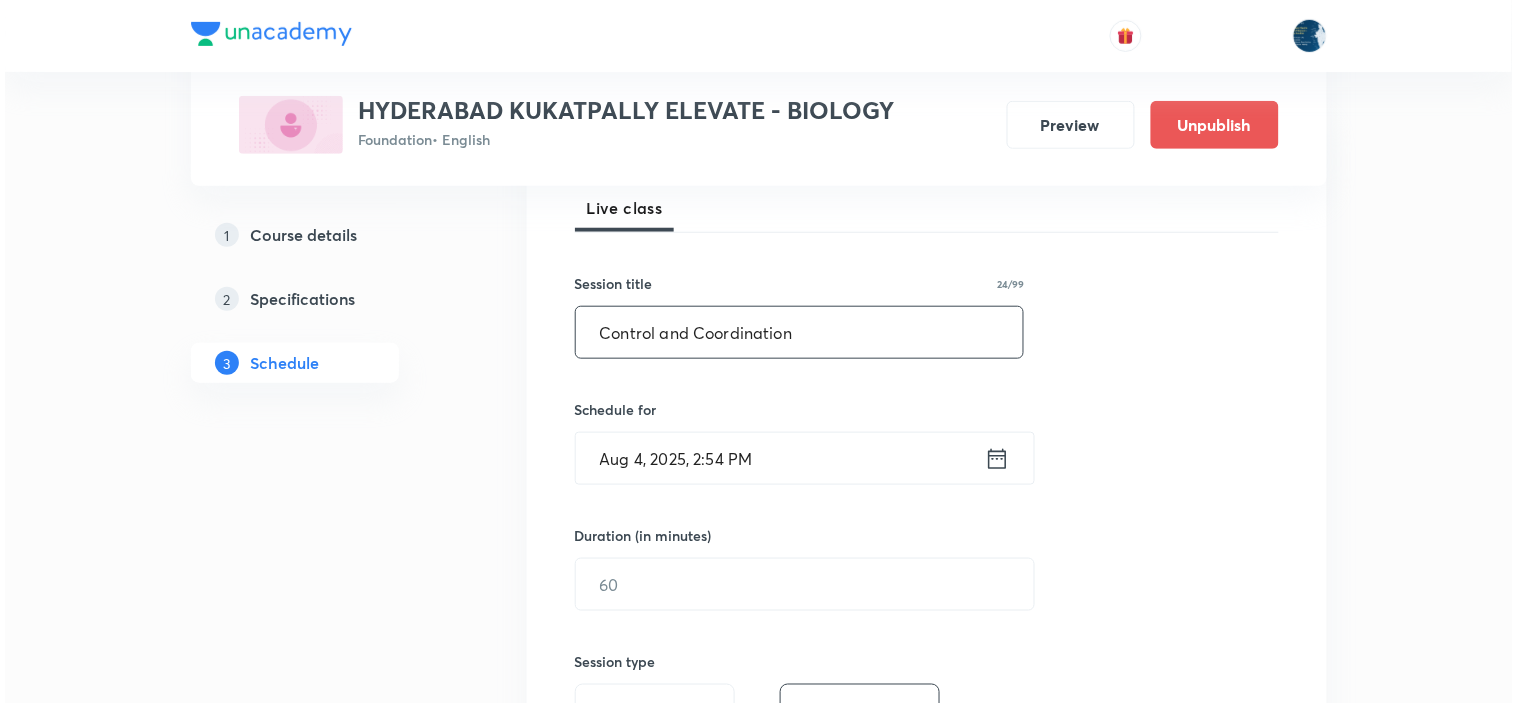 scroll, scrollTop: 333, scrollLeft: 0, axis: vertical 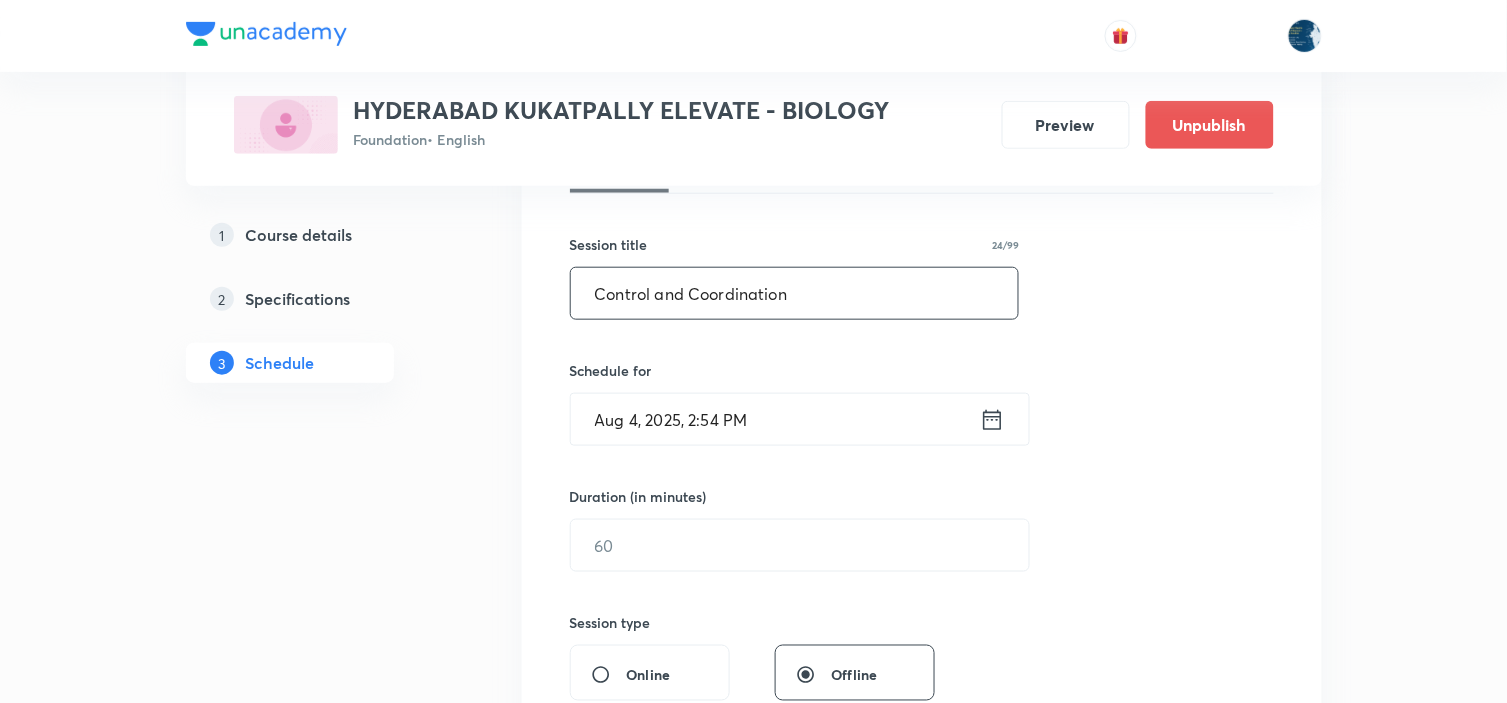 type on "Control and Coordination" 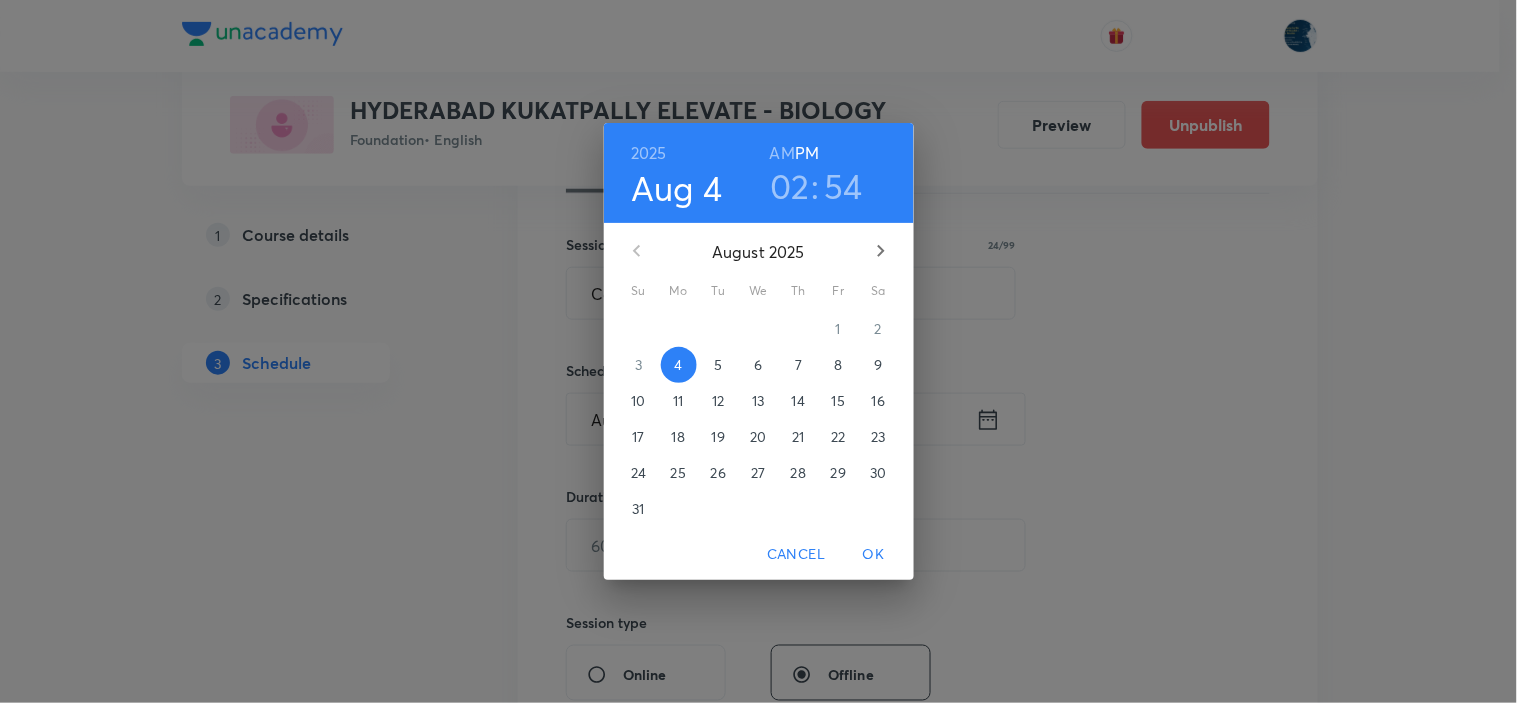 click on "02" at bounding box center (790, 186) 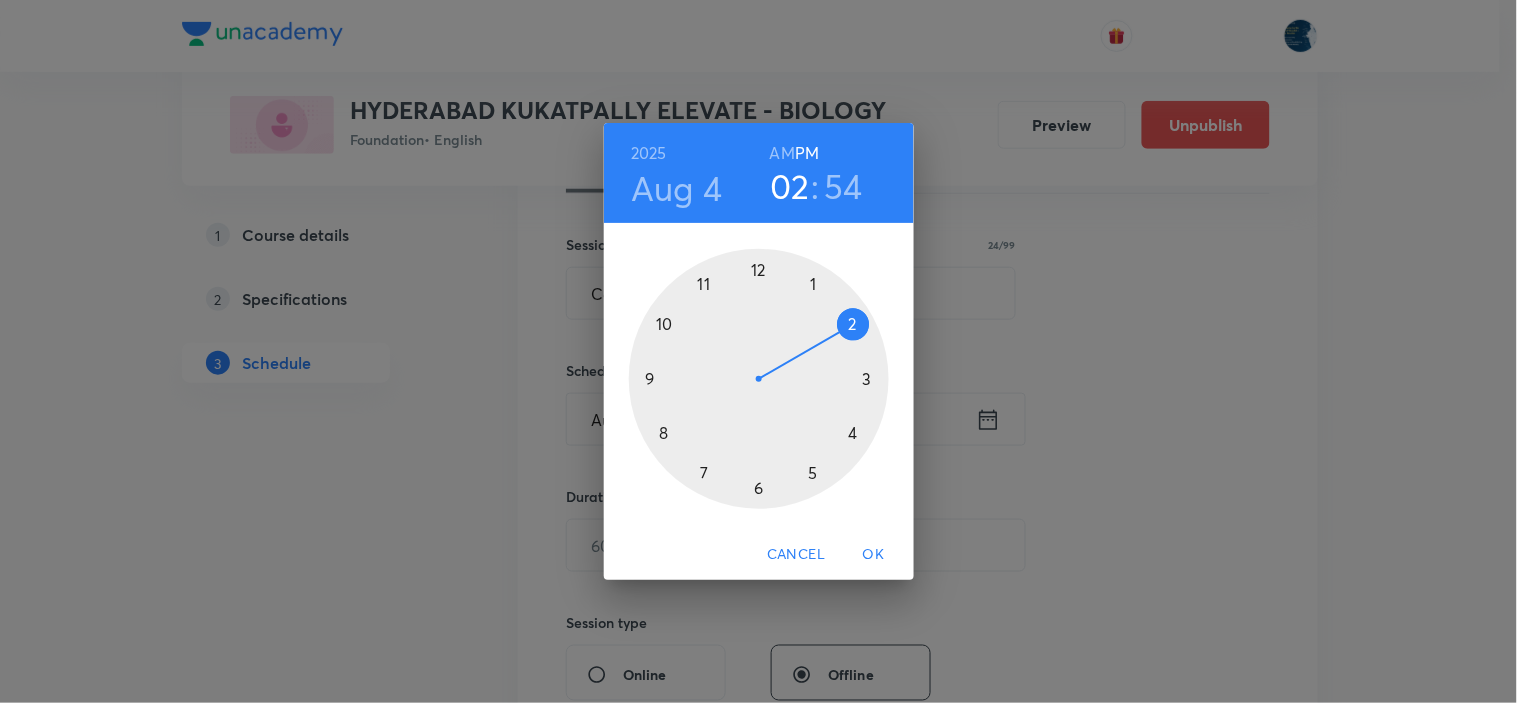 click at bounding box center [759, 379] 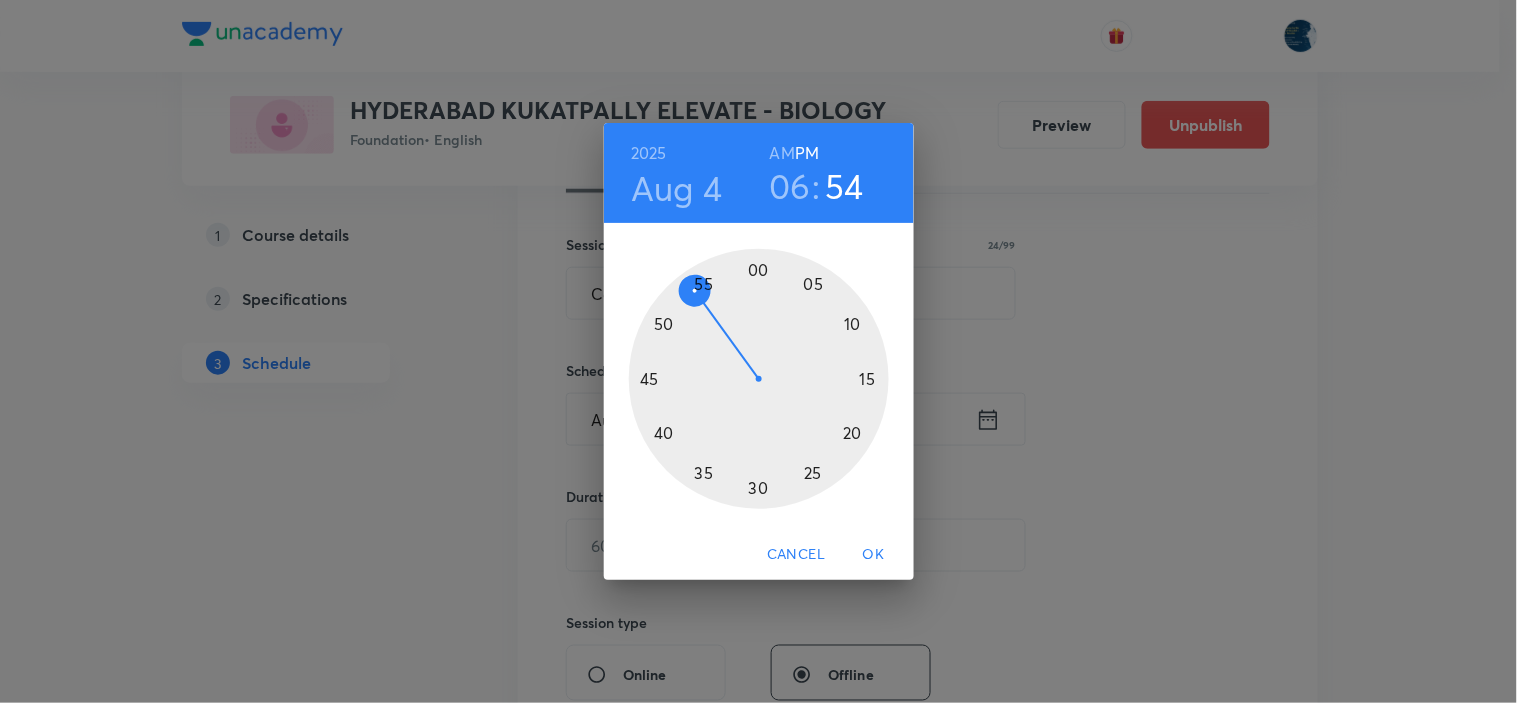 click at bounding box center [759, 379] 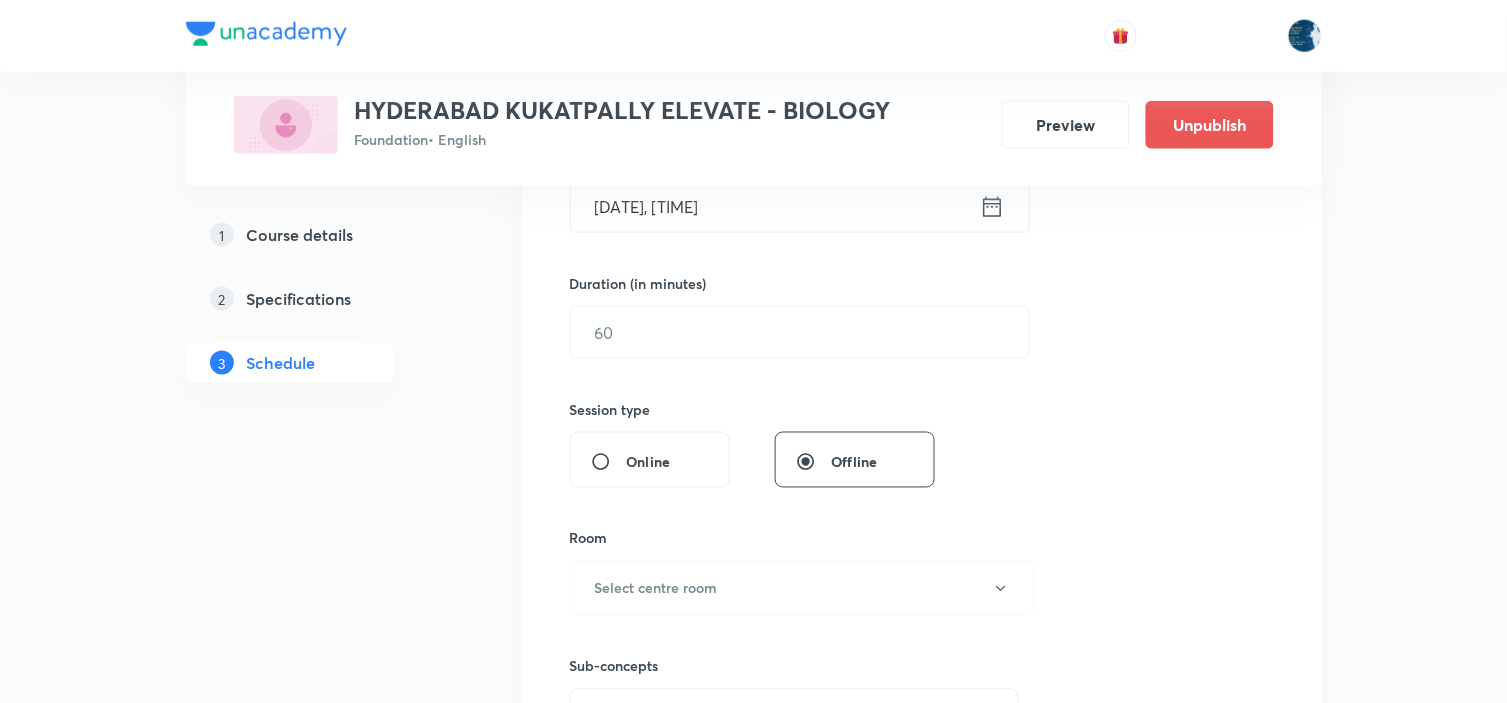scroll, scrollTop: 555, scrollLeft: 0, axis: vertical 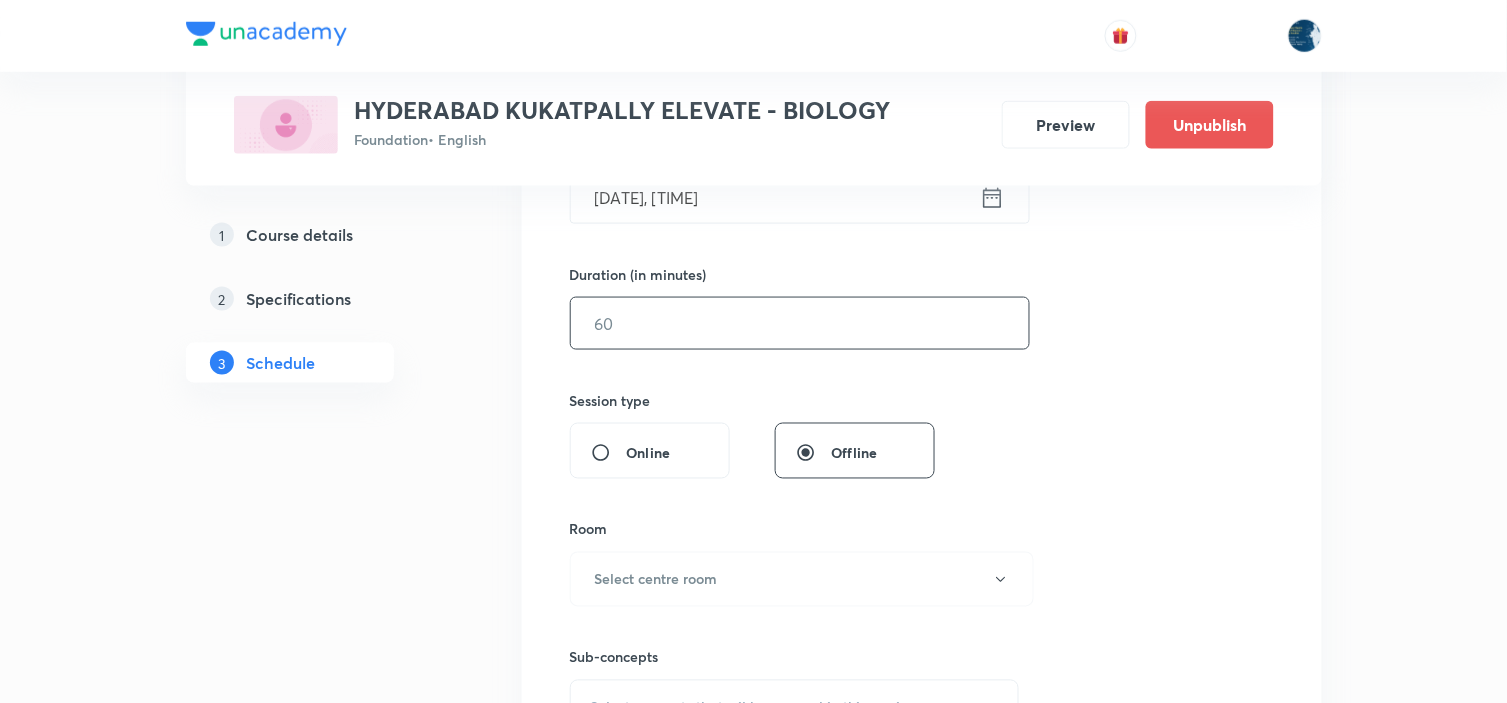 click at bounding box center [800, 323] 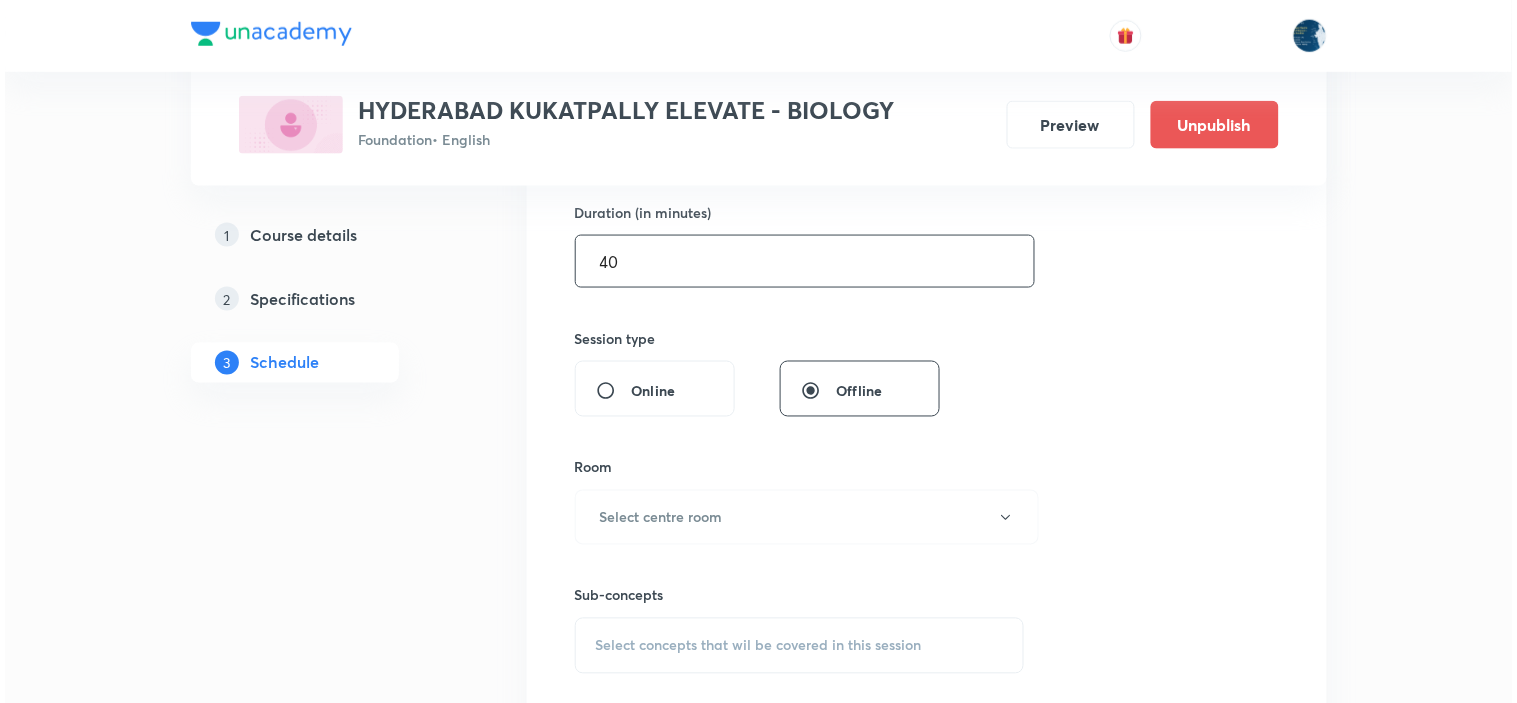scroll, scrollTop: 666, scrollLeft: 0, axis: vertical 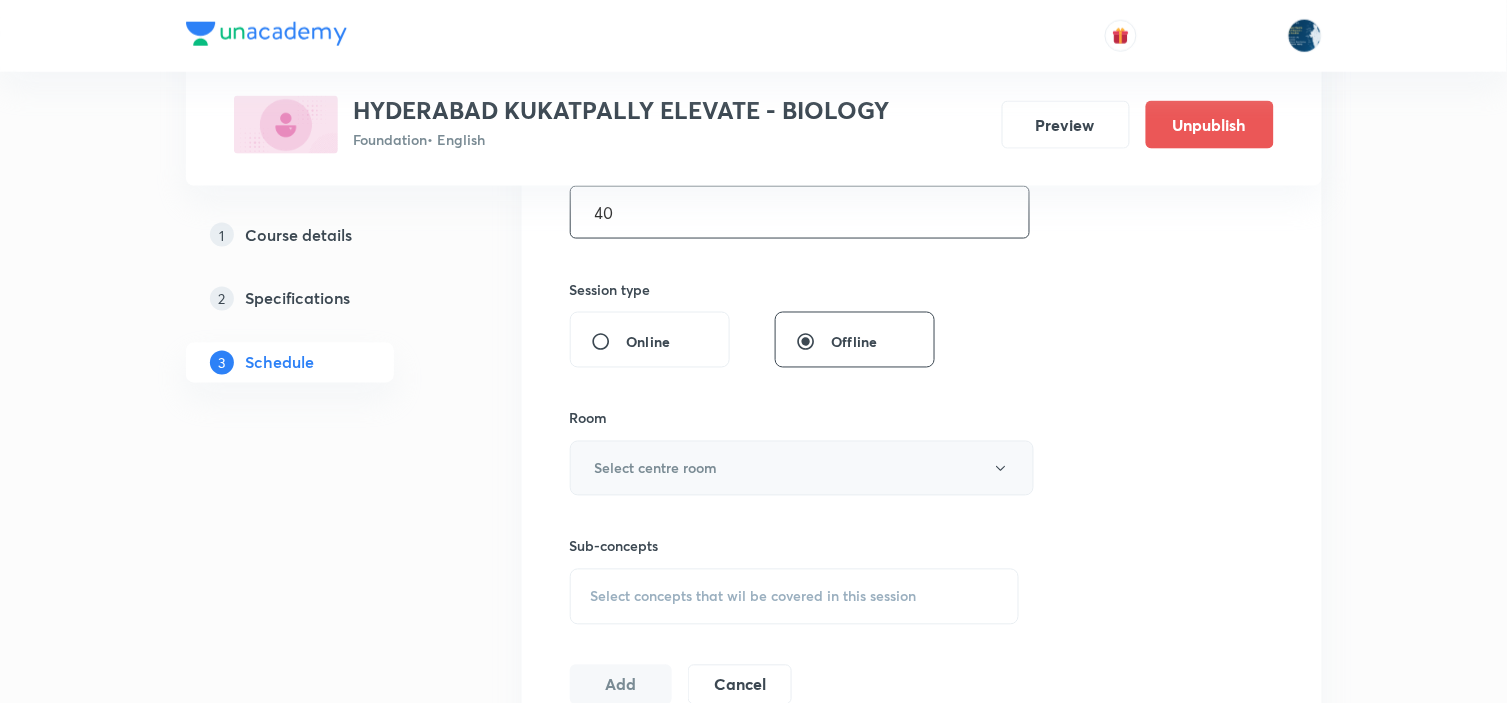type on "40" 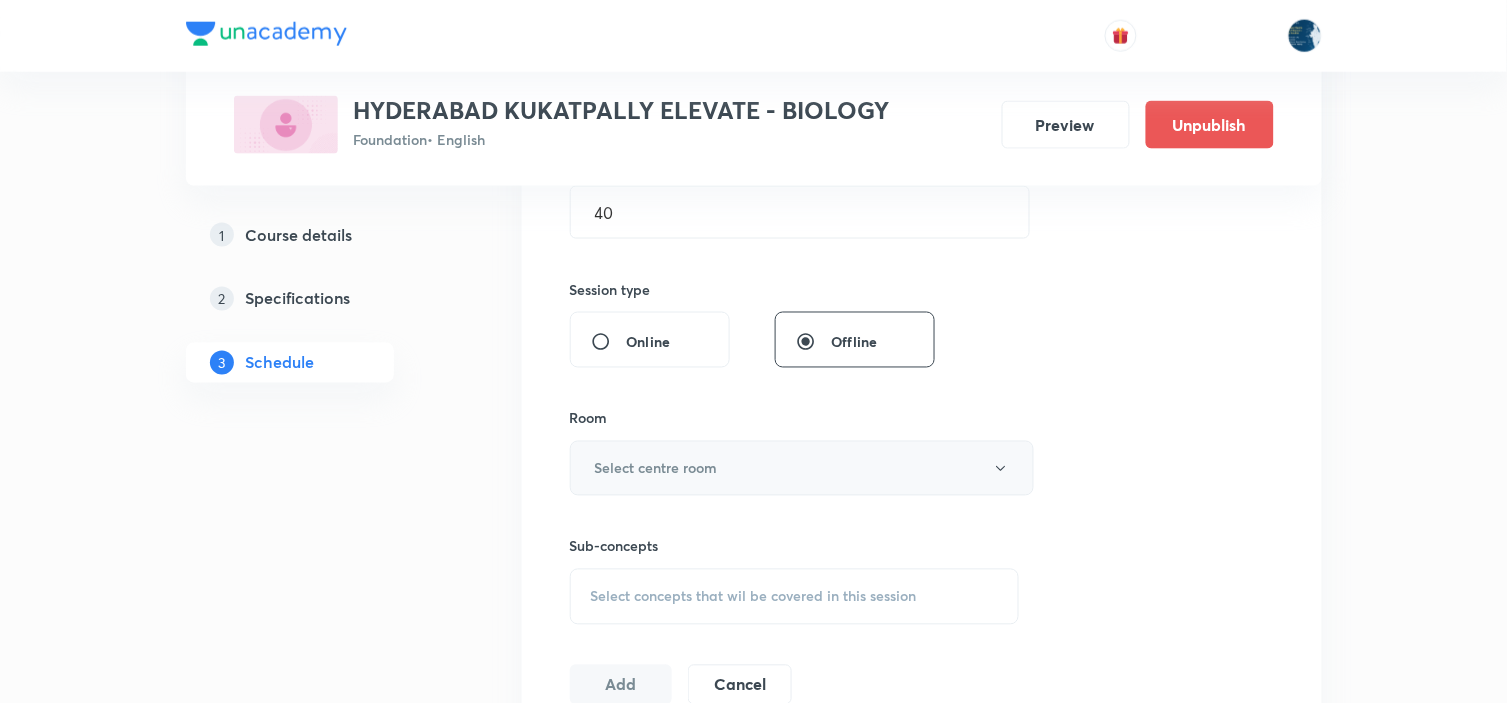 click on "Select centre room" at bounding box center [802, 468] 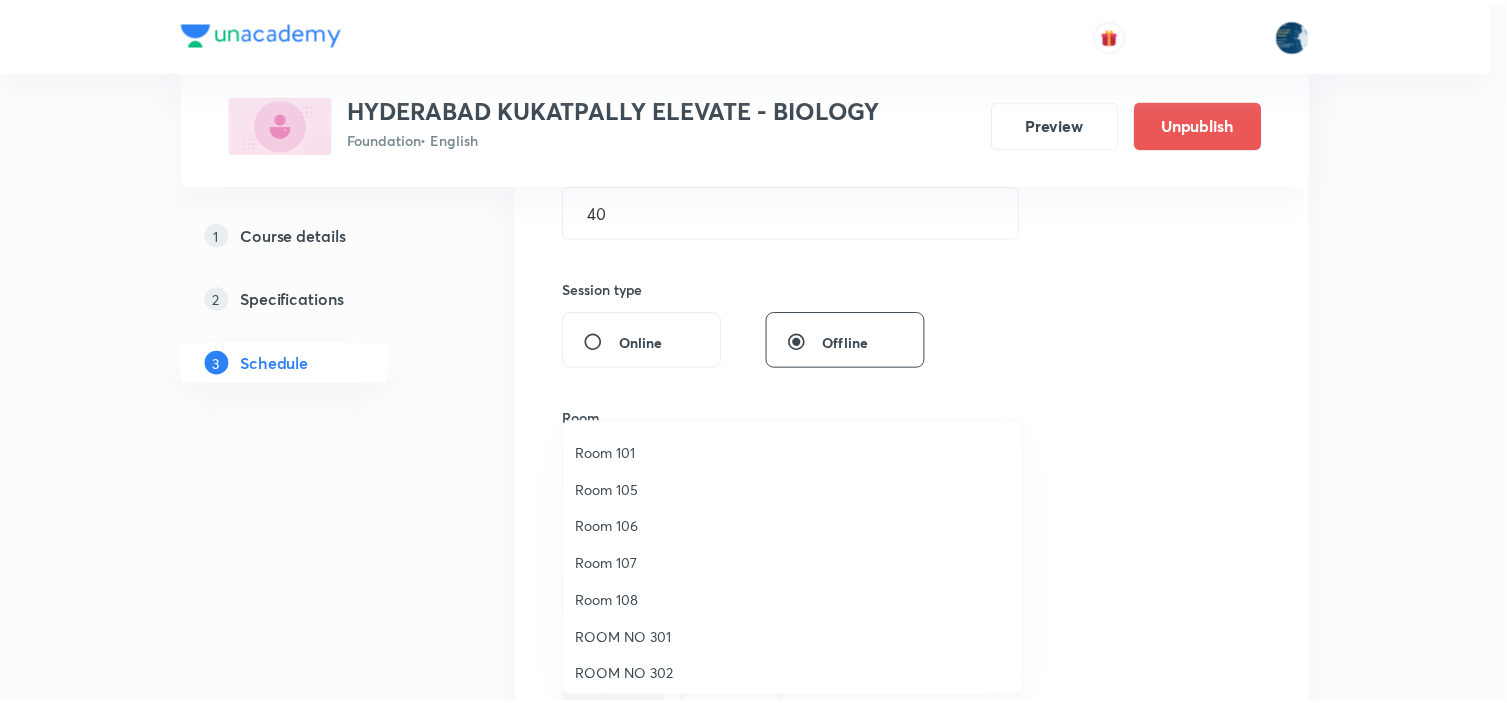 scroll, scrollTop: 371, scrollLeft: 0, axis: vertical 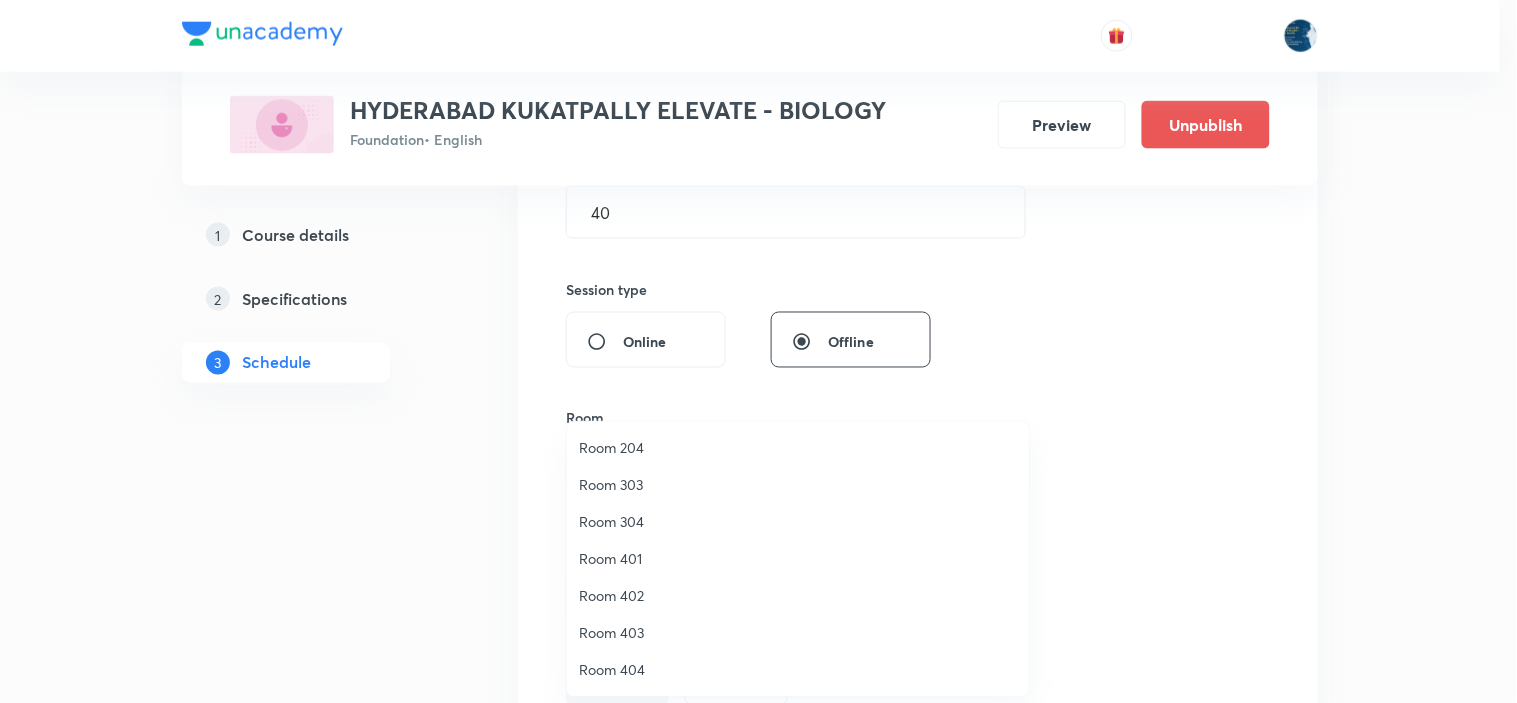 click on "Room 204" at bounding box center (798, 447) 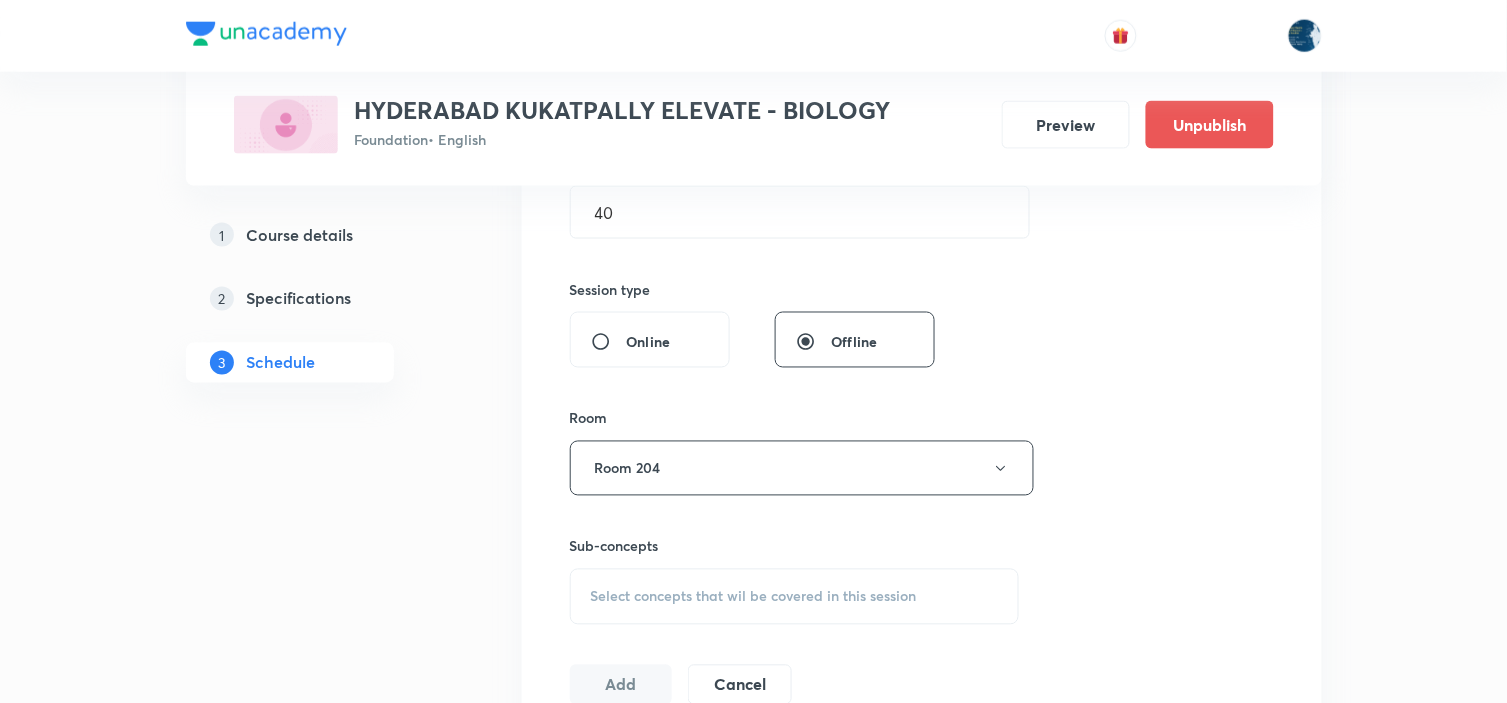 scroll, scrollTop: 888, scrollLeft: 0, axis: vertical 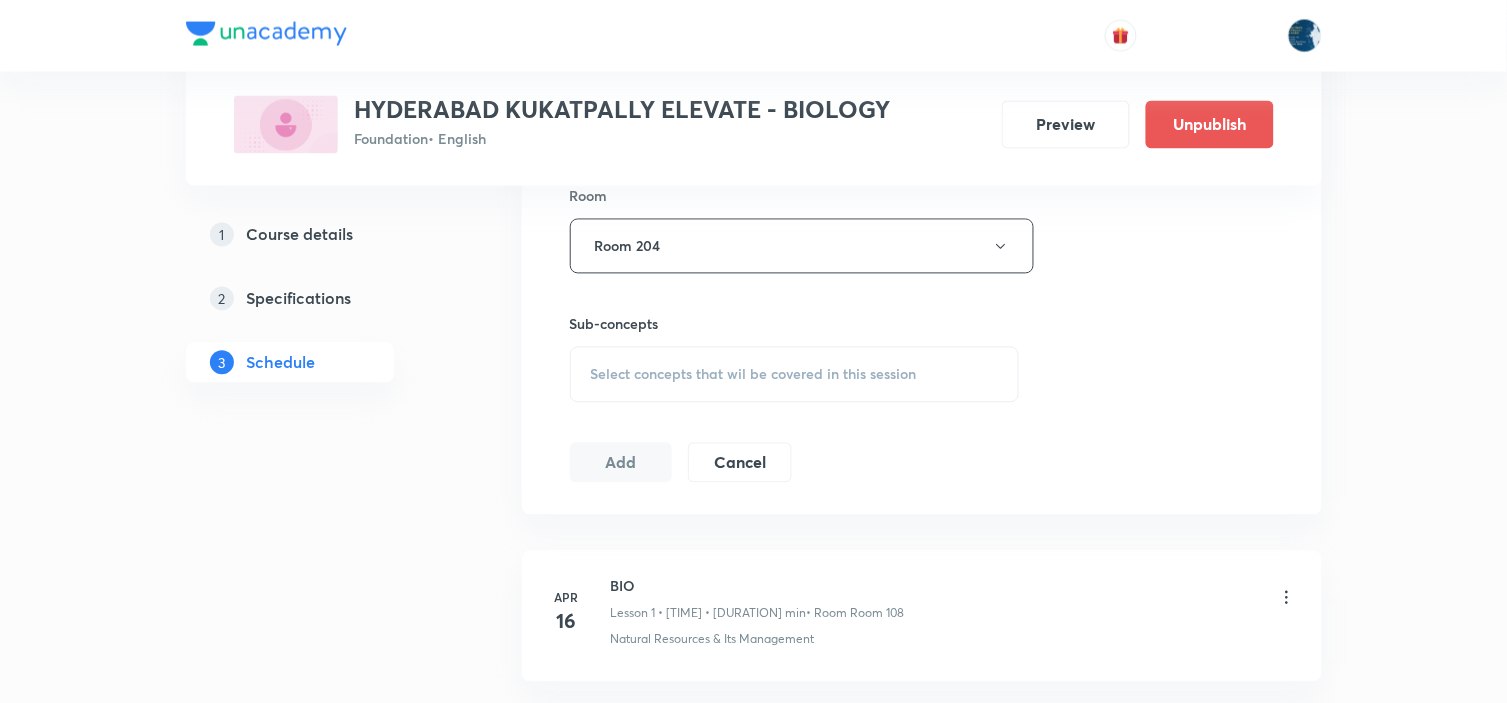 click on "Select concepts that wil be covered in this session" at bounding box center [795, 375] 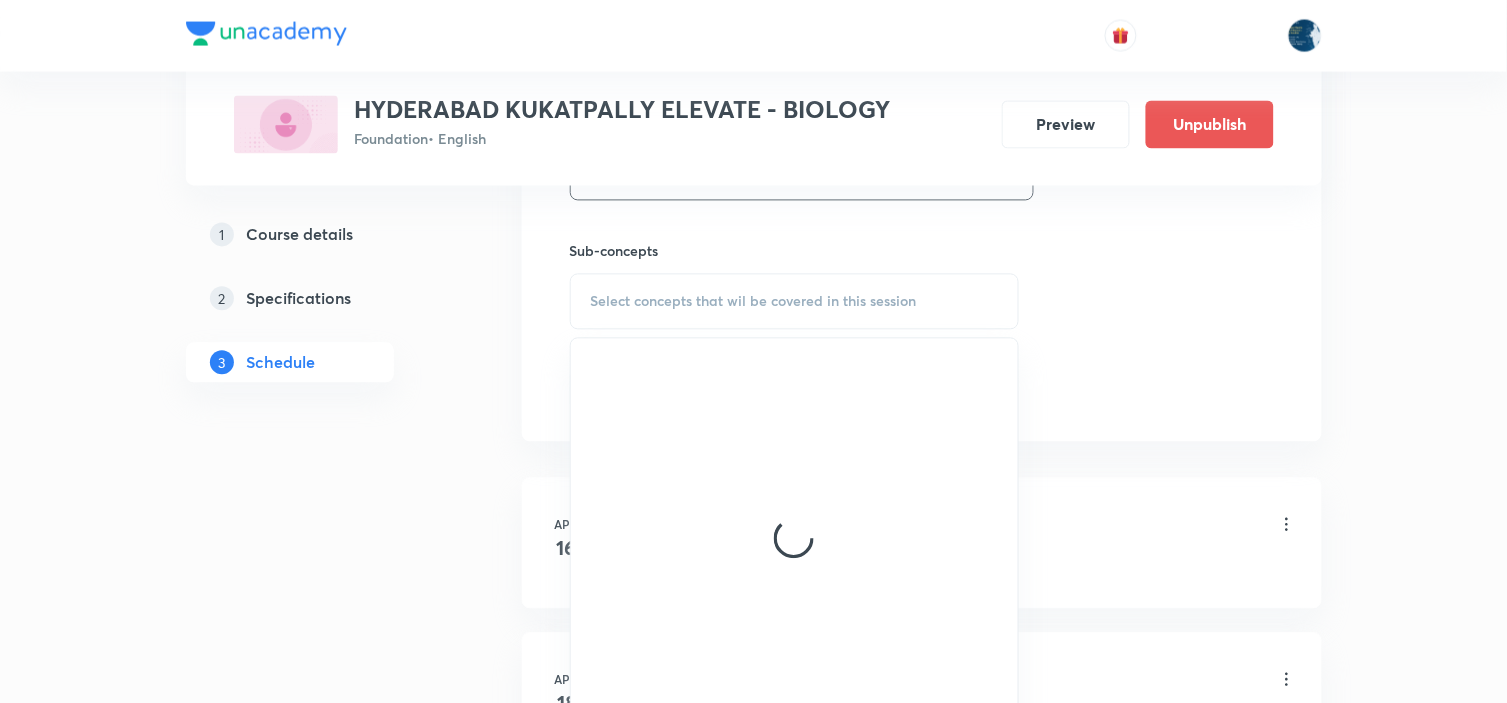 scroll, scrollTop: 1000, scrollLeft: 0, axis: vertical 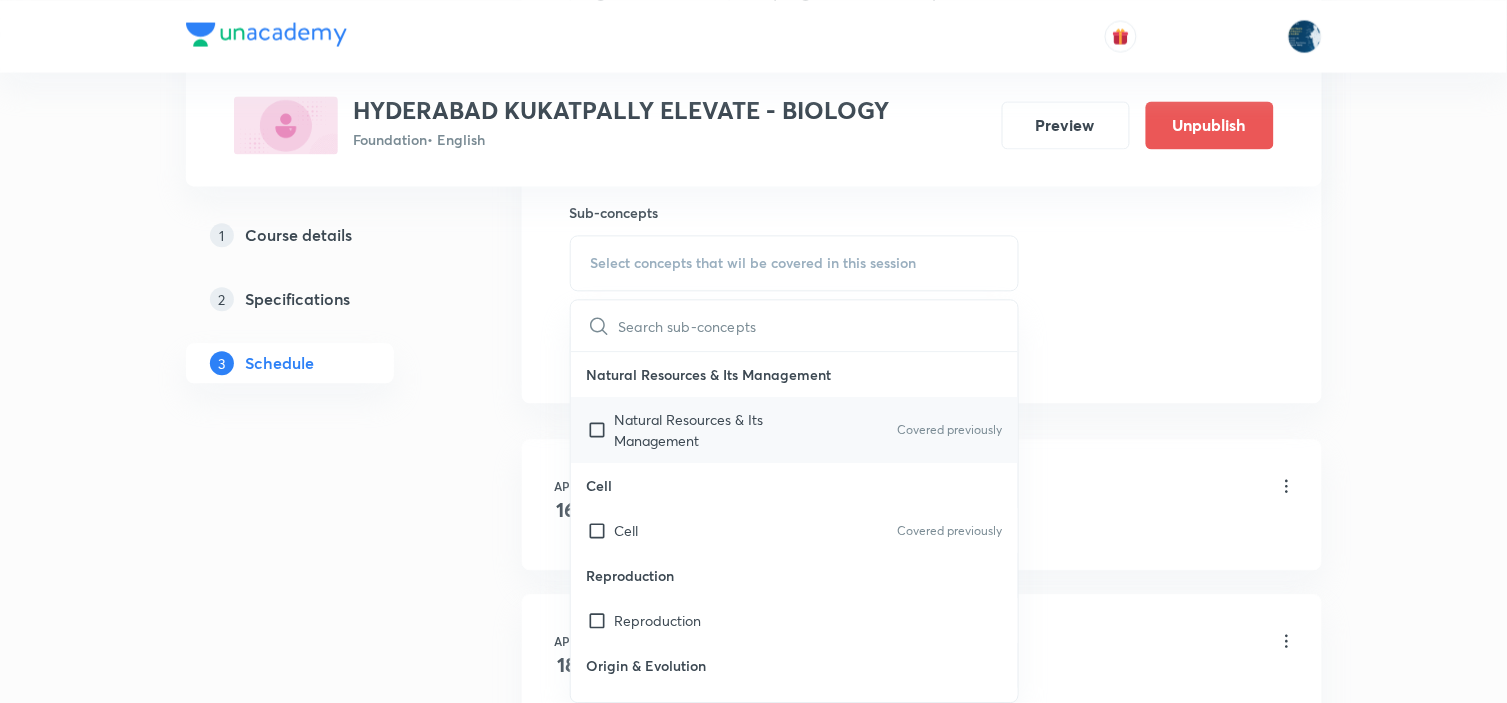 click on "Natural Resources & Its Management Covered previously" at bounding box center (795, 430) 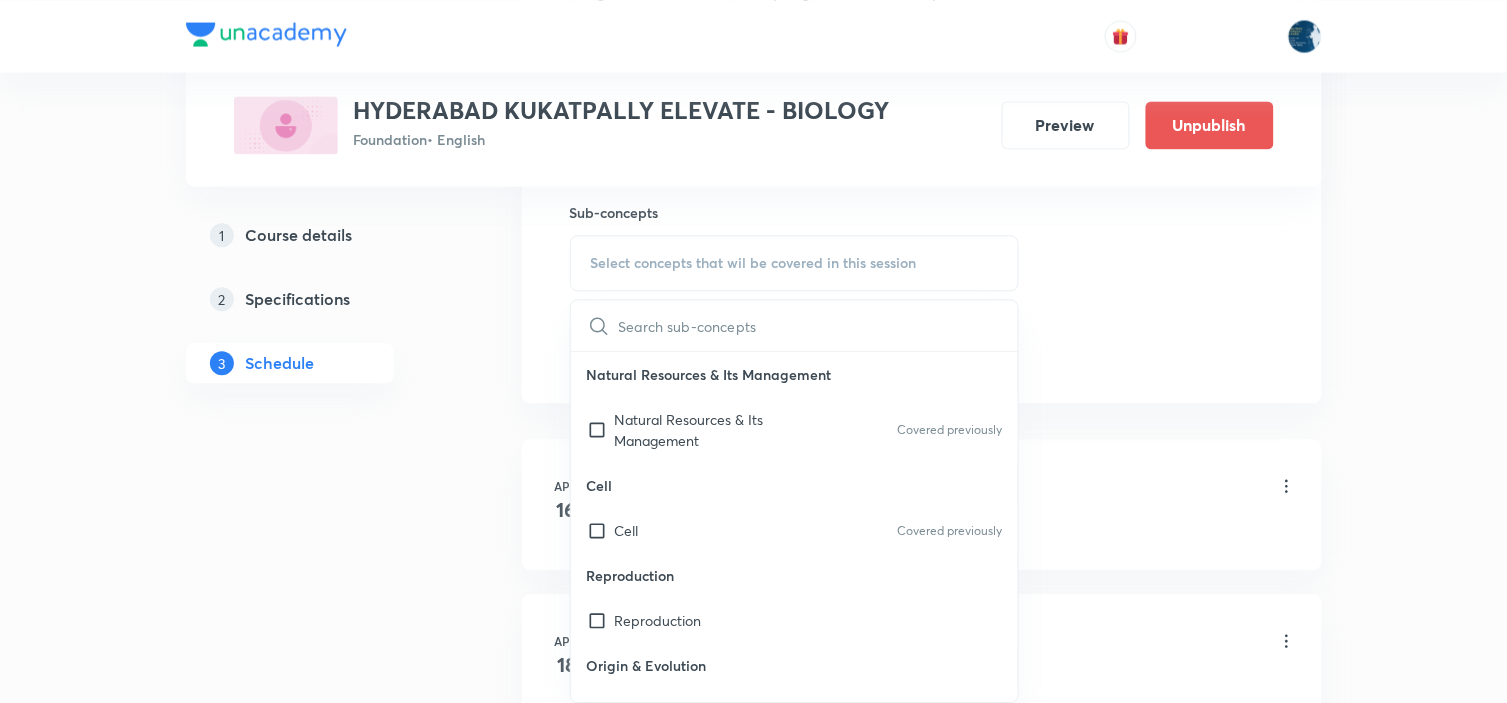 checkbox on "true" 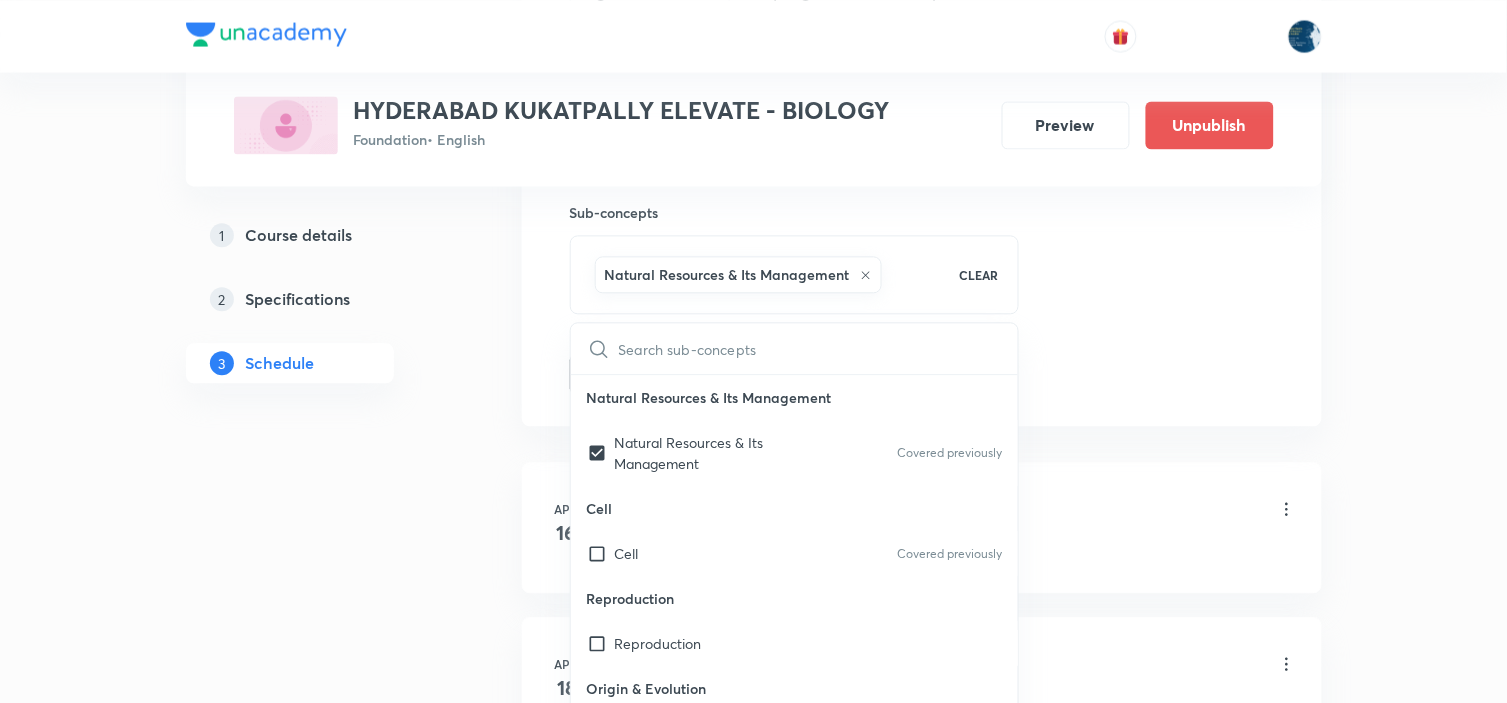 click on "Session  40 Live class Session title 24/99 Control and Coordination ​ Schedule for Aug 4, 2025, 6:02 PM ​ Duration (in minutes) 40 ​   Session type Online Offline Room Room 204 Sub-concepts Natural Resources & Its Management CLEAR ​ Natural Resources & Its Management Natural Resources & Its Management Covered previously Cell Cell Covered previously Reproduction Reproduction Origin & Evolution Origin & Evolution Heredity and Variation Heredity and Variation Improvement in Food Resources Improvement in Food Resources Diversity in Living Organisms Diversity in Living Organisms Plant and Animal Nutrition Plant and Animal Nutrition Tissue Tissue Human Disease Human Disease Our Environment Our Environment Respiration Respiration Transportation Transportation Excretion Excretion Control and Coordination Control and Coordination Microorganisms Friend or Foe Introduction Habitat of Microorganisms Microorganism and Us Harmful Microorganism Food Poisoning Food Preservation Nitrogen Fixation Deforestation Waste" at bounding box center [922, -87] 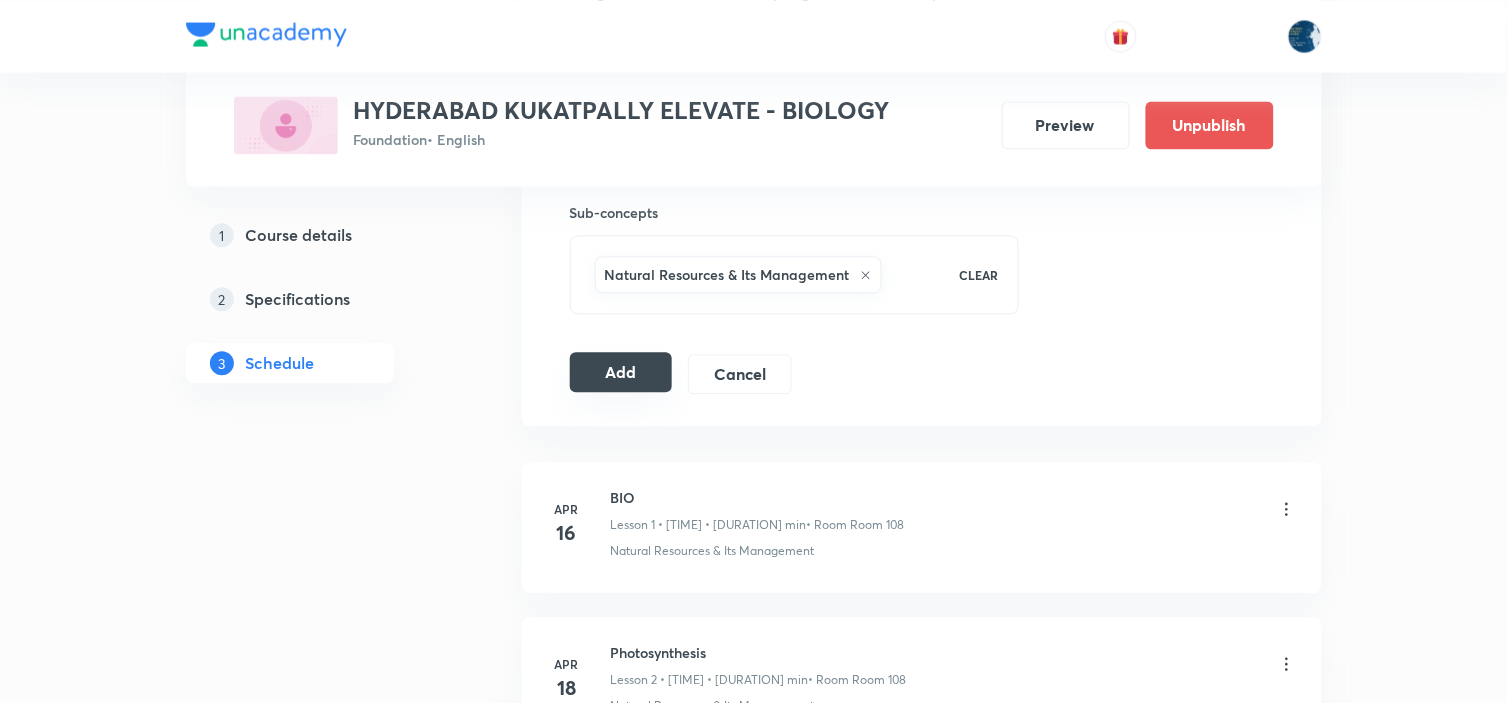 click on "Add" at bounding box center [621, 372] 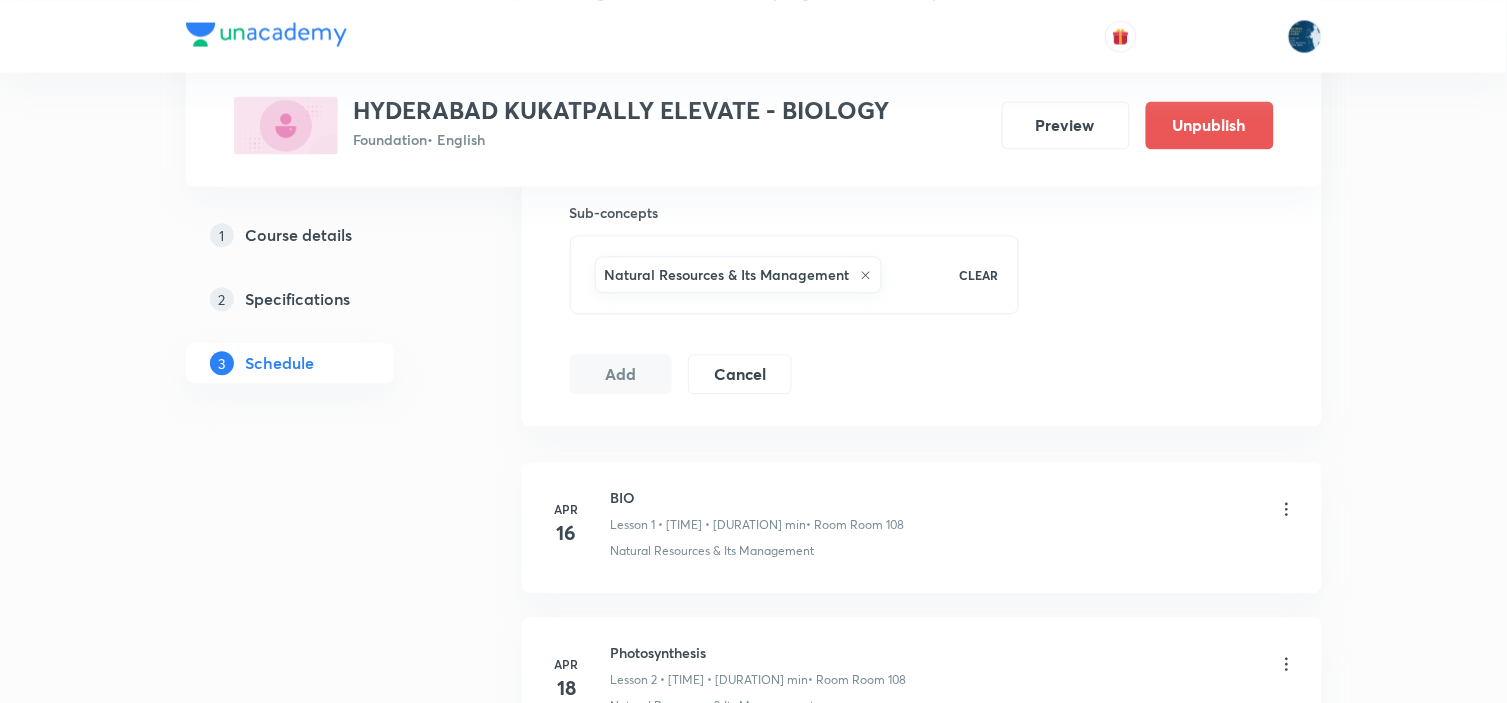 type 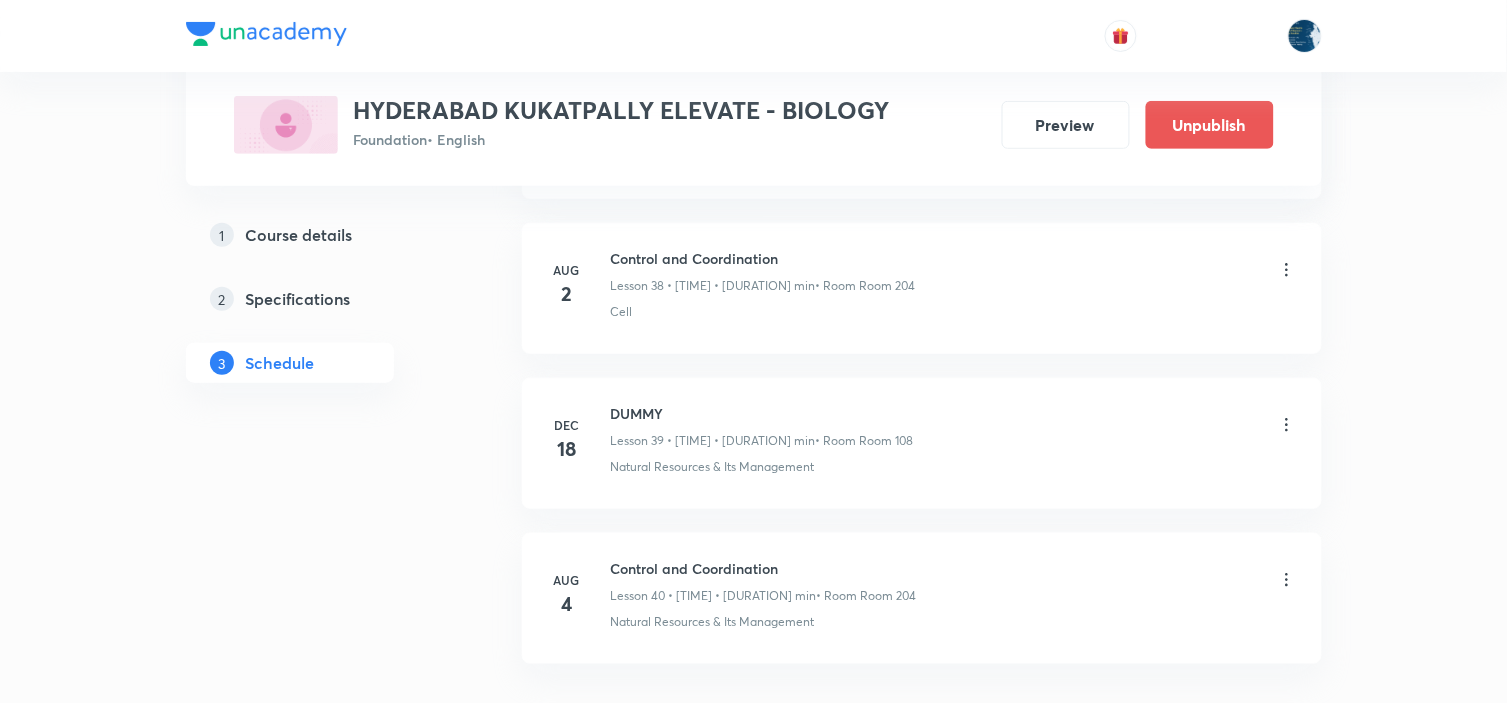 scroll, scrollTop: 6187, scrollLeft: 0, axis: vertical 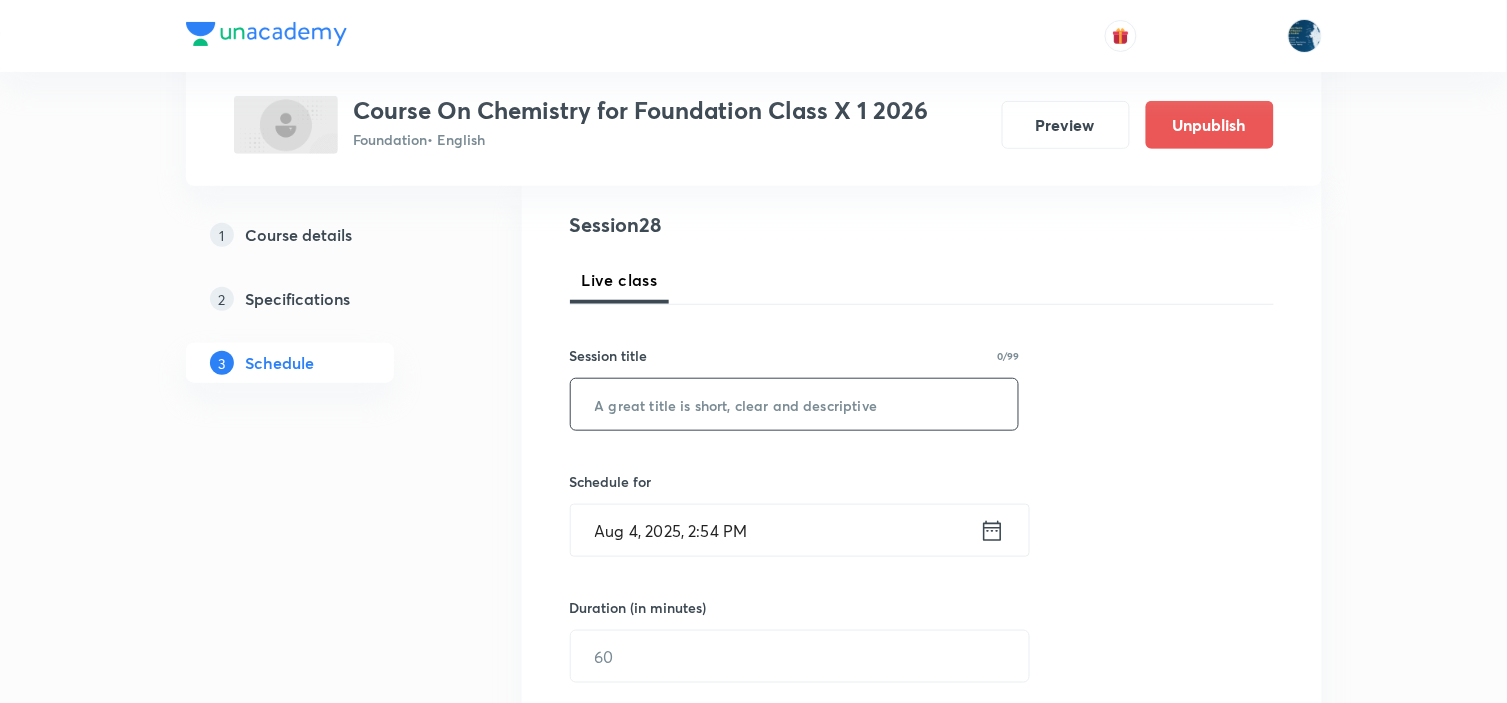 click at bounding box center (795, 404) 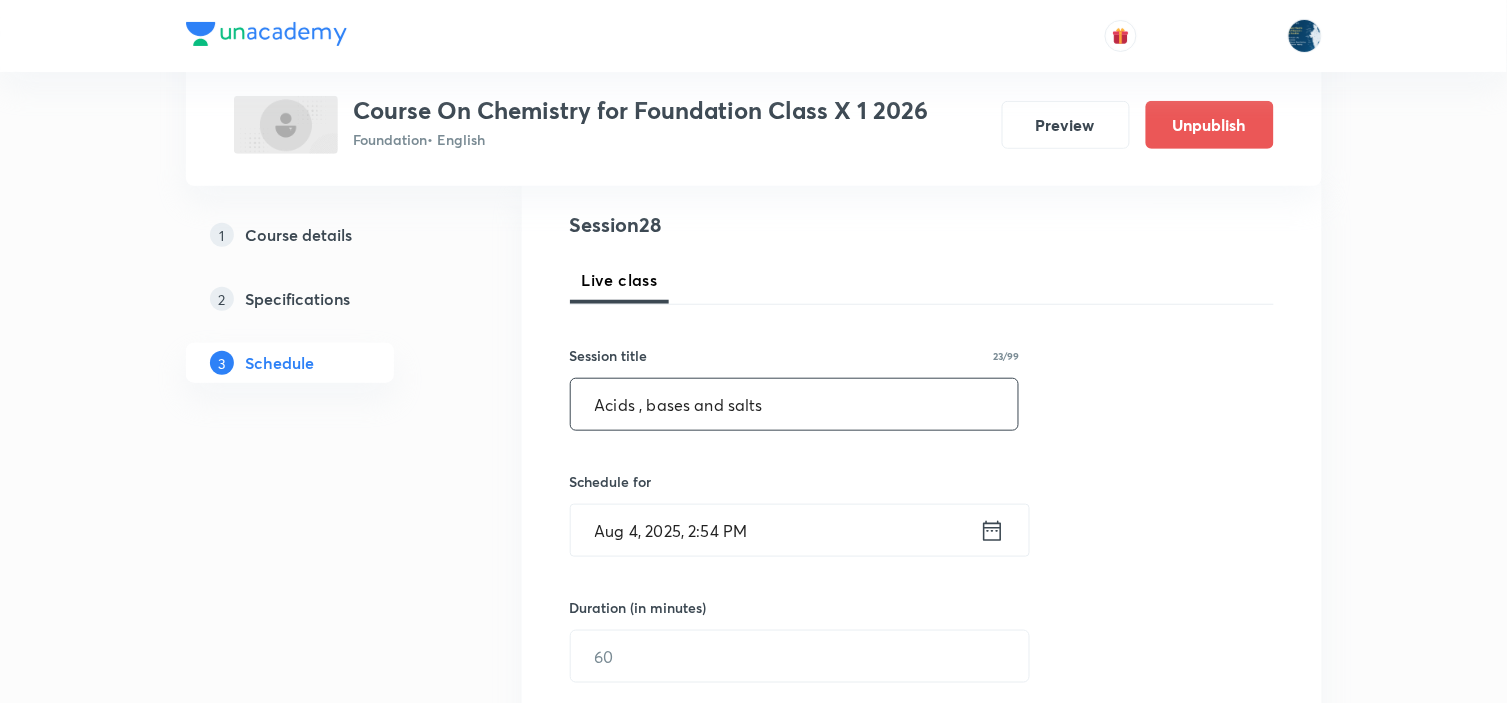 type on "Acids , bases and salts" 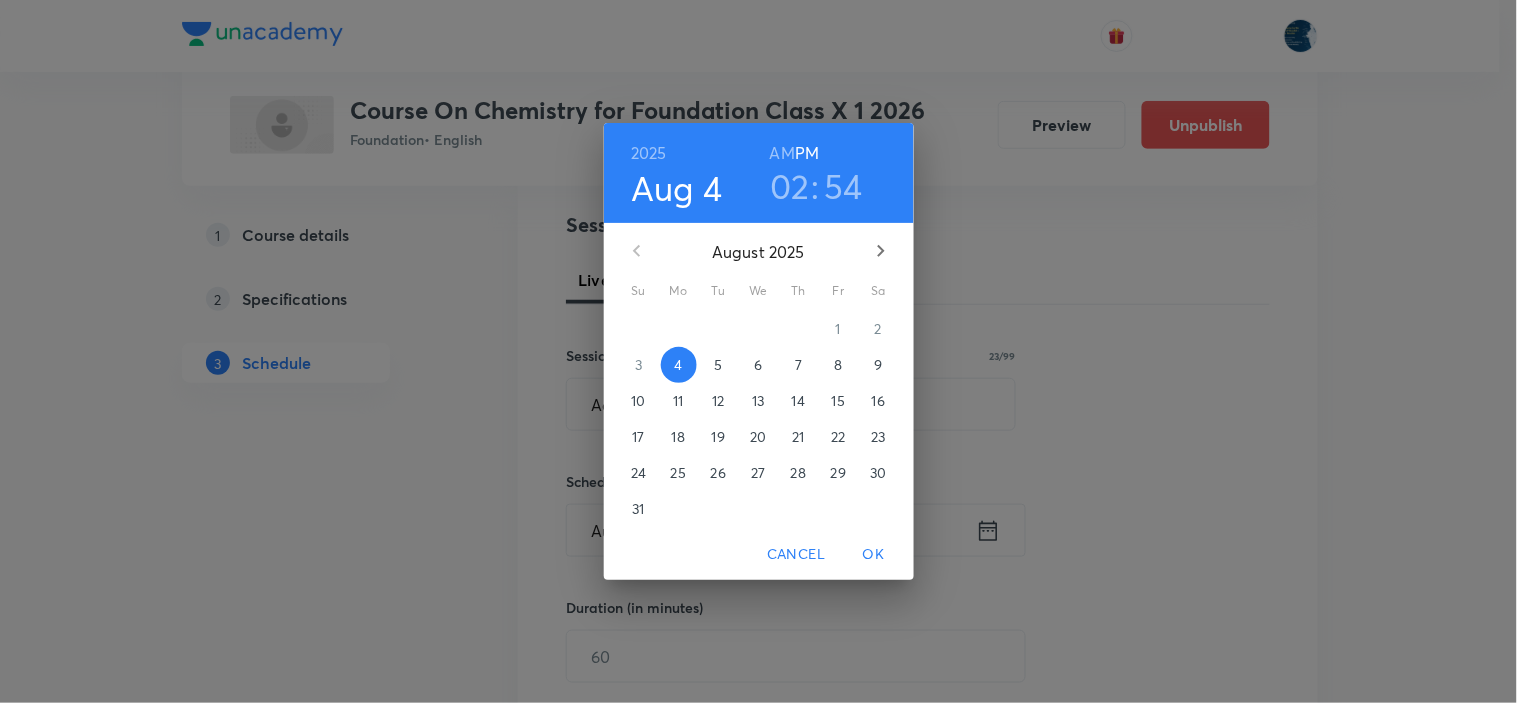 click on "02" at bounding box center (790, 186) 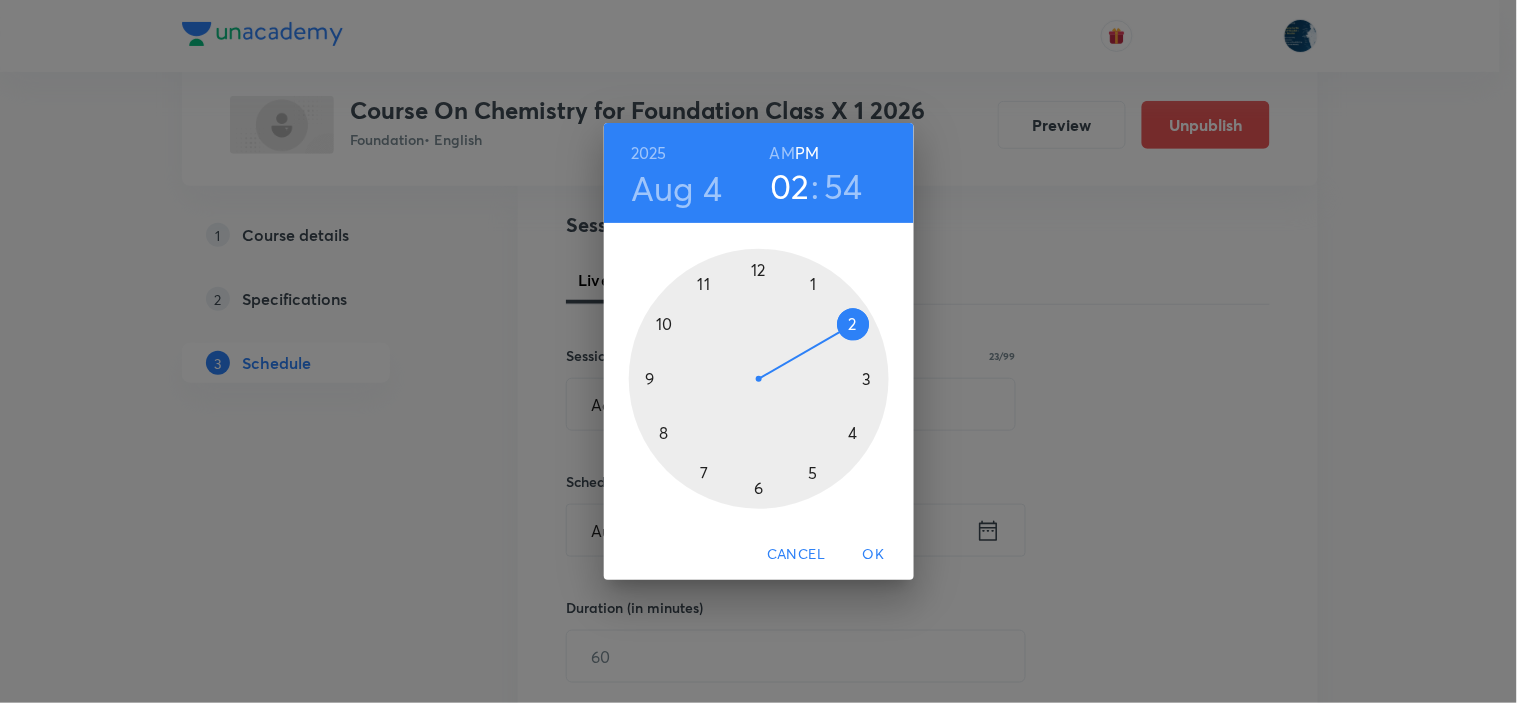 click at bounding box center (759, 379) 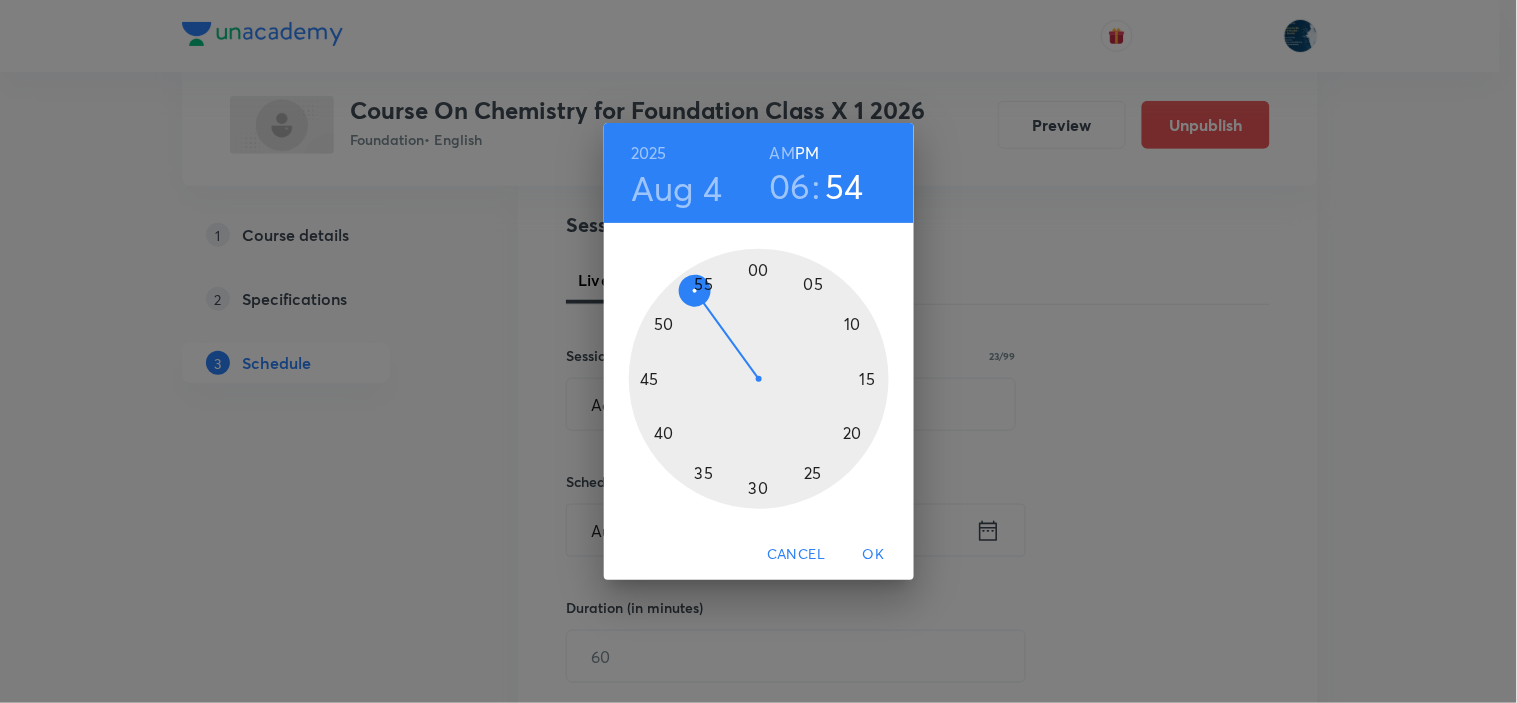 click at bounding box center [759, 379] 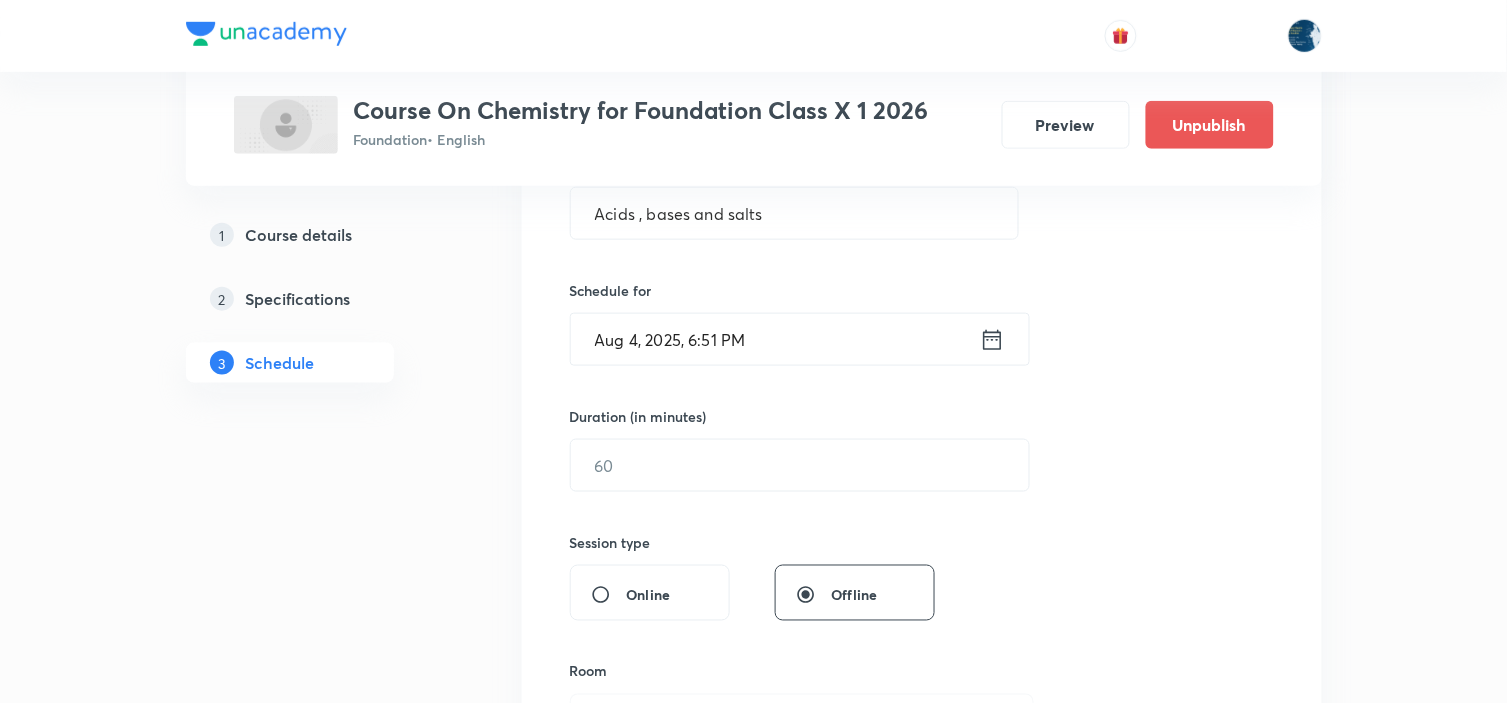scroll, scrollTop: 444, scrollLeft: 0, axis: vertical 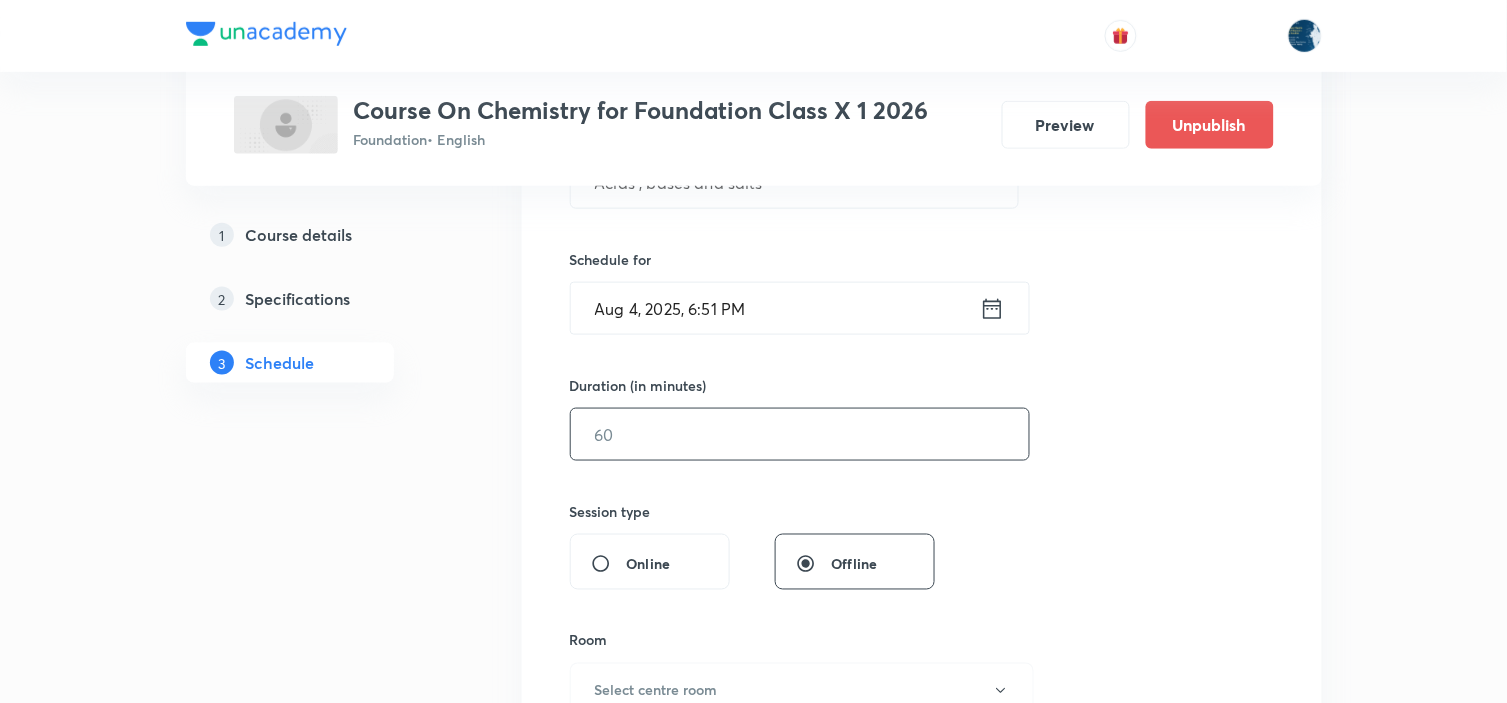 click at bounding box center (800, 434) 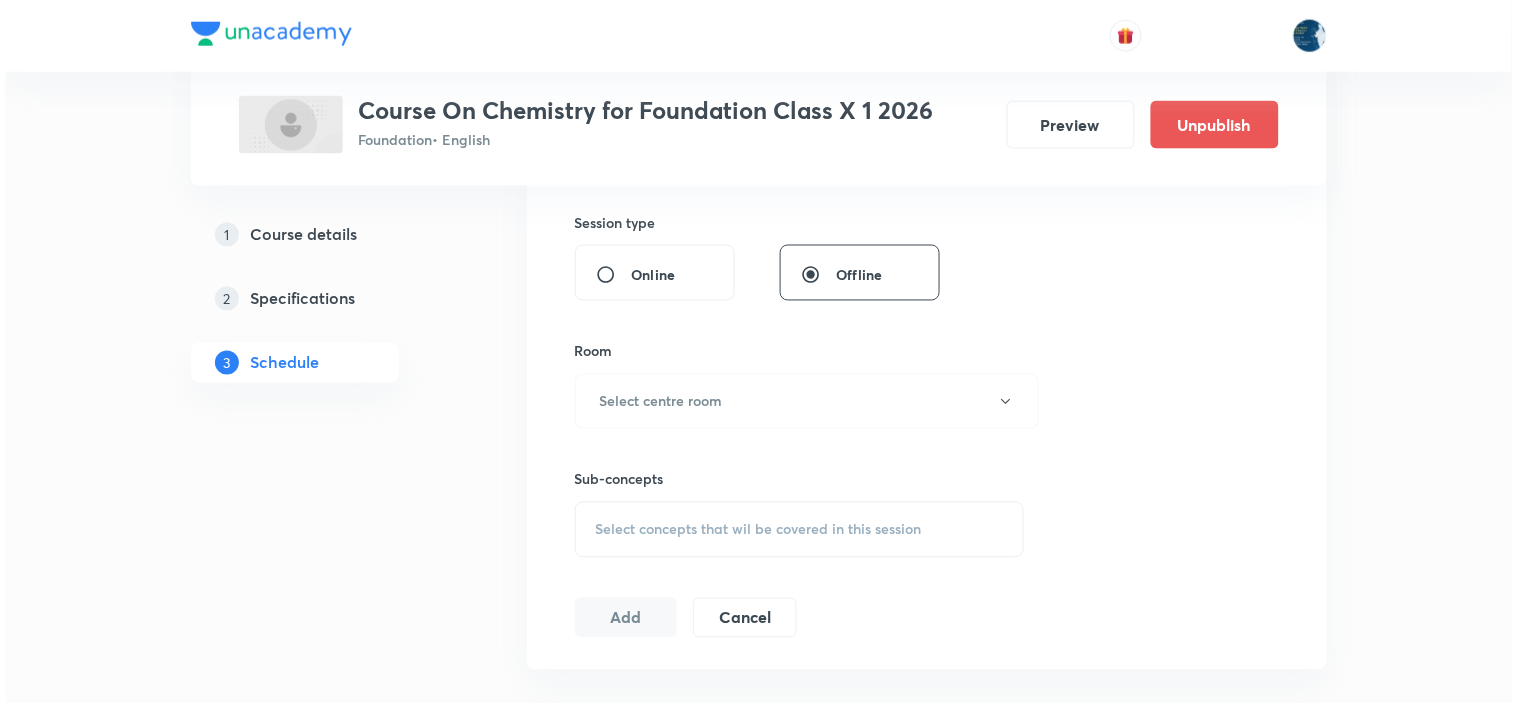 scroll, scrollTop: 777, scrollLeft: 0, axis: vertical 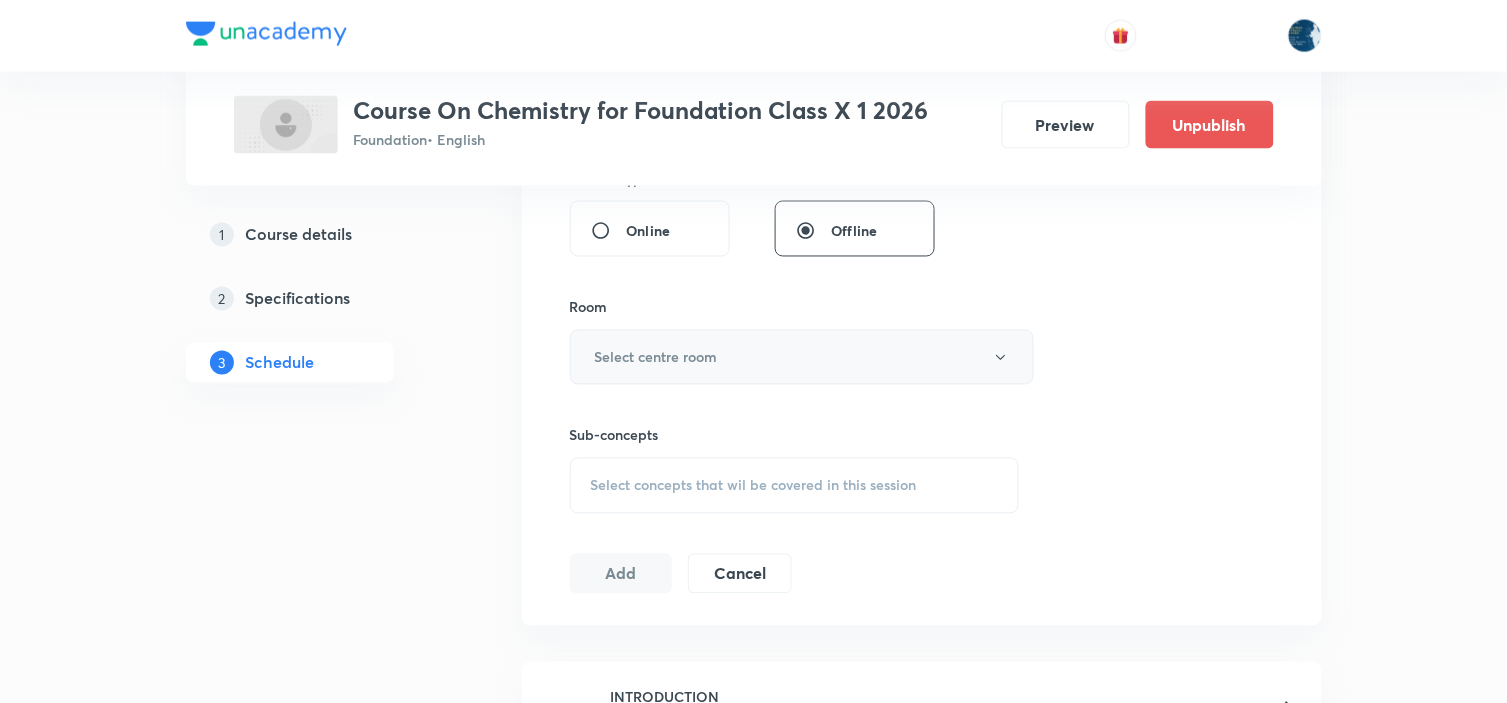 type on "40" 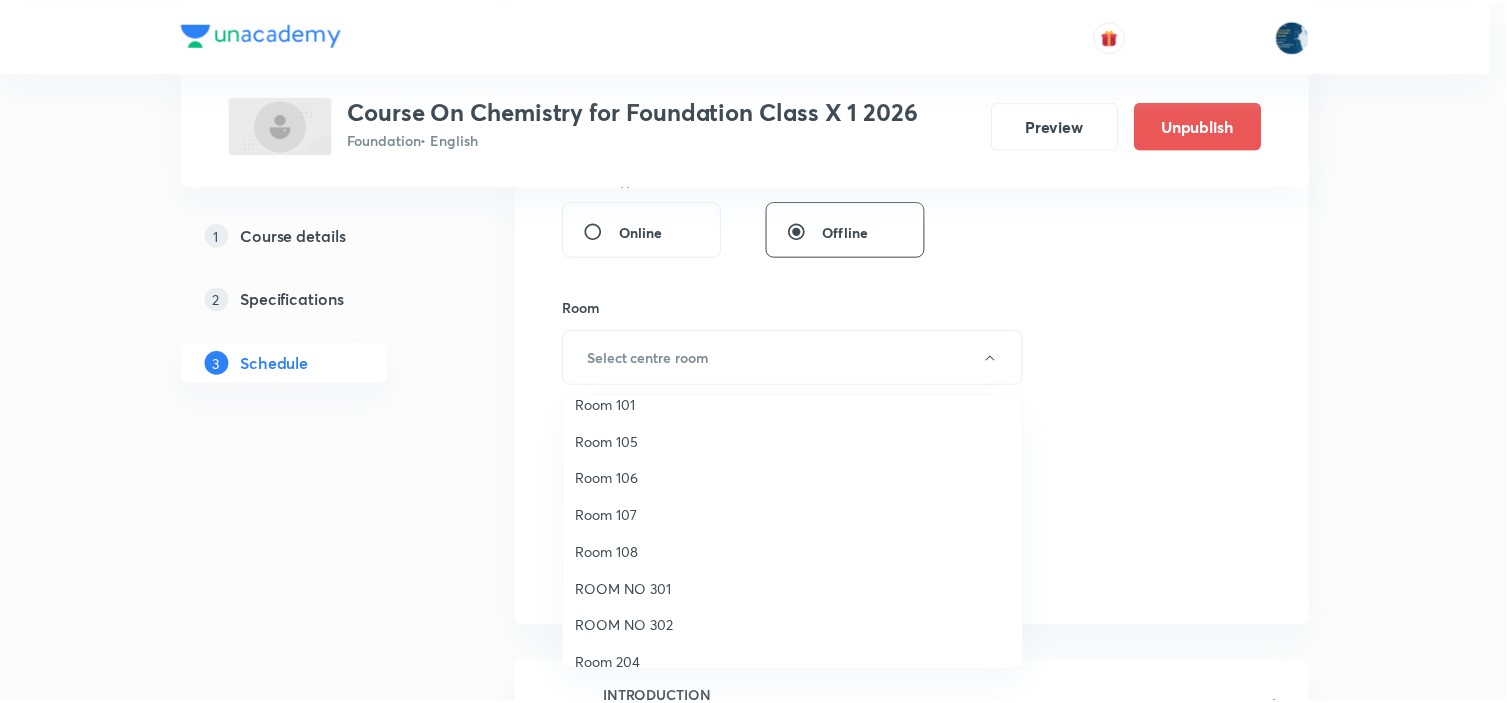 scroll, scrollTop: 371, scrollLeft: 0, axis: vertical 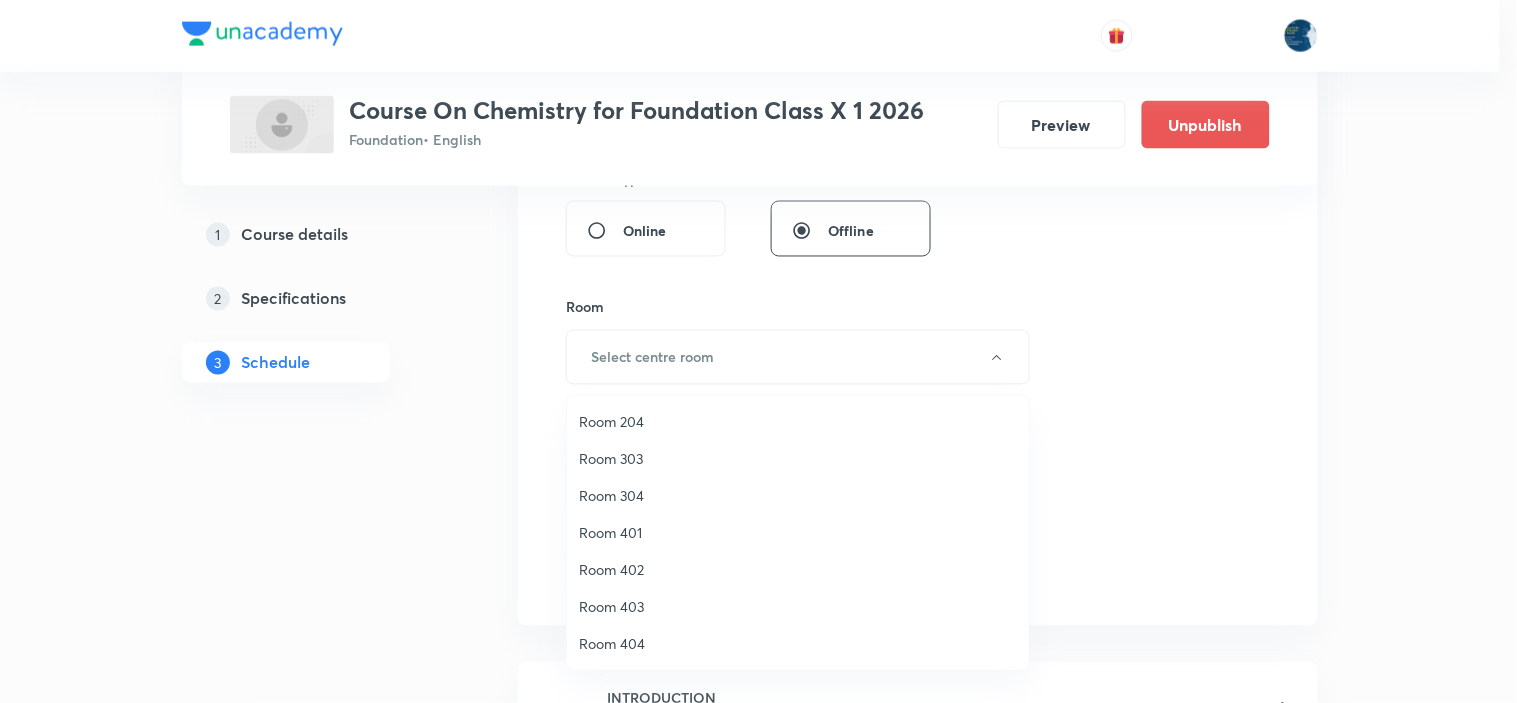 click on "Room 204" at bounding box center (798, 421) 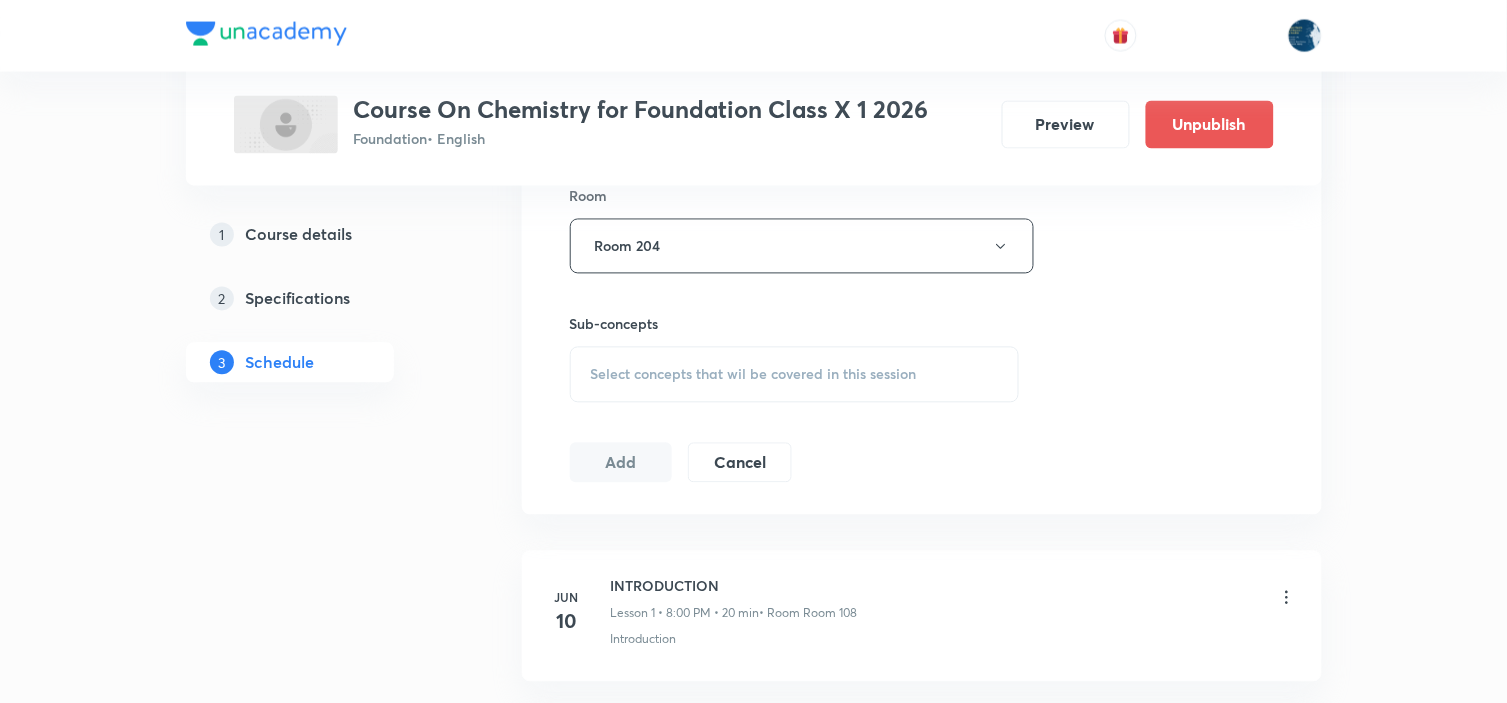 click on "Select concepts that wil be covered in this session" at bounding box center (754, 375) 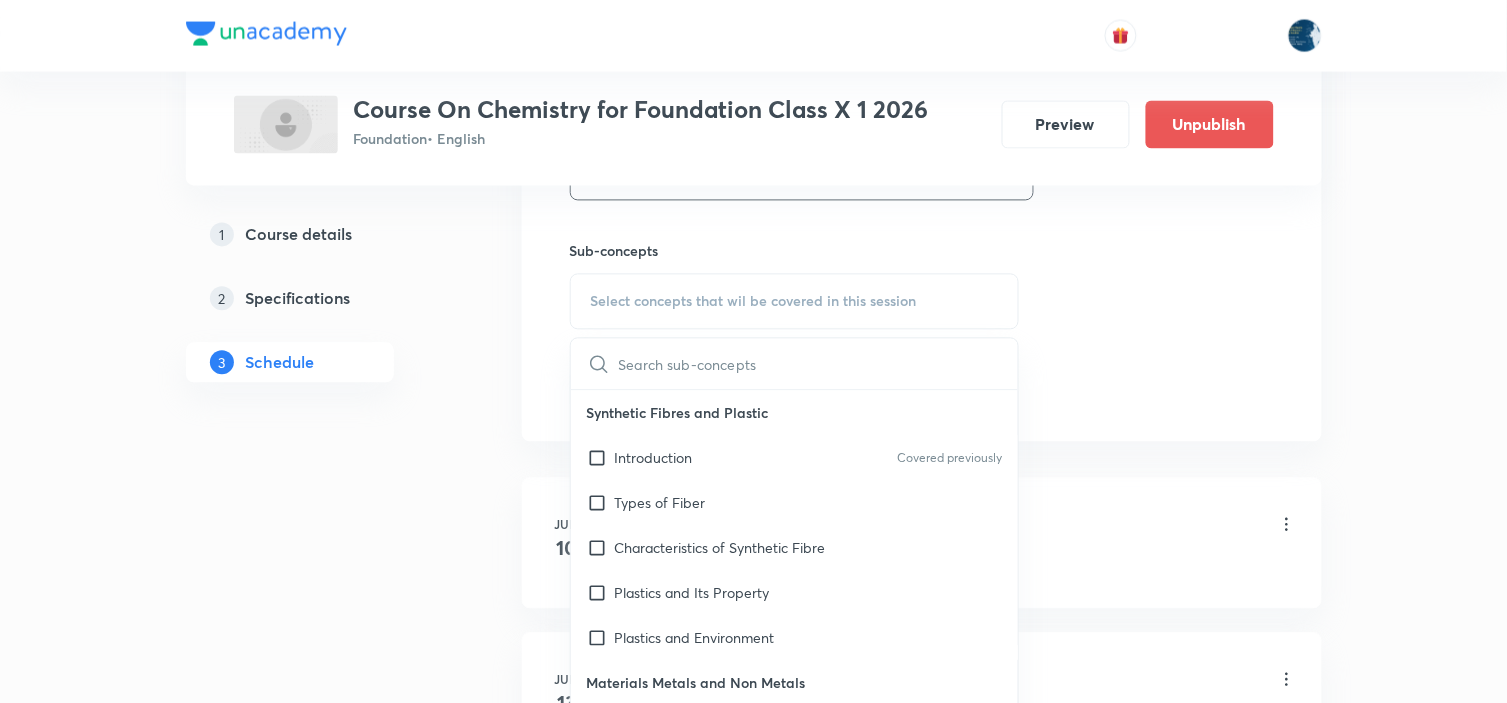 scroll, scrollTop: 1000, scrollLeft: 0, axis: vertical 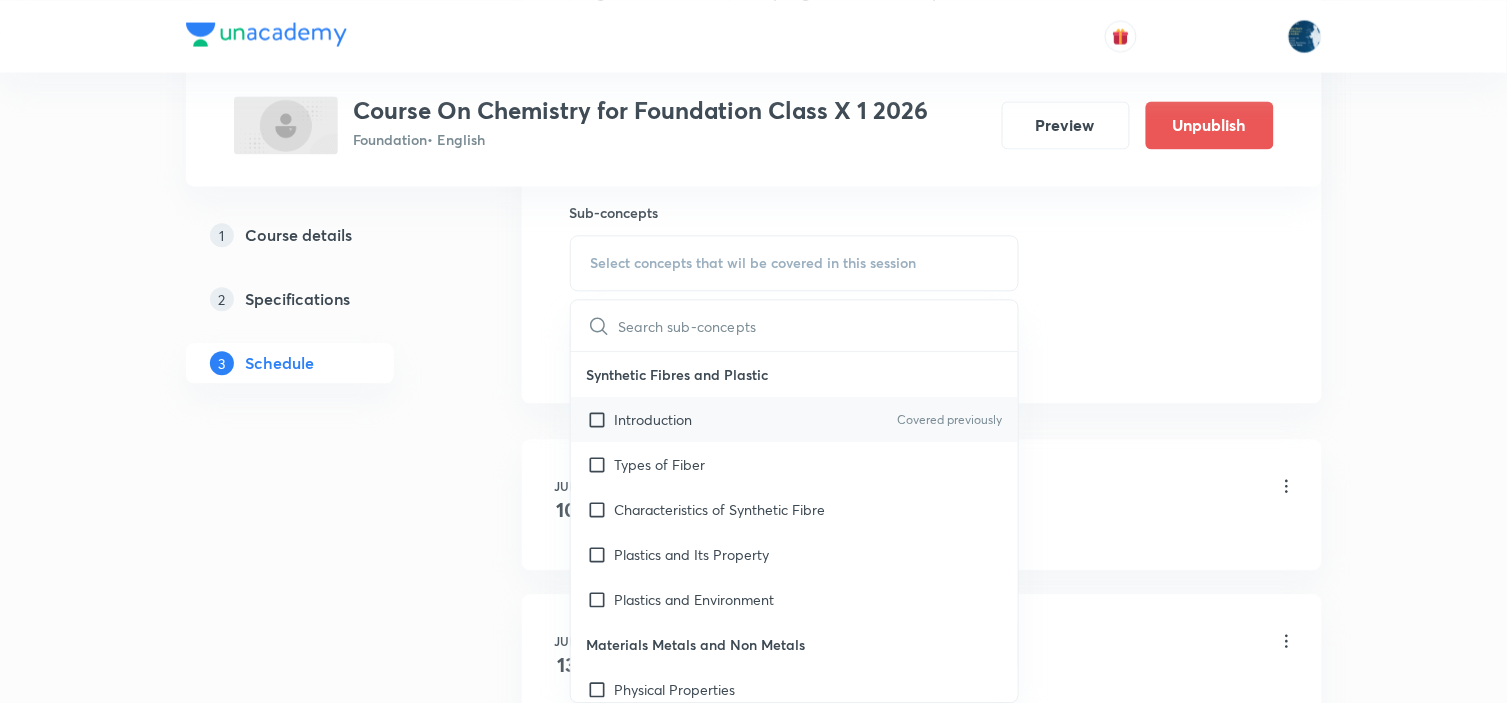 click on "Covered previously" at bounding box center (949, 420) 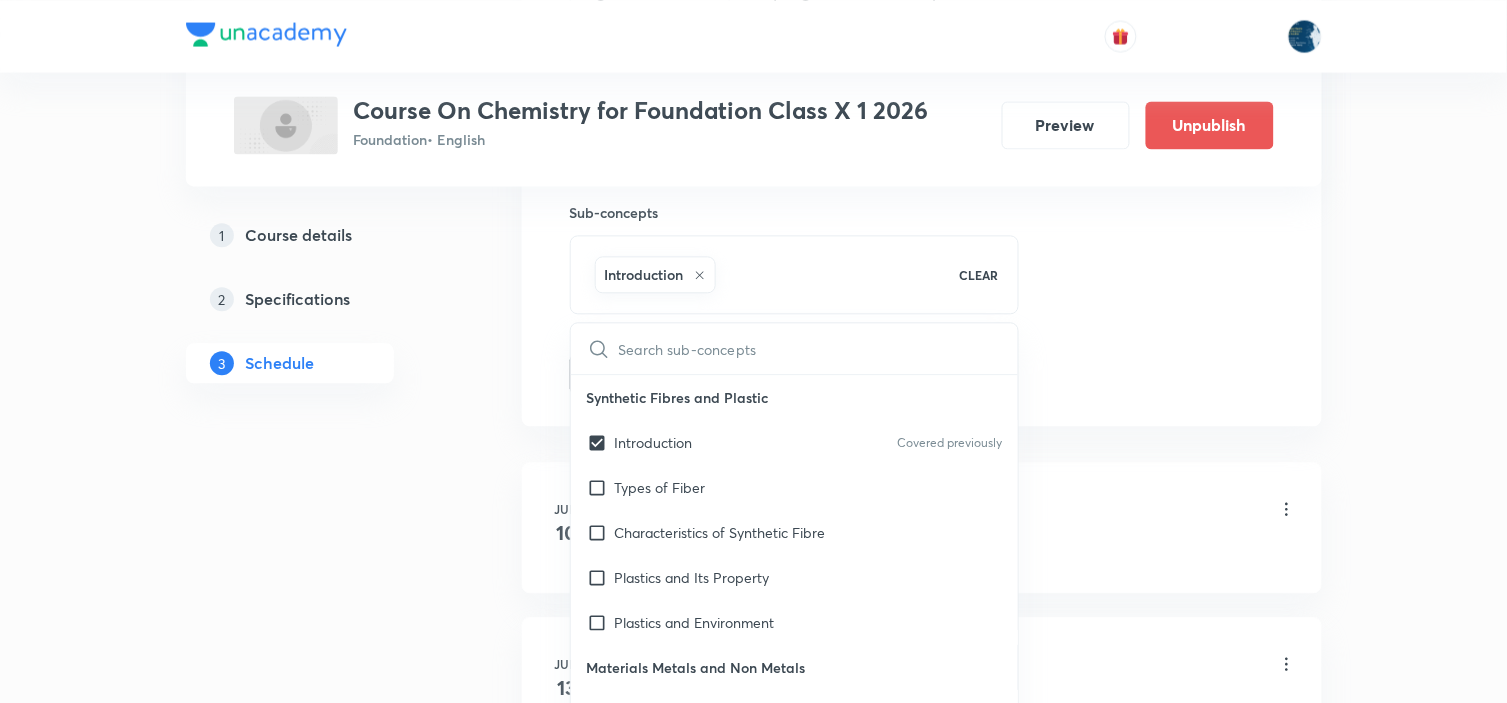 click on "Session  28 Live class Session title 23/99 Acids , bases and salts ​ Schedule for Aug 4, 2025, 6:51 PM ​ Duration (in minutes) 40 ​   Session type Online Offline Room Room 204 Sub-concepts Introduction CLEAR ​ Synthetic Fibres and Plastic Introduction Covered previously Types of Fiber Characteristics of Synthetic Fibre Plastics and Its Property Plastics and Environment Materials Metals and Non Metals Physical Properties Chemical Properties Uses of Metal and Non Metals Coal and Petroleum Exhaustible Resources Inexhaustible Resources Combustion and Flame Introduction Types of Combustion Flame Fuel Effects of Electric Current Introduction Conductivity in Liquids Electrolysis Electroplating Coal and Petroleum Class 8 Coal and Petroleum Class 8 Add Cancel" at bounding box center [922, -87] 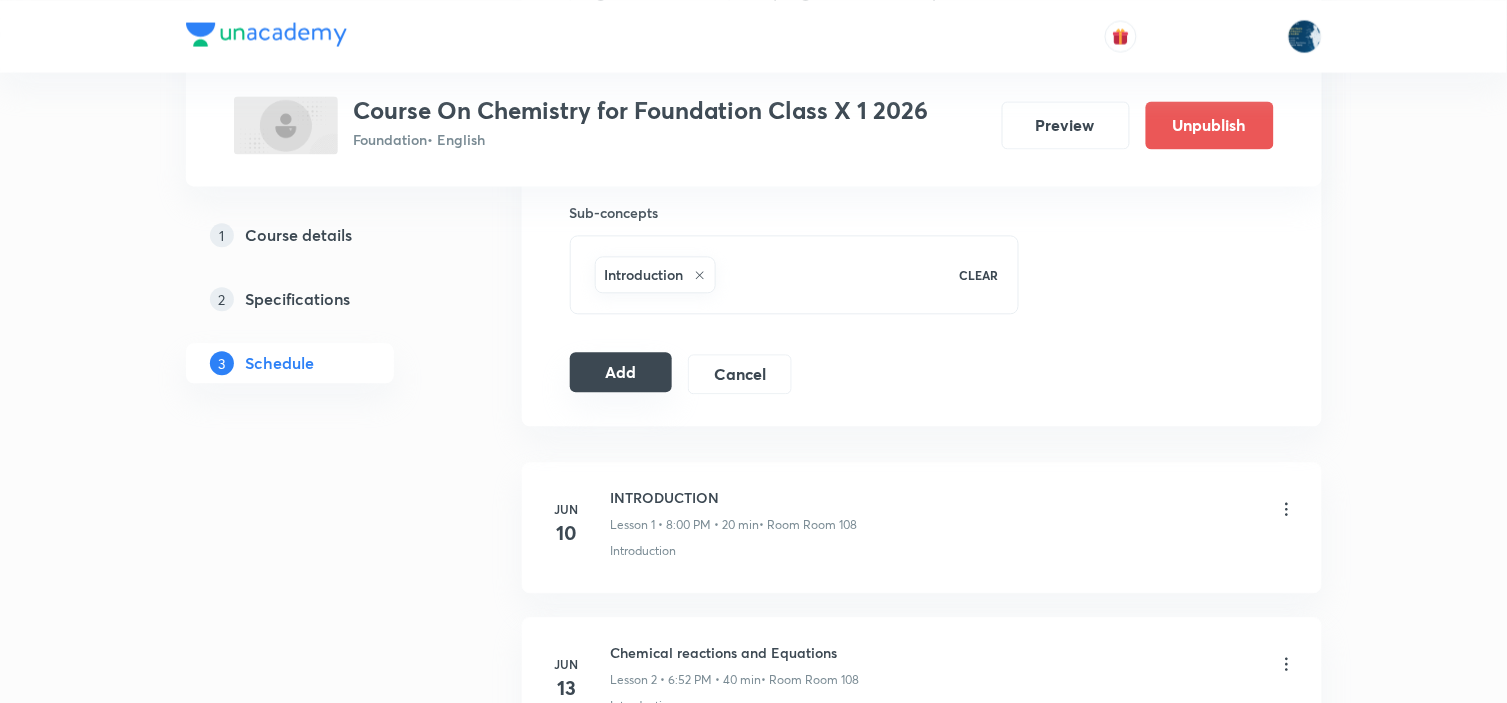 click on "Add" at bounding box center (621, 372) 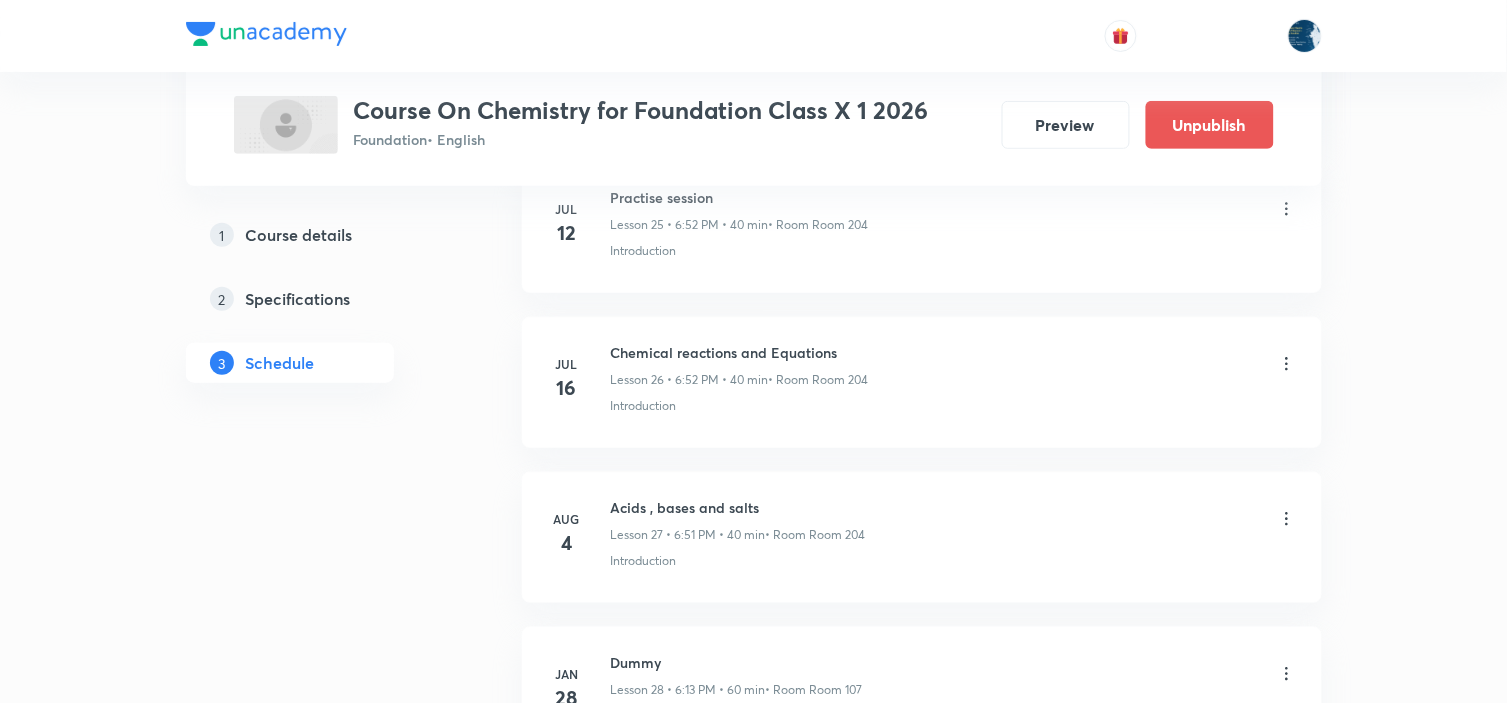 scroll, scrollTop: 4325, scrollLeft: 0, axis: vertical 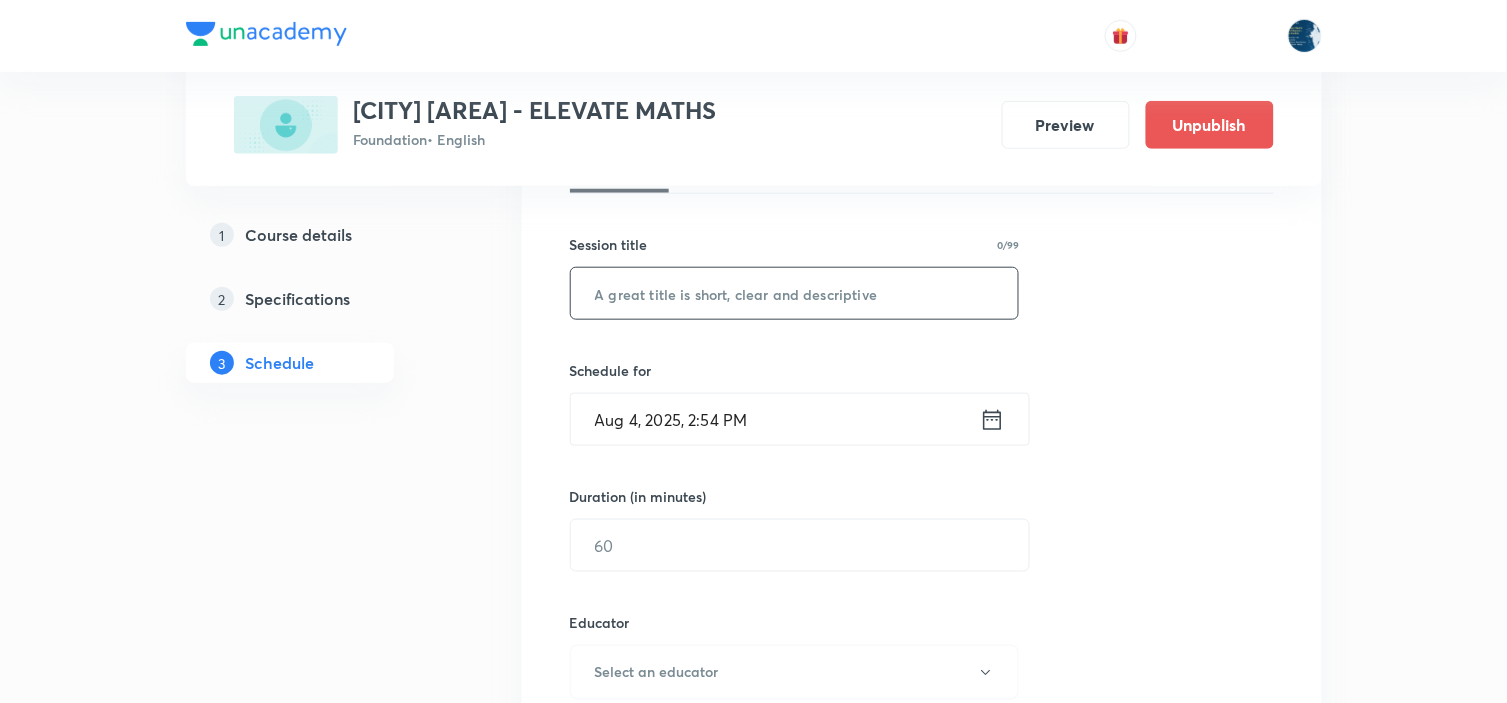 click at bounding box center (795, 293) 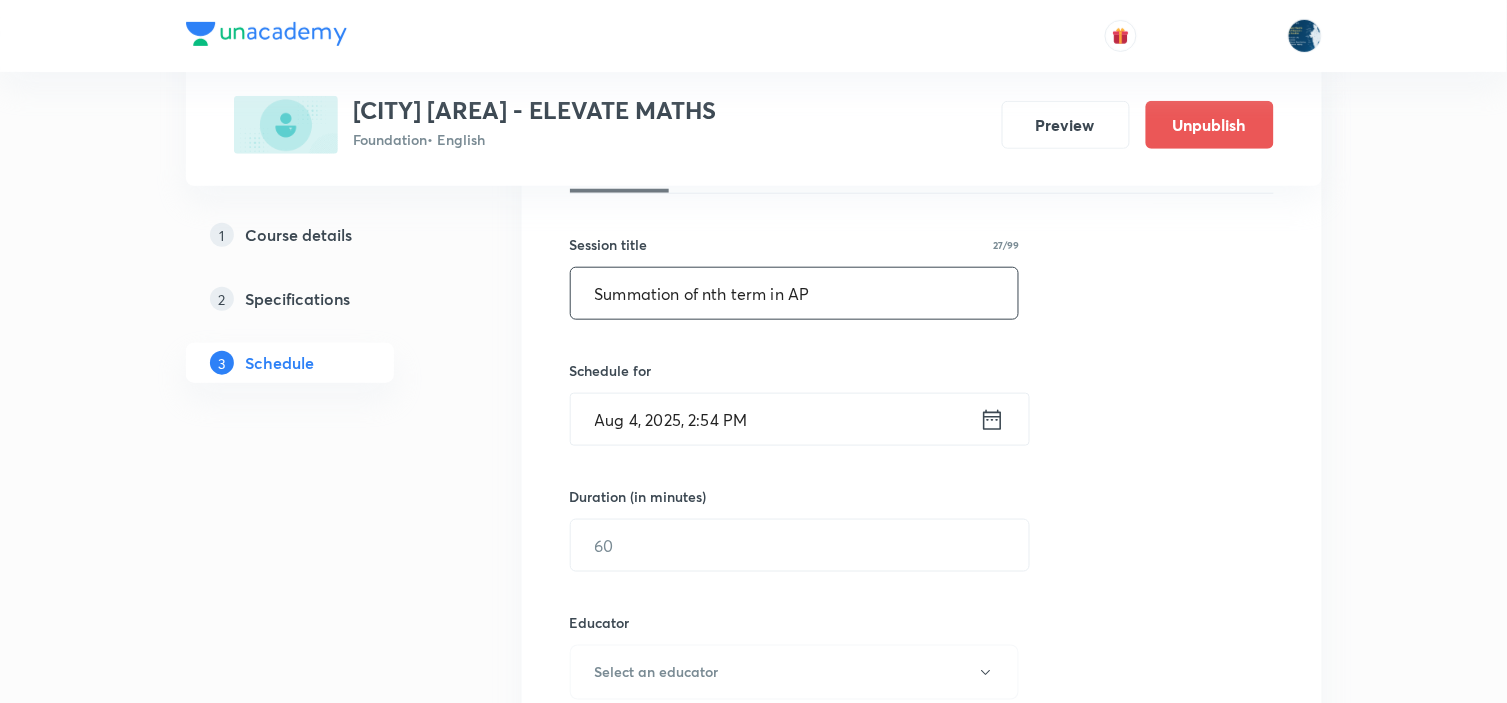 type on "Summation of nth term in AP" 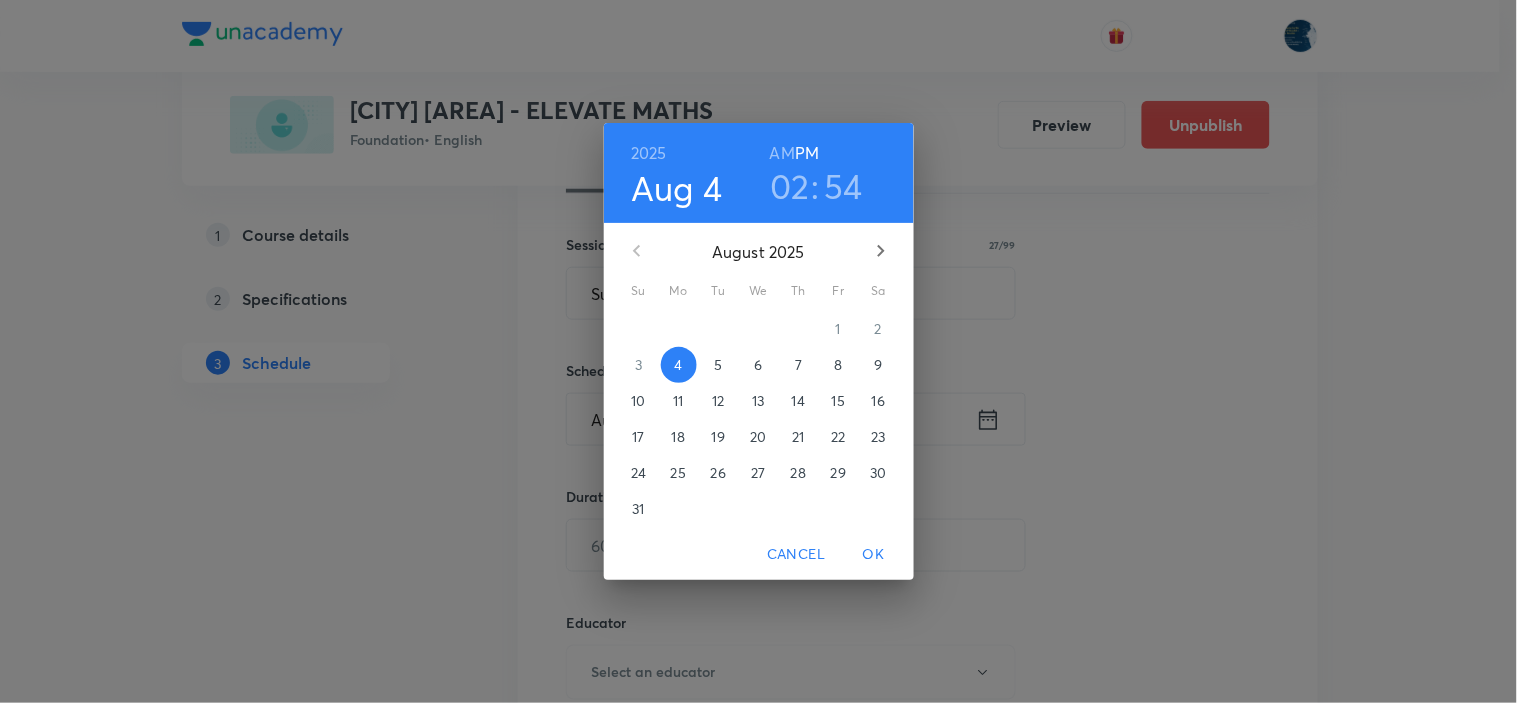 click on "02" at bounding box center (790, 186) 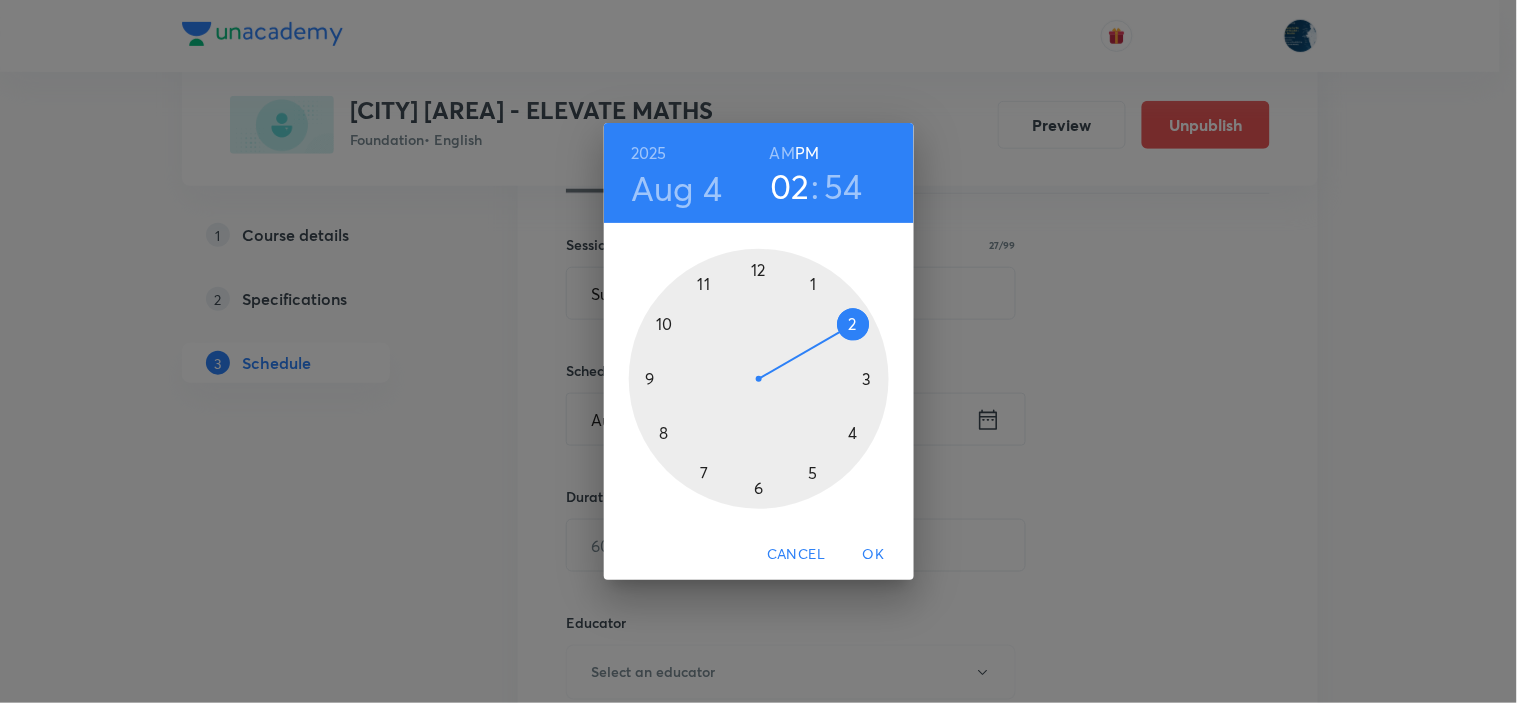 click at bounding box center [759, 379] 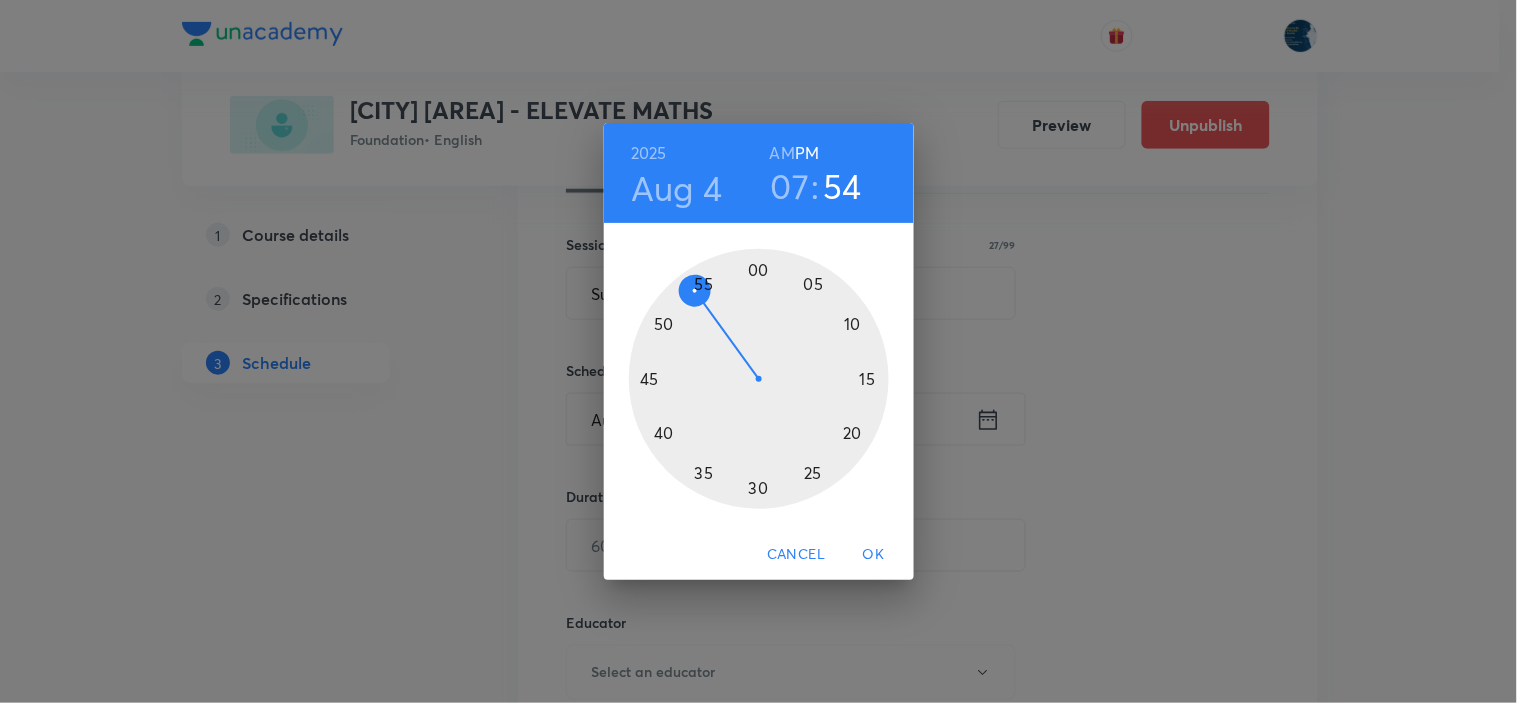 click at bounding box center [759, 379] 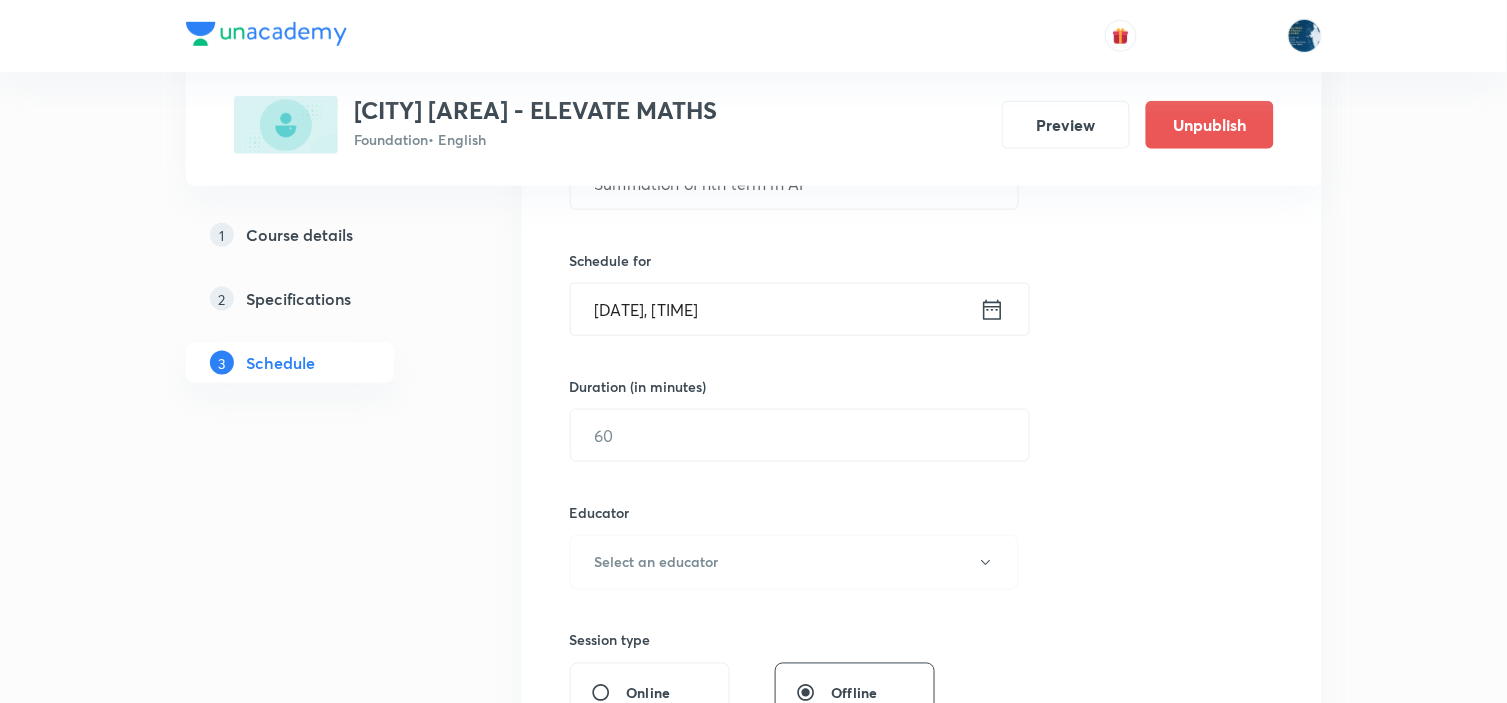 scroll, scrollTop: 444, scrollLeft: 0, axis: vertical 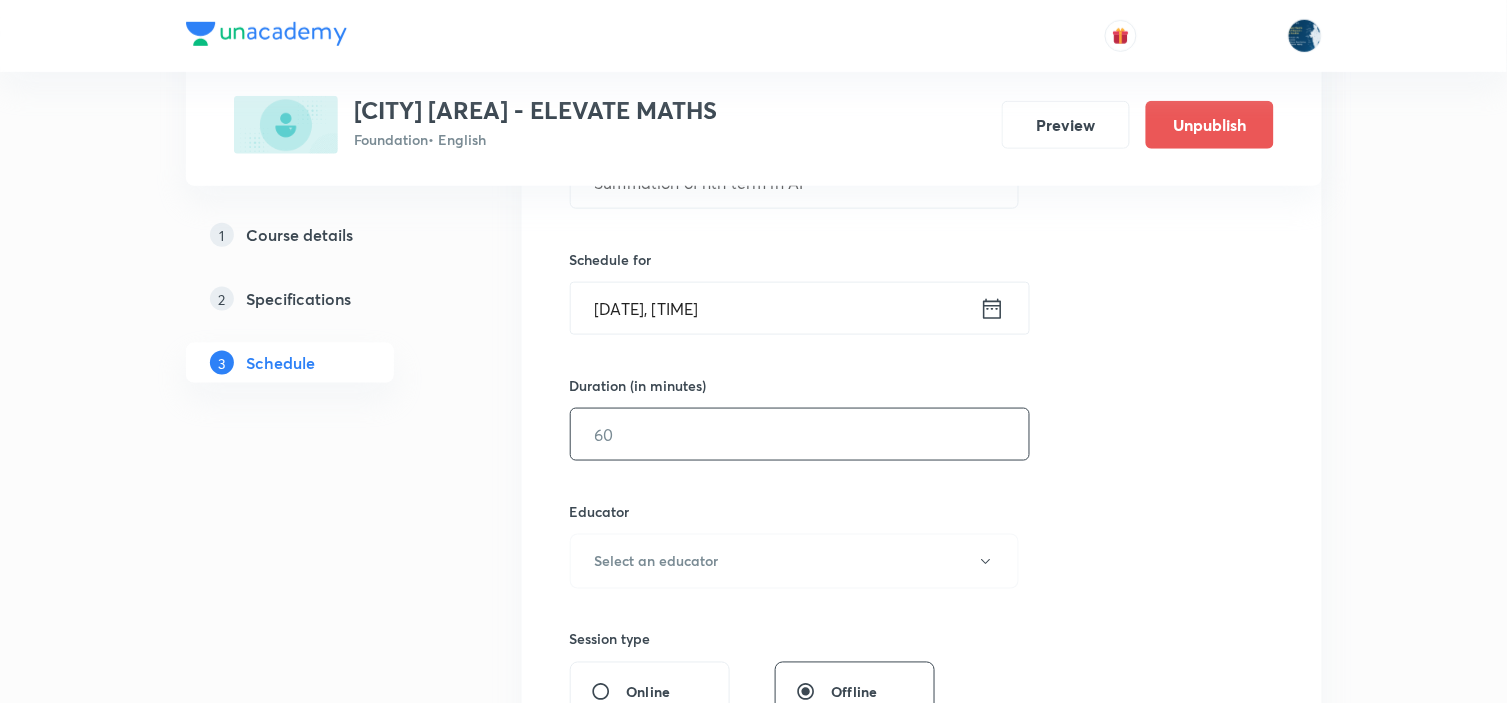 click at bounding box center [800, 434] 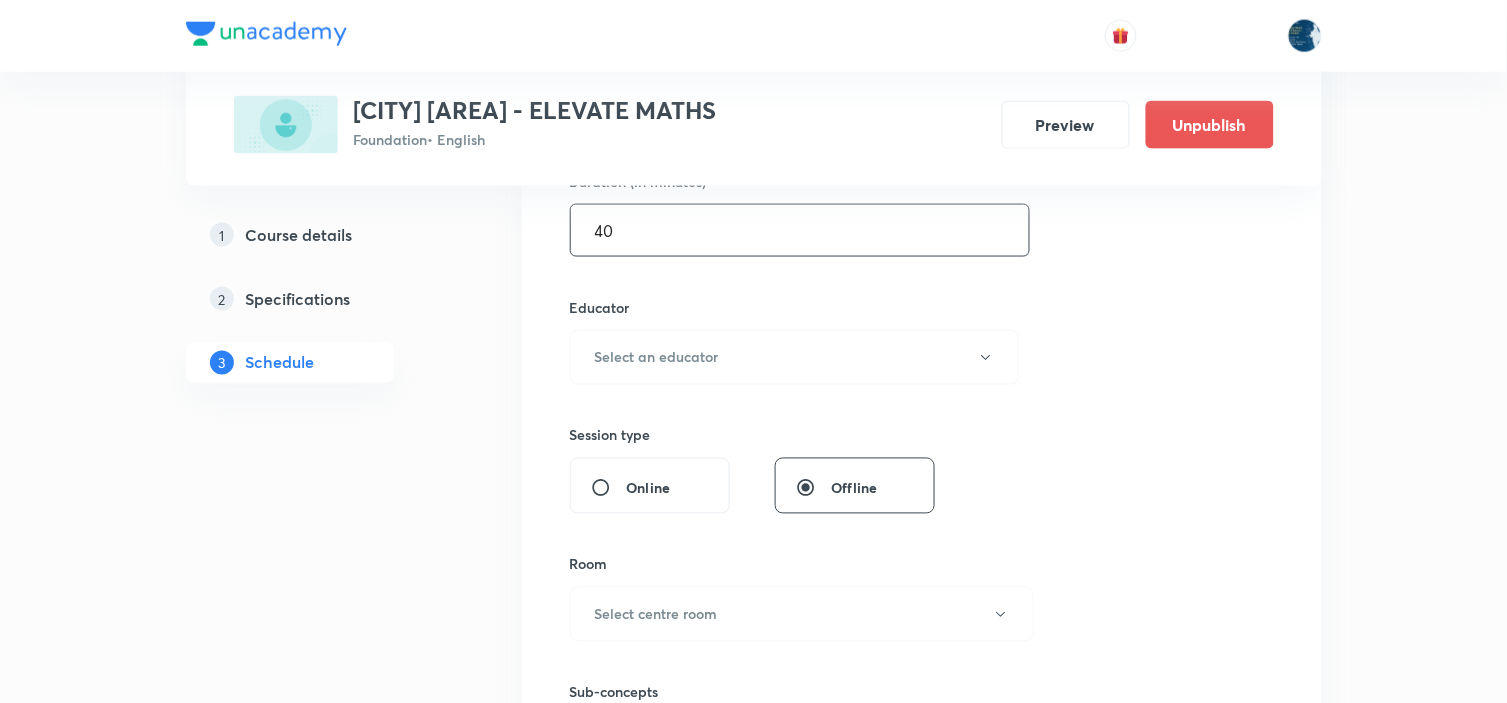 scroll, scrollTop: 666, scrollLeft: 0, axis: vertical 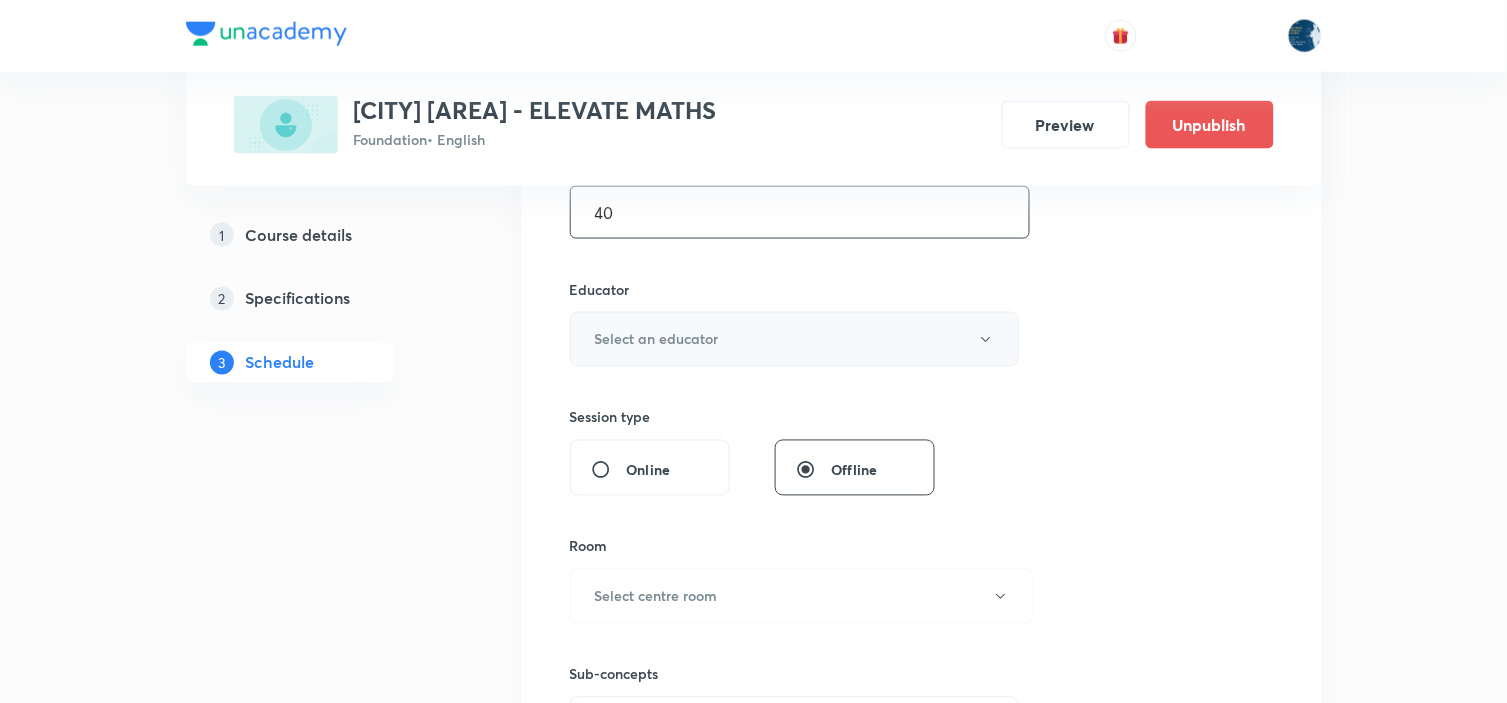 type on "40" 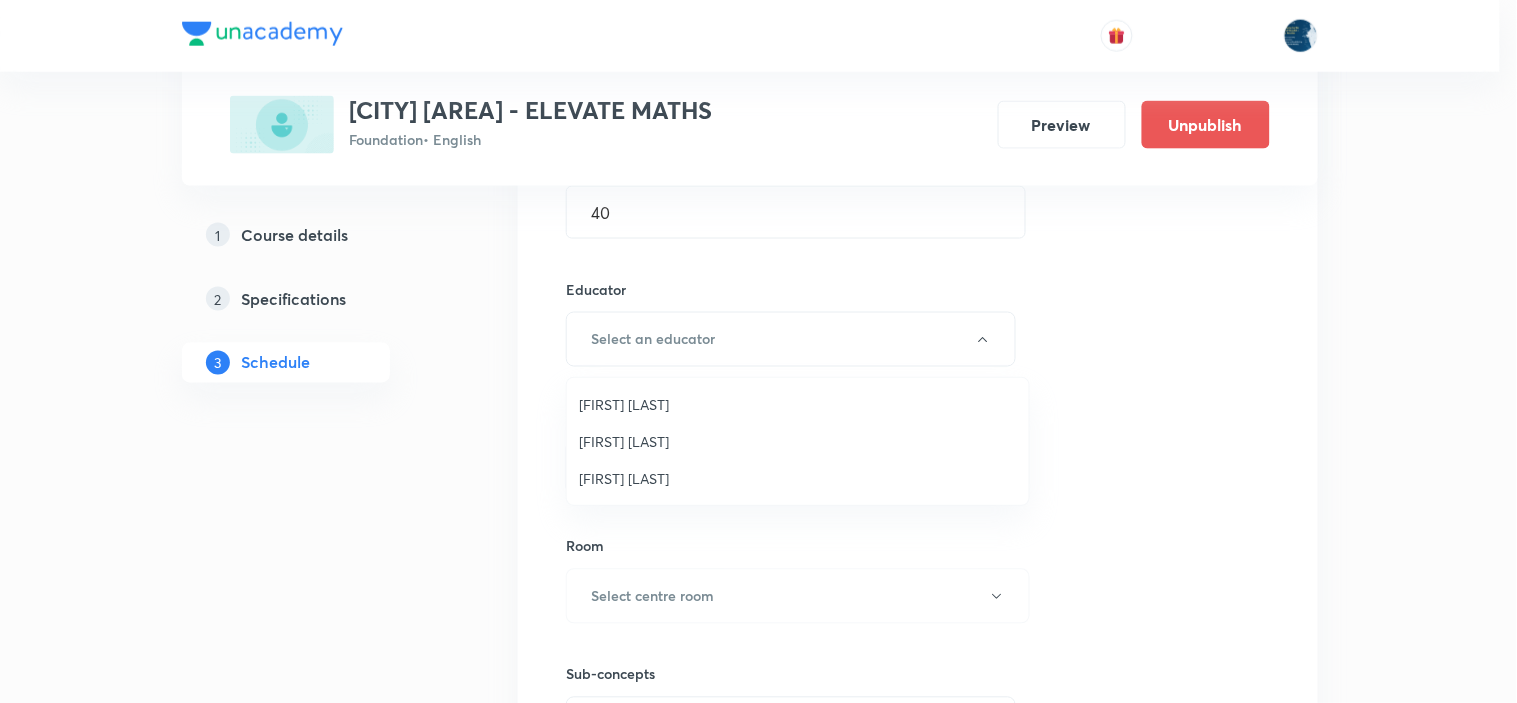 click on "Laxmipriya Sahu" at bounding box center [798, 404] 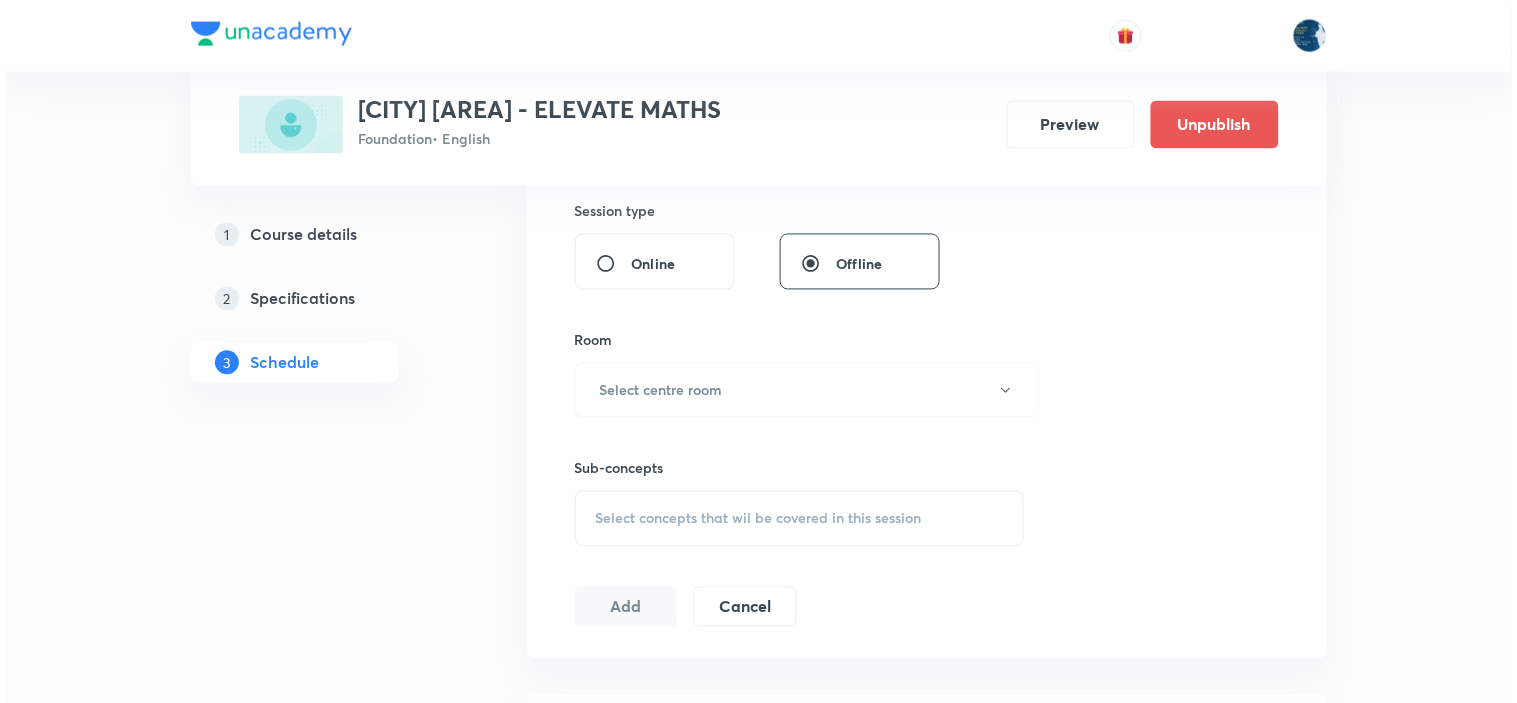 scroll, scrollTop: 888, scrollLeft: 0, axis: vertical 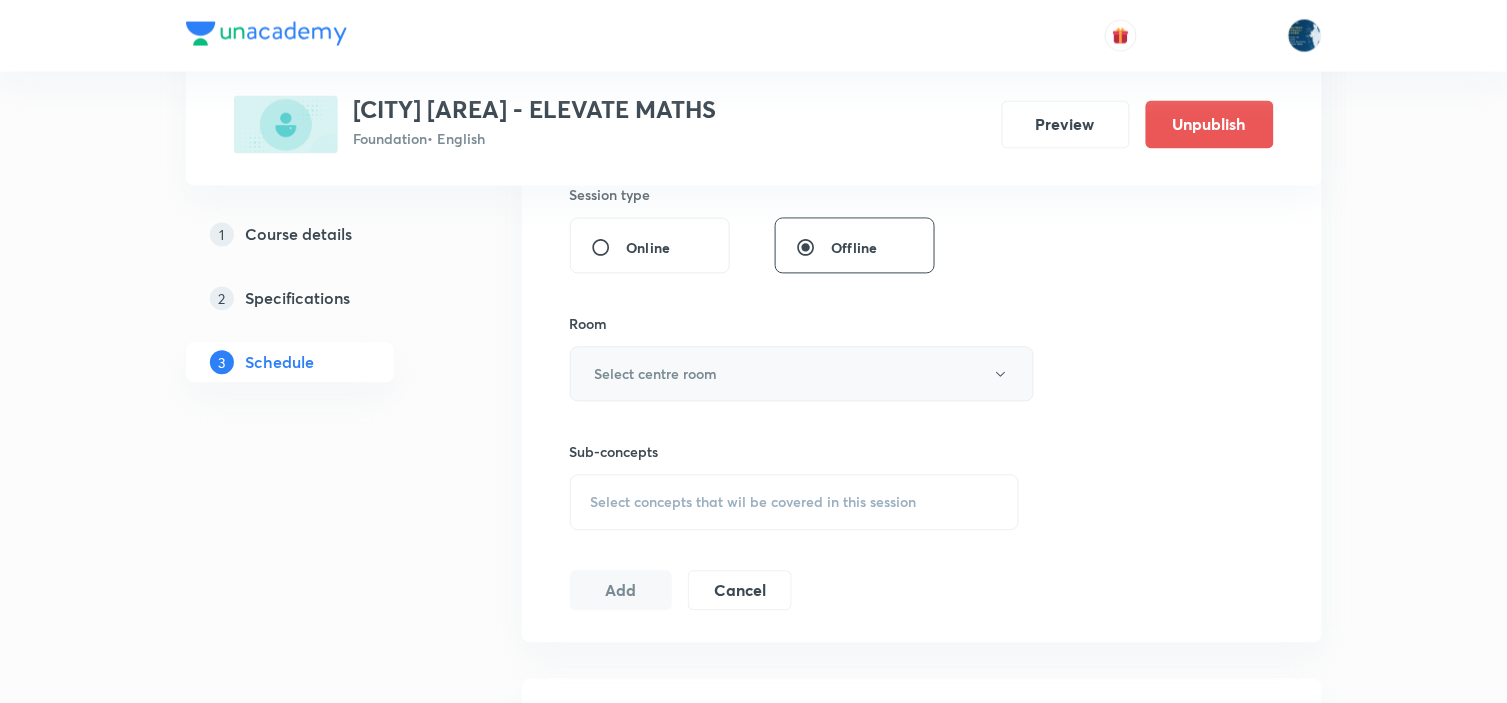 click on "Select centre room" at bounding box center [802, 374] 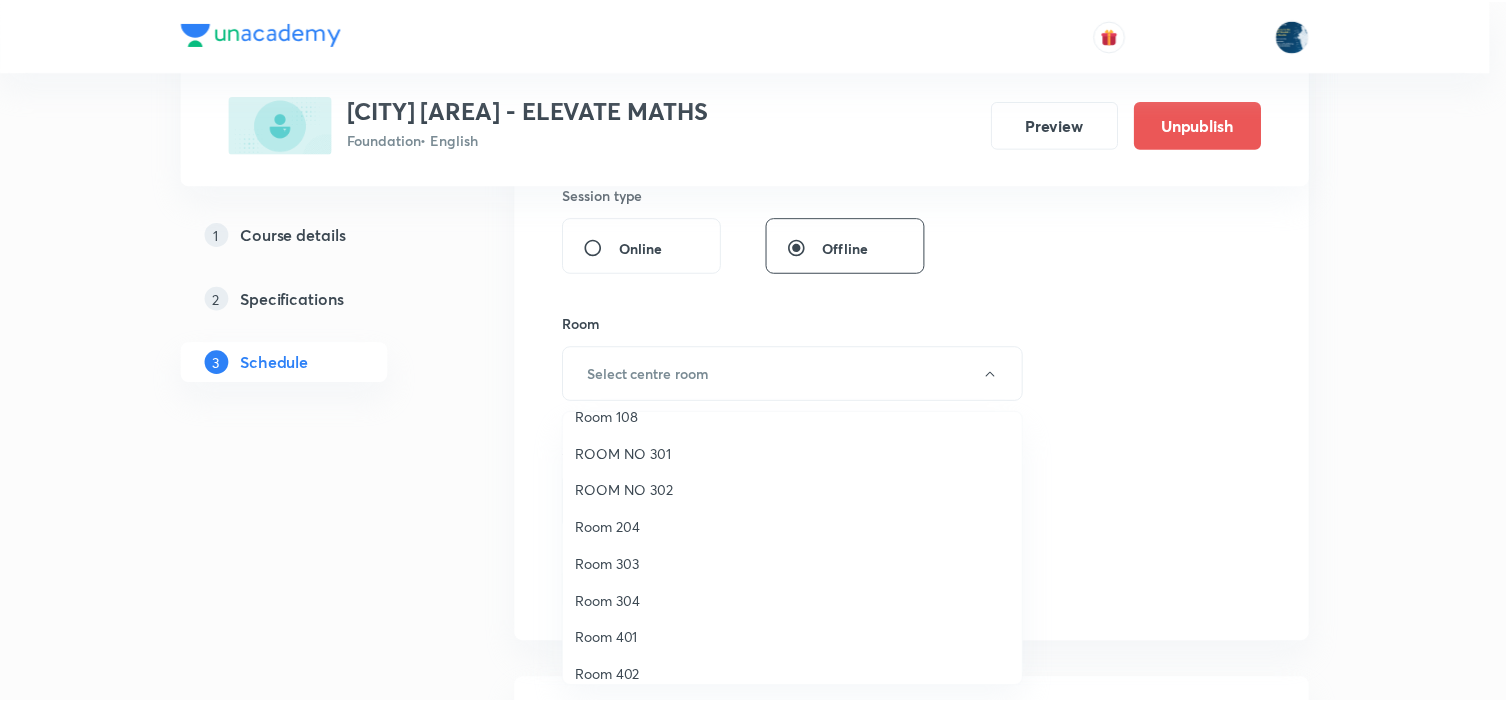 scroll, scrollTop: 371, scrollLeft: 0, axis: vertical 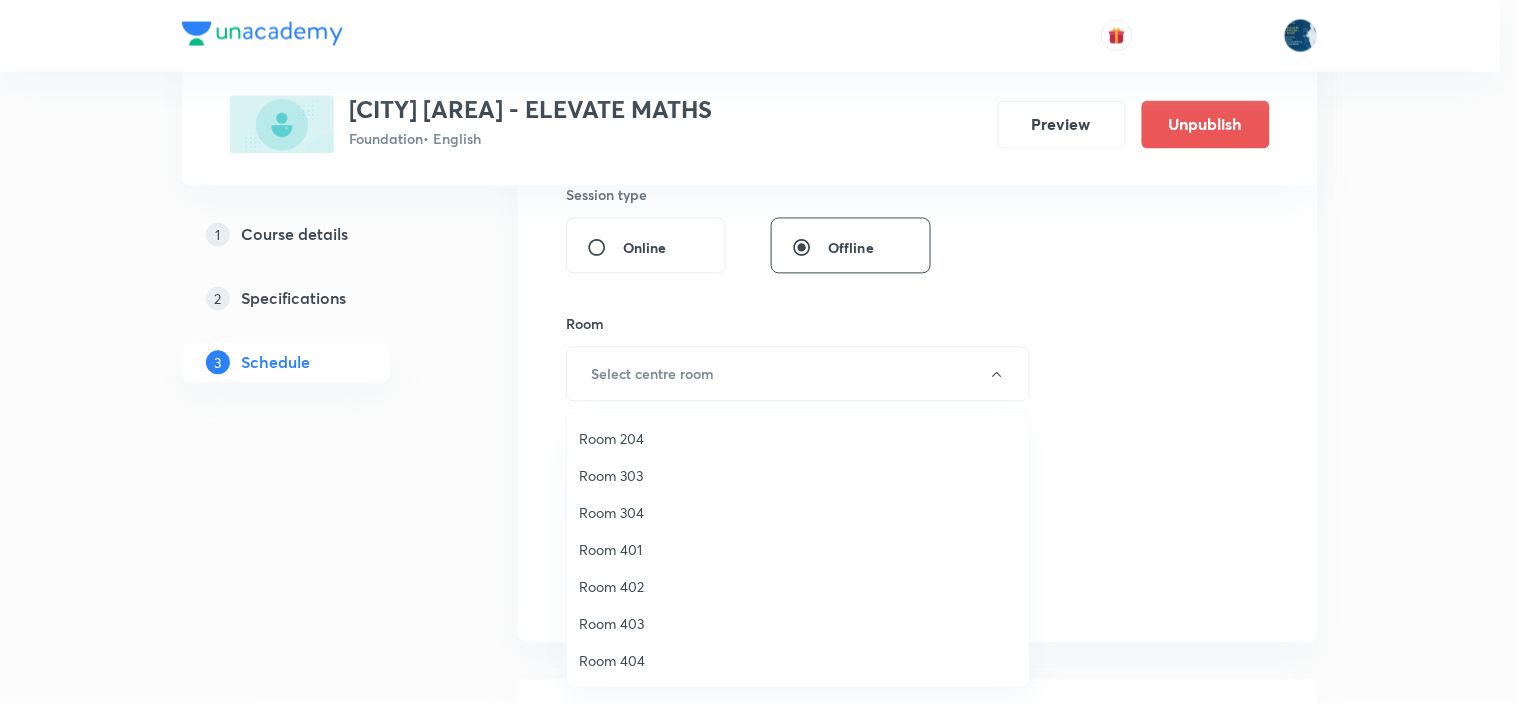 click on "ROOM NO 302" at bounding box center [798, 401] 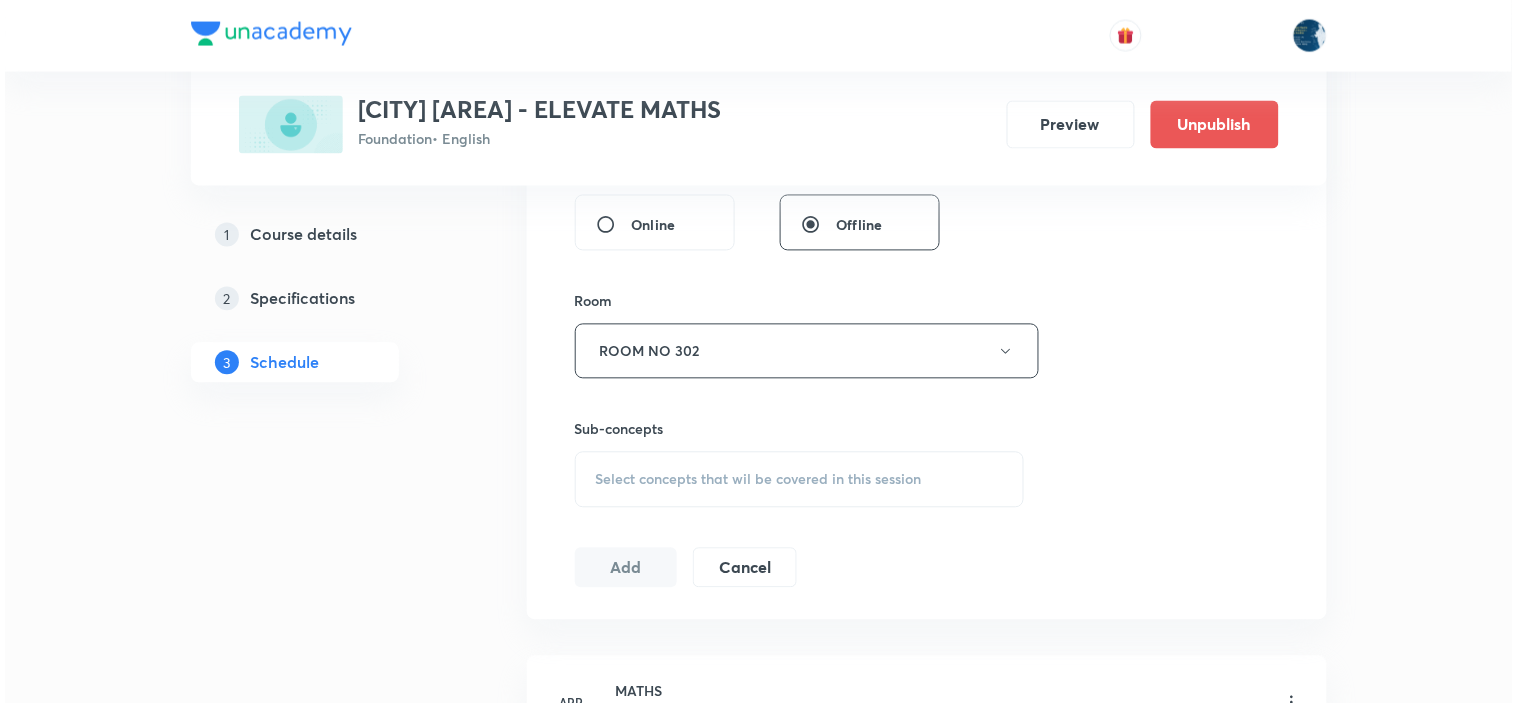 scroll, scrollTop: 888, scrollLeft: 0, axis: vertical 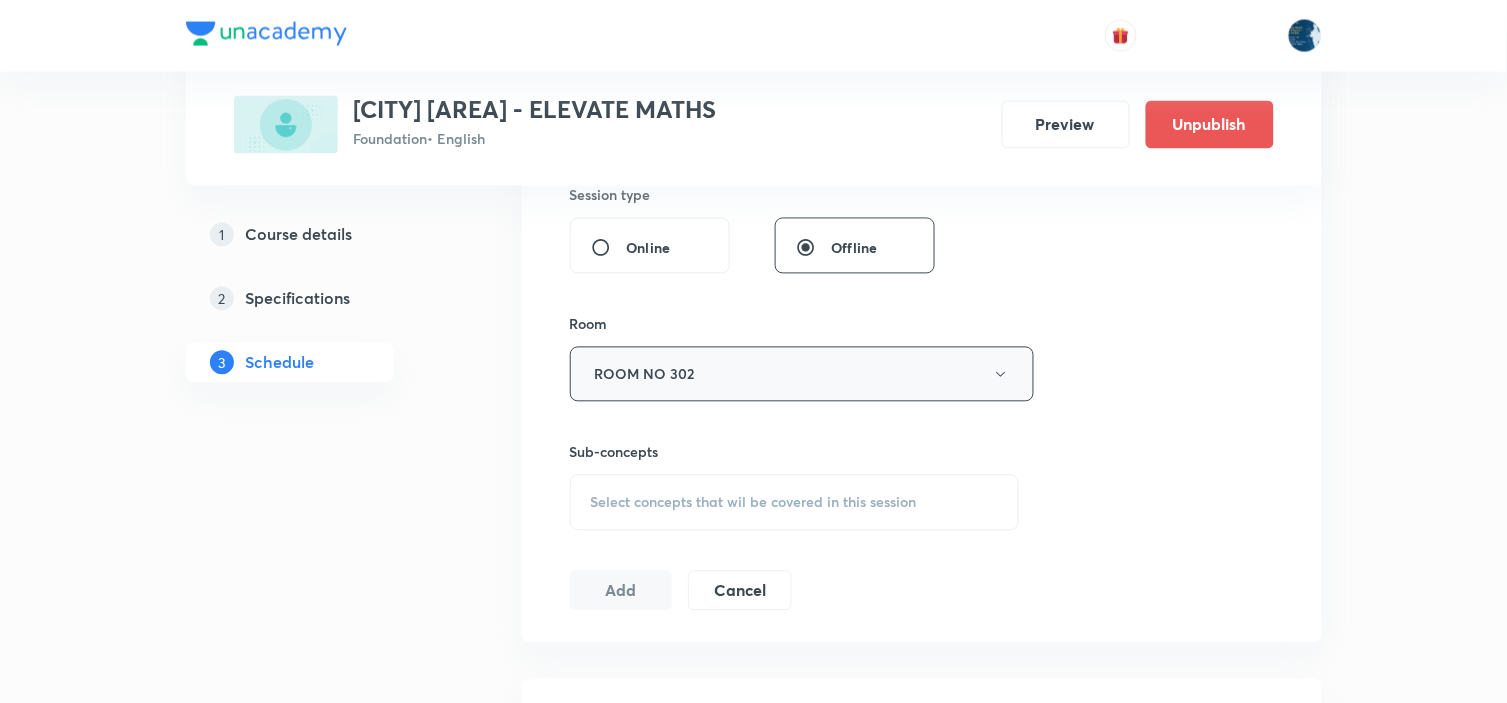 click on "ROOM NO 302" at bounding box center [802, 374] 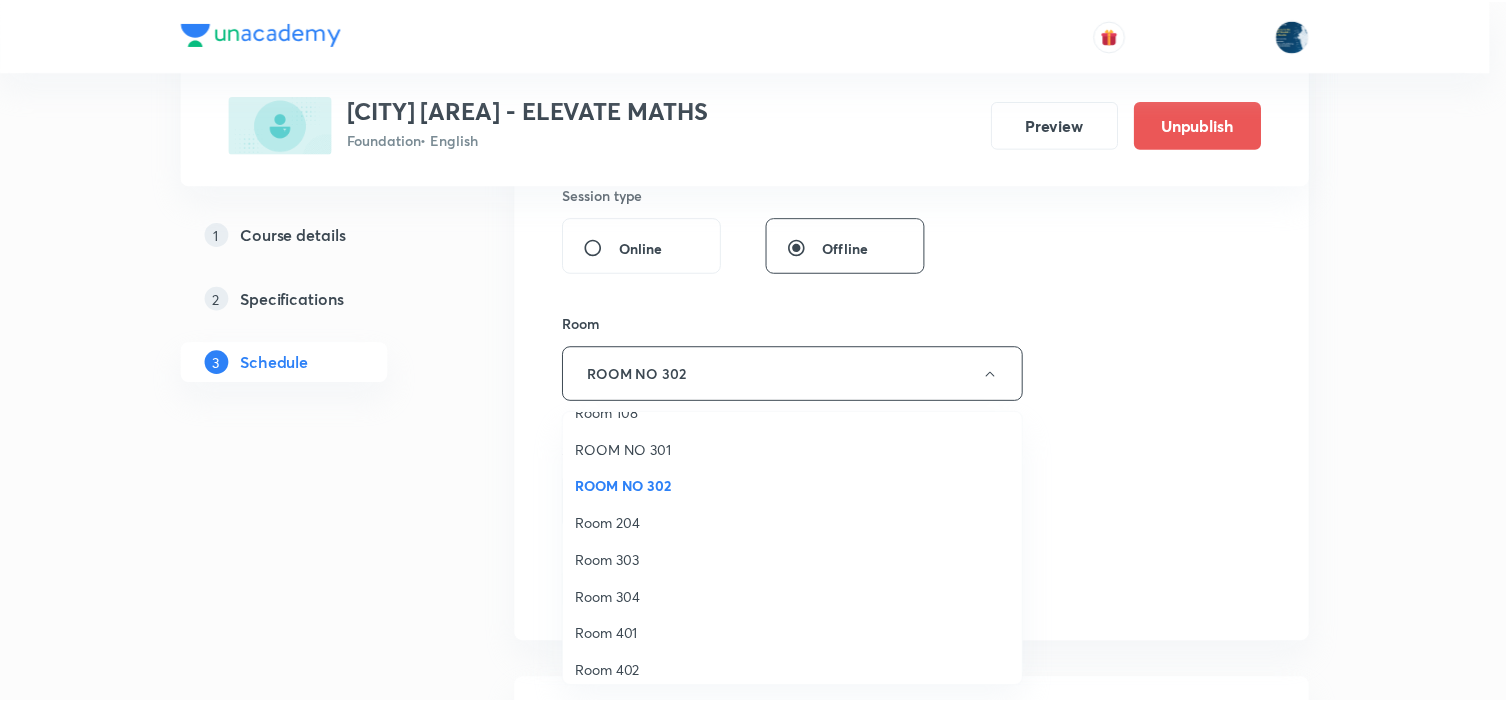 scroll, scrollTop: 371, scrollLeft: 0, axis: vertical 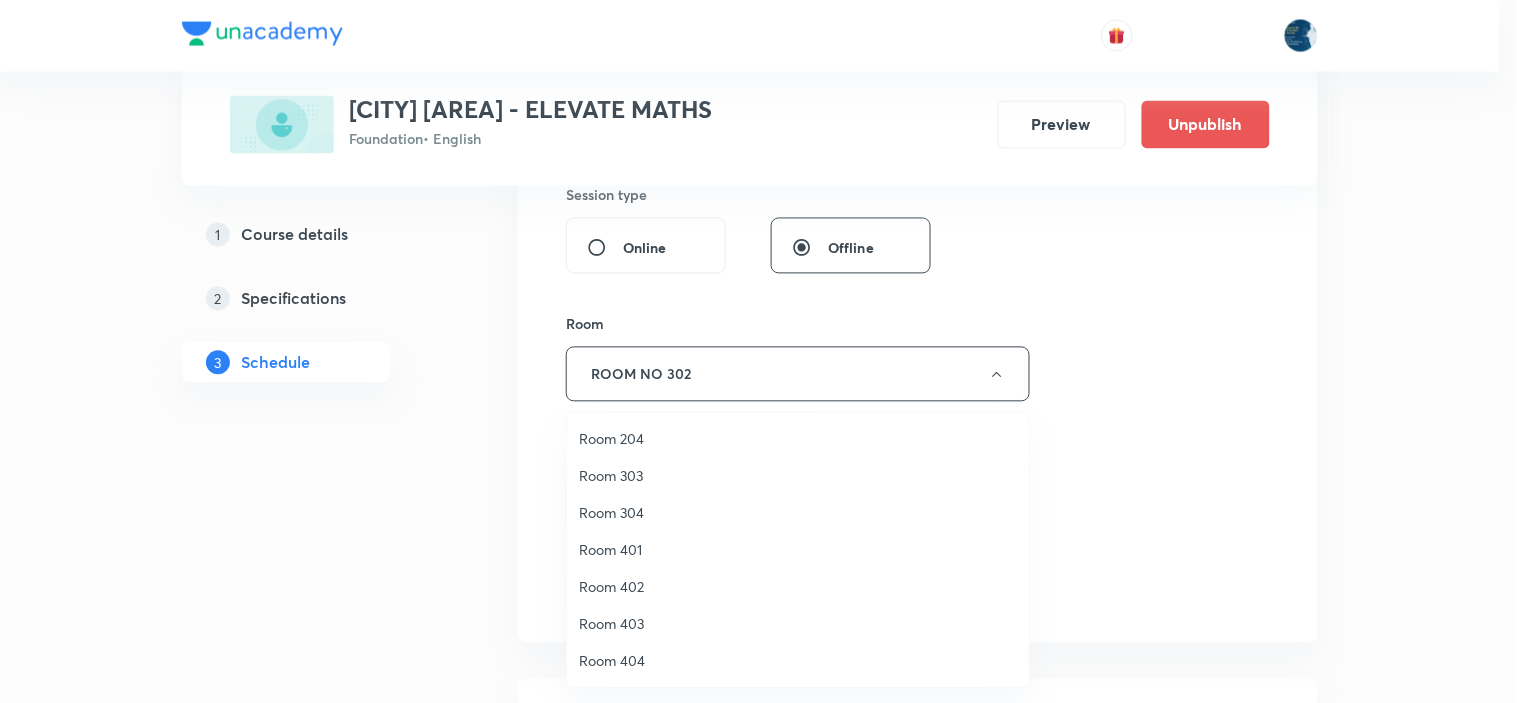click on "Room 204" at bounding box center [798, 438] 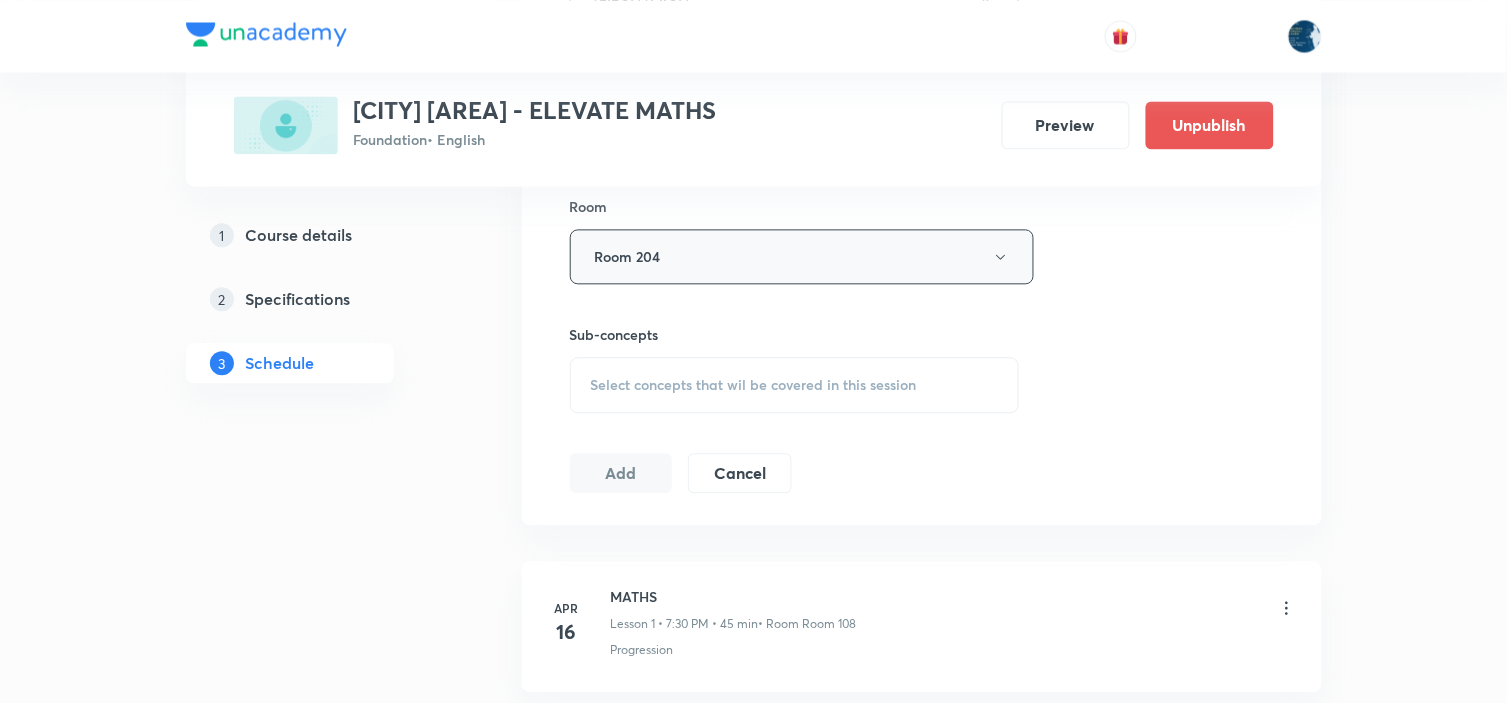 scroll, scrollTop: 1111, scrollLeft: 0, axis: vertical 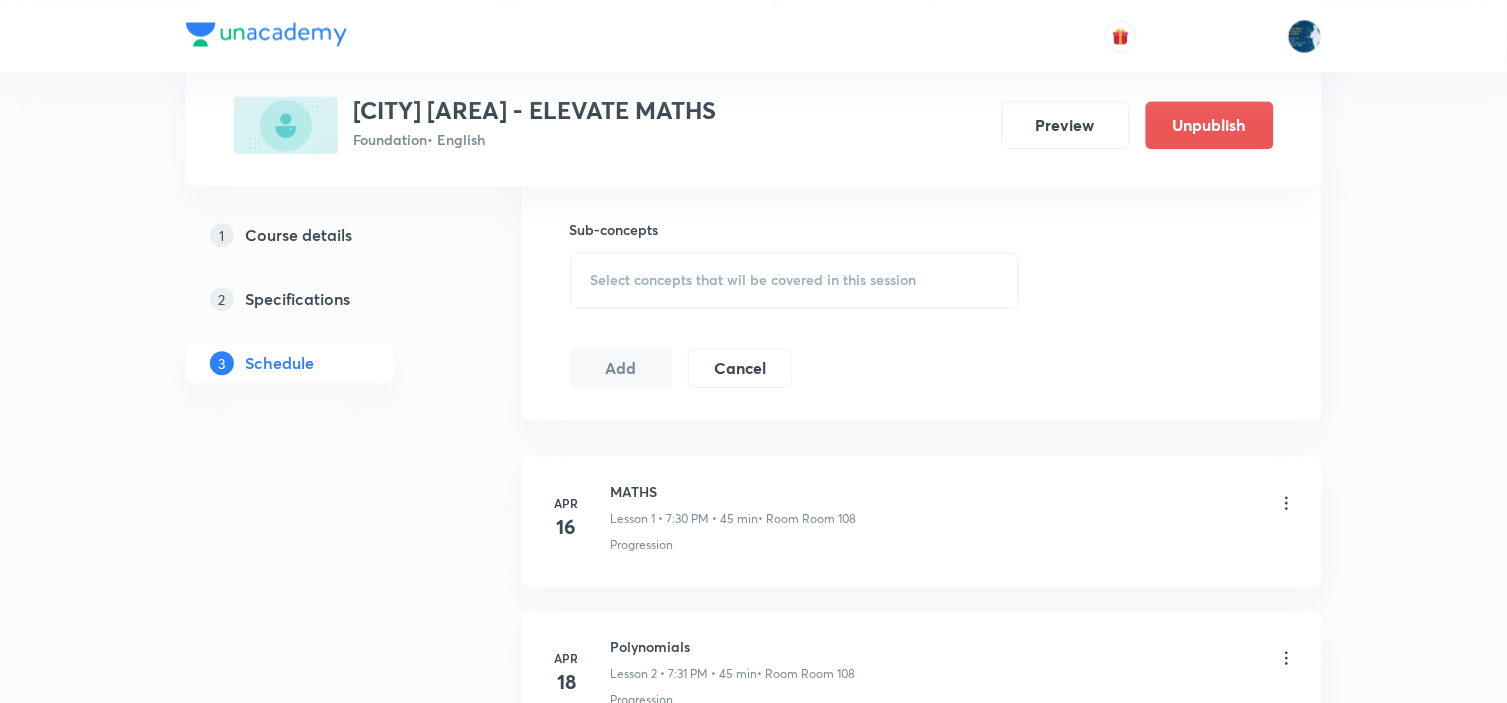 click on "Select concepts that wil be covered in this session" at bounding box center (795, 280) 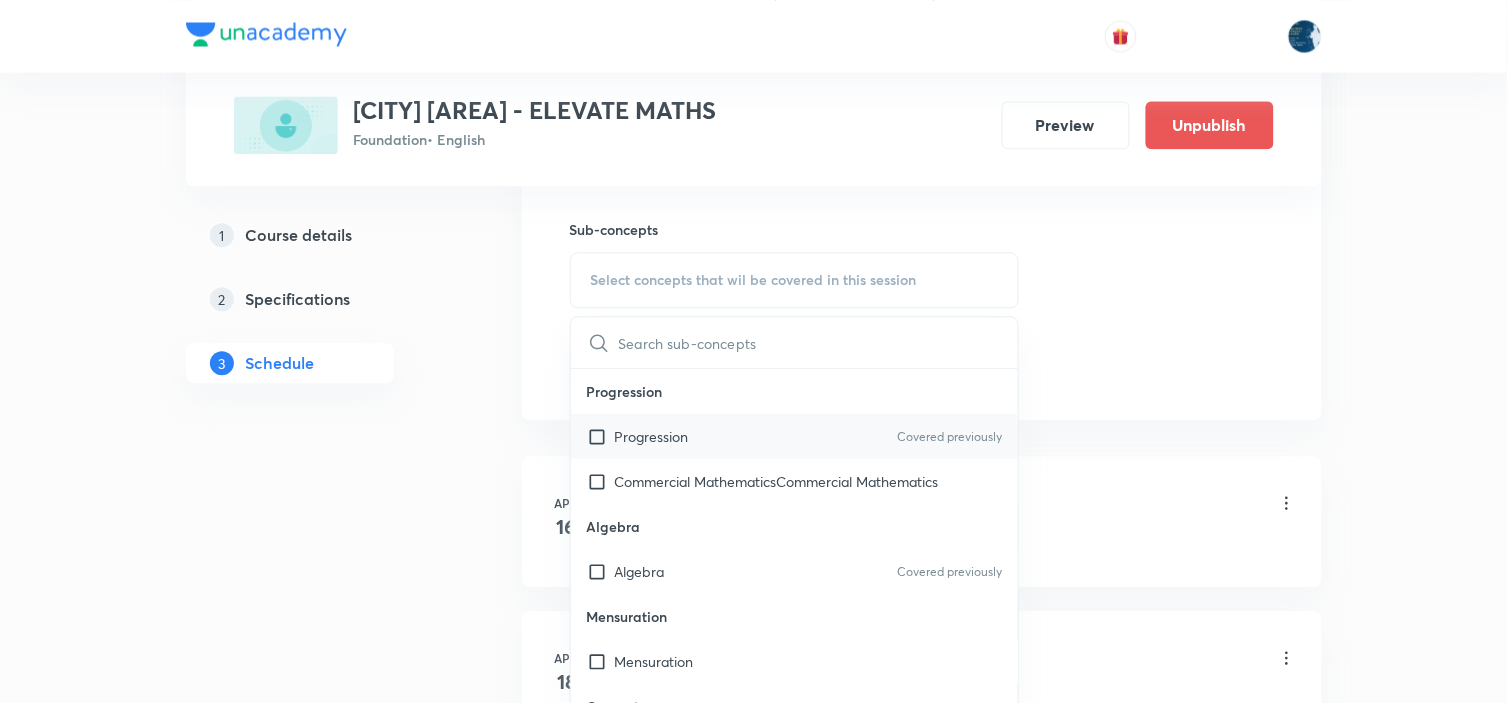 click on "Progression Covered previously" at bounding box center [795, 436] 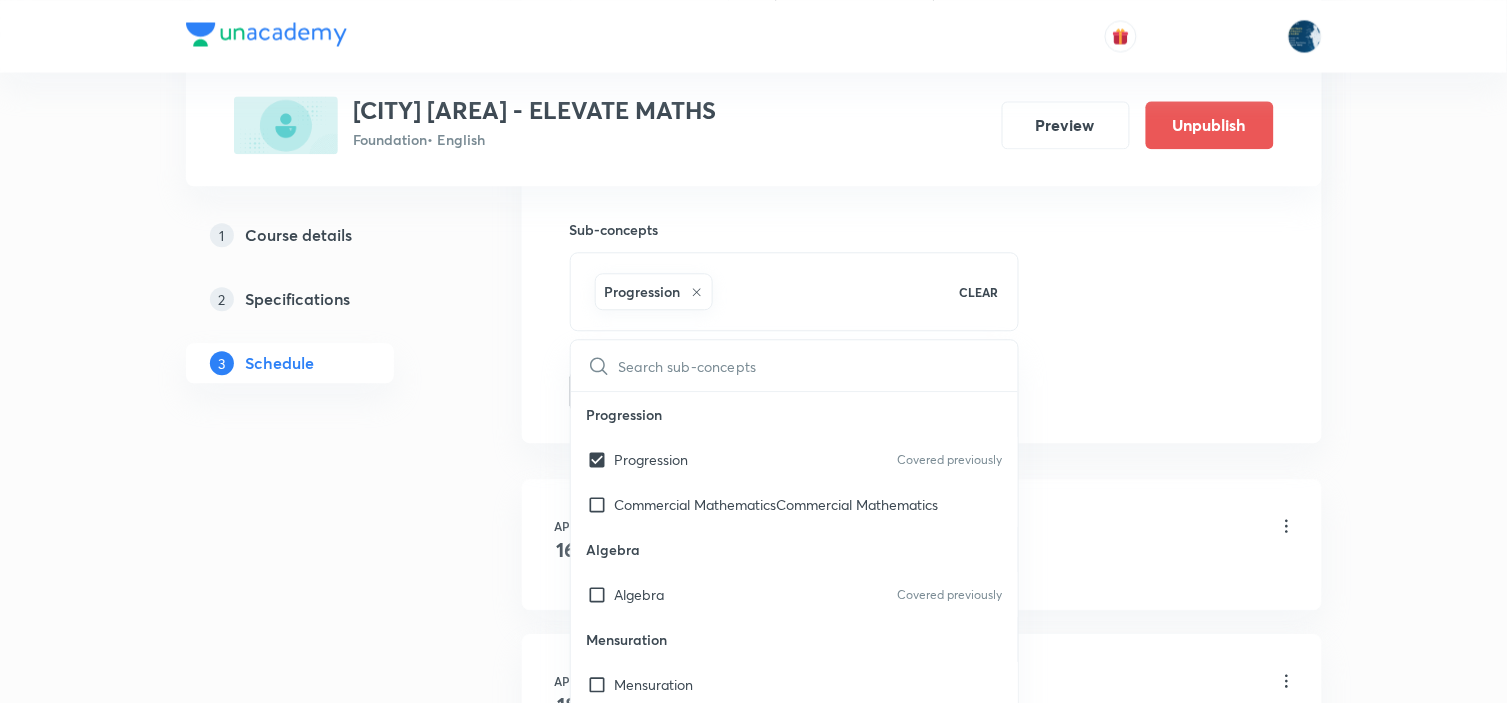 click on "Session  35 Live class Session title 27/99 Summation of nth term in AP ​ Schedule for Aug 4, 2025, 7:36 PM ​ Duration (in minutes) 40 ​ Educator Laxmipriya Sahu   Session type Online Offline Room Room 204 Sub-concepts Progression CLEAR ​ Progression Progression Covered previously Commercial MathematicsCommercial Mathematics Algebra Algebra Covered previously Mensuration Mensuration Geometry Geometry Number Systems Number Systems Commercial Mathematics Commercial Mathematics Trigonometry Trigonometry Statistics and Probability Statistics and Probability Number System Number System Polynomial Polynomial Linear Equation Linear Equation Quadratic Equation Quadratic Equation Triangles Triangles Quadrilaterals Quadrilaterals Circles Circles Surface Area & Volume Surface Area & Volume Coordinate Geometry Coordinate Geometry Statistics Statistics Probability Probability Trigonometric Function Trigonometric Function Relation & Function Relation & Function Differentiation & Integration Linear Programming" at bounding box center (922, -134) 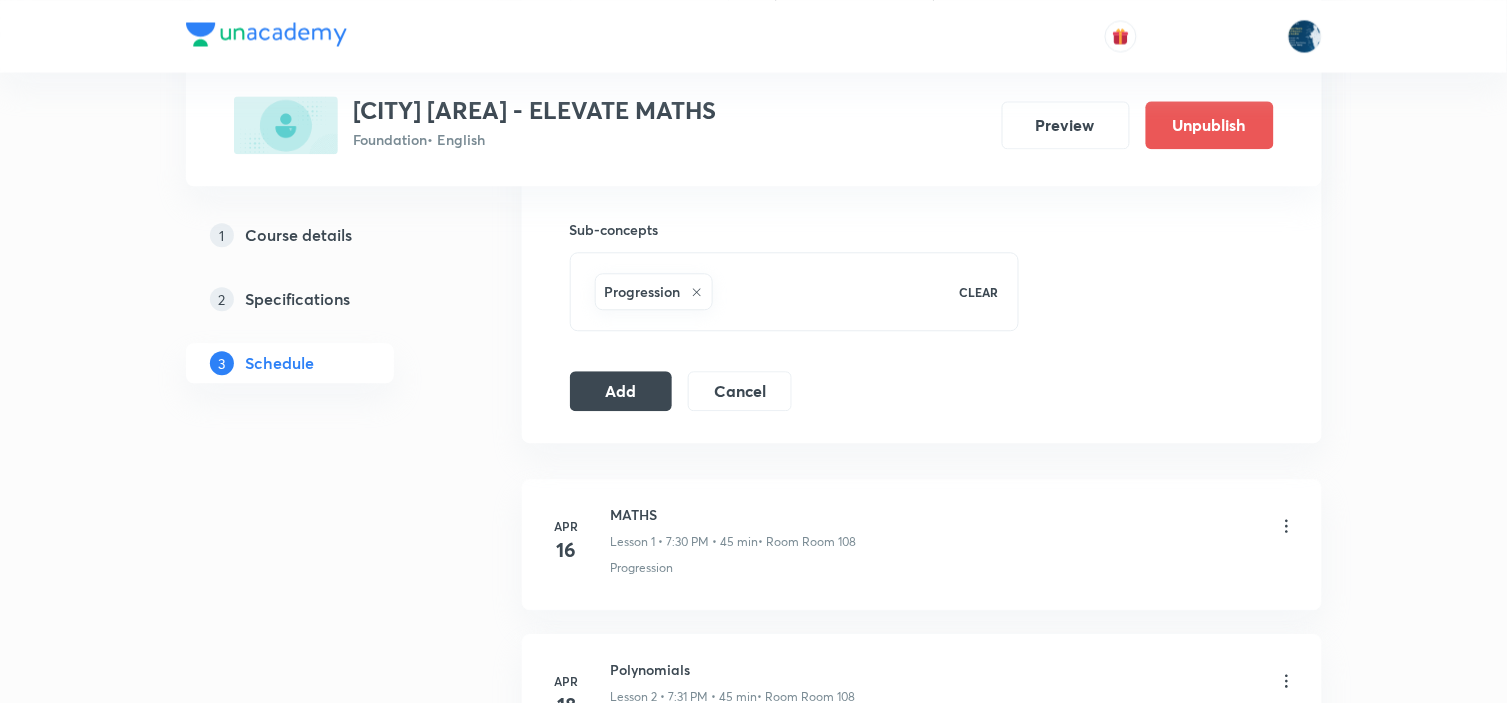 click on "Session  35 Live class Session title 27/99 Summation of nth term in AP ​ Schedule for Aug 4, 2025, 7:36 PM ​ Duration (in minutes) 40 ​ Educator Laxmipriya Sahu   Session type Online Offline Room Room 204 Sub-concepts Progression CLEAR Add Cancel" at bounding box center (922, -134) 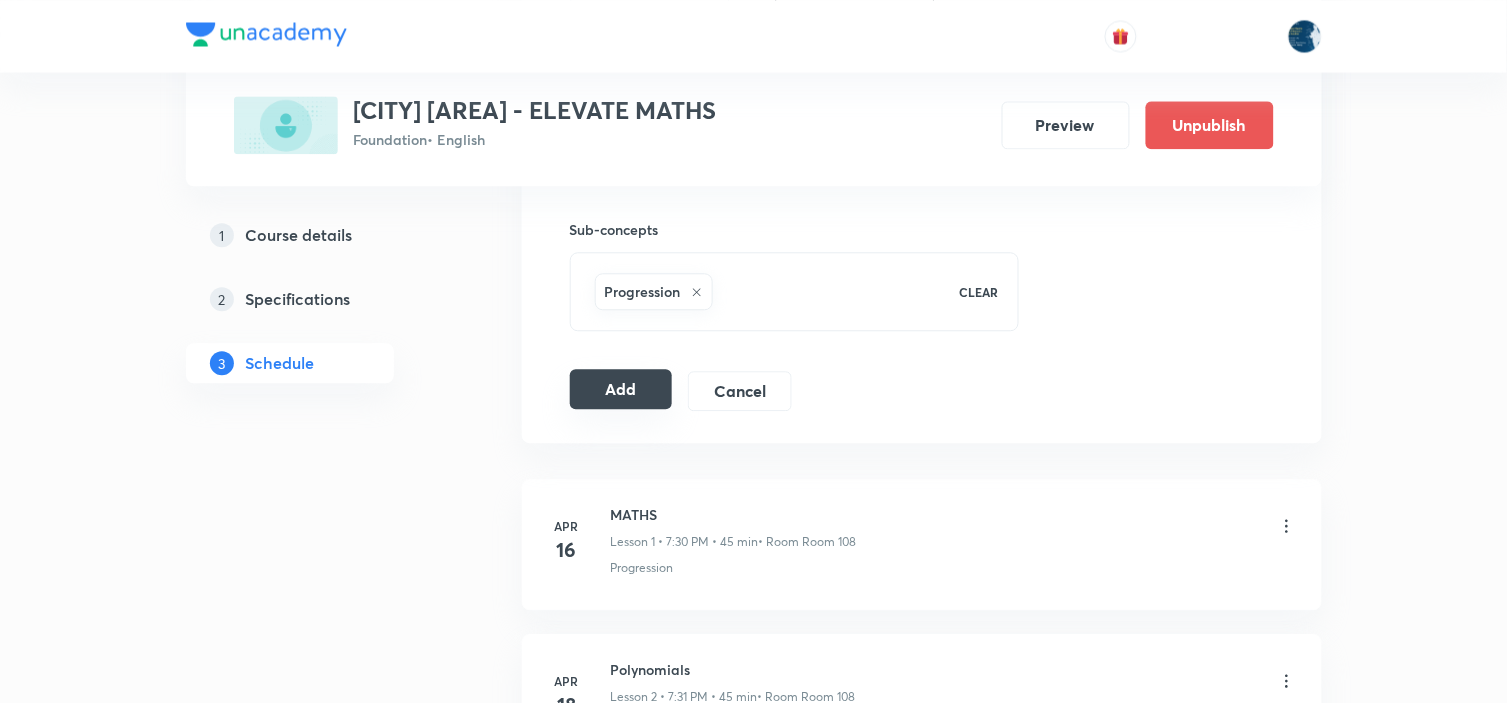 click on "Add" at bounding box center (621, 389) 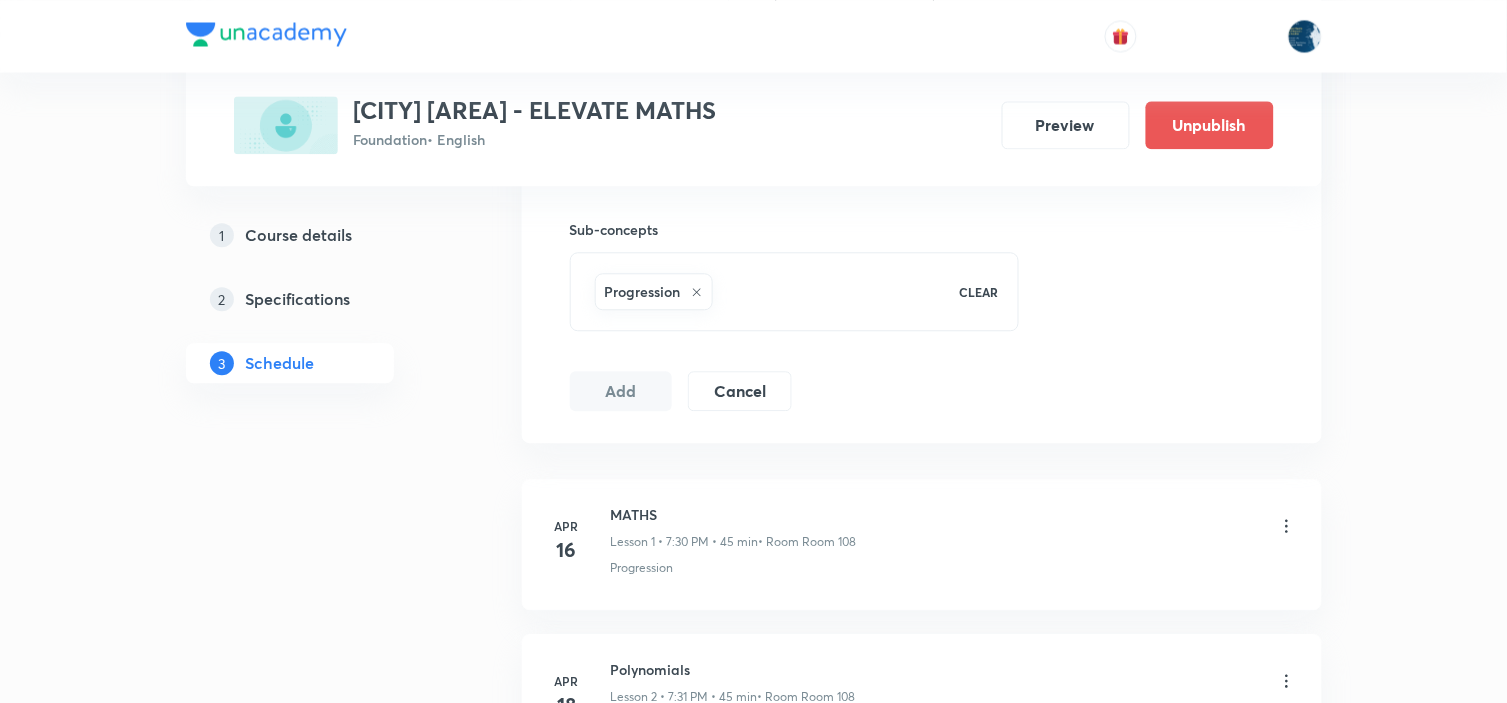 type 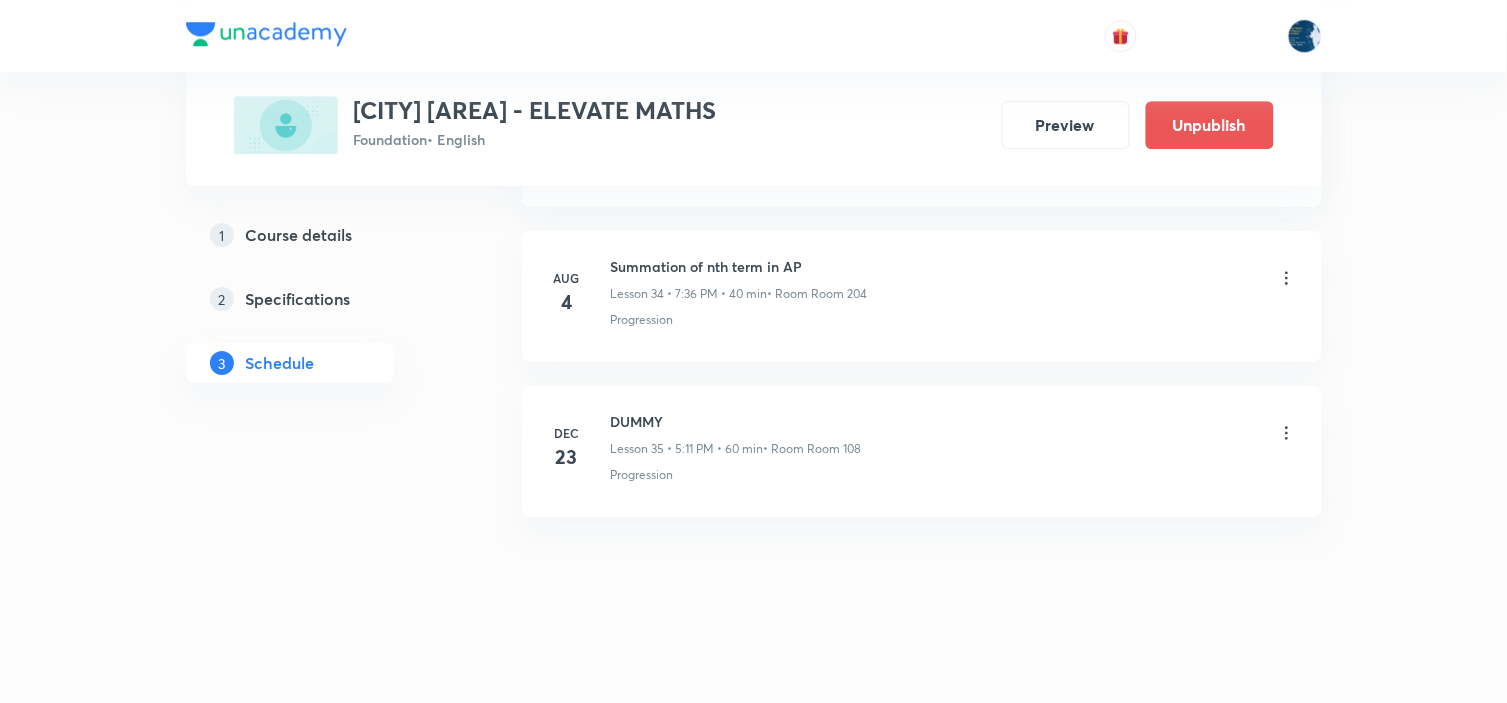 scroll, scrollTop: 5411, scrollLeft: 0, axis: vertical 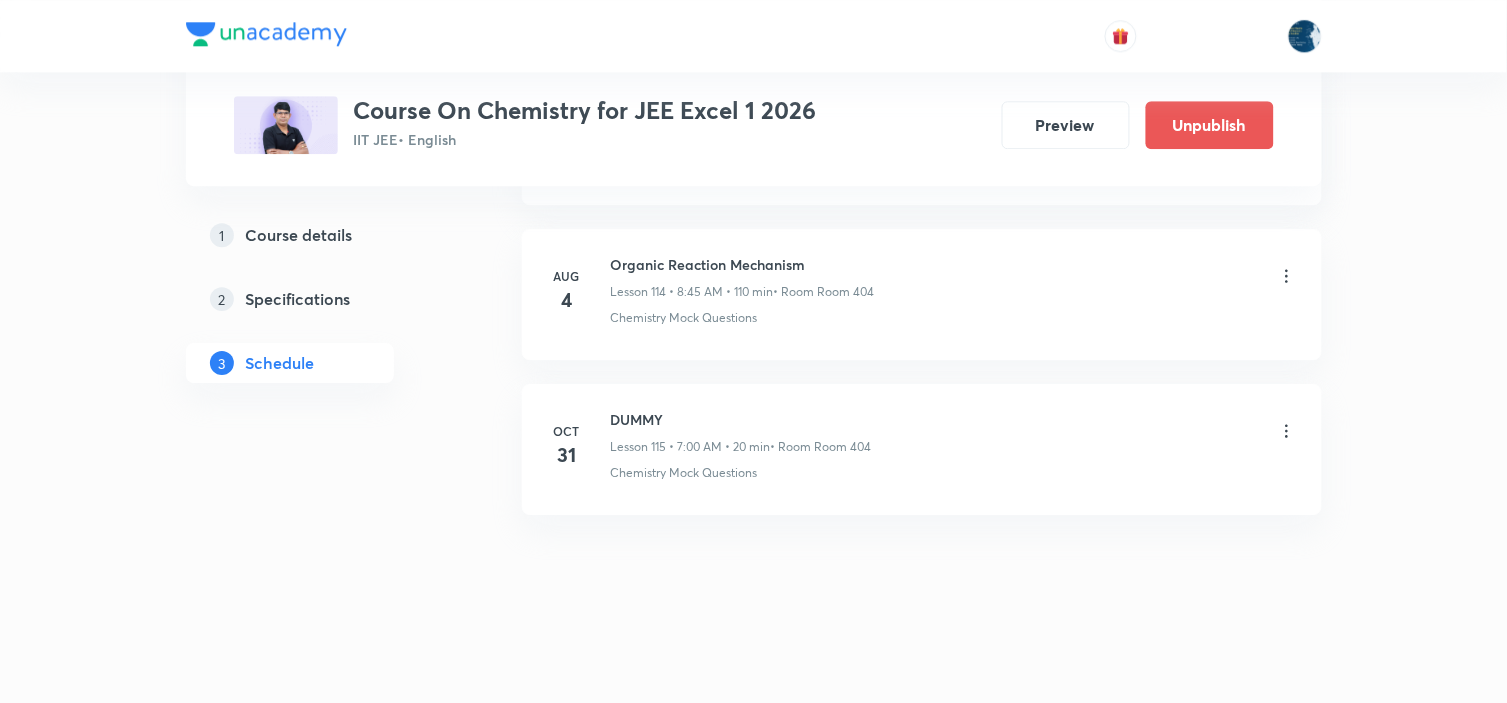 click on "Organic Reaction Mechanism" at bounding box center (743, 264) 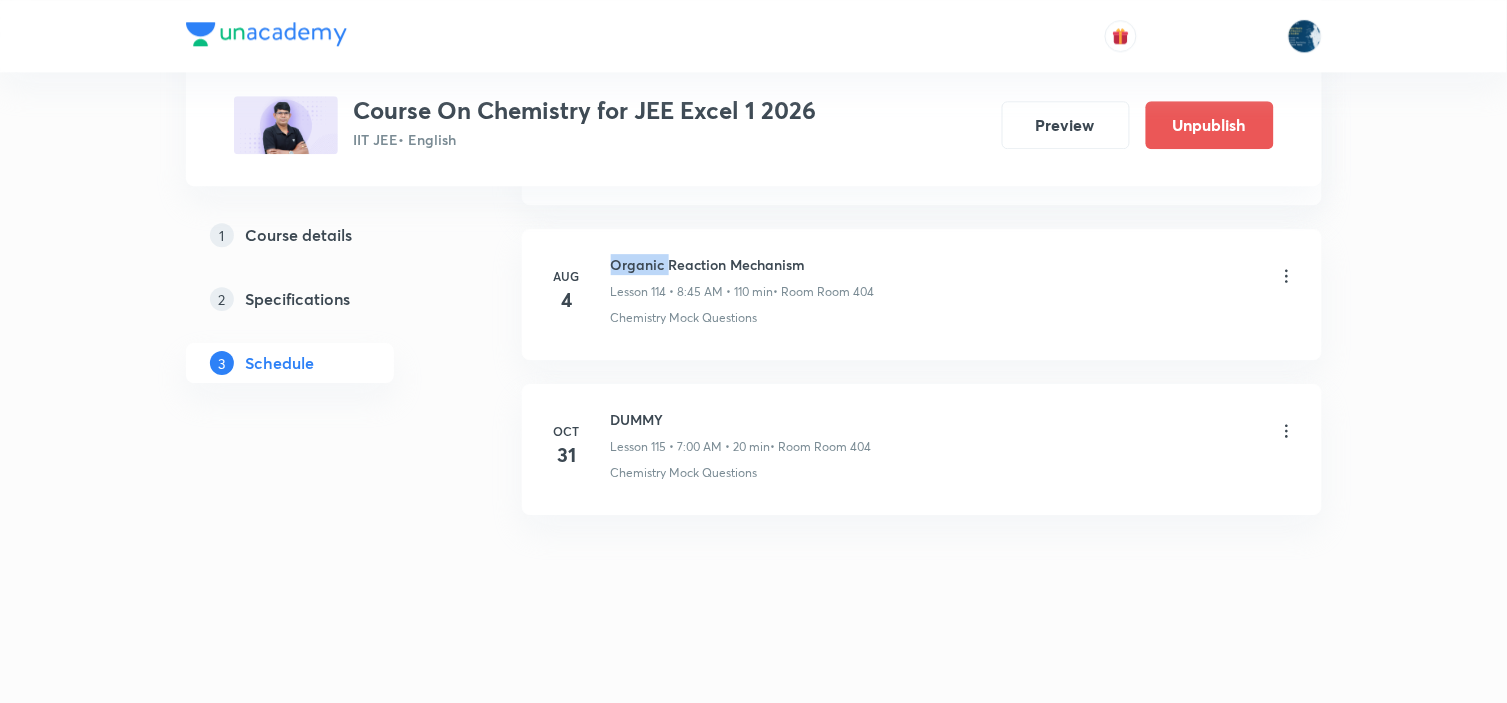 click on "Organic Reaction Mechanism" at bounding box center [743, 264] 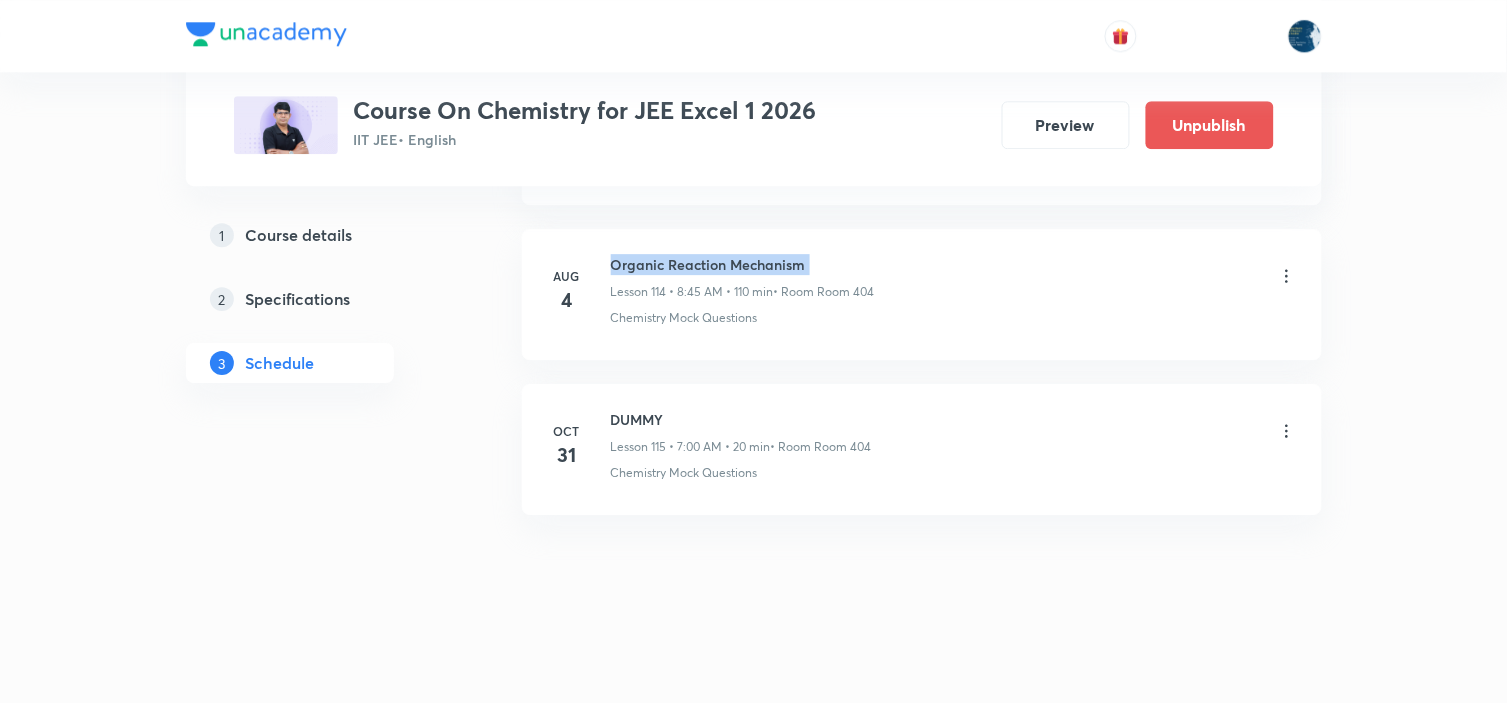 click on "Organic Reaction Mechanism" at bounding box center [743, 264] 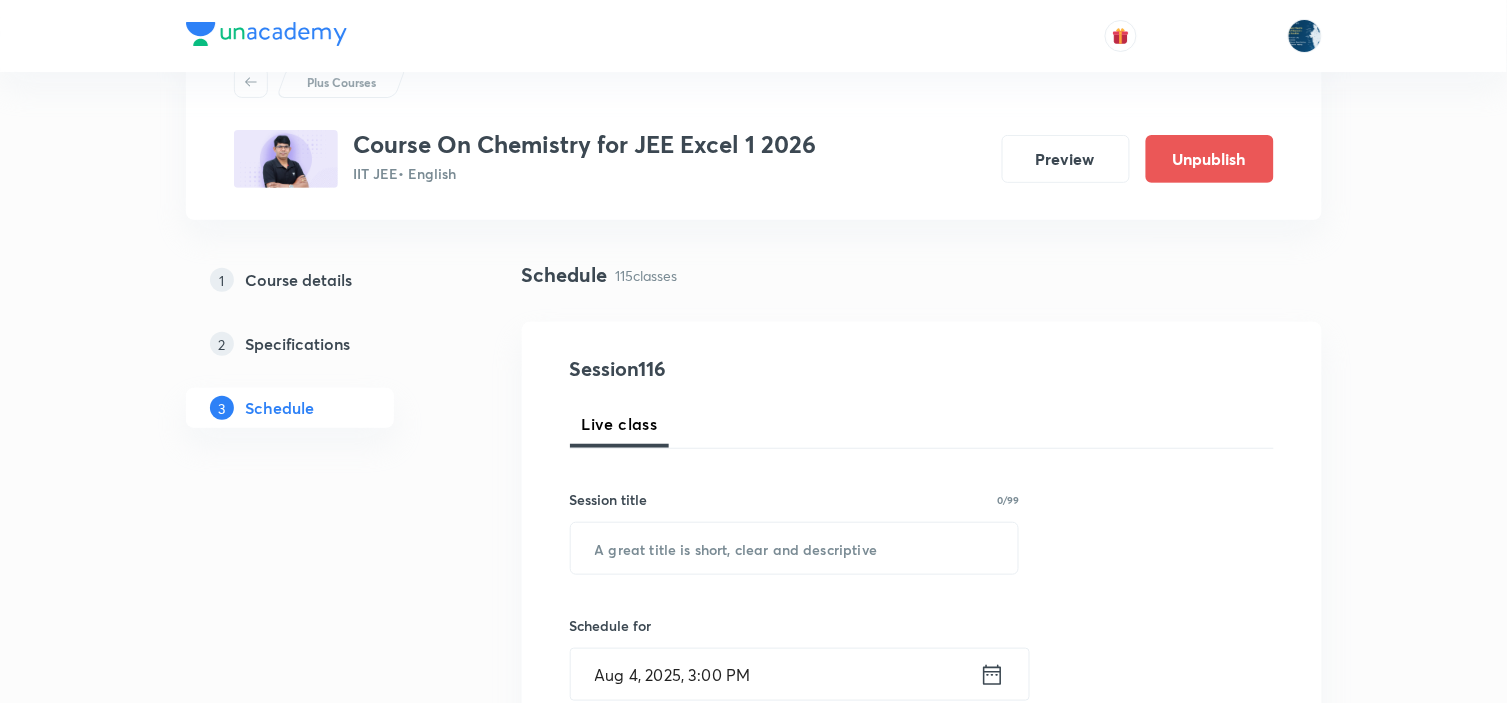 scroll, scrollTop: 222, scrollLeft: 0, axis: vertical 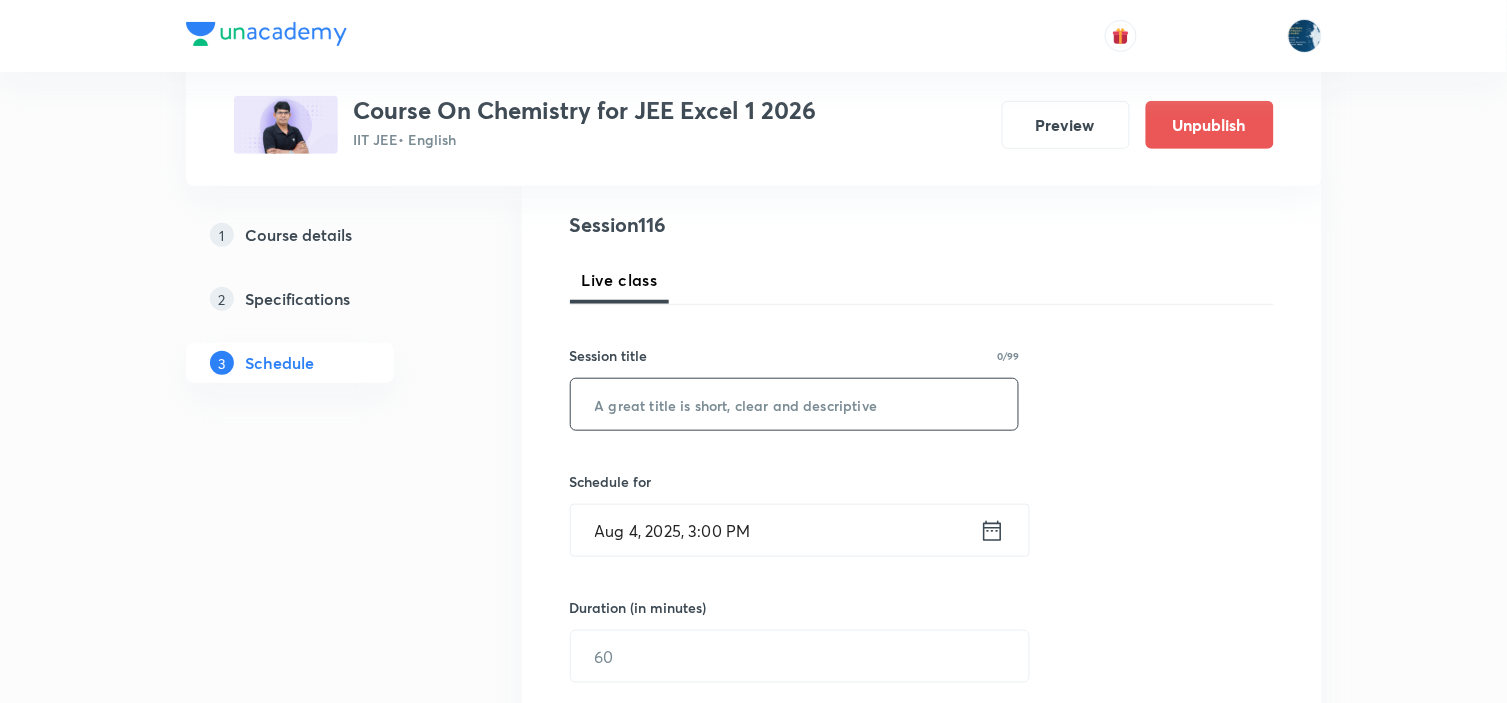 click at bounding box center (795, 404) 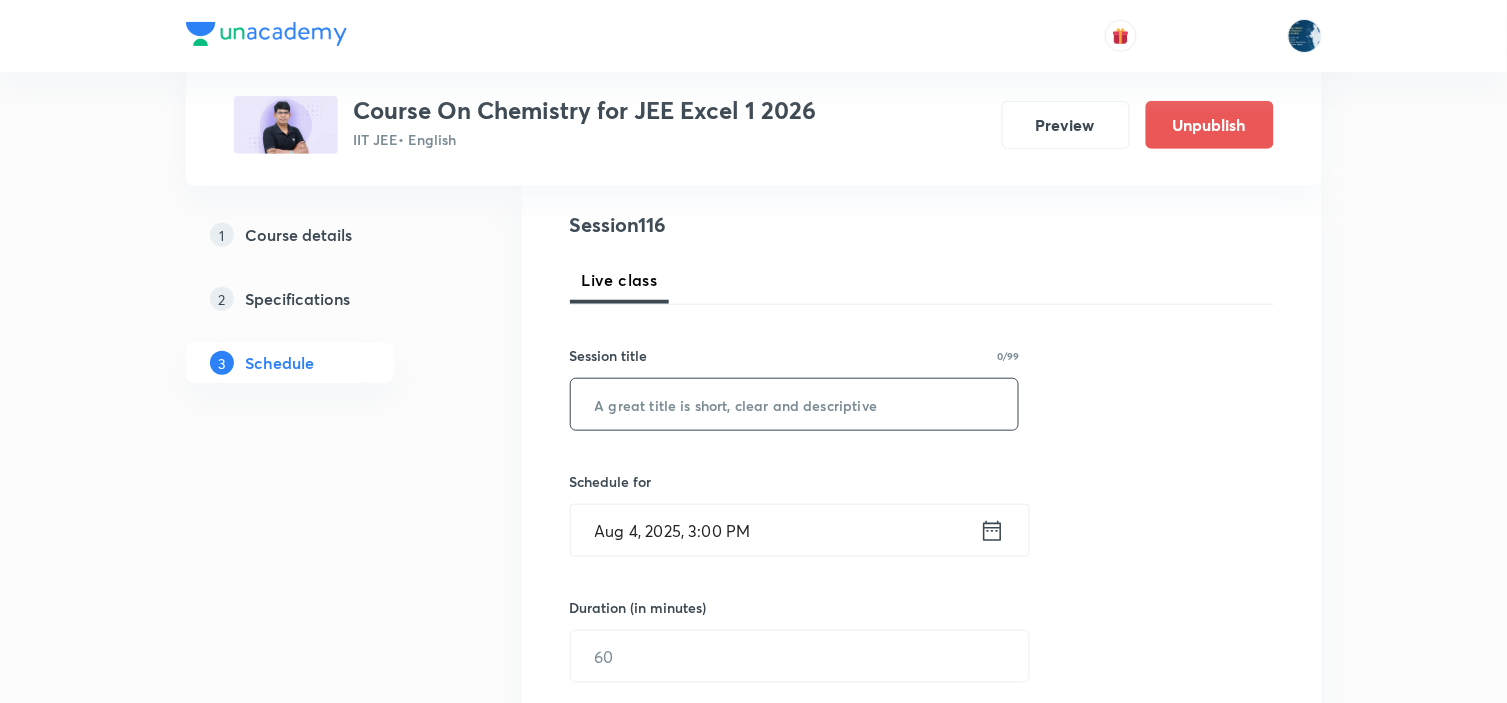 paste on "Organic Reaction Mechanism" 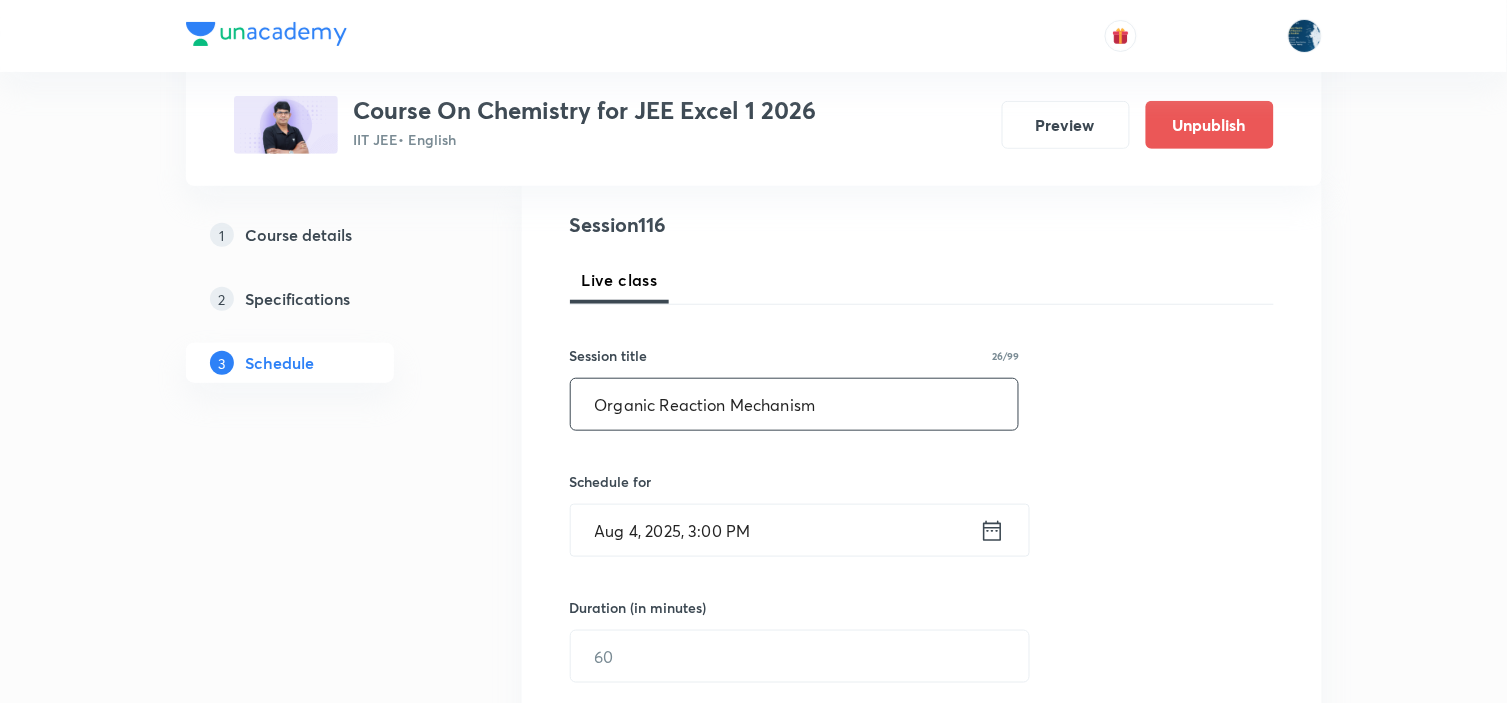 scroll, scrollTop: 333, scrollLeft: 0, axis: vertical 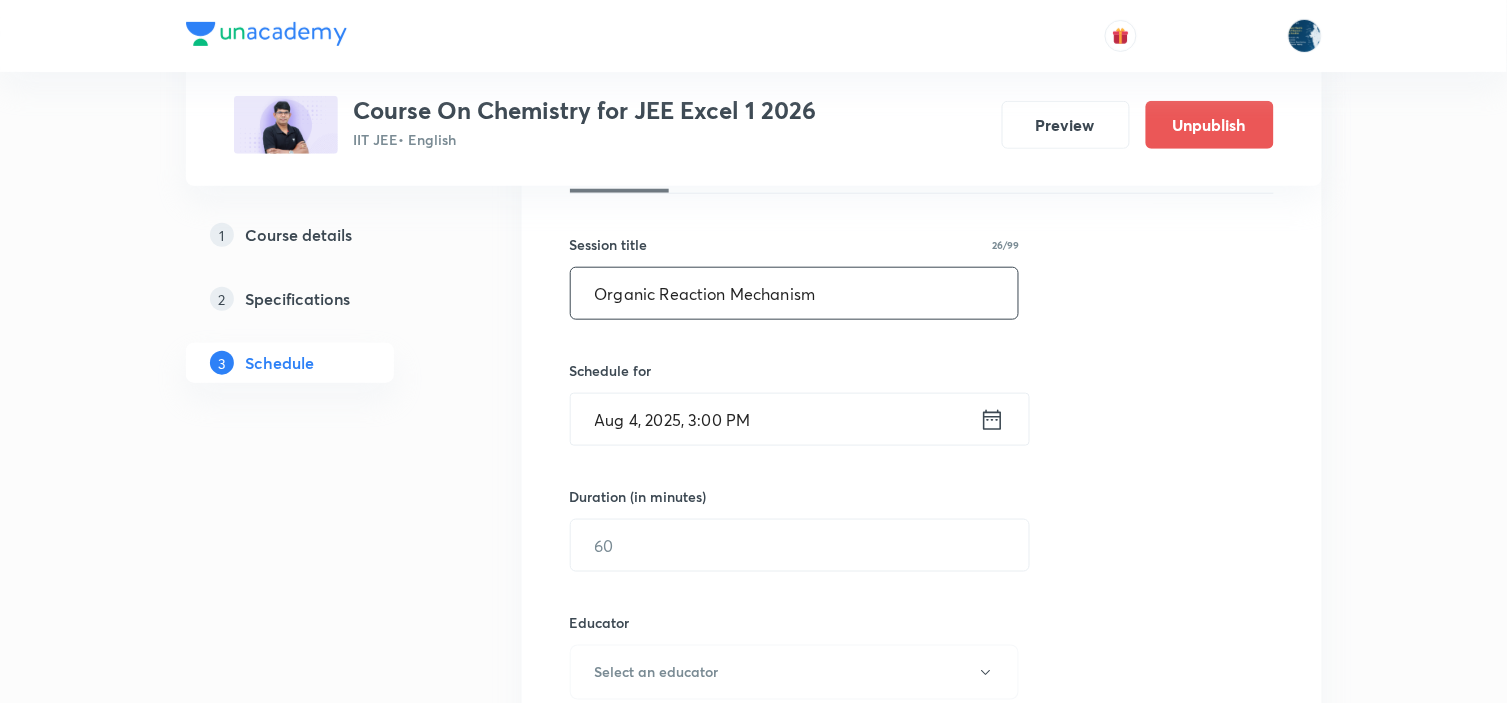 type on "Organic Reaction Mechanism" 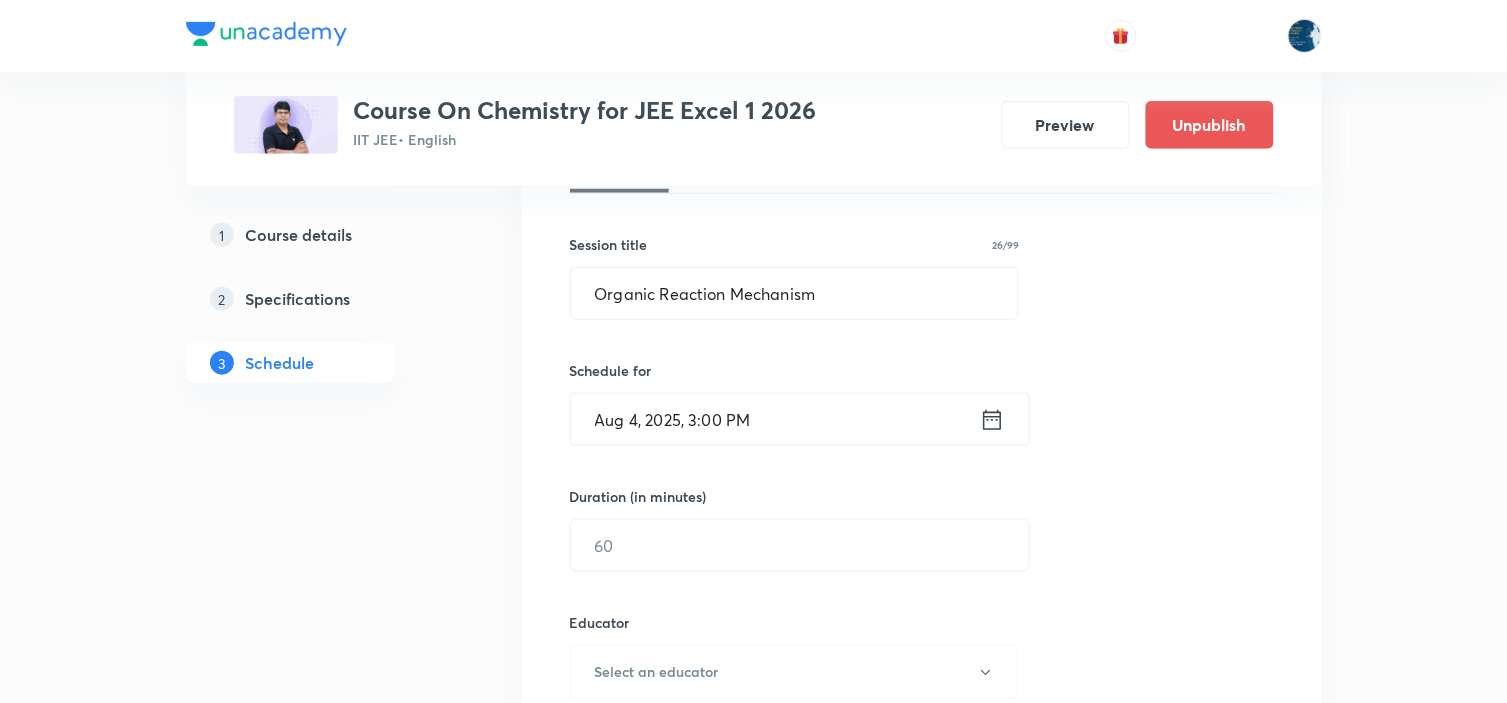 click 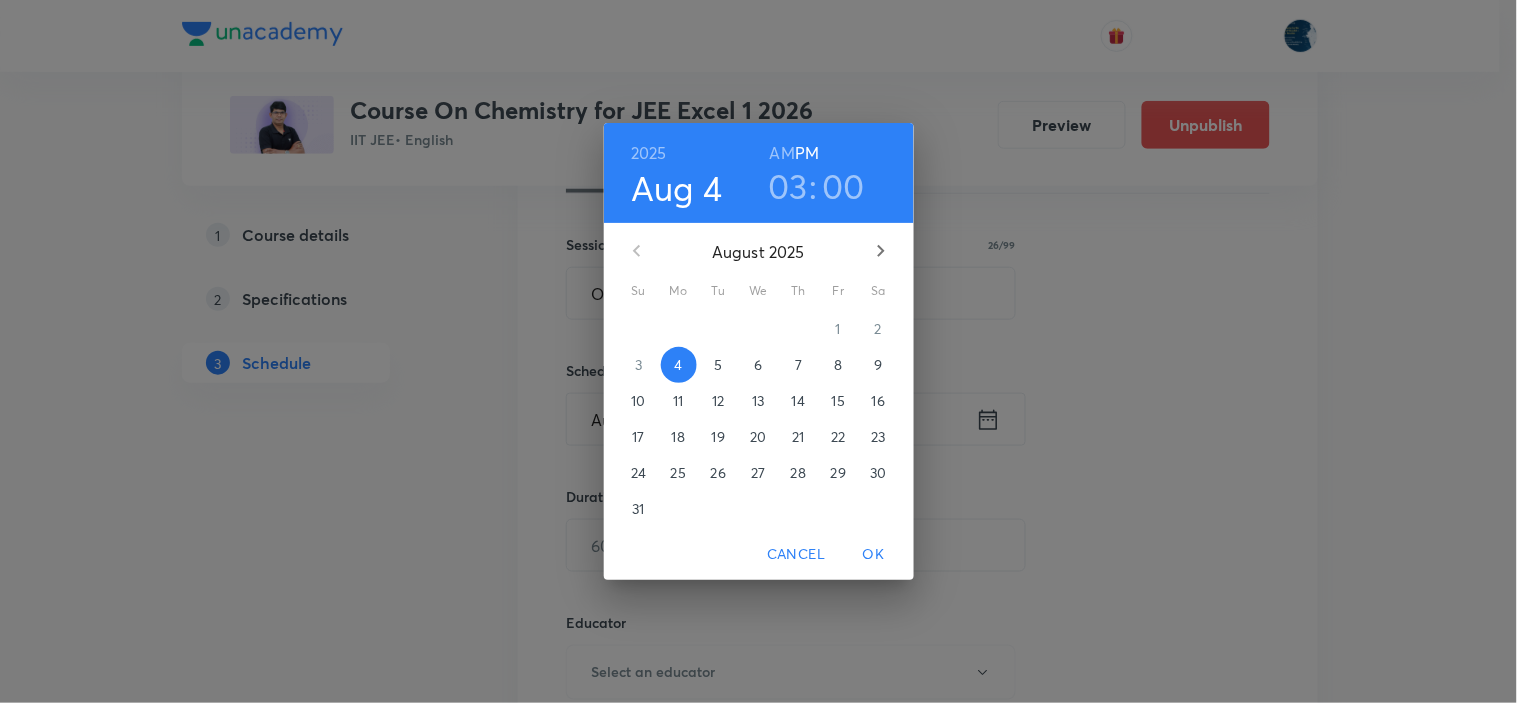 click on "5" at bounding box center [719, 365] 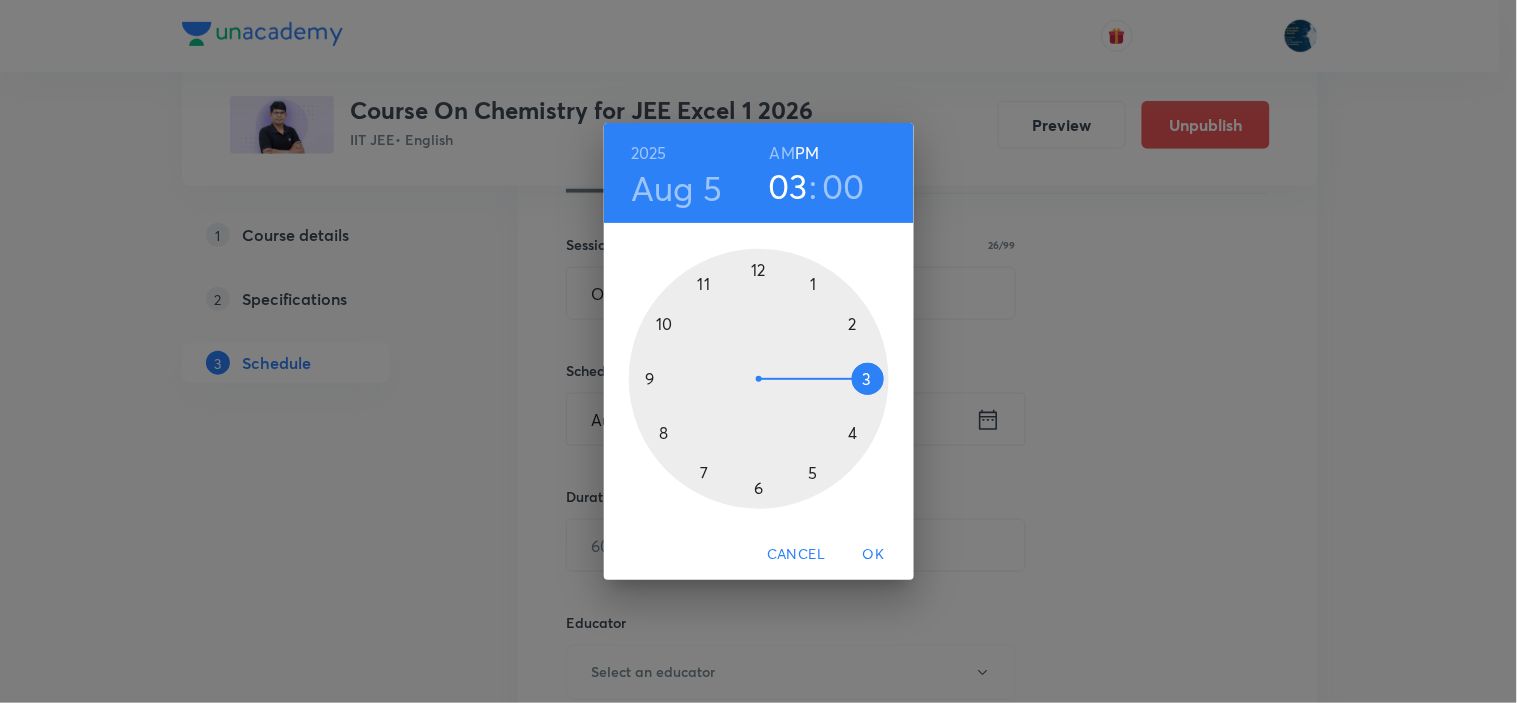 click on "AM" at bounding box center (782, 153) 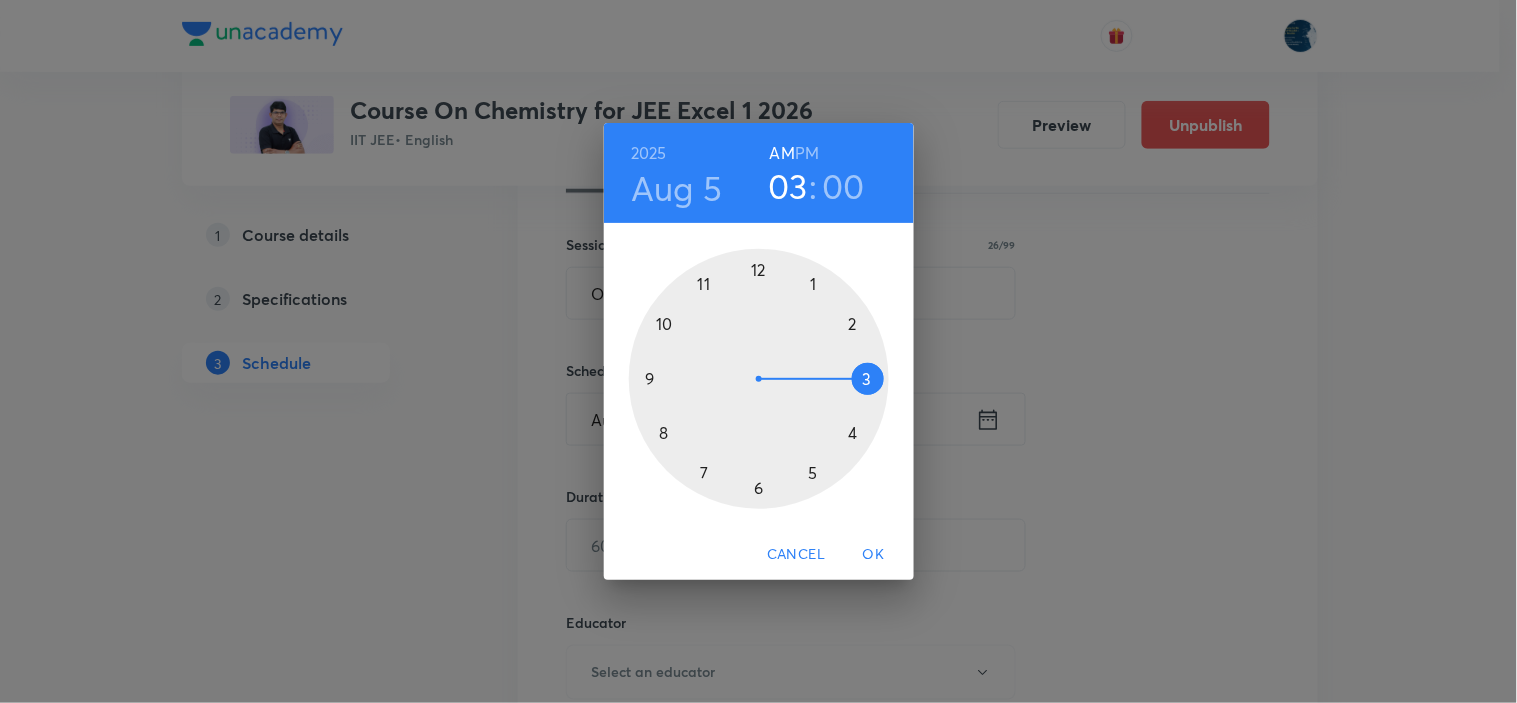 click at bounding box center [759, 379] 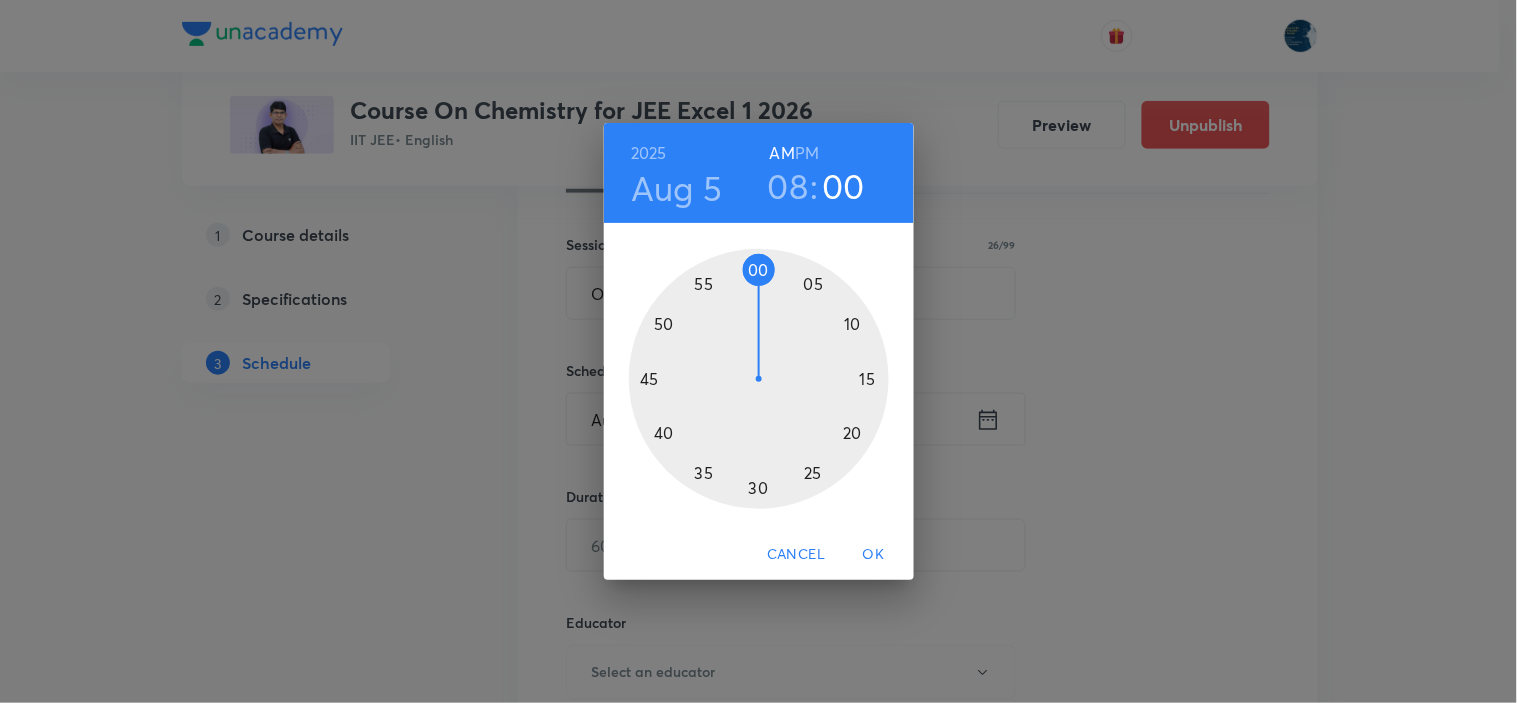 click at bounding box center [759, 379] 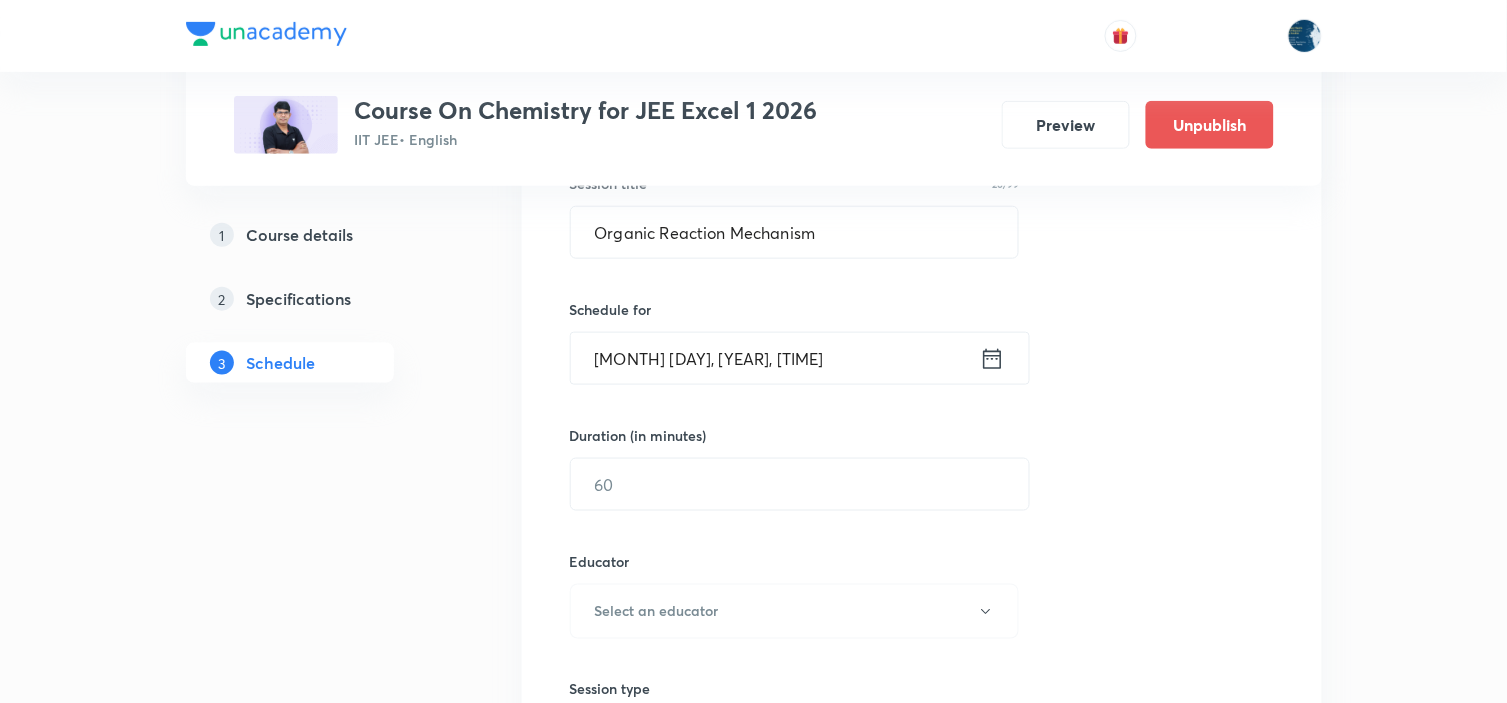 scroll, scrollTop: 444, scrollLeft: 0, axis: vertical 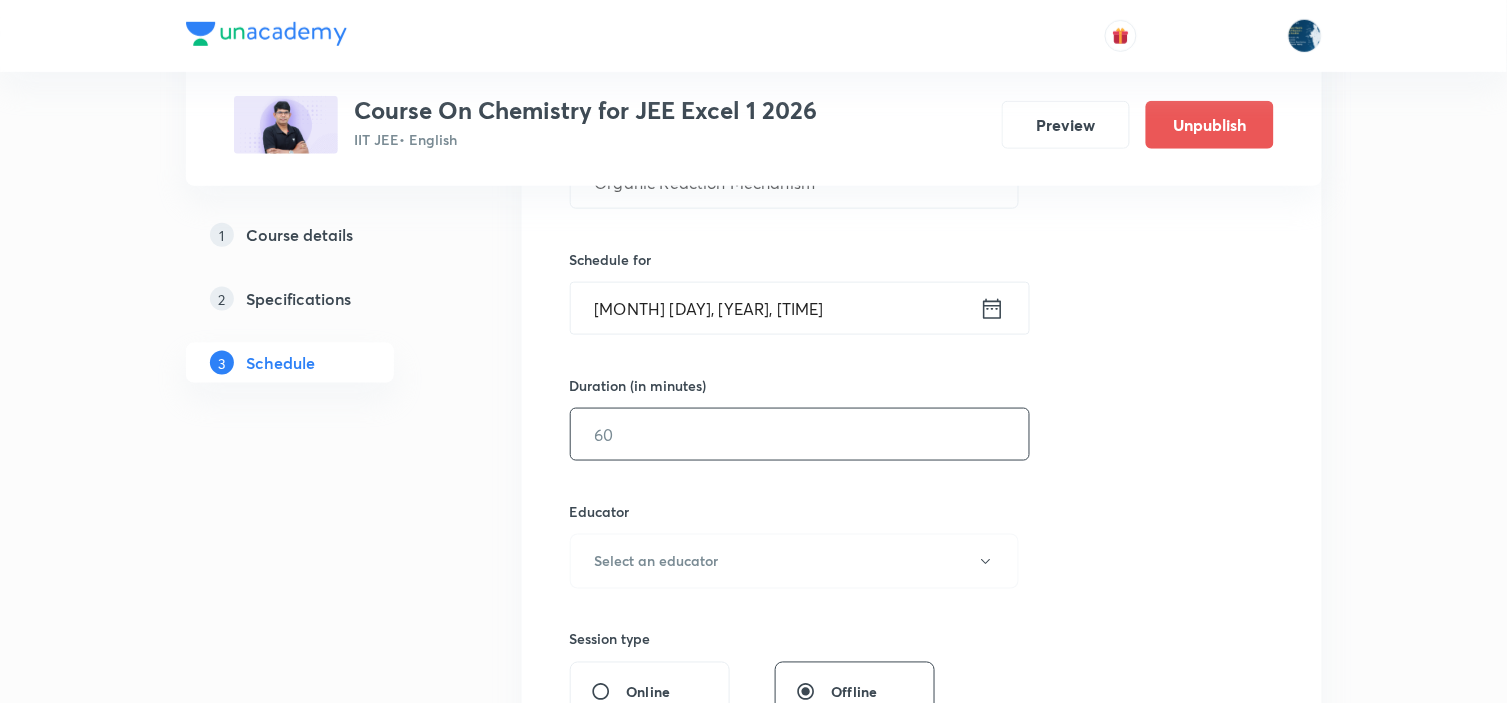 click at bounding box center [800, 434] 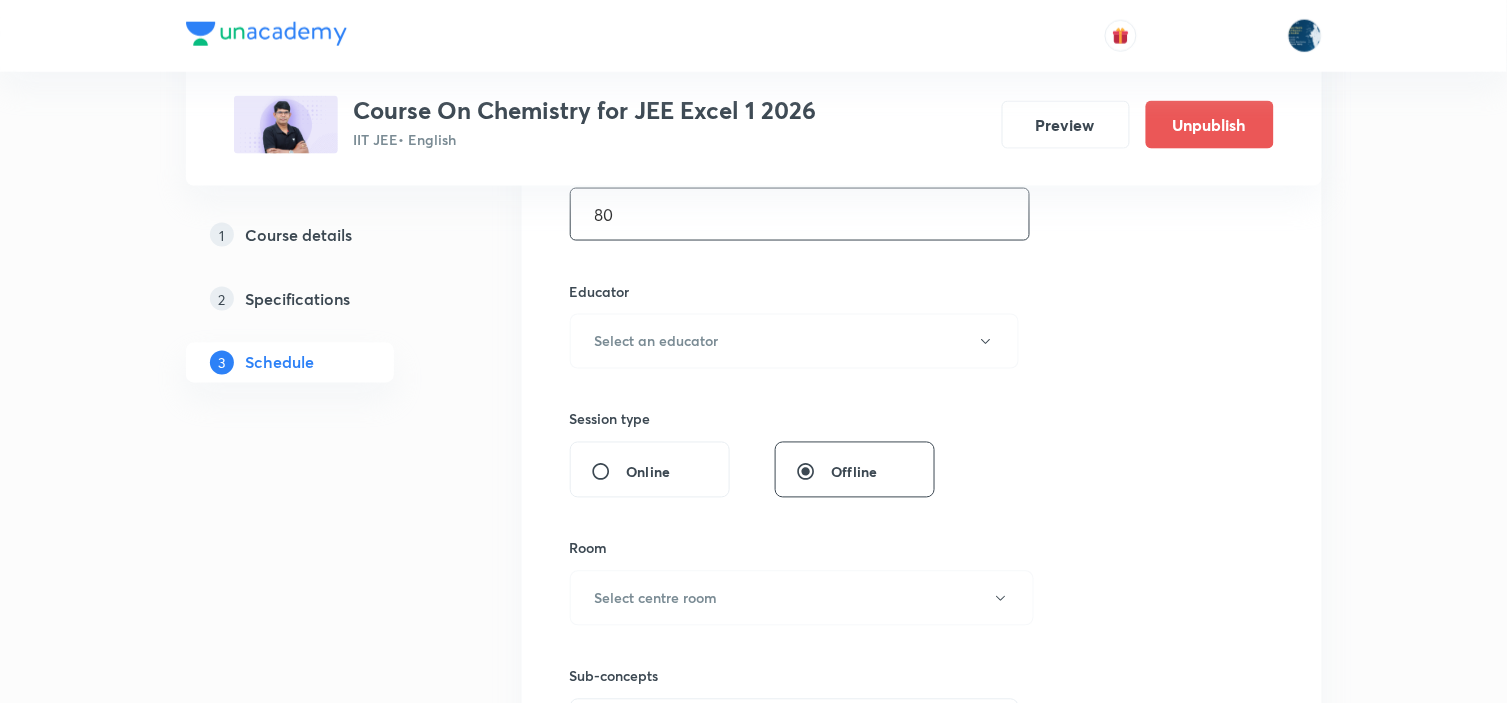 scroll, scrollTop: 666, scrollLeft: 0, axis: vertical 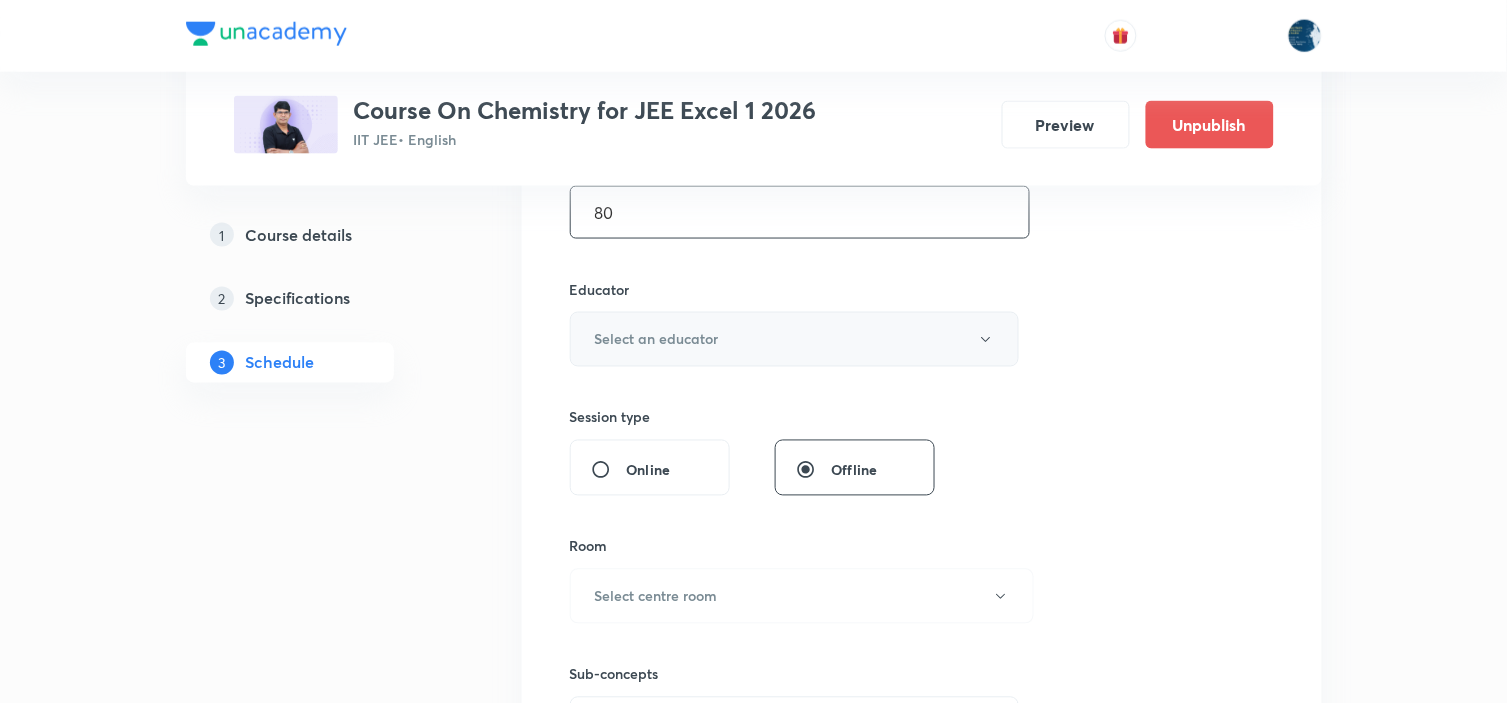 type on "80" 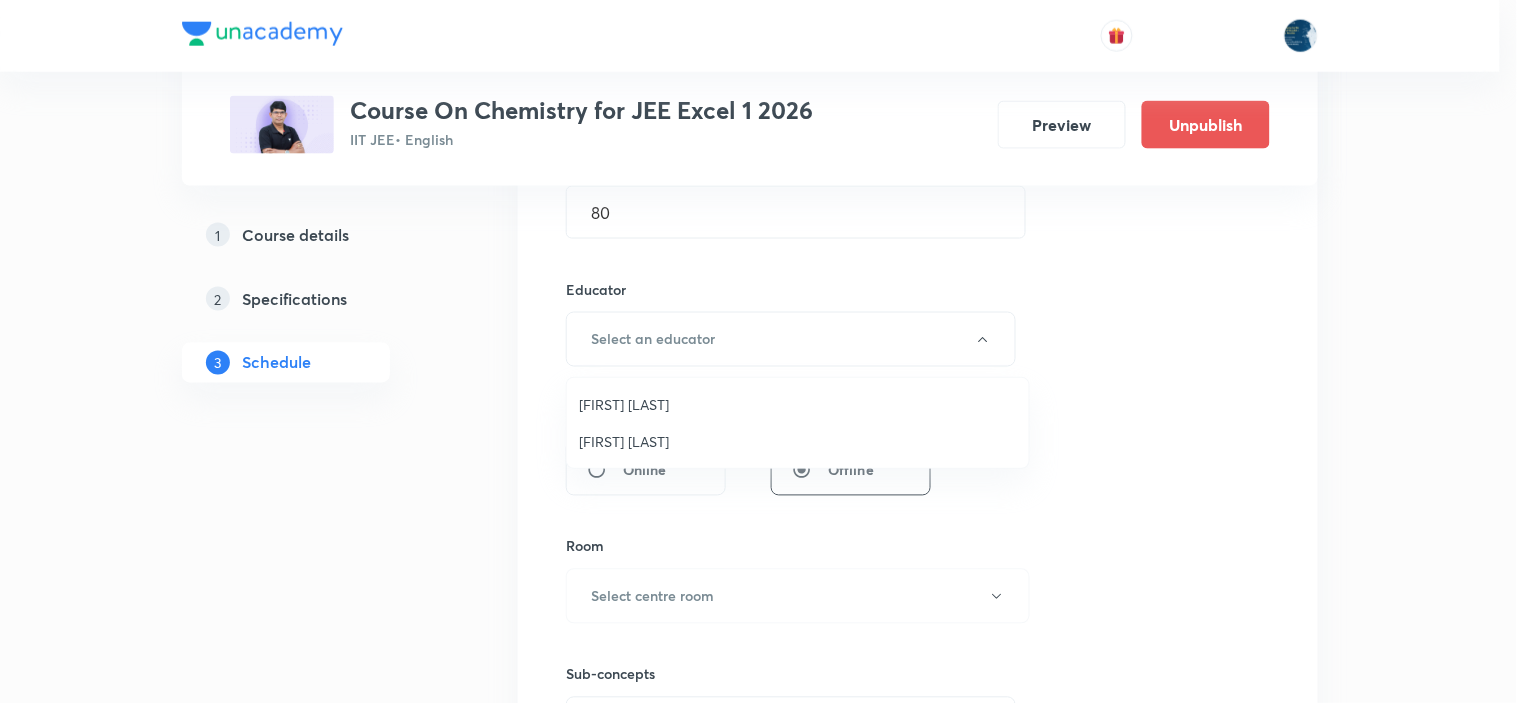 click on "Sripati Surya Dilip" at bounding box center [798, 441] 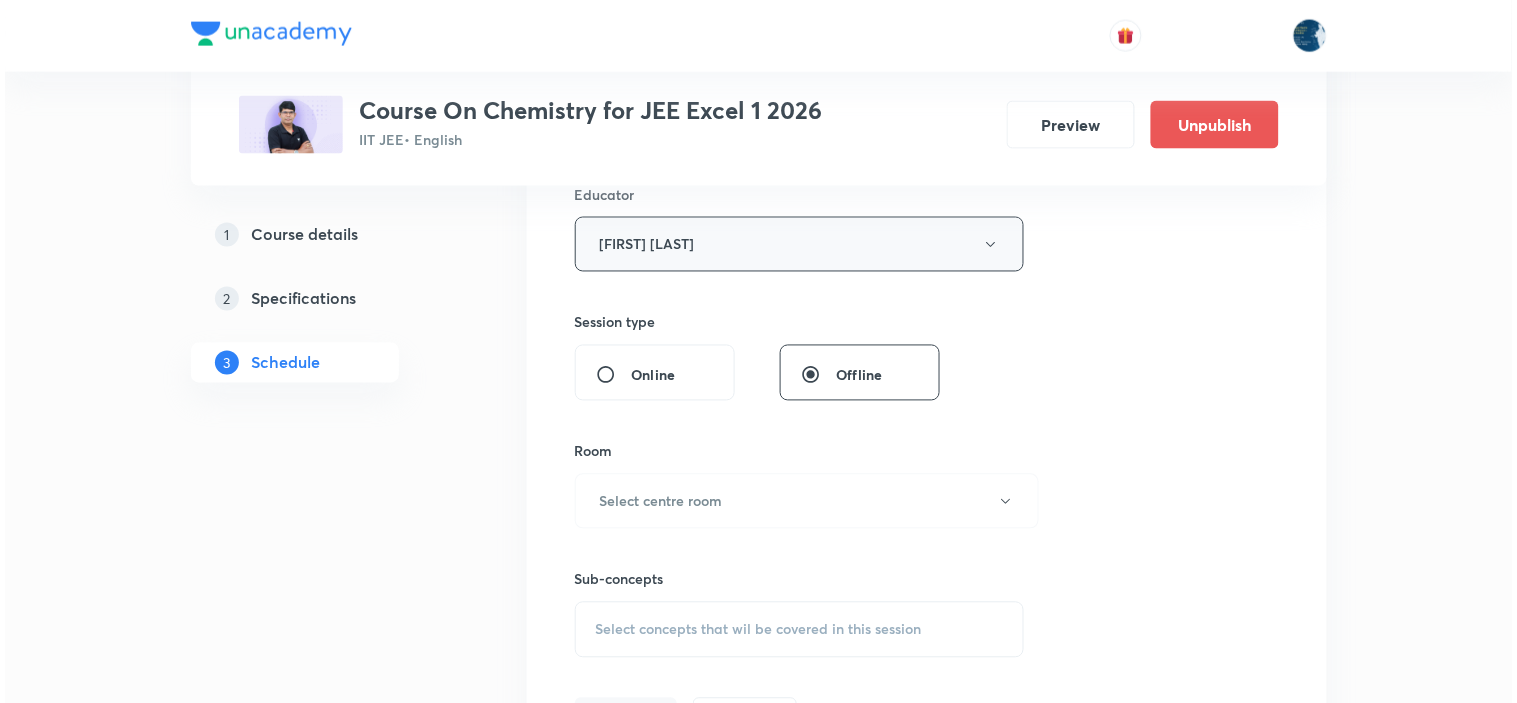 scroll, scrollTop: 888, scrollLeft: 0, axis: vertical 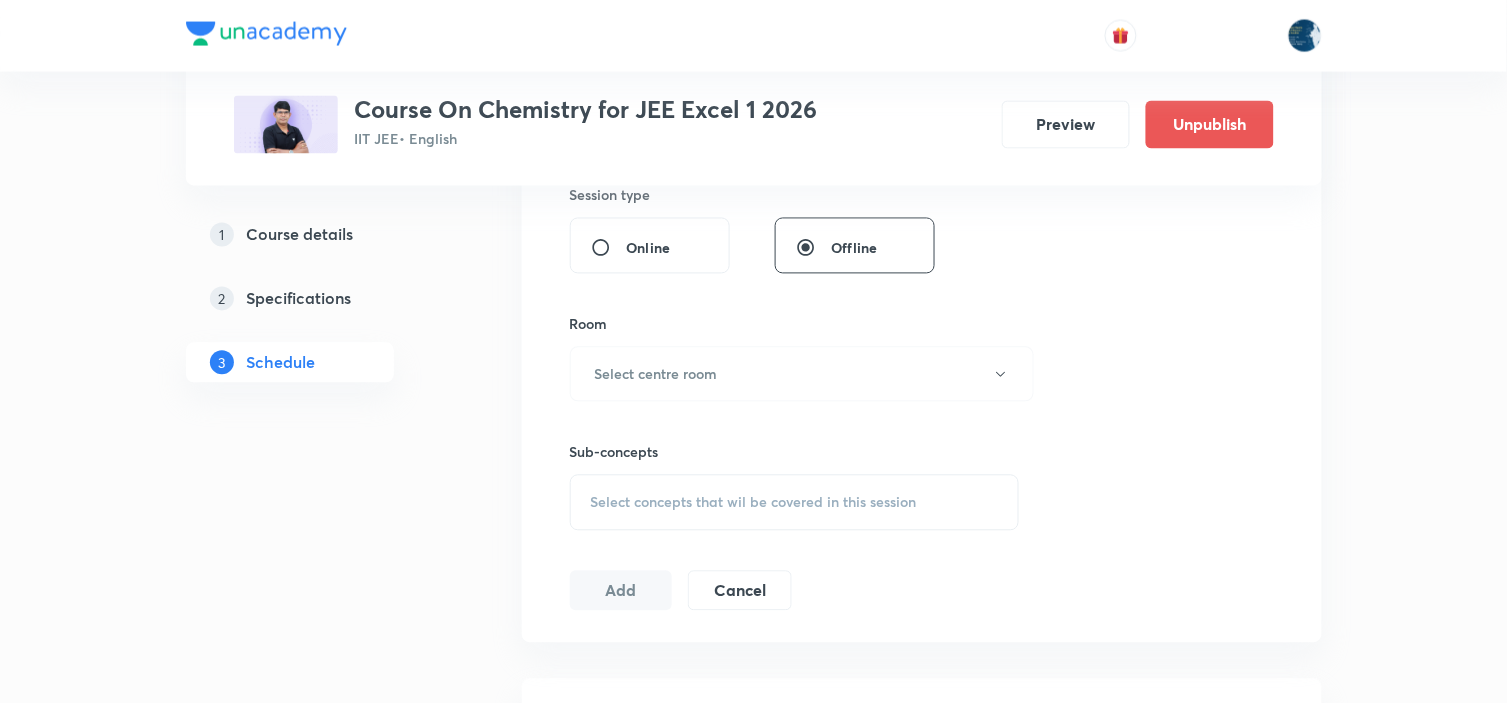 click on "Select centre room" at bounding box center [802, 374] 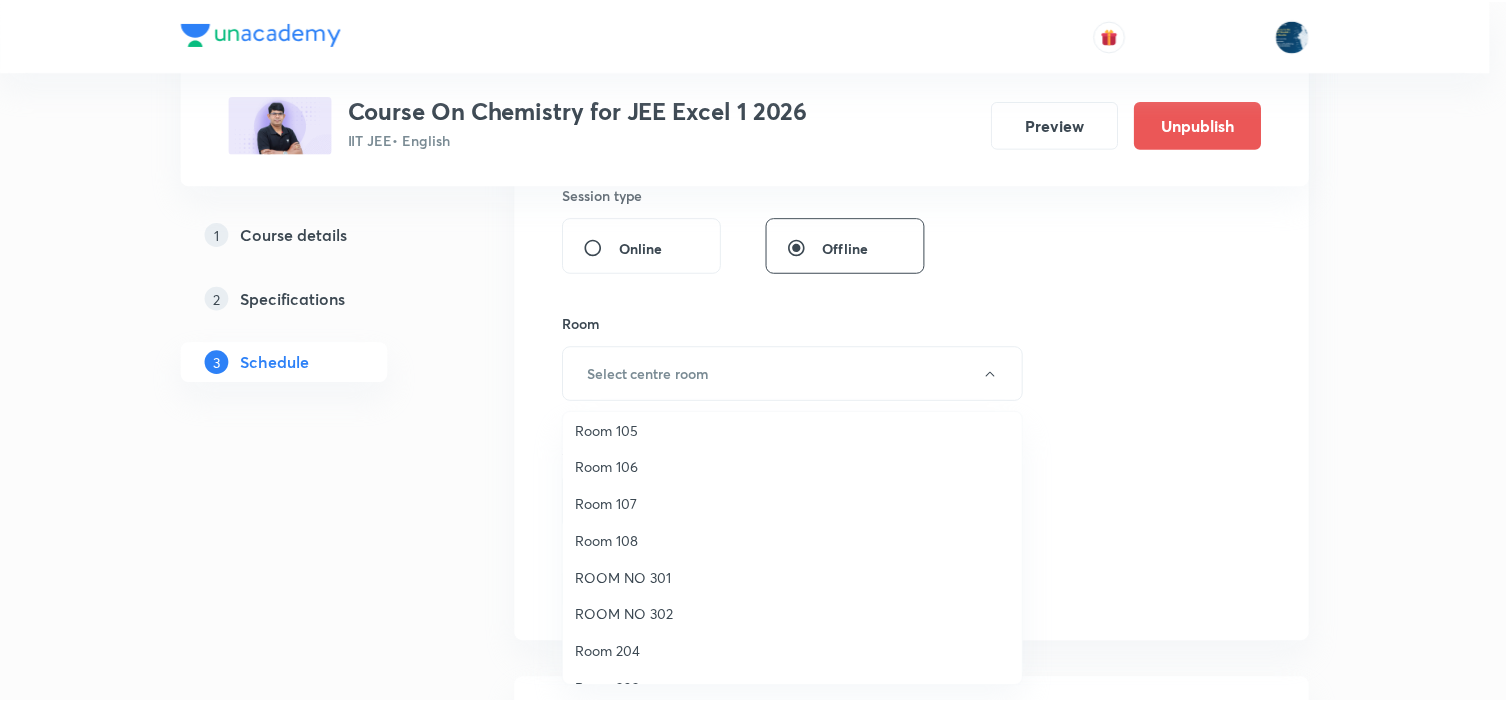 scroll, scrollTop: 371, scrollLeft: 0, axis: vertical 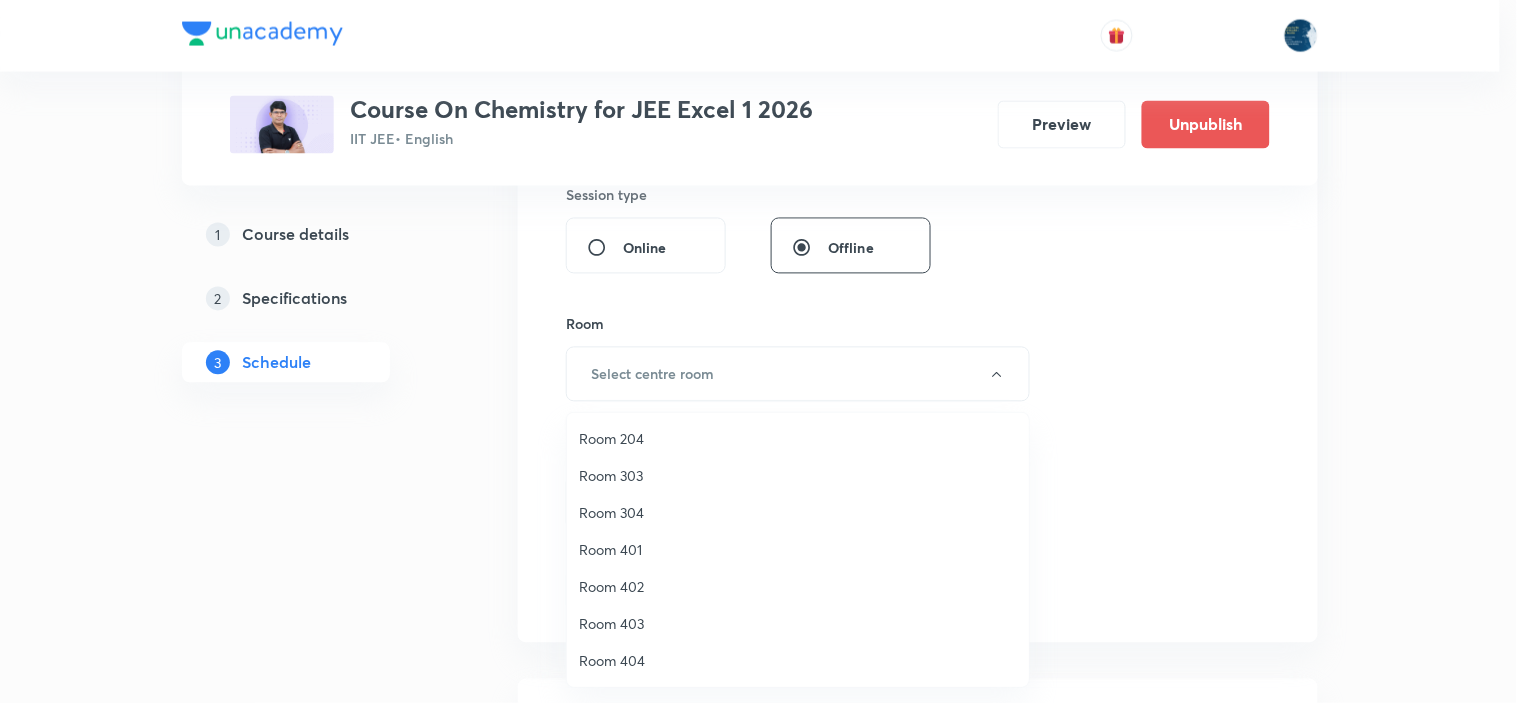 click on "Room 404" at bounding box center (798, 660) 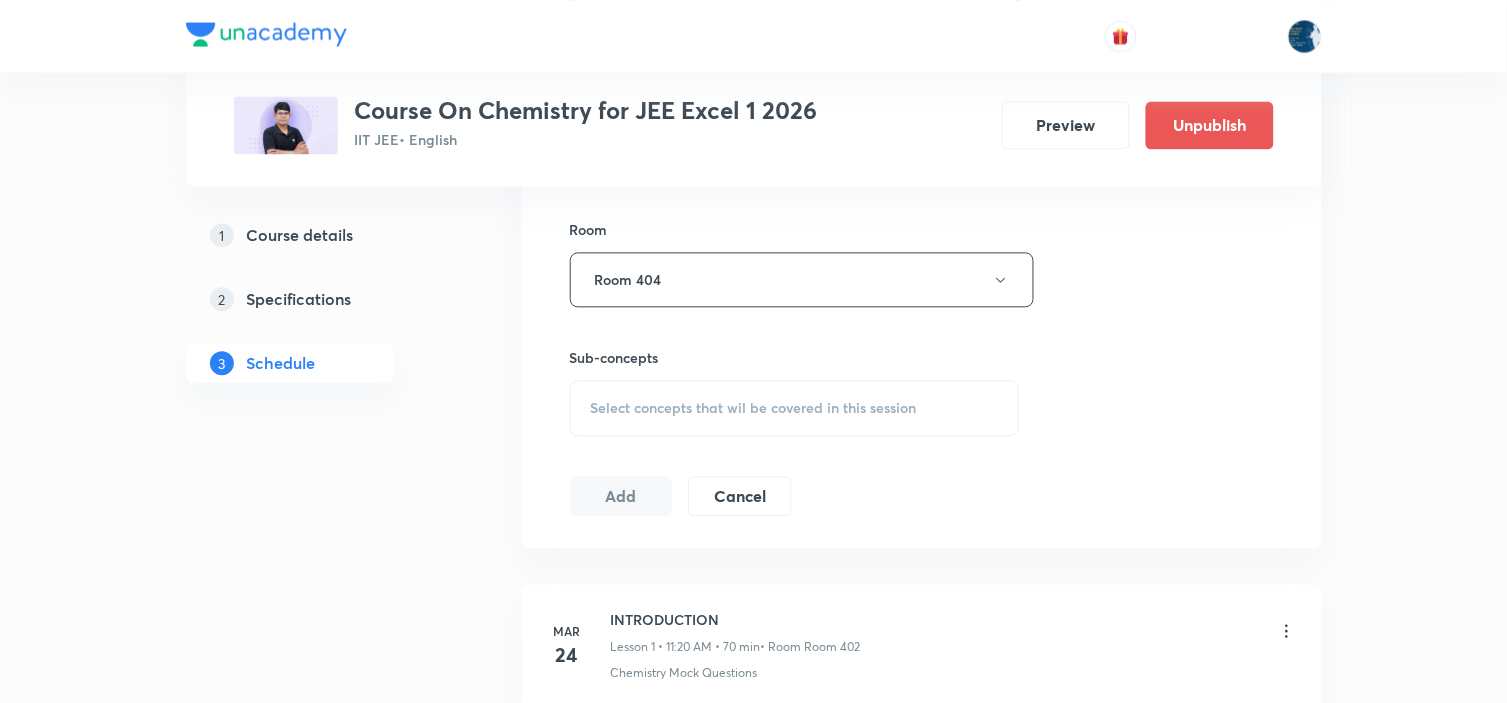 scroll, scrollTop: 1111, scrollLeft: 0, axis: vertical 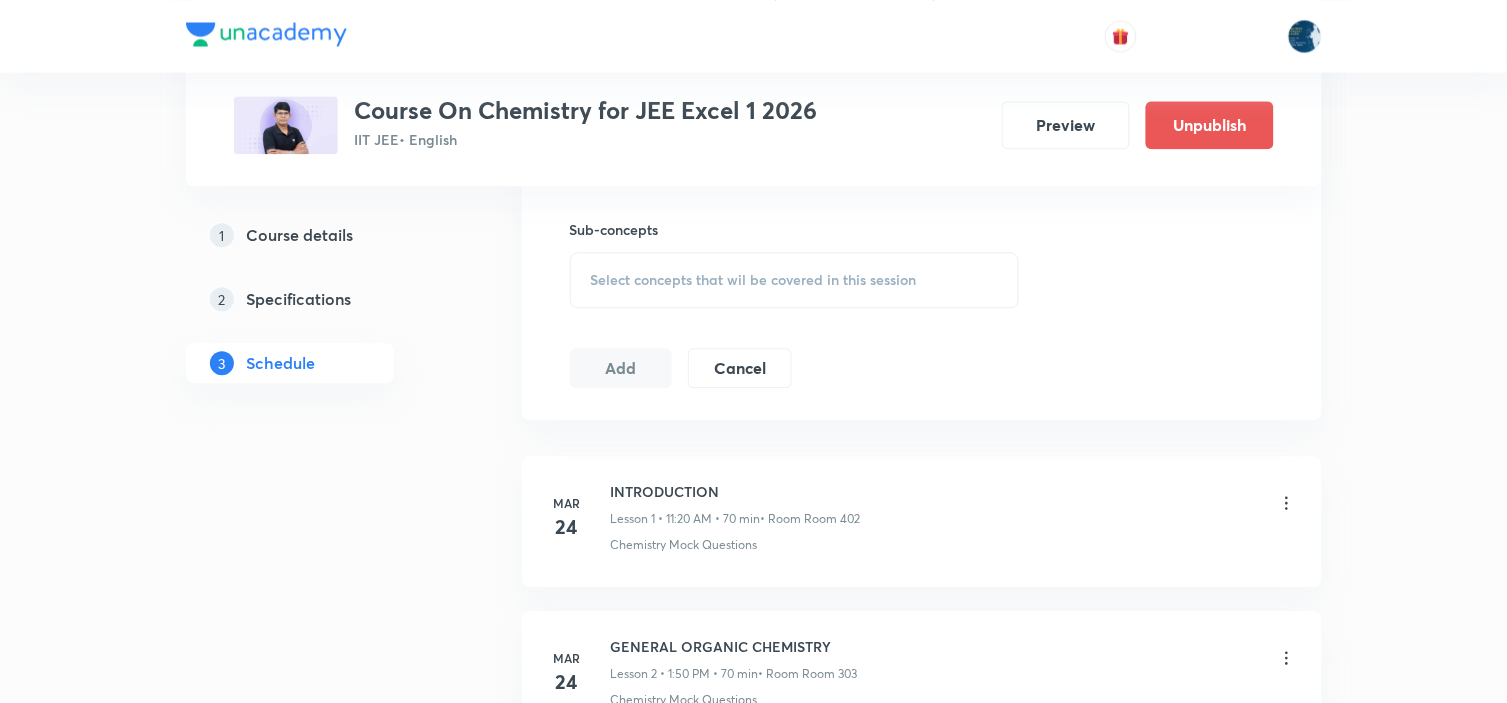 click on "Select concepts that wil be covered in this session" at bounding box center (754, 280) 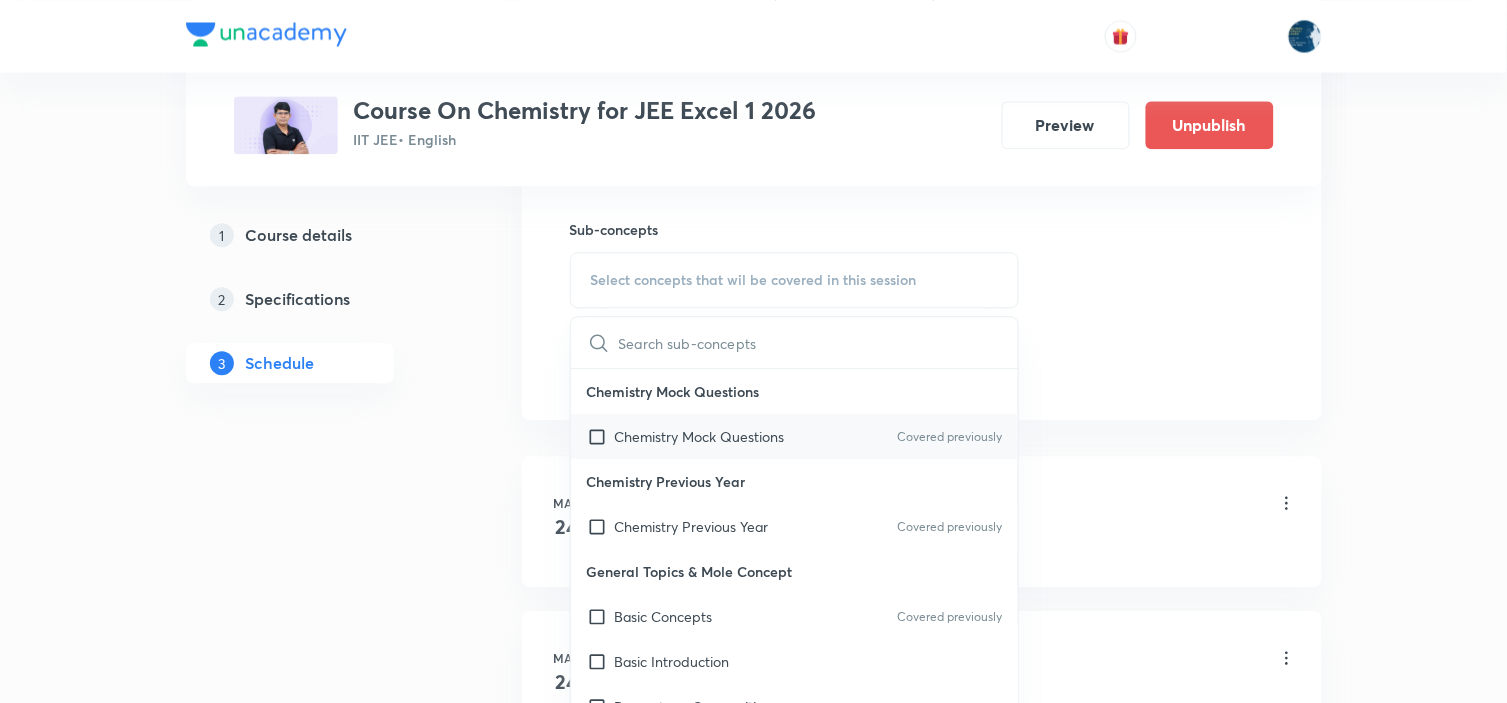 click on "Chemistry Mock Questions Covered previously" at bounding box center (795, 436) 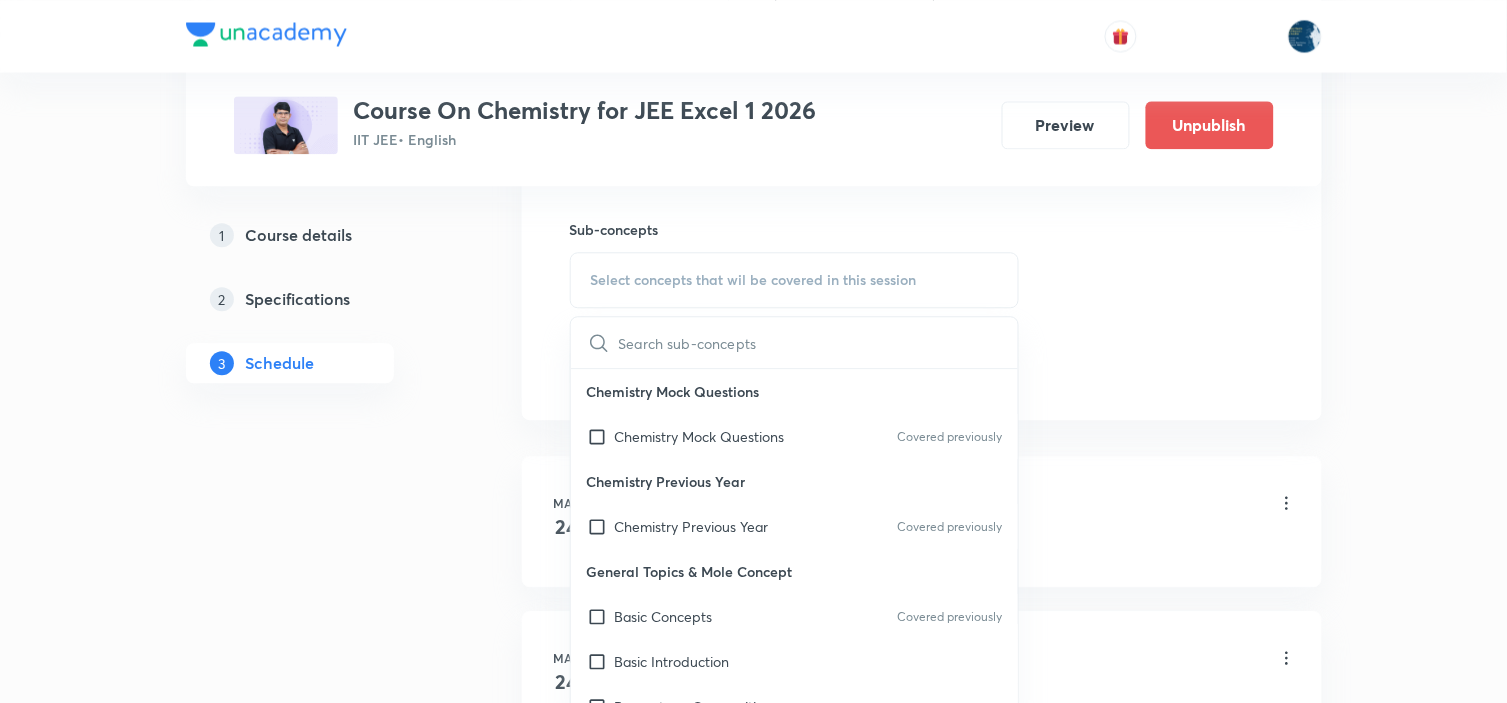 checkbox on "true" 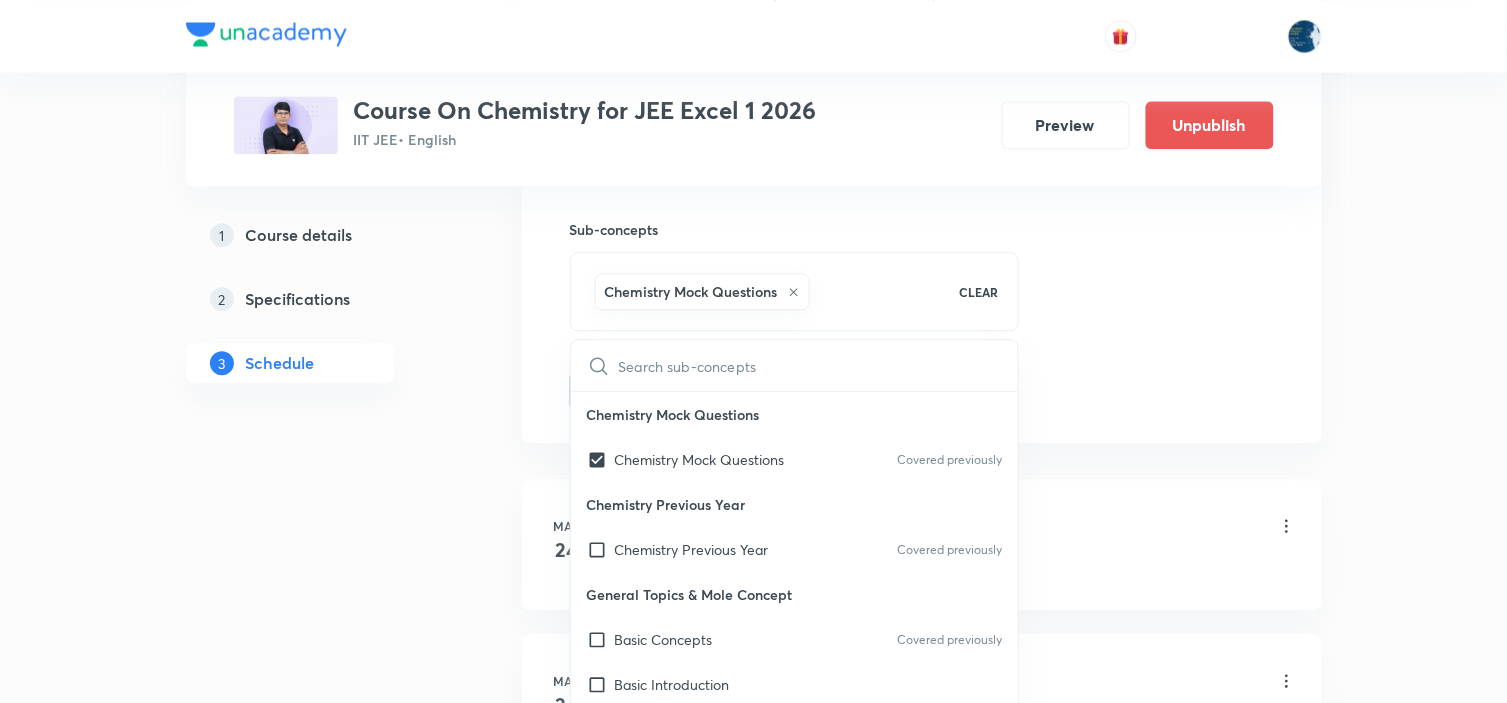 click on "Session  116 Live class Session title 26/99 Organic Reaction Mechanism ​ Schedule for Aug 5, 2025, 8:40 AM ​ Duration (in minutes) 80 ​ Educator Sripati Surya Dilip   Session type Online Offline Room Room 404 Sub-concepts Chemistry Mock Questions CLEAR ​ Chemistry Mock Questions Chemistry Mock Questions Covered previously Chemistry Previous Year Chemistry Previous Year Covered previously General Topics & Mole Concept Basic Concepts Covered previously Basic Introduction Percentage Composition Stoichiometry Principle of Atom Conservation (POAC) Relation between Stoichiometric Quantities Application of Mole Concept: Gravimetric Analysis Different Laws Formula and Composition Concentration Terms Some basic concepts of Chemistry Atomic Structure Discovery Of Electron Some Prerequisites of Physics Discovery Of Protons And Neutrons Atomic Models and Theories  Representation Of Atom With Electrons And Neutrons Nature of Waves Nature Of Electromagnetic Radiation Planck’S Quantum Theory Photoelectric Effect" at bounding box center [922, -134] 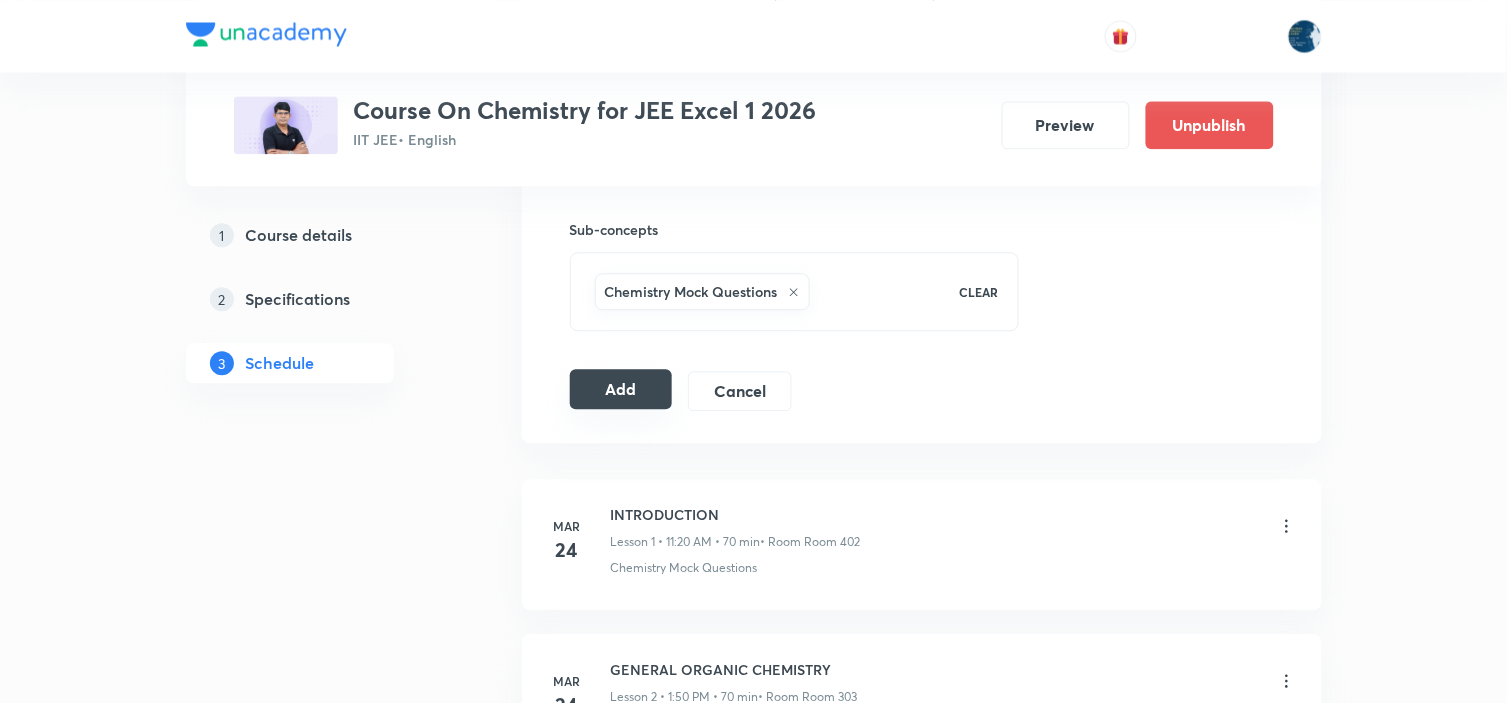 click on "Add" at bounding box center (621, 389) 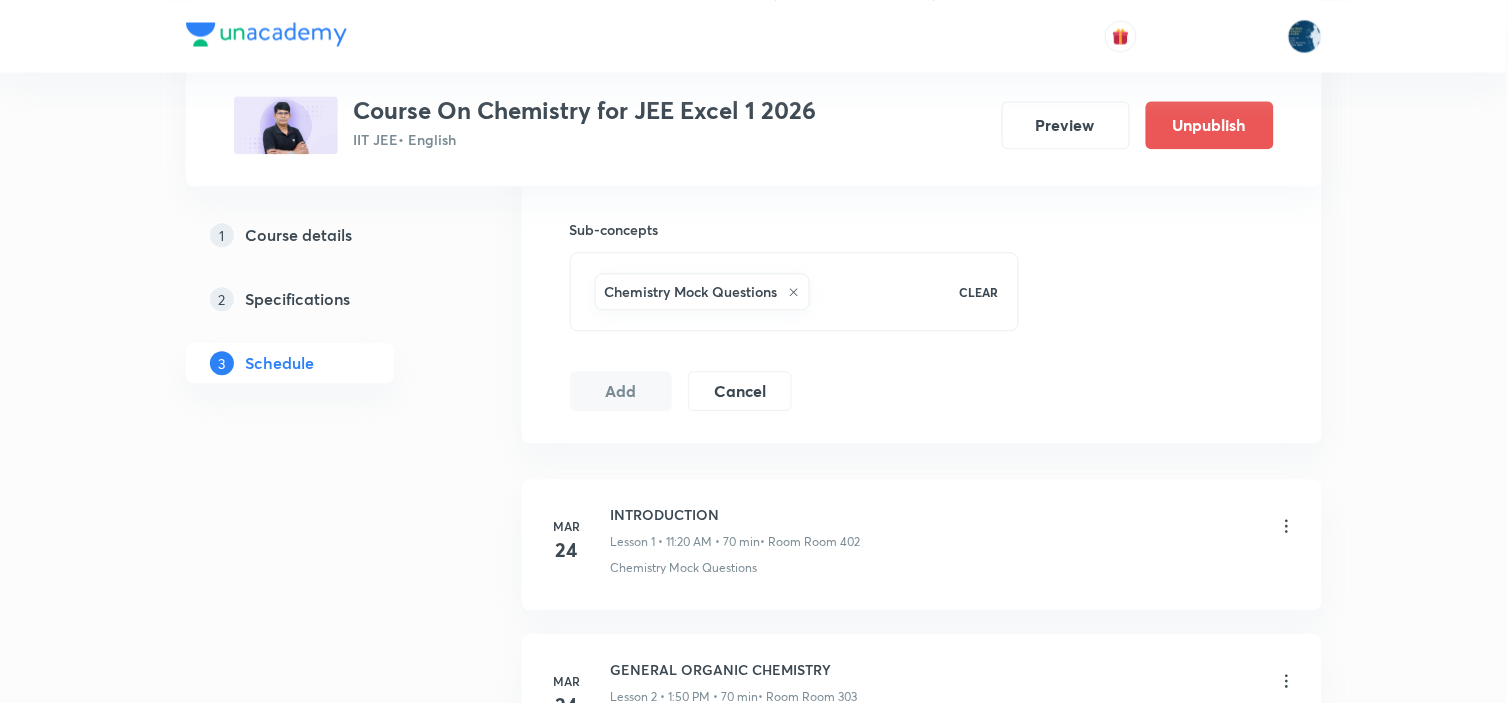 type 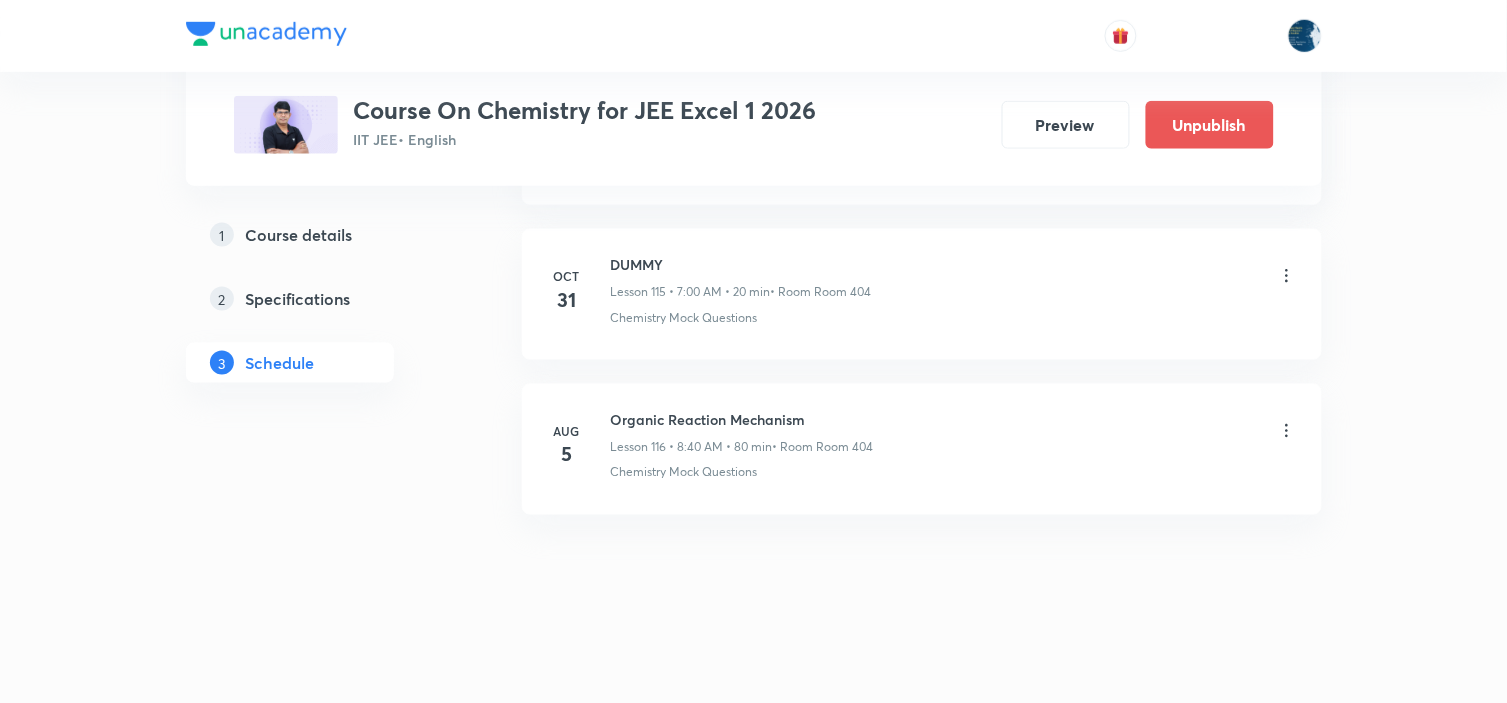 scroll, scrollTop: 17981, scrollLeft: 0, axis: vertical 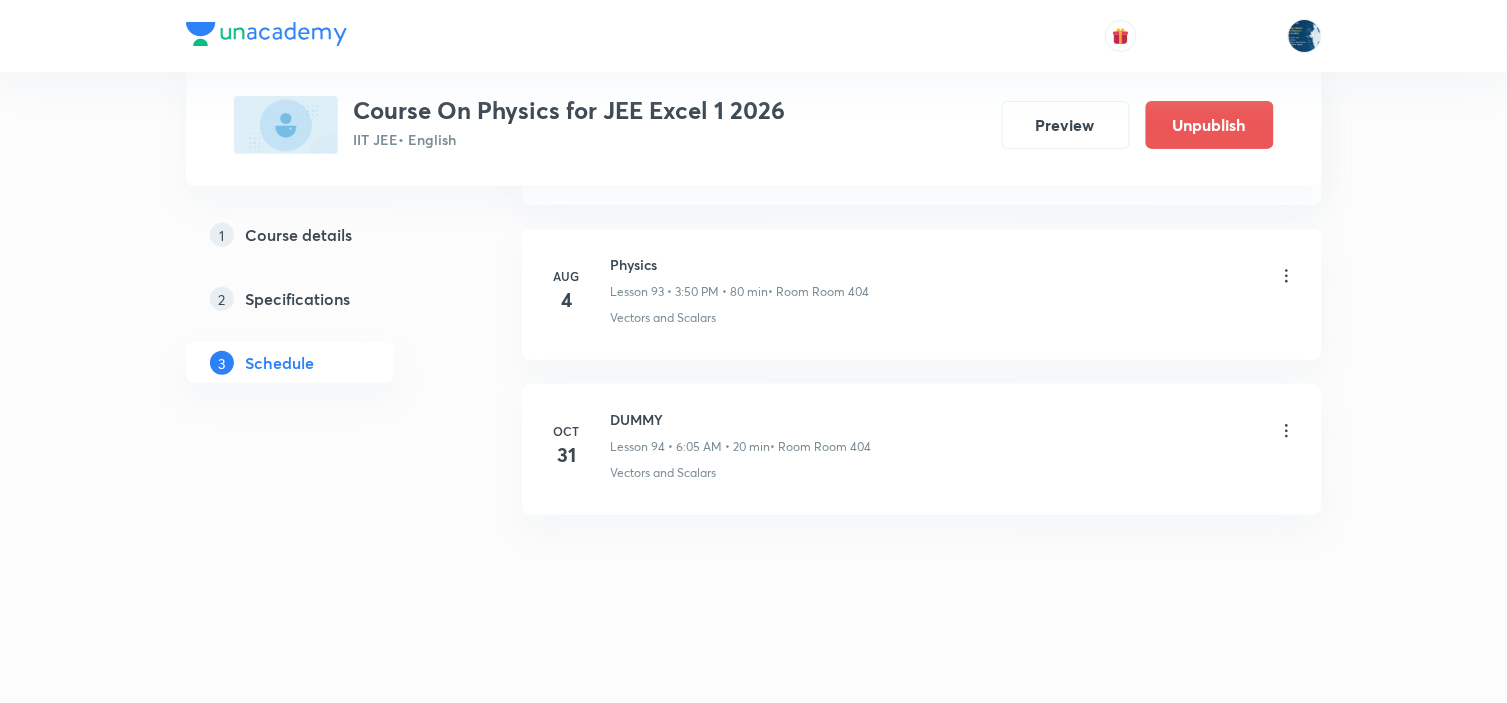 click on "Physics" at bounding box center [740, 264] 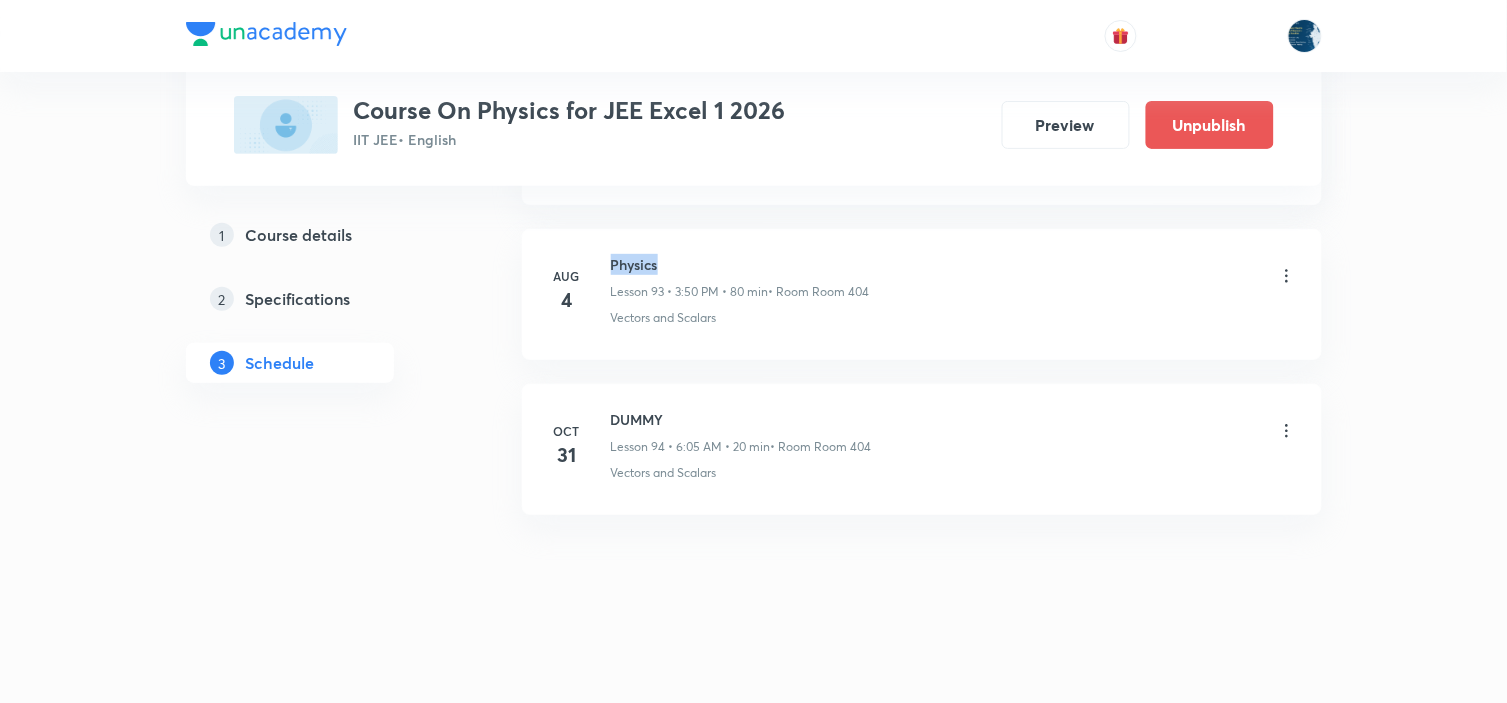 click on "Physics" at bounding box center [740, 264] 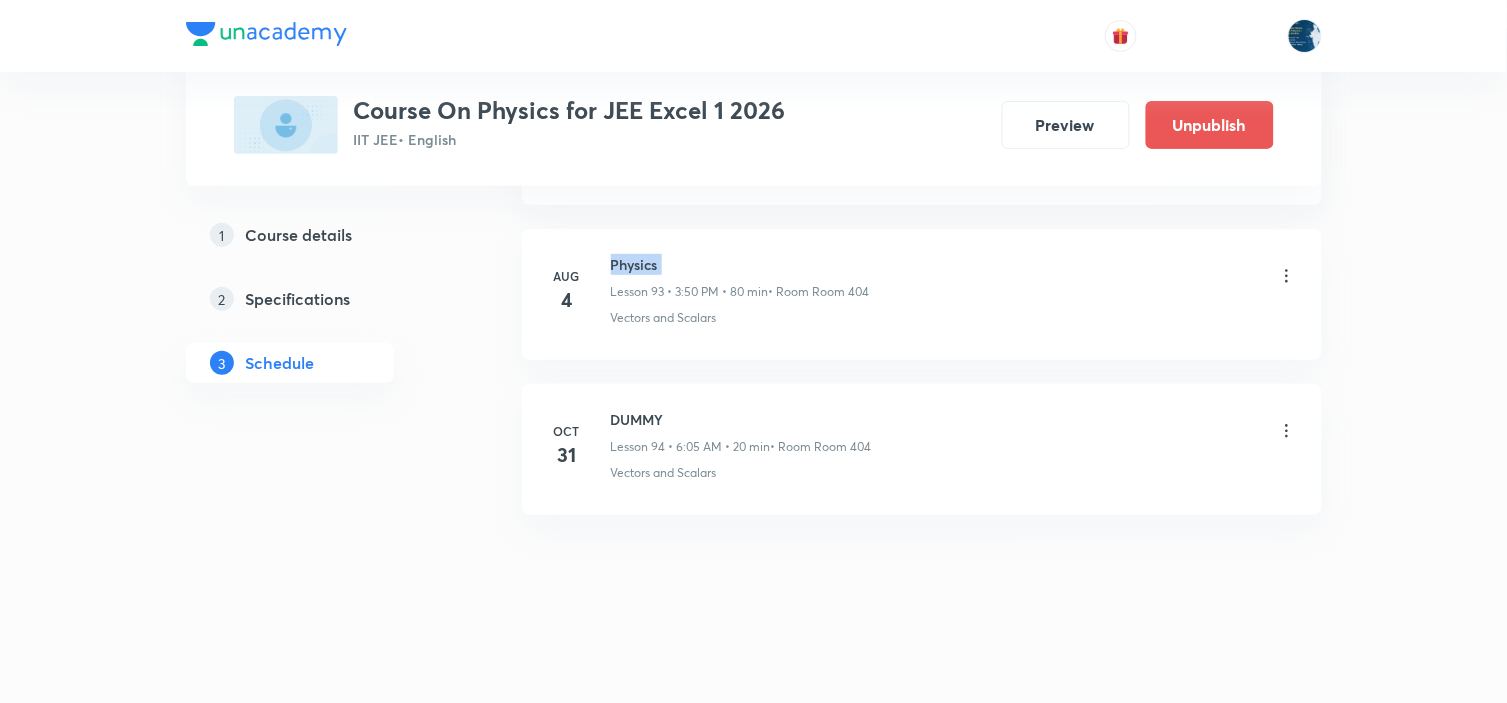 click on "Physics" at bounding box center (740, 264) 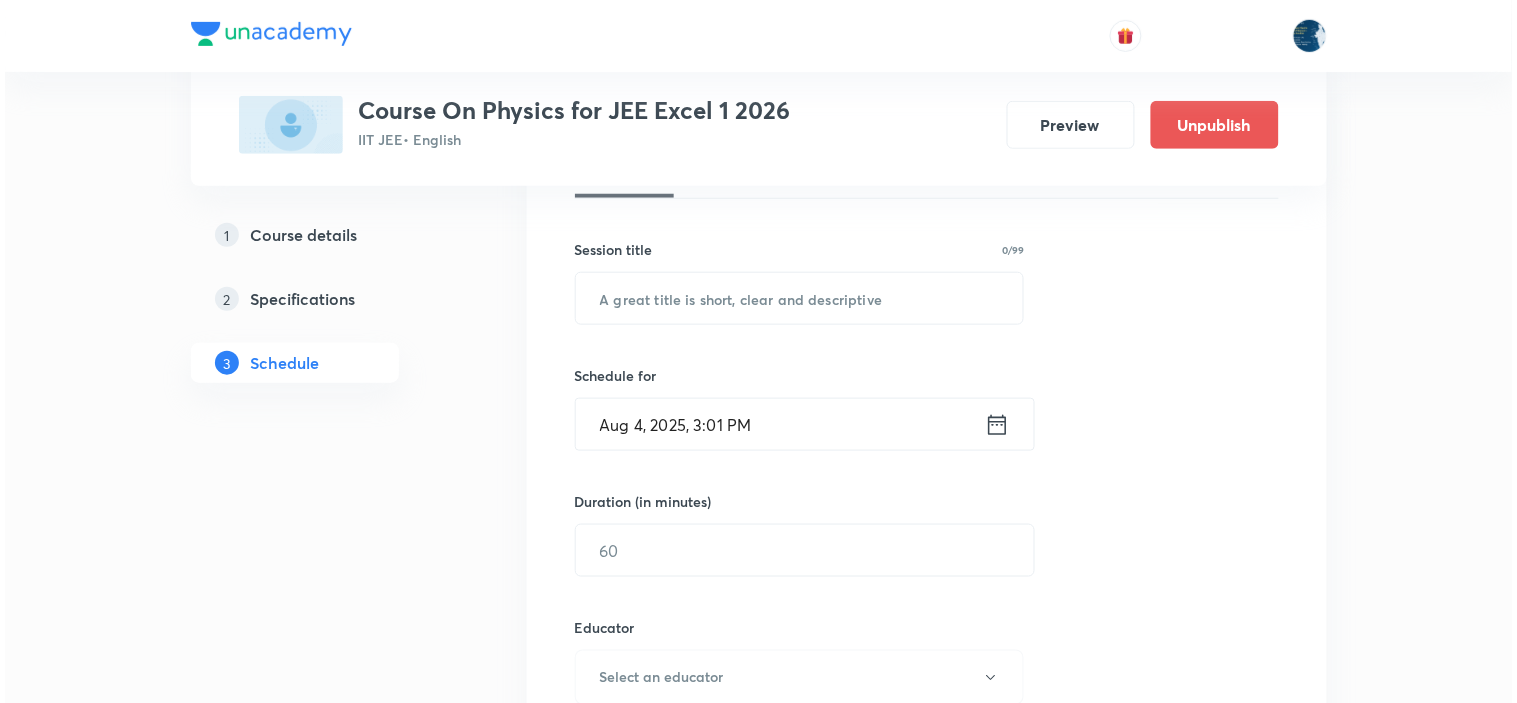 scroll, scrollTop: 333, scrollLeft: 0, axis: vertical 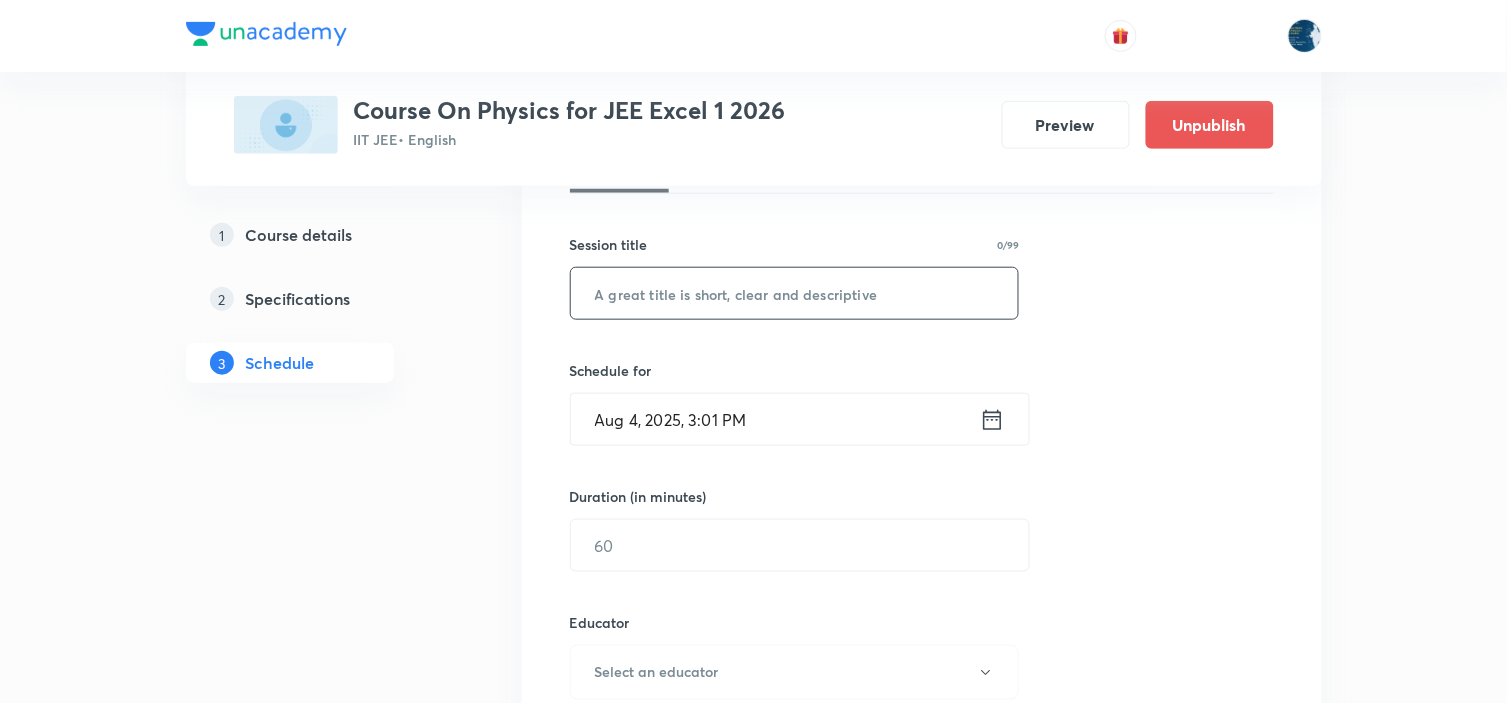 click at bounding box center [795, 293] 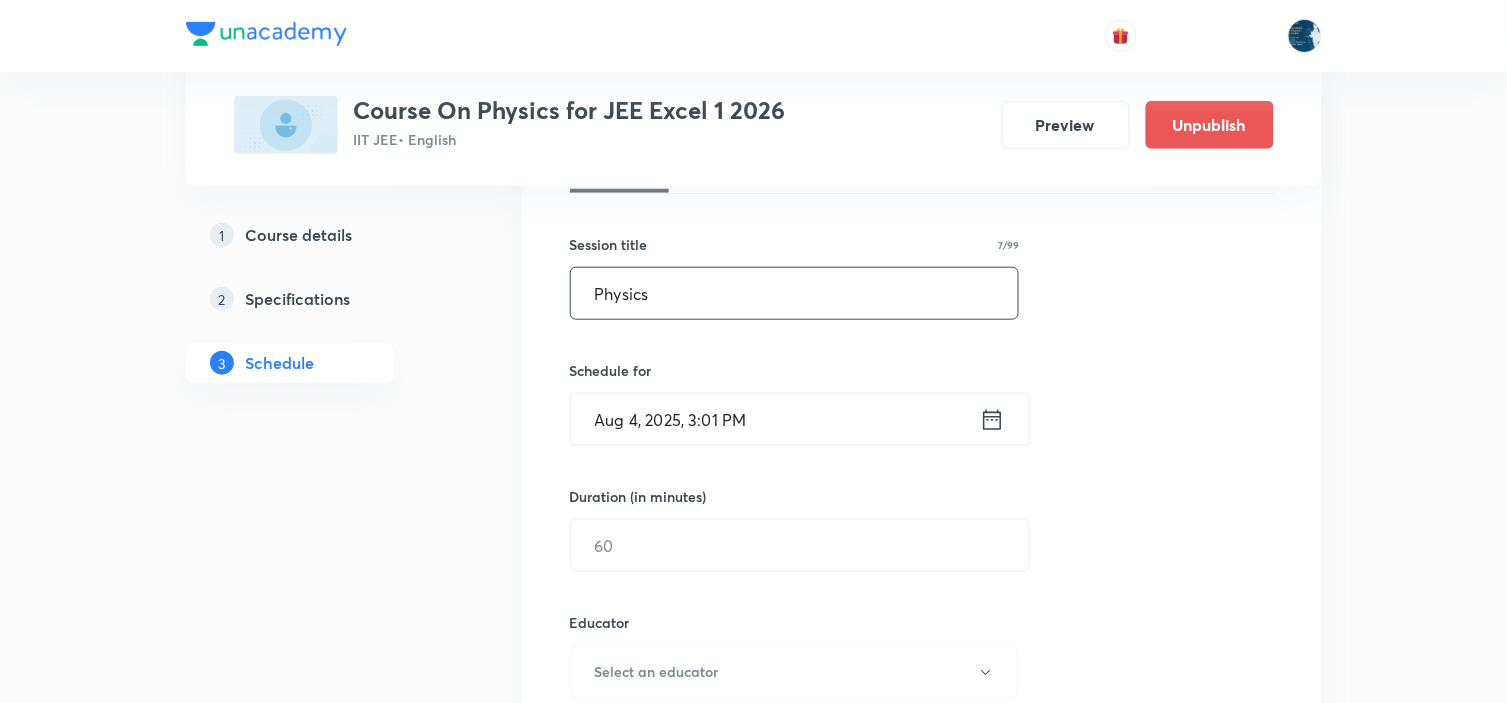 type on "Physics" 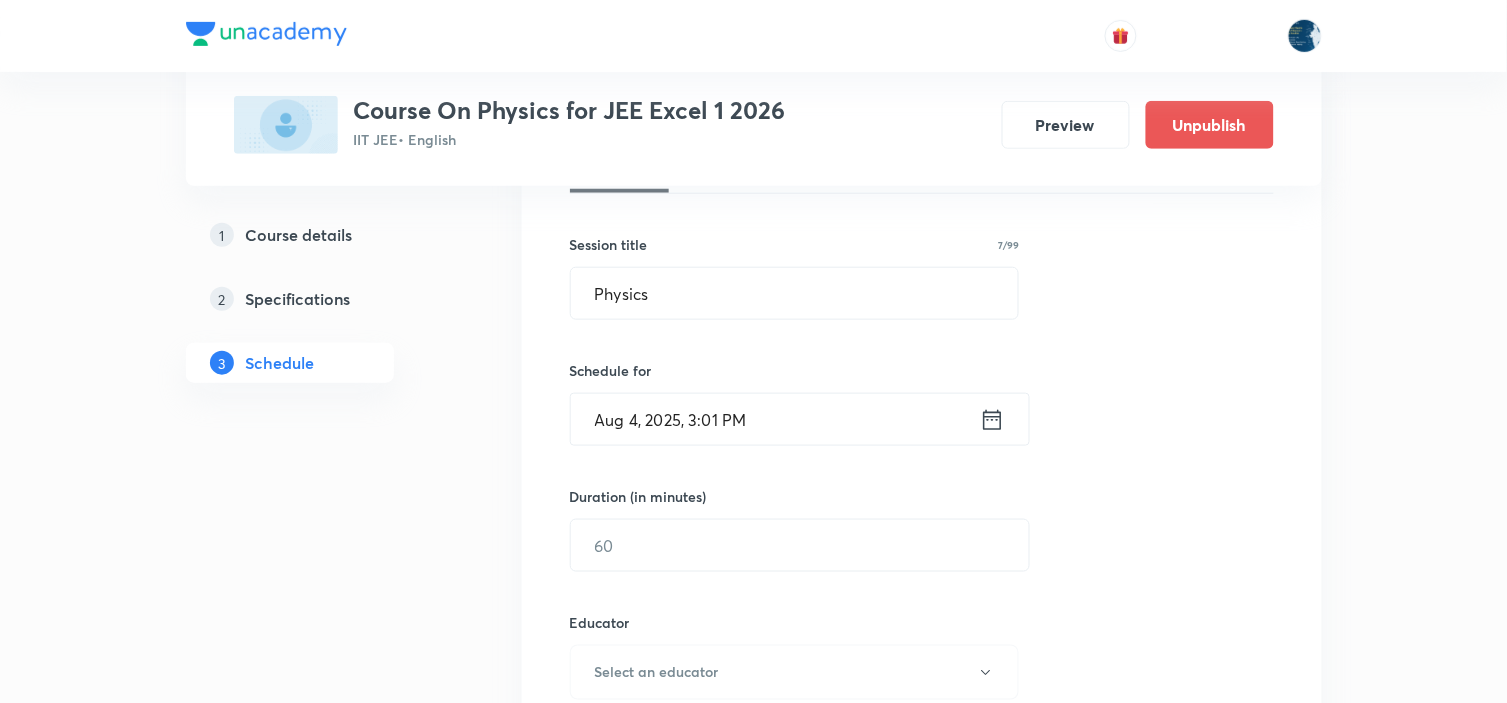 click 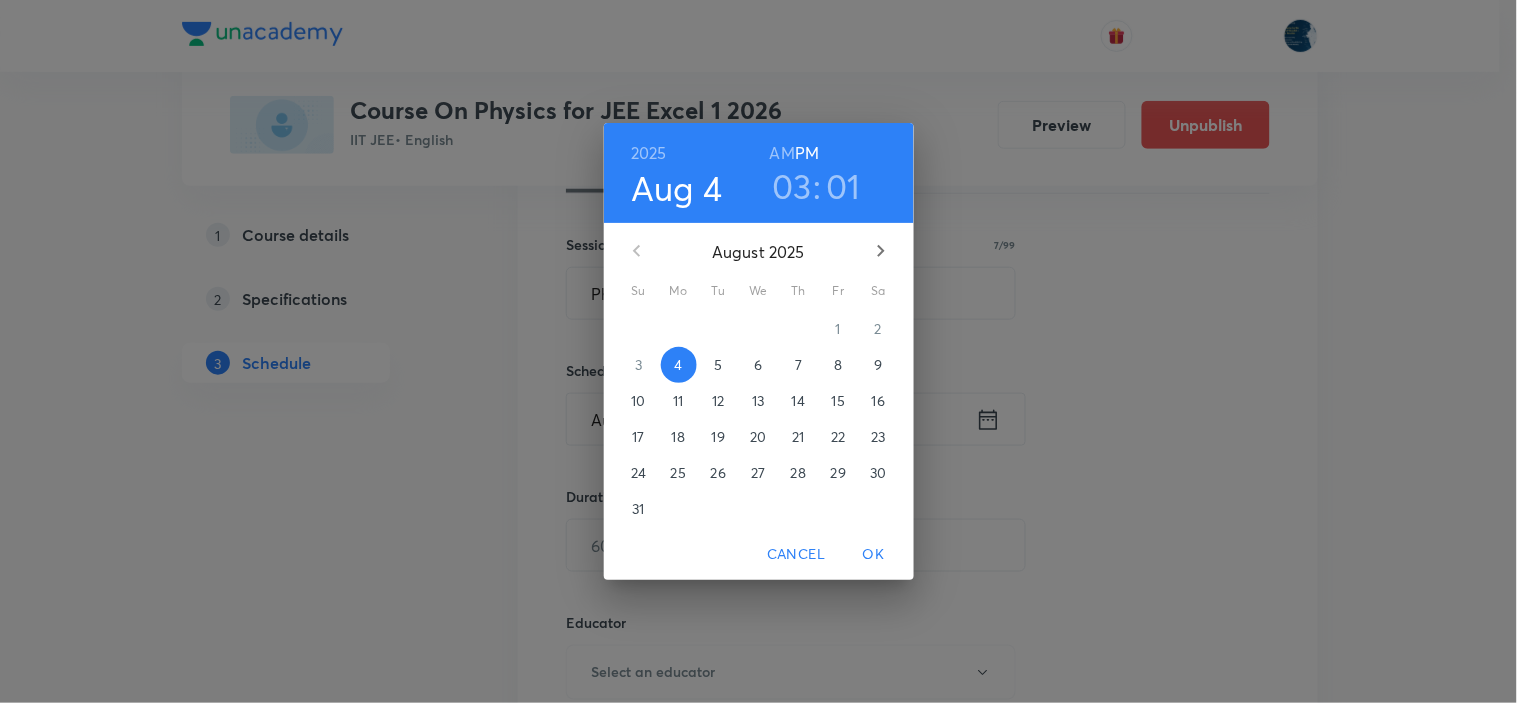 click on "5" at bounding box center (719, 365) 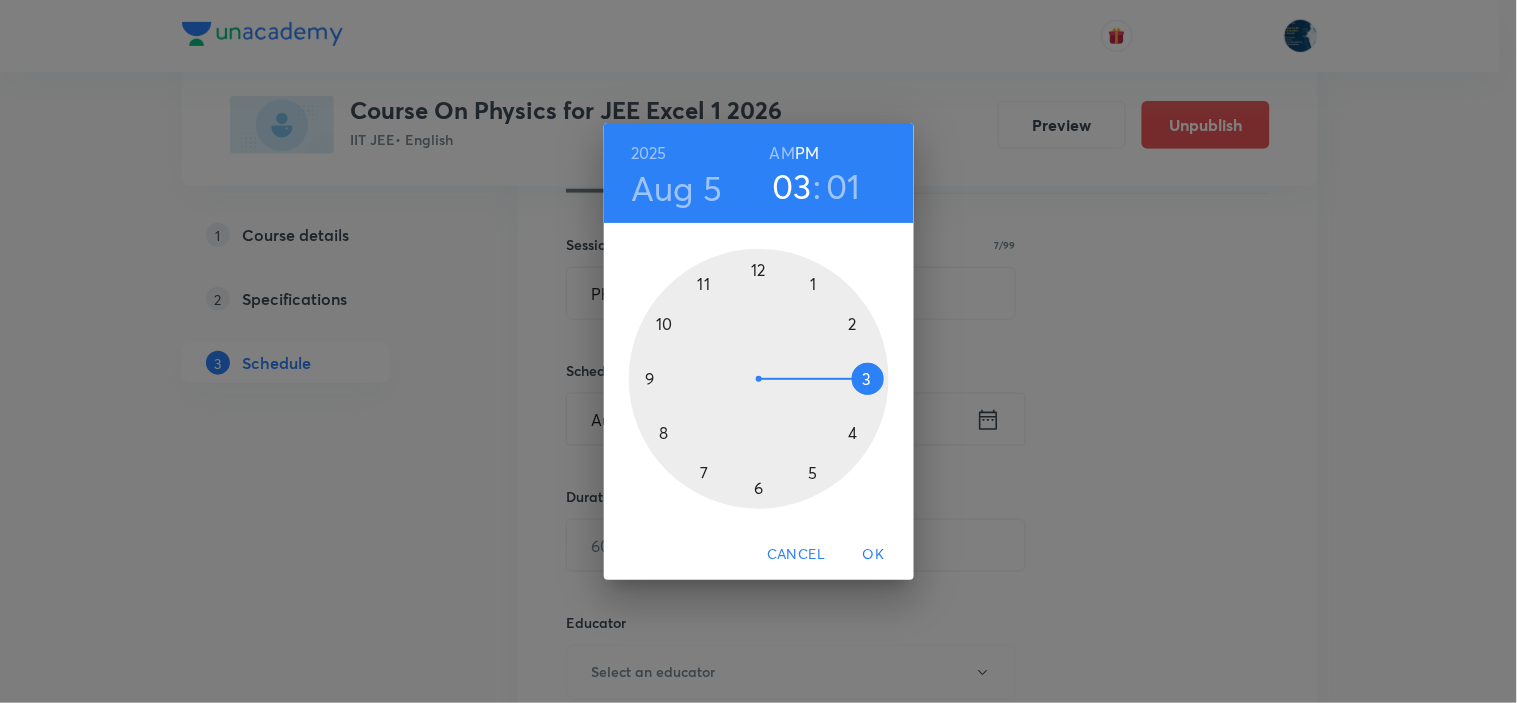 click at bounding box center (759, 379) 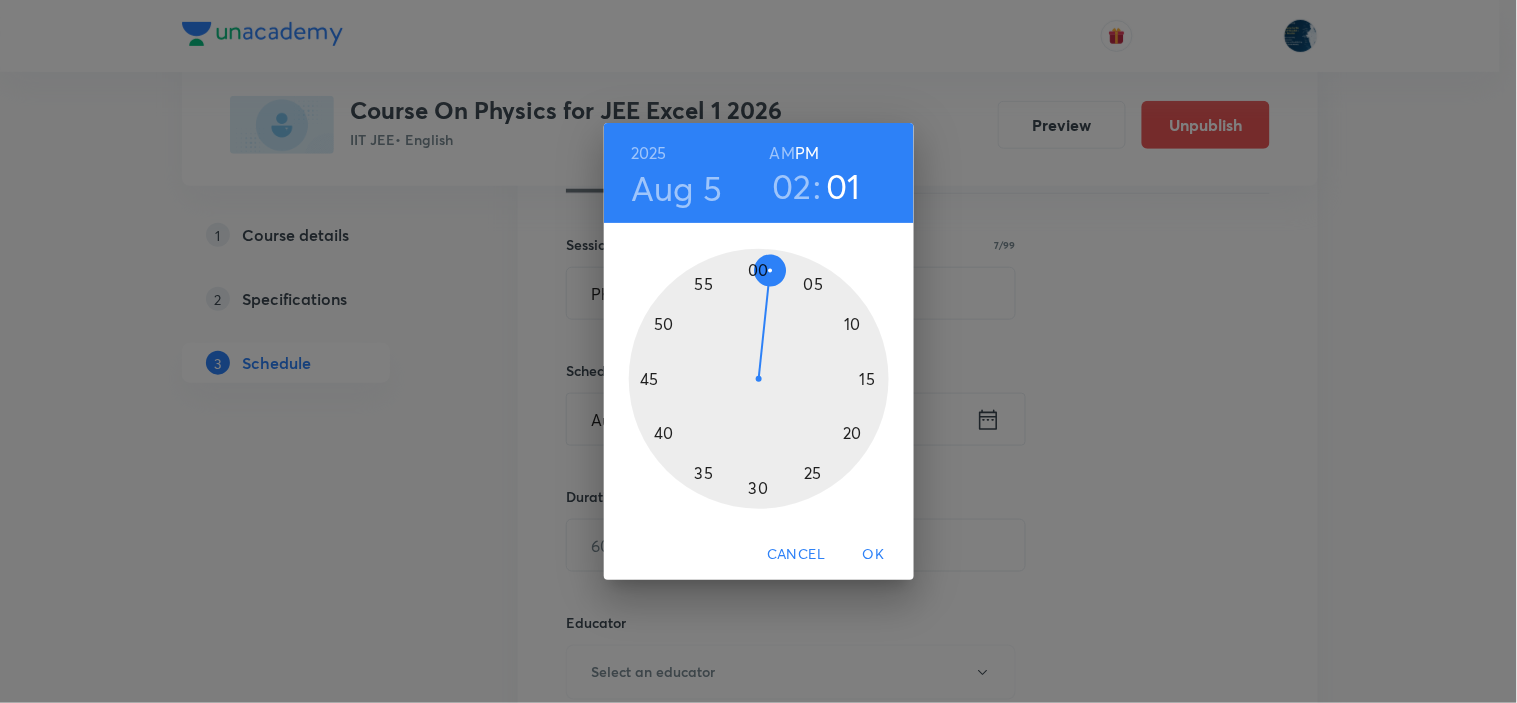 click at bounding box center (759, 379) 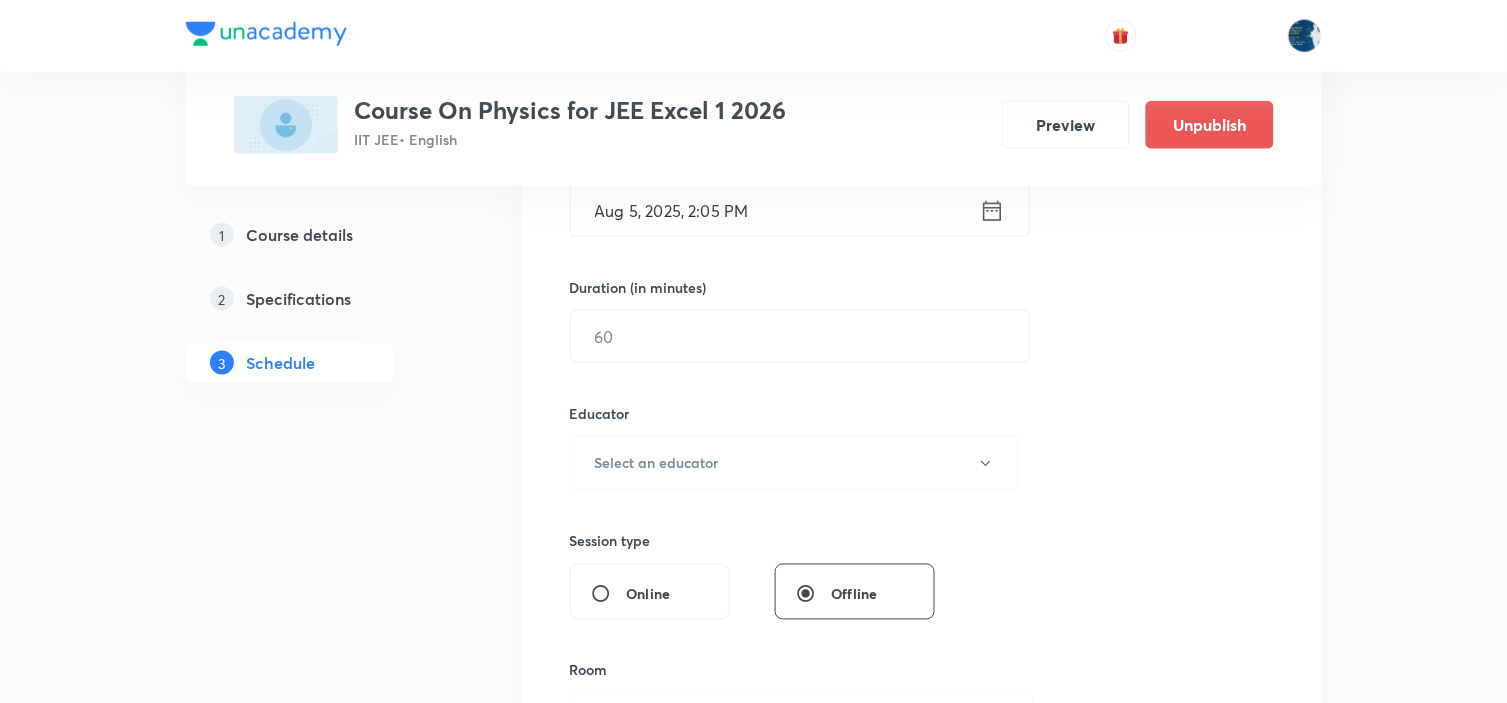 scroll, scrollTop: 555, scrollLeft: 0, axis: vertical 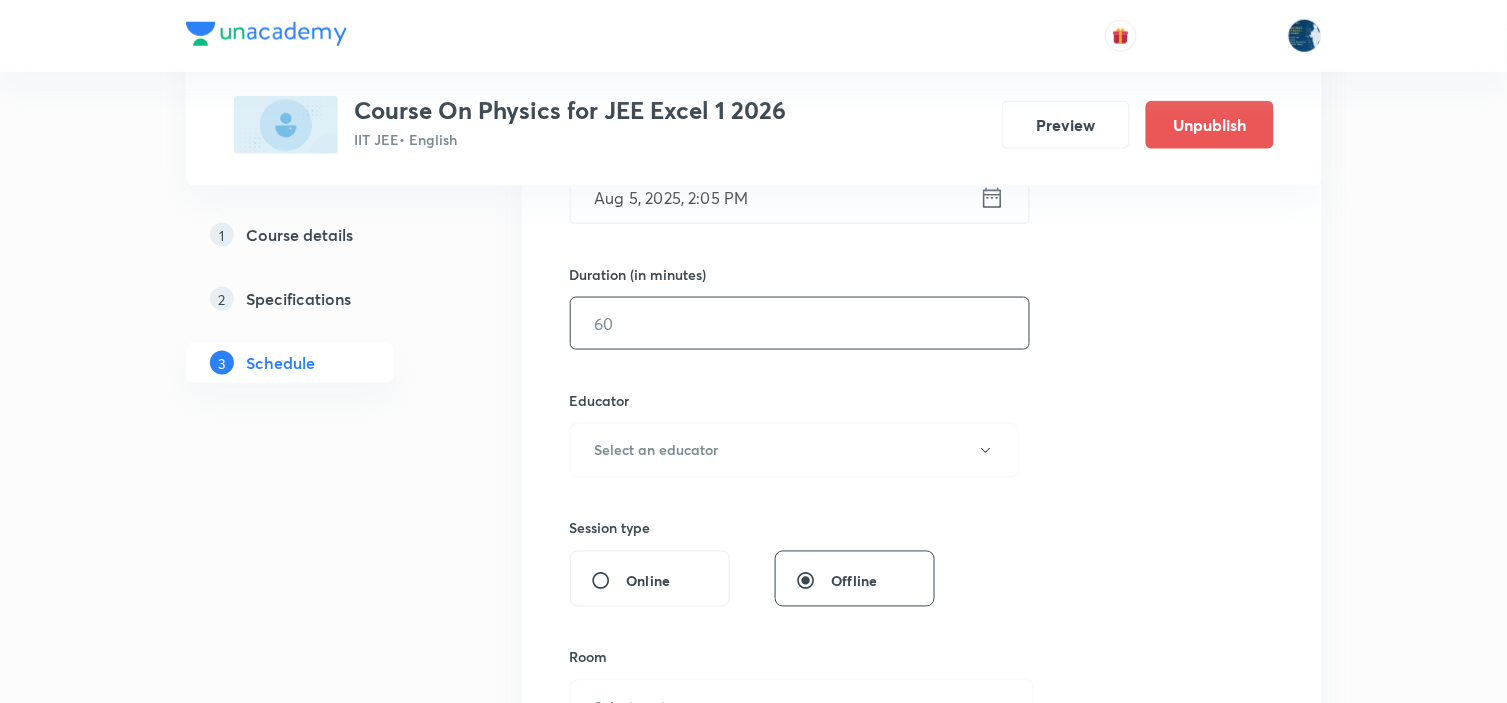 click at bounding box center (800, 323) 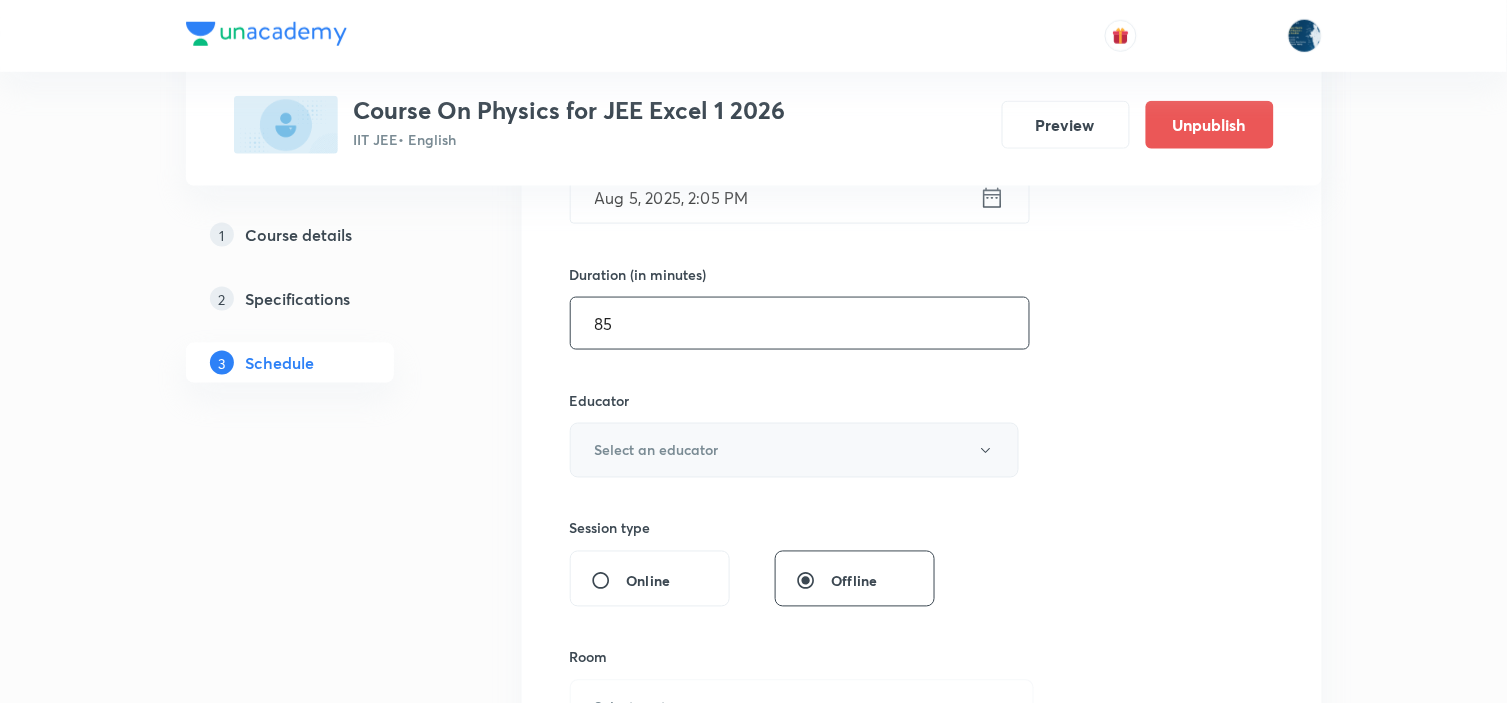 type on "85" 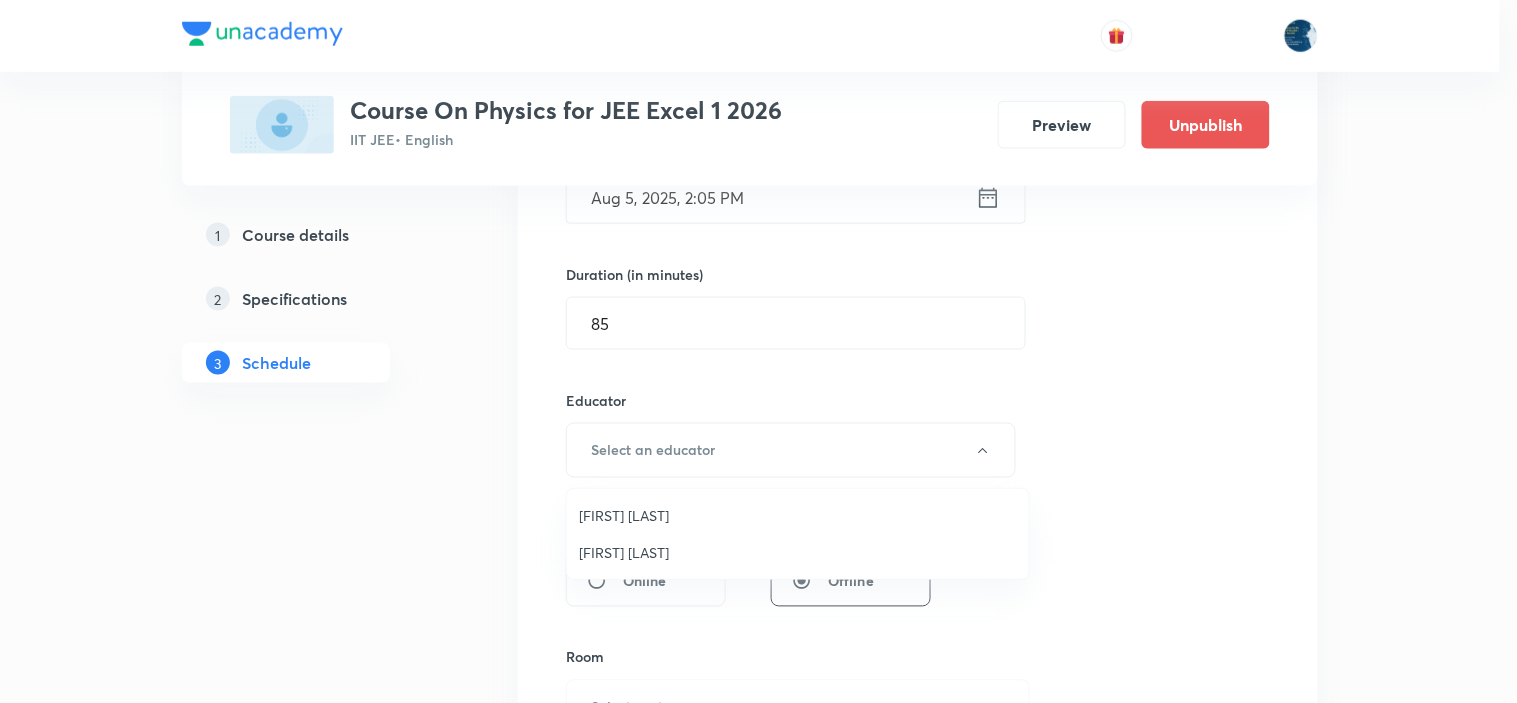 click on "Prince Dubey" at bounding box center [798, 515] 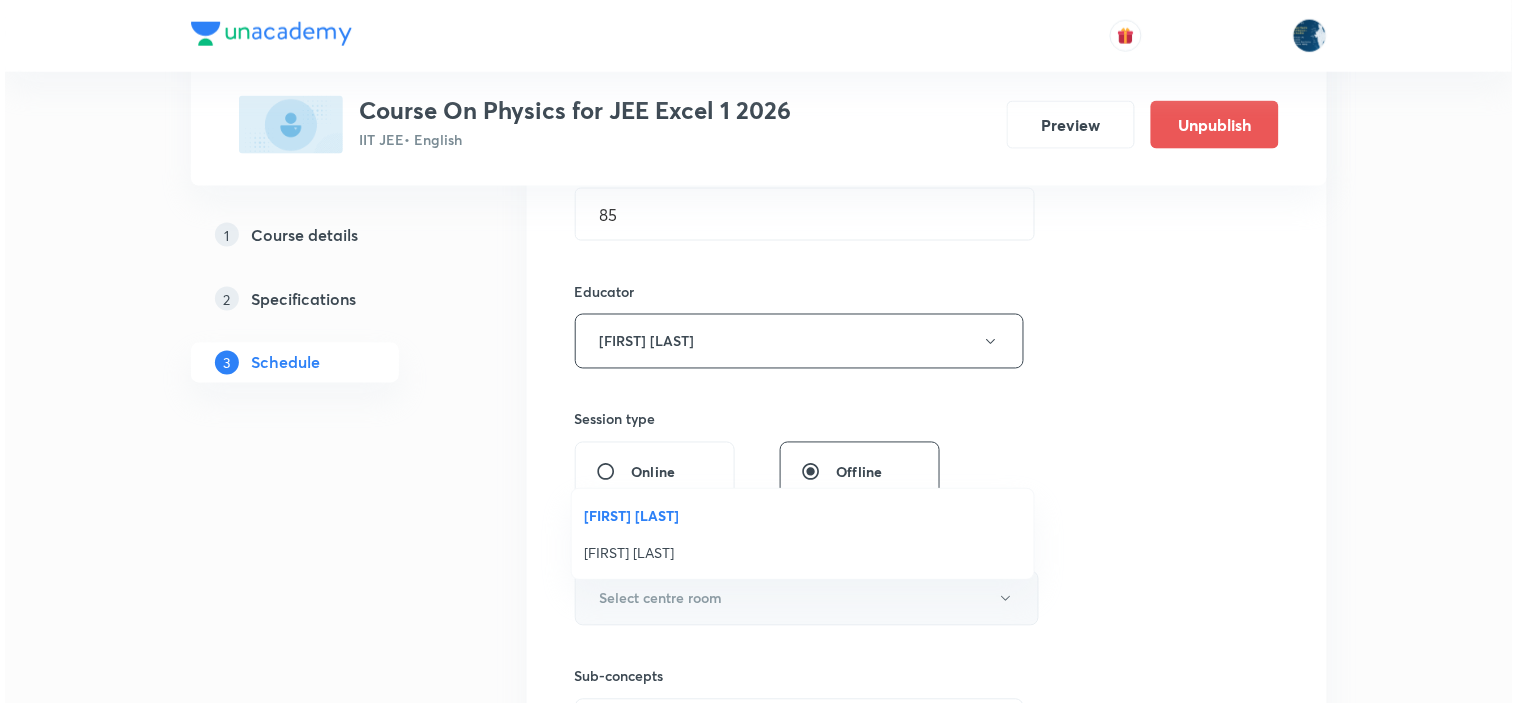 scroll, scrollTop: 777, scrollLeft: 0, axis: vertical 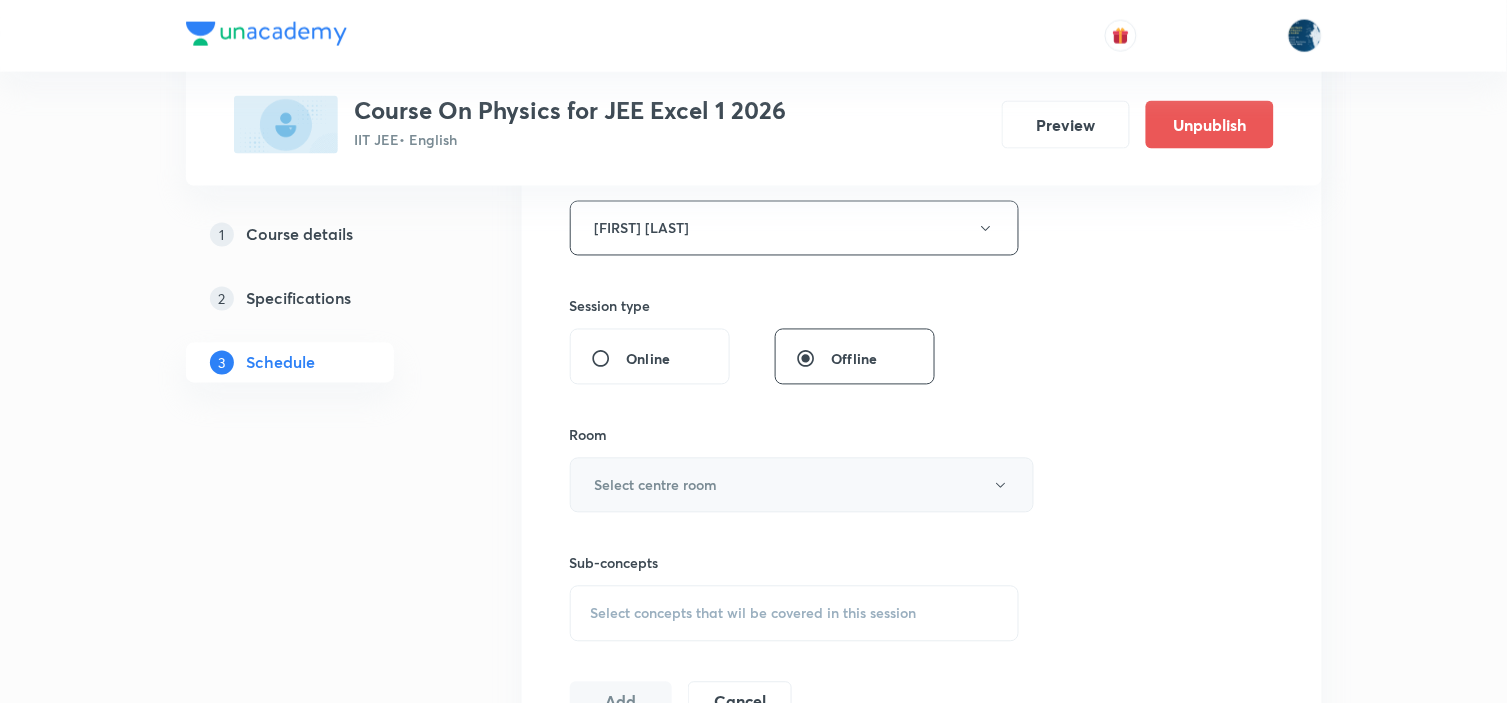 click on "Select centre room" at bounding box center (802, 485) 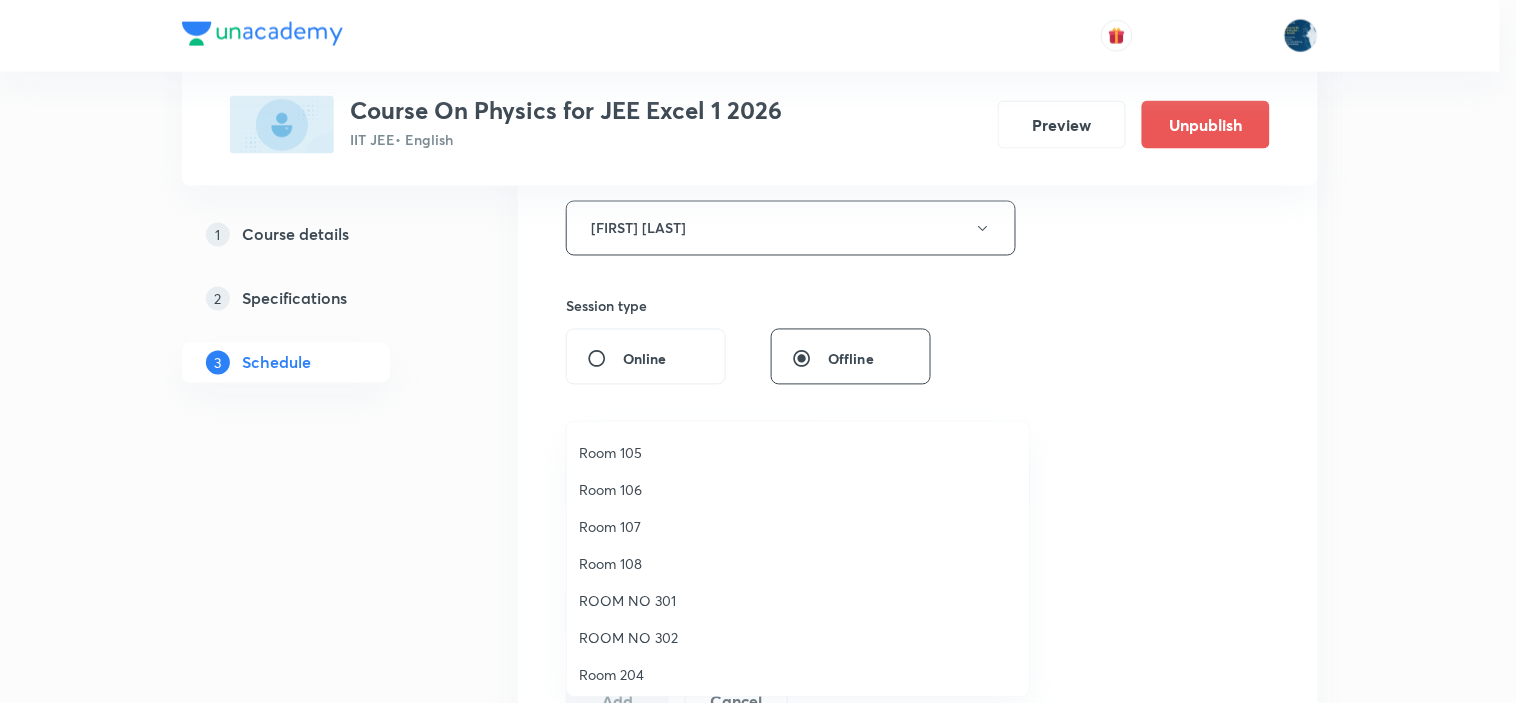 scroll, scrollTop: 371, scrollLeft: 0, axis: vertical 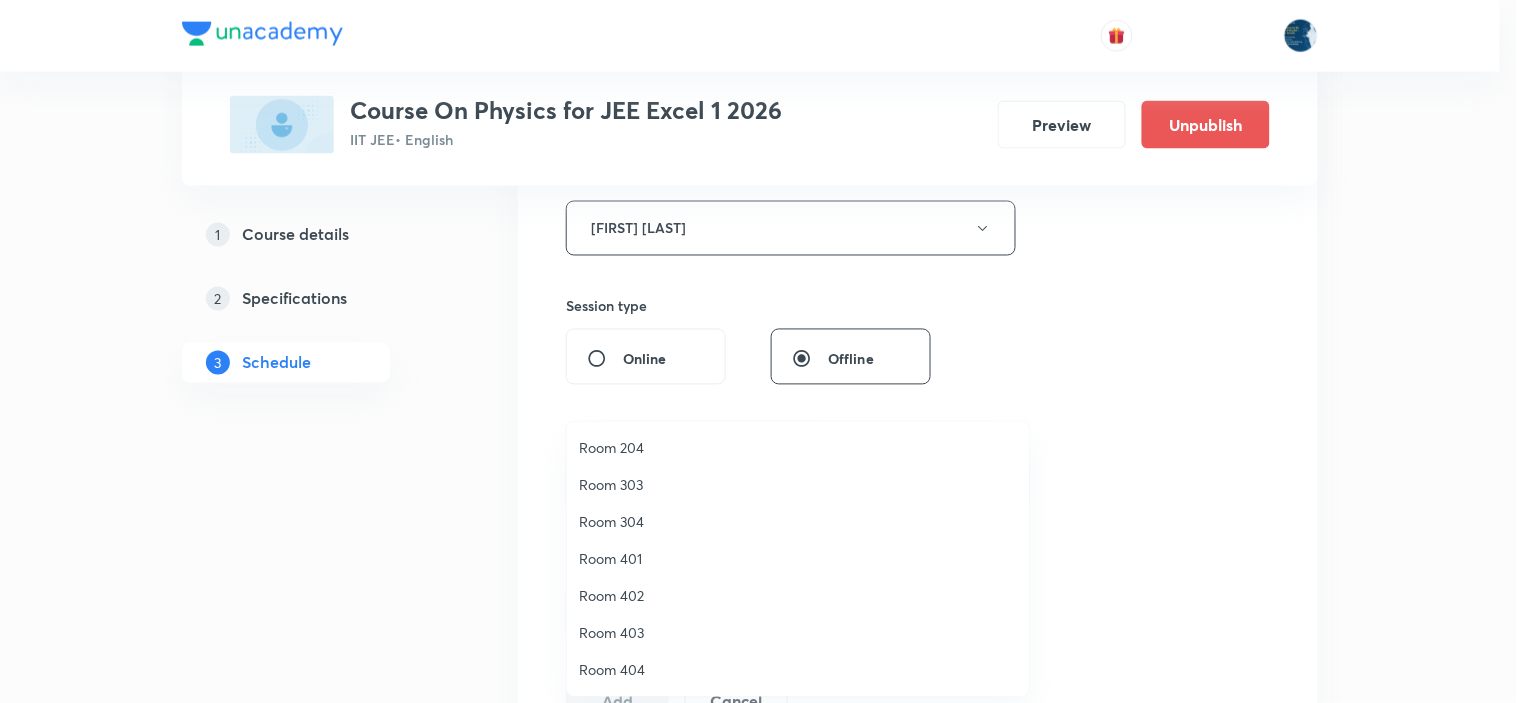 click on "Room 403" at bounding box center [798, 632] 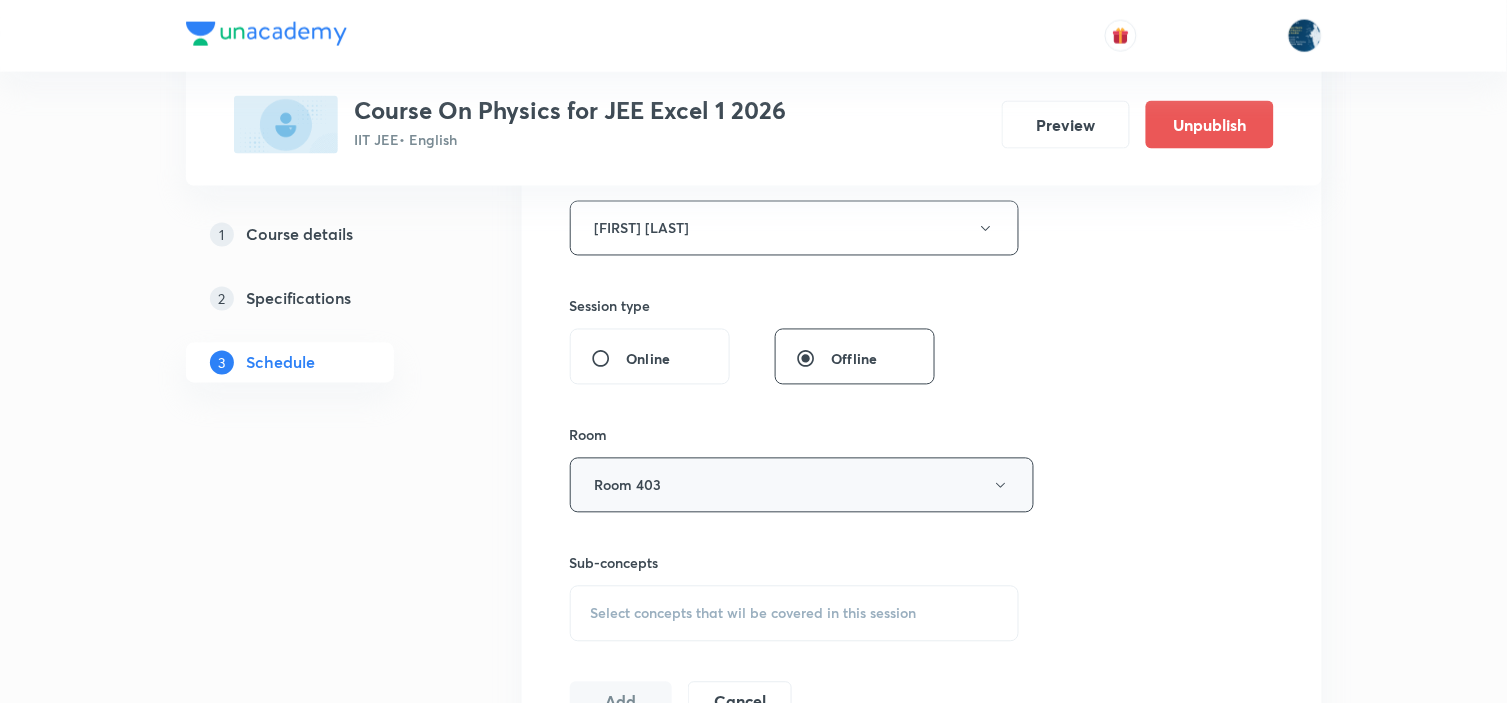 click on "Room 403" at bounding box center (802, 485) 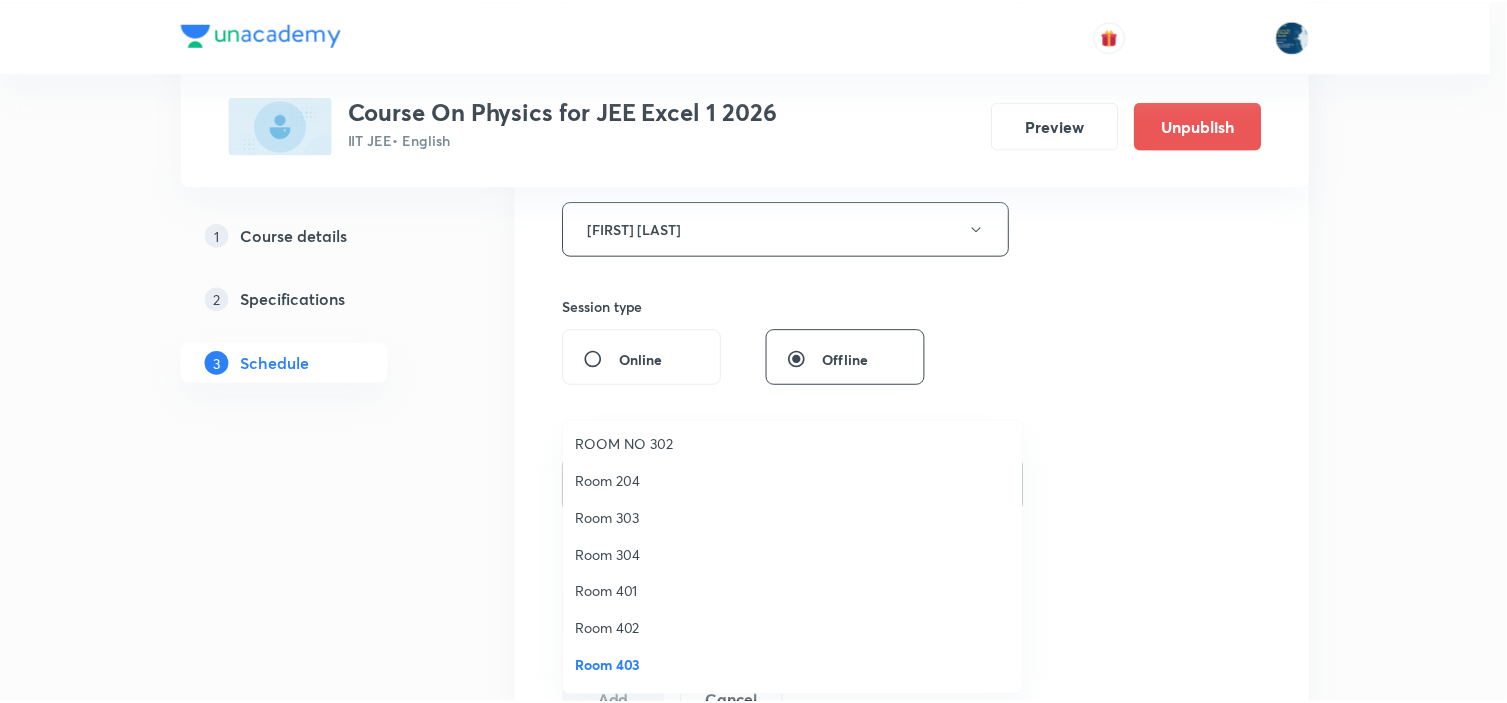 scroll, scrollTop: 371, scrollLeft: 0, axis: vertical 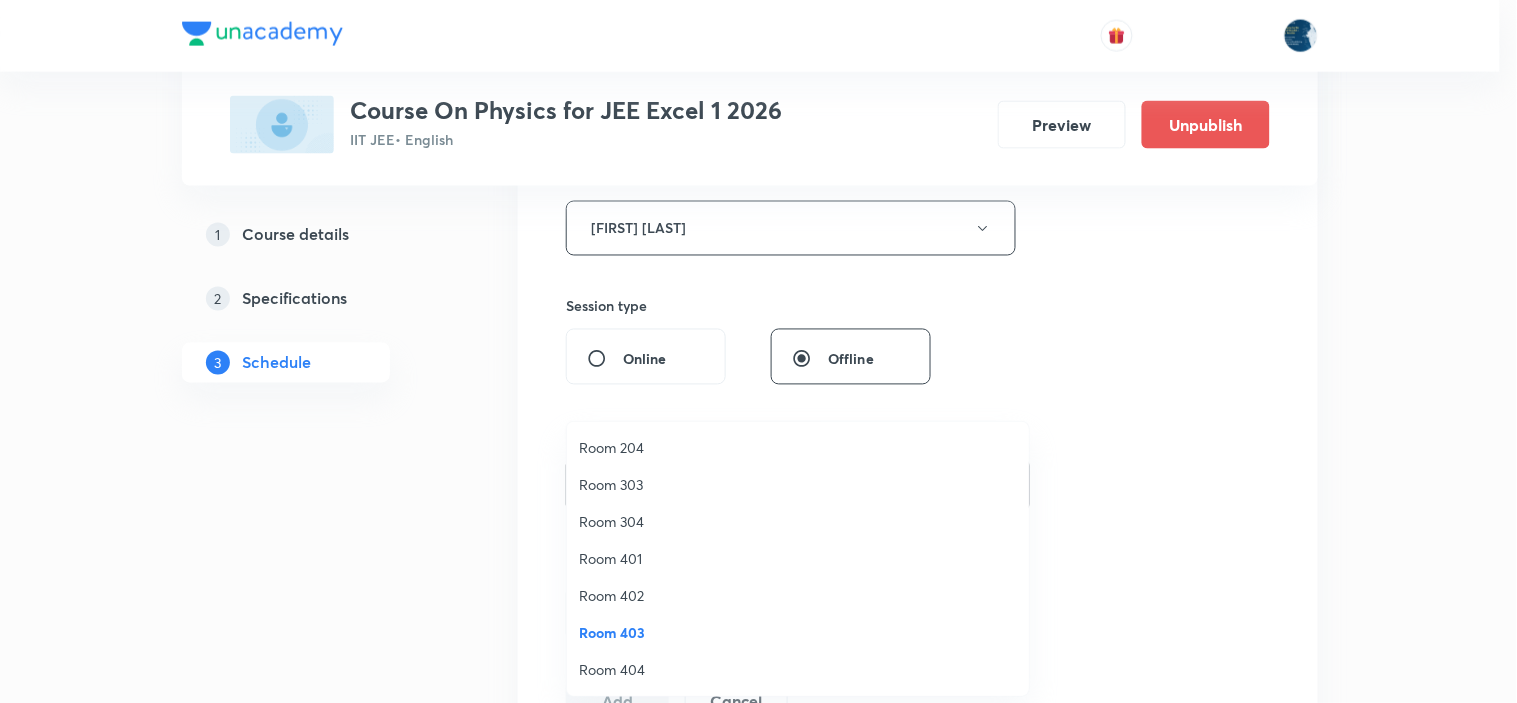 click on "Room 404" at bounding box center (798, 669) 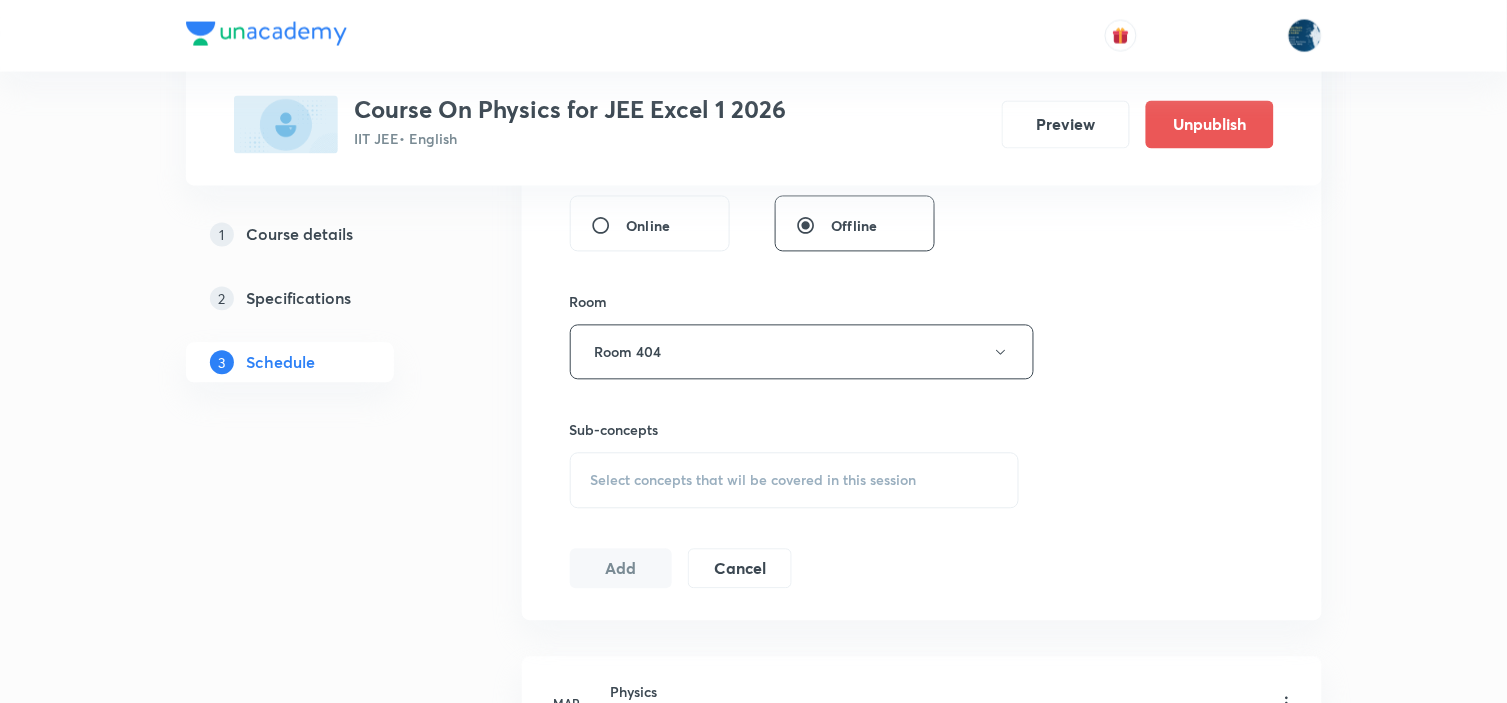 scroll, scrollTop: 1111, scrollLeft: 0, axis: vertical 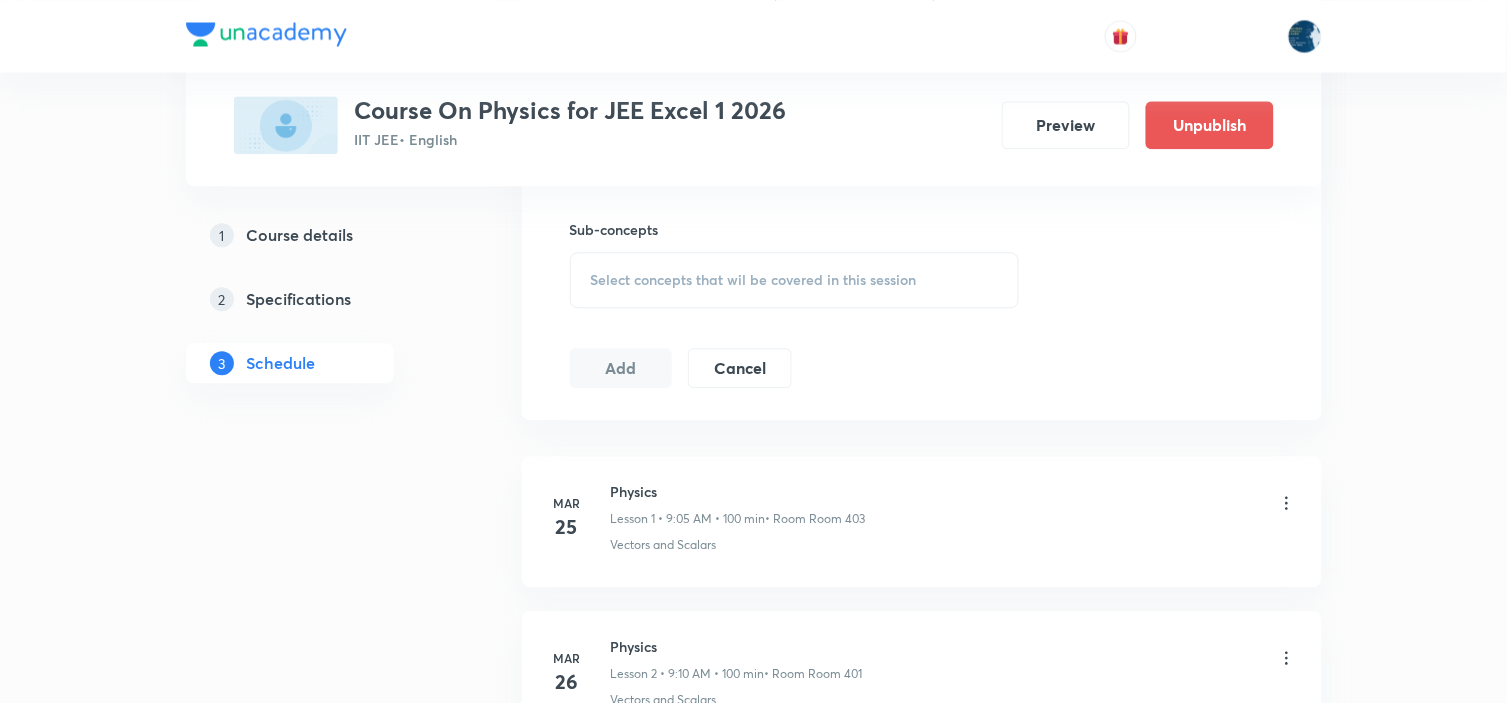 click on "Select concepts that wil be covered in this session" at bounding box center [754, 280] 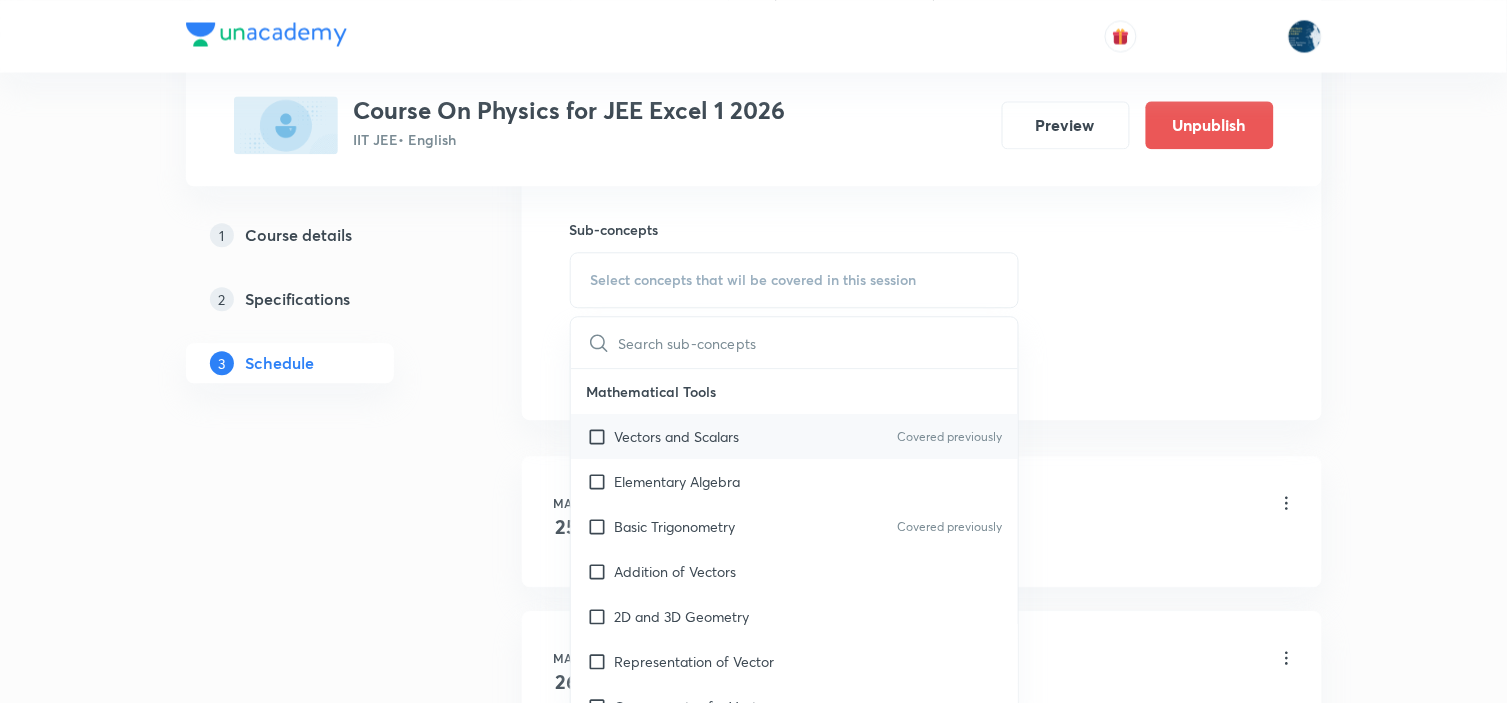 click on "Covered previously" at bounding box center [949, 437] 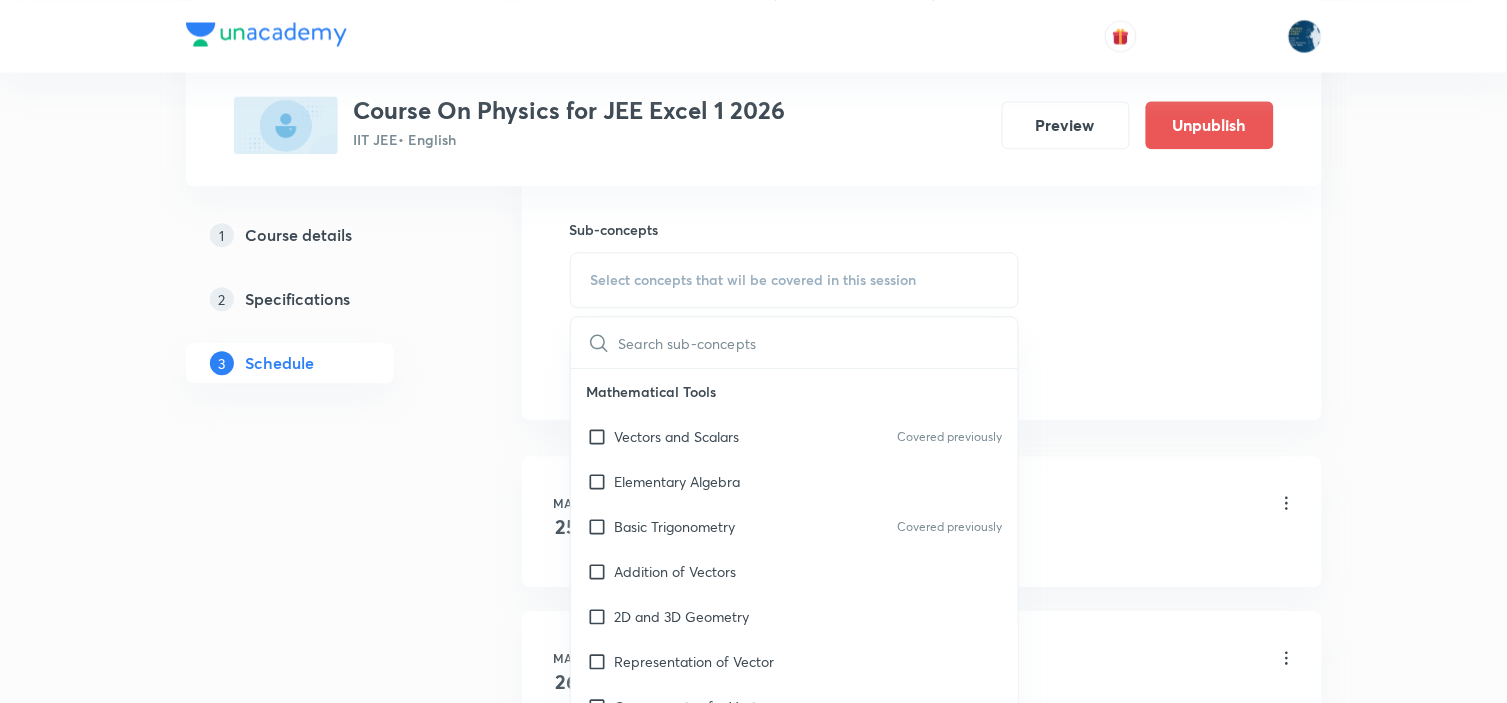 checkbox on "true" 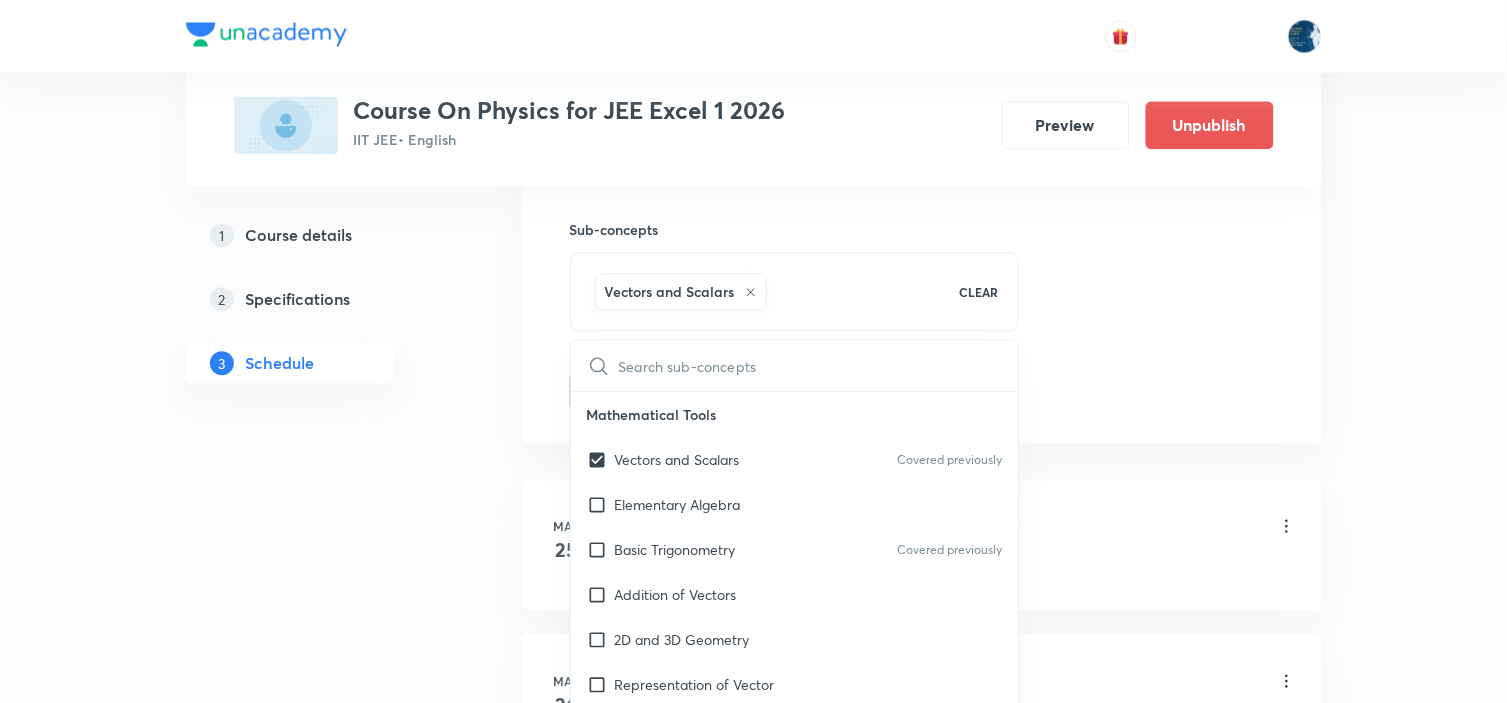 click on "Session  95 Live class Session title 7/99 Physics ​ Schedule for Aug 5, 2025, 2:05 PM ​ Duration (in minutes) 85 ​ Educator Prince Dubey   Session type Online Offline Room Room 404 Sub-concepts Vectors and Scalars  CLEAR ​ Mathematical Tools Vectors and Scalars  Covered previously Elementary Algebra Basic Trigonometry Covered previously Addition of Vectors 2D and 3D Geometry Representation of Vector  Components of a Vector Functions Unit Vectors Differentiation Integration Rectangular Components of a Vector in Three Dimensions Position Vector Use of Differentiation & Integration in One Dimensional Motion Displacement Vector Derivatives of Equations of Motion by Calculus Vectors Product of Two Vectors Differentiation: Basic Formula and Rule Definite Integration and Area Under The Curve Maxima and Minima Chain Rule Cross Product Dot-Product Resolution of Vectors Subtraction of Vectors Addition of More than Two Vectors Units & Dimensions Physical quantity Dimensional Analysis Significant Figures Units" at bounding box center [922, -134] 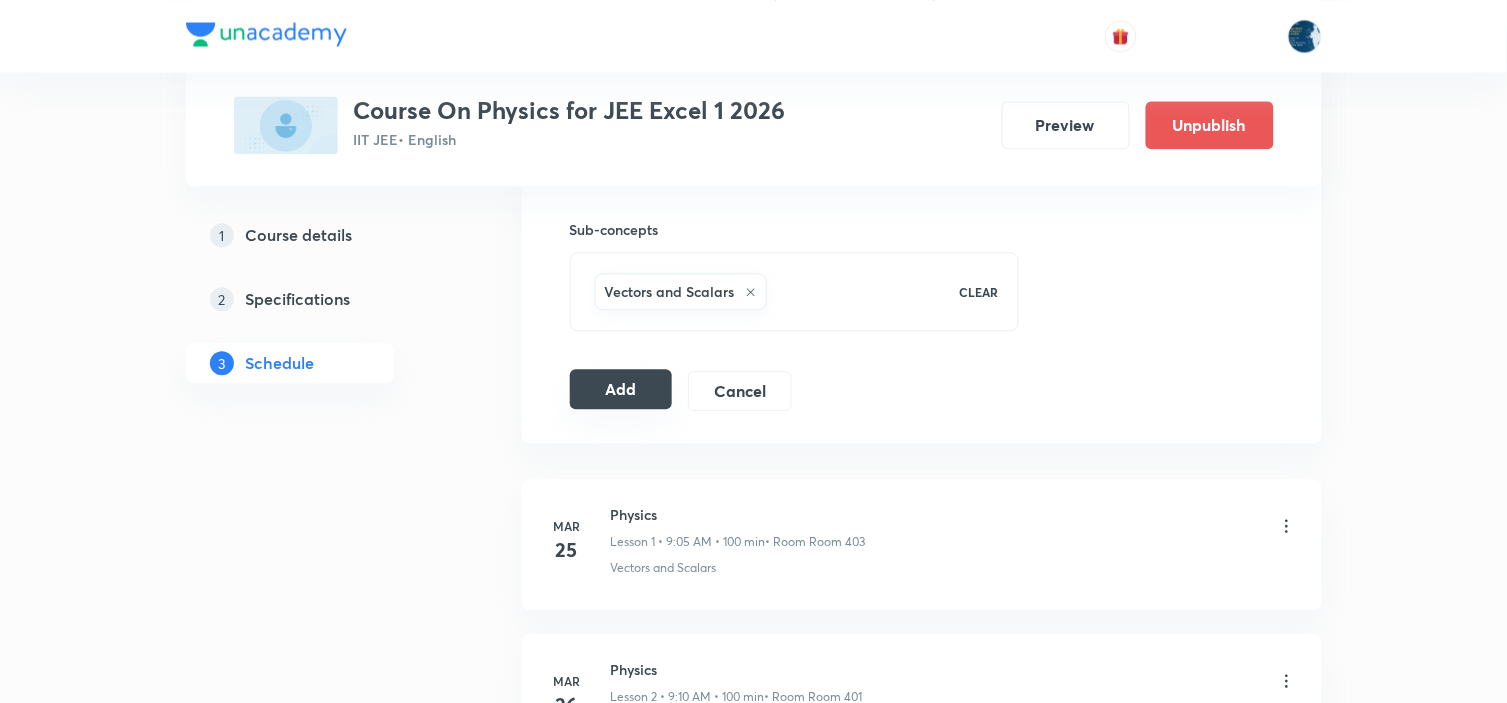 click on "Add" at bounding box center (621, 389) 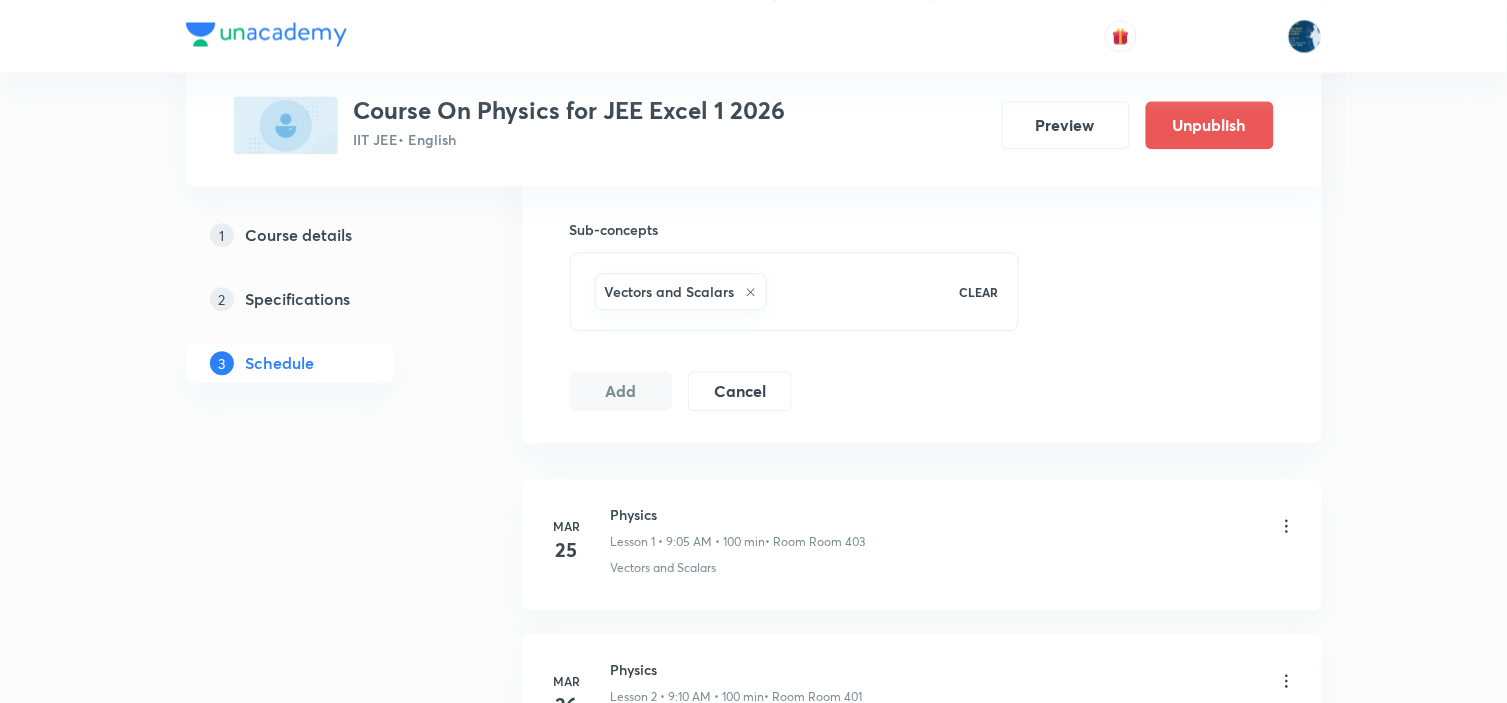 type 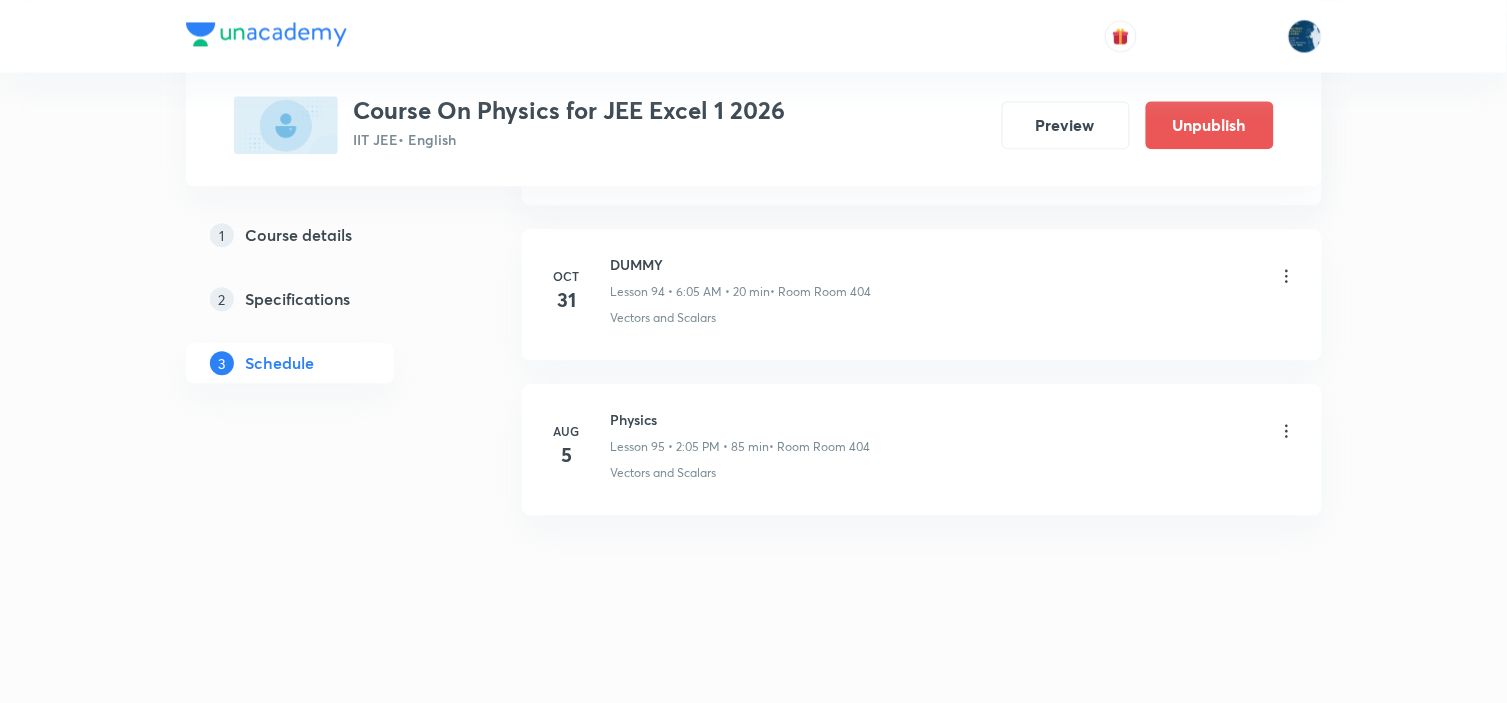 scroll, scrollTop: 14722, scrollLeft: 0, axis: vertical 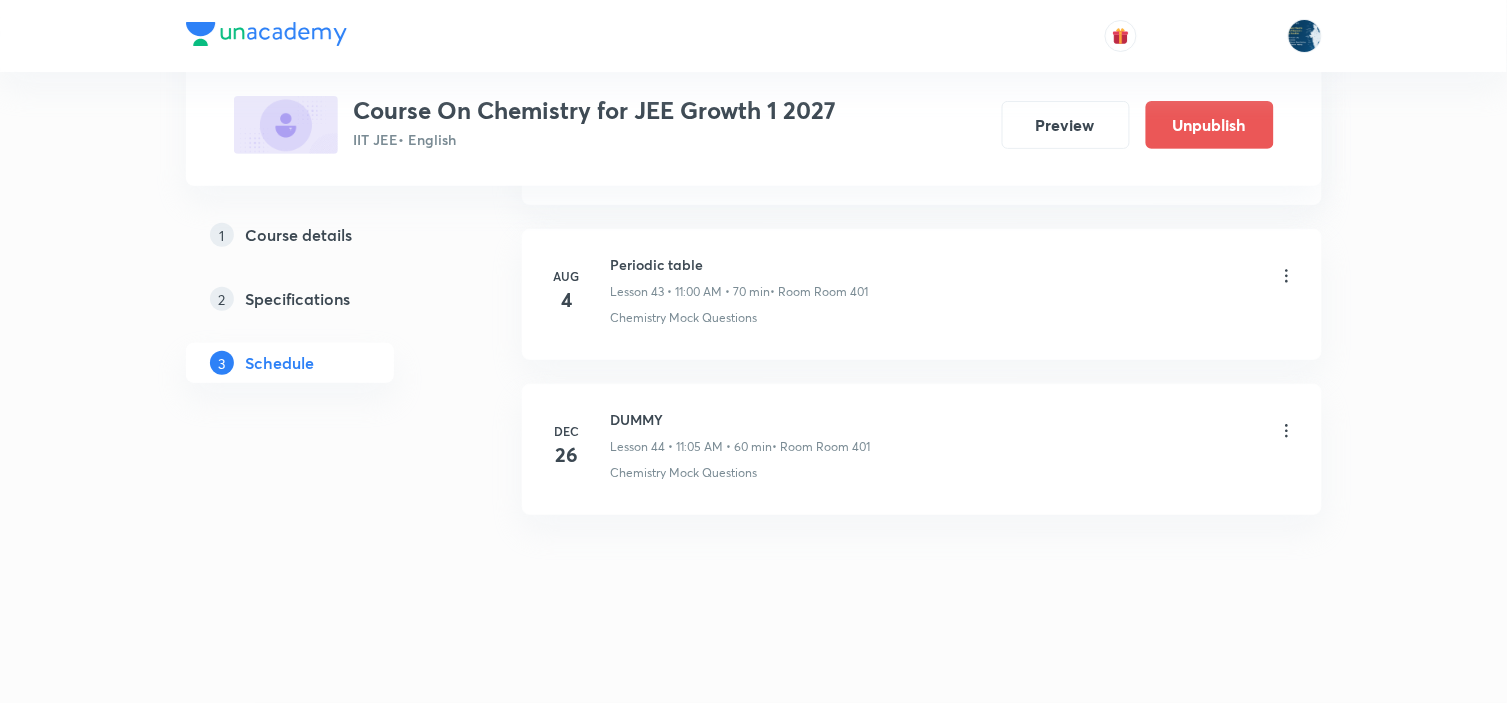 click on "Periodic table" at bounding box center [740, 264] 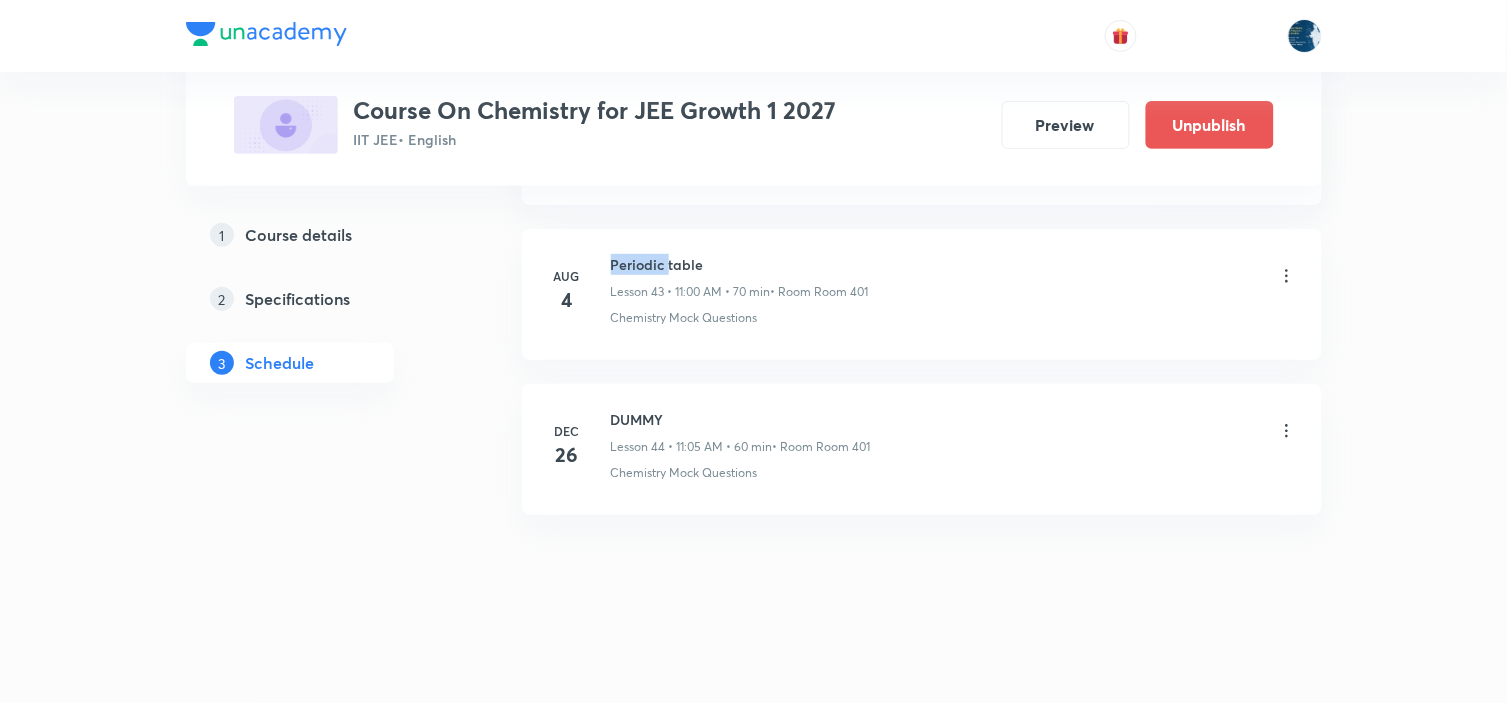 click on "Periodic table" at bounding box center (740, 264) 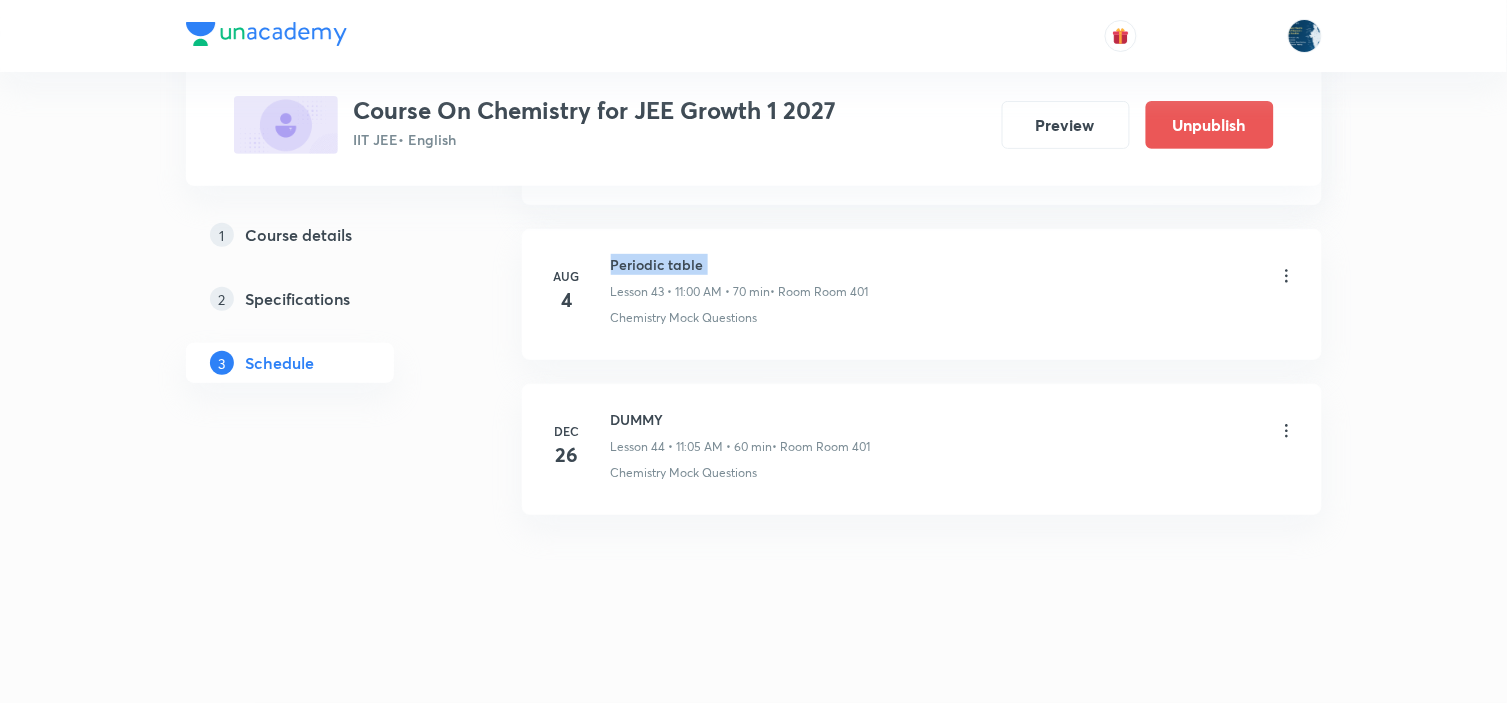 click on "Periodic table" at bounding box center [740, 264] 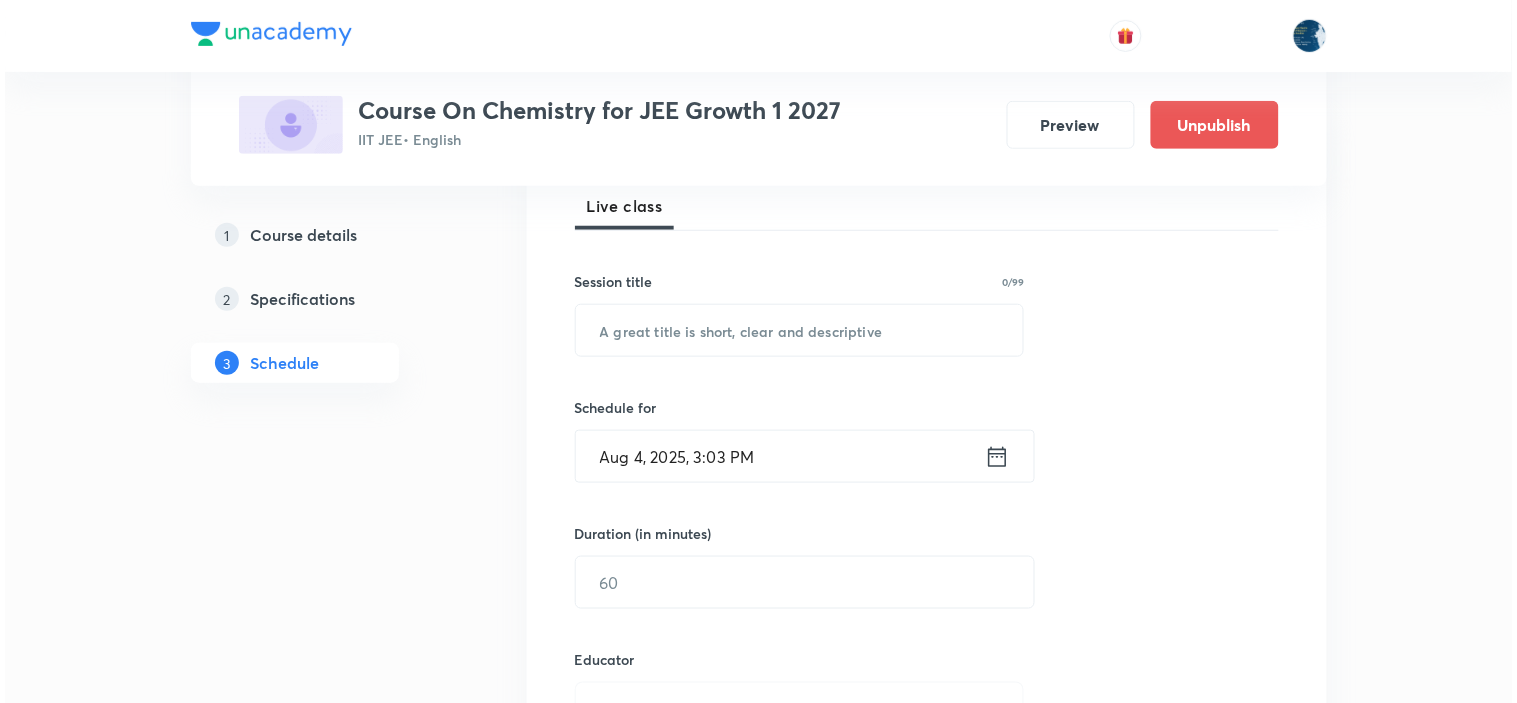 scroll, scrollTop: 333, scrollLeft: 0, axis: vertical 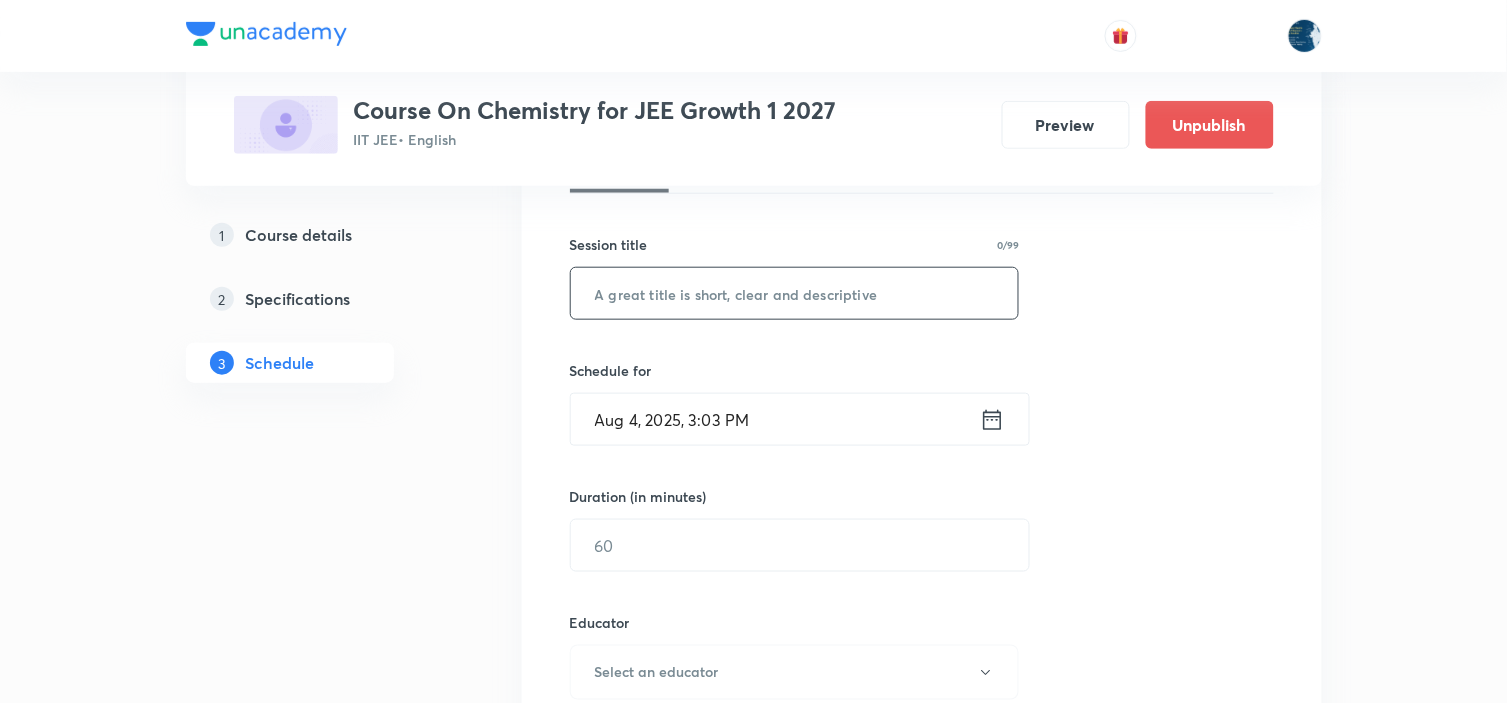 click at bounding box center [795, 293] 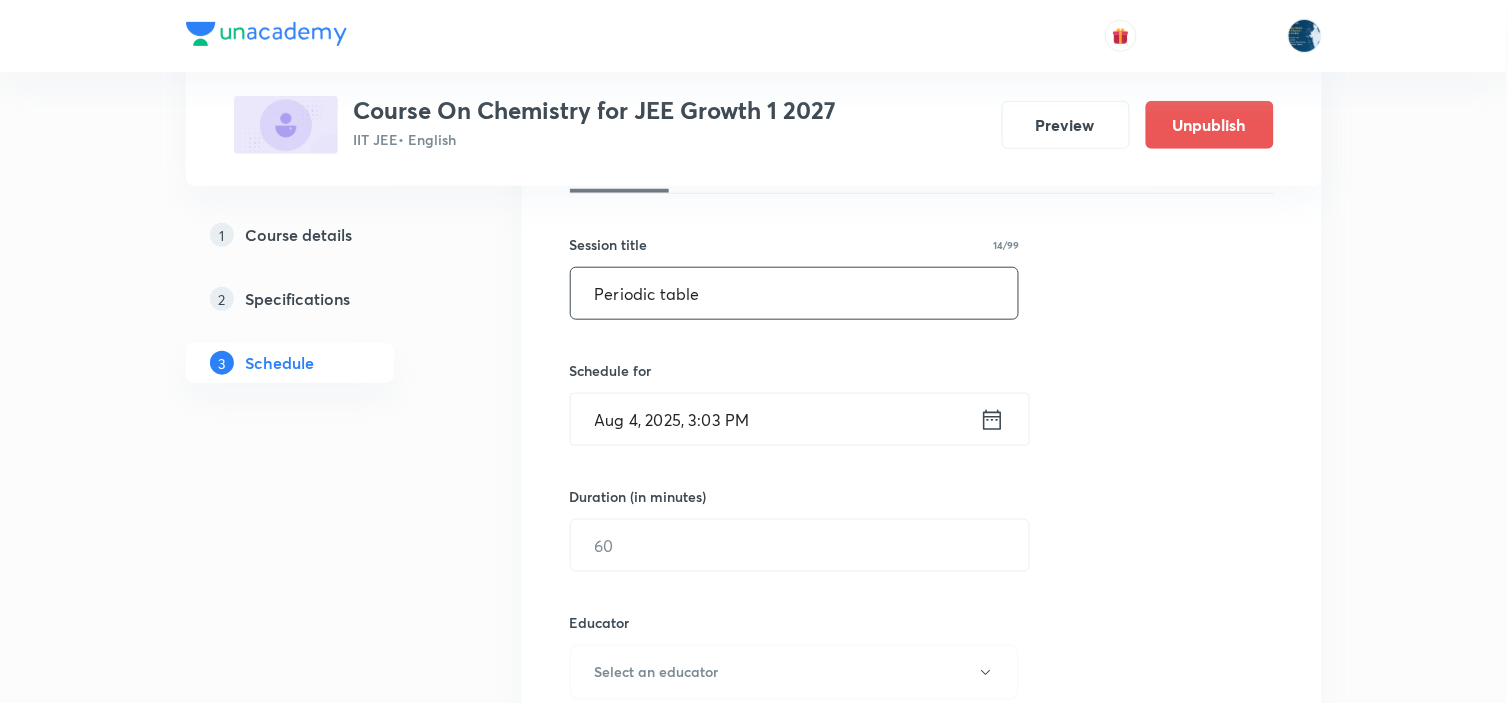 type on "Periodic table" 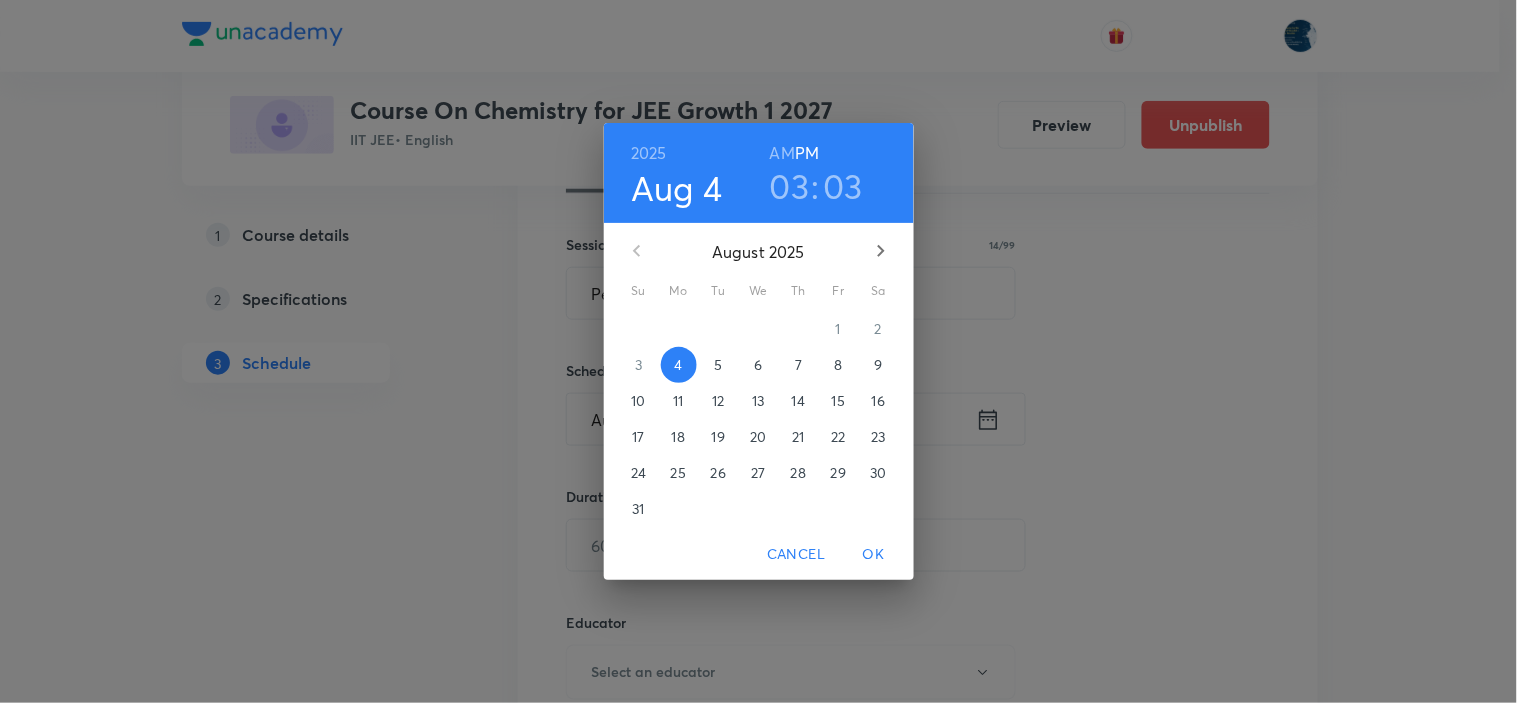 click on "5" at bounding box center [718, 365] 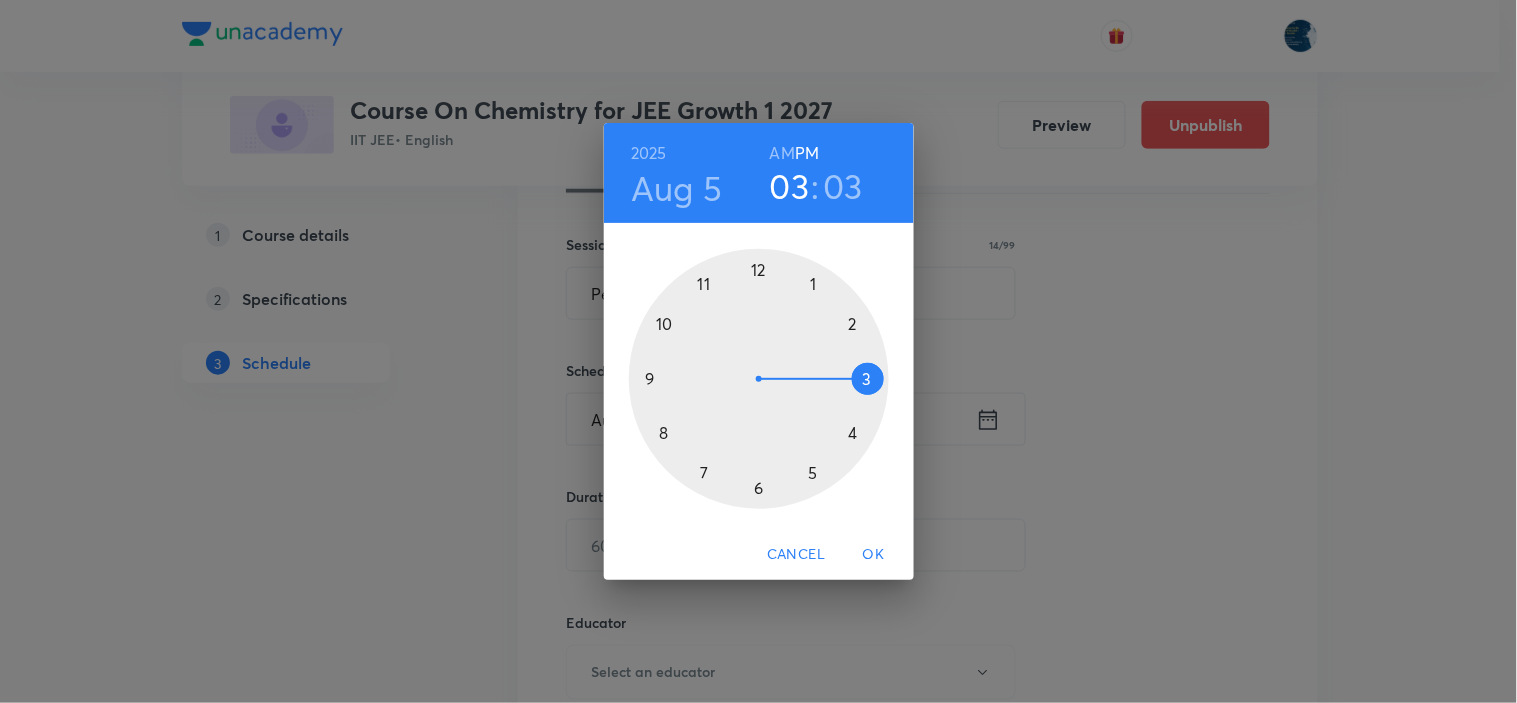 click at bounding box center (759, 379) 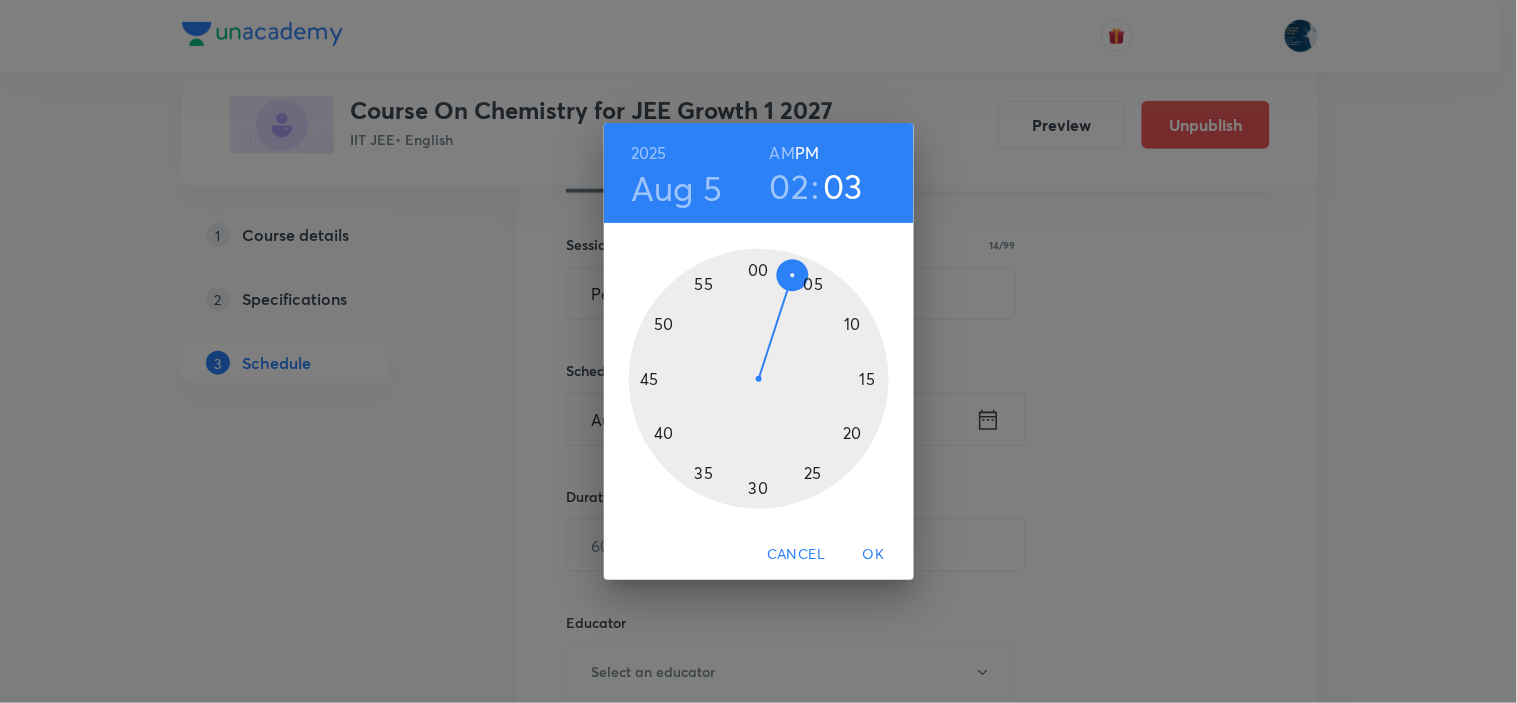 click at bounding box center (759, 379) 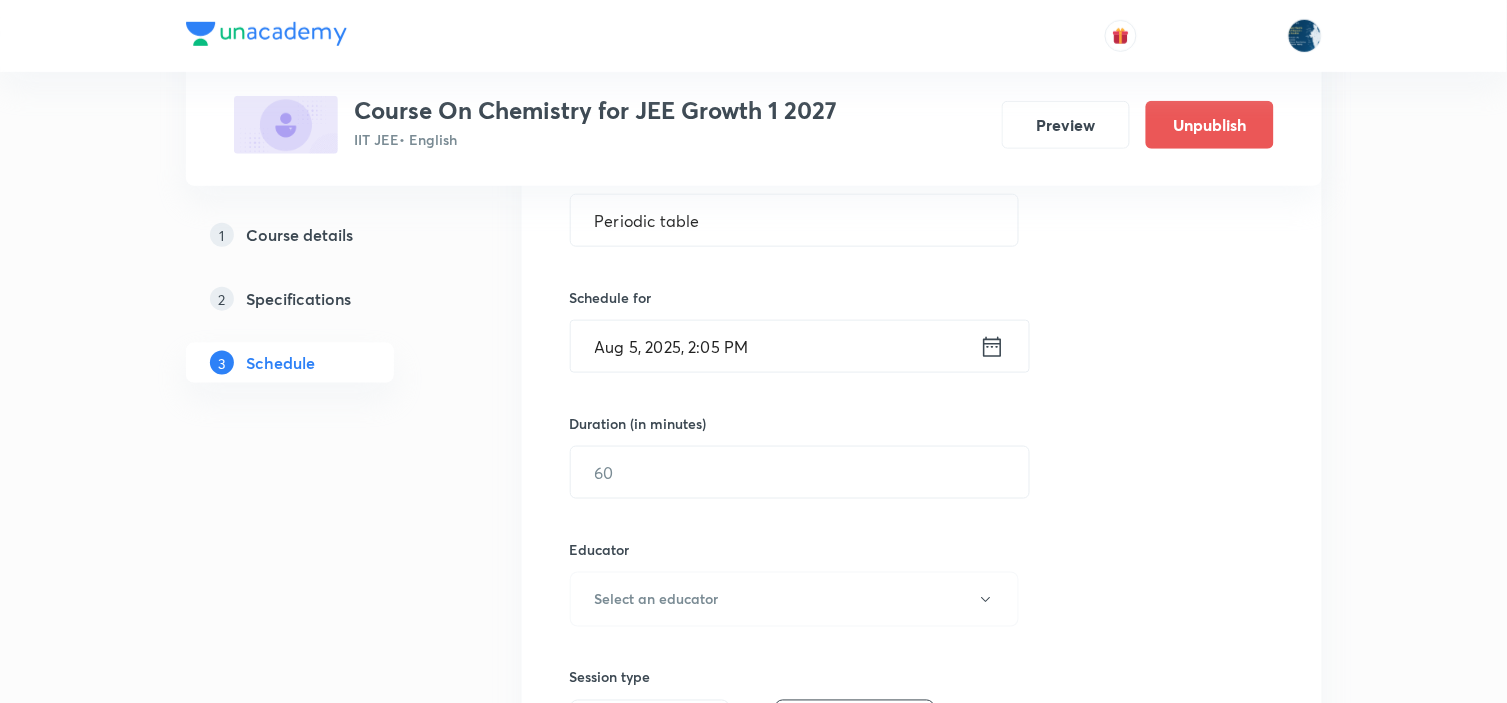 scroll, scrollTop: 444, scrollLeft: 0, axis: vertical 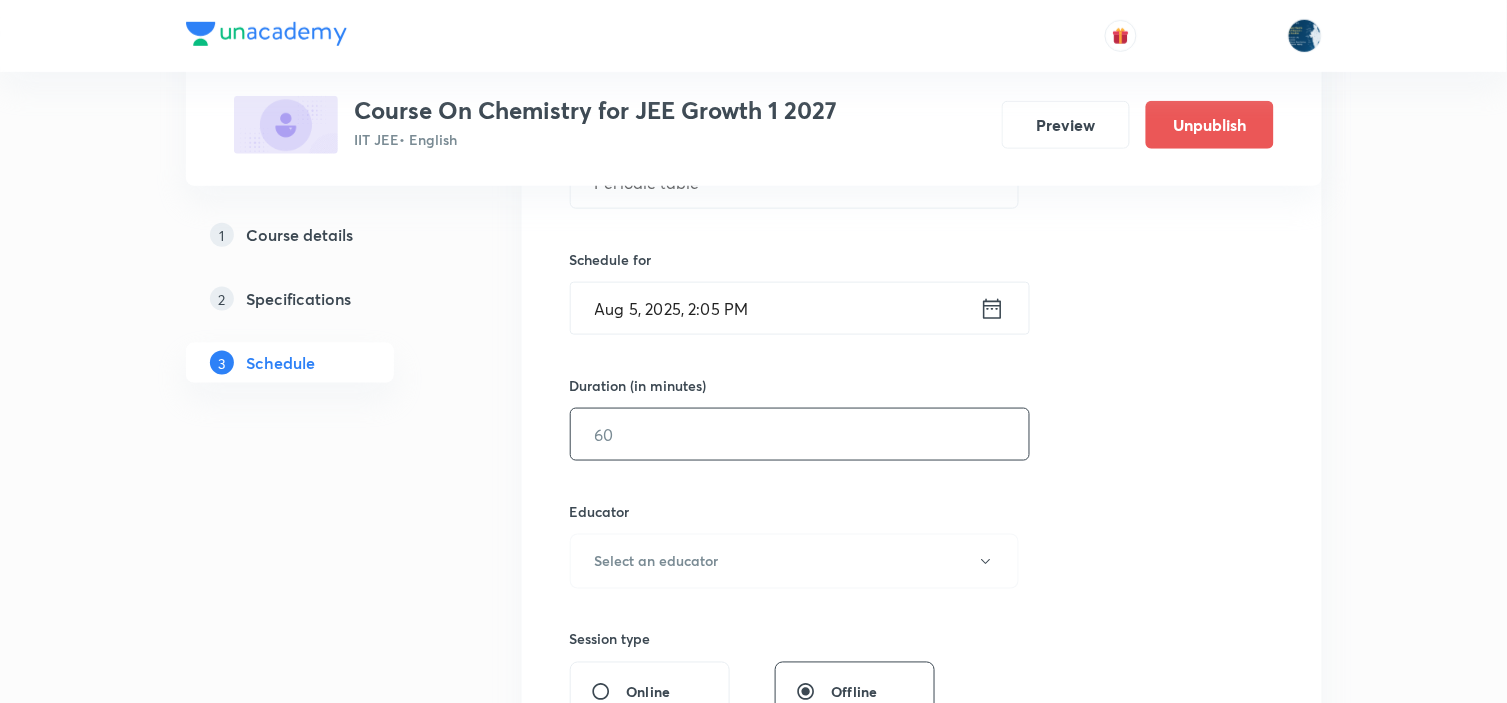 click at bounding box center (800, 434) 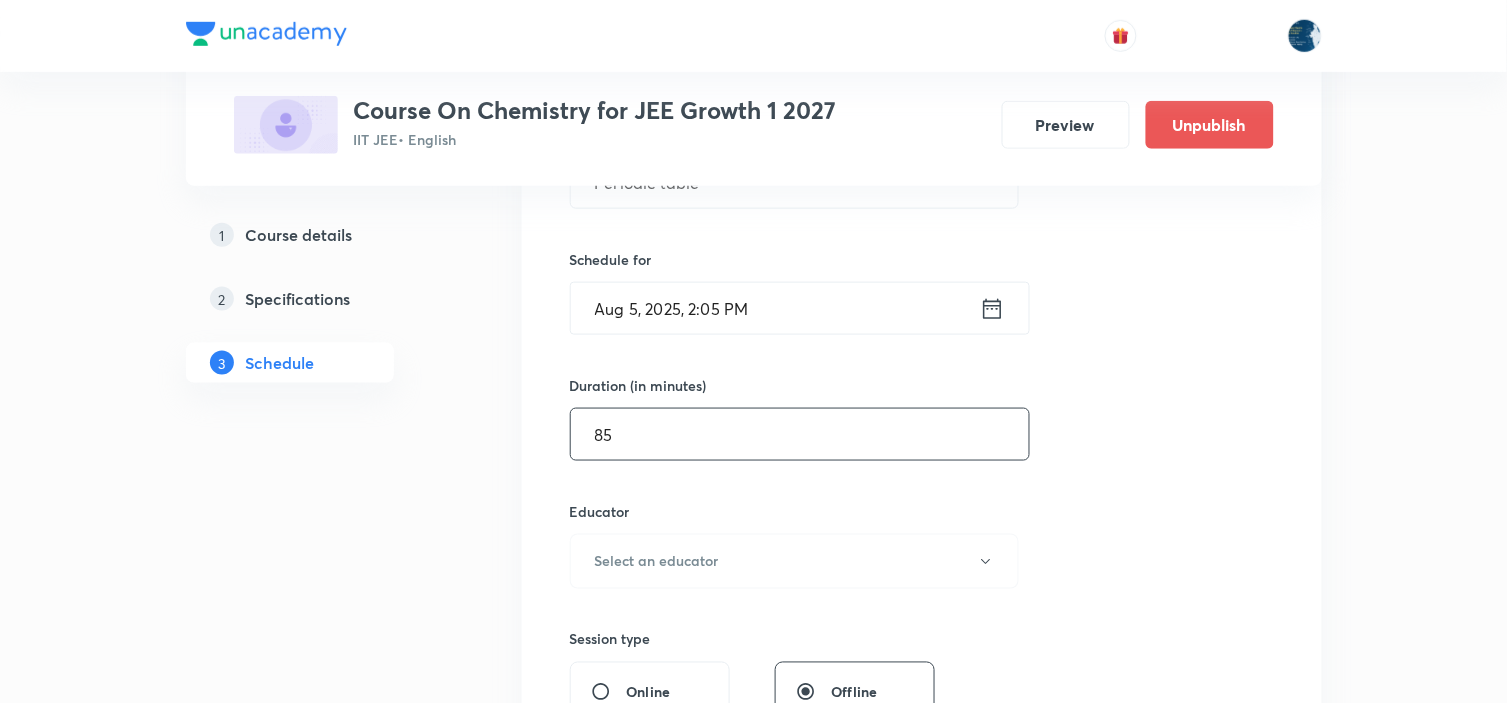 scroll, scrollTop: 555, scrollLeft: 0, axis: vertical 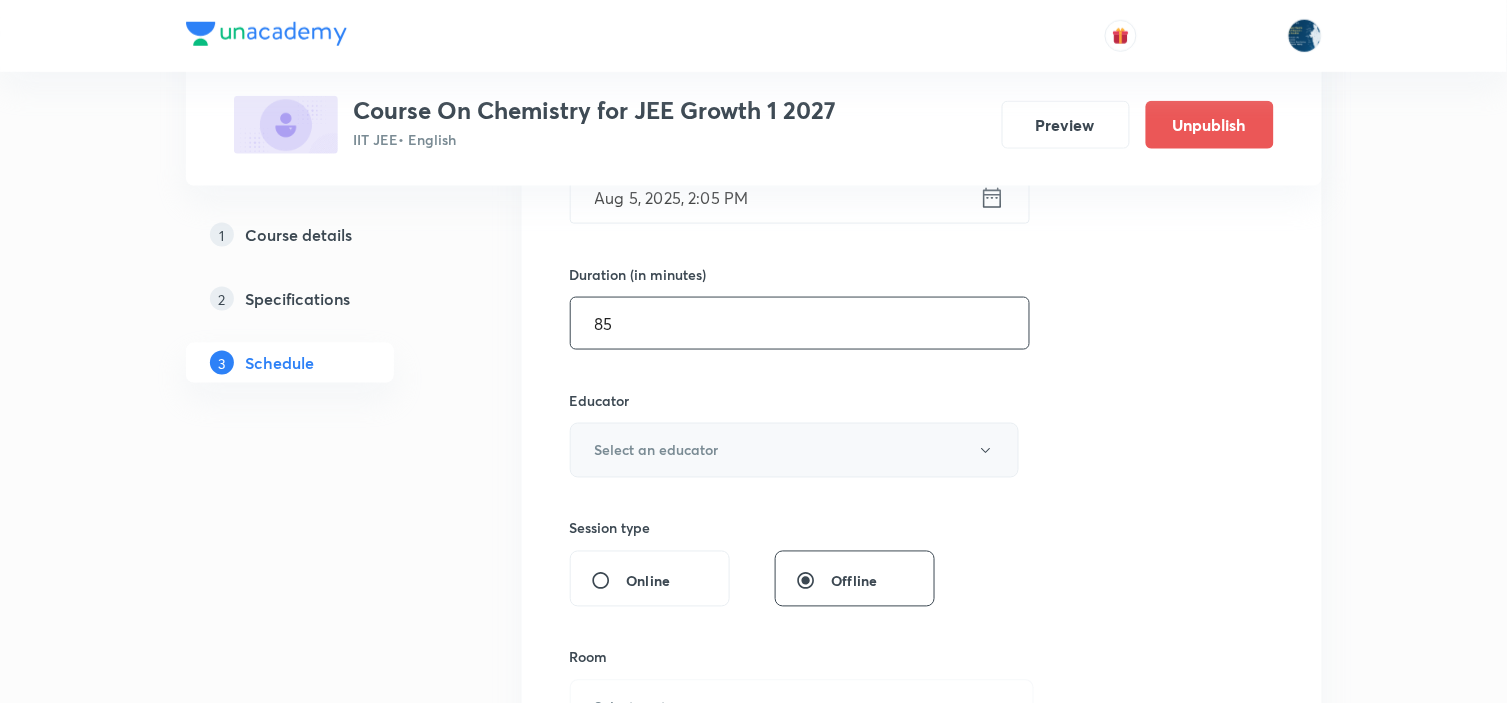 type on "85" 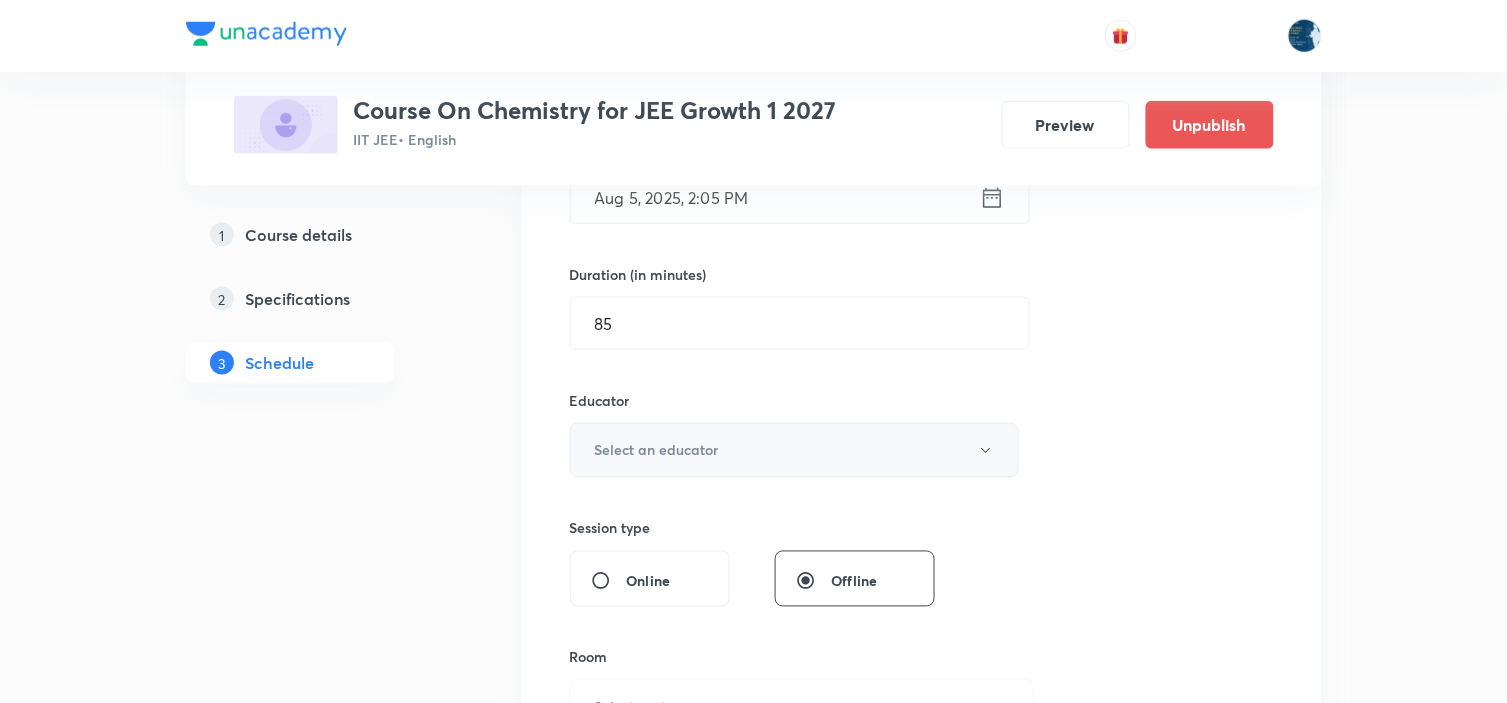click on "Select an educator" at bounding box center (795, 450) 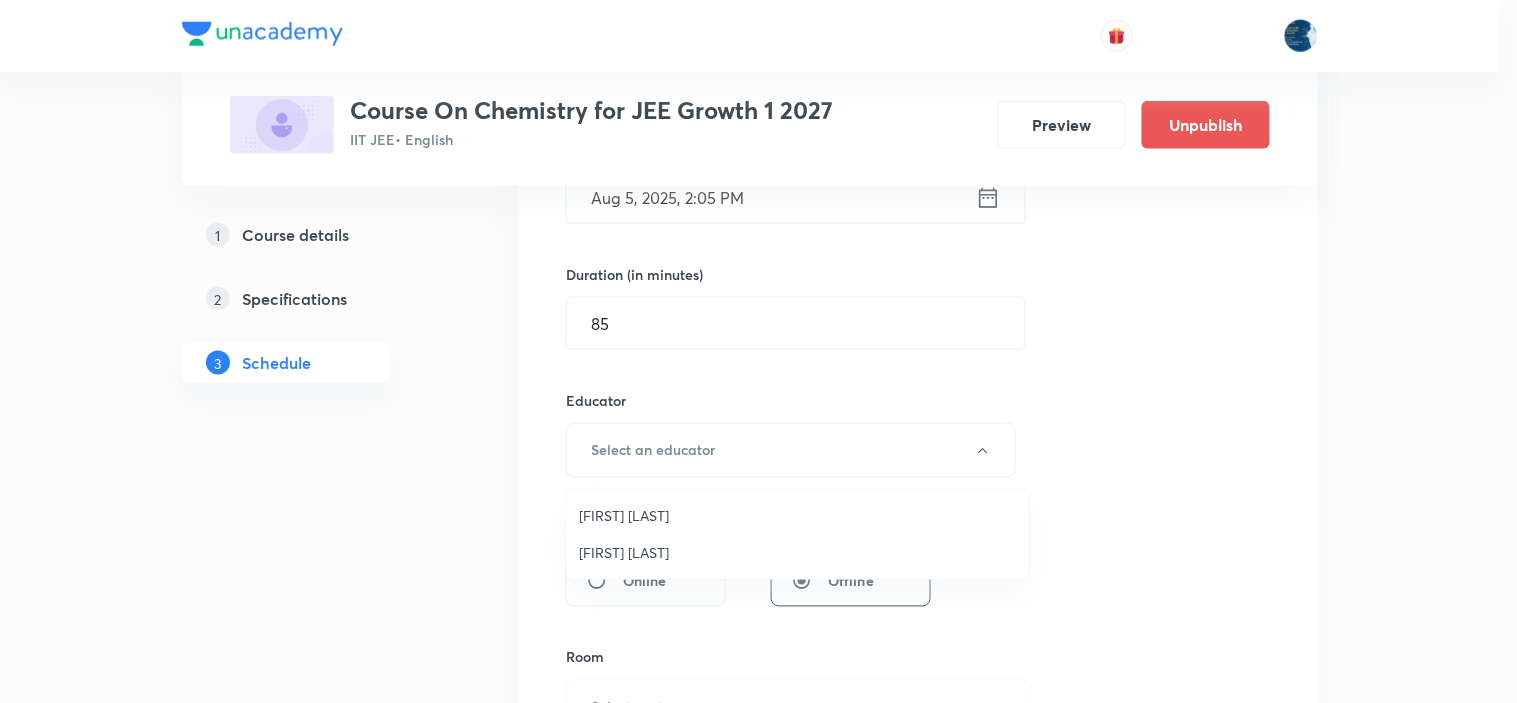 click on "Sripati Surya Dilip" at bounding box center (798, 552) 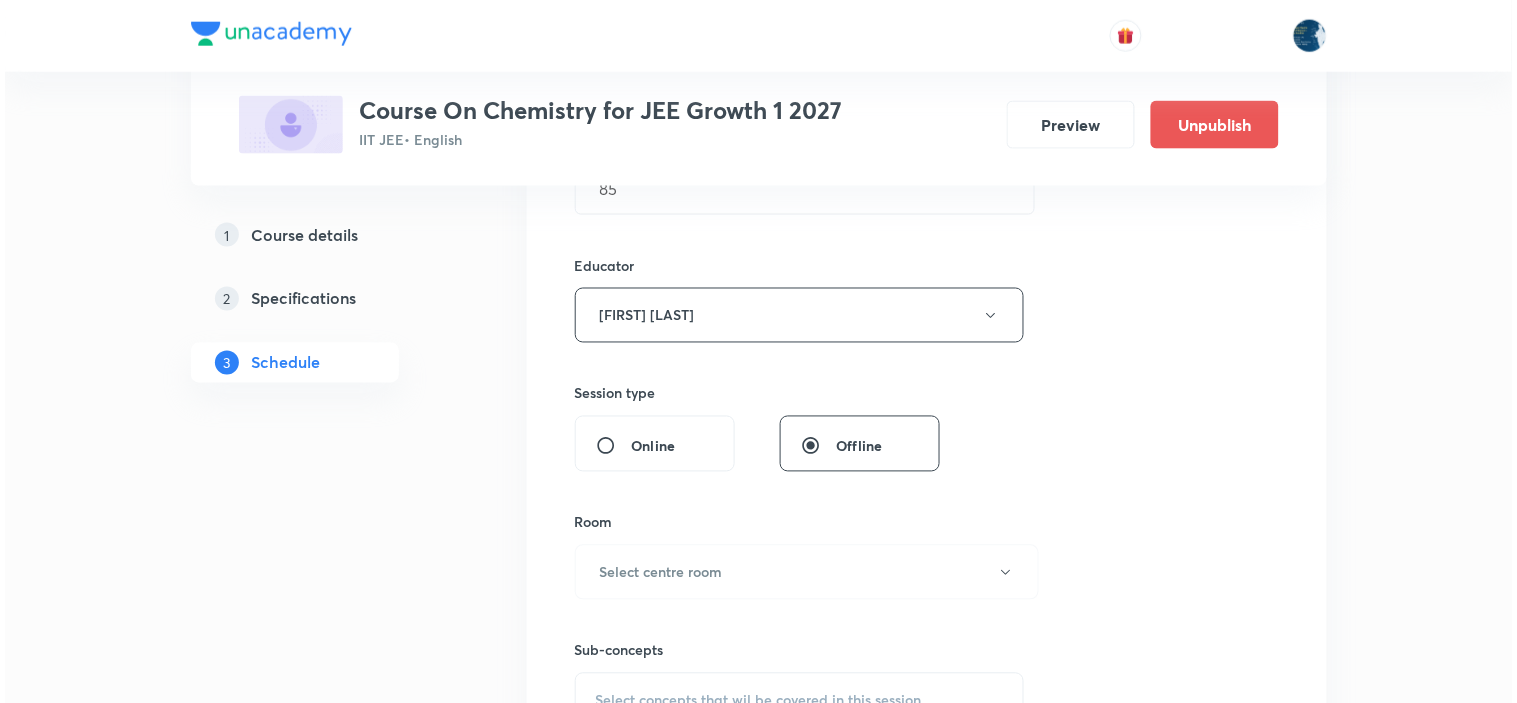 scroll, scrollTop: 888, scrollLeft: 0, axis: vertical 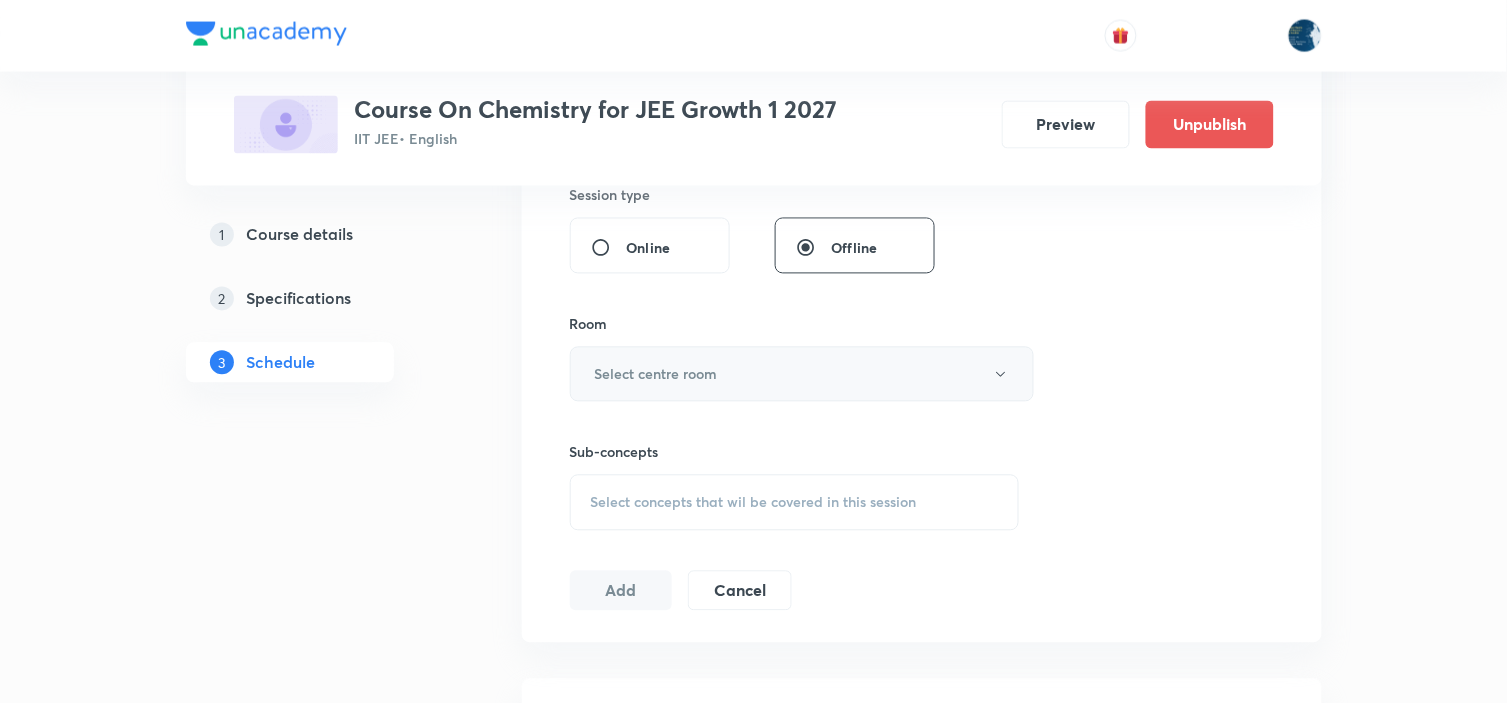click on "Select centre room" at bounding box center (802, 374) 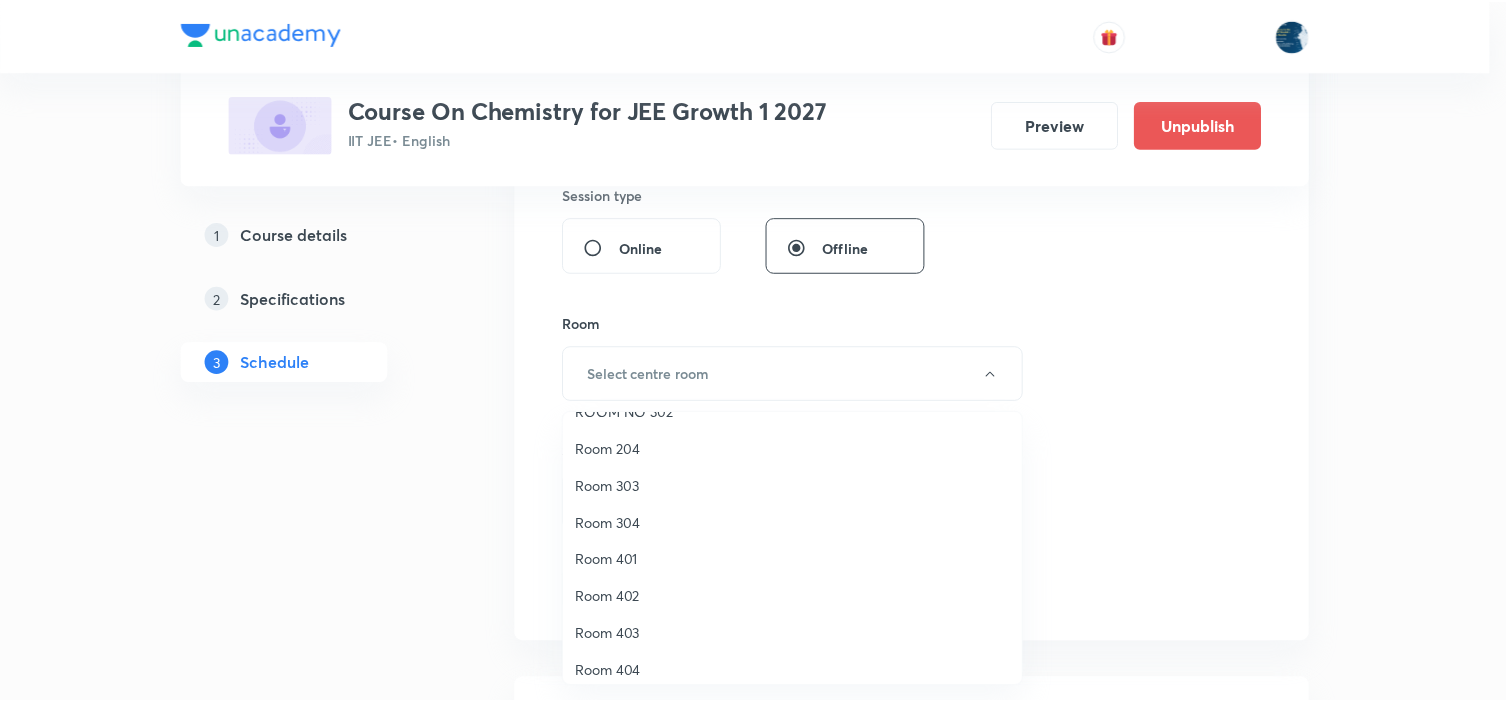 scroll, scrollTop: 371, scrollLeft: 0, axis: vertical 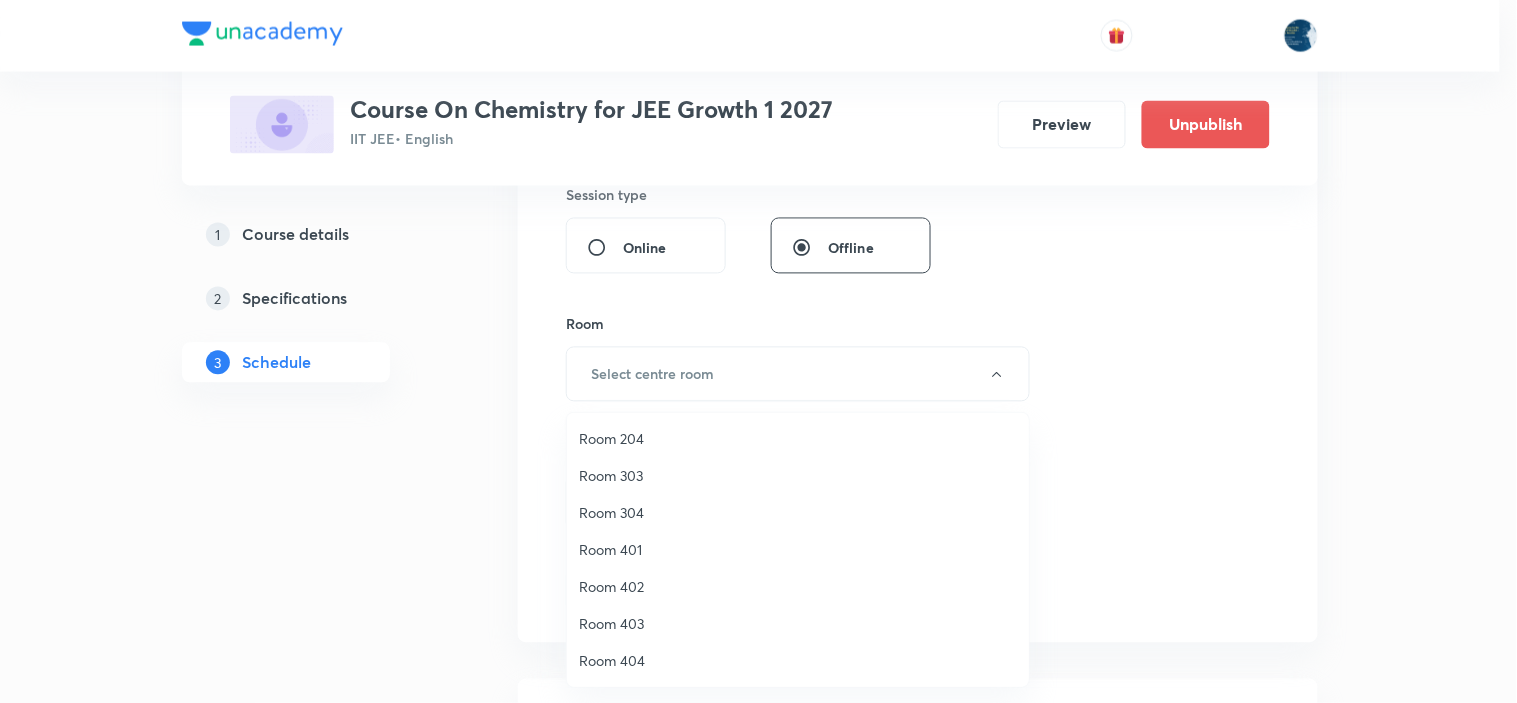 click on "Room 401" at bounding box center [798, 549] 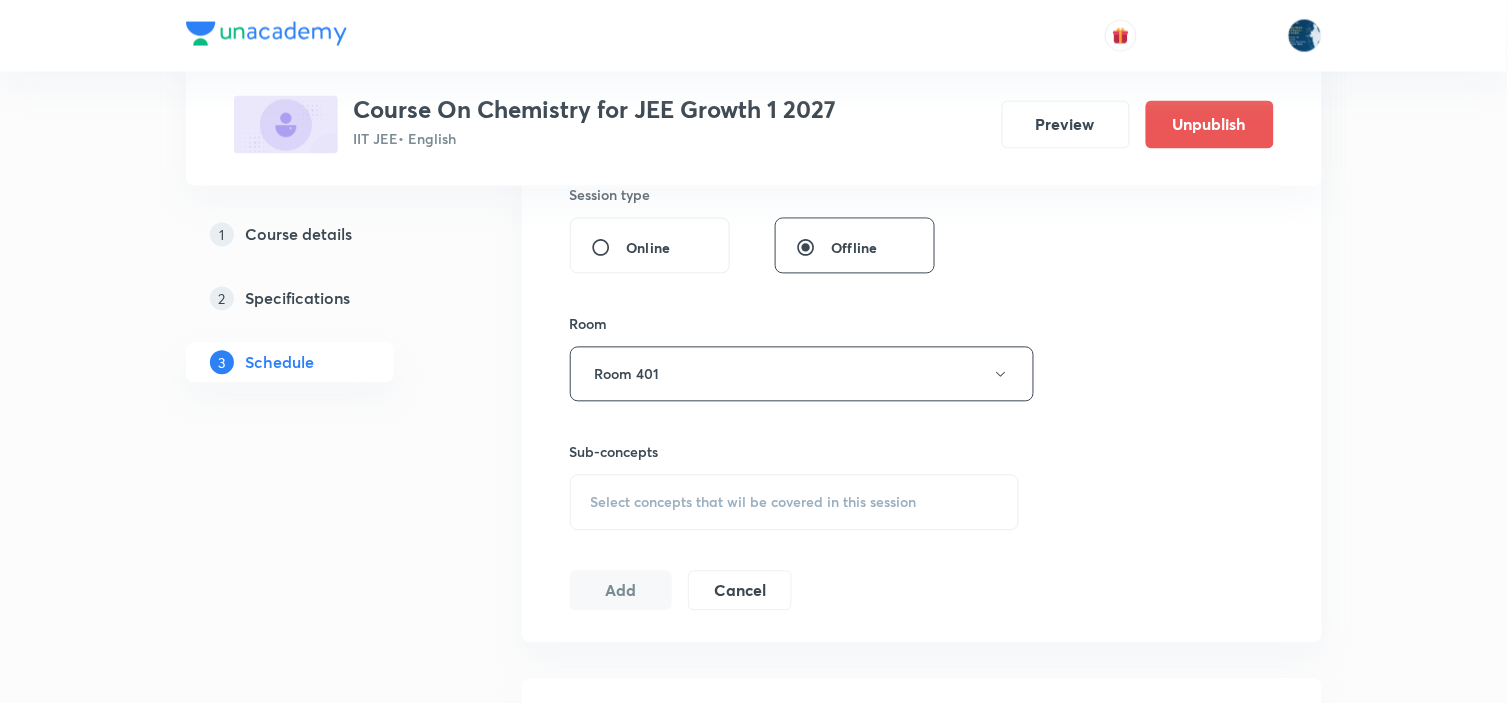 click on "Select concepts that wil be covered in this session" at bounding box center (795, 503) 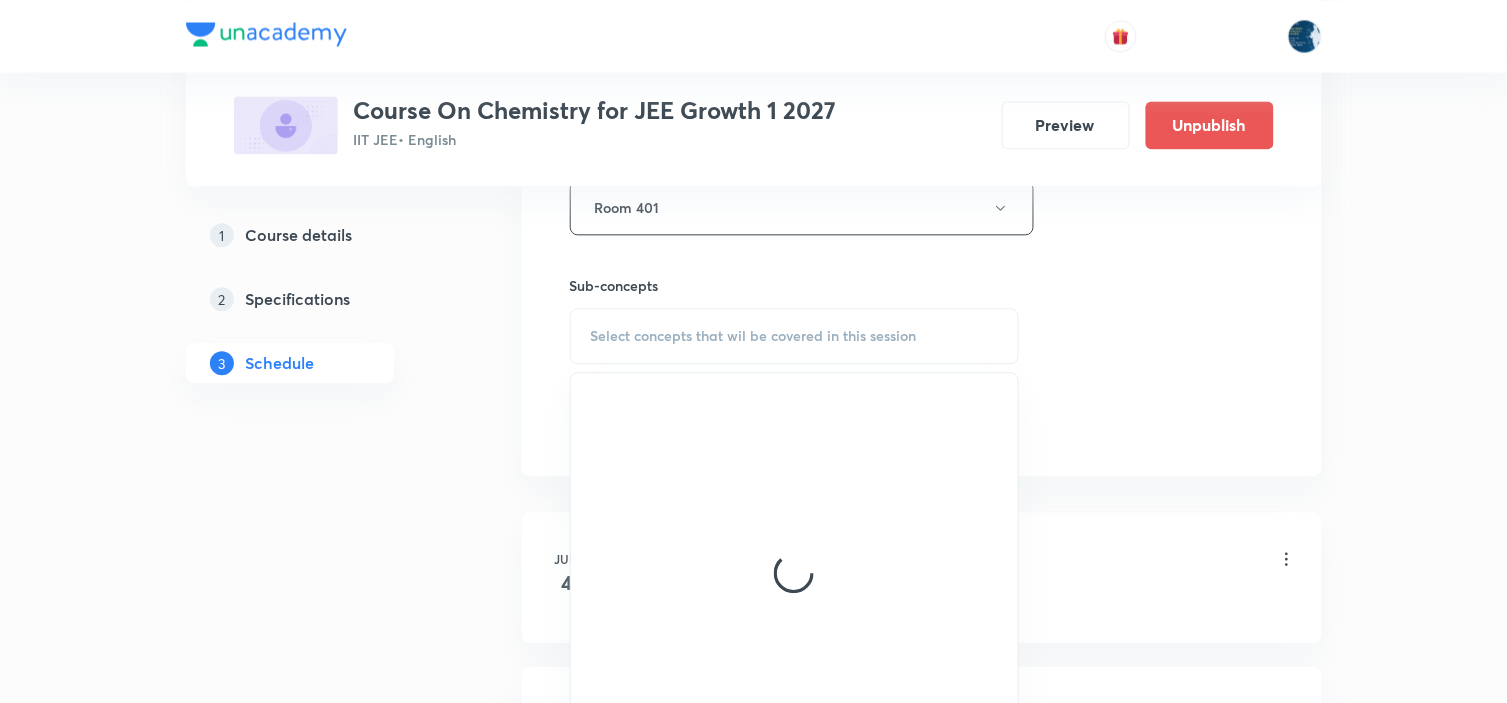 scroll, scrollTop: 1111, scrollLeft: 0, axis: vertical 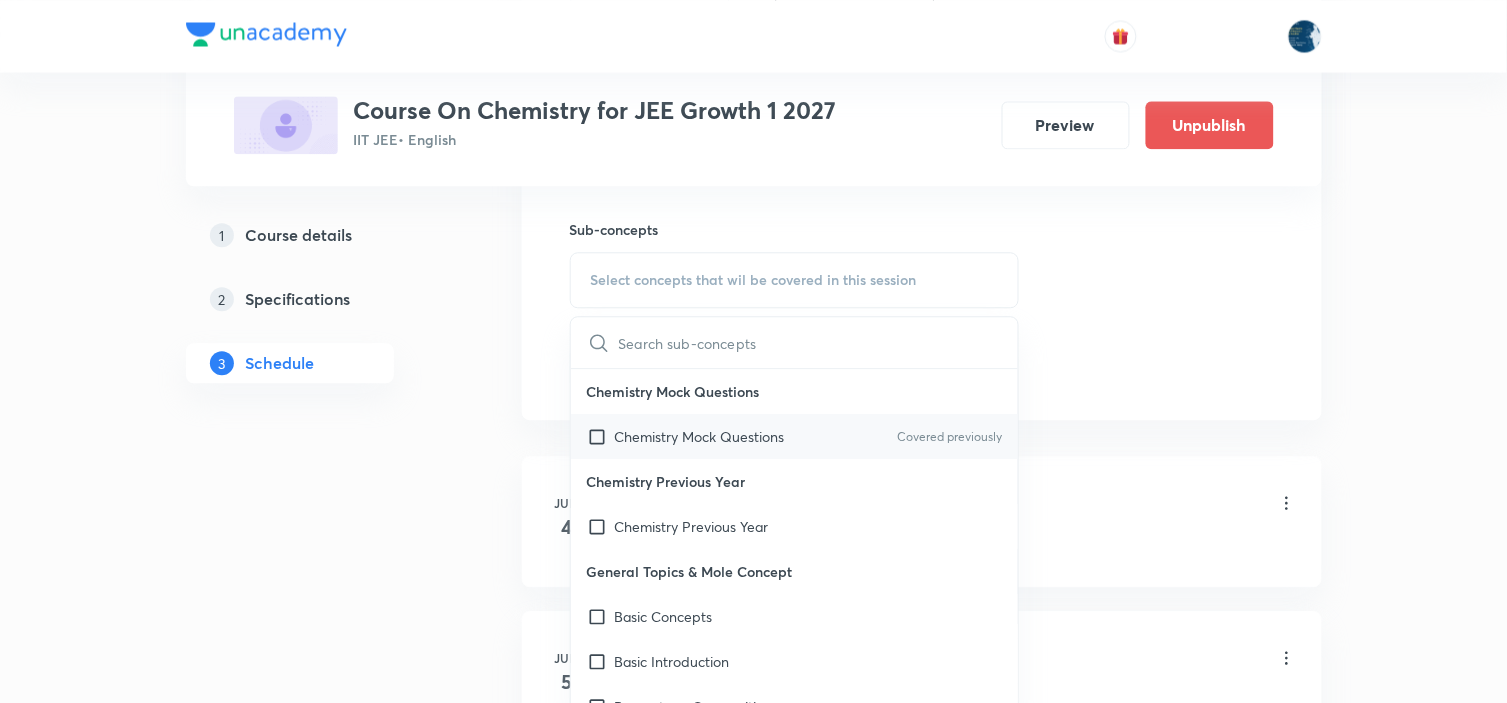 click on "Chemistry Mock Questions Covered previously" at bounding box center [795, 436] 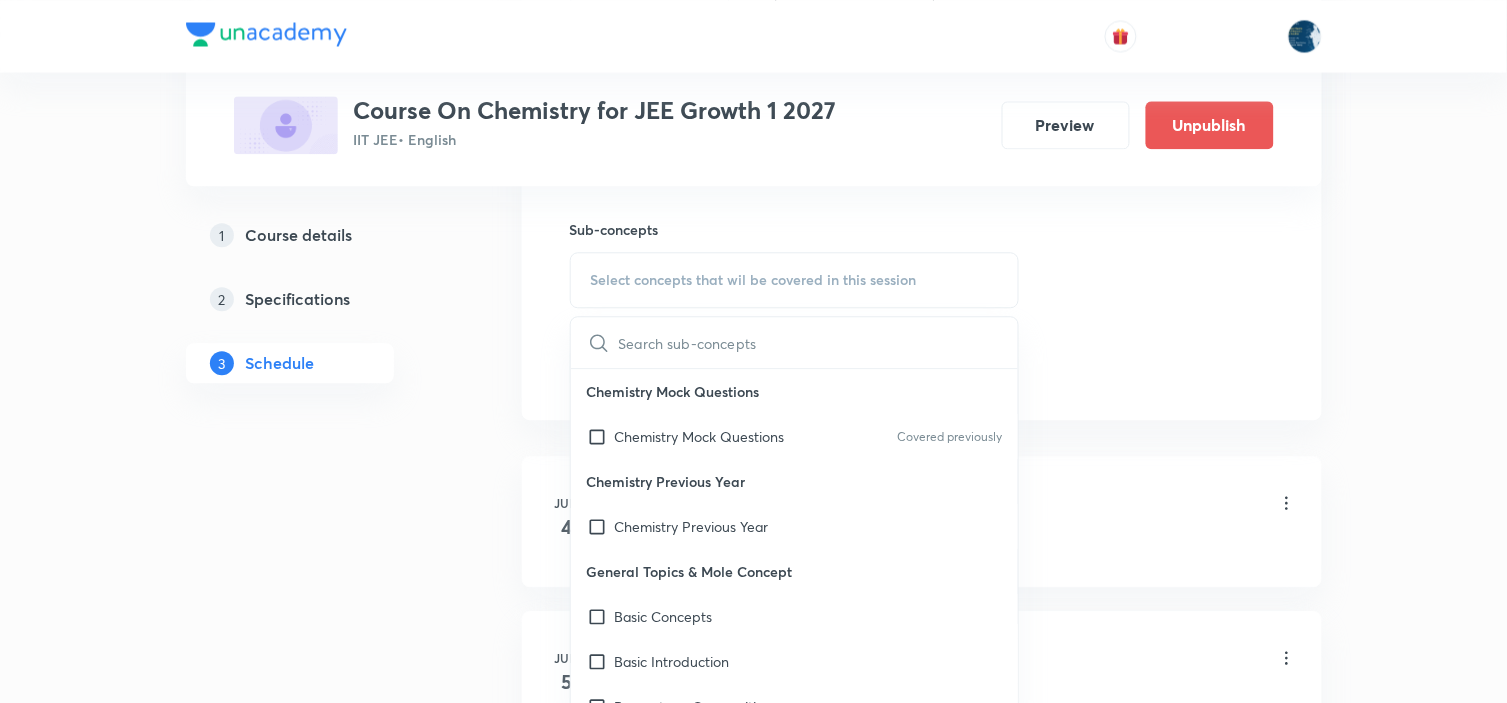 checkbox on "true" 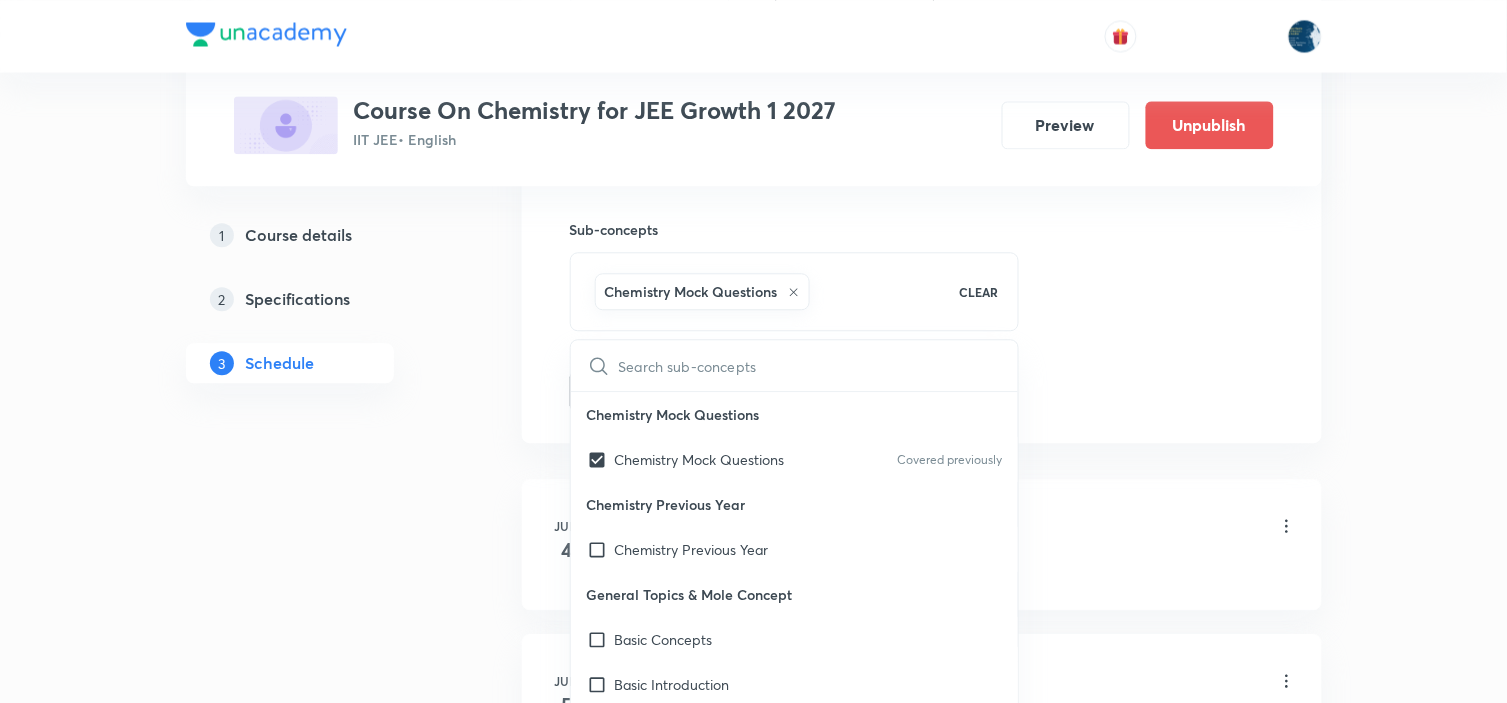 click on "Session  45 Live class Session title 14/99 Periodic table ​ Schedule for Aug 5, 2025, 2:05 PM ​ Duration (in minutes) 85 ​ Educator Sripati Surya Dilip   Session type Online Offline Room Room 401 Sub-concepts Chemistry Mock Questions CLEAR ​ Chemistry Mock Questions Chemistry Mock Questions Covered previously Chemistry Previous Year Chemistry Previous Year General Topics & Mole Concept Basic Concepts Basic Introduction Percentage Composition Stoichiometry Principle of Atom Conservation (POAC) Relation between Stoichiometric Quantities Application of Mole Concept: Gravimetric Analysis Different Laws Formula and Composition Concentration Terms Some basic concepts of Chemistry Atomic Structure Discovery Of Electron Some Prerequisites of Physics Discovery Of Protons And Neutrons Atomic Models and Theories  Representation Of Atom With Electrons And Neutrons Nature of Waves Nature Of Electromagnetic Radiation Planck’S Quantum Theory Spectra-Continuous and Discontinuous Spectrum Photoelectric Effect Voids" at bounding box center (922, -134) 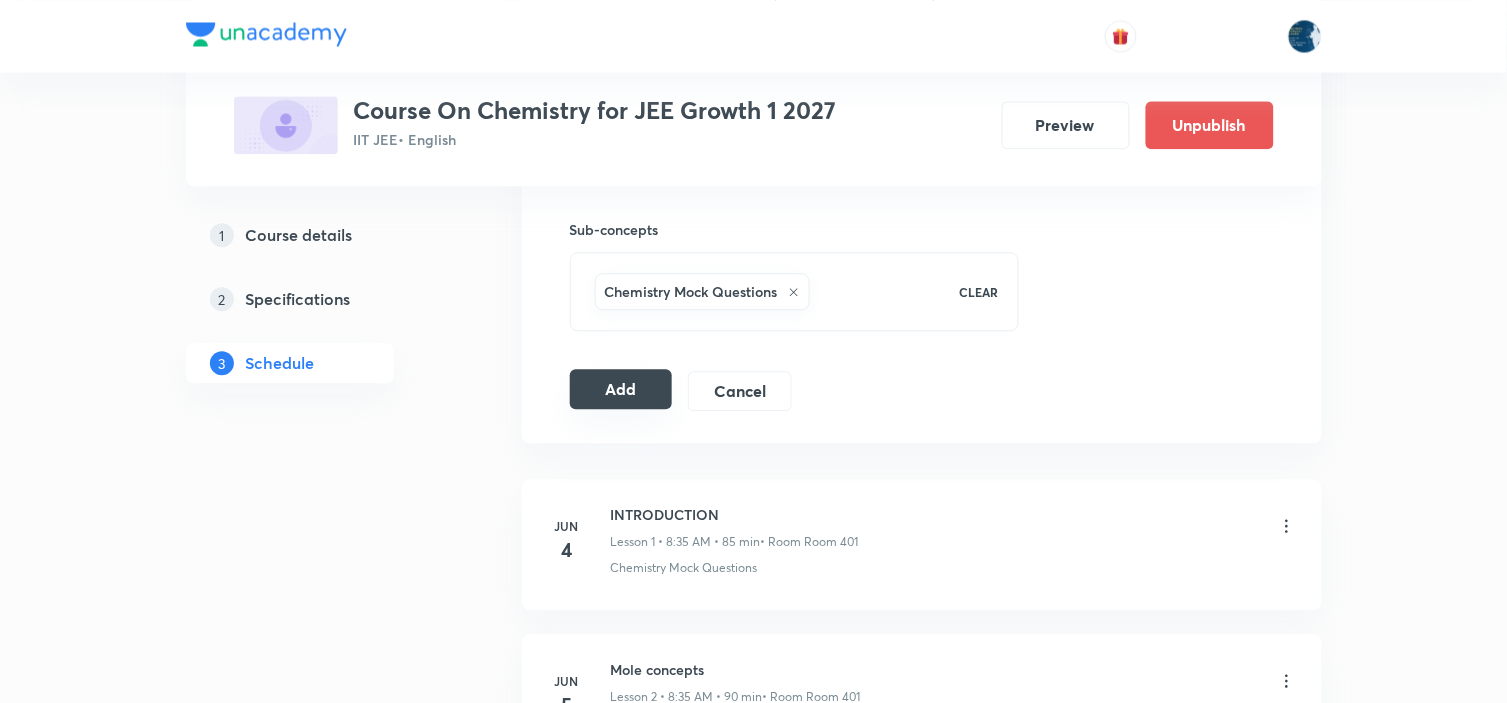 click on "Add" at bounding box center (621, 389) 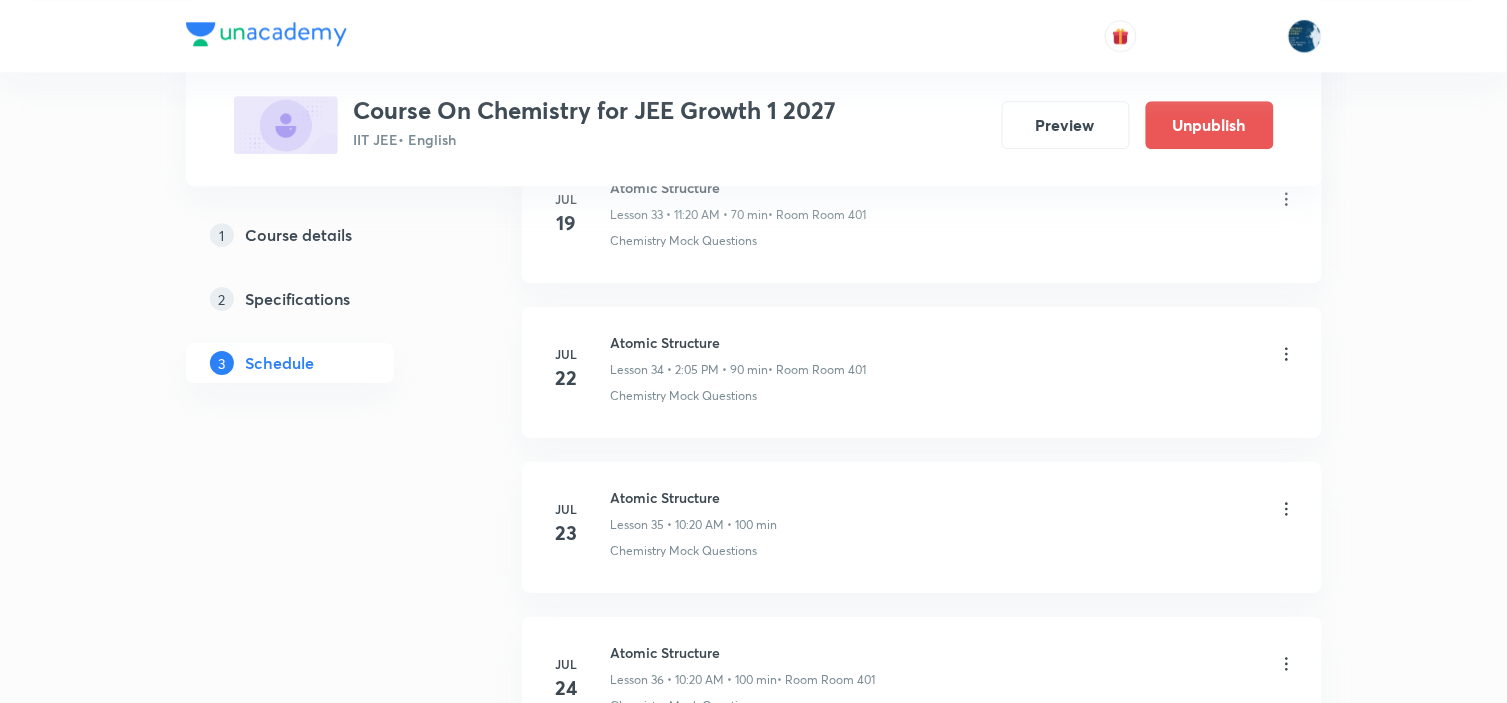 scroll, scrollTop: 6963, scrollLeft: 0, axis: vertical 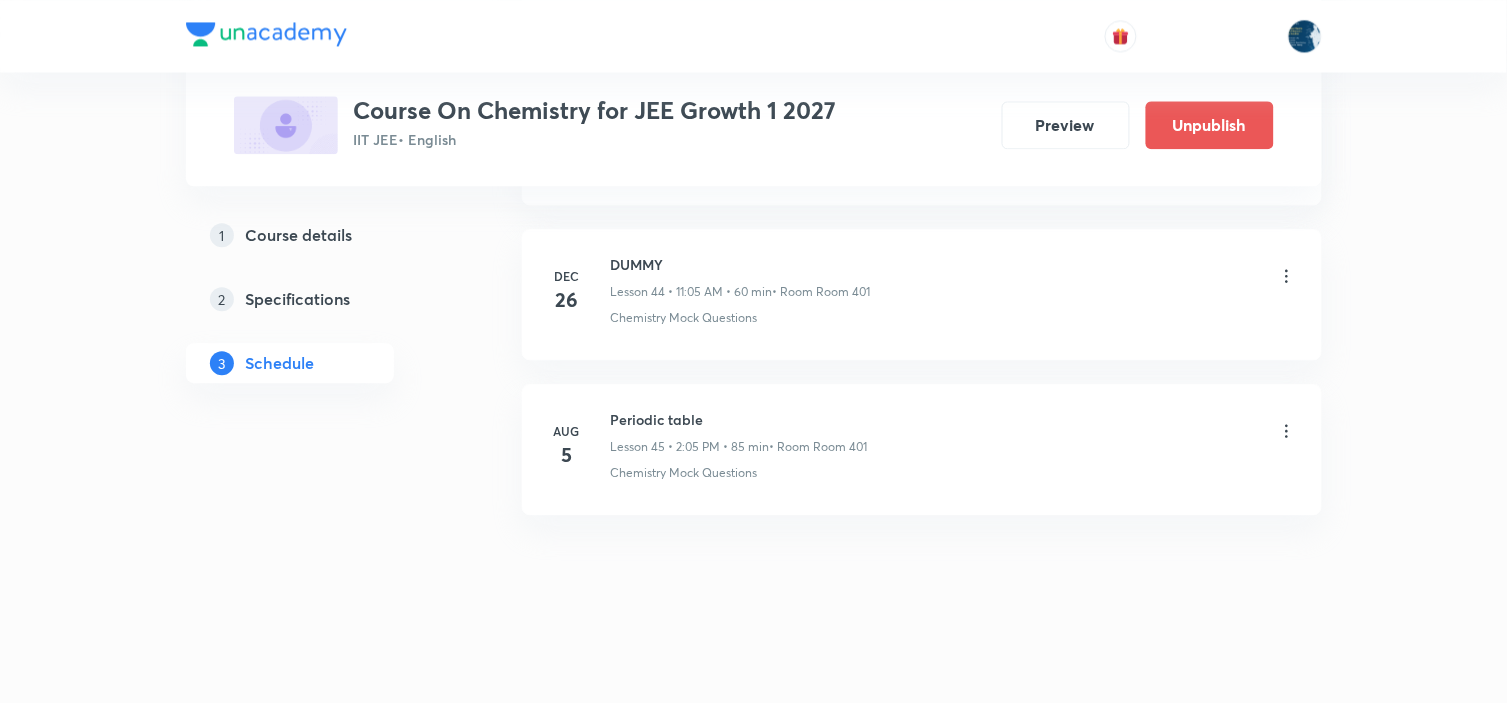 drag, startPoint x: 773, startPoint y: 412, endPoint x: 813, endPoint y: 413, distance: 40.012497 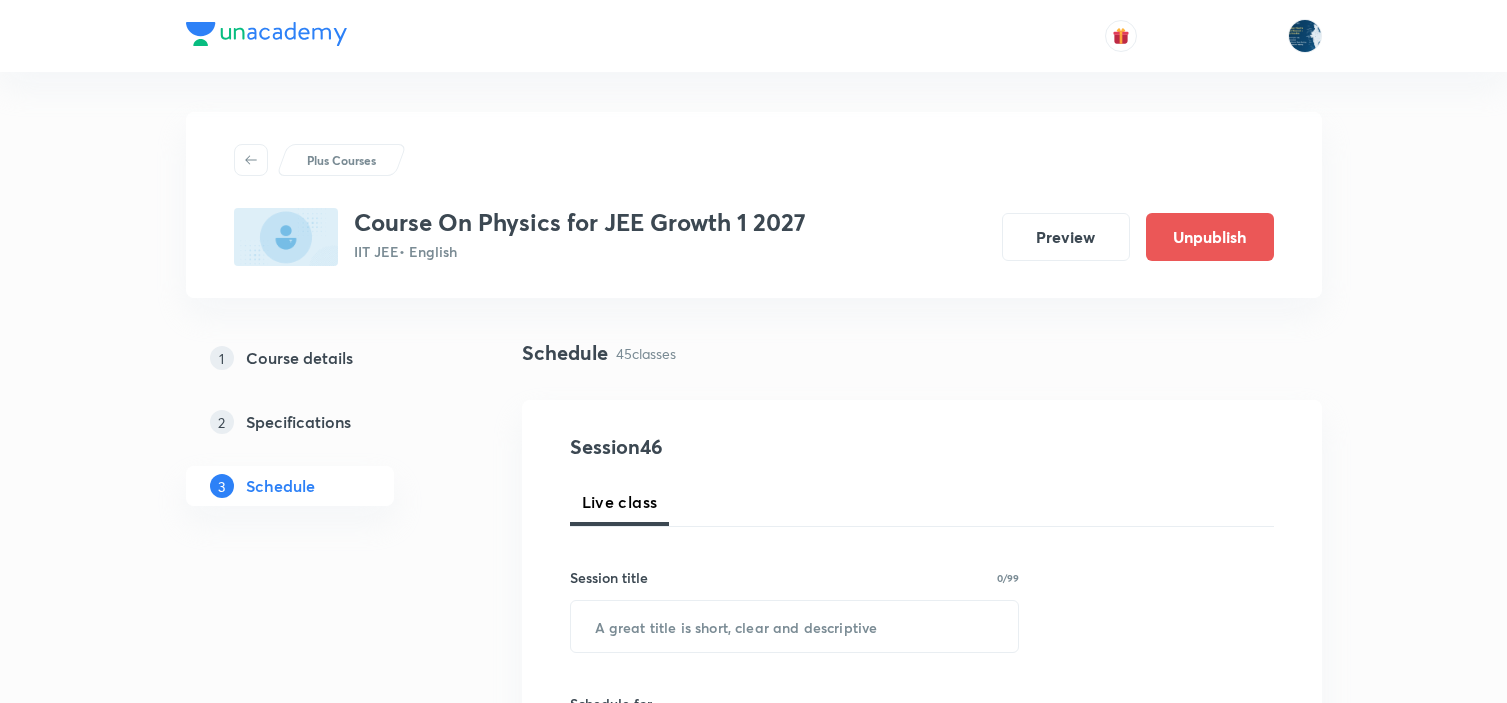 scroll, scrollTop: 0, scrollLeft: 0, axis: both 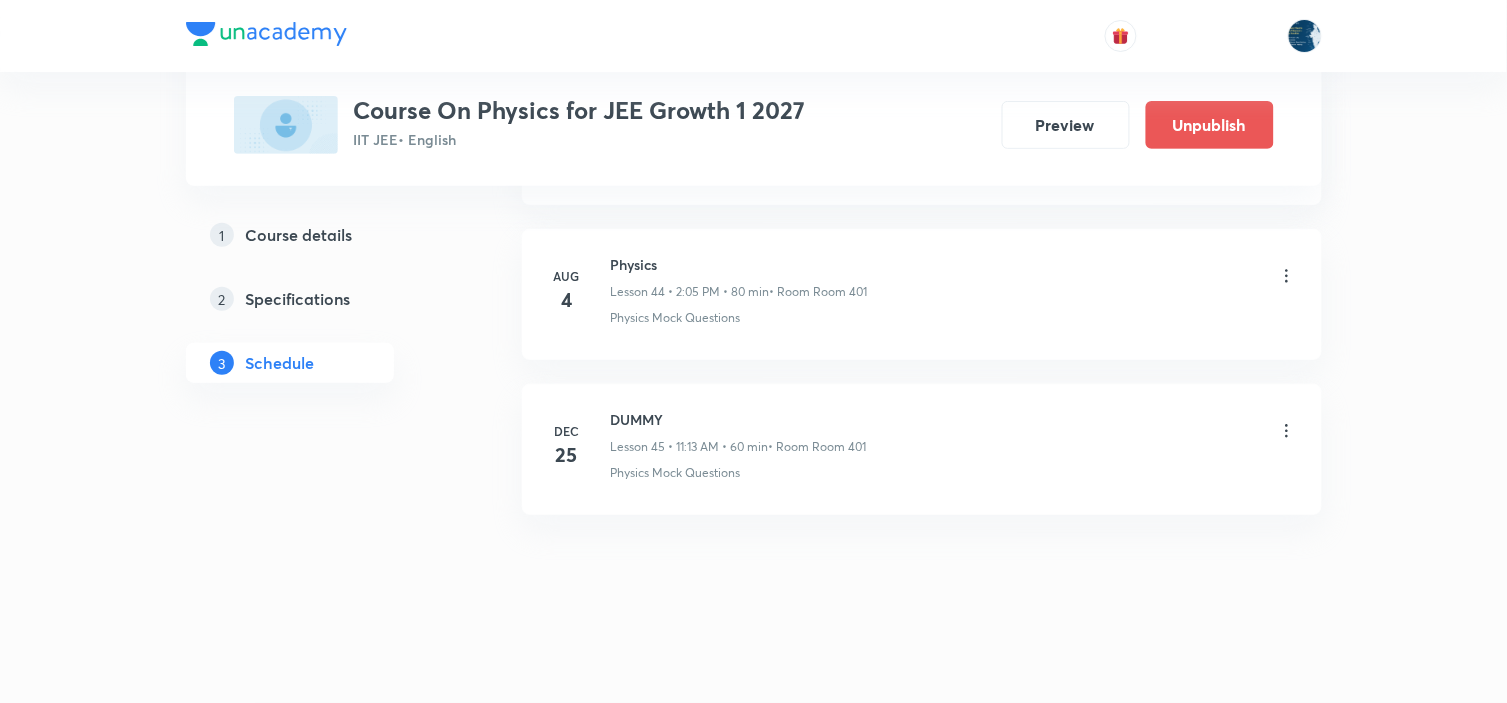 click on "Physics" at bounding box center (739, 264) 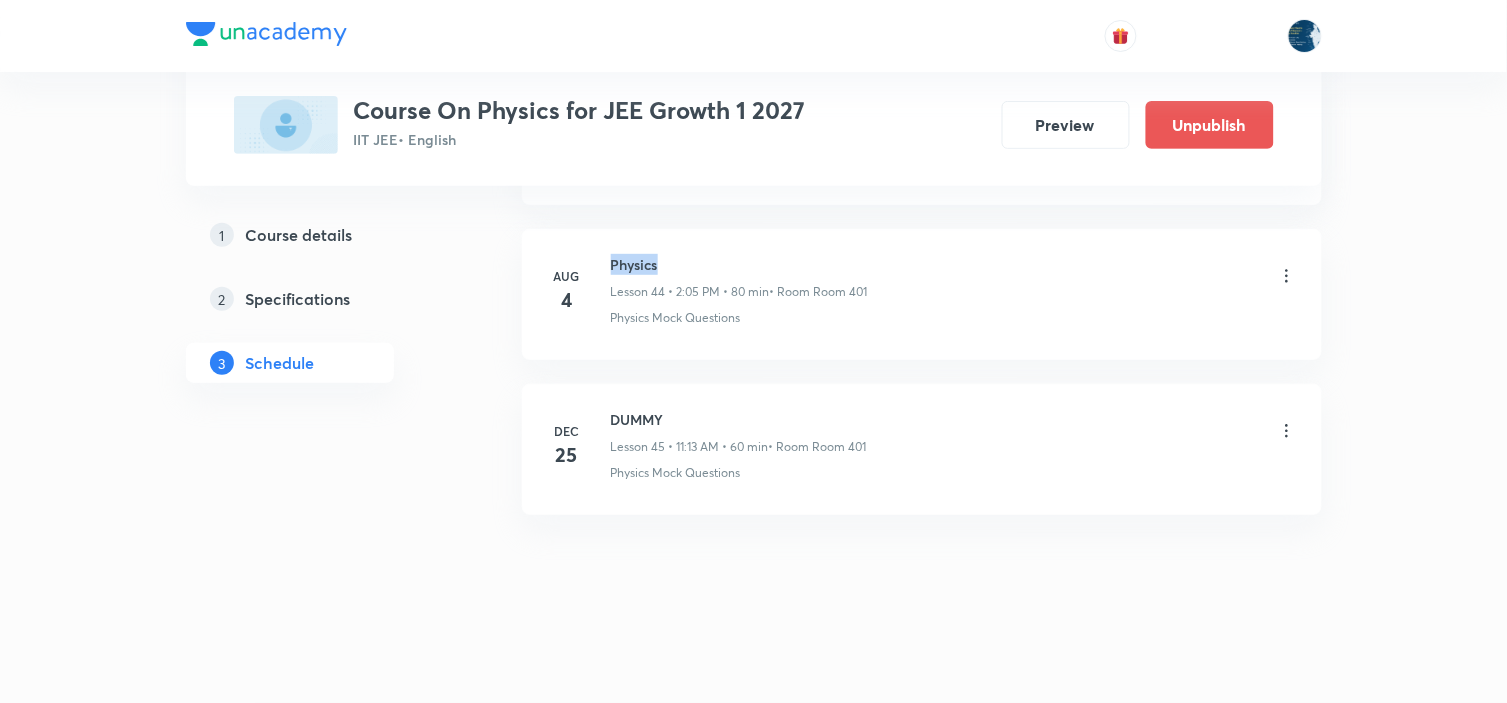 click on "Physics" at bounding box center [739, 264] 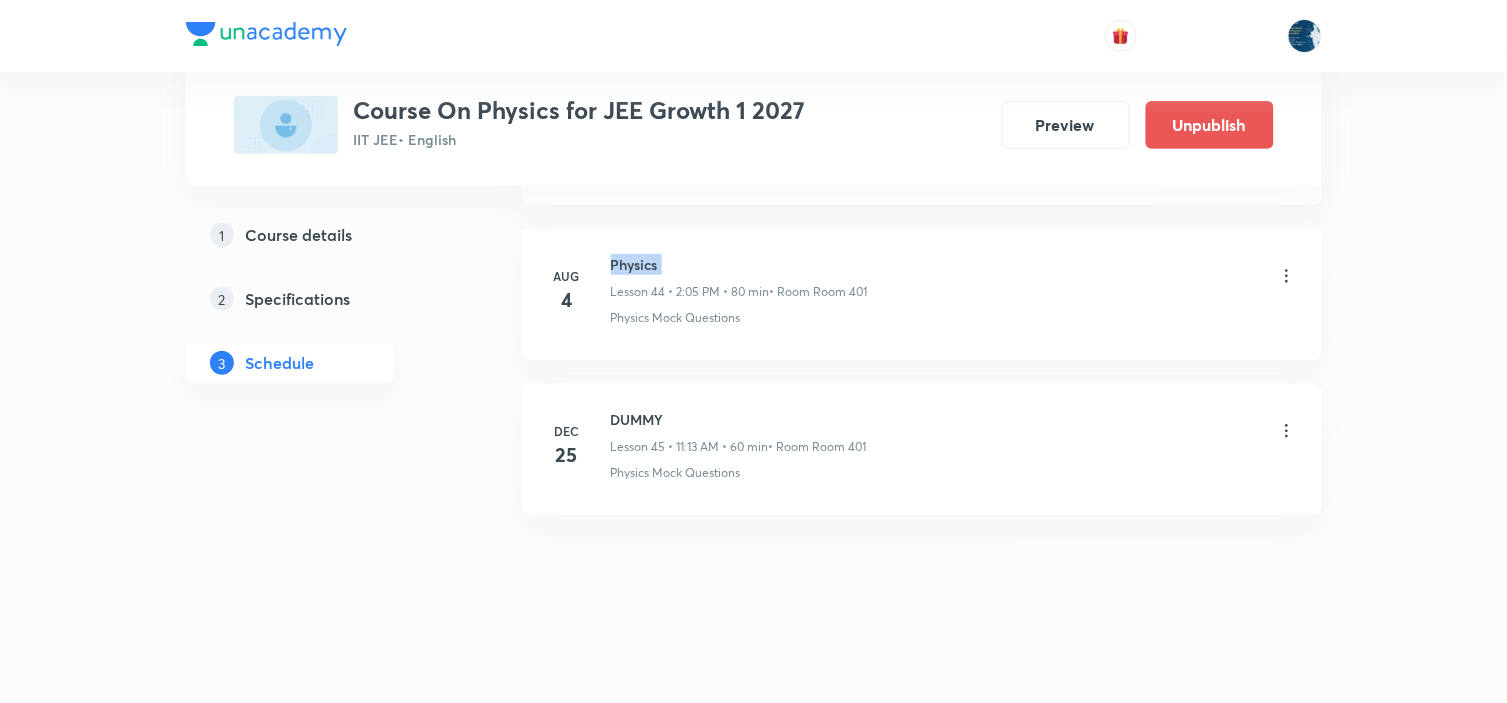 click on "Physics" at bounding box center (739, 264) 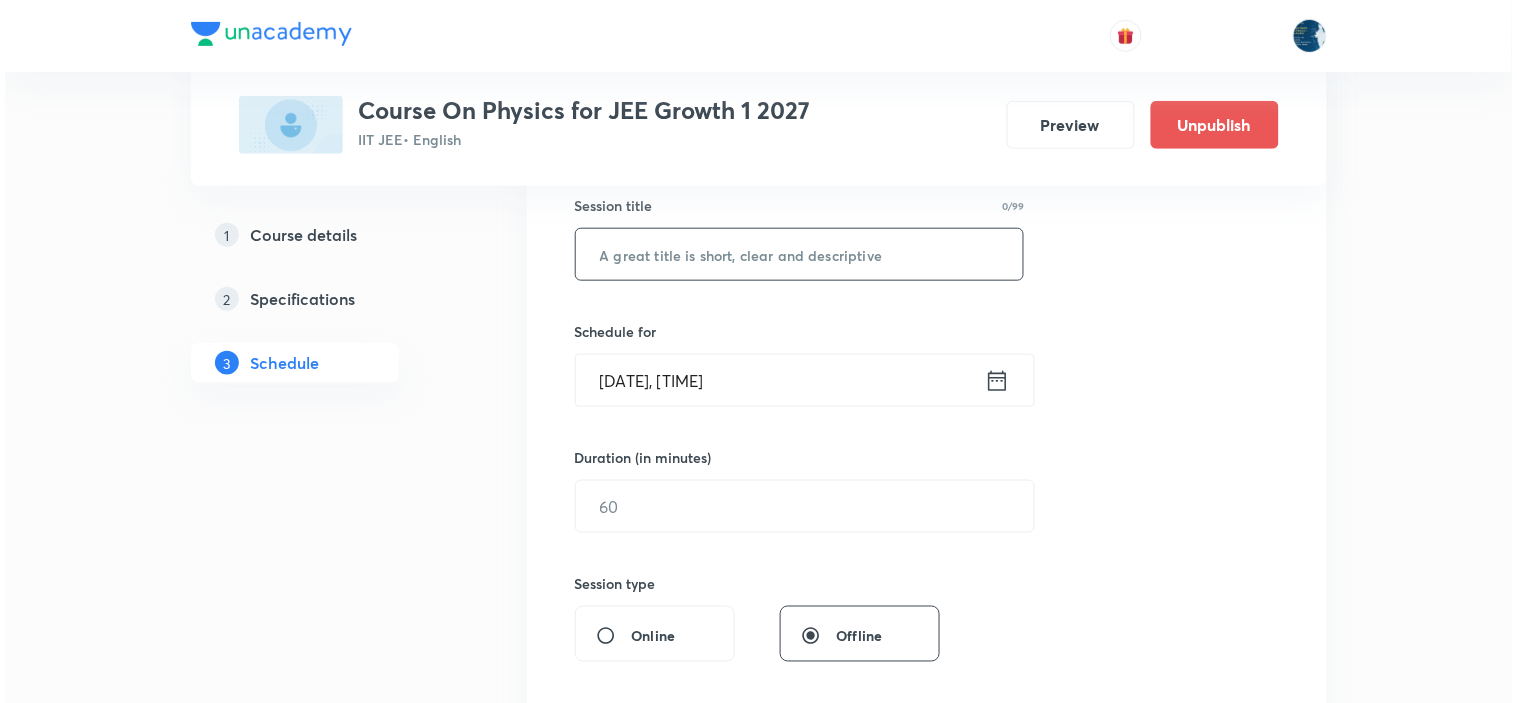 scroll, scrollTop: 333, scrollLeft: 0, axis: vertical 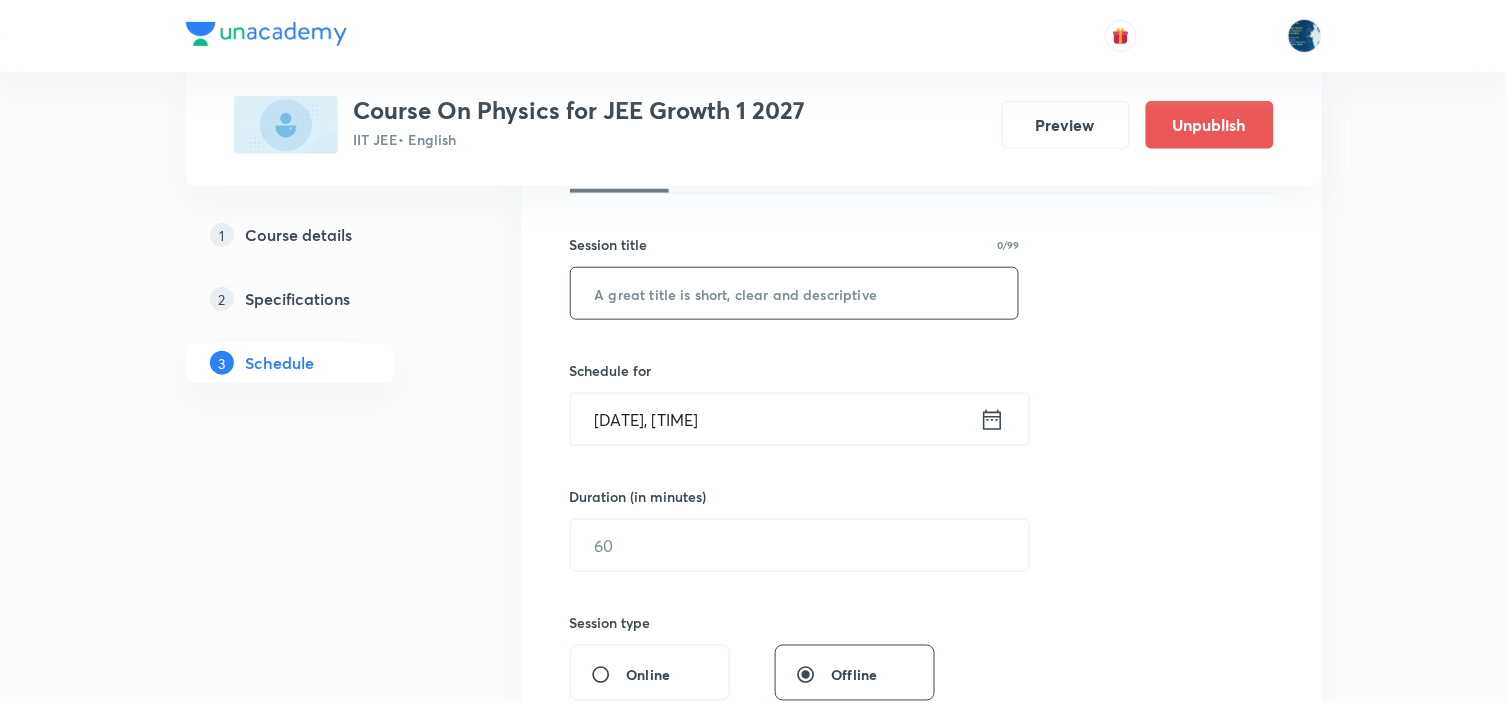 click 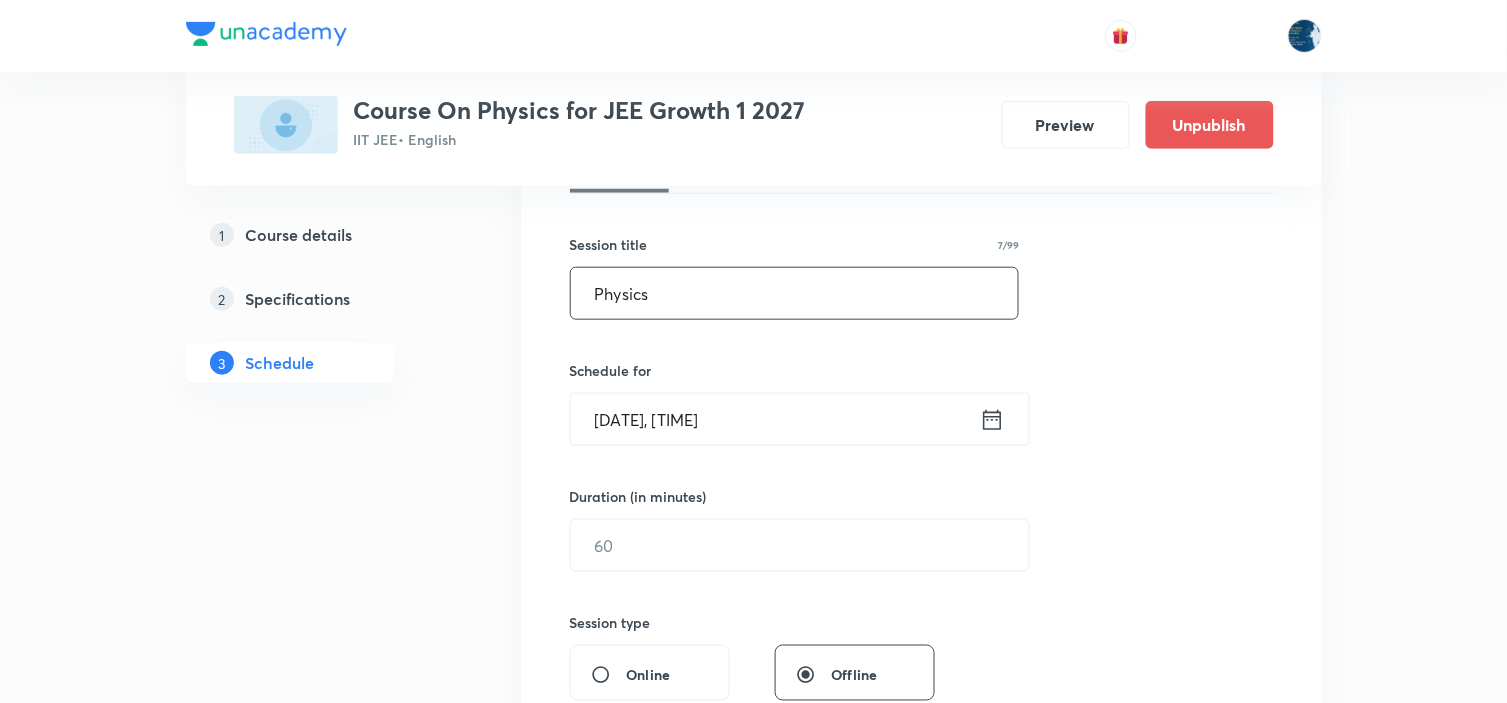 type on "Physics" 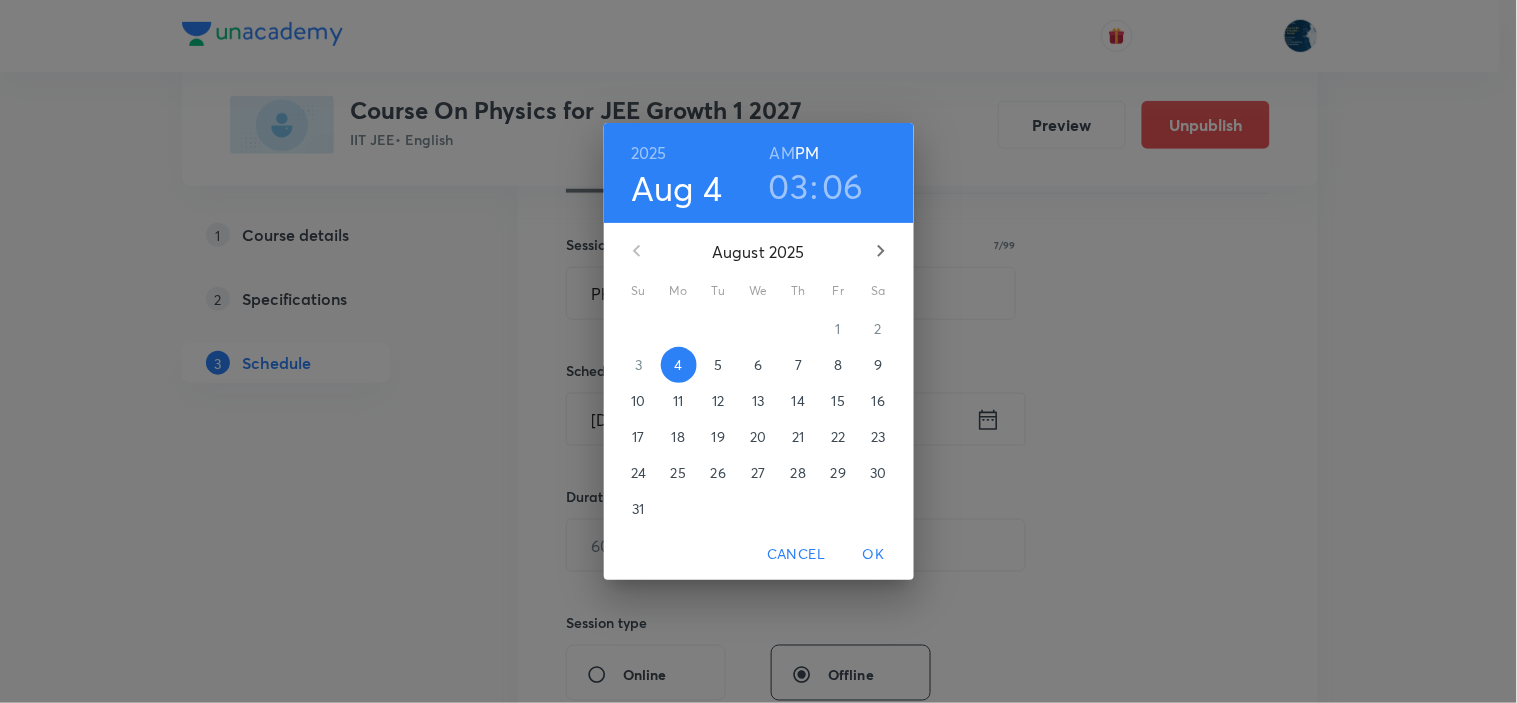 click on "5" 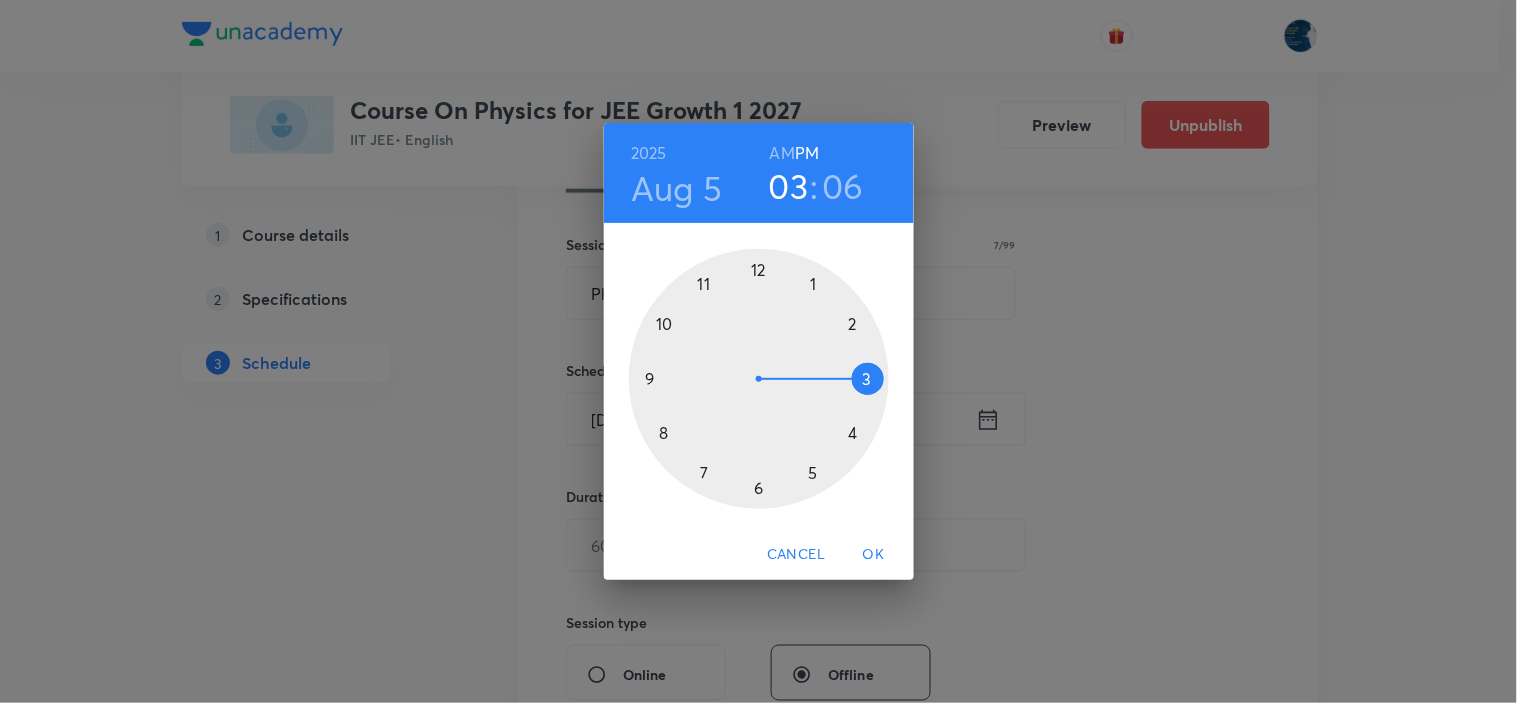 click 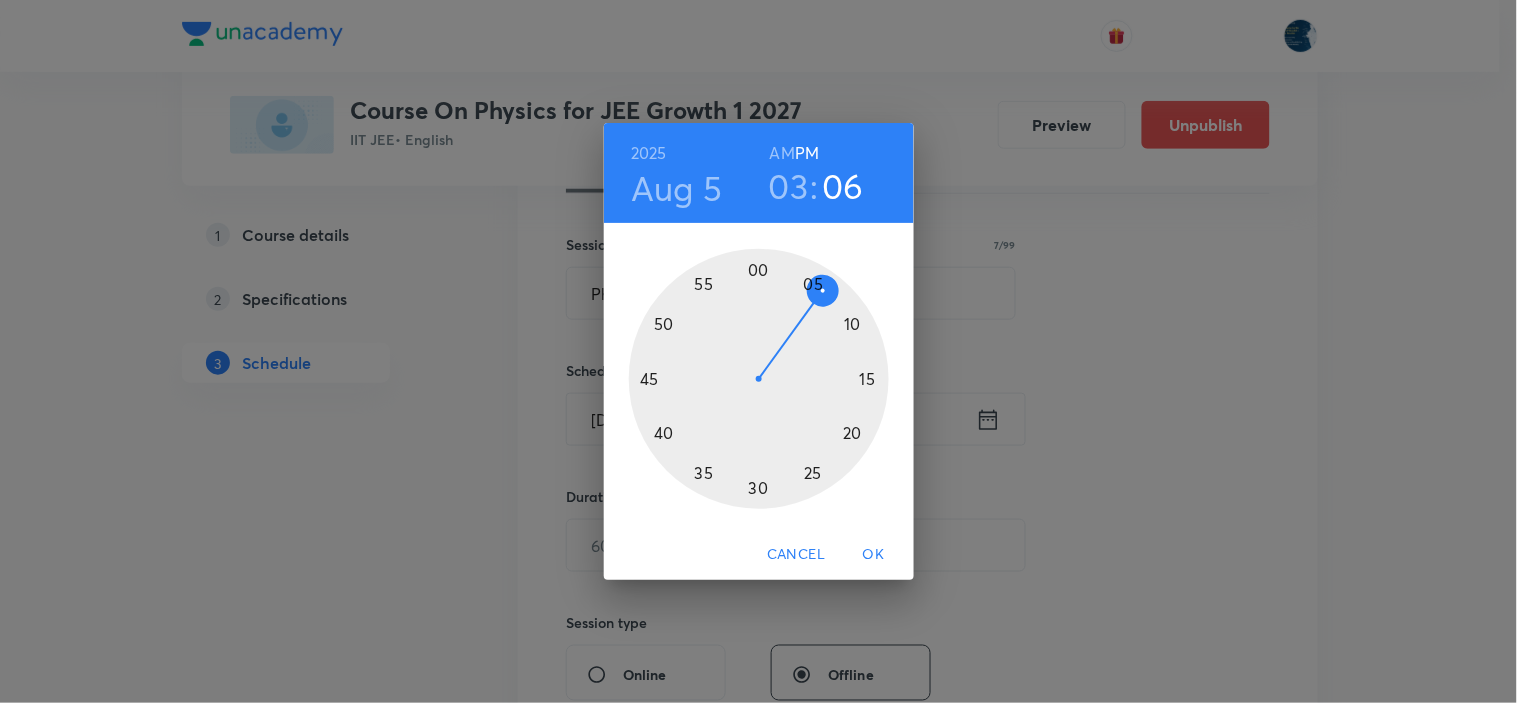 click 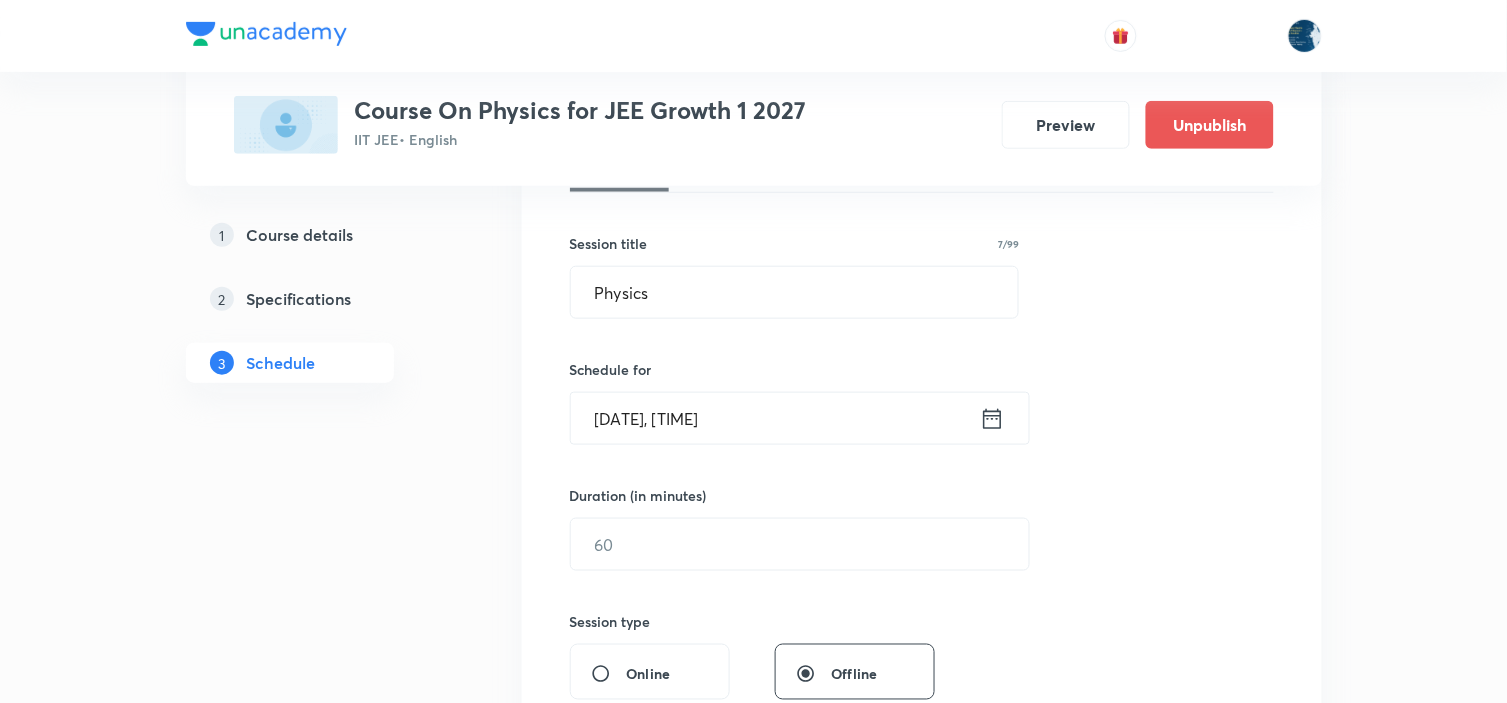 scroll, scrollTop: 444, scrollLeft: 0, axis: vertical 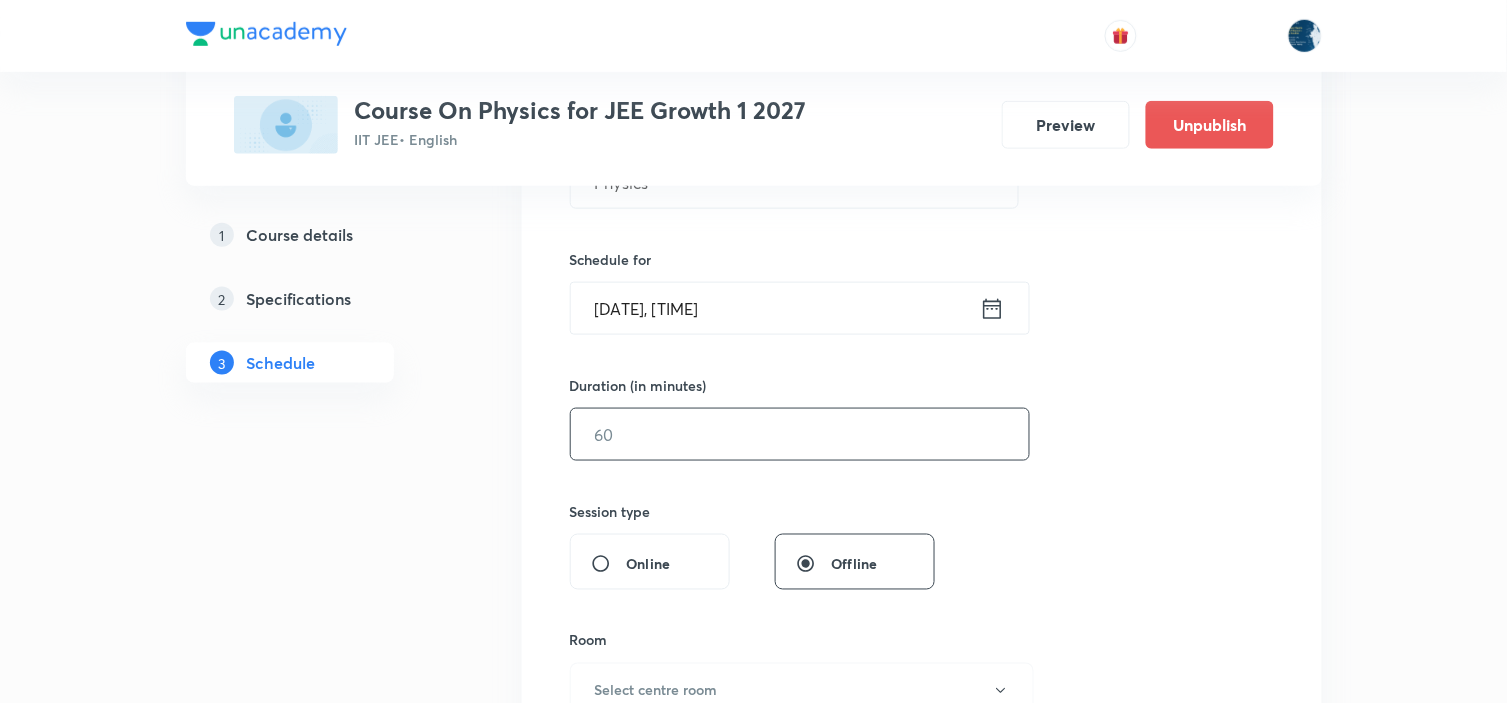 click 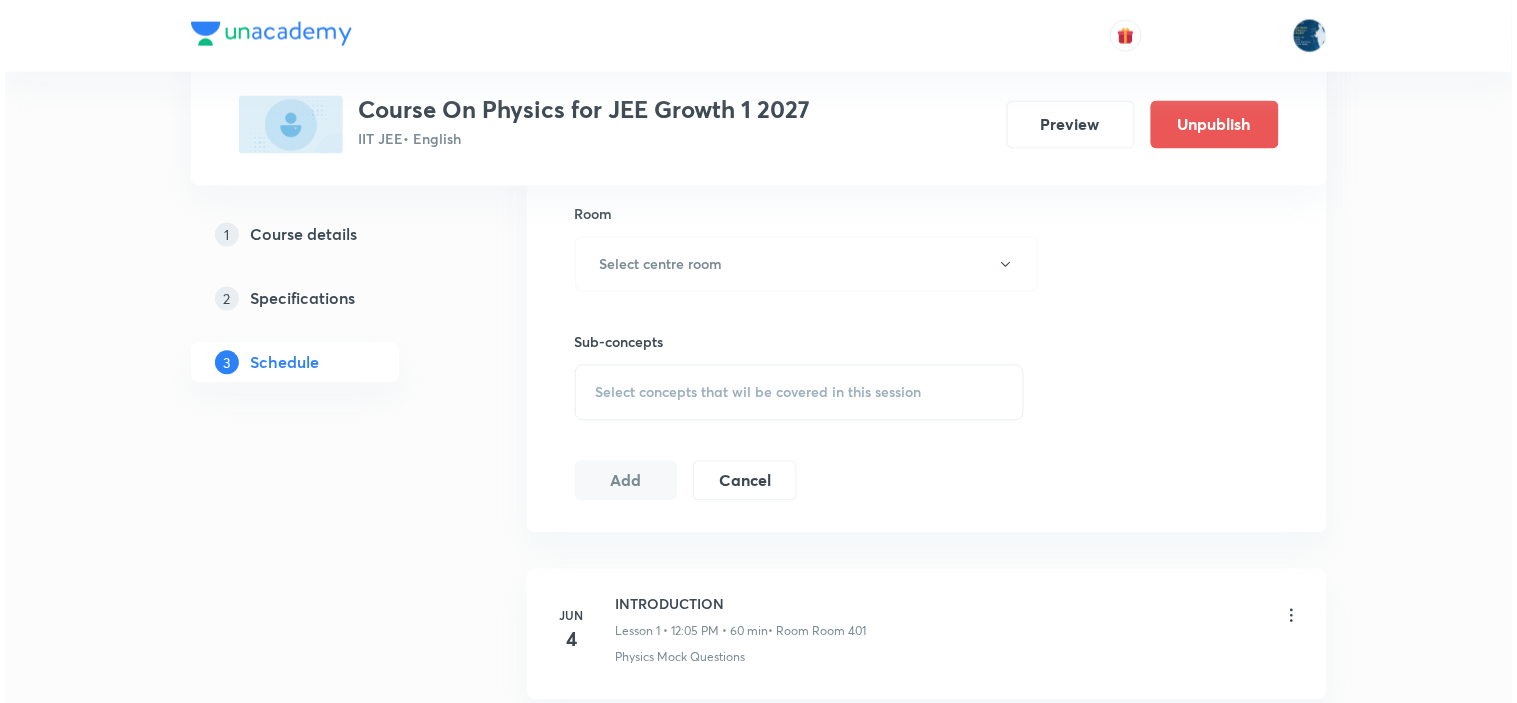 scroll, scrollTop: 888, scrollLeft: 0, axis: vertical 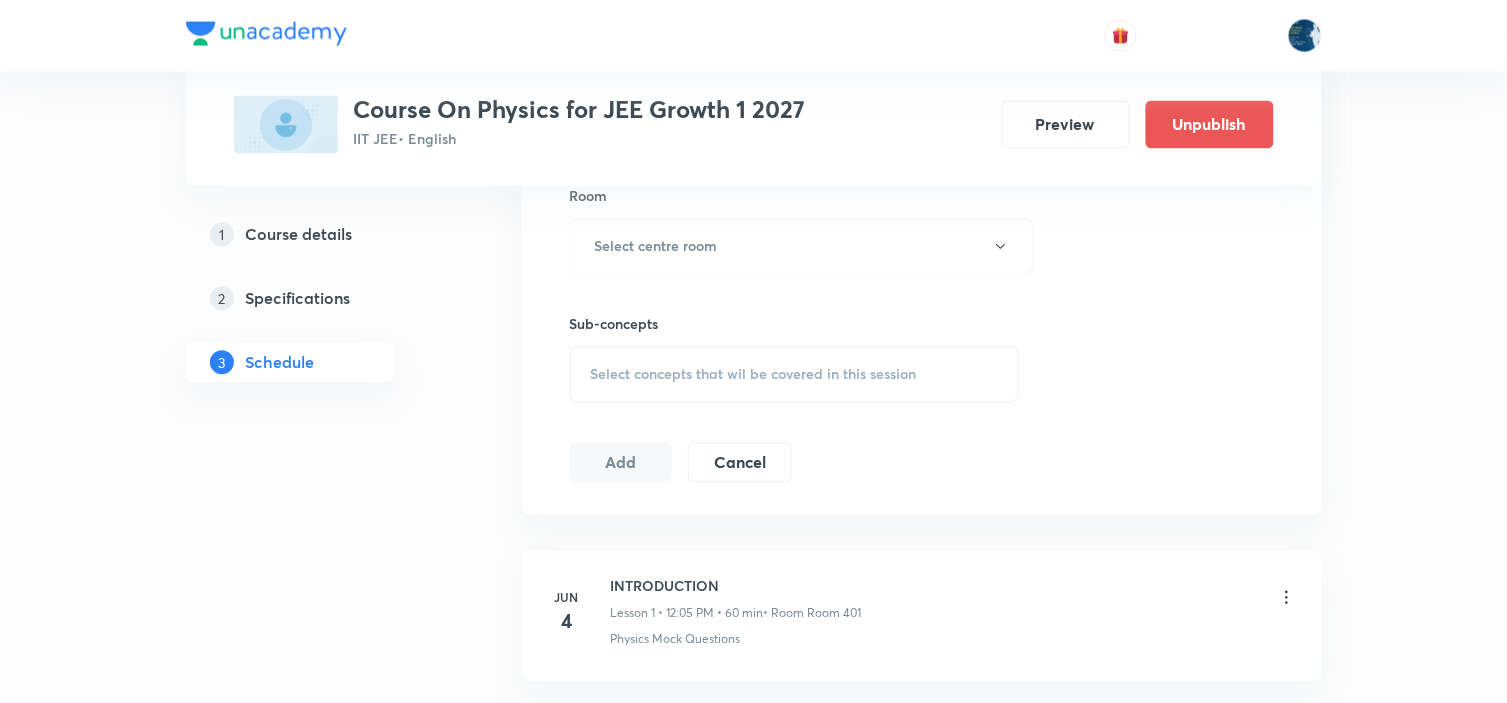 type on "80" 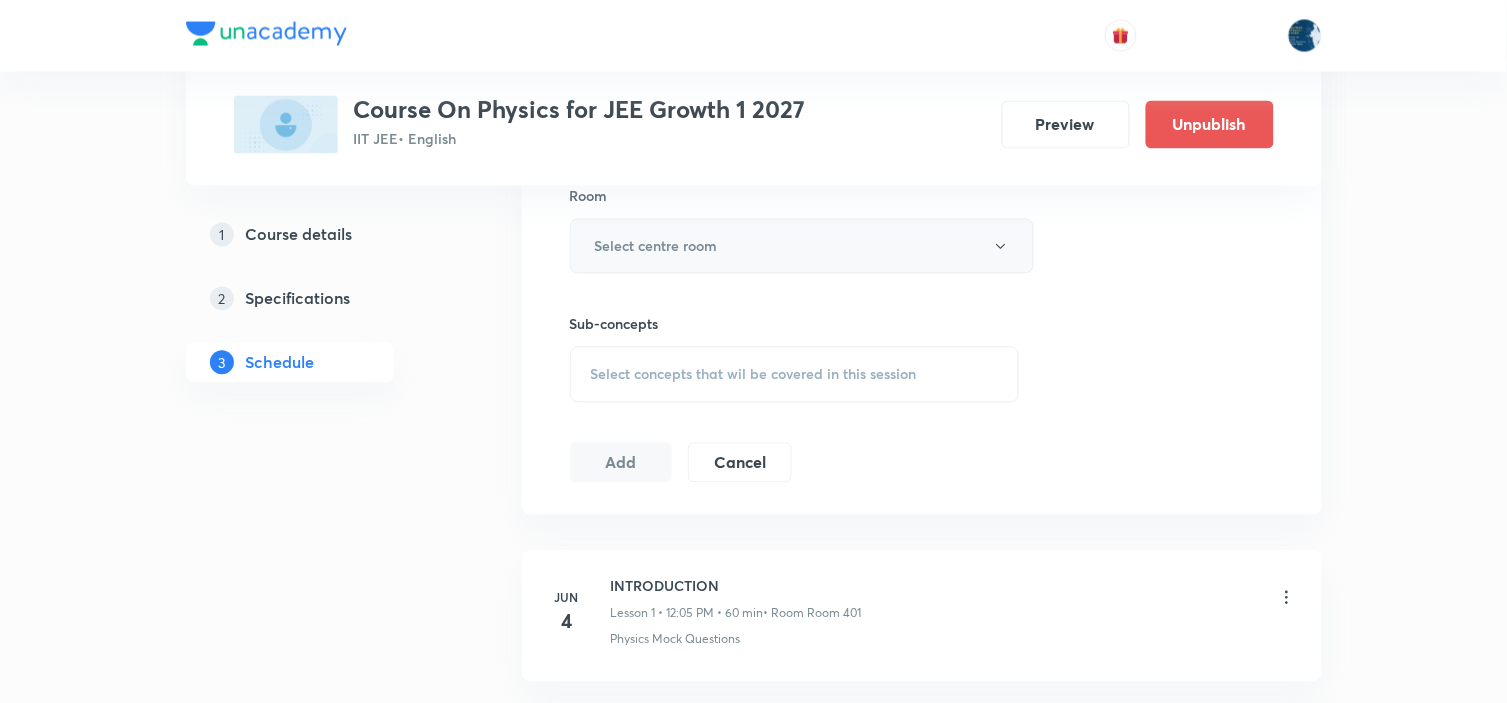 click on "Select centre room" 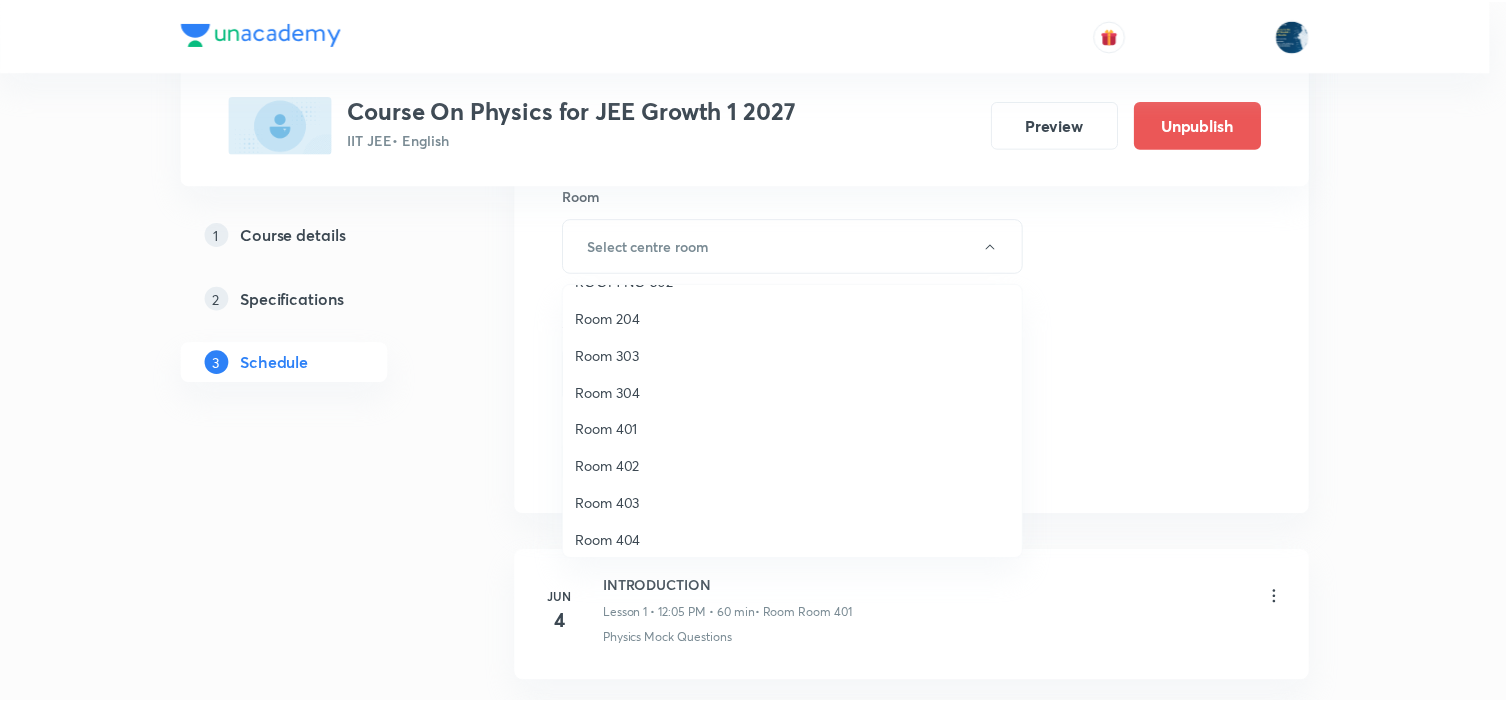 scroll, scrollTop: 371, scrollLeft: 0, axis: vertical 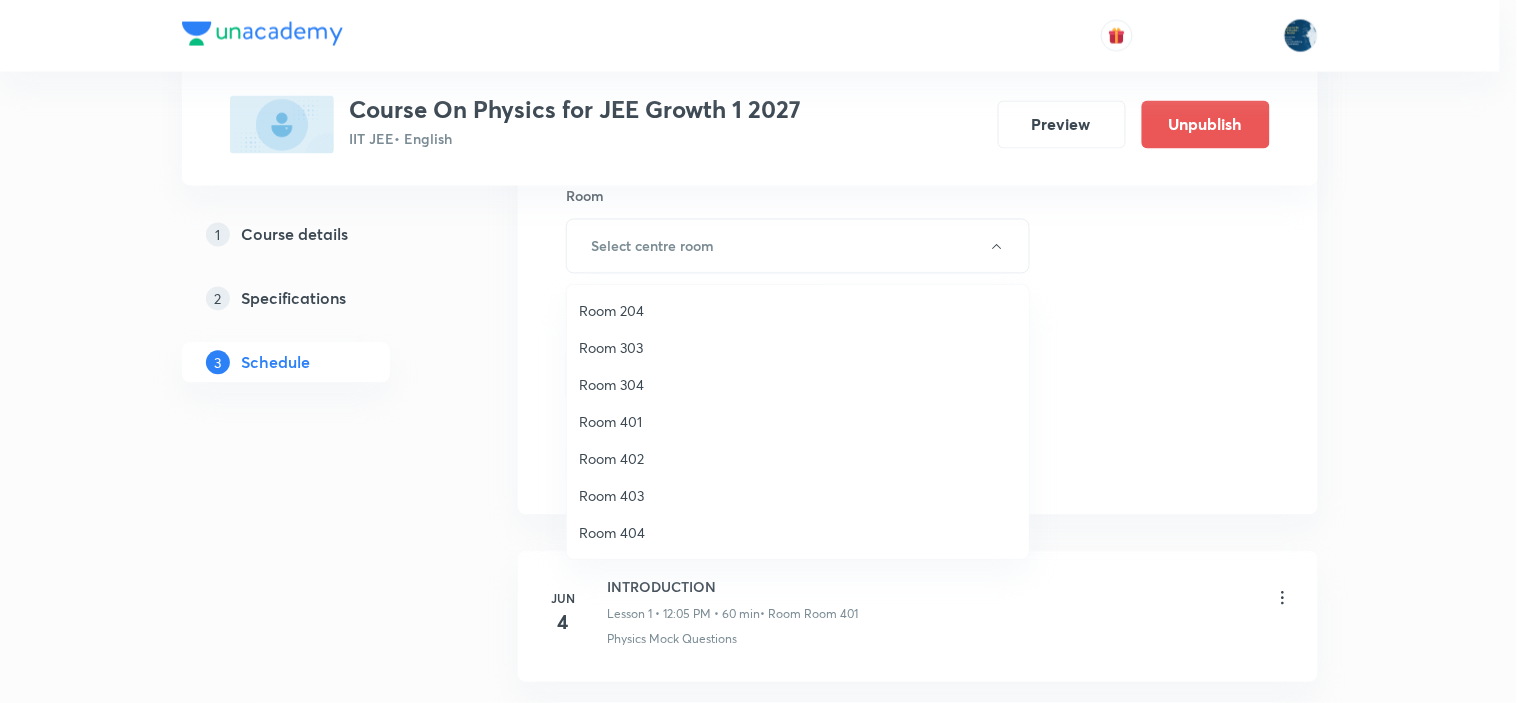 click on "Room 401" 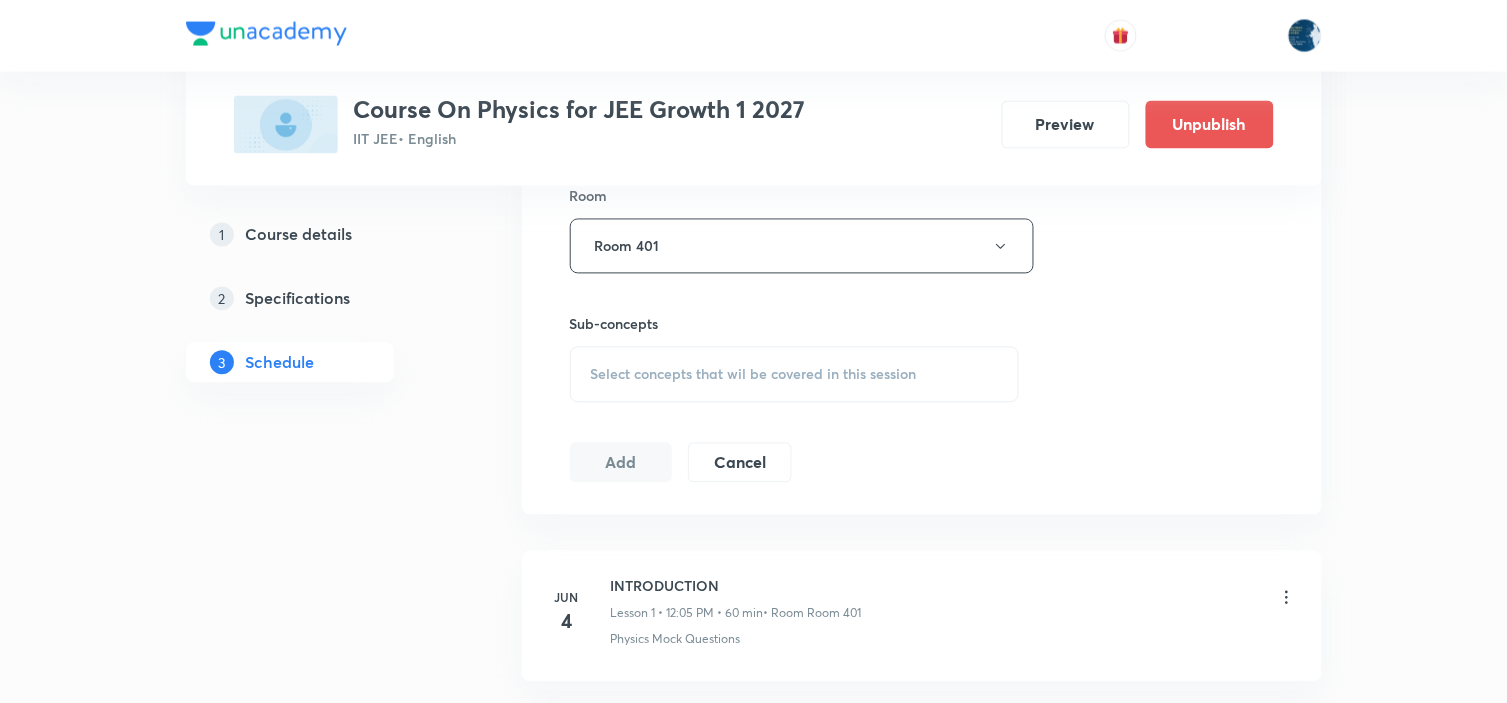 click on "Select concepts that wil be covered in this session" 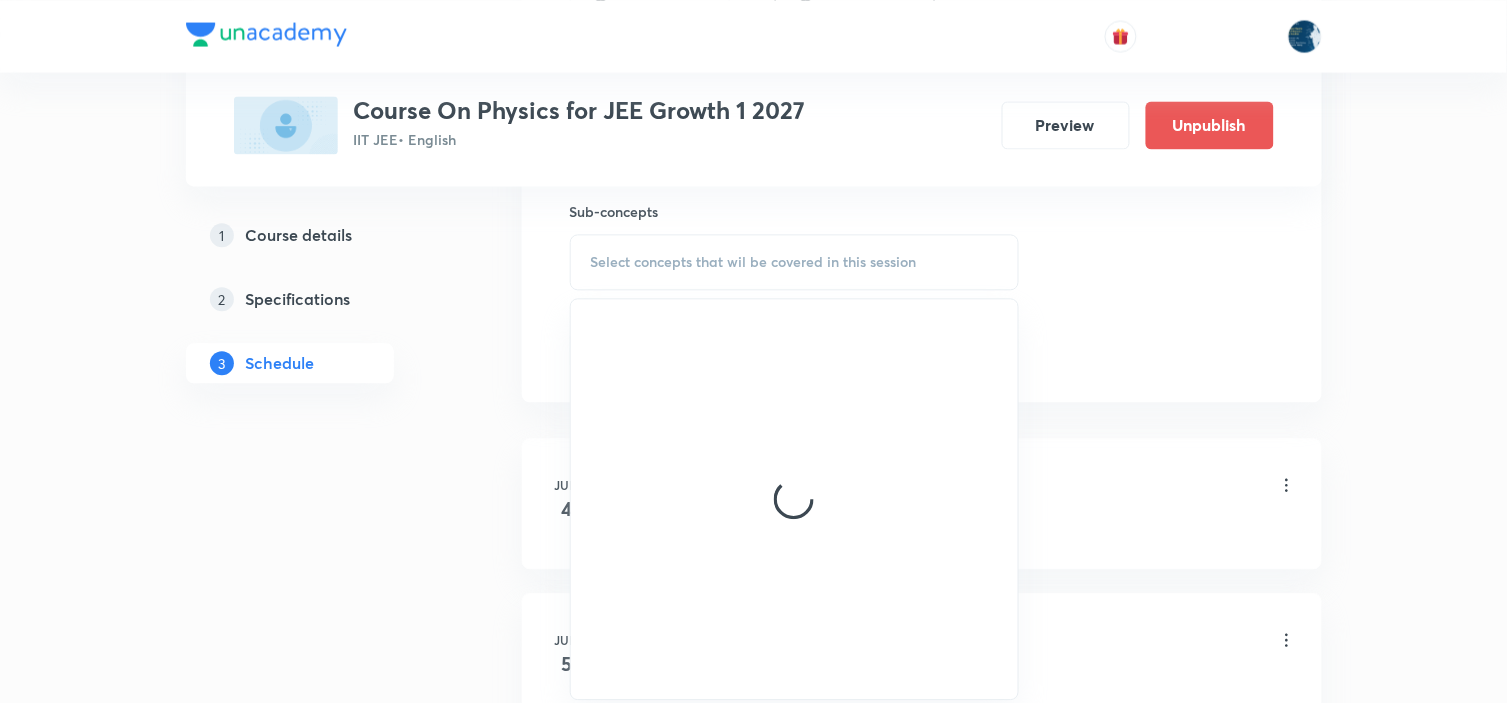 scroll, scrollTop: 1000, scrollLeft: 0, axis: vertical 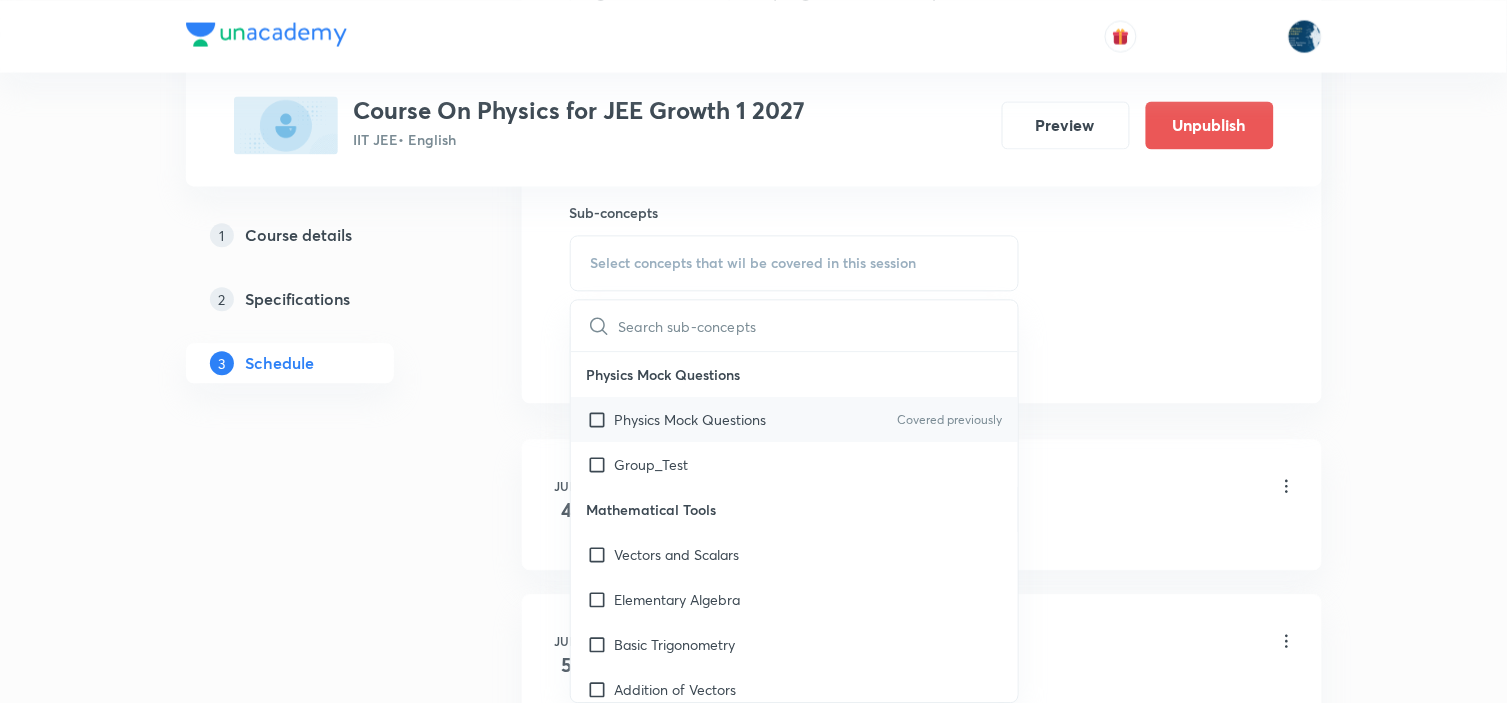 click on "Physics Mock Questions Covered previously" 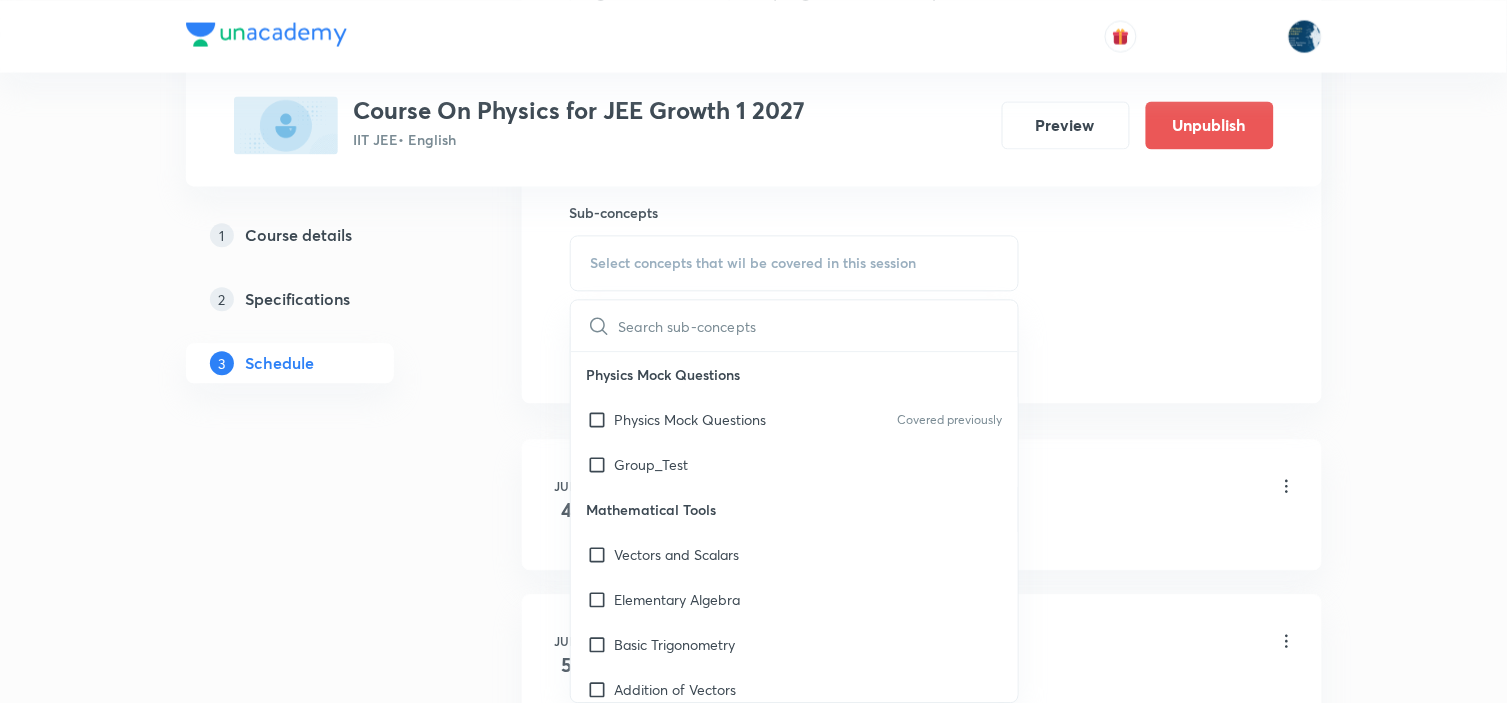 checkbox on "true" 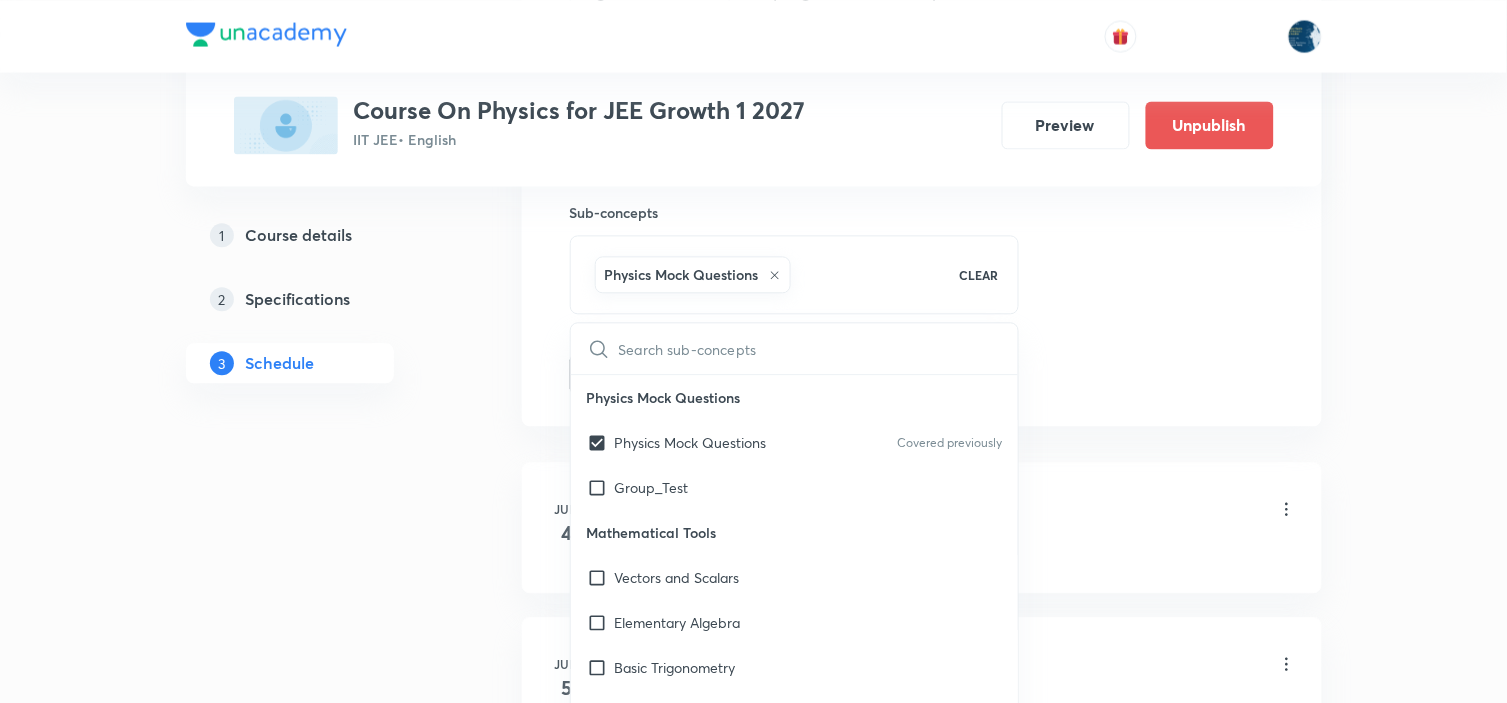 click on "Session  46 Live class Session title 7/99 Physics ​ Schedule for [DATE], [TIME] ​ Duration (in minutes) 80 ​   Session type Online Offline Room Room 401 Sub-concepts Physics Mock Questions CLEAR ​ Physics Mock Questions Physics Mock Questions Covered previously Group_Test Mathematical Tools Vectors and Scalars  Elementary Algebra Basic Trigonometry Addition of Vectors 2D and 3D Geometry Representation of Vector  Components of a Vector Functions Unit Vectors Differentiation Integration Rectangular Components of a Vector in Three Dimensions Position Vector Use of Differentiation & Integration in One Dimensional Motion Displacement Vector Derivatives of Equations of Motion by Calculus Vectors Product of Two Vectors Differentiation: Basic Formula and Rule Definite Integration and Area Under The Curve Maxima and Minima Chain Rule Cross Product Dot-Product Resolution of Vectors Subtraction of Vectors Addition of More than Two Vectors Units & Dimensions Physical quantity Dimensional Analysis Units Work" 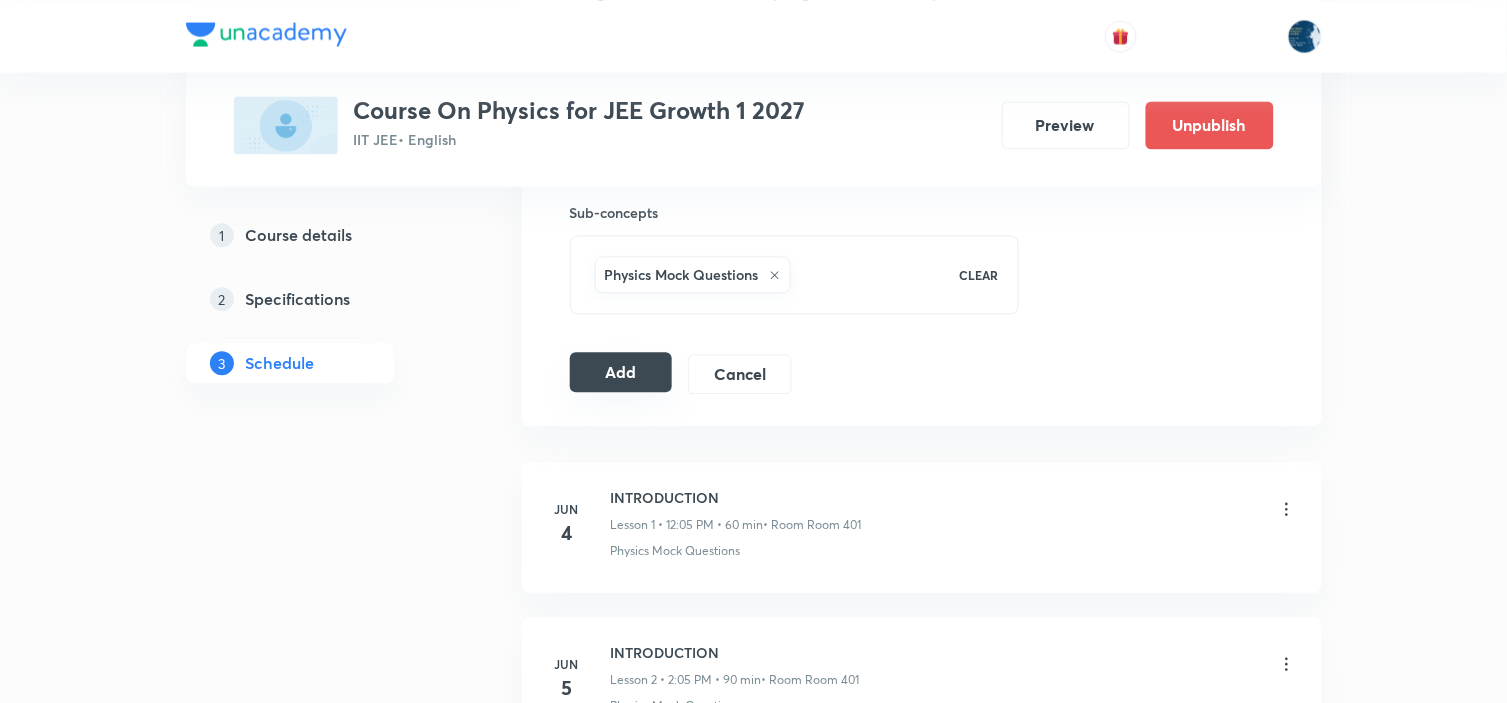 click on "Add" 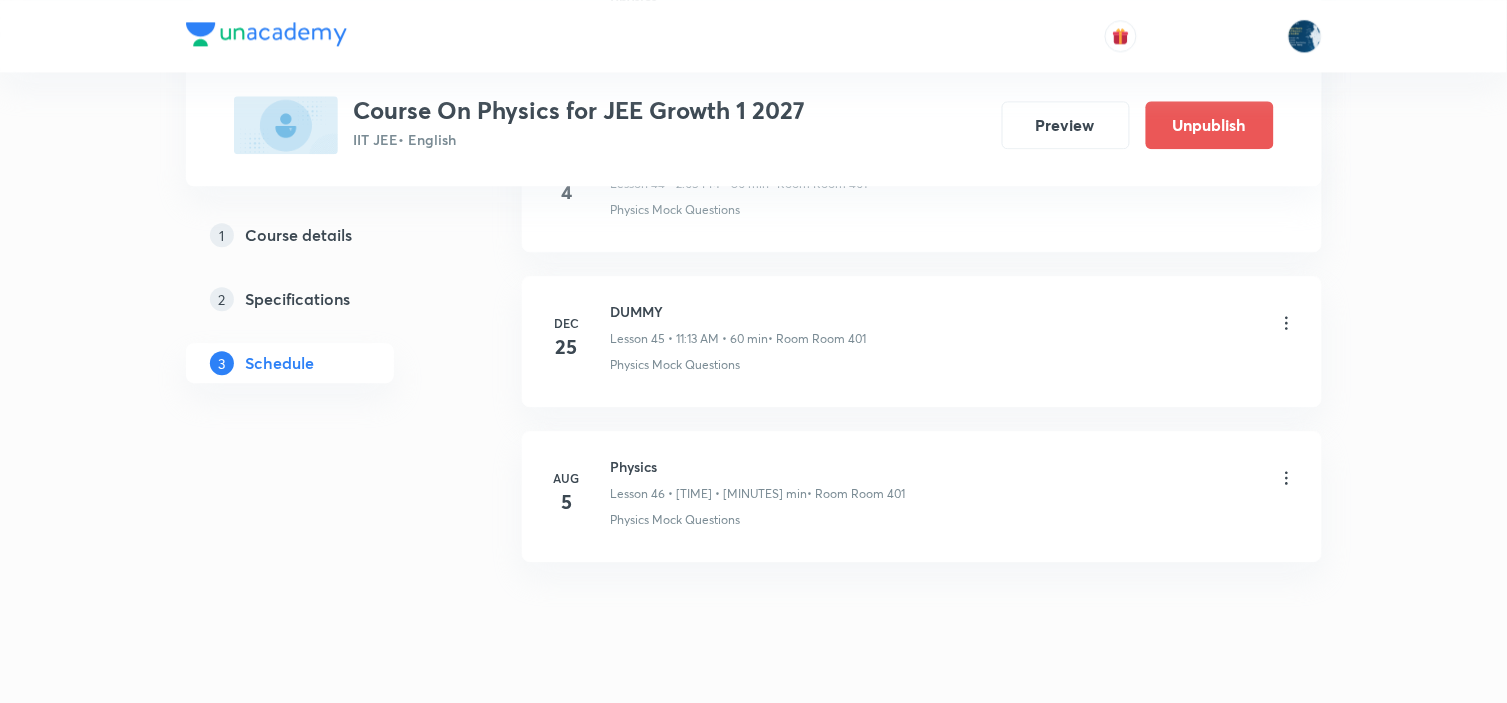 scroll, scrollTop: 7118, scrollLeft: 0, axis: vertical 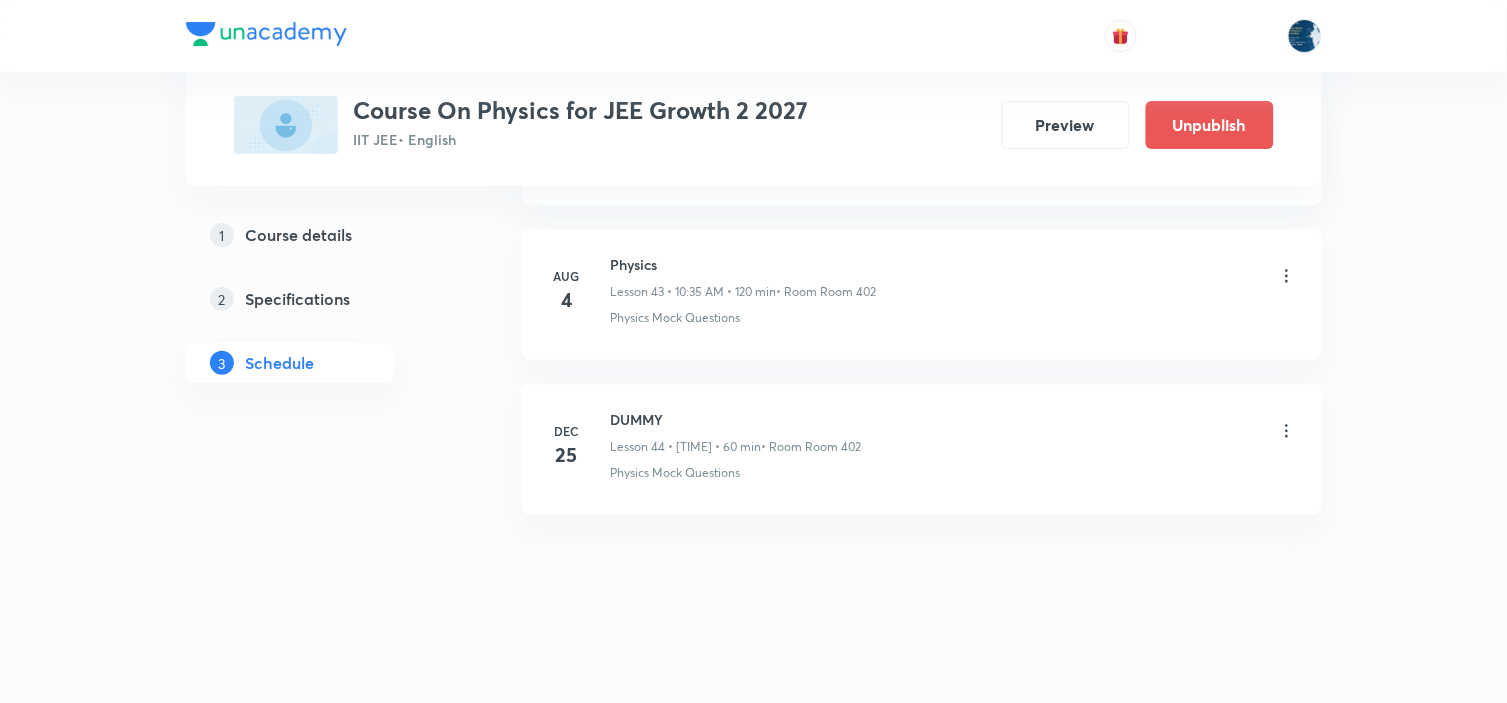 click on "Physics" at bounding box center [744, 264] 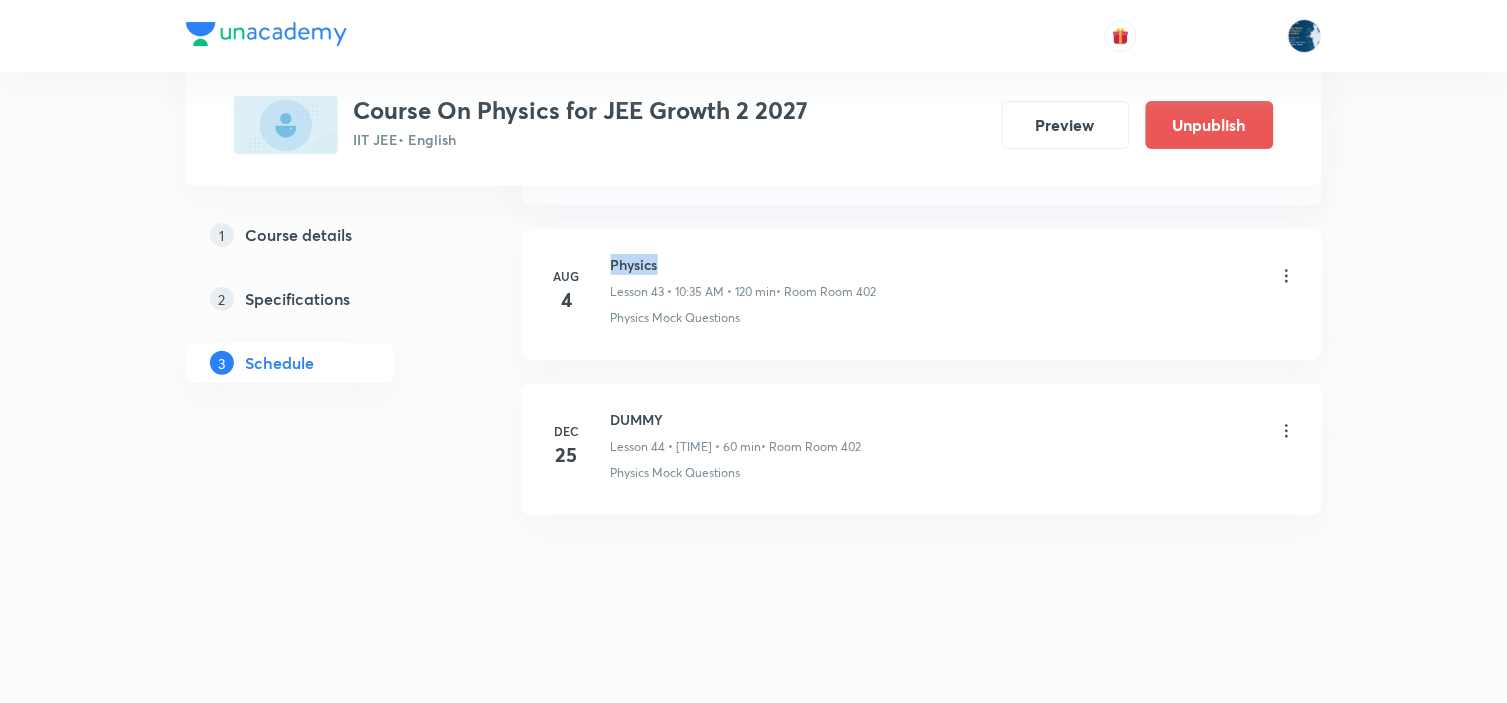click on "Physics" at bounding box center (744, 264) 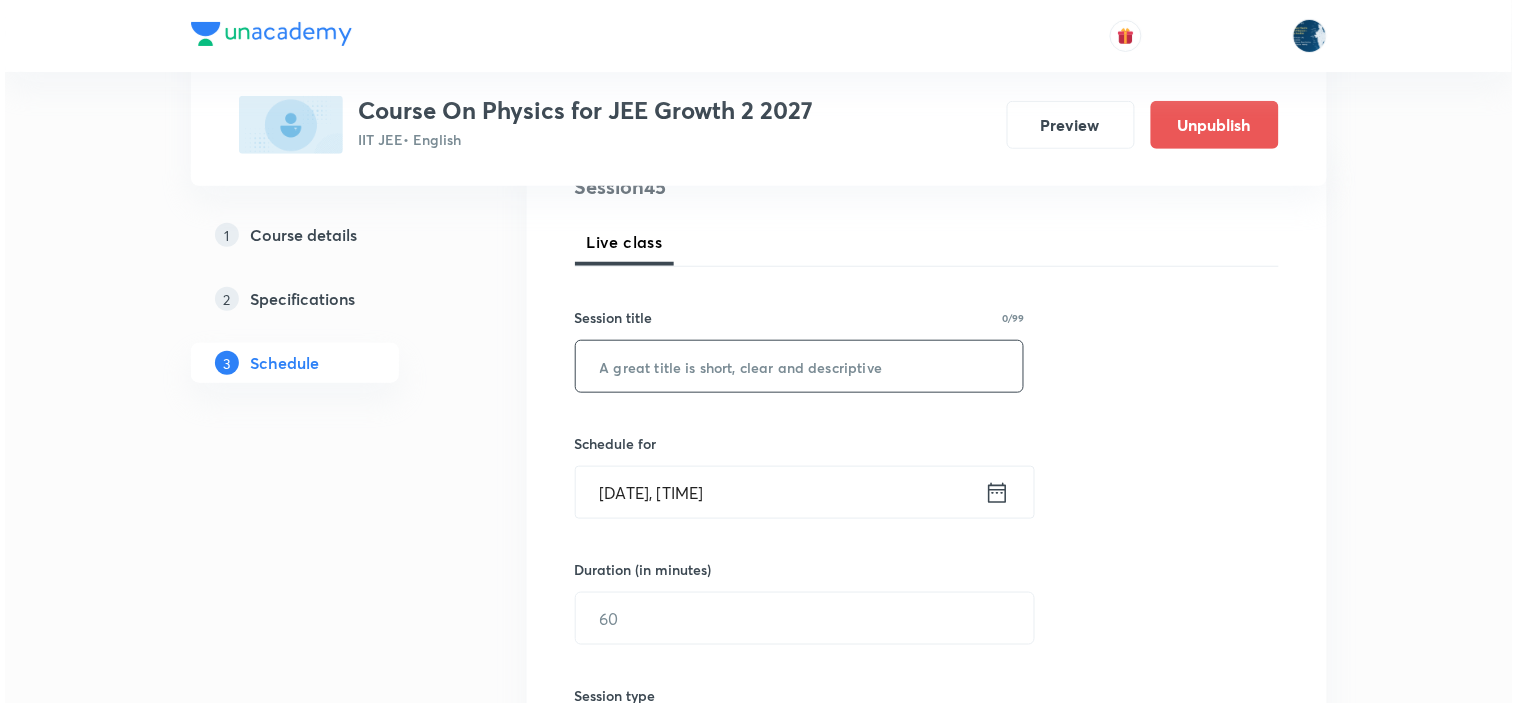 scroll, scrollTop: 333, scrollLeft: 0, axis: vertical 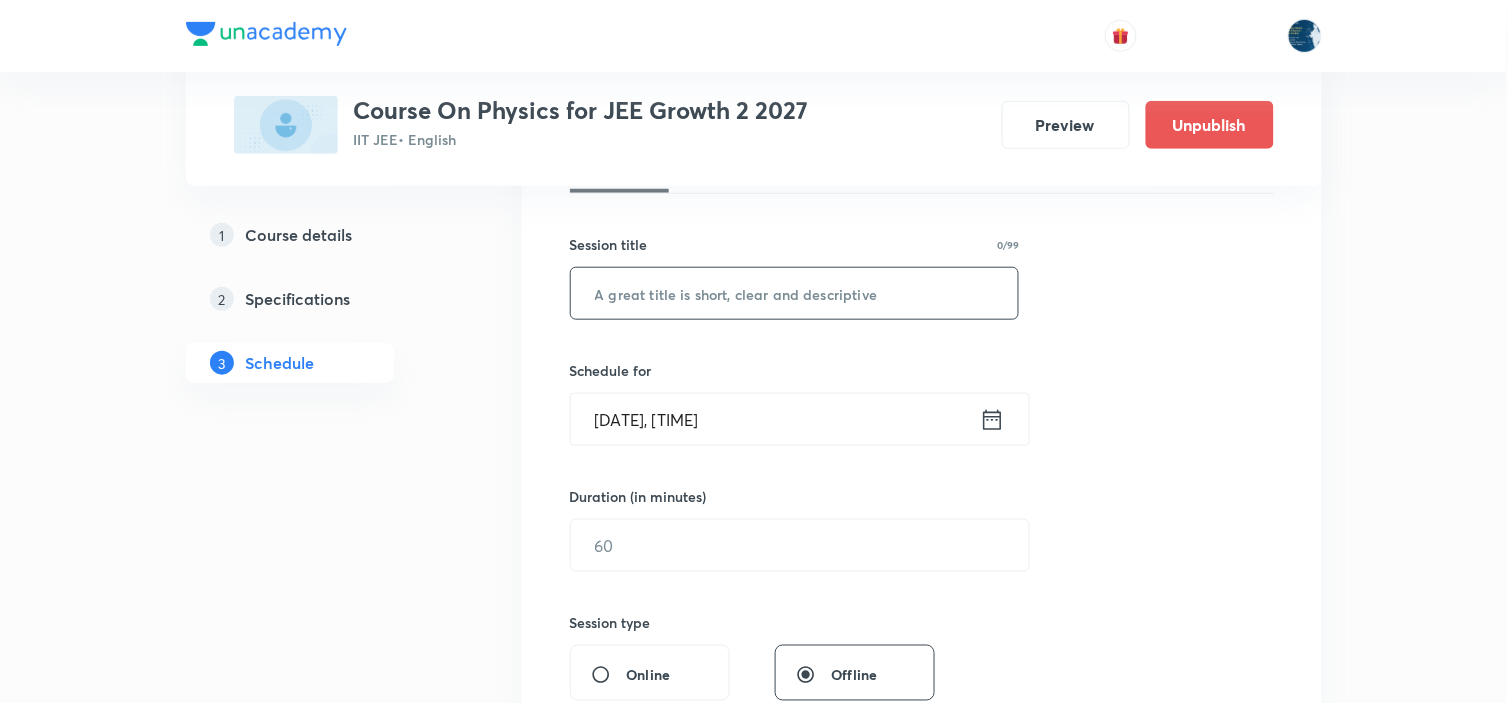 click at bounding box center [795, 293] 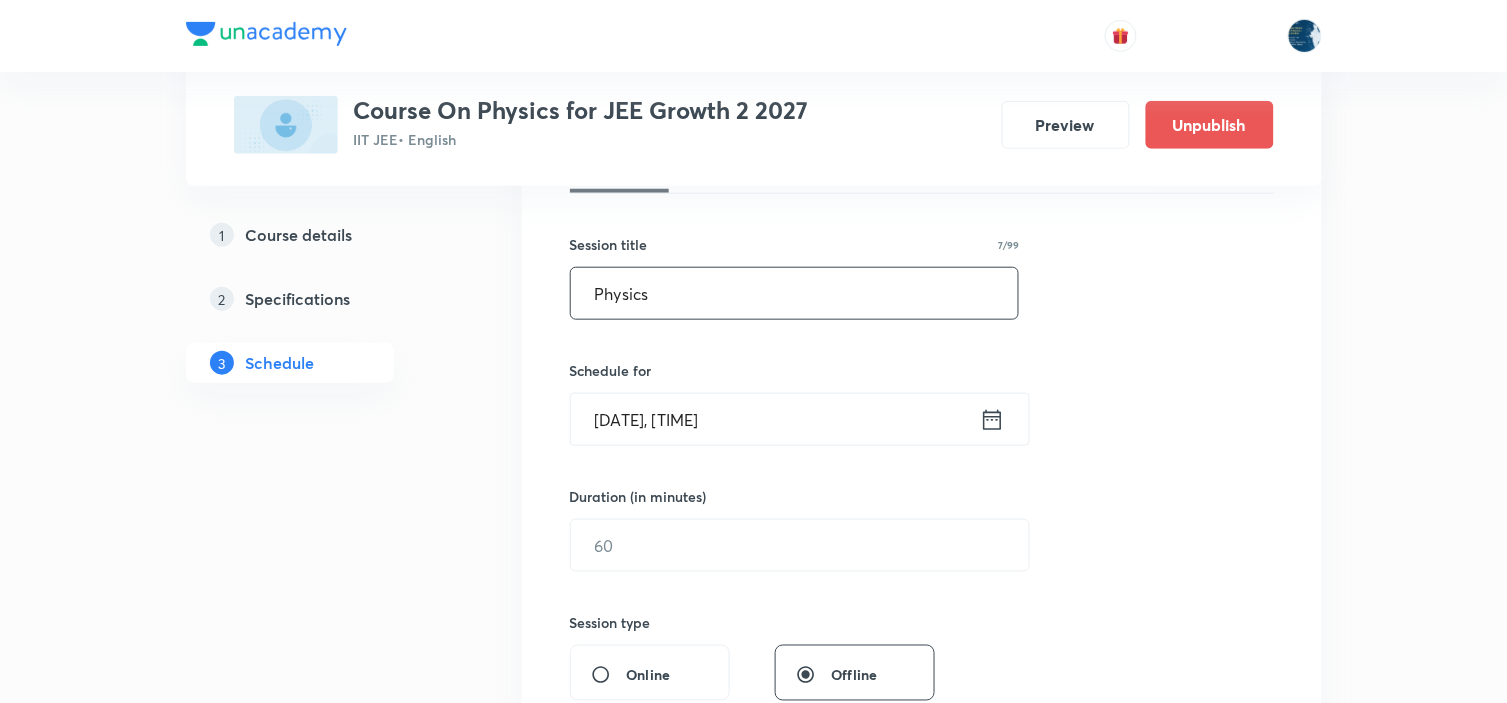 type on "Physics" 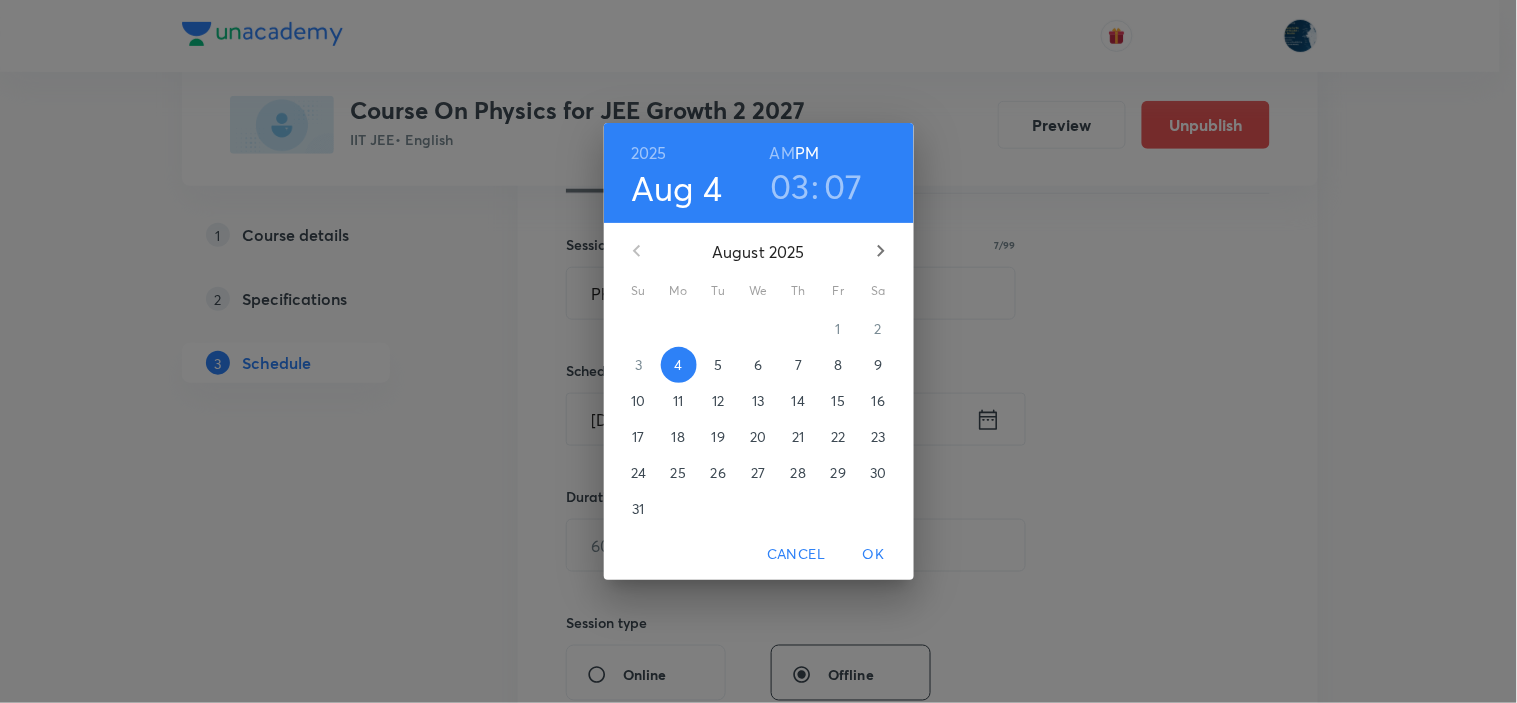 click on "5" at bounding box center (719, 365) 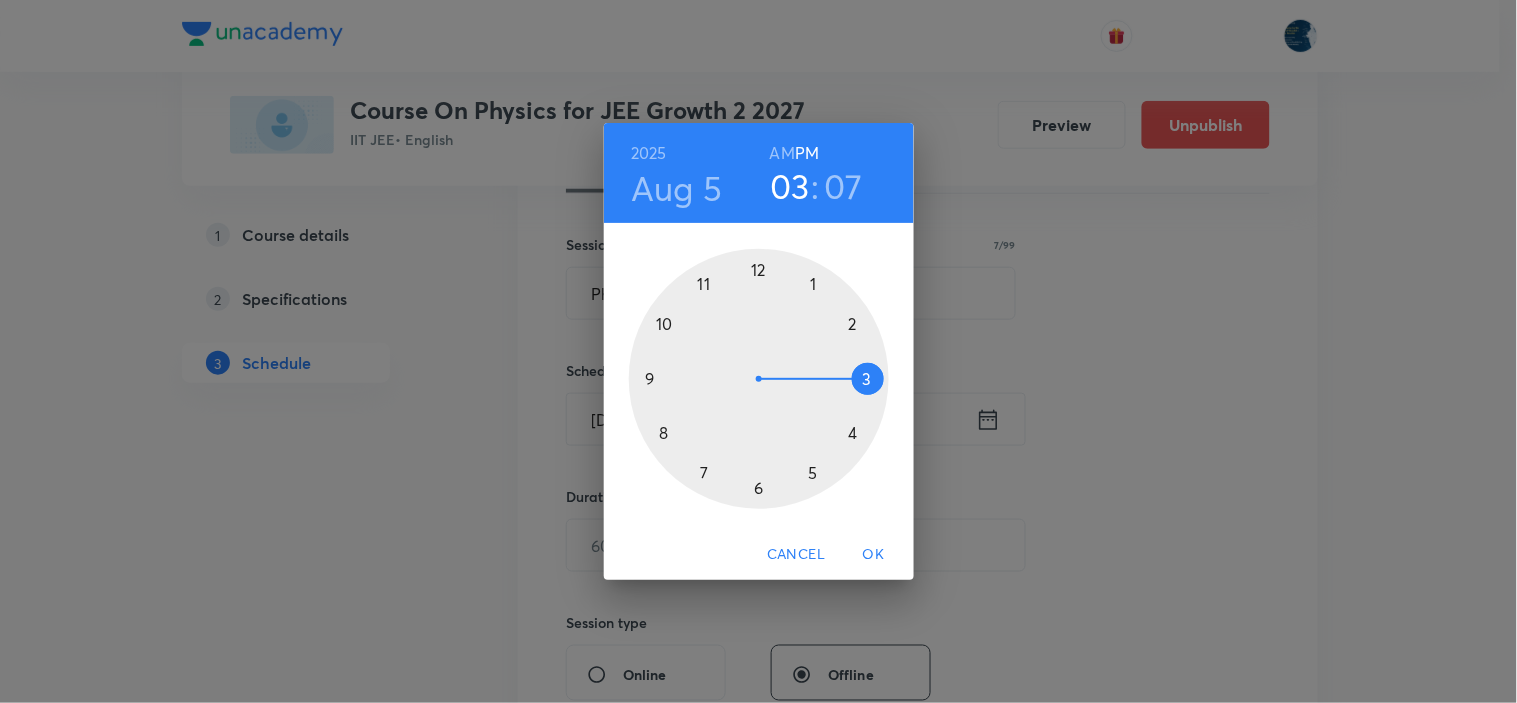 click at bounding box center (759, 379) 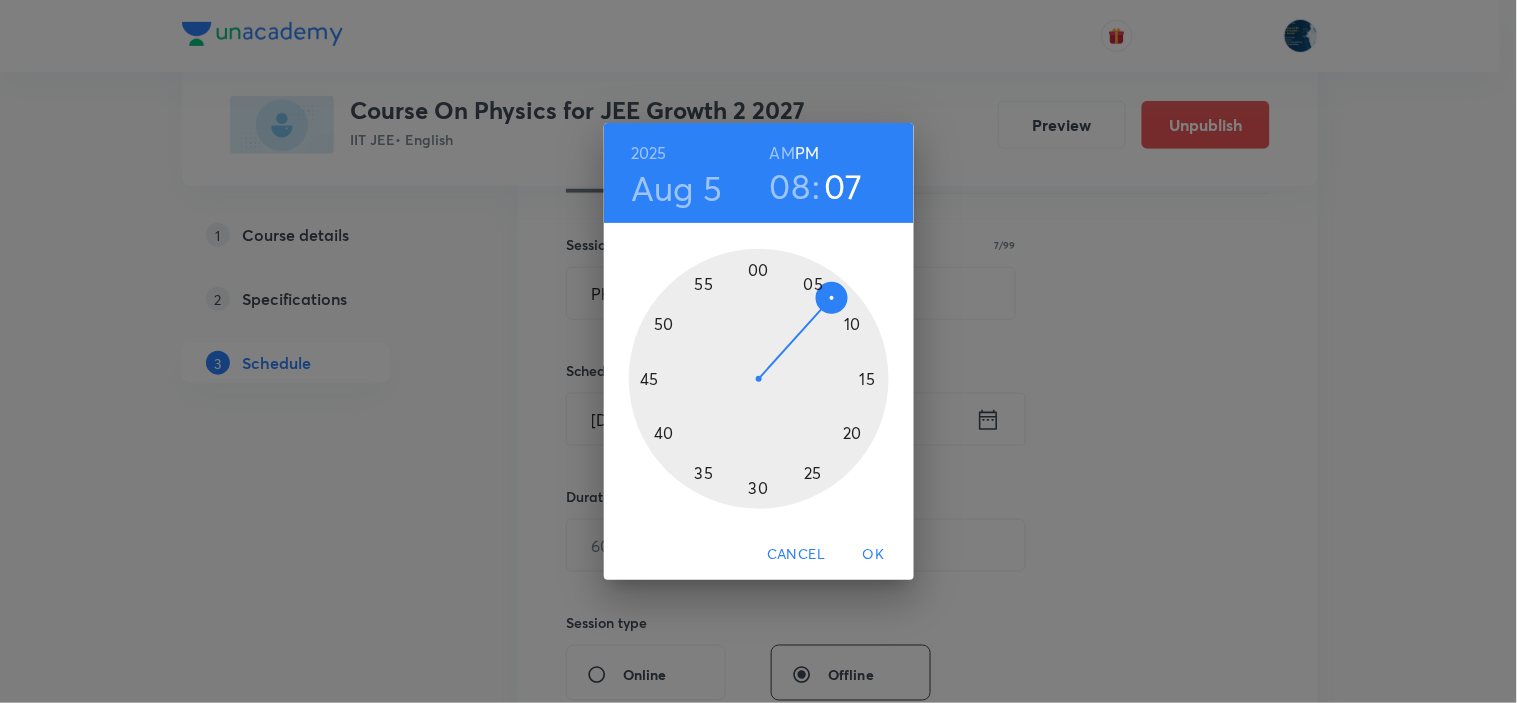 click at bounding box center (759, 379) 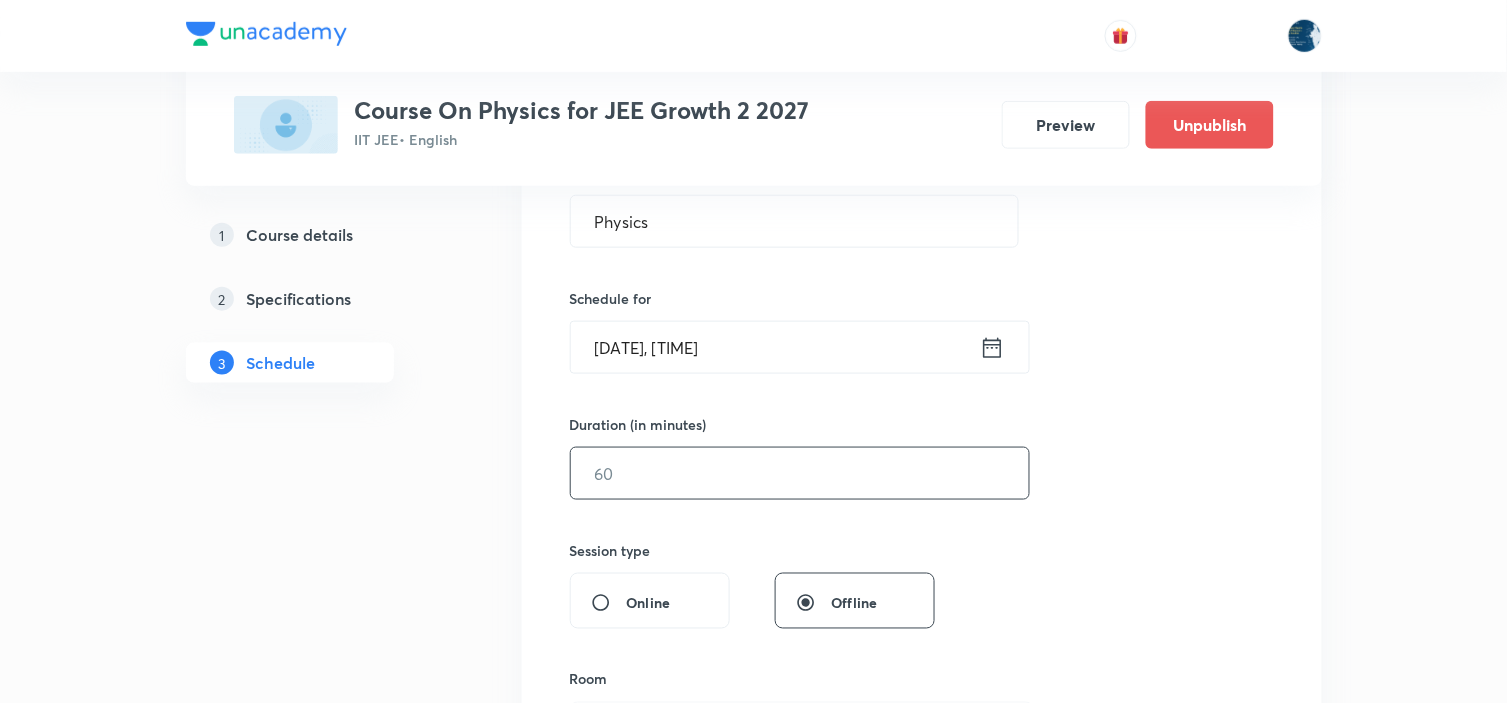 scroll, scrollTop: 444, scrollLeft: 0, axis: vertical 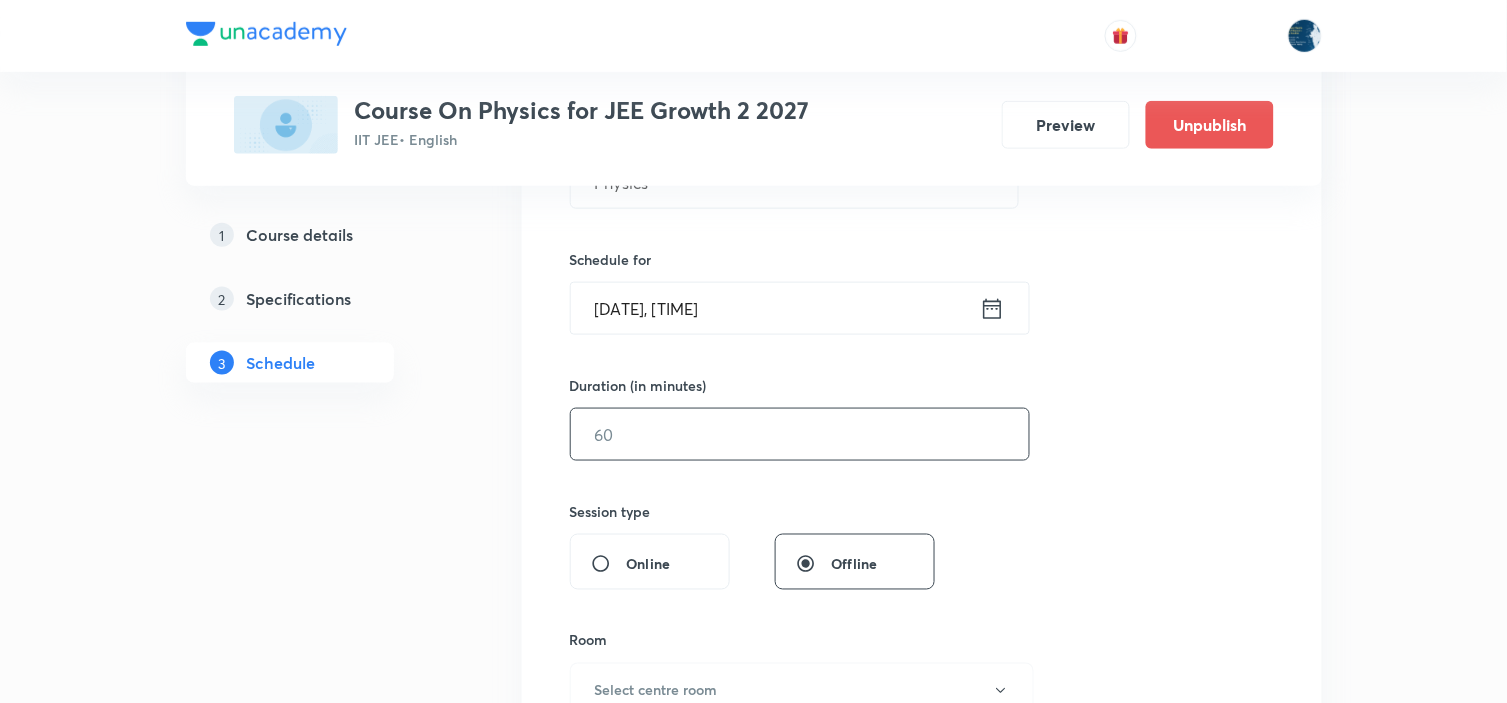 click at bounding box center [800, 434] 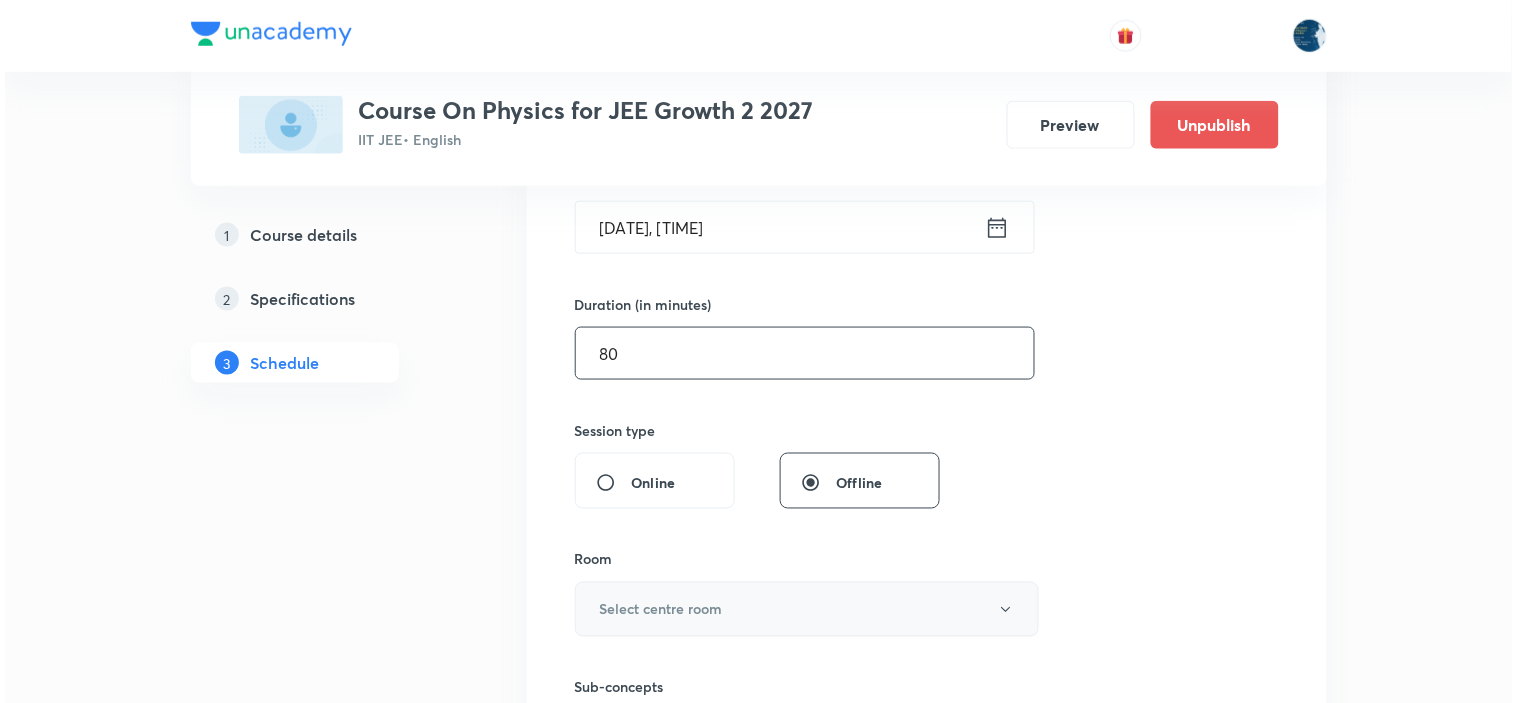 scroll, scrollTop: 666, scrollLeft: 0, axis: vertical 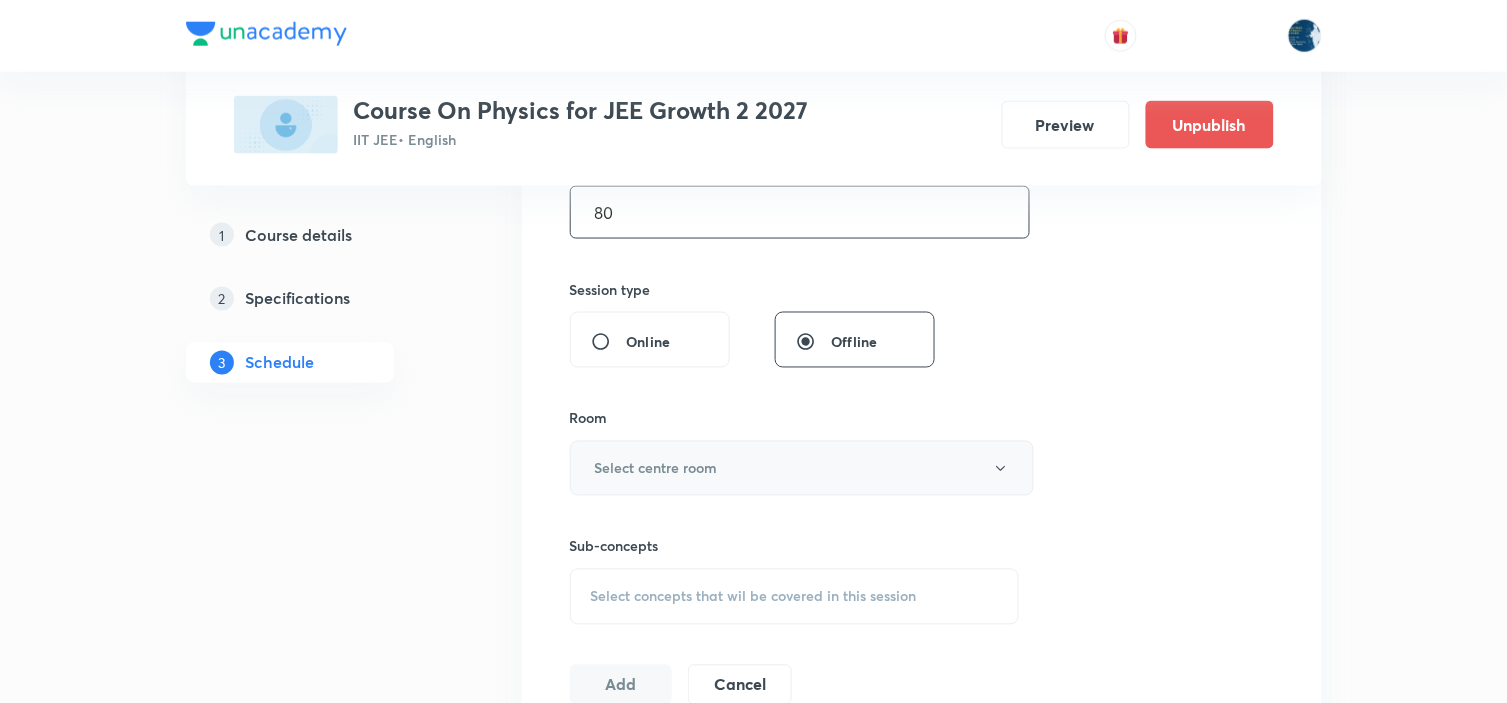 type on "80" 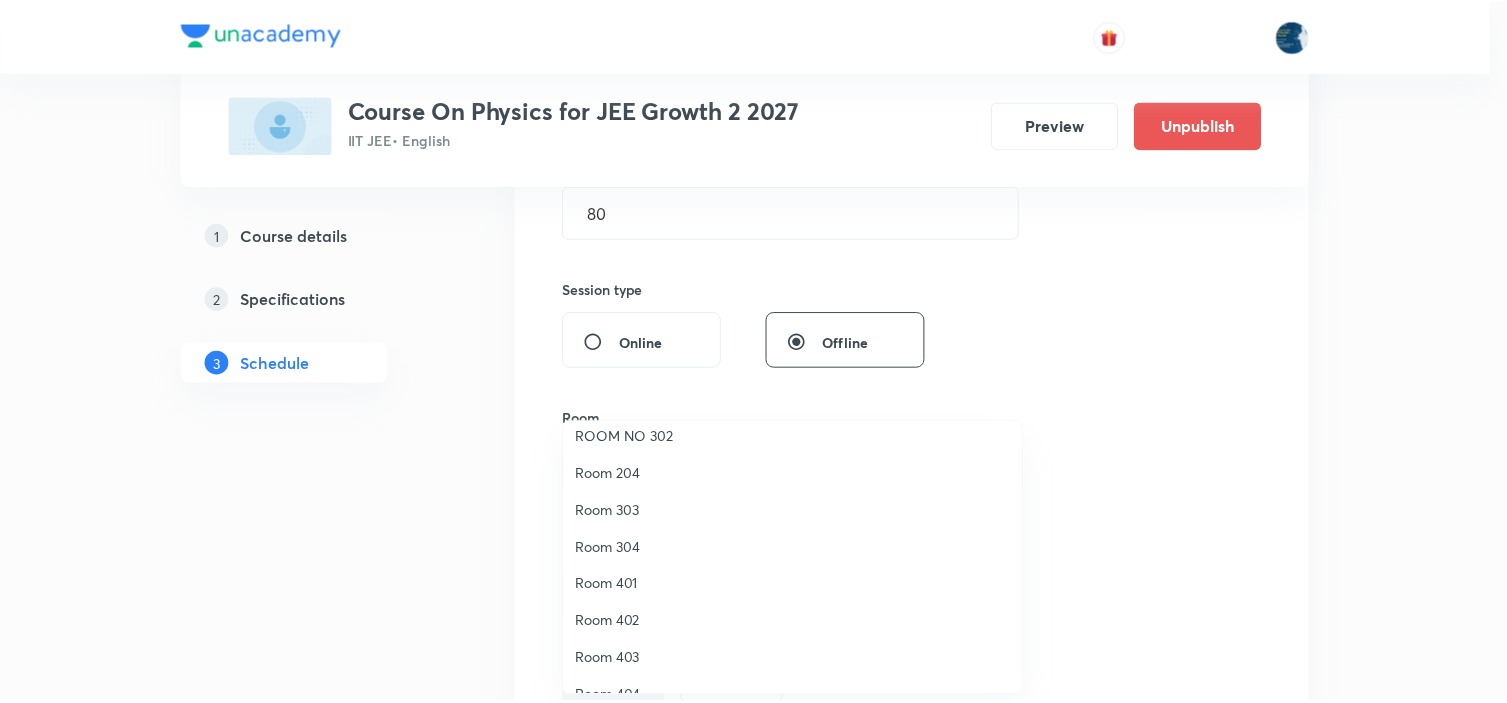 scroll, scrollTop: 371, scrollLeft: 0, axis: vertical 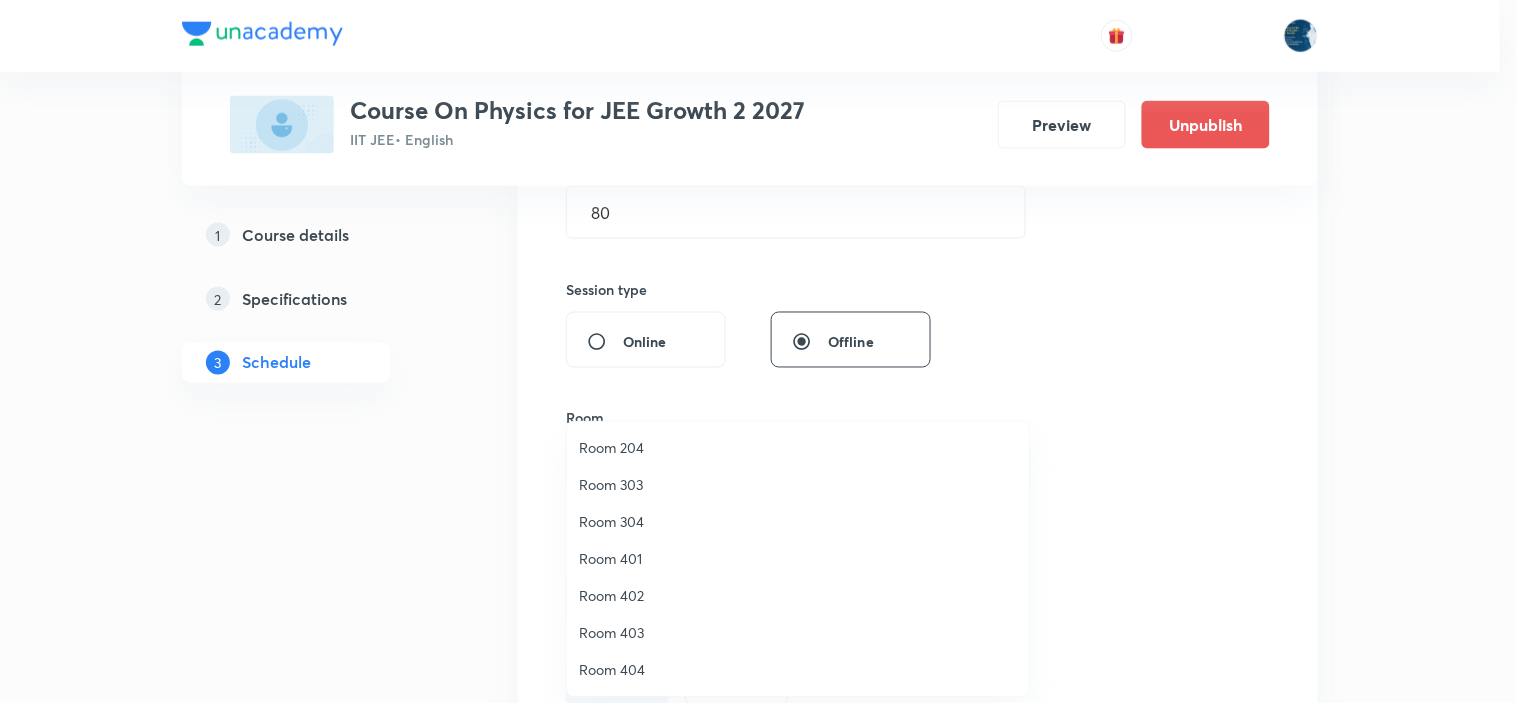click on "Room 402" at bounding box center (798, 595) 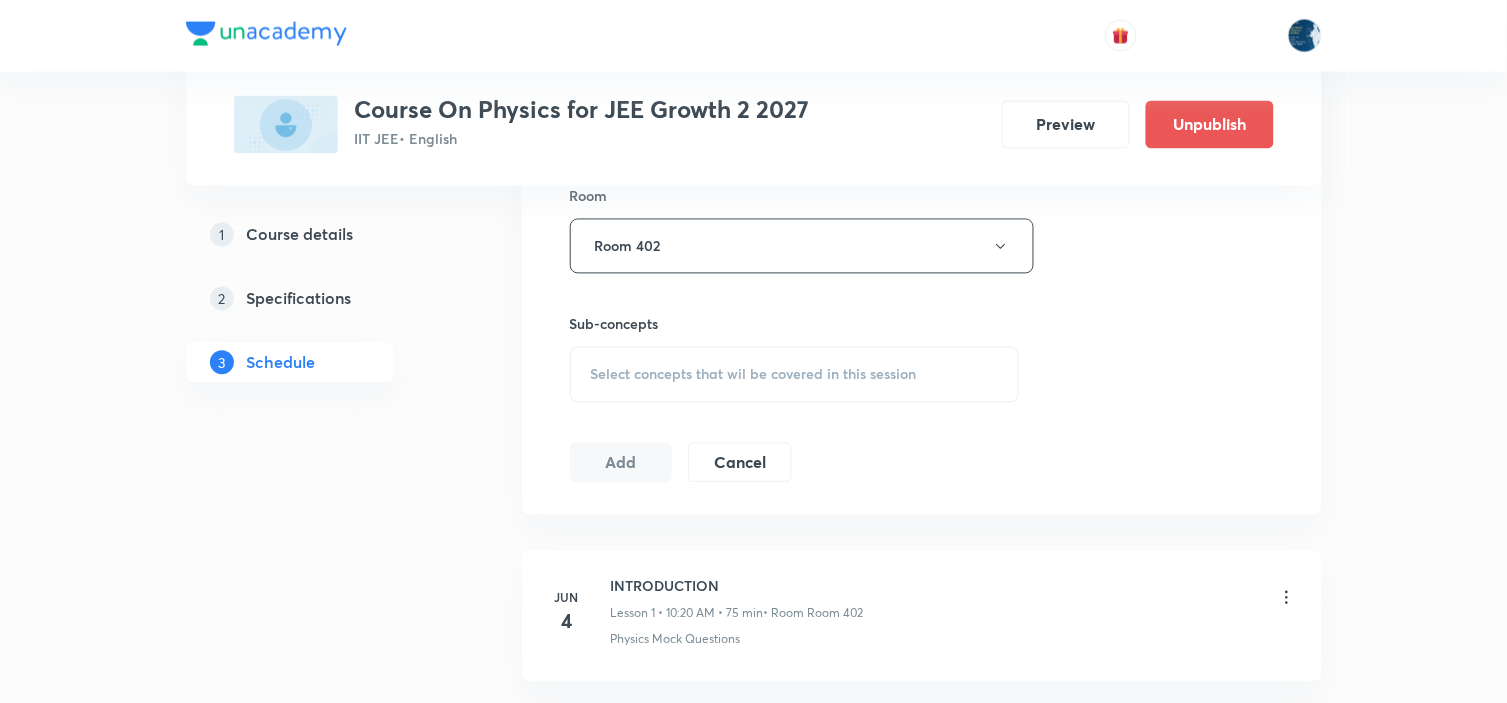 click on "Select concepts that wil be covered in this session" at bounding box center (795, 375) 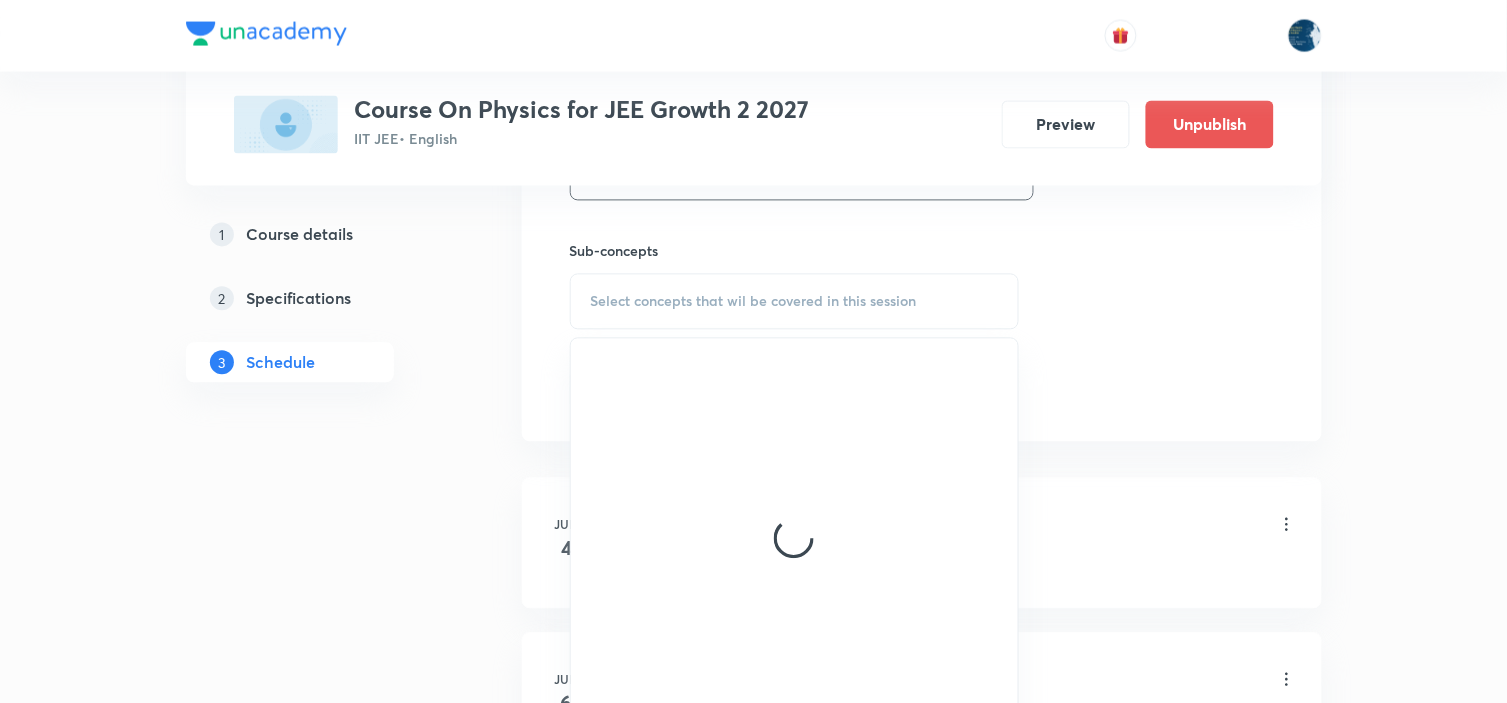 scroll, scrollTop: 1000, scrollLeft: 0, axis: vertical 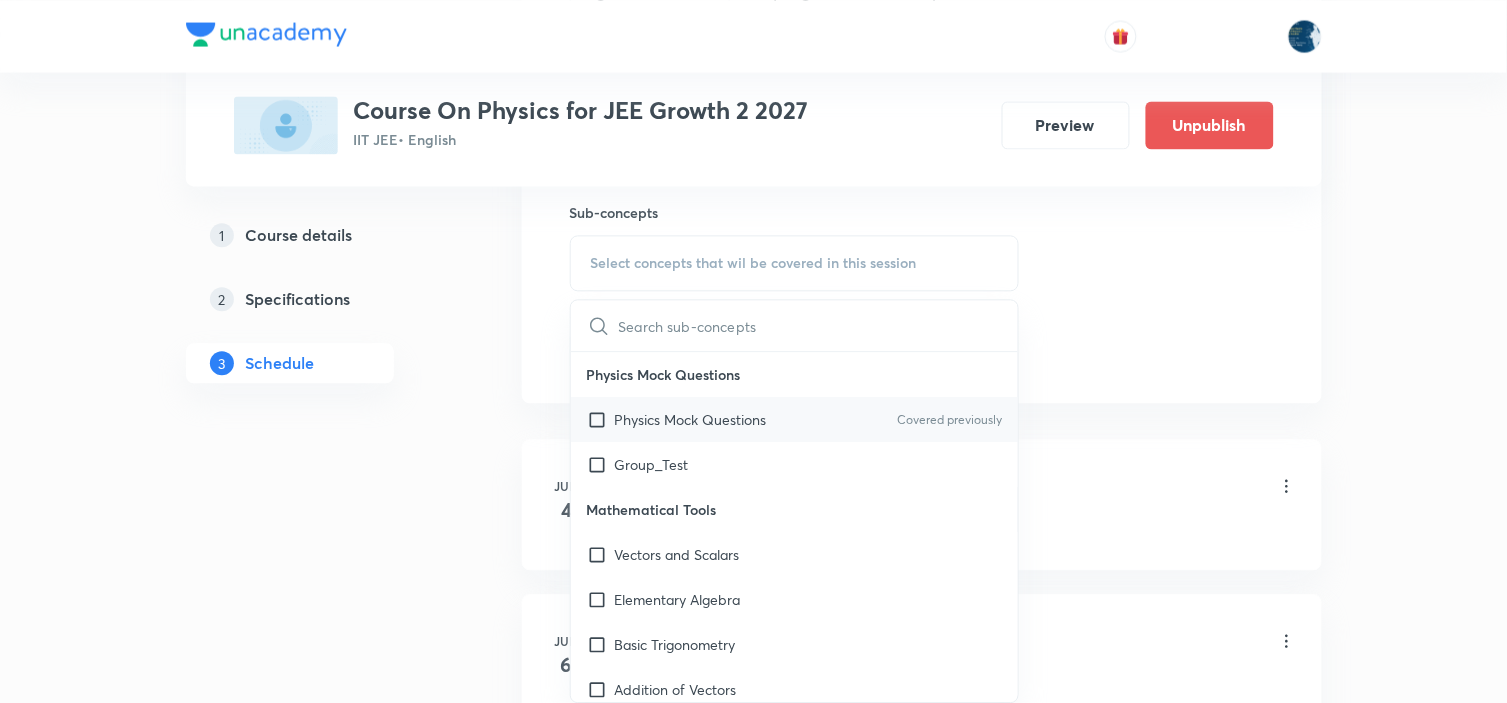 click on "Physics Mock Questions Covered previously" at bounding box center (795, 419) 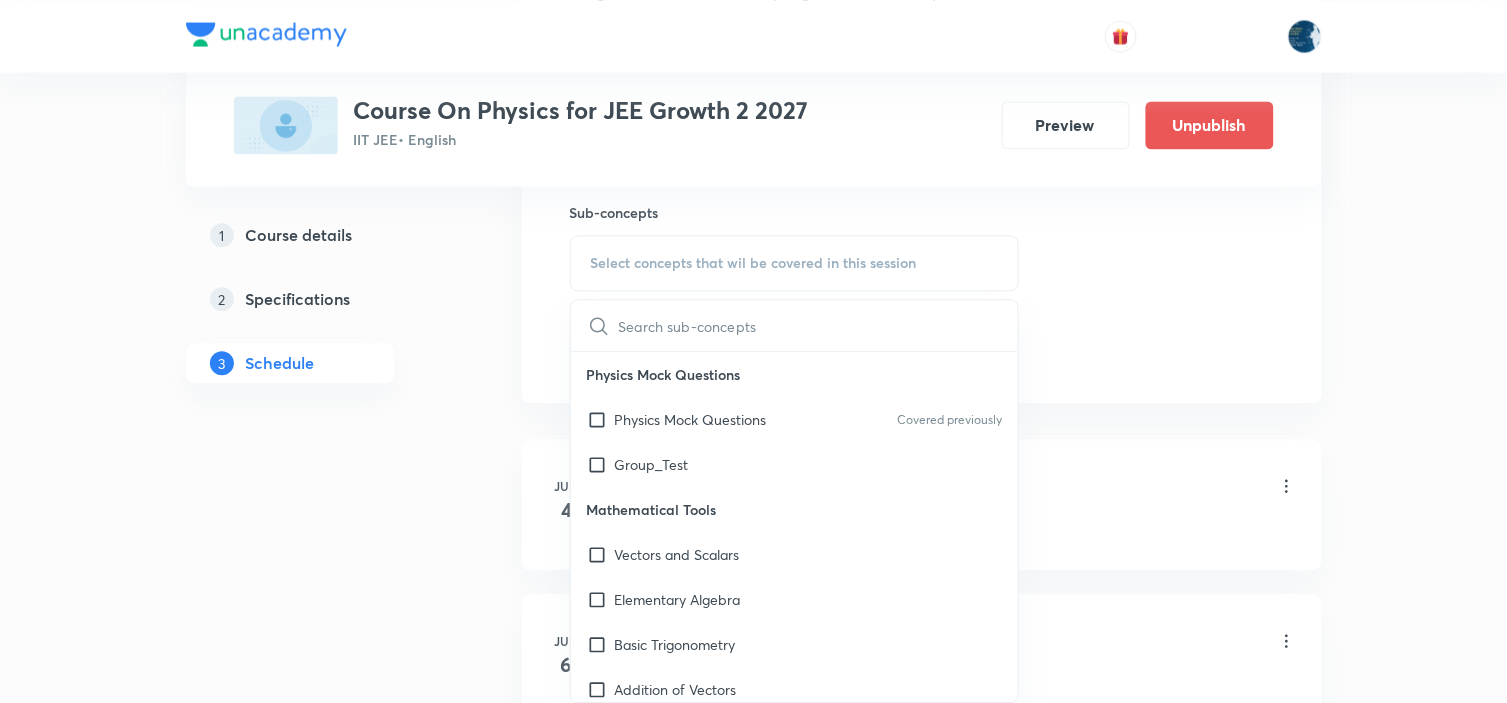 checkbox on "true" 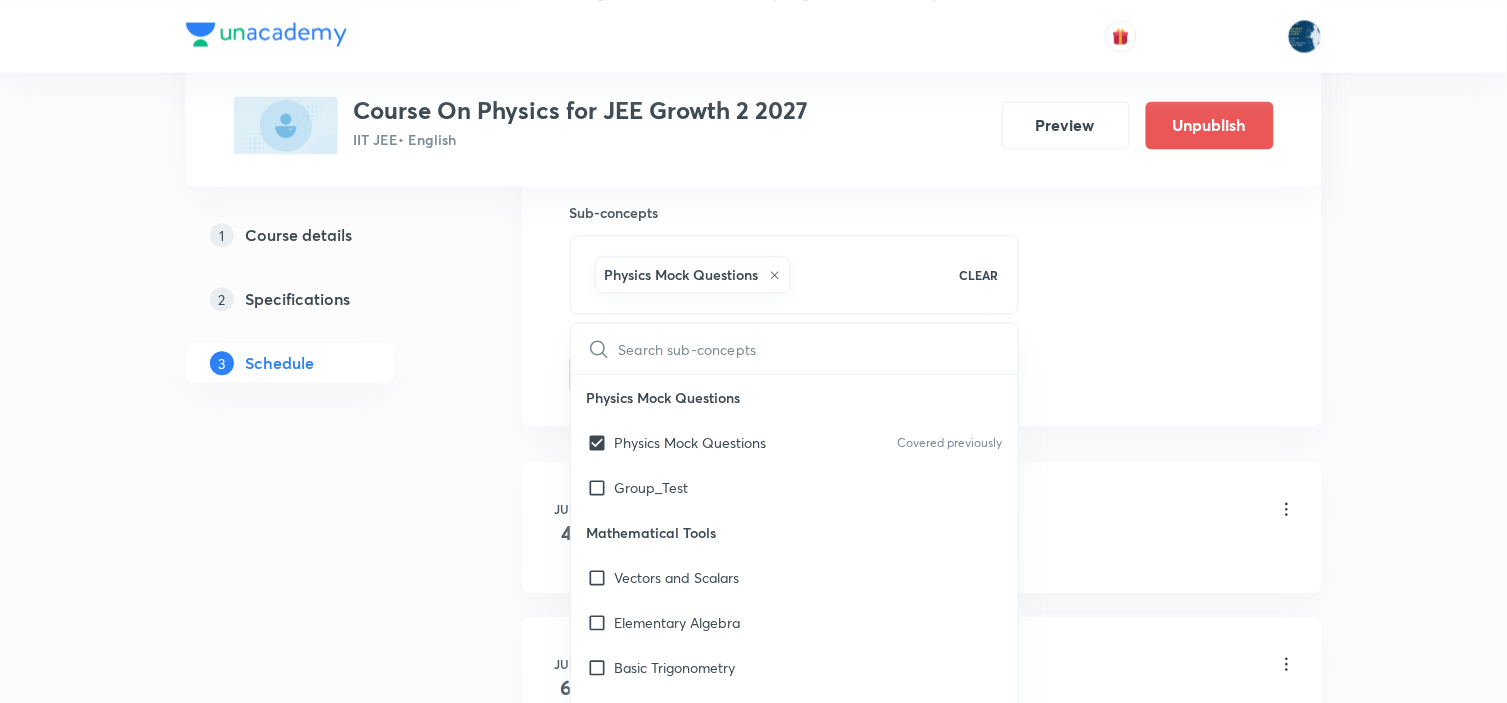 click on "Session  45 Live class Session title 7/99 Physics ​ Schedule for Aug 5, 2025, 8:35 PM ​ Duration (in minutes) 80 ​   Session type Online Offline Room Room 402 Sub-concepts Physics Mock Questions CLEAR ​ Physics Mock Questions Physics Mock Questions Covered previously Group_Test Mathematical Tools Vectors and Scalars  Elementary Algebra Basic Trigonometry Addition of Vectors 2D and 3D Geometry Representation of Vector  Components of a Vector Functions Unit Vectors Differentiation Integration Rectangular Components of a Vector in Three Dimensions Position Vector Use of Differentiation & Integration in One Dimensional Motion Displacement Vector Derivatives of Equations of Motion by Calculus Vectors Product of Two Vectors Differentiation: Basic Formula and Rule Definite Integration and Area Under The Curve Maxima and Minima Chain Rule Cross Product Dot-Product Resolution of Vectors Subtraction of Vectors Addition of More than Two Vectors Units & Dimensions Physical quantity Dimensional Analysis Units Work" at bounding box center [922, -87] 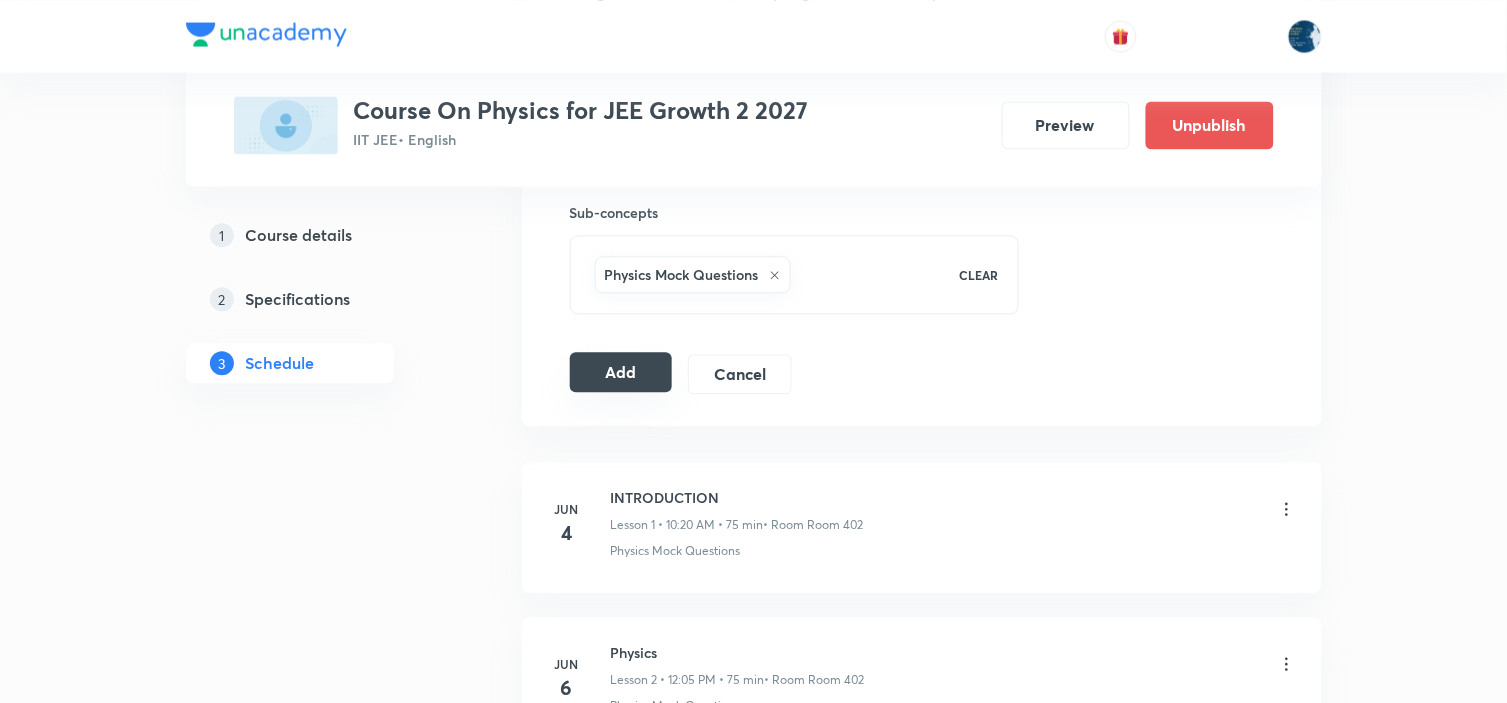 click on "Add" at bounding box center [621, 372] 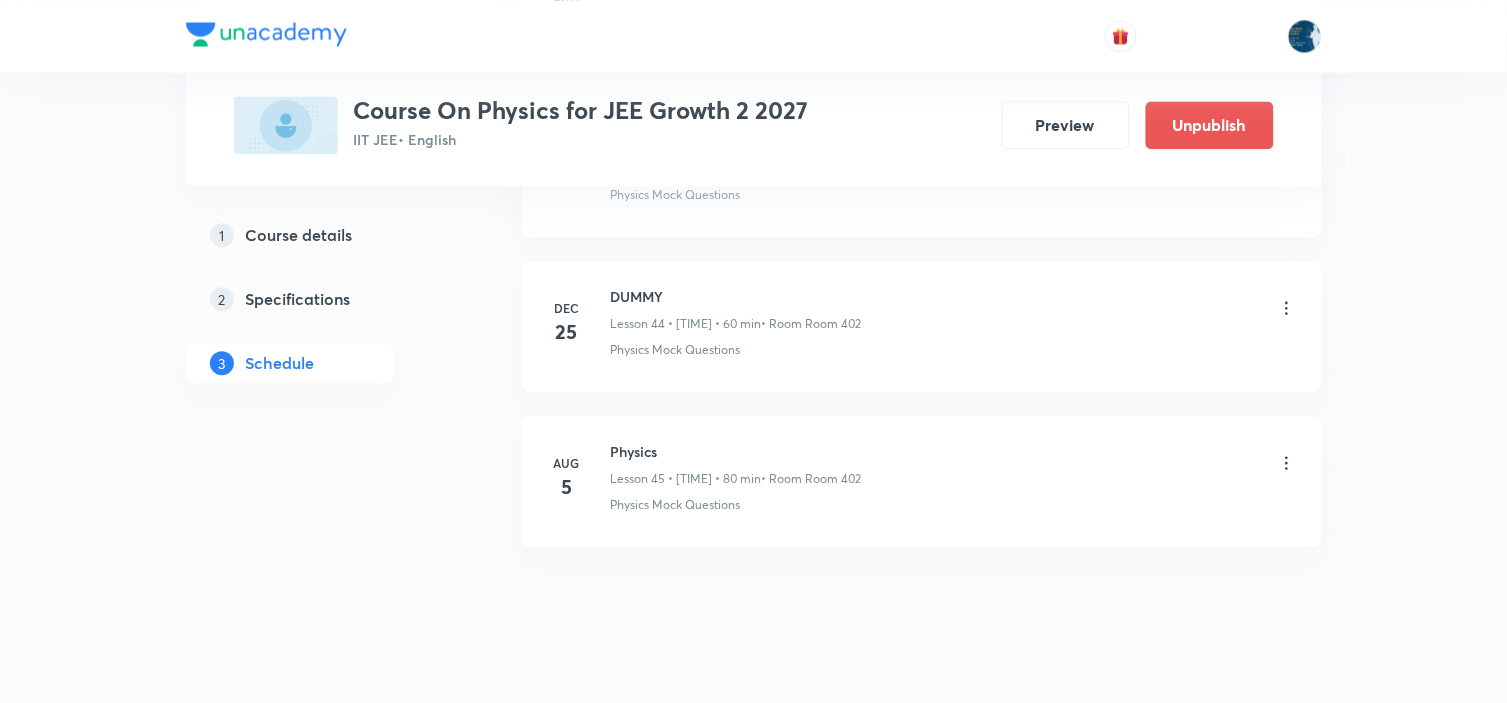 scroll, scrollTop: 6963, scrollLeft: 0, axis: vertical 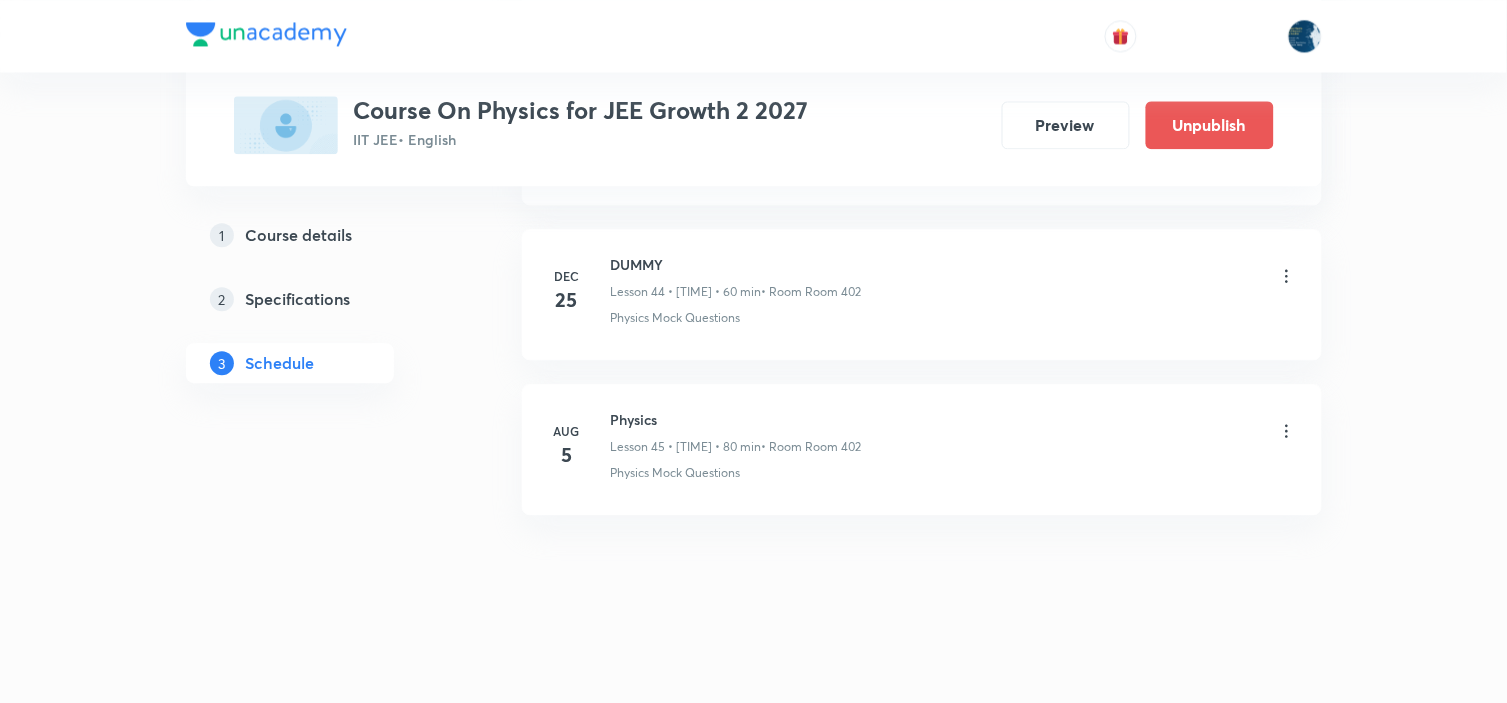 click 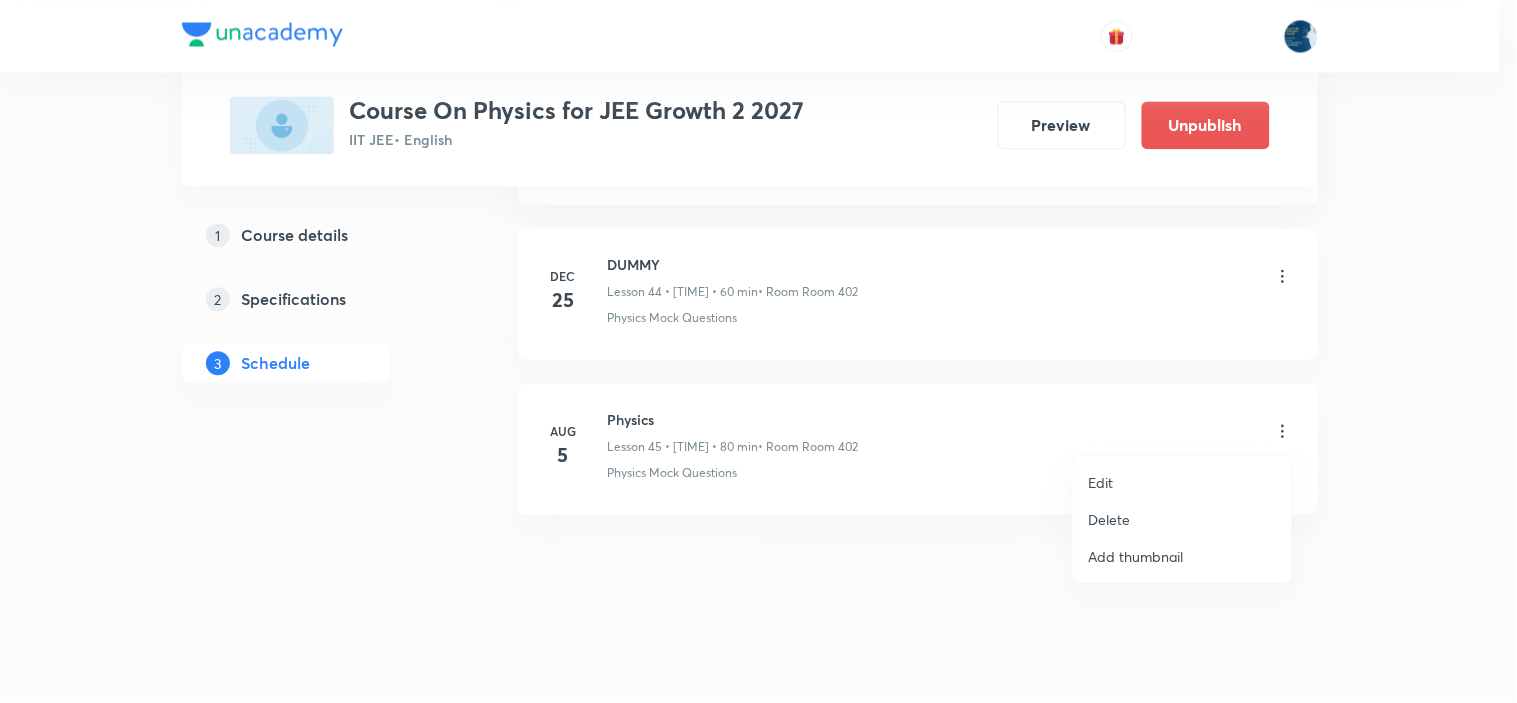 click on "Edit" at bounding box center [1182, 482] 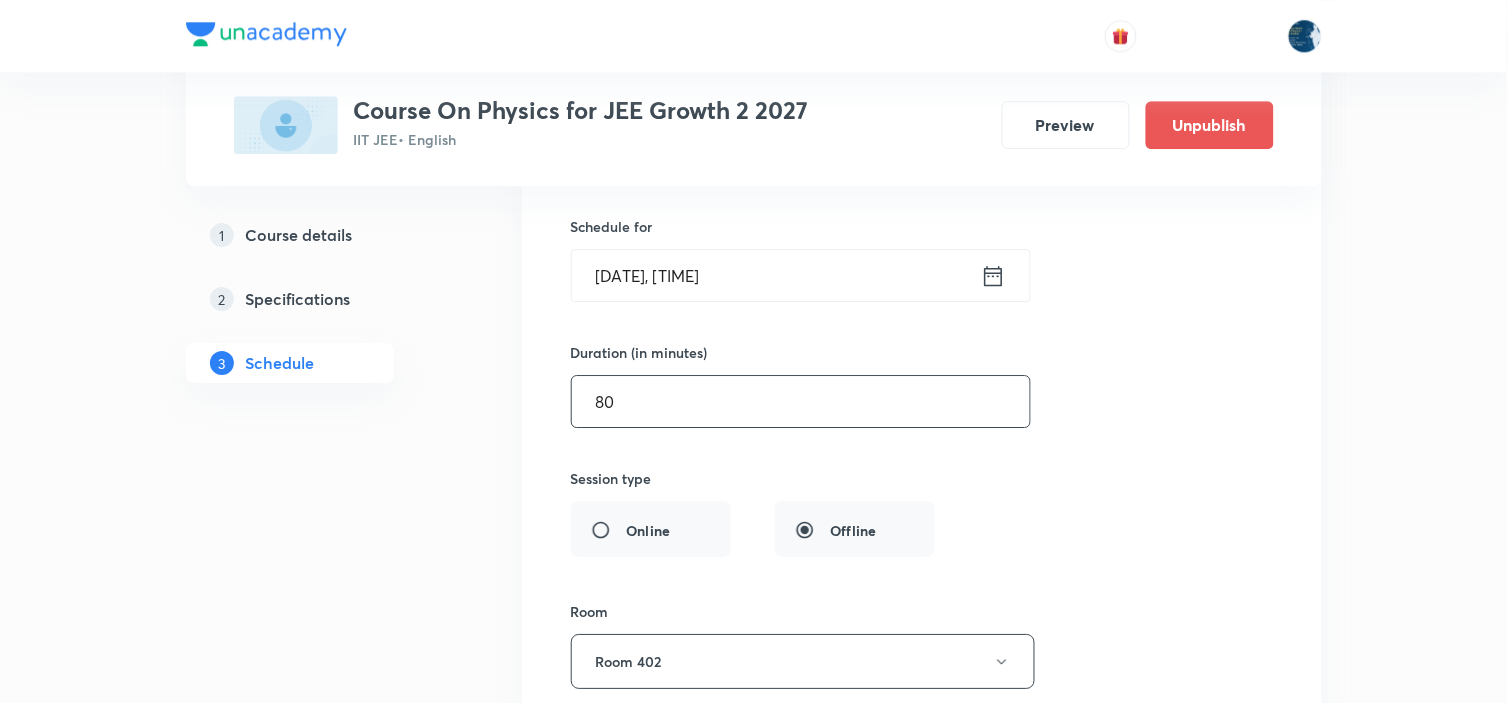 scroll, scrollTop: 7296, scrollLeft: 0, axis: vertical 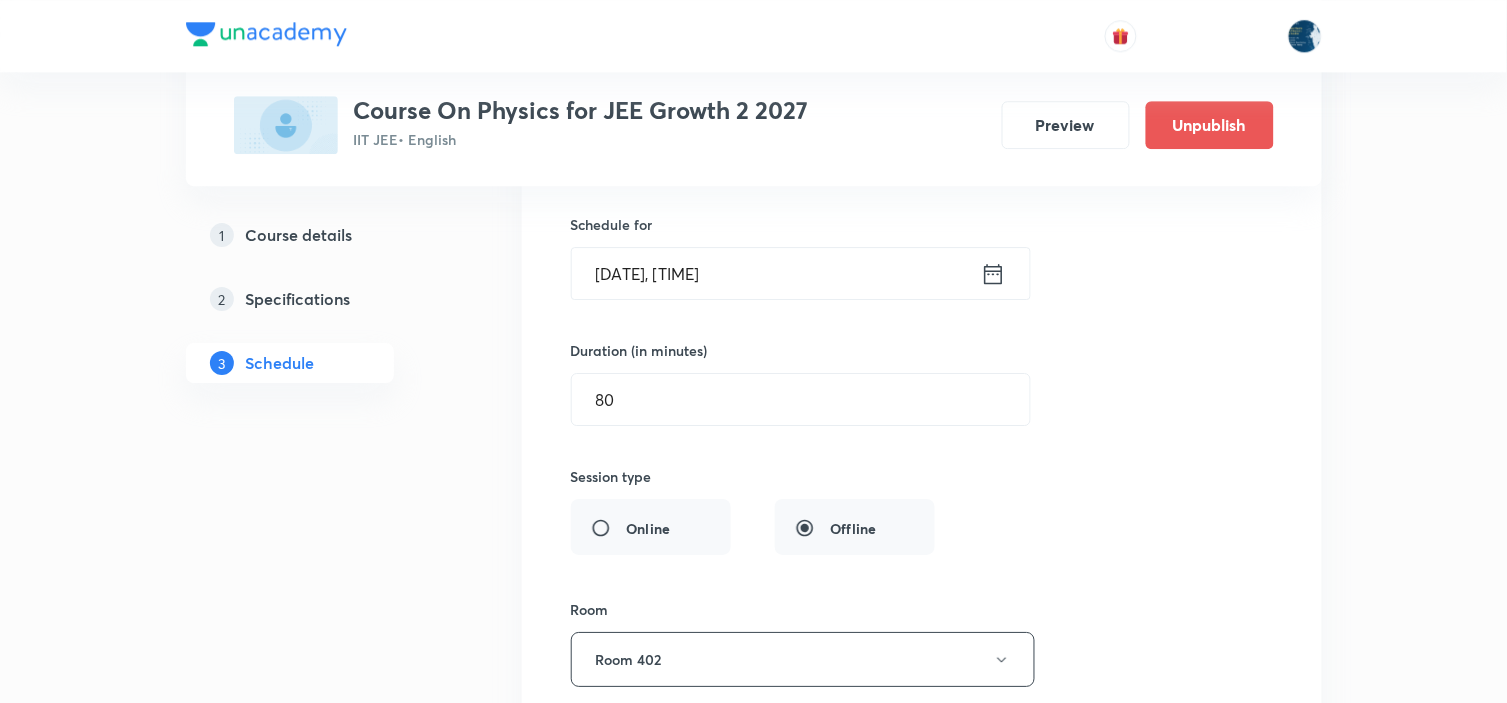 click 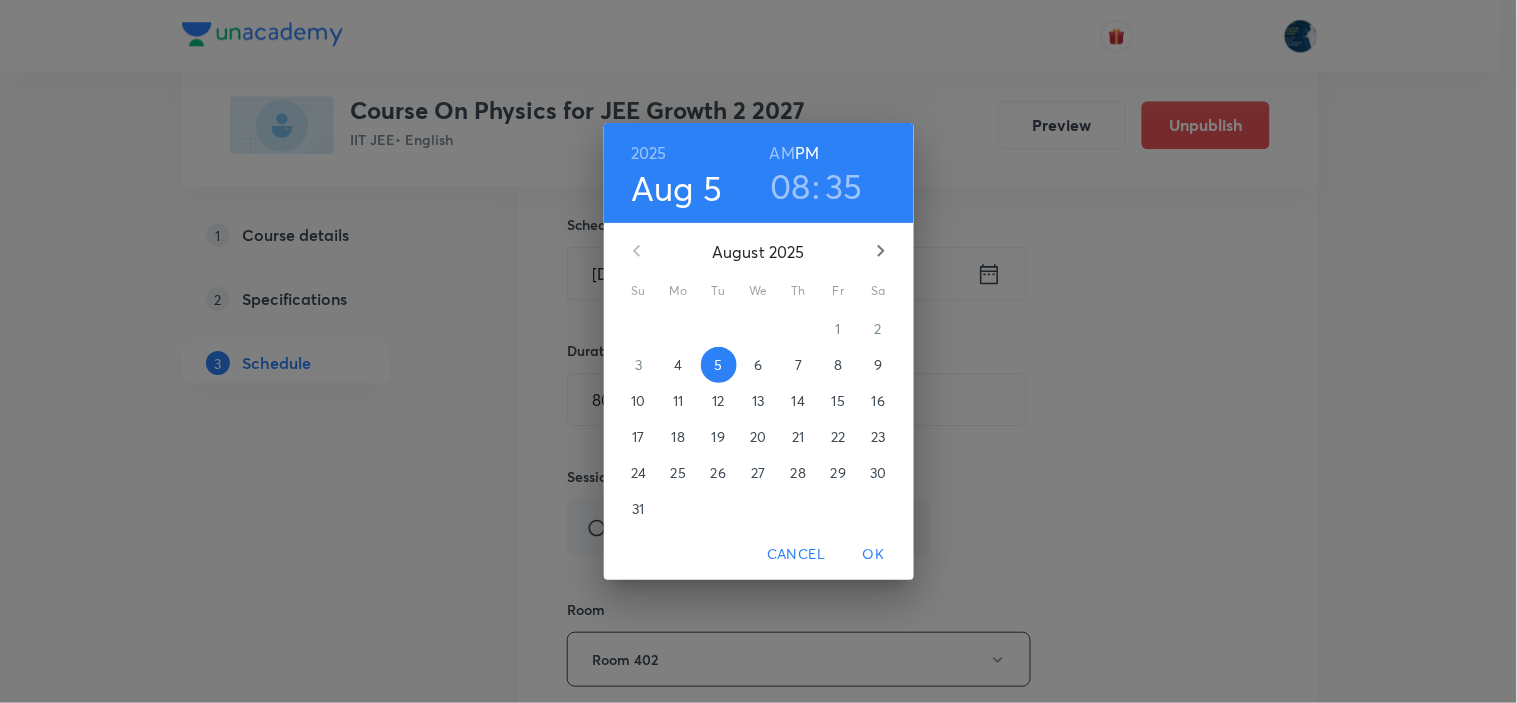 click on "AM" at bounding box center [782, 153] 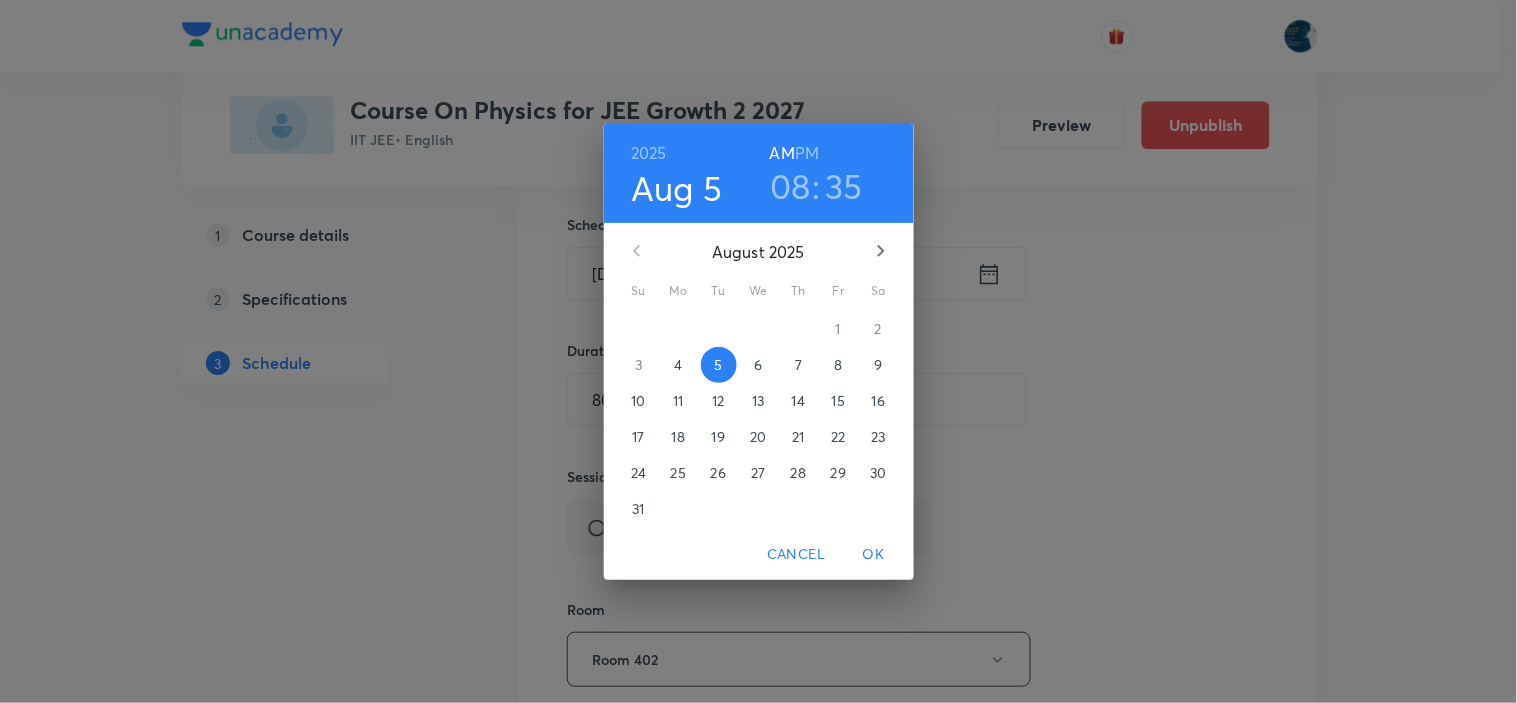 click on "OK" at bounding box center [874, 554] 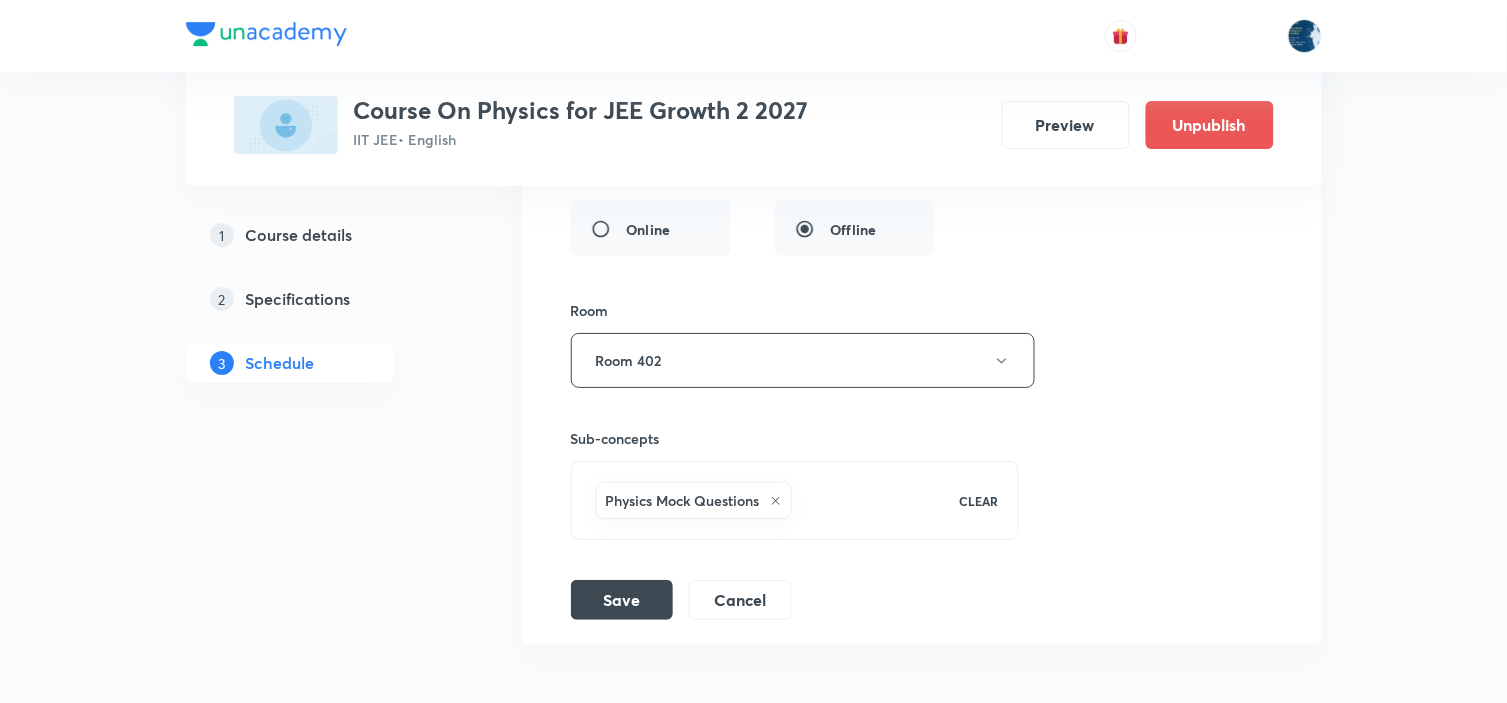 scroll, scrollTop: 7630, scrollLeft: 0, axis: vertical 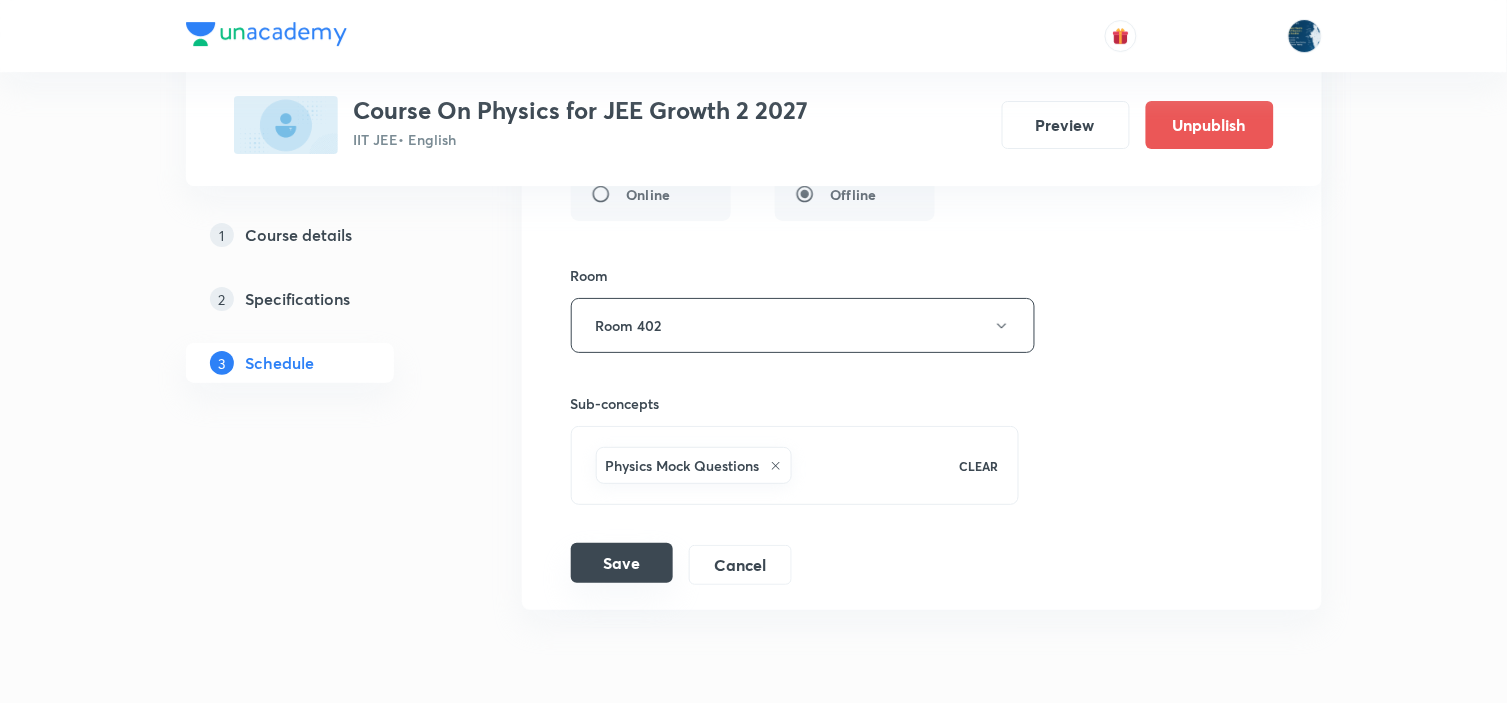 click on "Save" at bounding box center [622, 563] 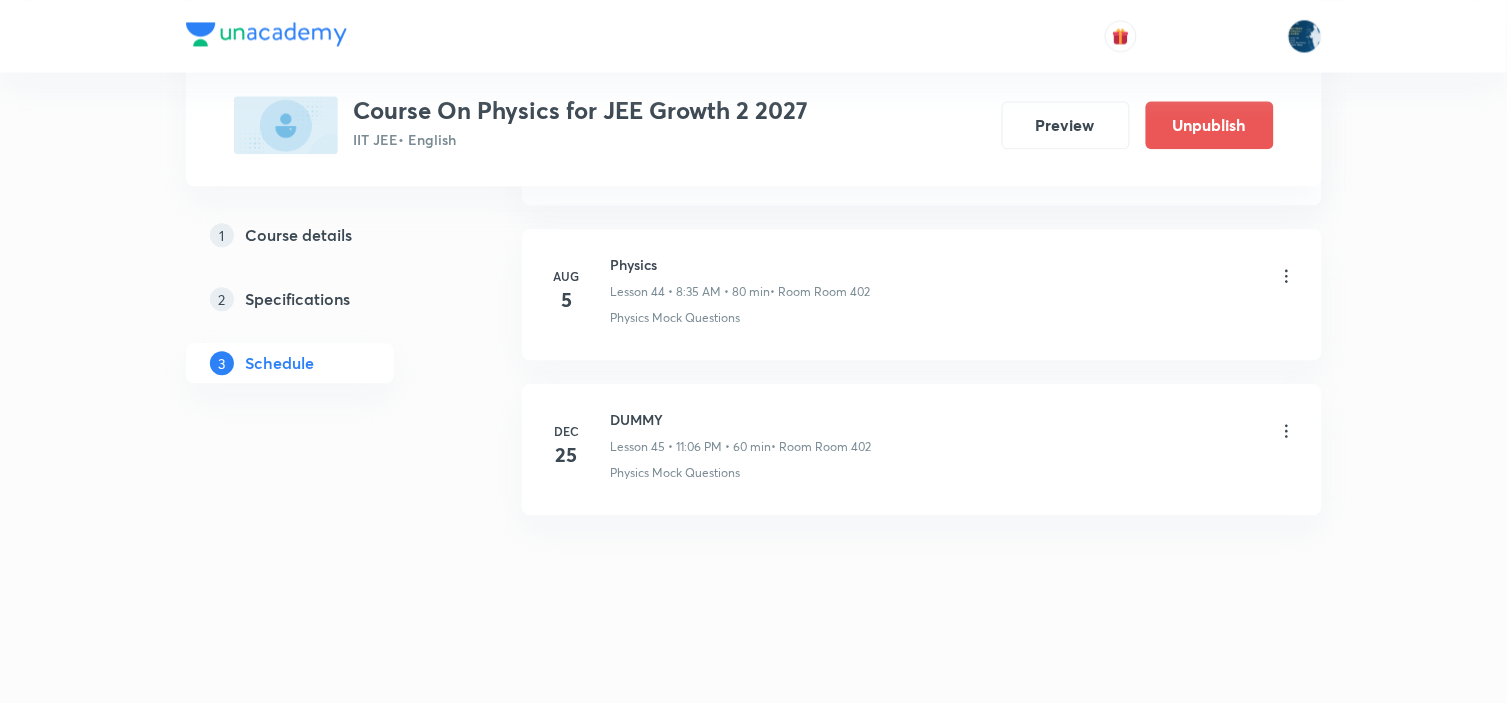 scroll, scrollTop: 6963, scrollLeft: 0, axis: vertical 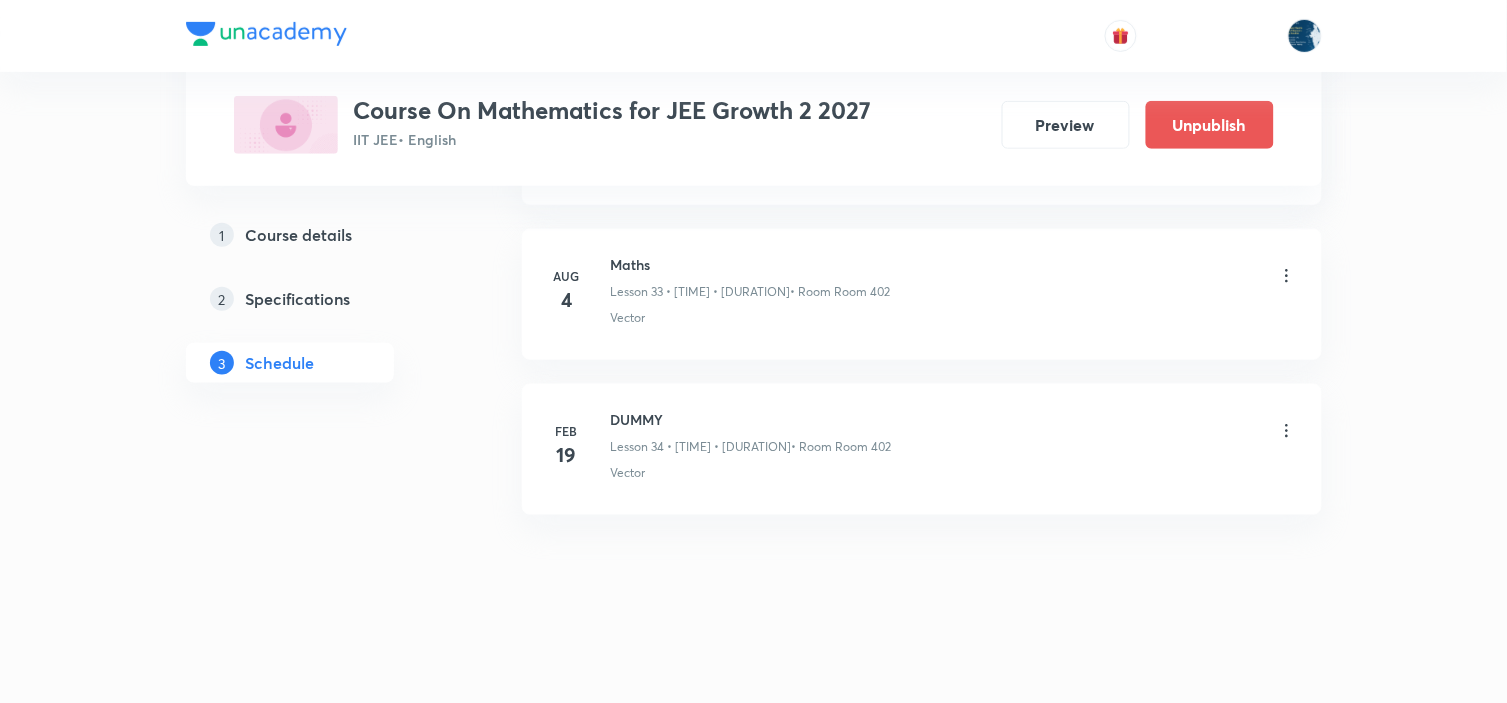 click on "Maths" at bounding box center [751, 264] 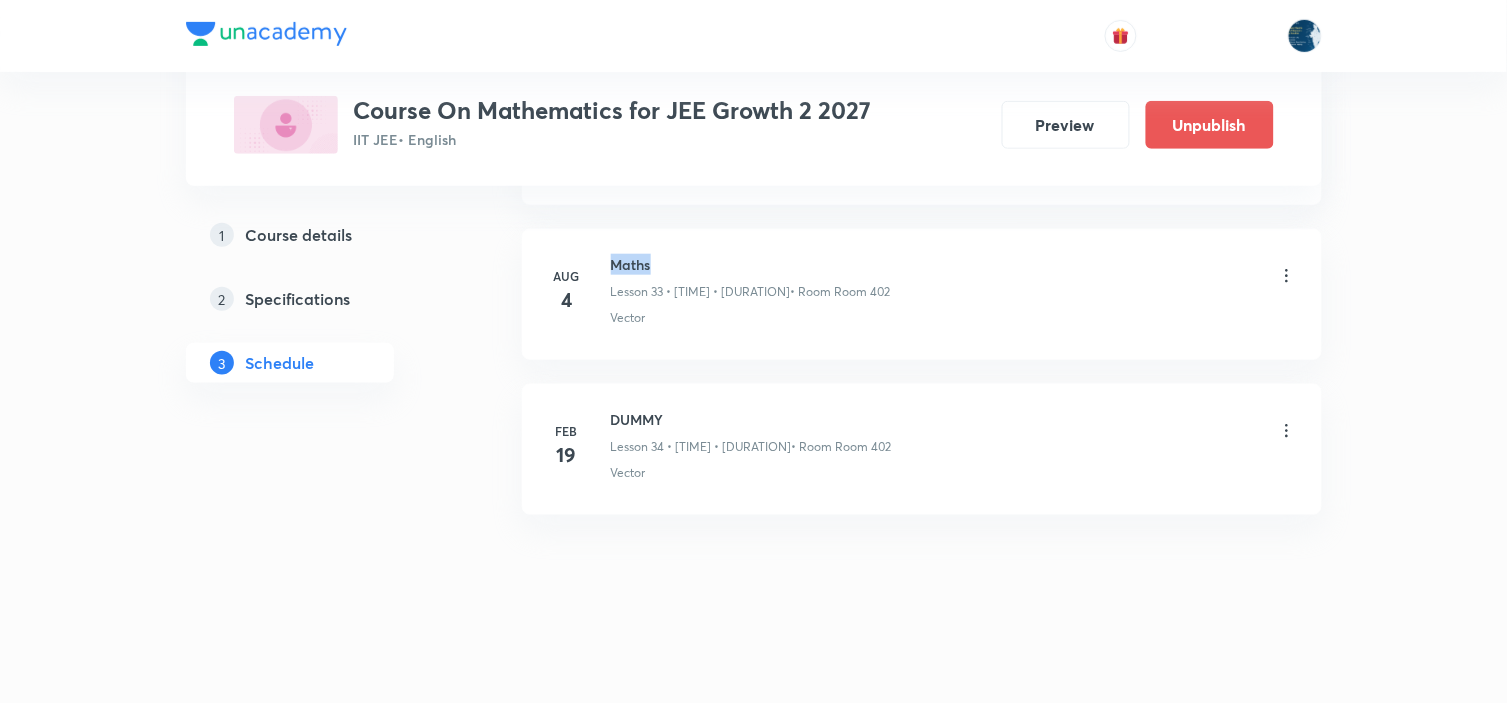 click on "Maths" at bounding box center (751, 264) 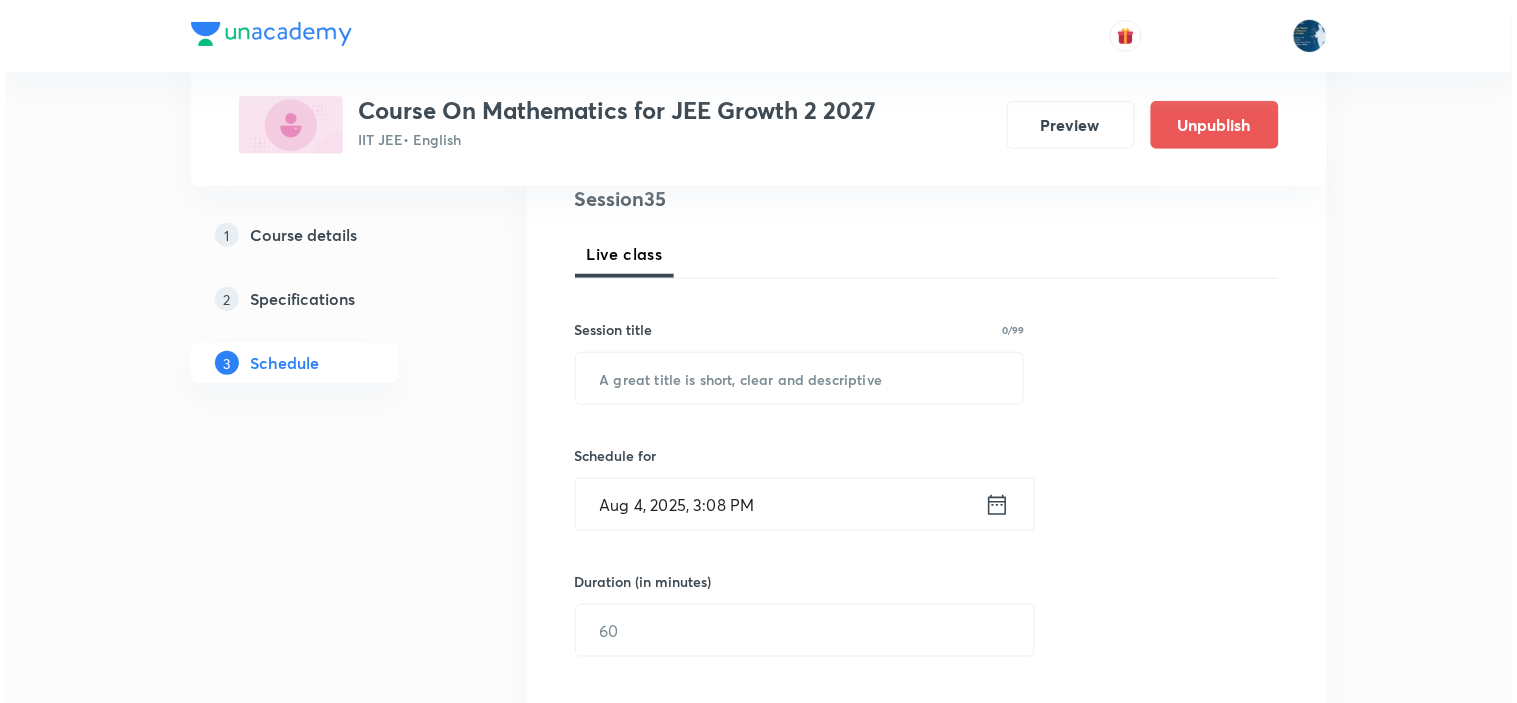scroll, scrollTop: 333, scrollLeft: 0, axis: vertical 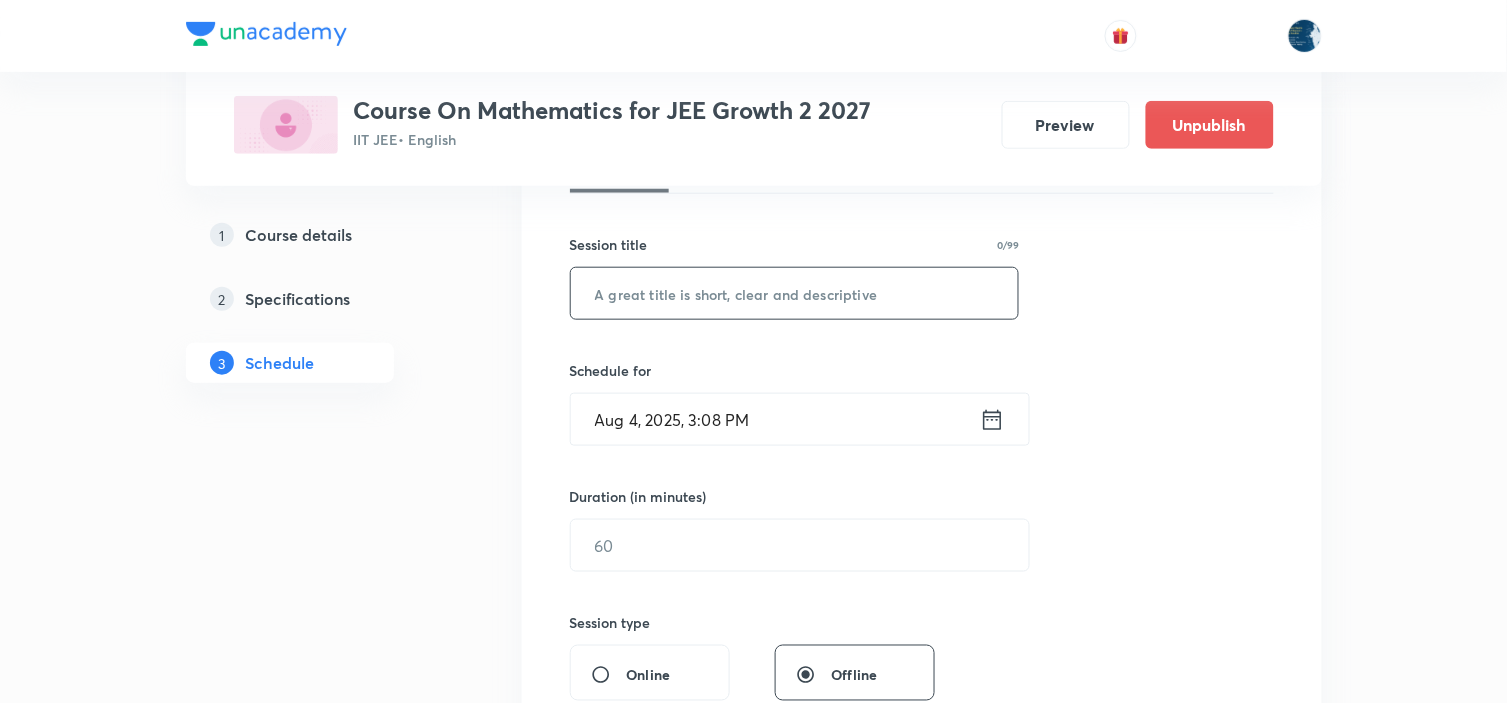 click at bounding box center [795, 293] 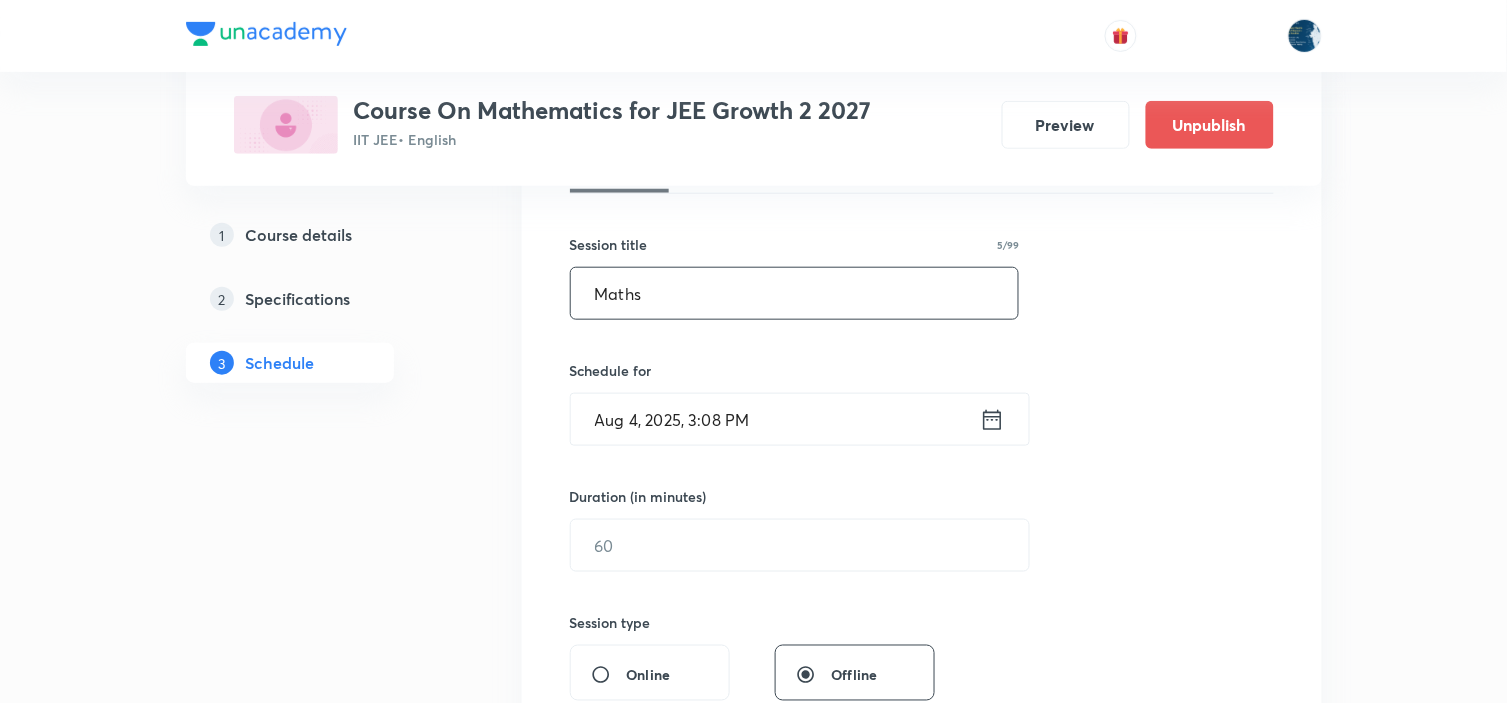 type on "Maths" 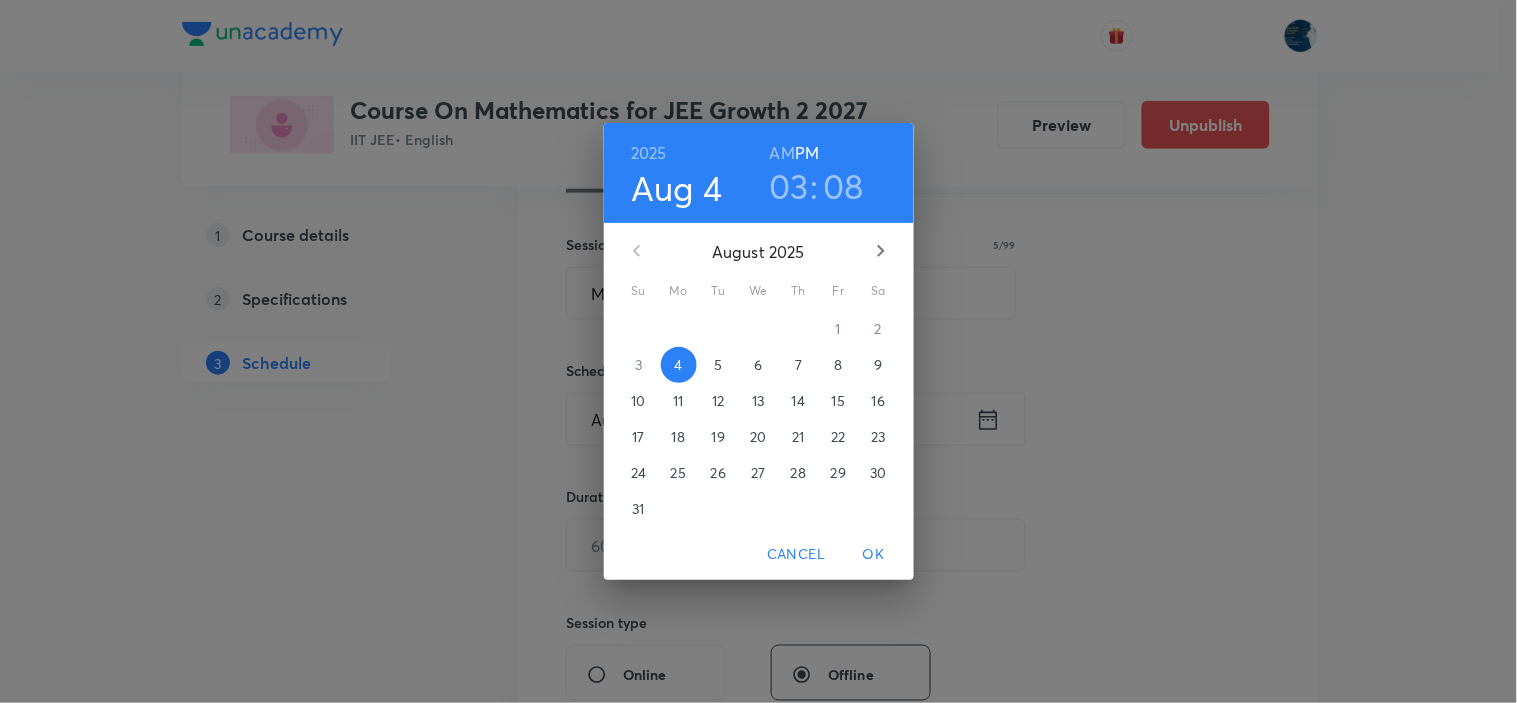 click on "5" at bounding box center (718, 365) 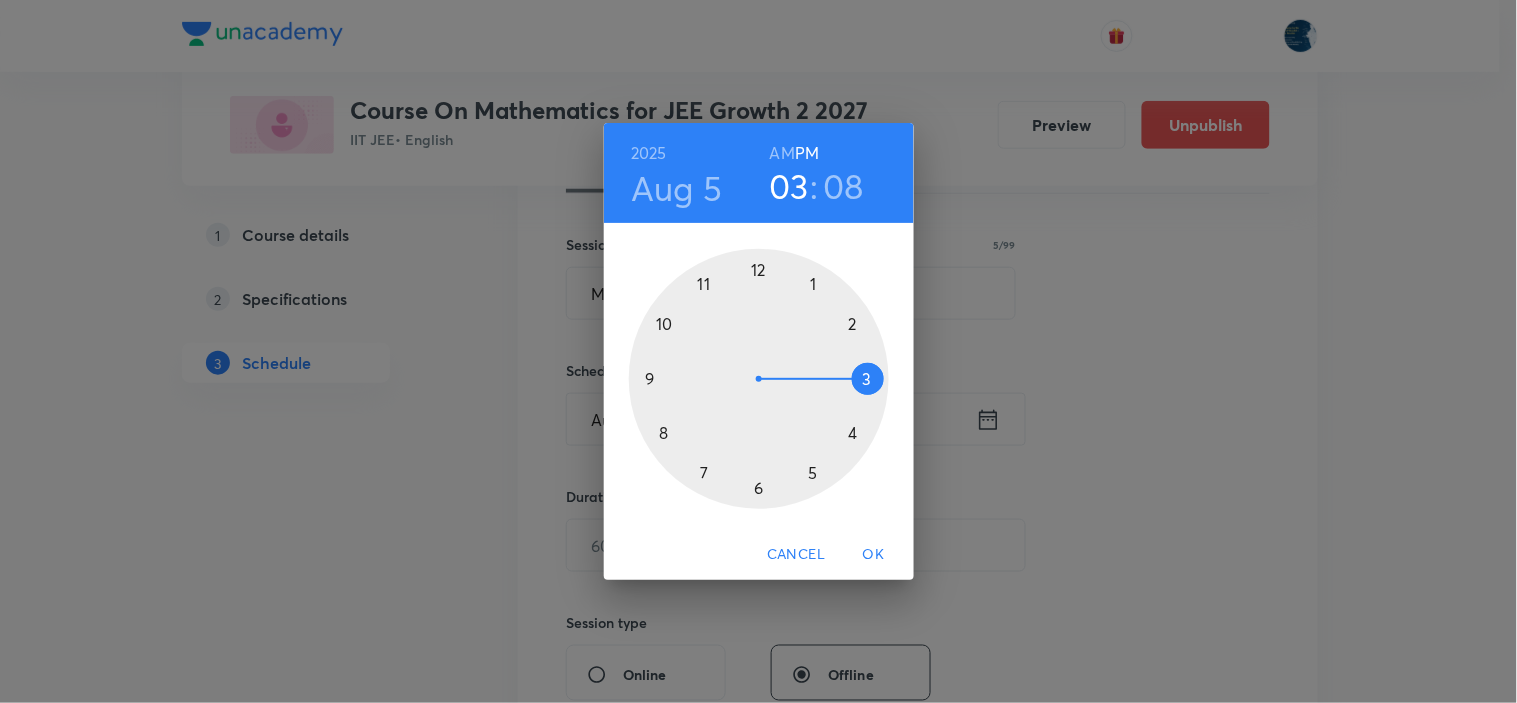 click at bounding box center [759, 379] 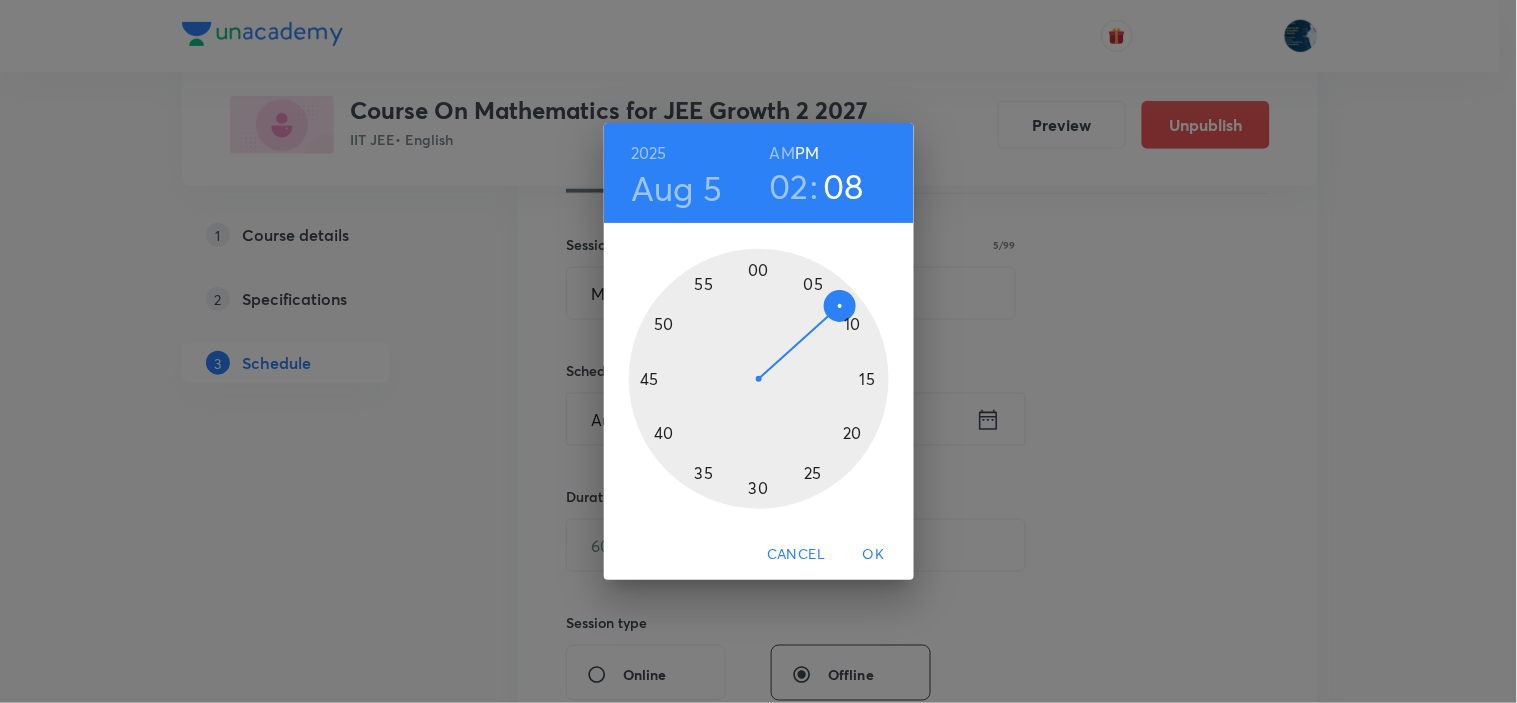 click at bounding box center [759, 379] 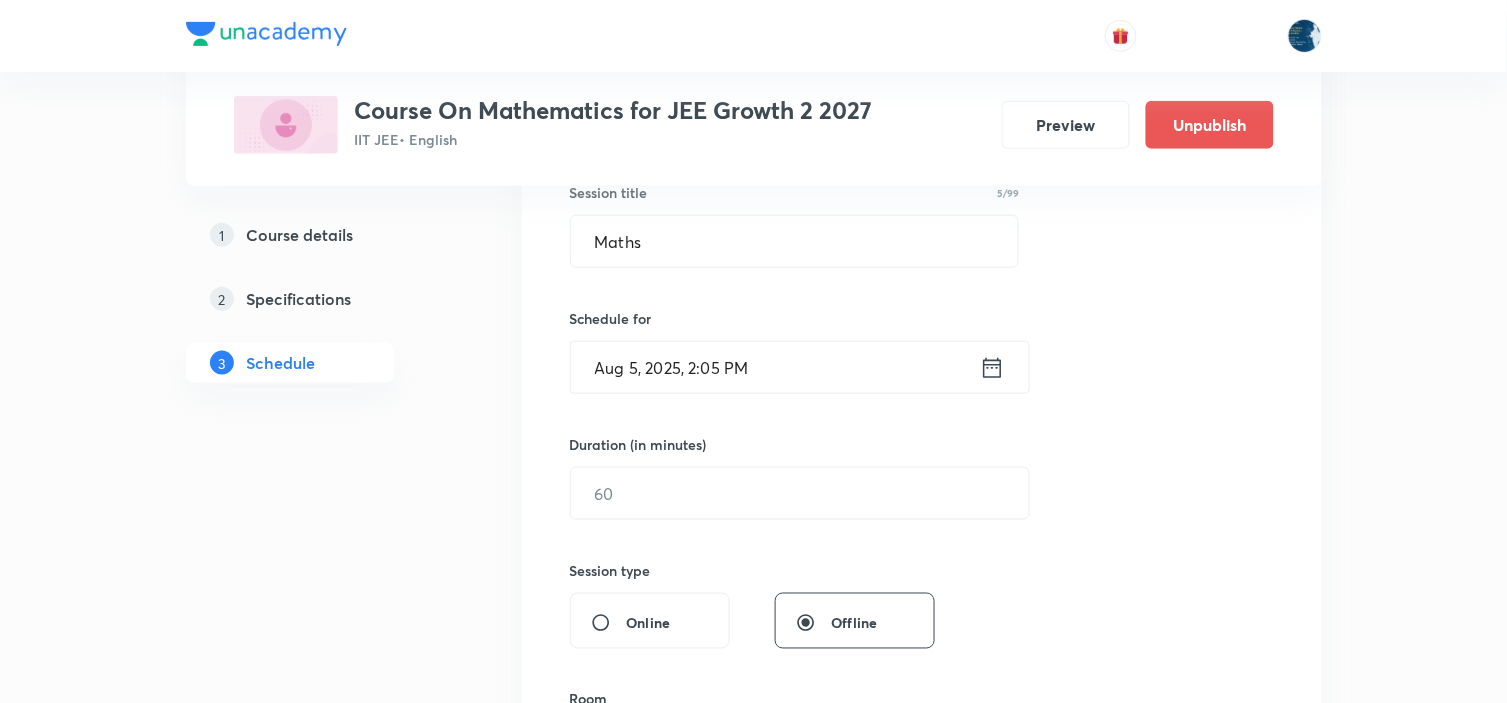 scroll, scrollTop: 555, scrollLeft: 0, axis: vertical 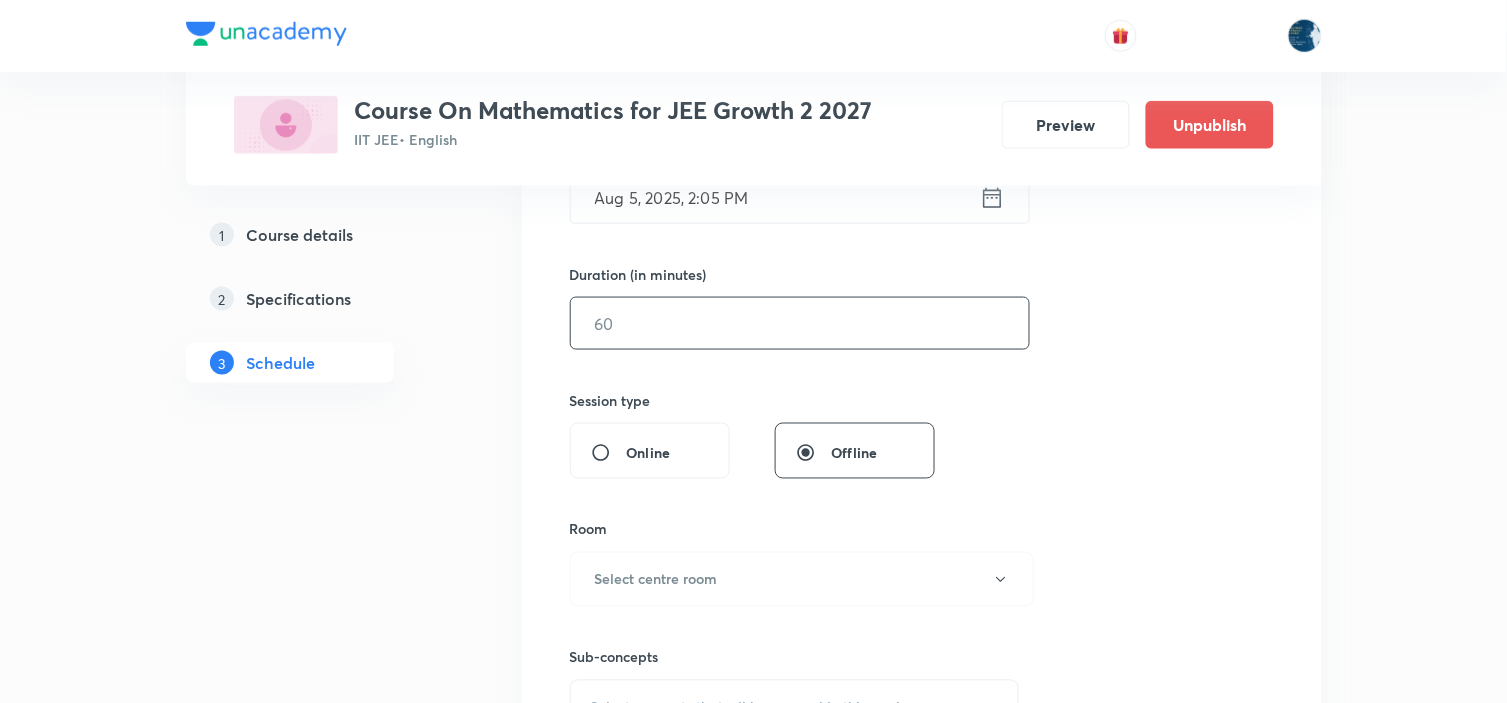 click at bounding box center [800, 323] 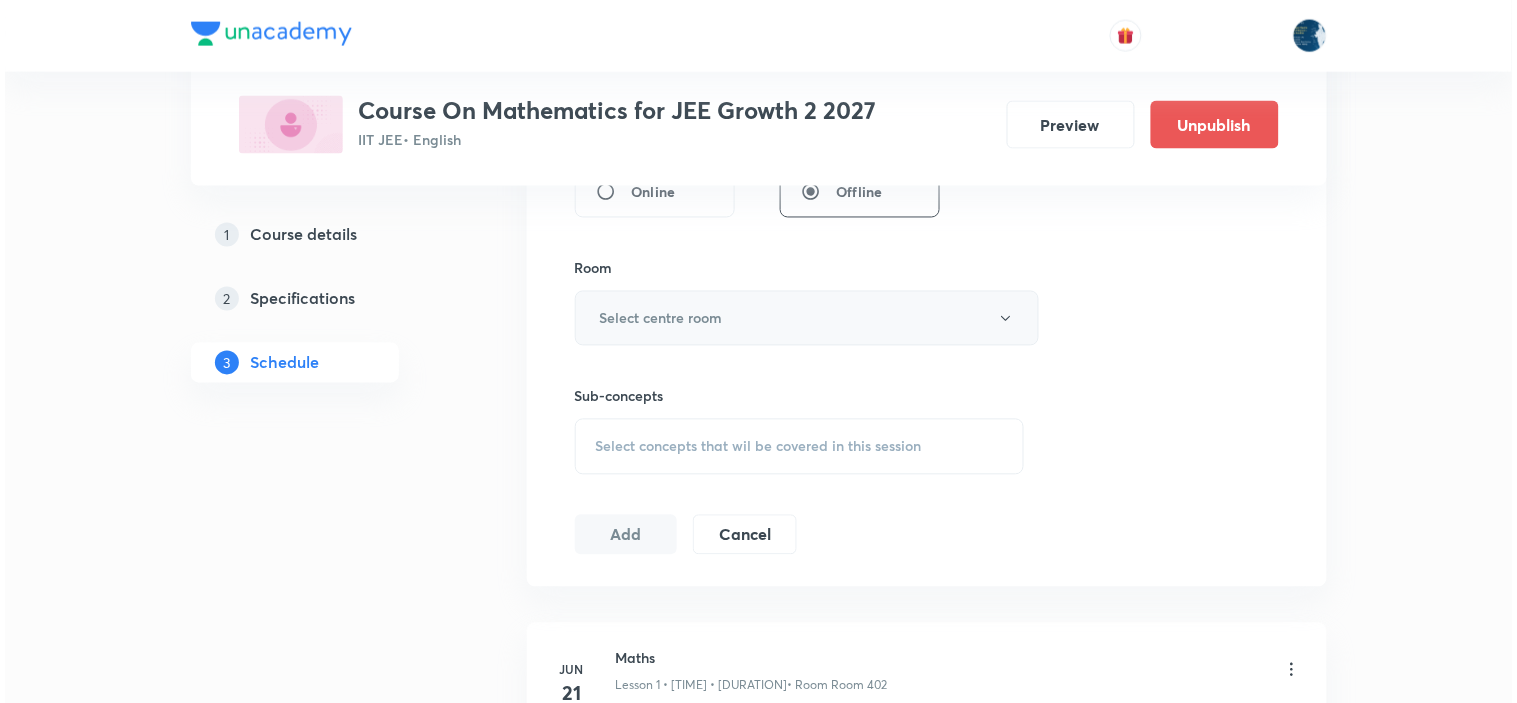 scroll, scrollTop: 777, scrollLeft: 0, axis: vertical 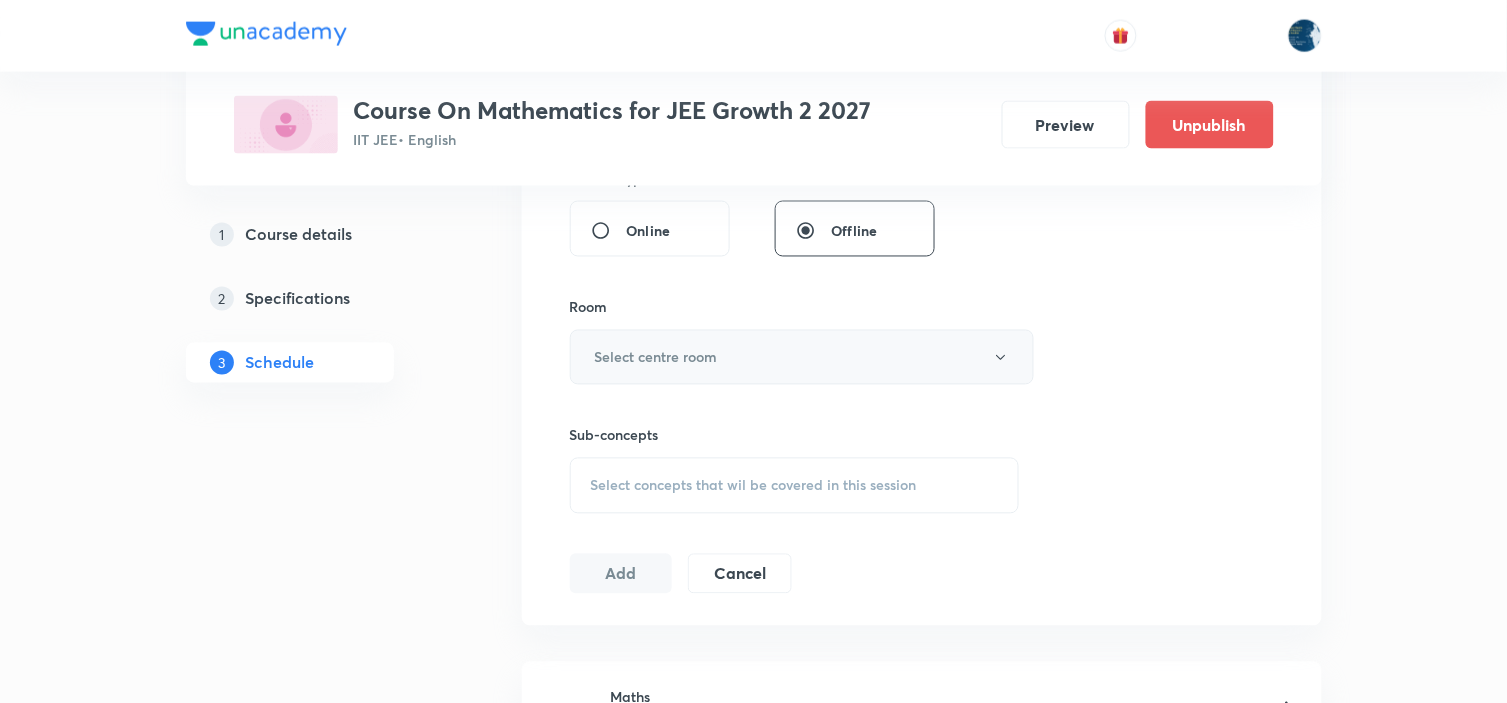 type on "90" 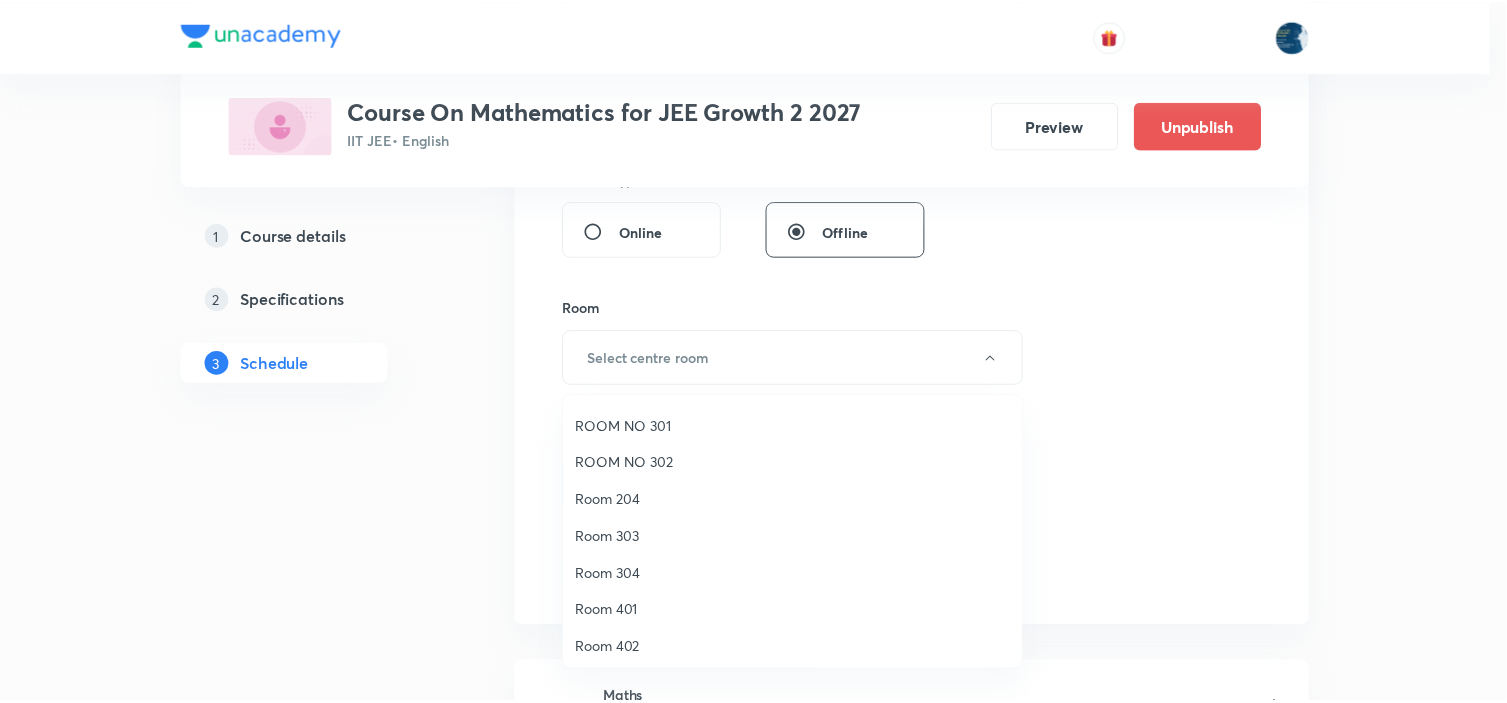 scroll, scrollTop: 371, scrollLeft: 0, axis: vertical 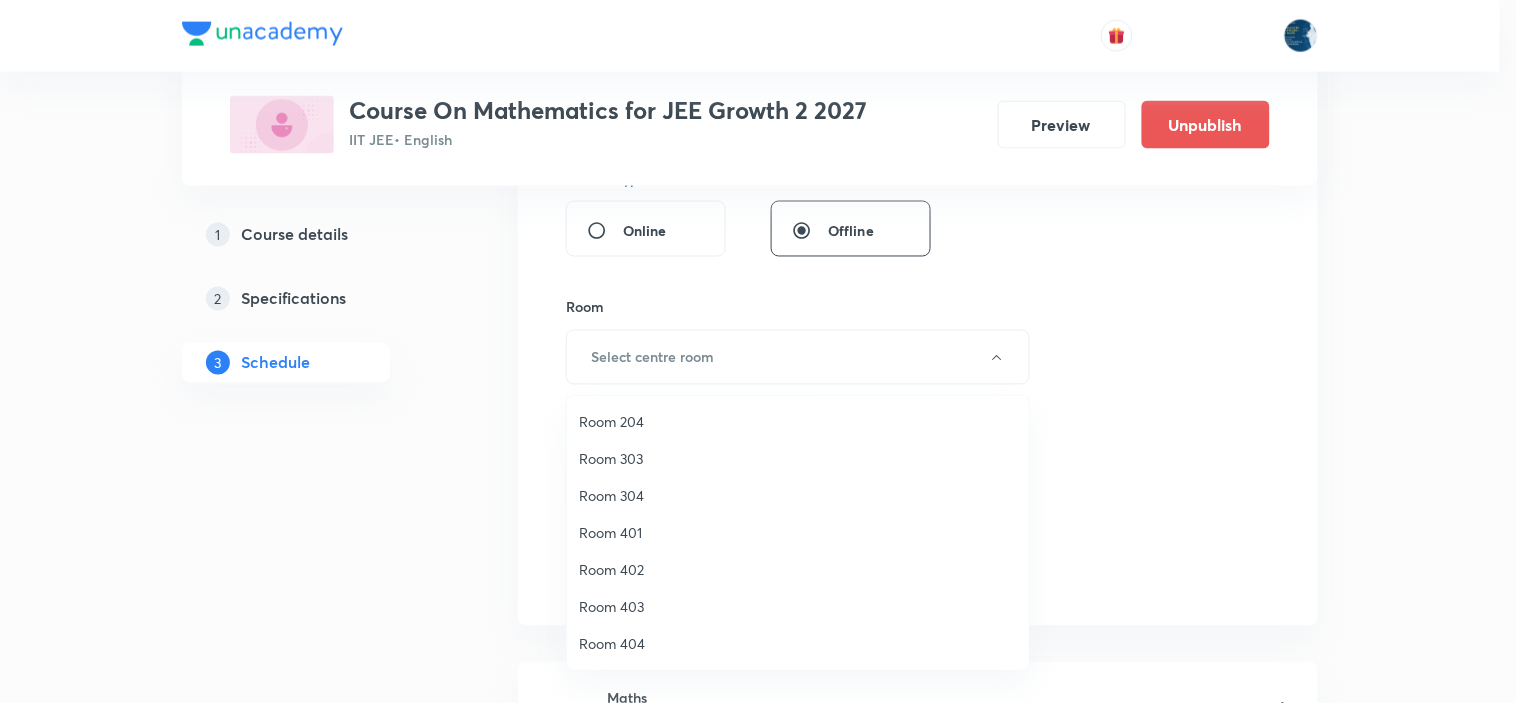 click on "Room 402" at bounding box center (798, 569) 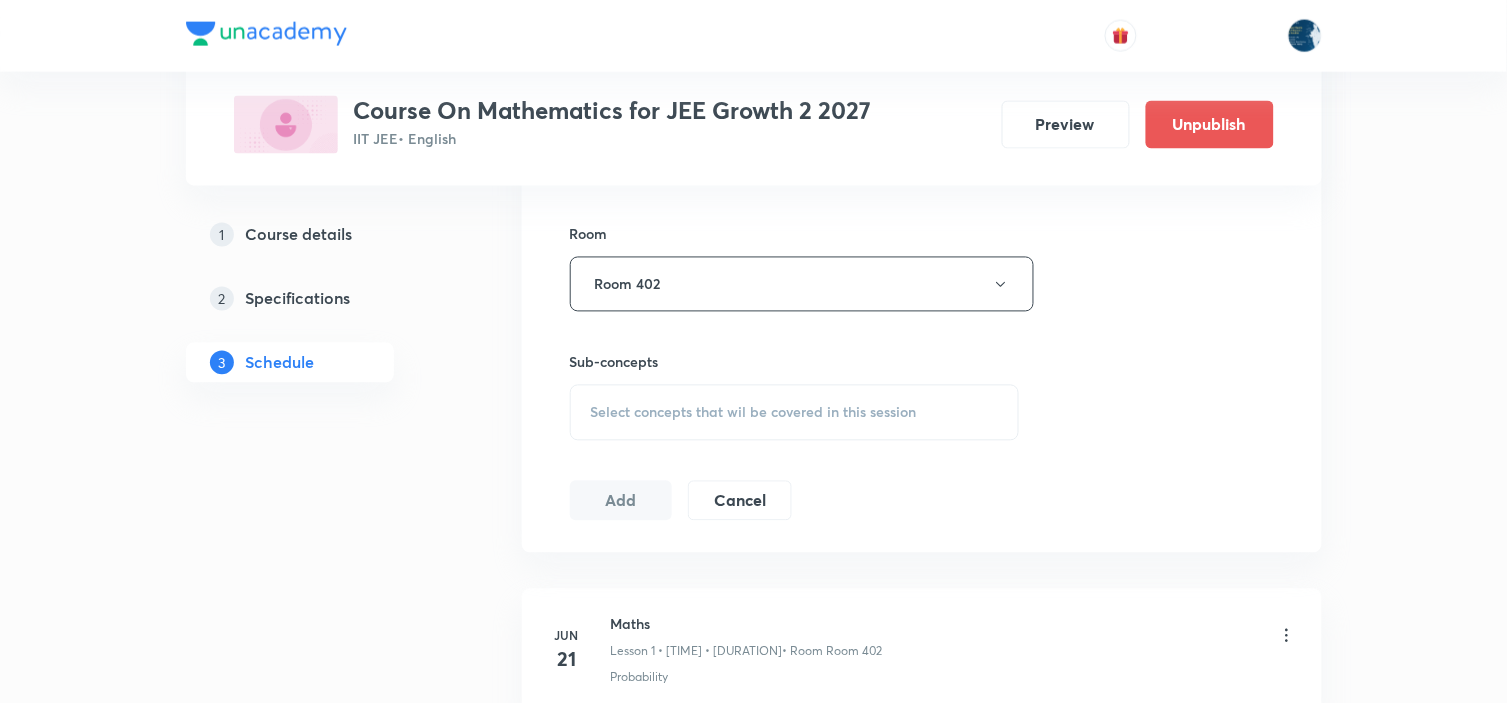 scroll, scrollTop: 888, scrollLeft: 0, axis: vertical 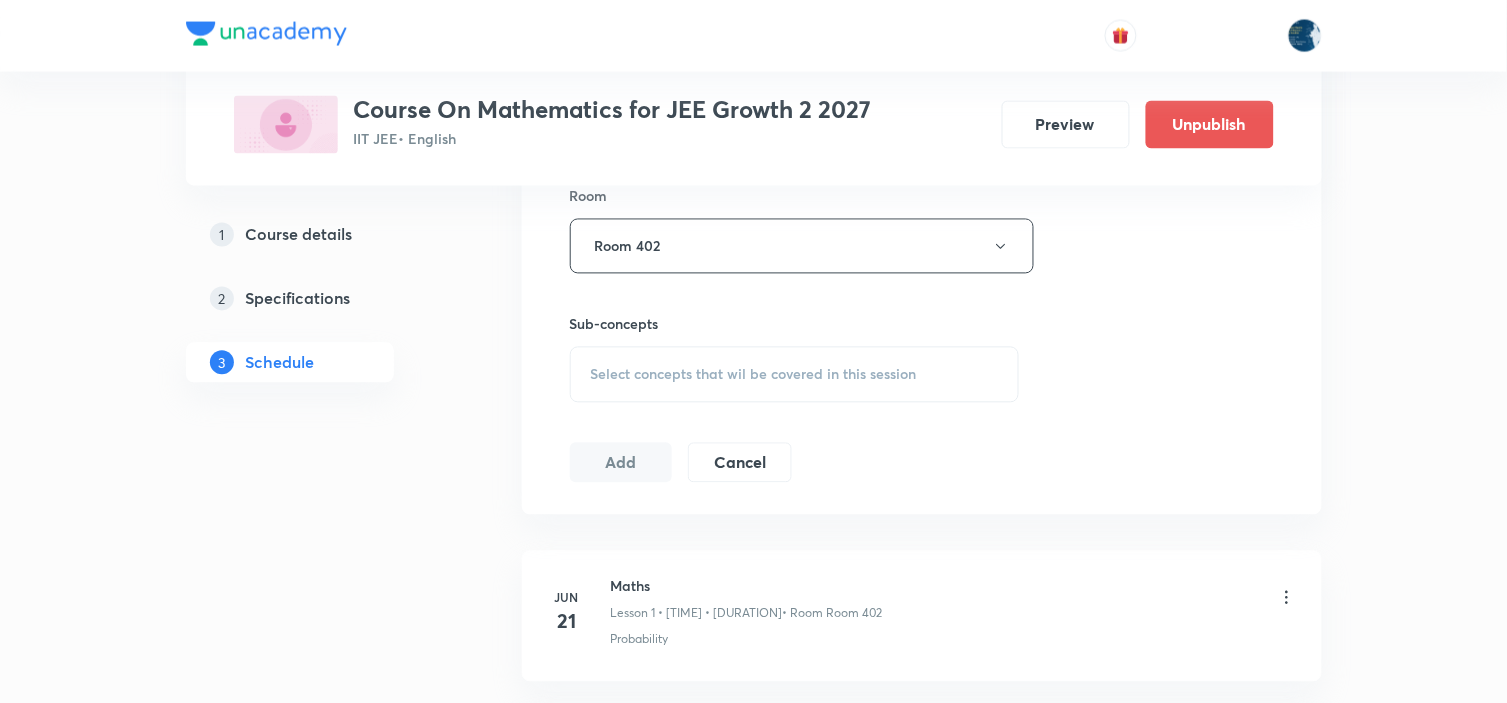 click on "Select concepts that wil be covered in this session" at bounding box center (795, 375) 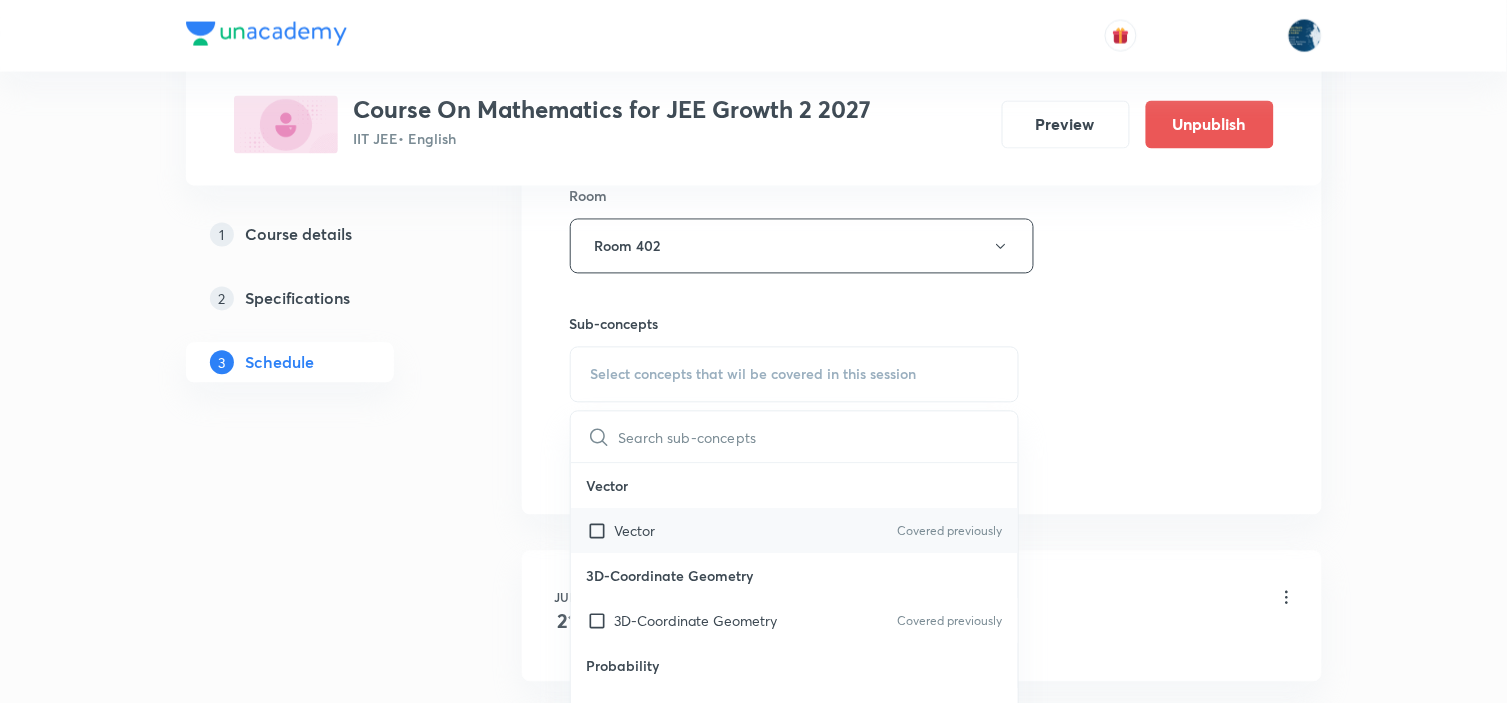 click on "Covered previously" at bounding box center (949, 532) 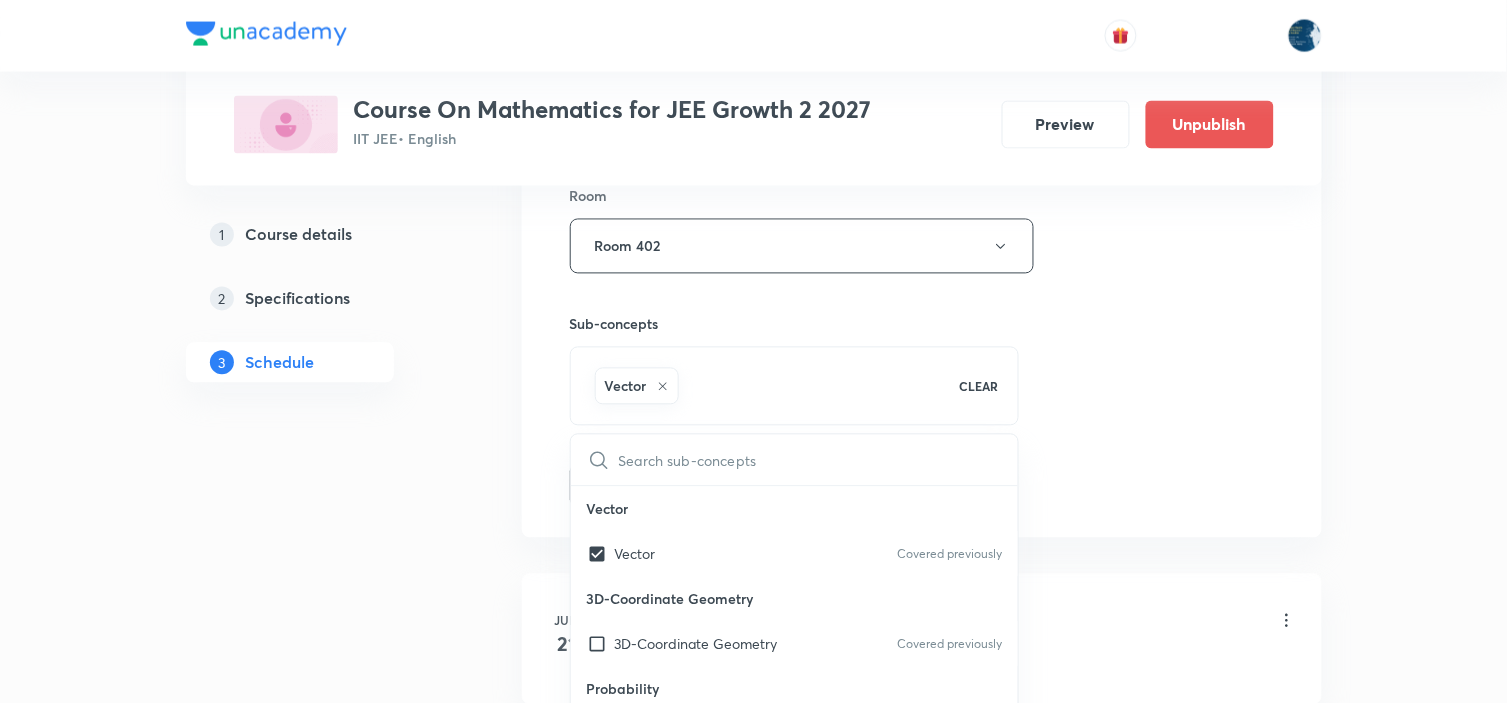drag, startPoint x: 1305, startPoint y: 385, endPoint x: 1051, endPoint y: 368, distance: 254.56827 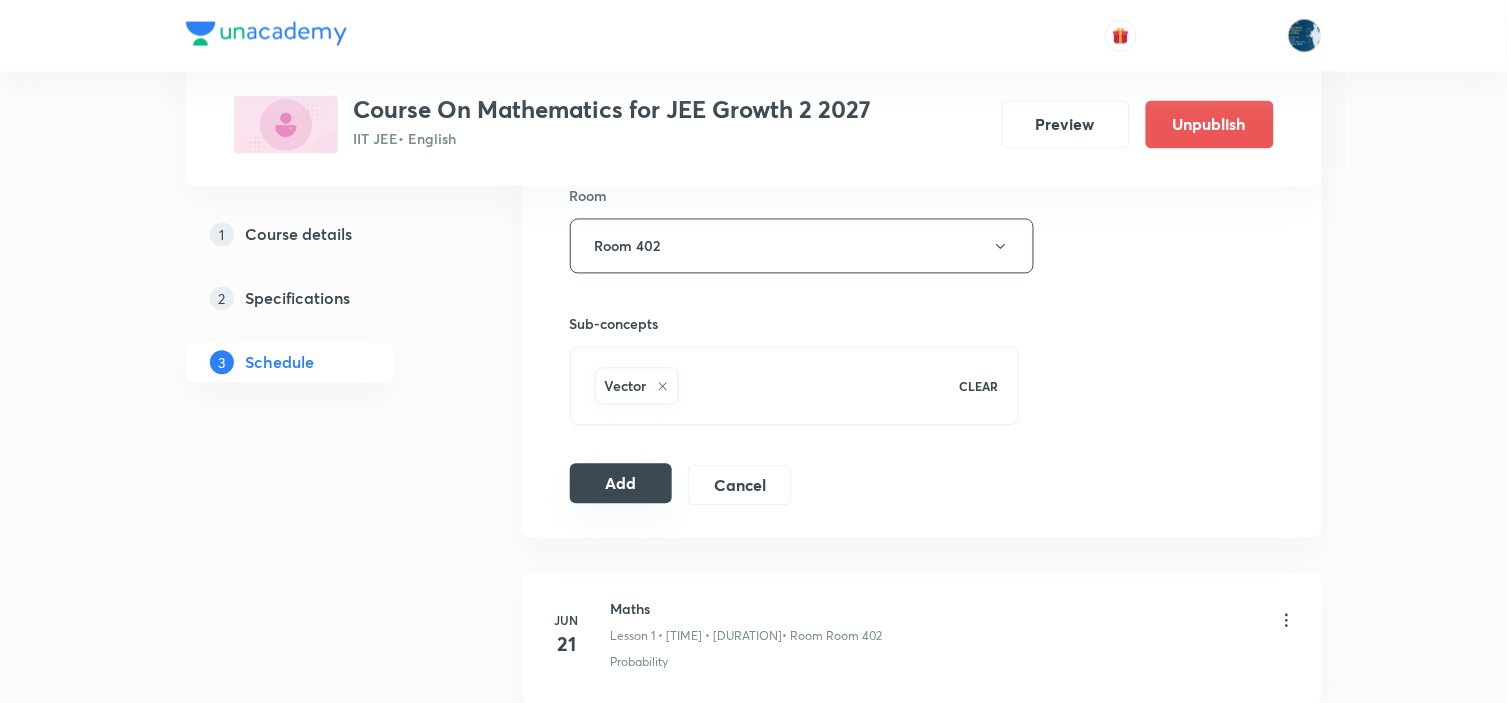 click on "Add" at bounding box center (621, 484) 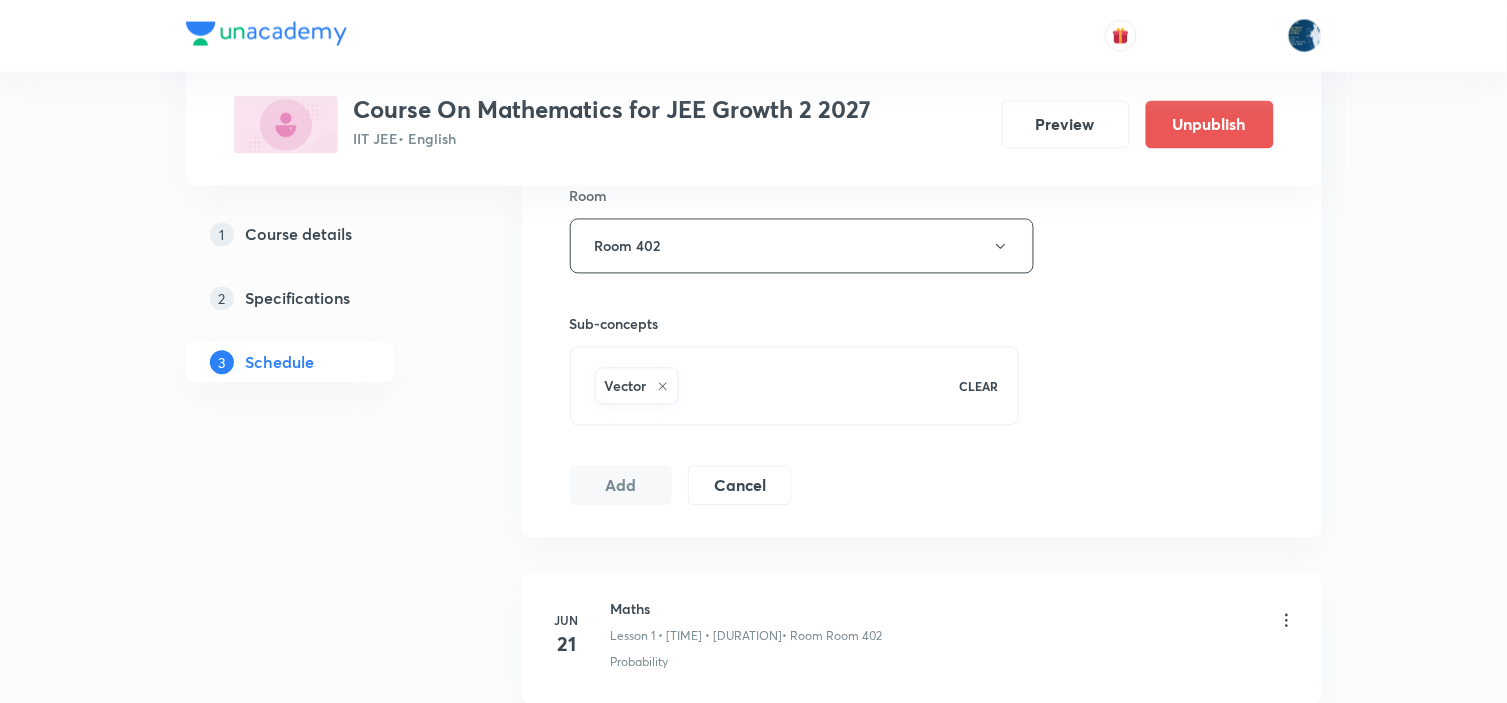 type 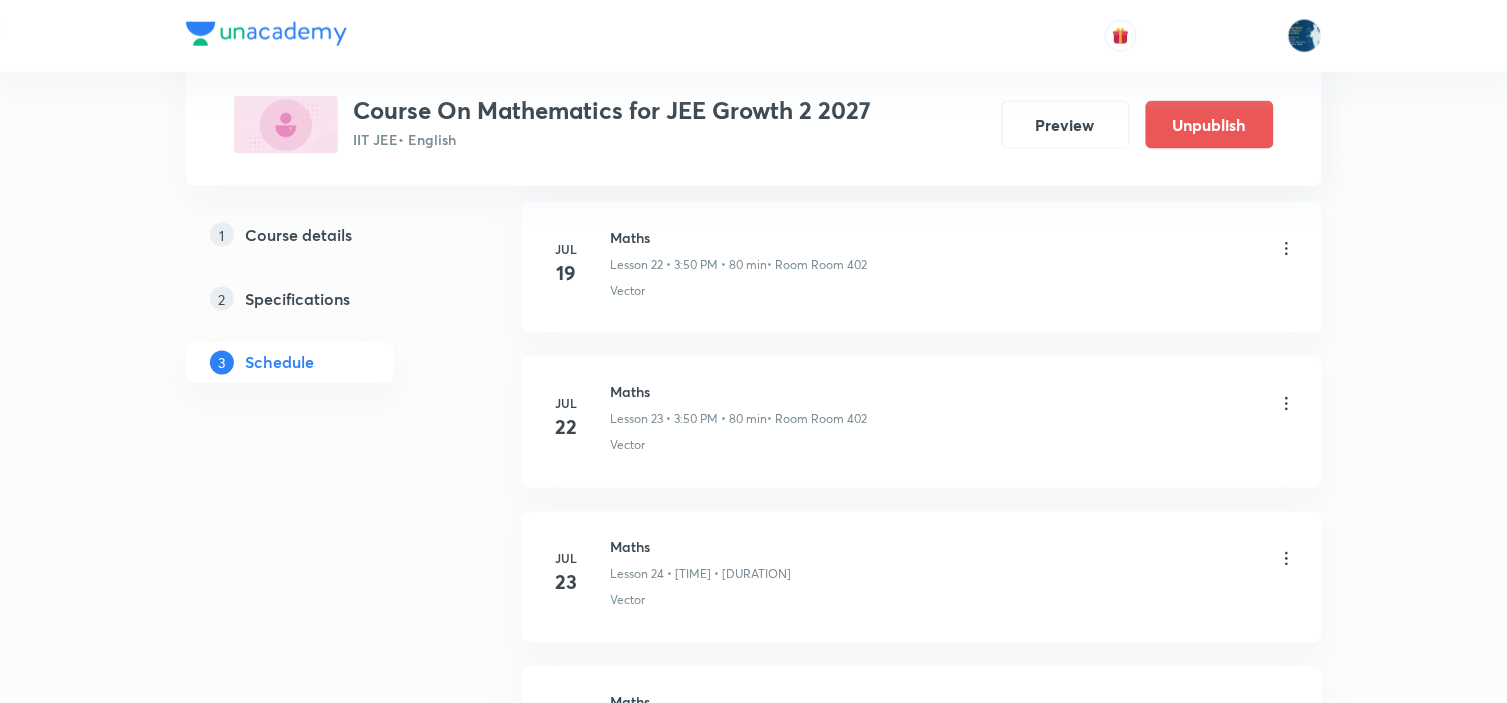 scroll, scrollTop: 6200, scrollLeft: 0, axis: vertical 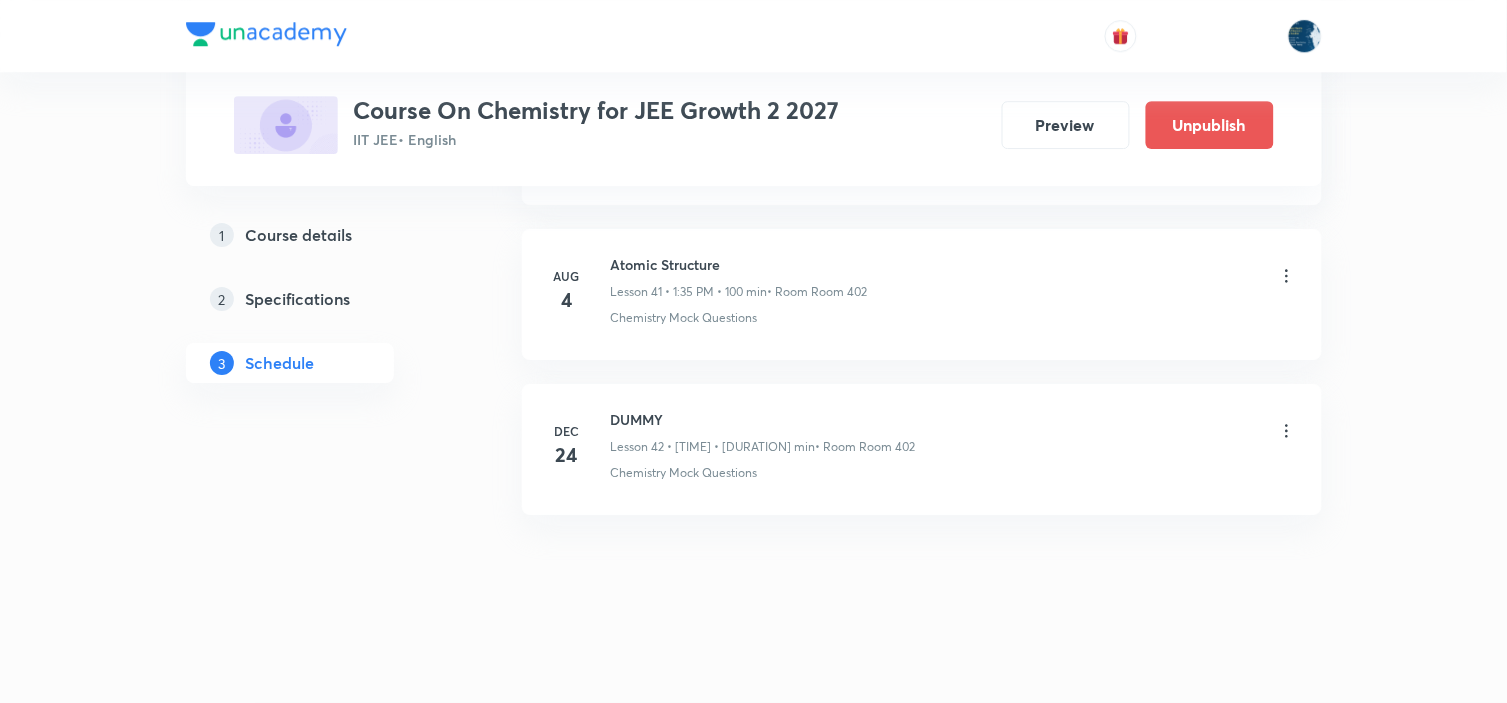 click on "Atomic Structure" at bounding box center [739, 264] 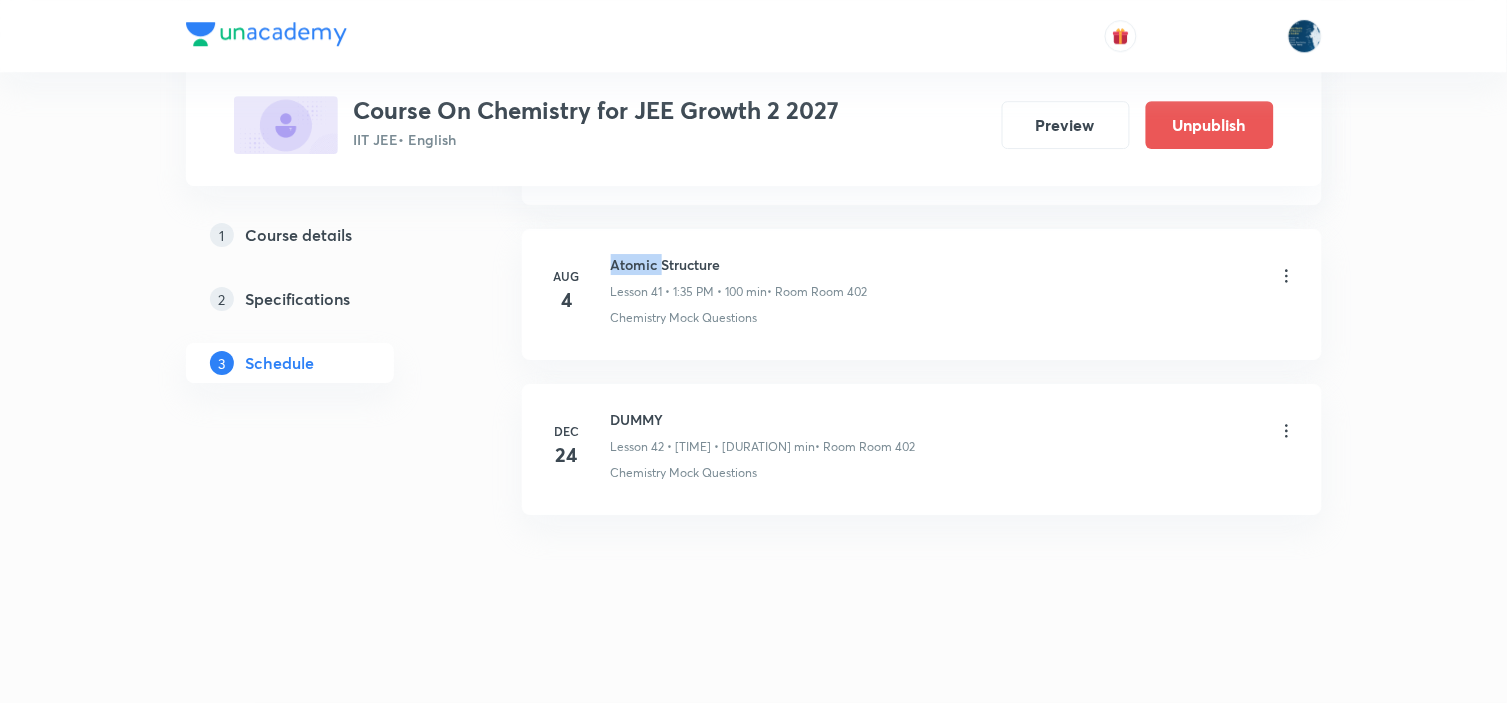 click on "Atomic Structure" at bounding box center (739, 264) 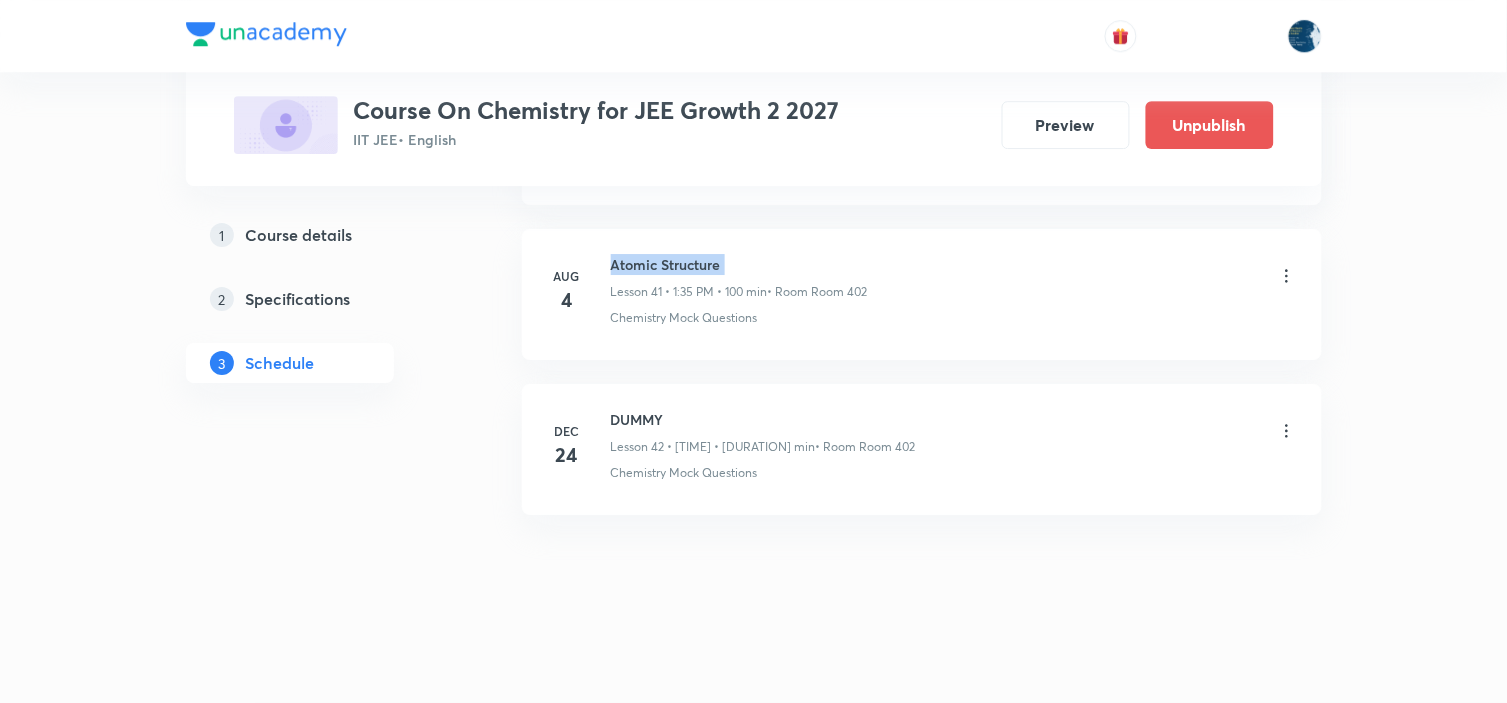 click on "Atomic Structure" at bounding box center [739, 264] 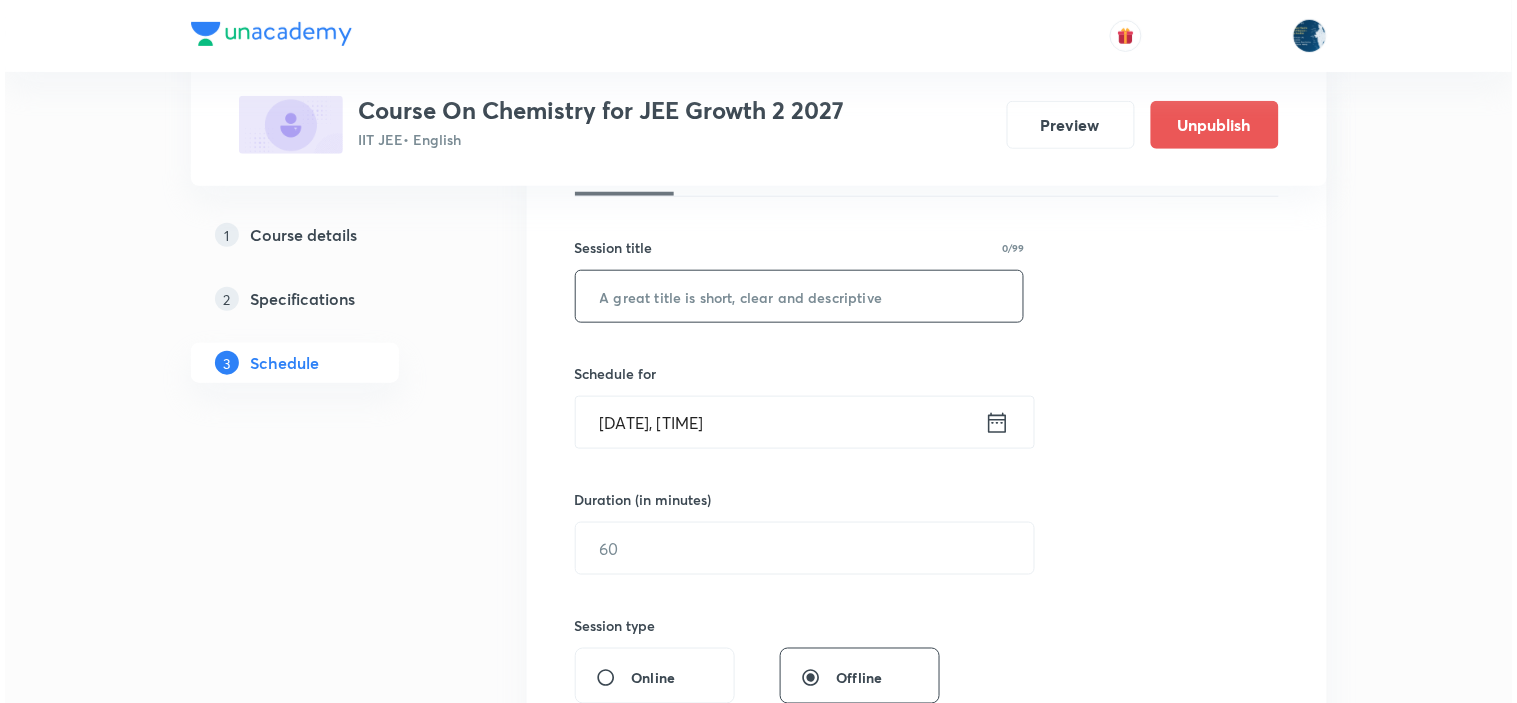 scroll, scrollTop: 333, scrollLeft: 0, axis: vertical 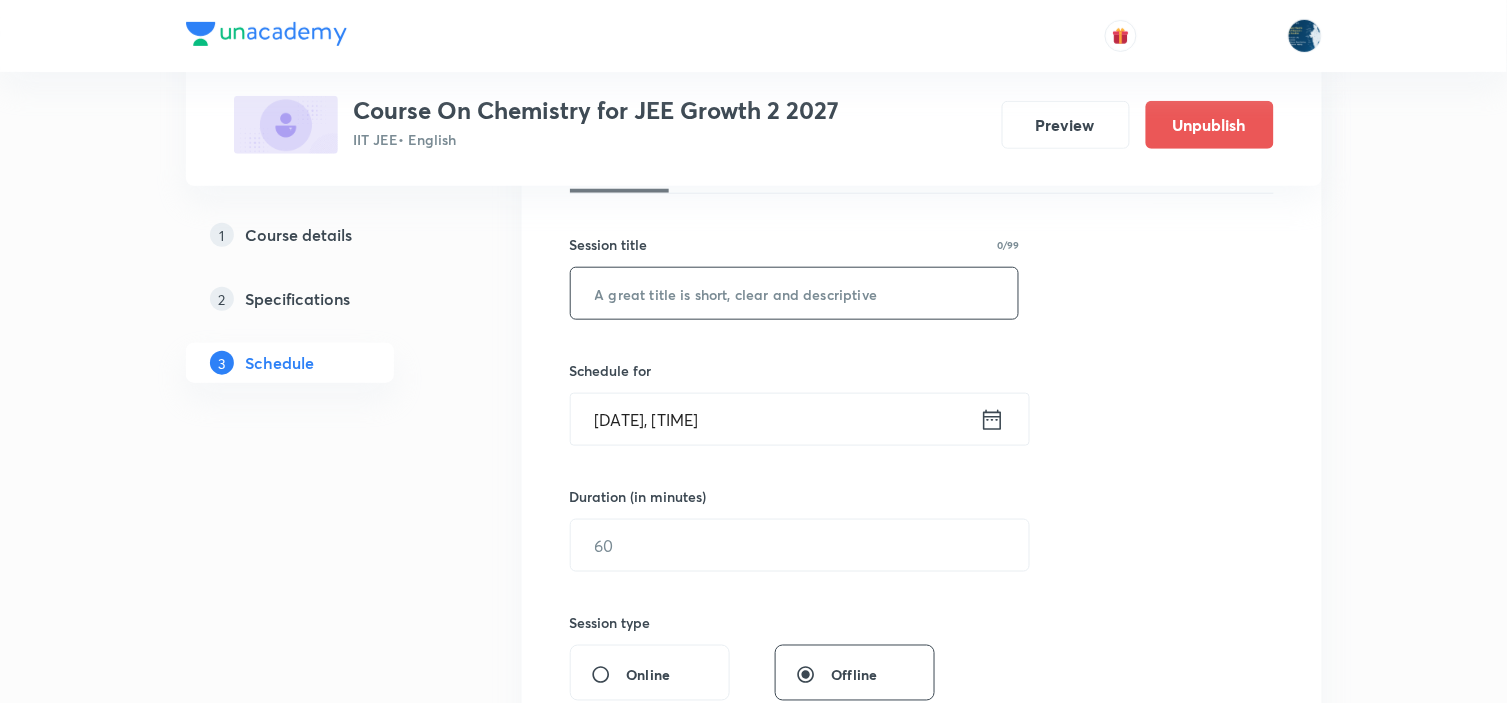 click at bounding box center [795, 293] 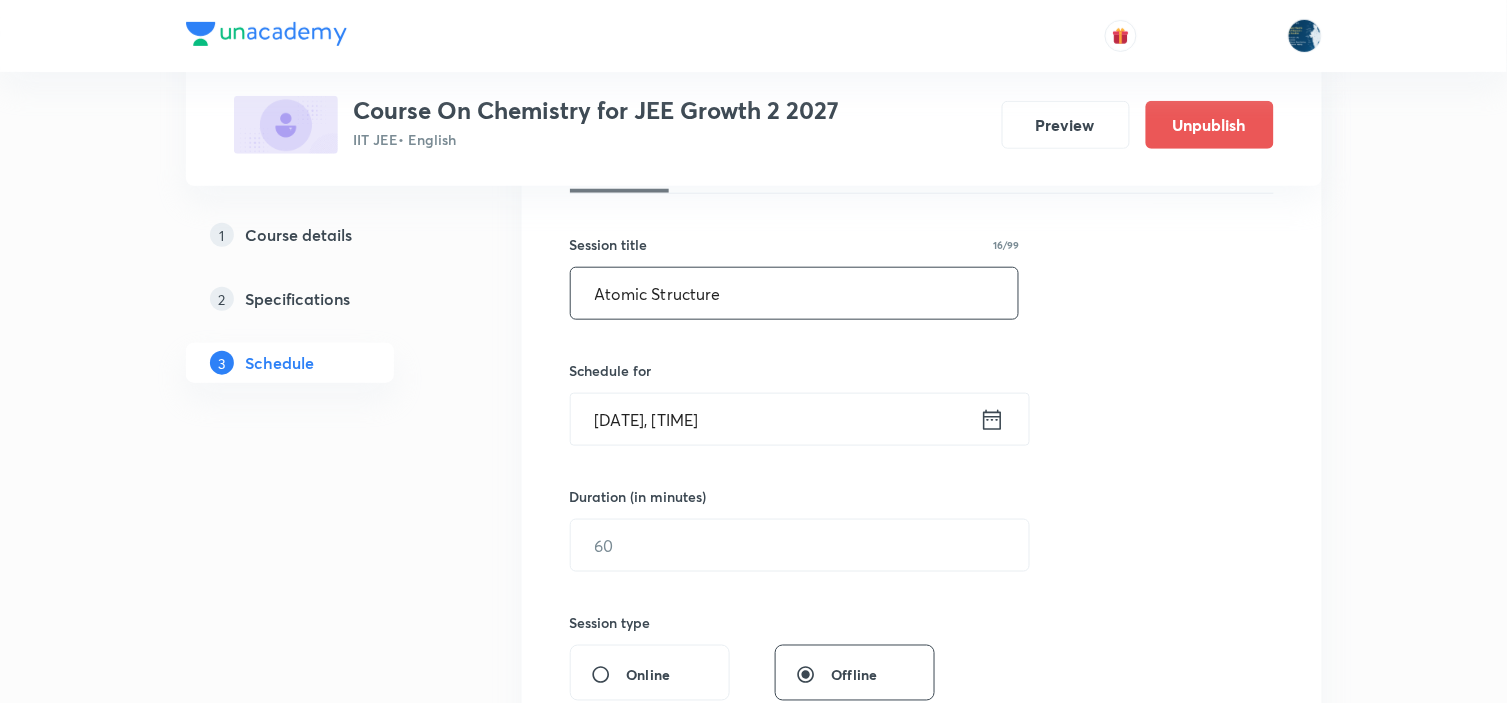 type on "Atomic Structure" 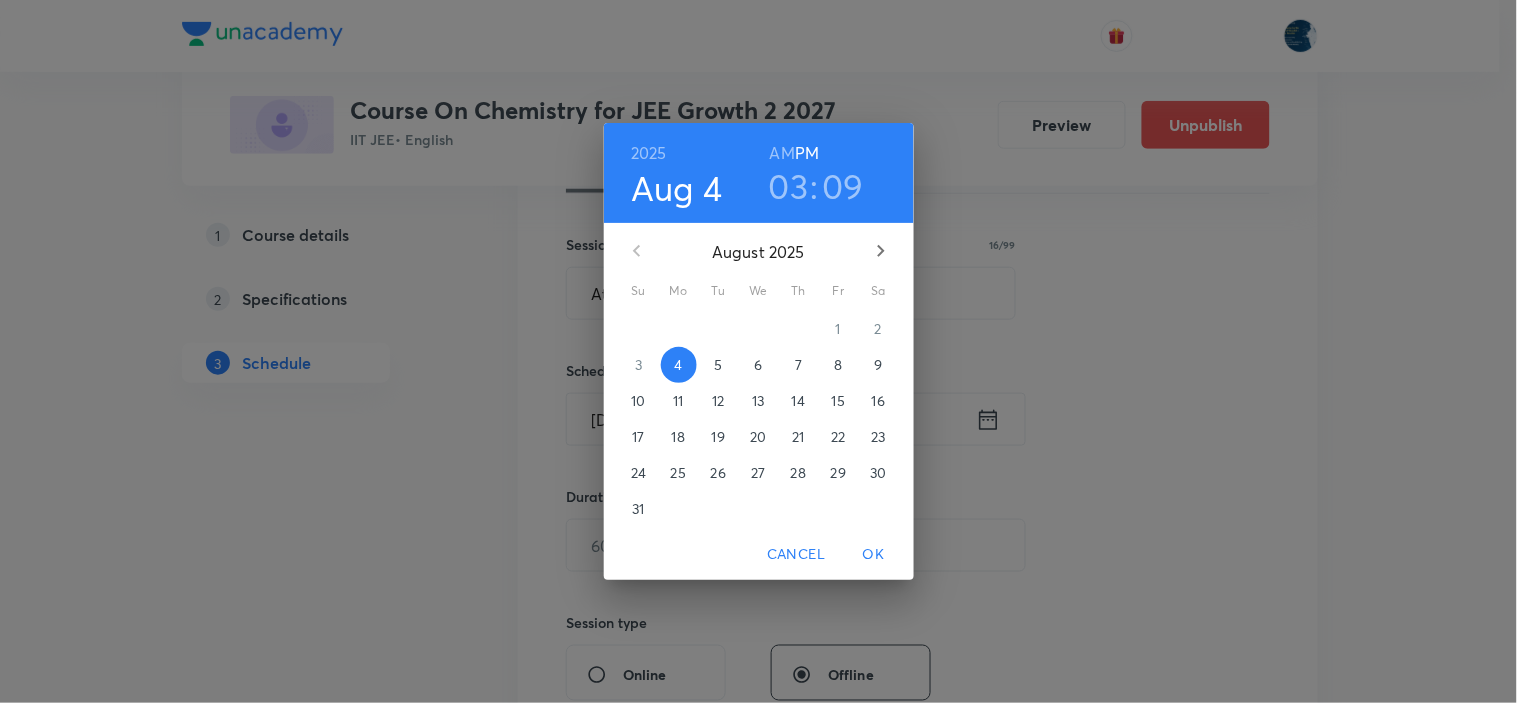 click on "5" at bounding box center (718, 365) 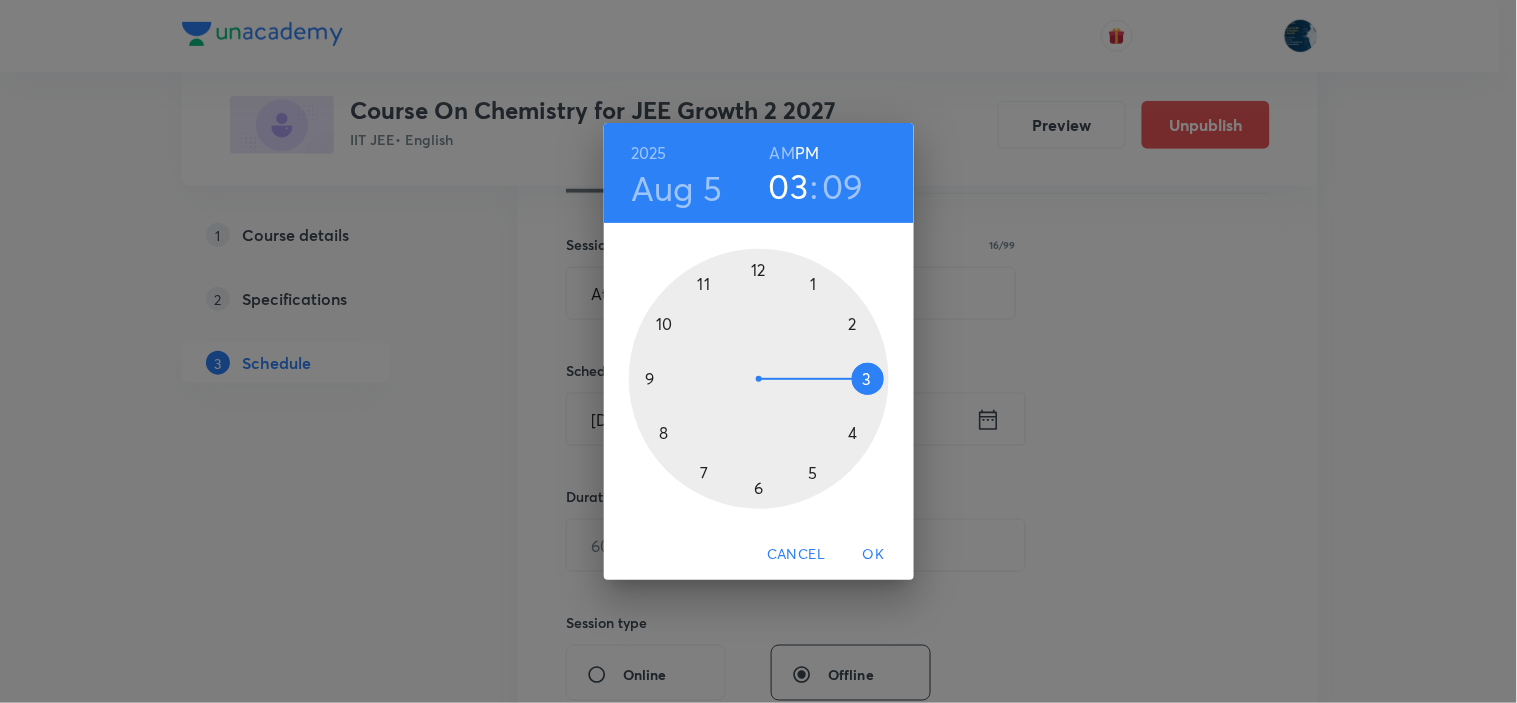 click at bounding box center [759, 379] 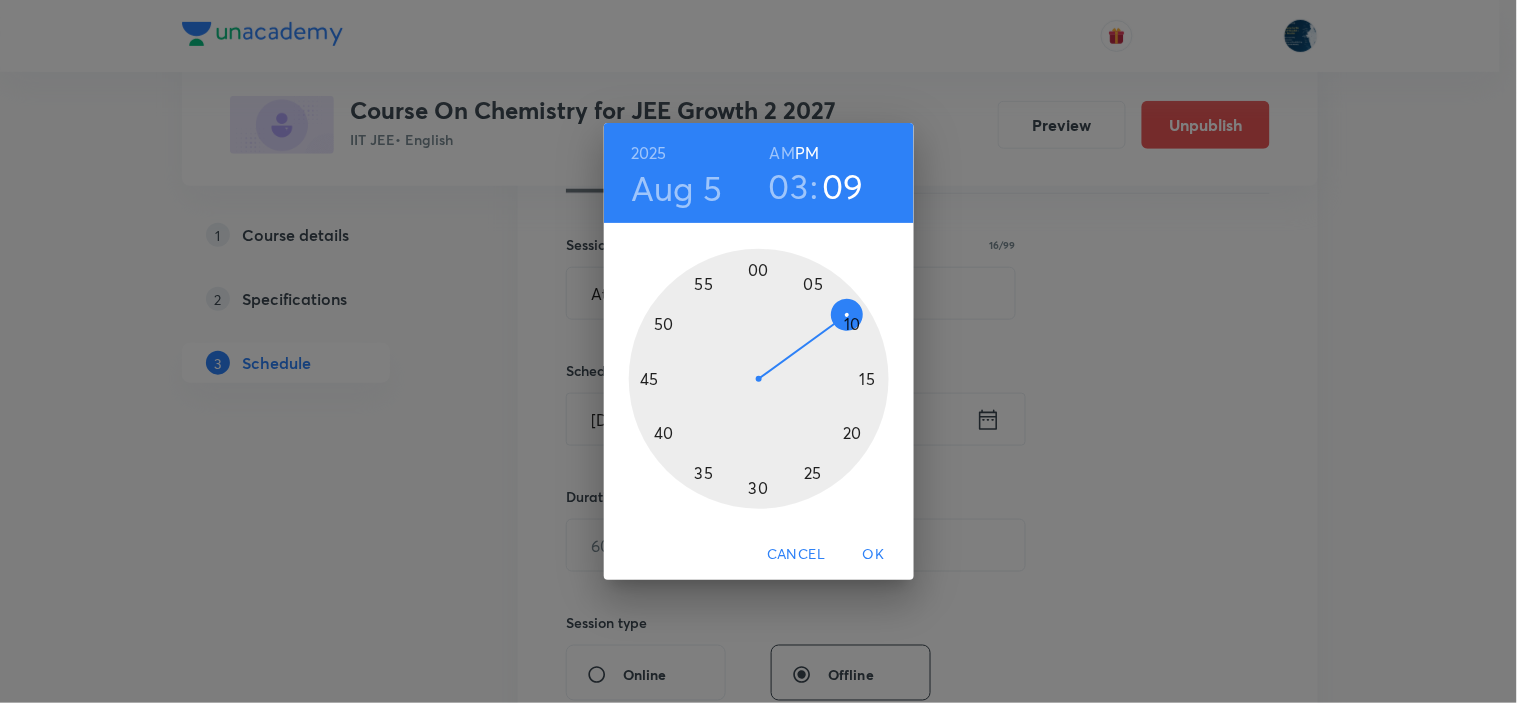 click at bounding box center [759, 379] 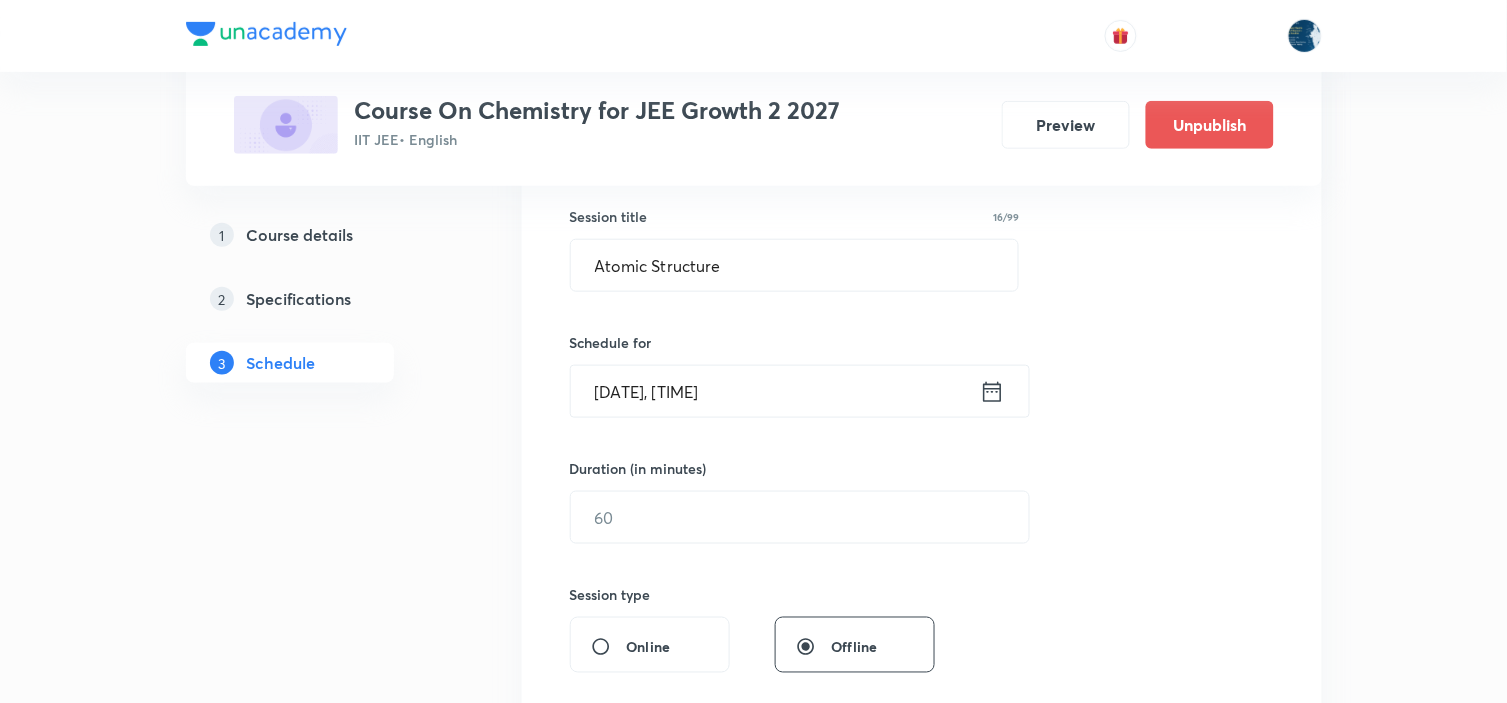 scroll, scrollTop: 444, scrollLeft: 0, axis: vertical 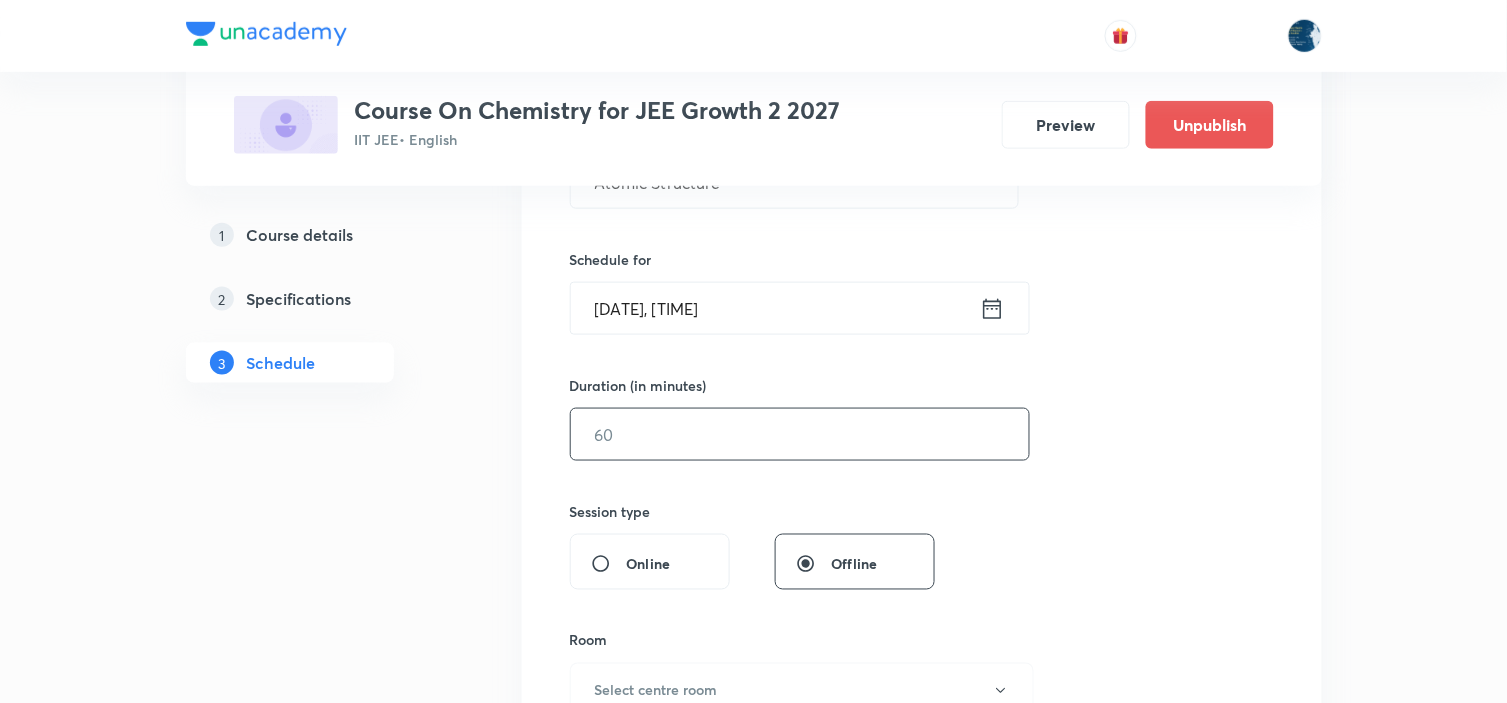 click at bounding box center [800, 434] 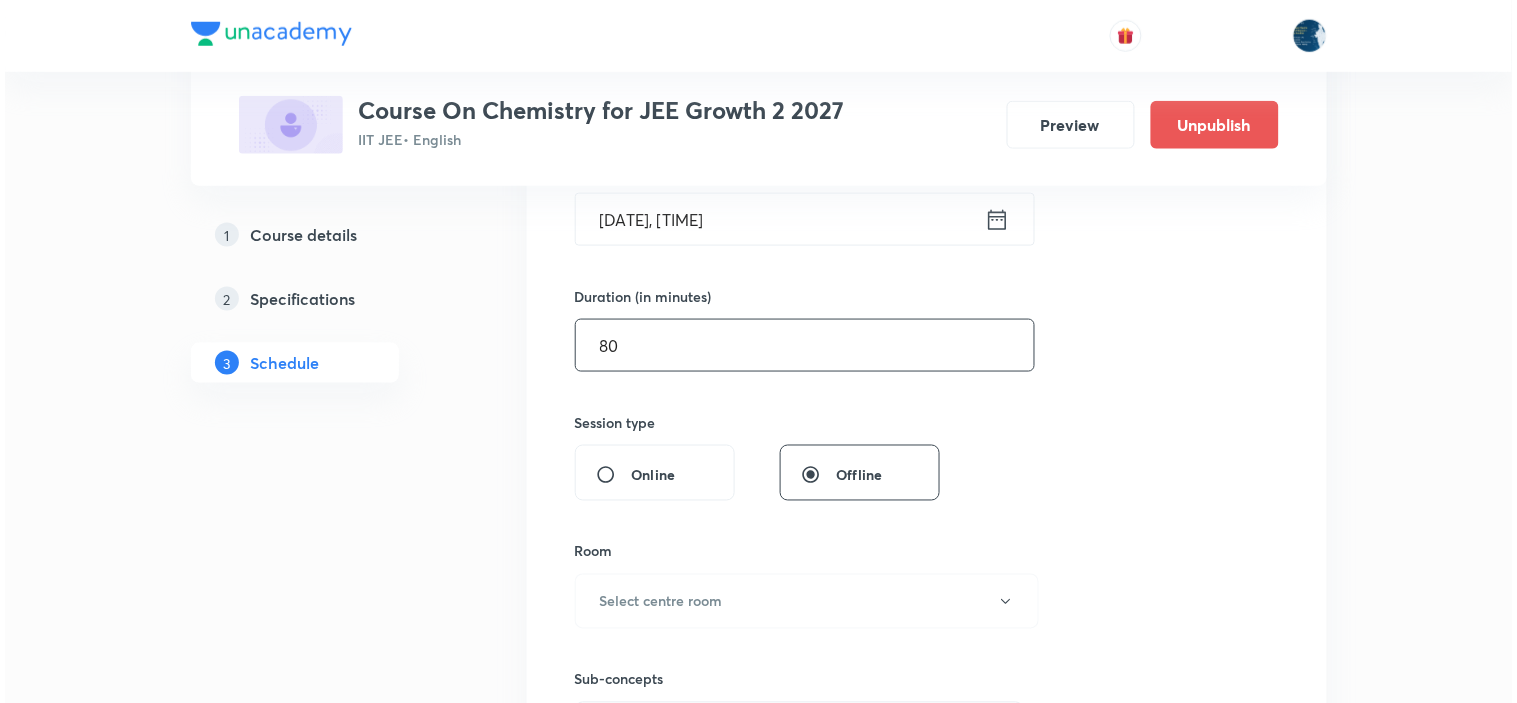 scroll, scrollTop: 888, scrollLeft: 0, axis: vertical 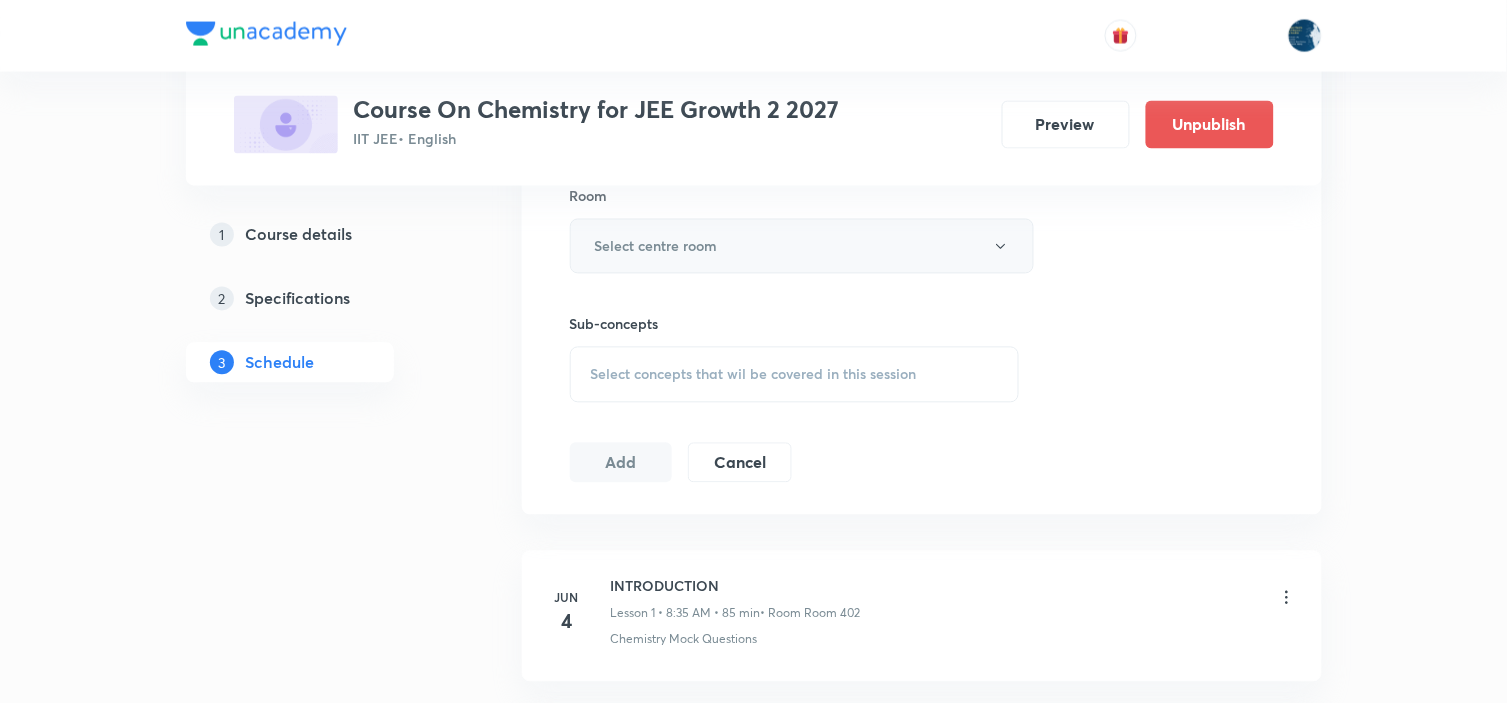 type on "80" 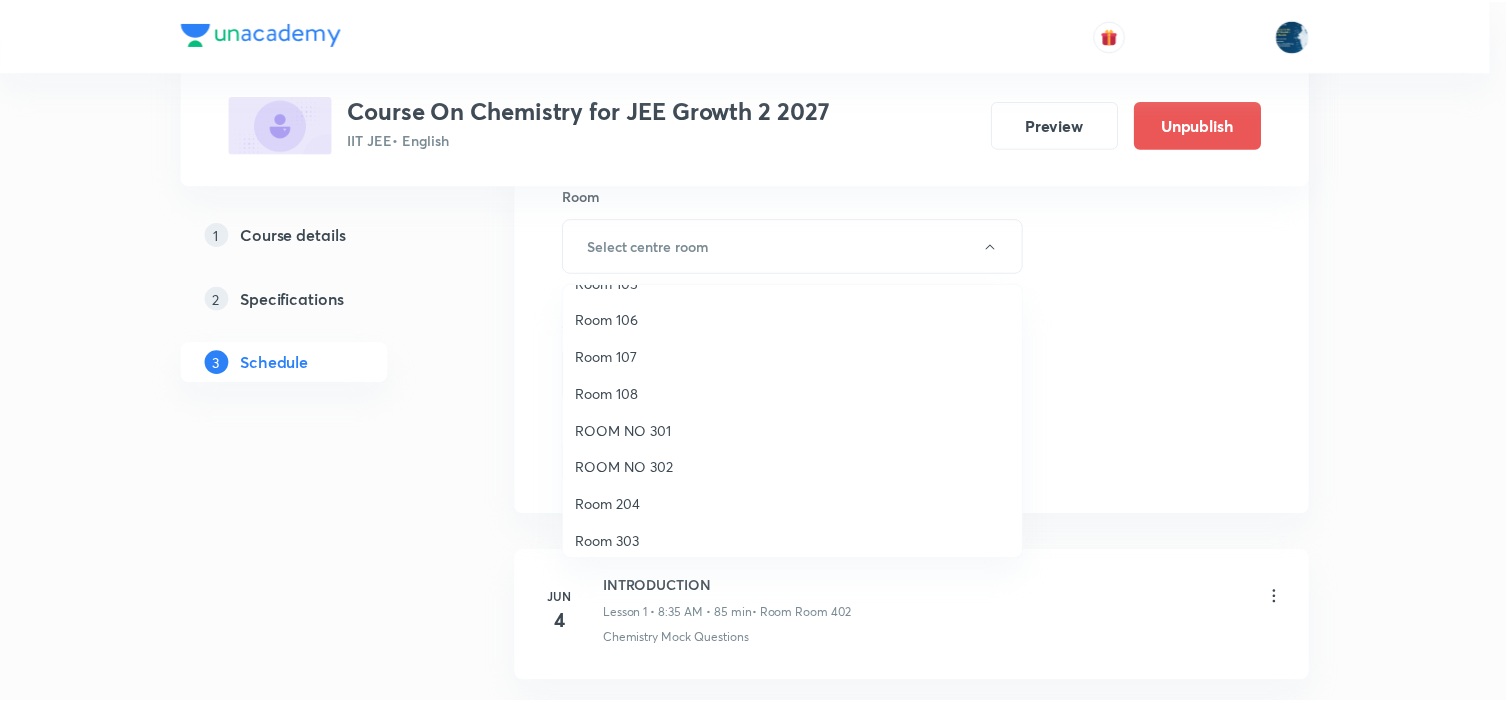 scroll, scrollTop: 371, scrollLeft: 0, axis: vertical 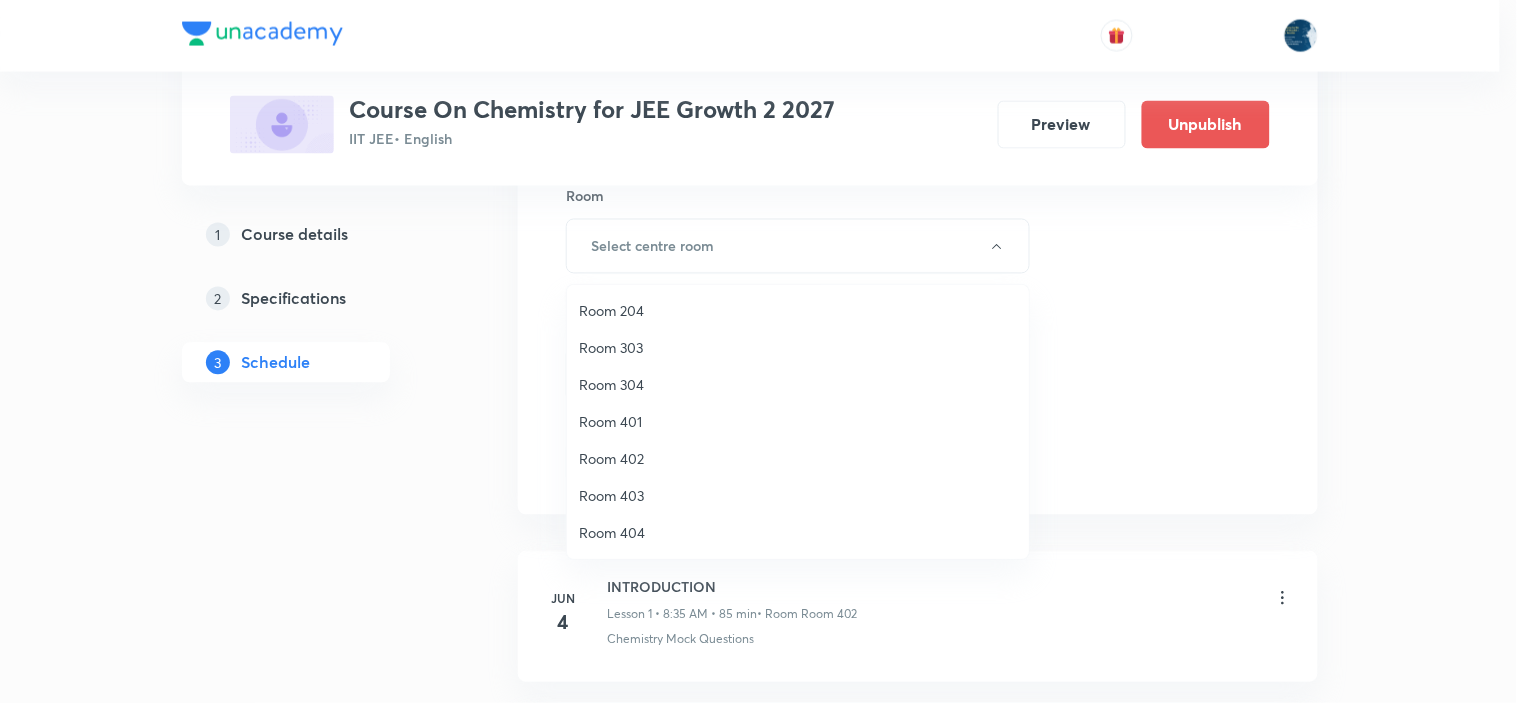 click on "Room 402" at bounding box center (798, 458) 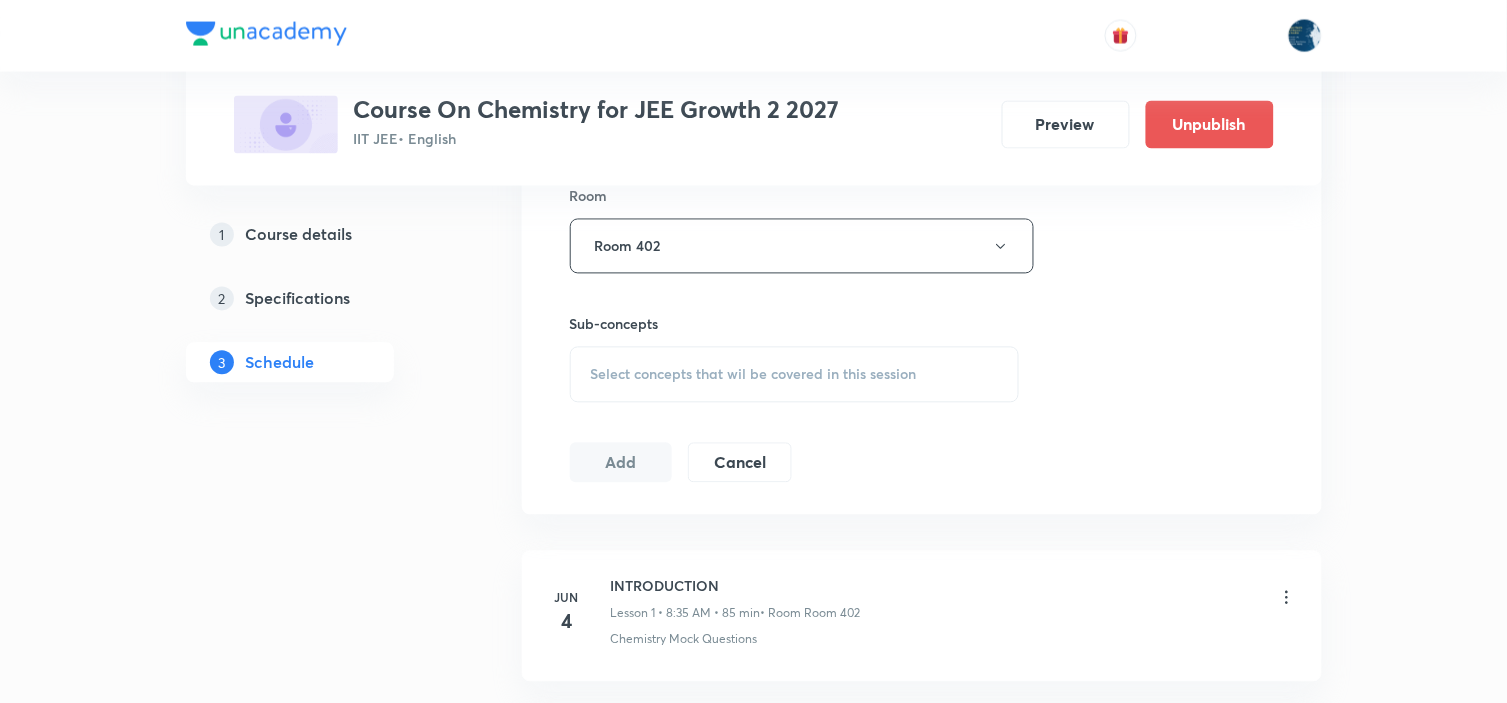 click on "Select concepts that wil be covered in this session" at bounding box center (795, 375) 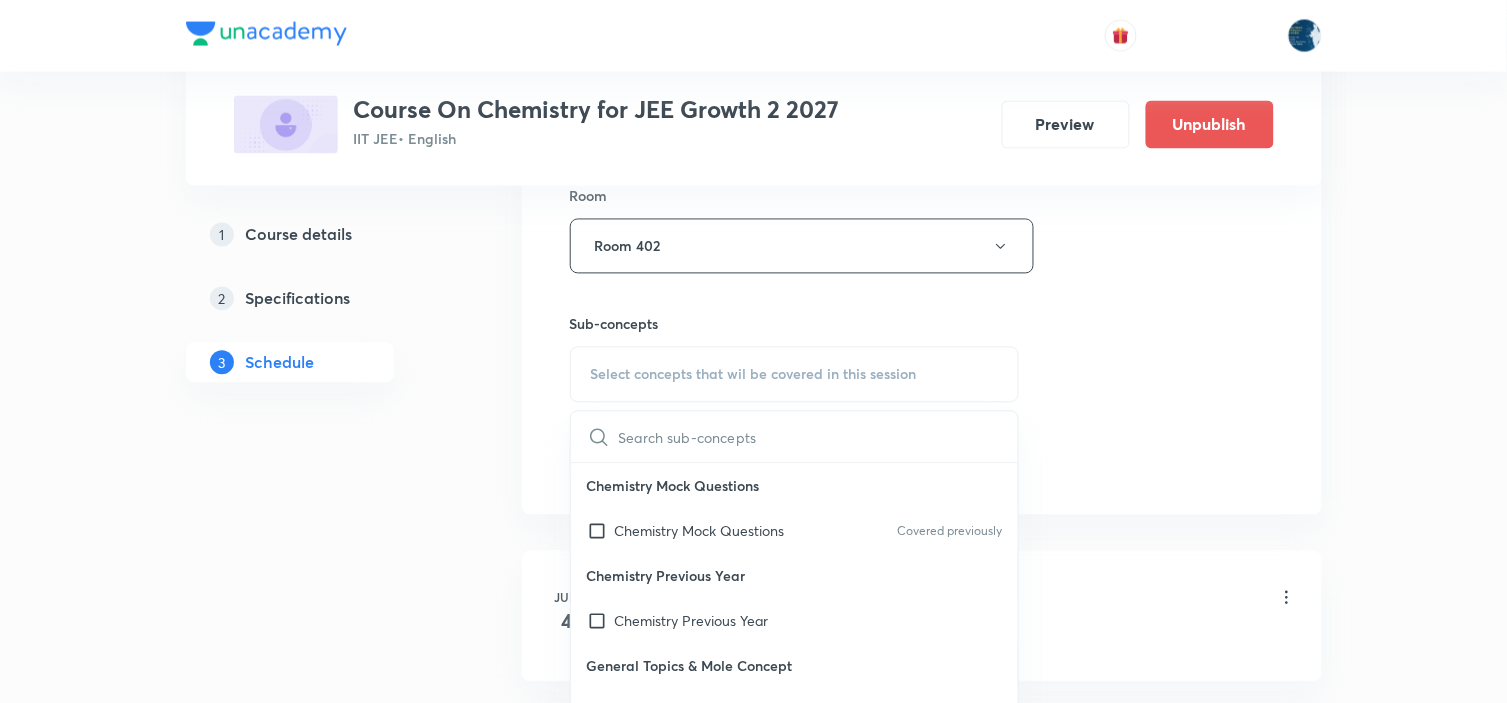 scroll, scrollTop: 1000, scrollLeft: 0, axis: vertical 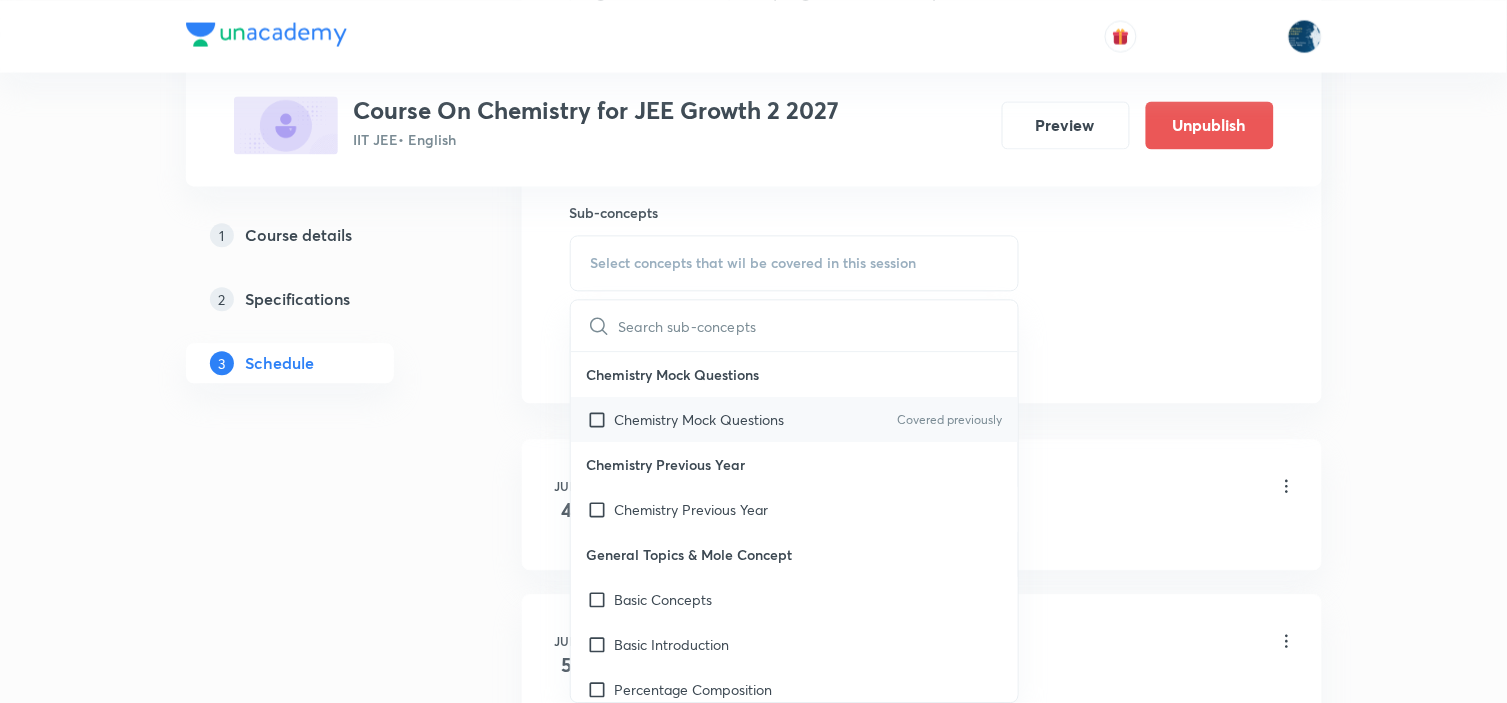 click on "Chemistry Mock Questions Covered previously" at bounding box center [795, 419] 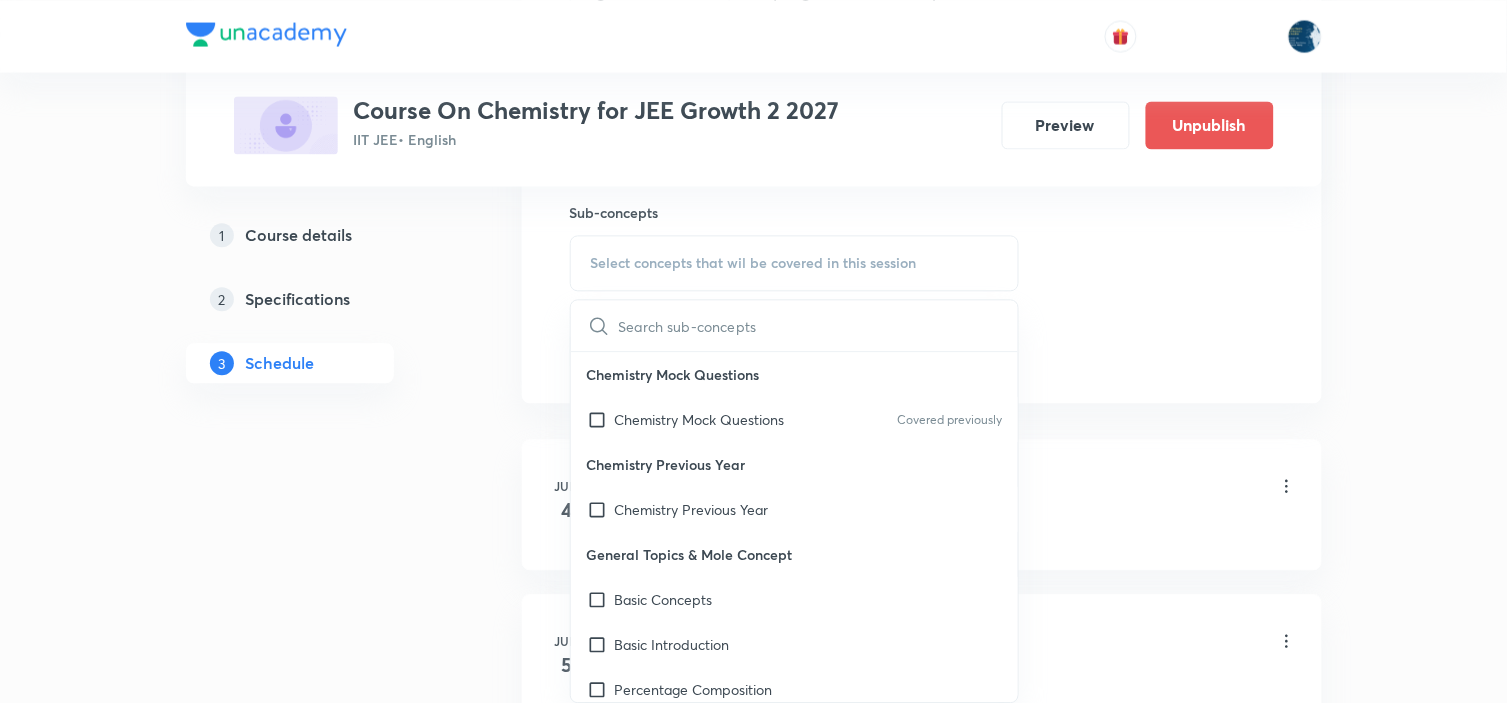 checkbox on "true" 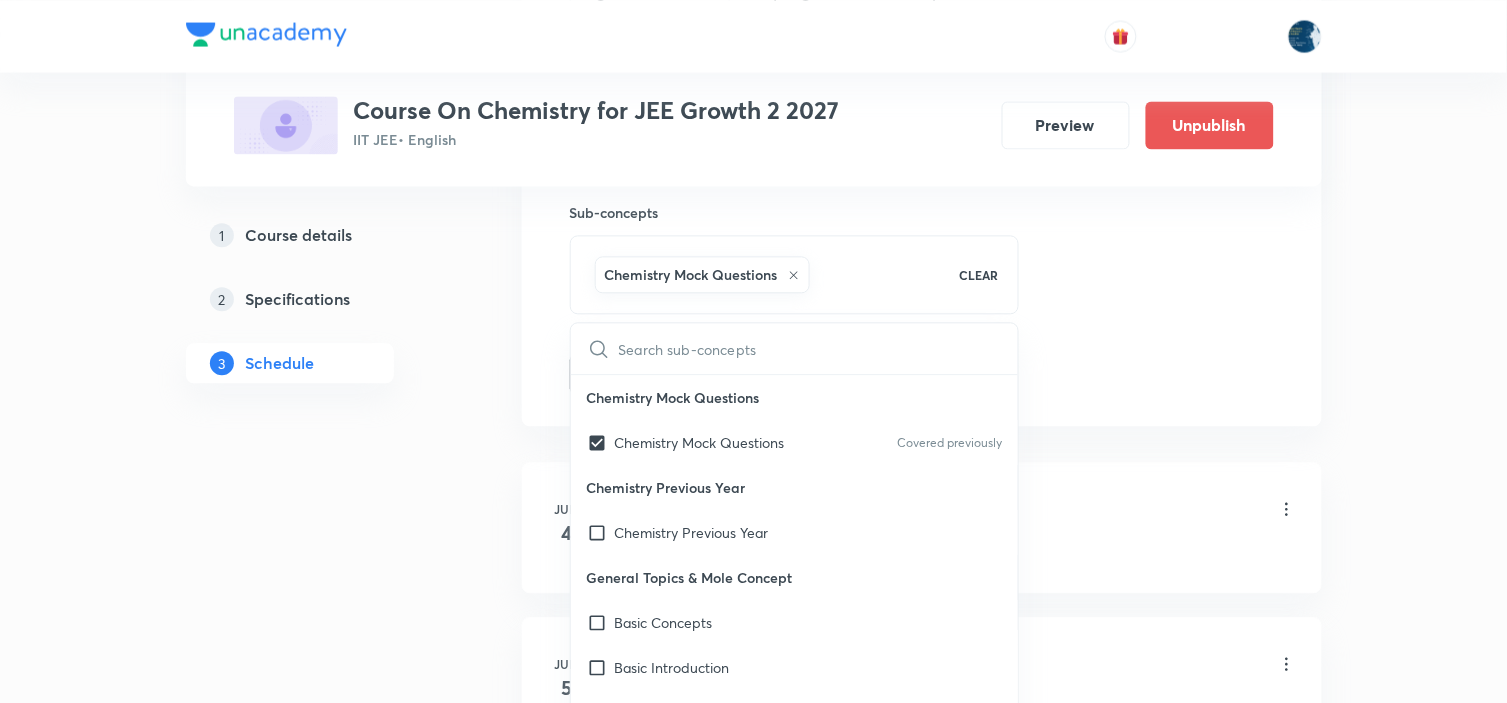 drag, startPoint x: 1112, startPoint y: 320, endPoint x: 755, endPoint y: 292, distance: 358.09634 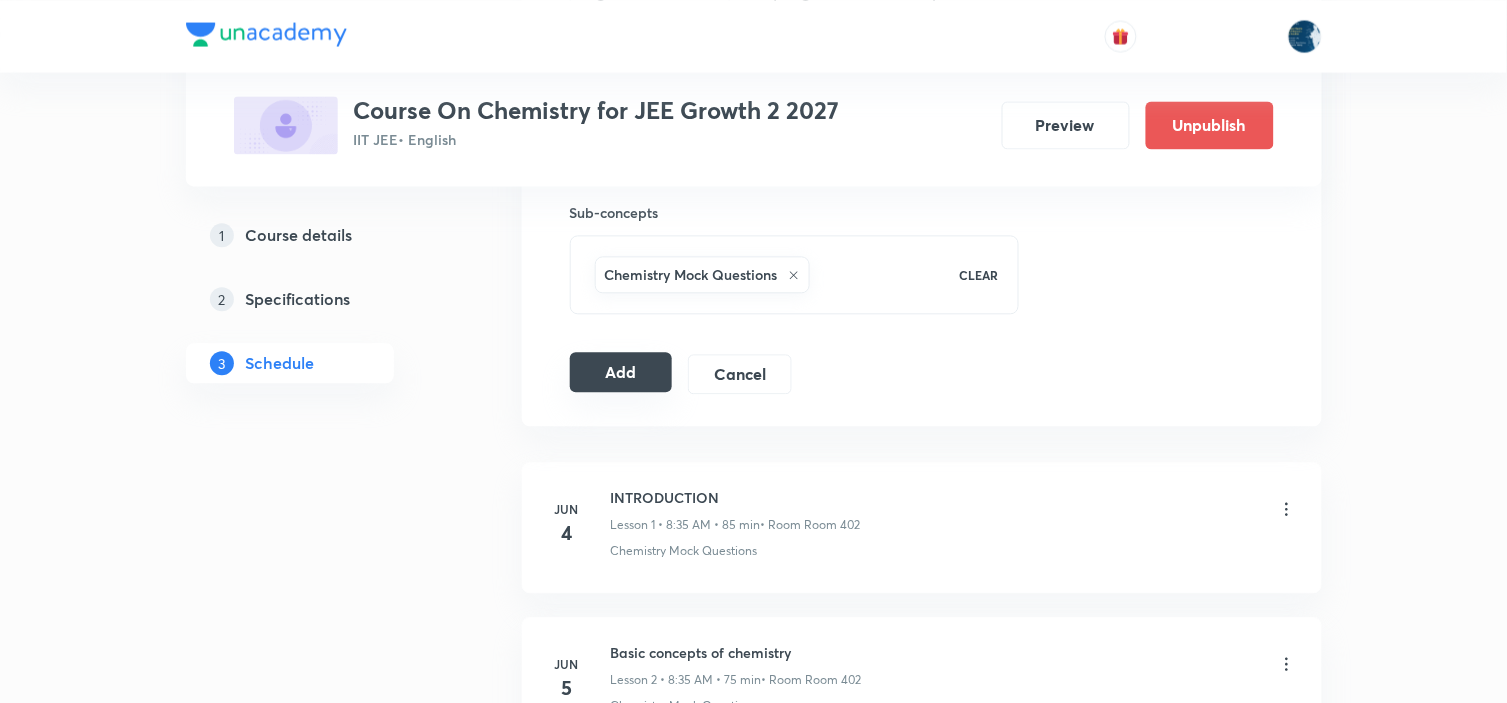 click on "Add" at bounding box center (621, 372) 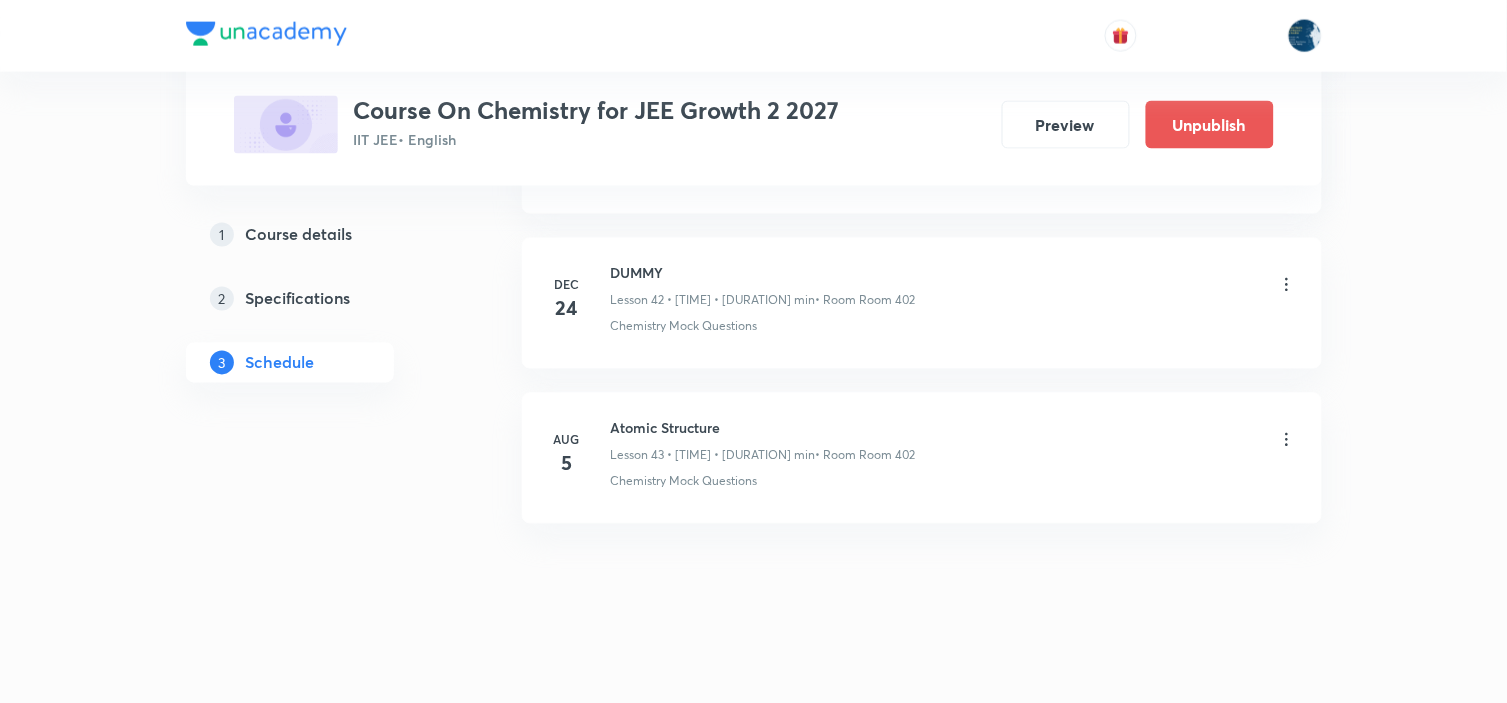 scroll, scrollTop: 6653, scrollLeft: 0, axis: vertical 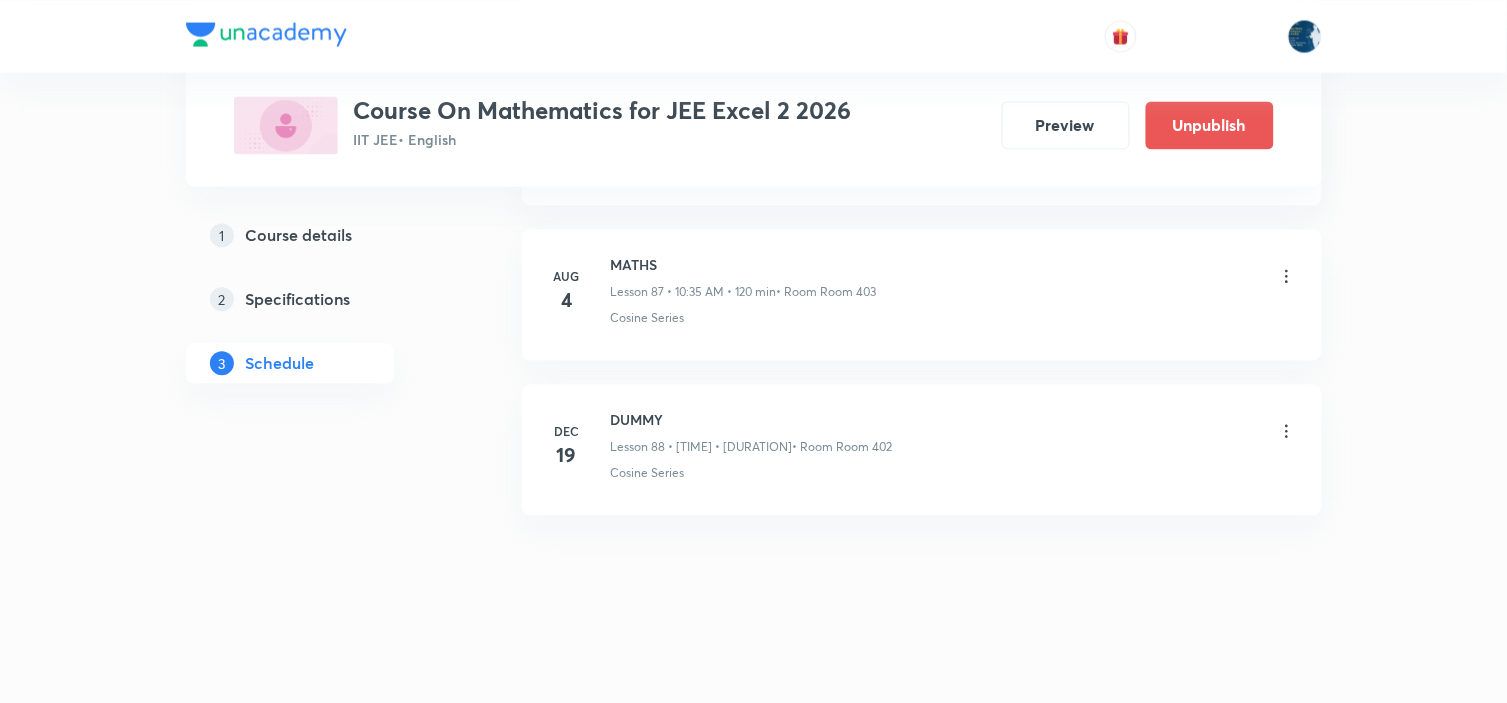 click on "MATHS" at bounding box center [744, 264] 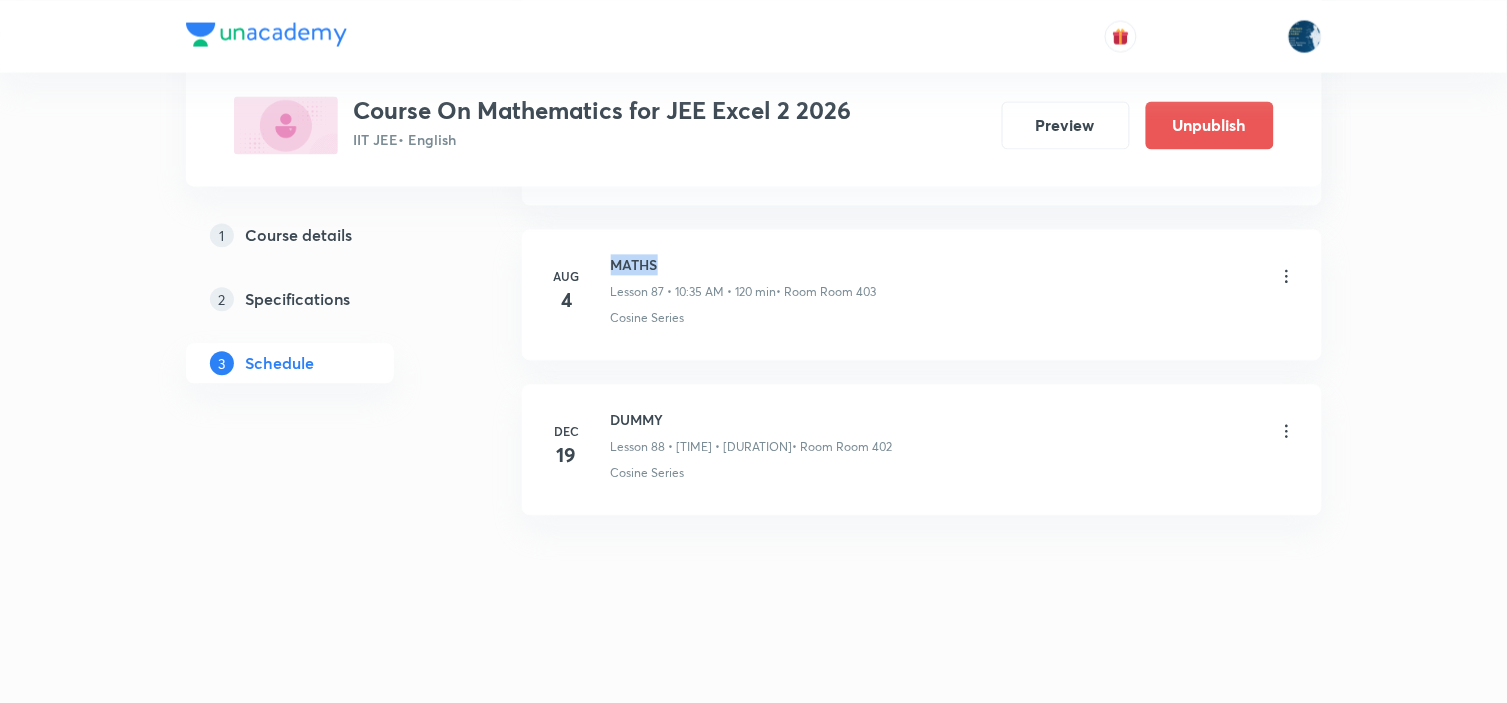 click on "MATHS" at bounding box center [744, 264] 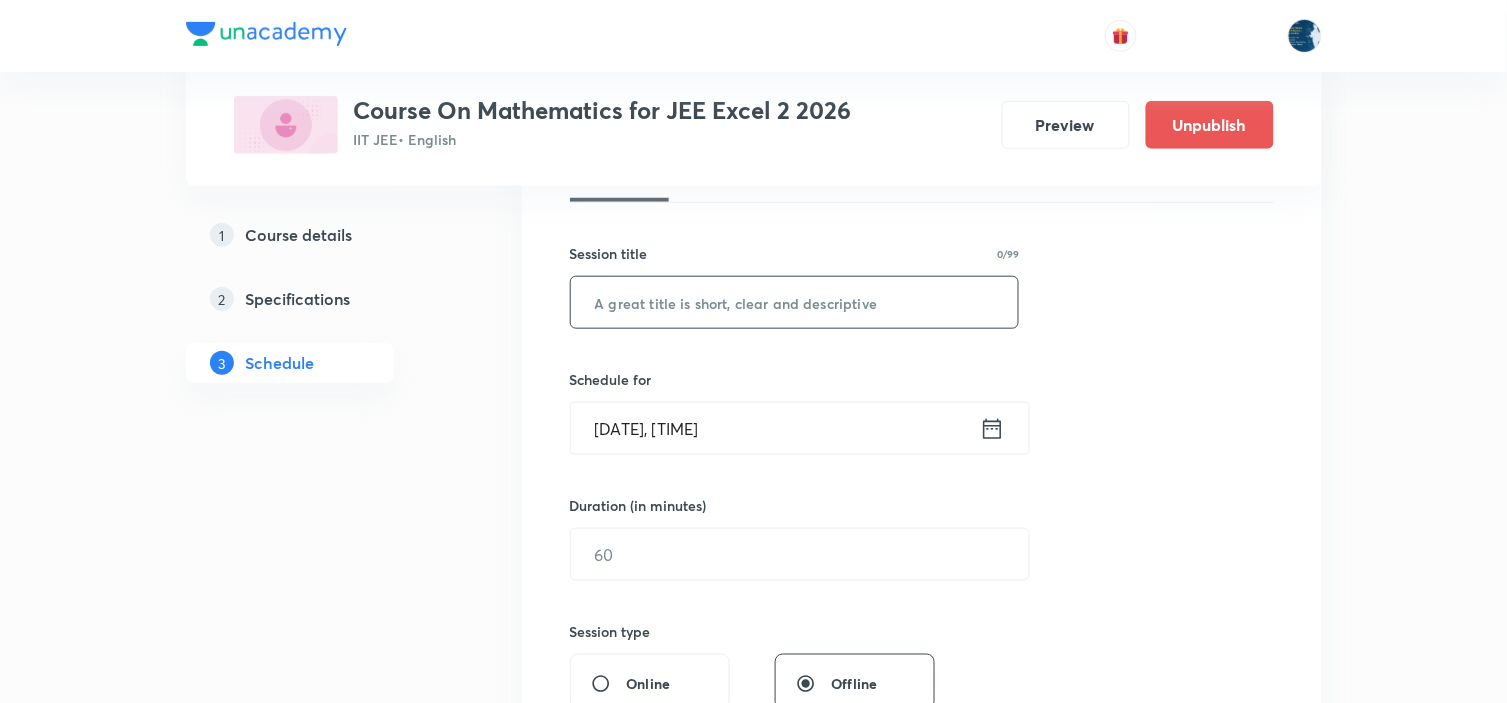 scroll, scrollTop: 333, scrollLeft: 0, axis: vertical 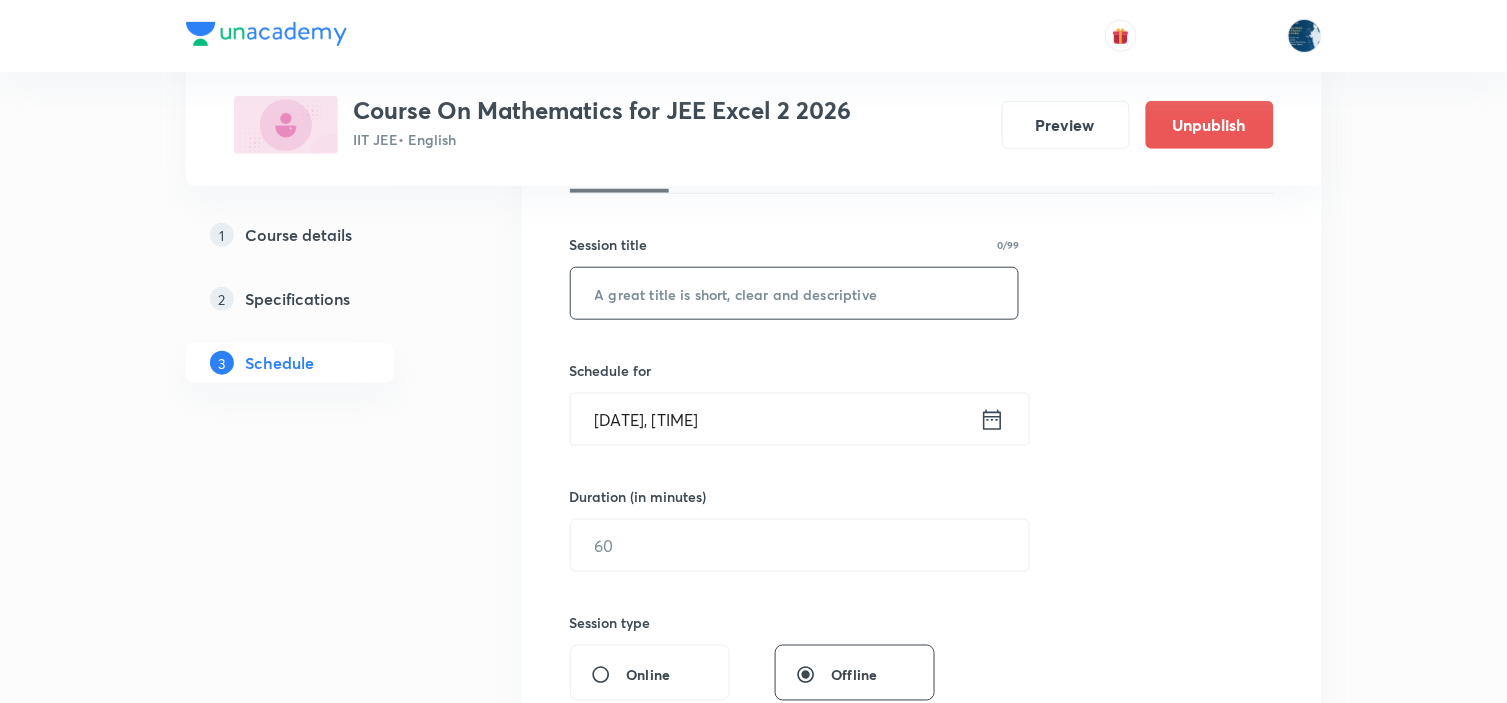 click at bounding box center (795, 293) 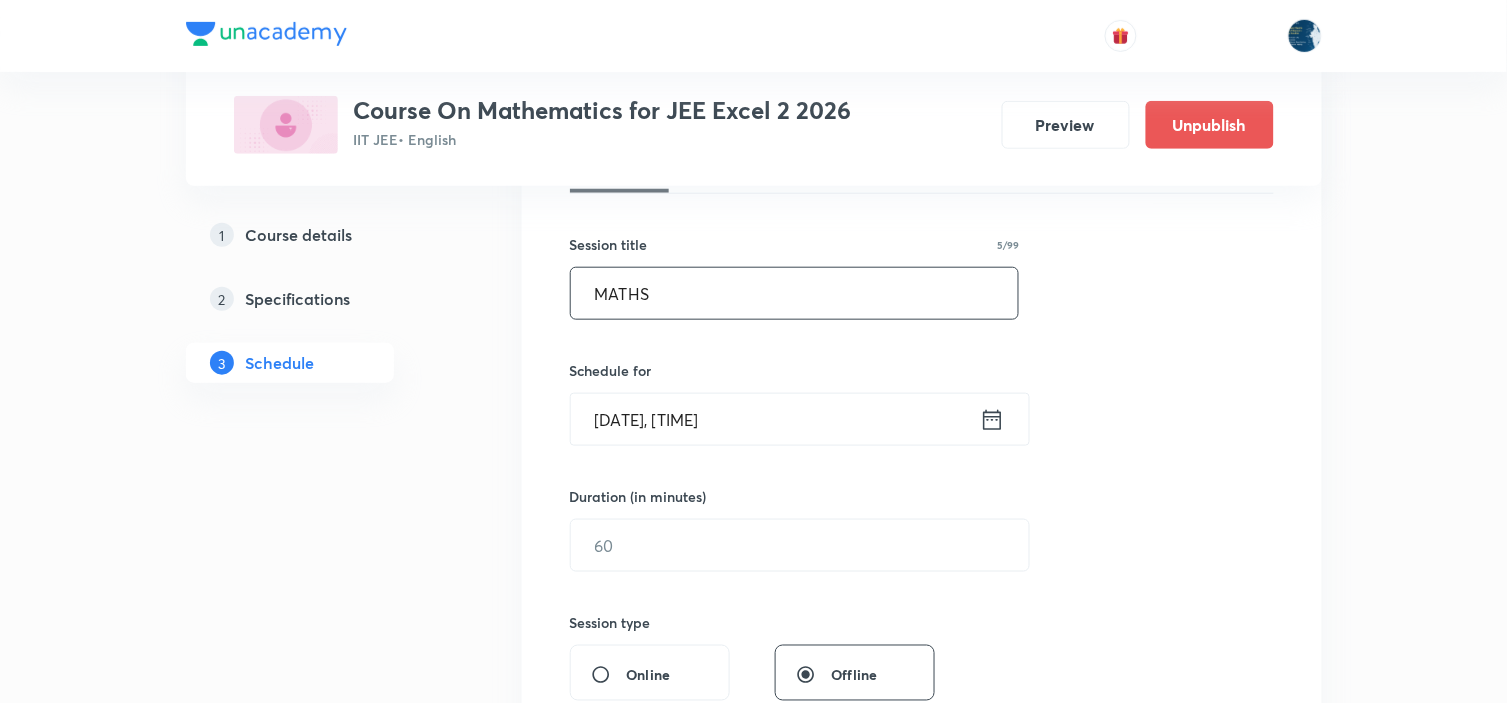 type on "MATHS" 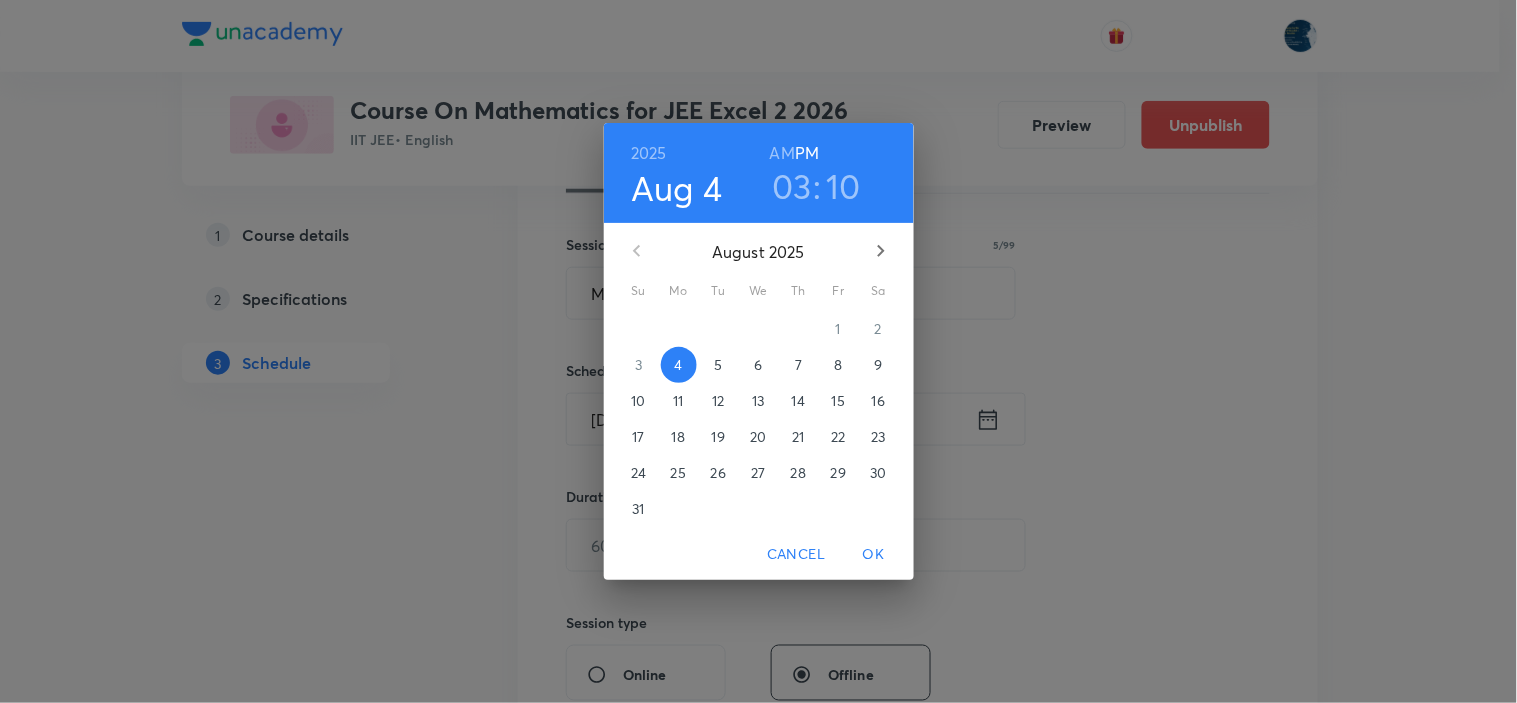 click on "5" at bounding box center [718, 365] 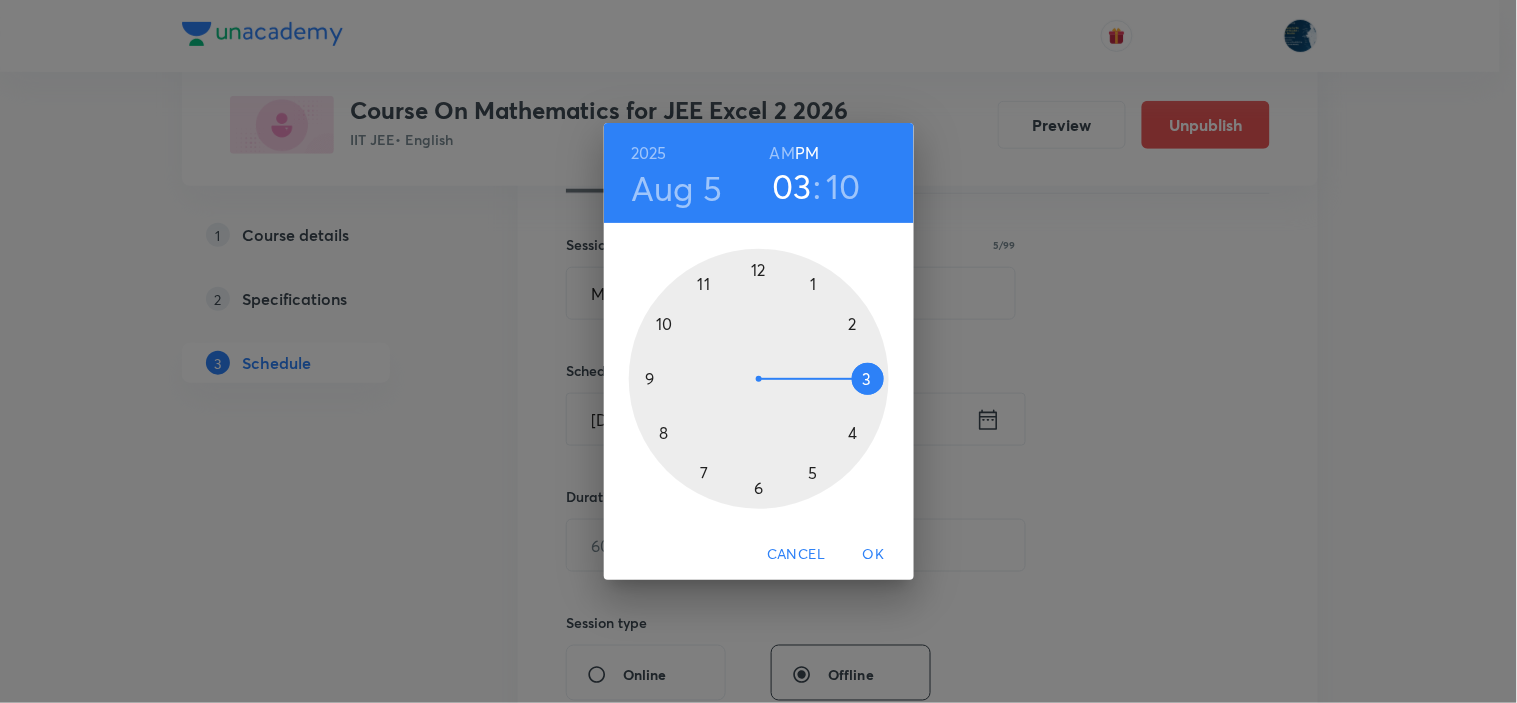 click on "2025 Aug 5 03 : 10 AM PM" at bounding box center (759, 173) 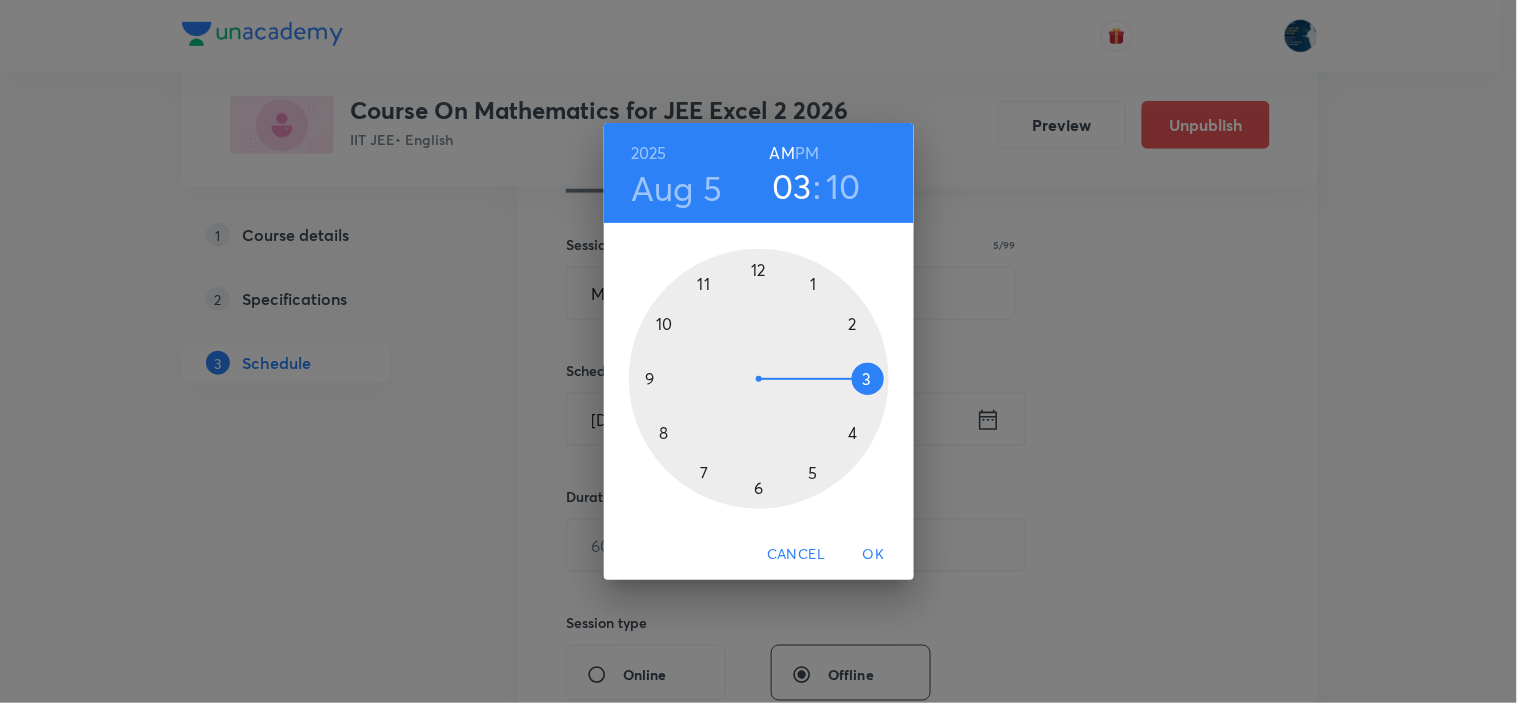 click at bounding box center (759, 379) 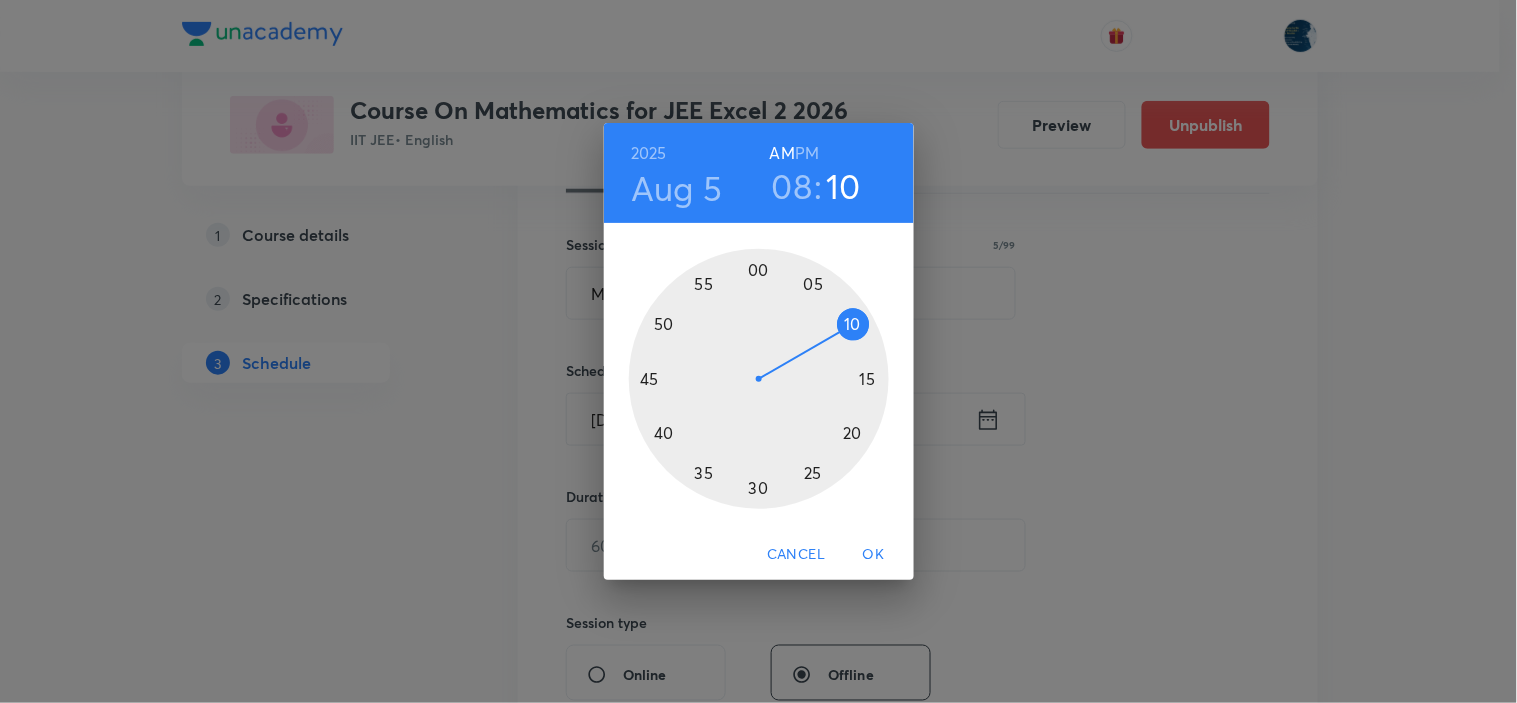 click at bounding box center [759, 379] 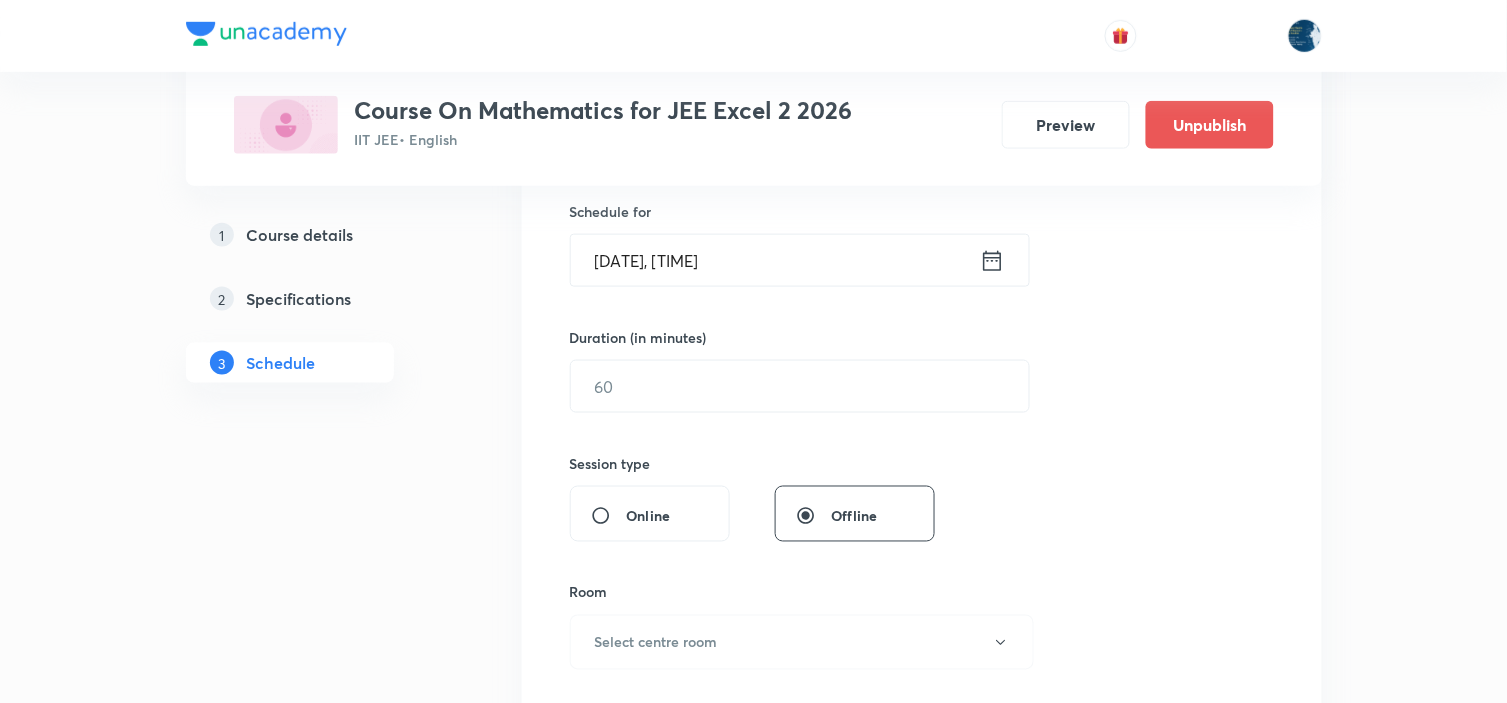 scroll, scrollTop: 555, scrollLeft: 0, axis: vertical 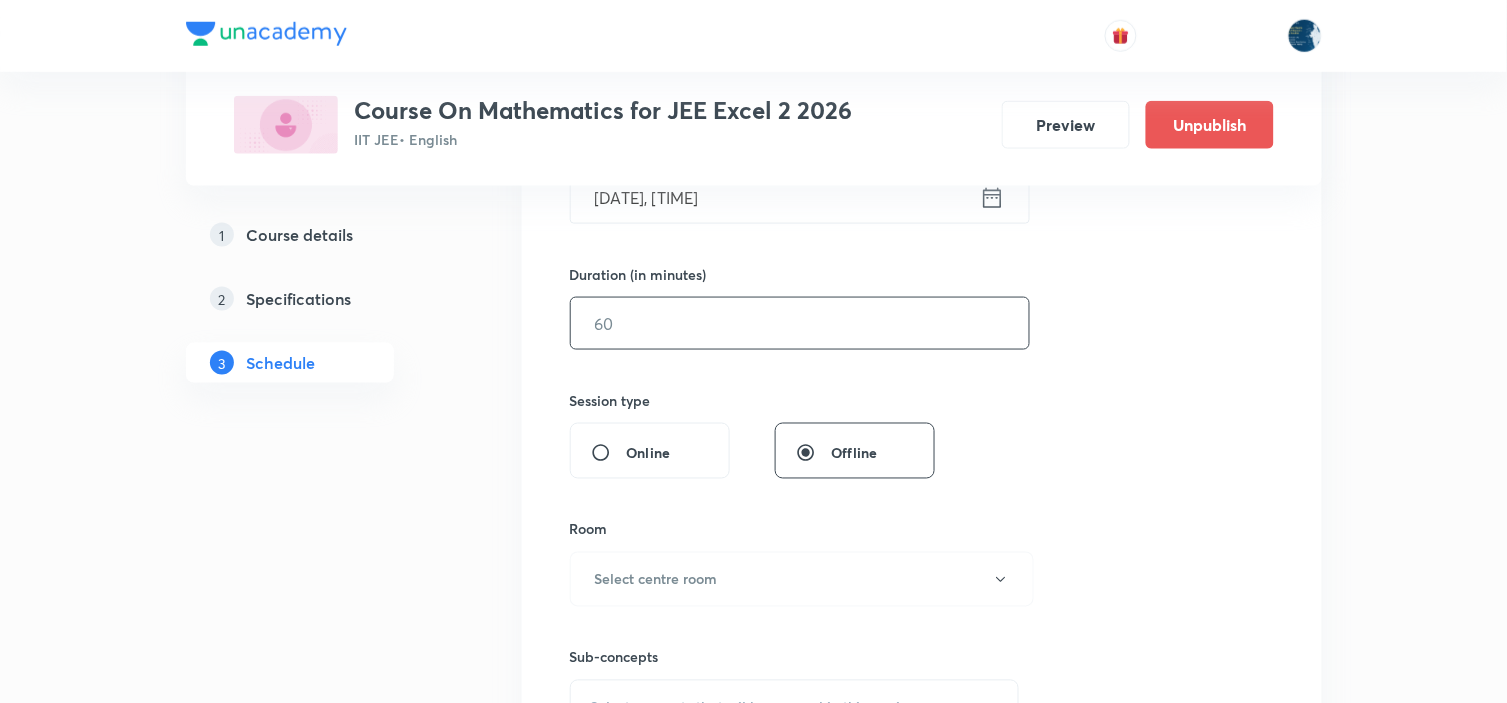 click at bounding box center (800, 323) 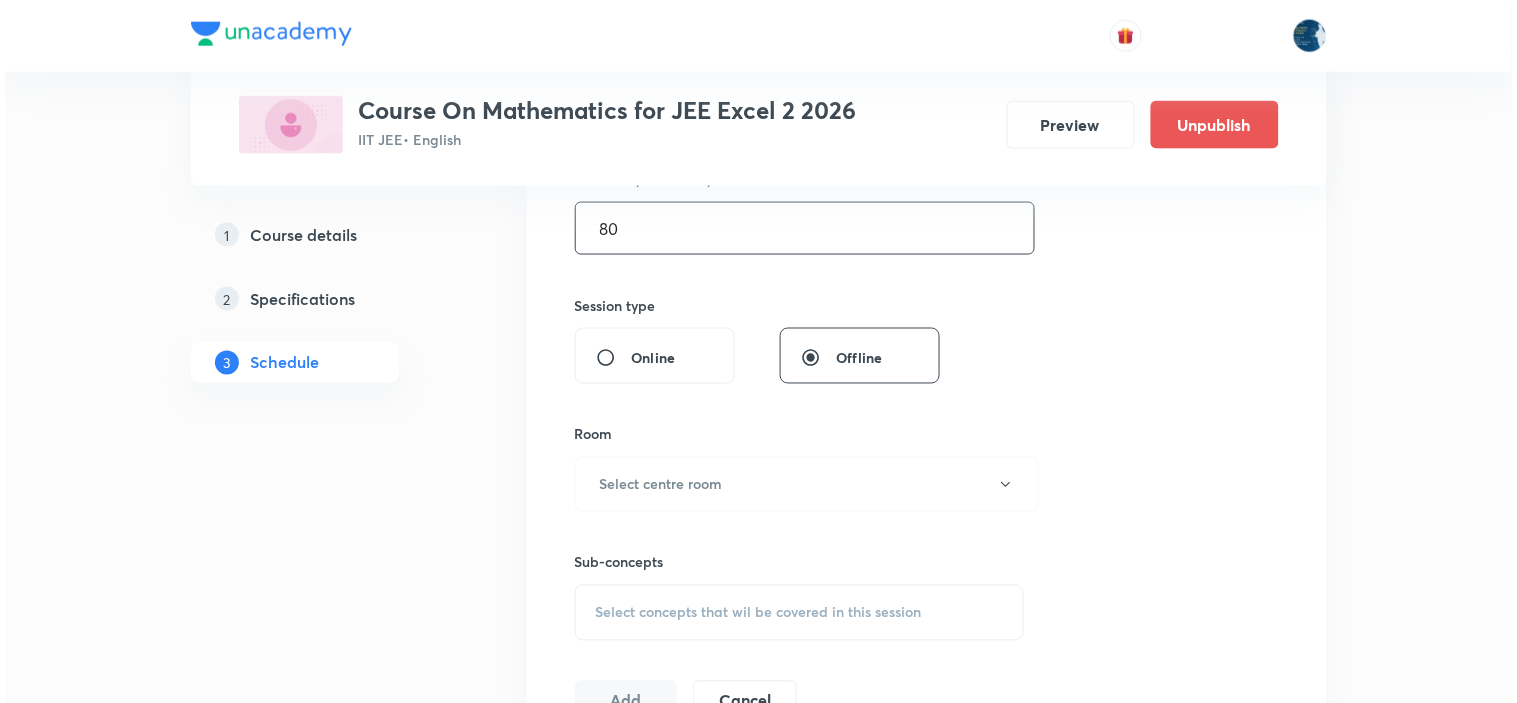scroll, scrollTop: 777, scrollLeft: 0, axis: vertical 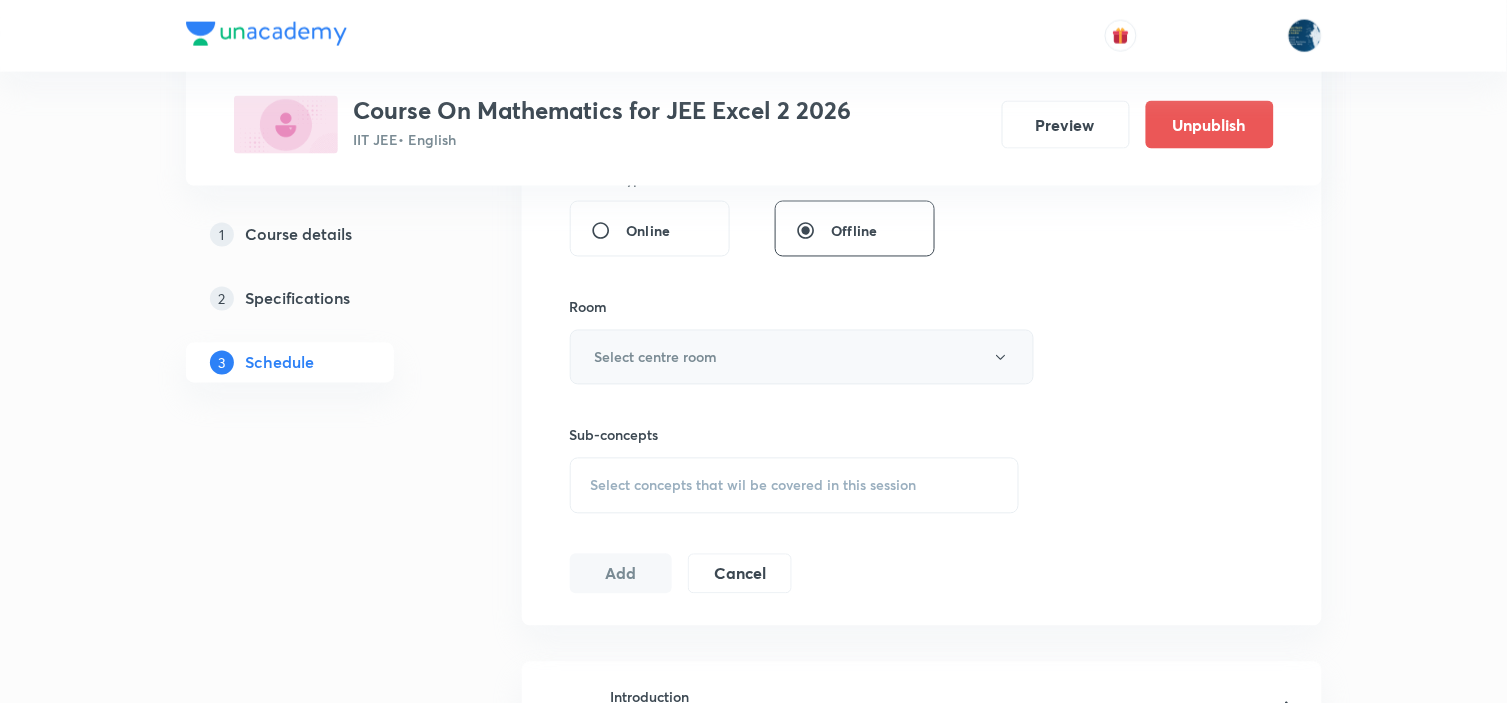 type on "80" 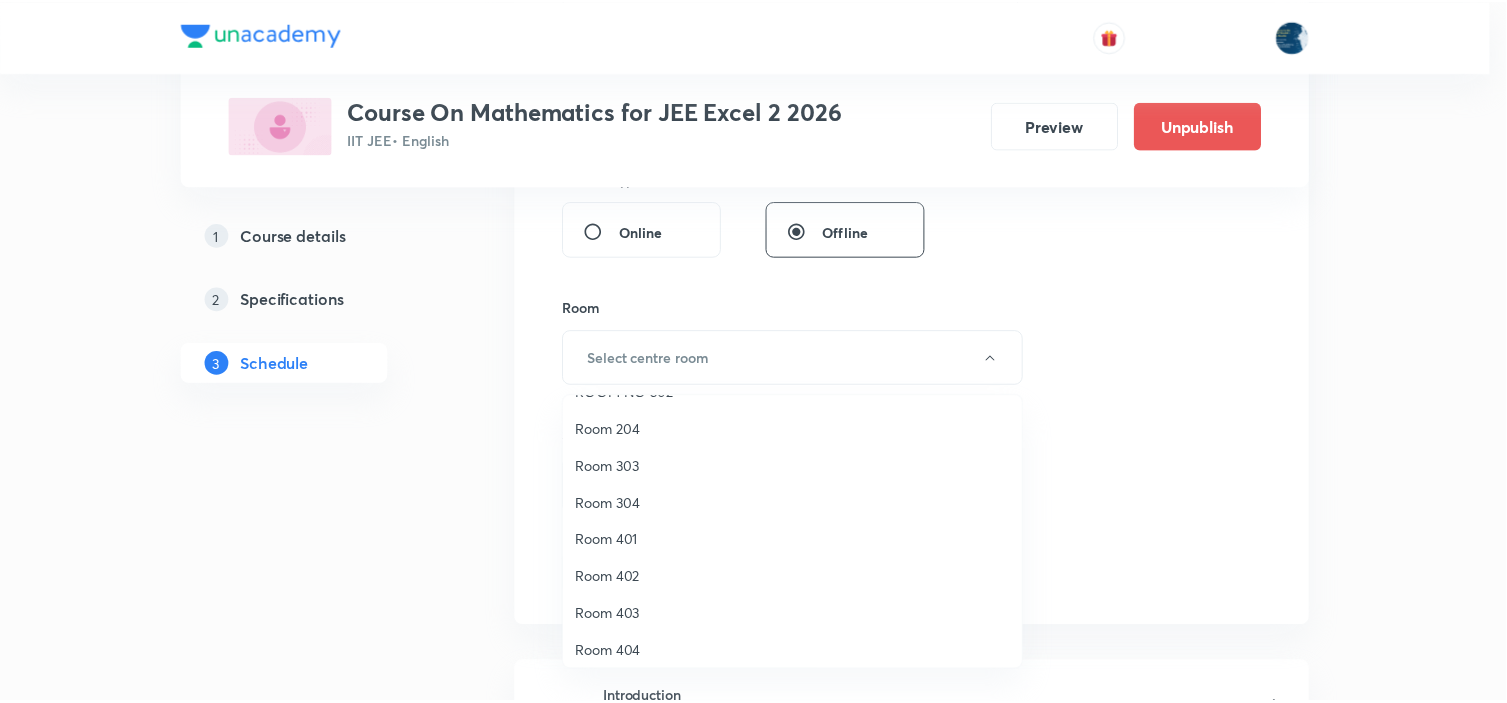 scroll, scrollTop: 371, scrollLeft: 0, axis: vertical 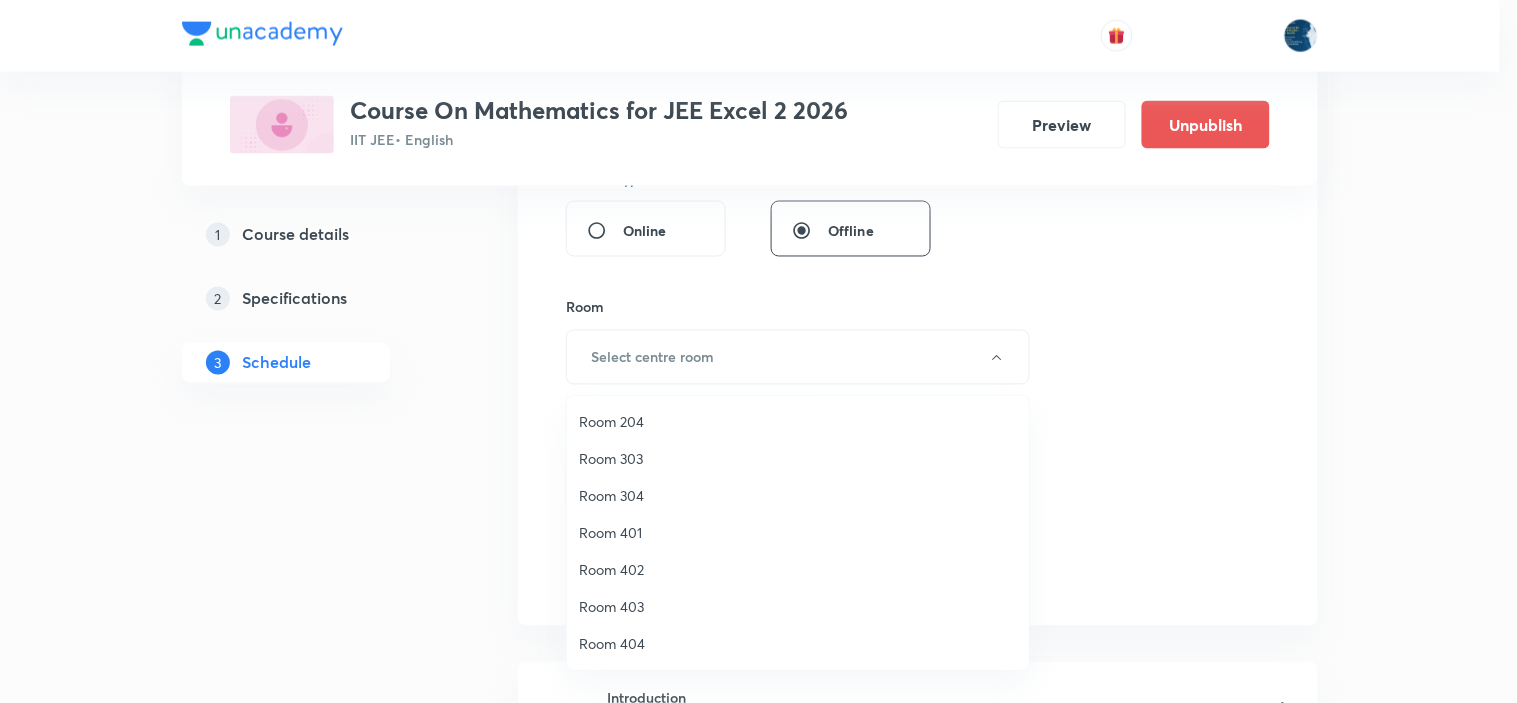 click on "Room 403" at bounding box center (798, 606) 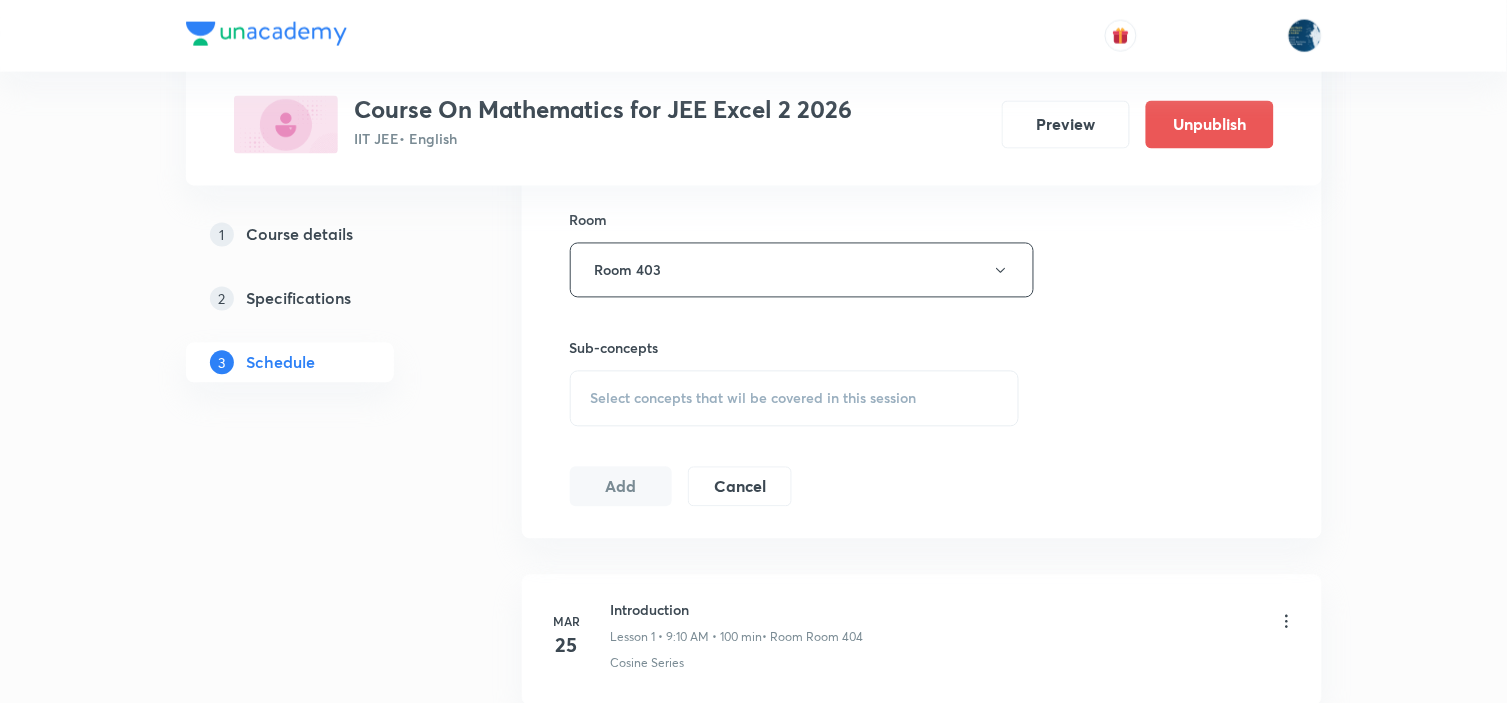 scroll, scrollTop: 888, scrollLeft: 0, axis: vertical 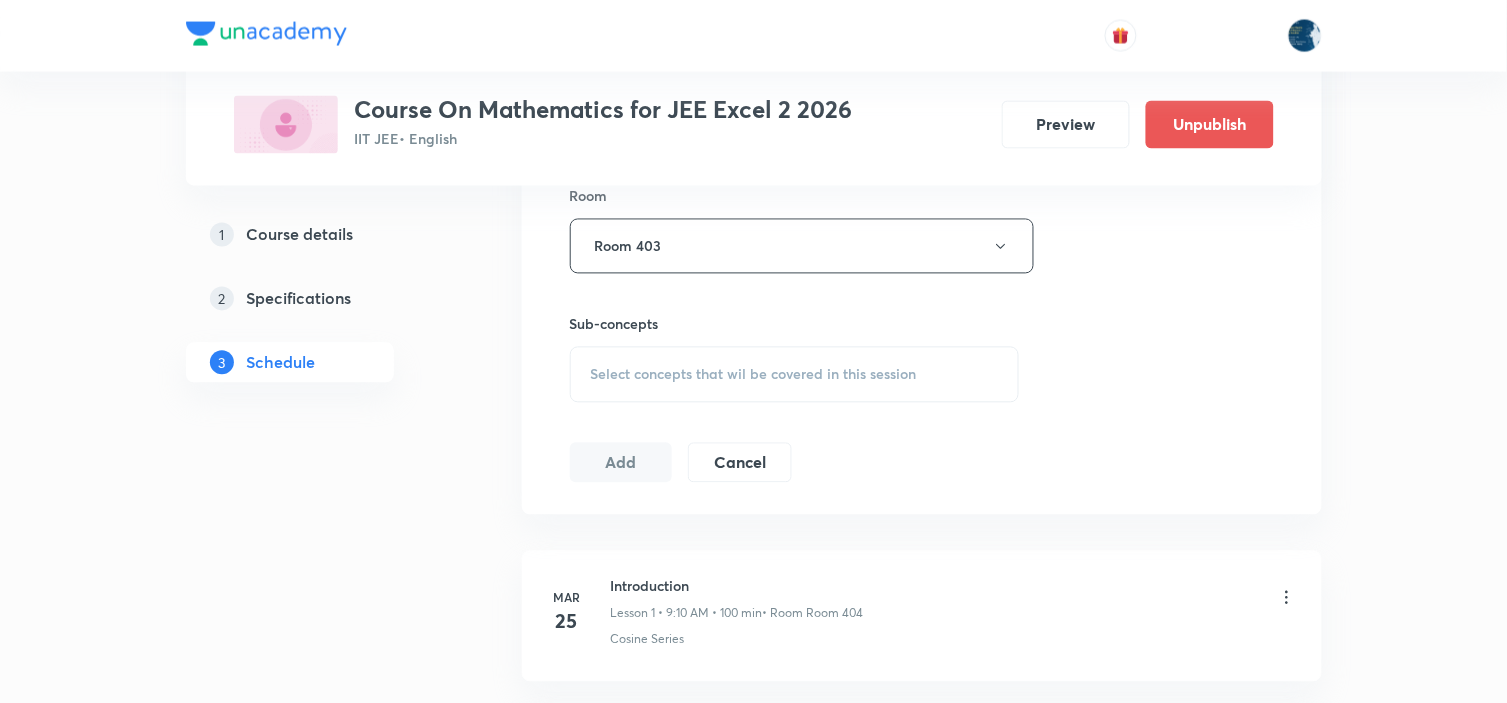 click on "Sub-concepts Select concepts that wil be covered in this session" at bounding box center (795, 358) 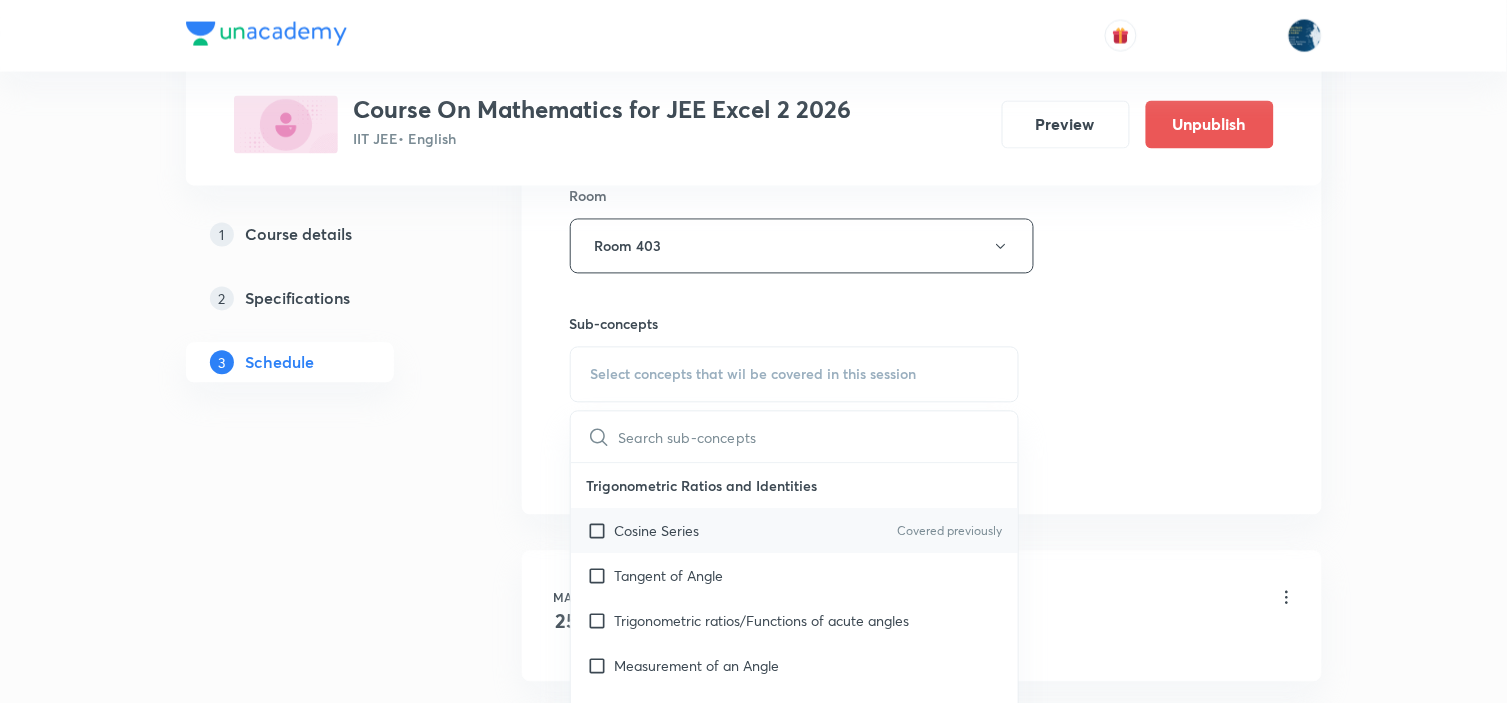 click on "Cosine Series Covered previously" at bounding box center [795, 531] 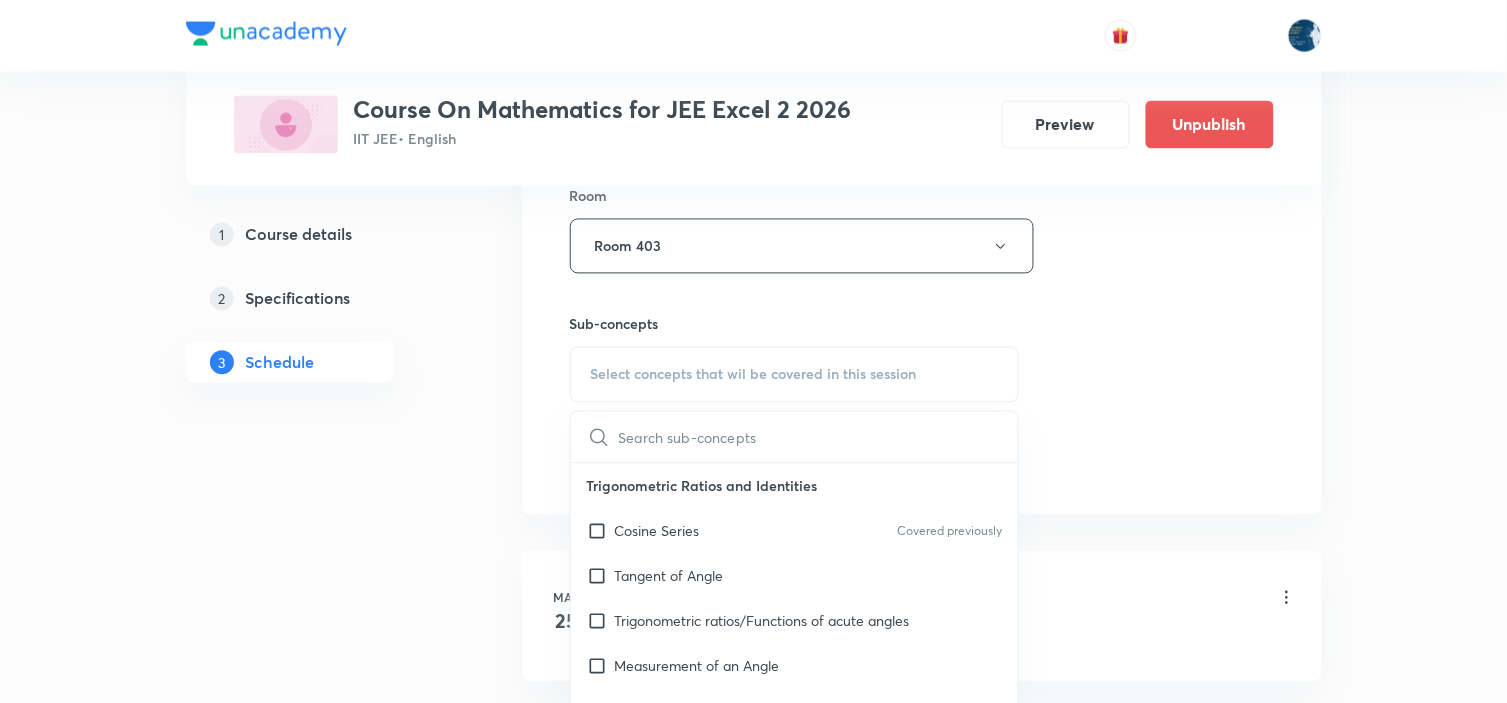 checkbox on "true" 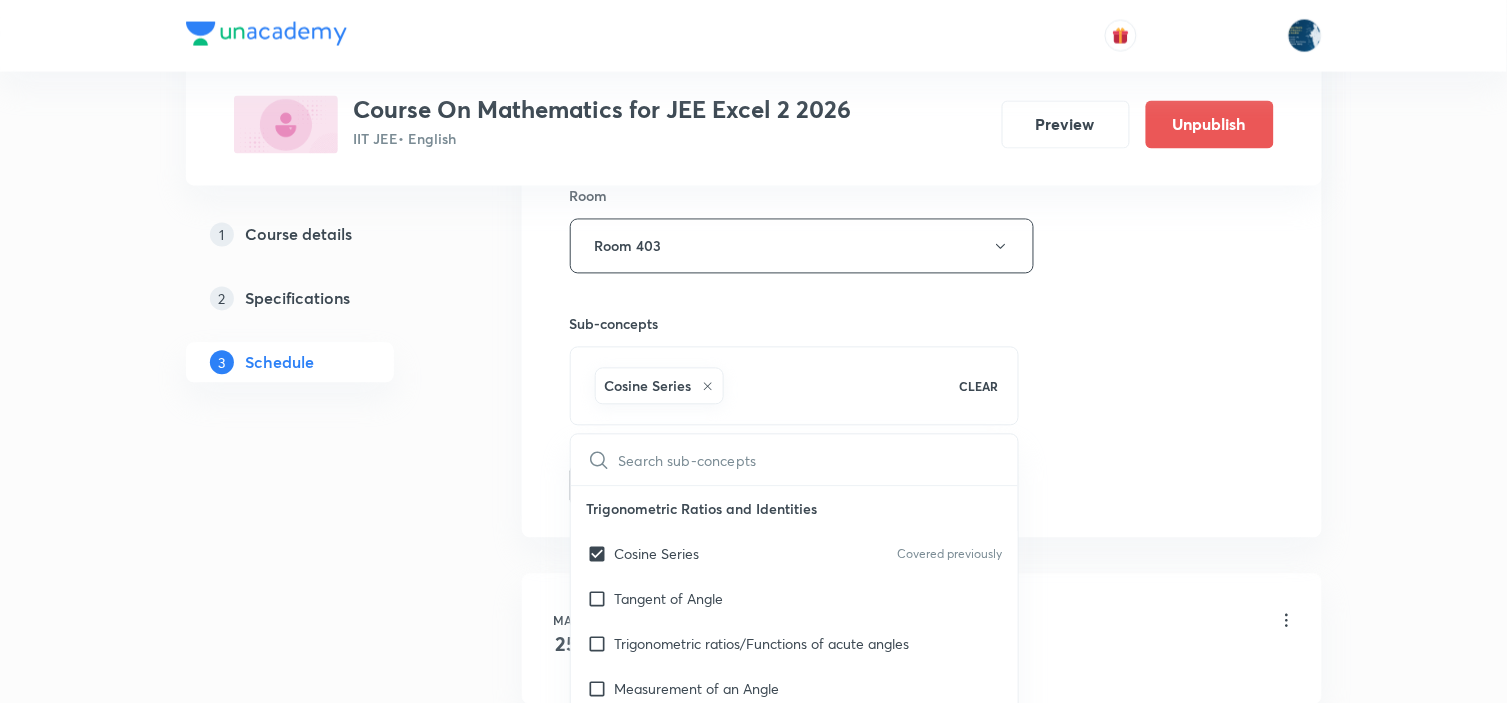 drag, startPoint x: 1245, startPoint y: 352, endPoint x: 574, endPoint y: 326, distance: 671.50354 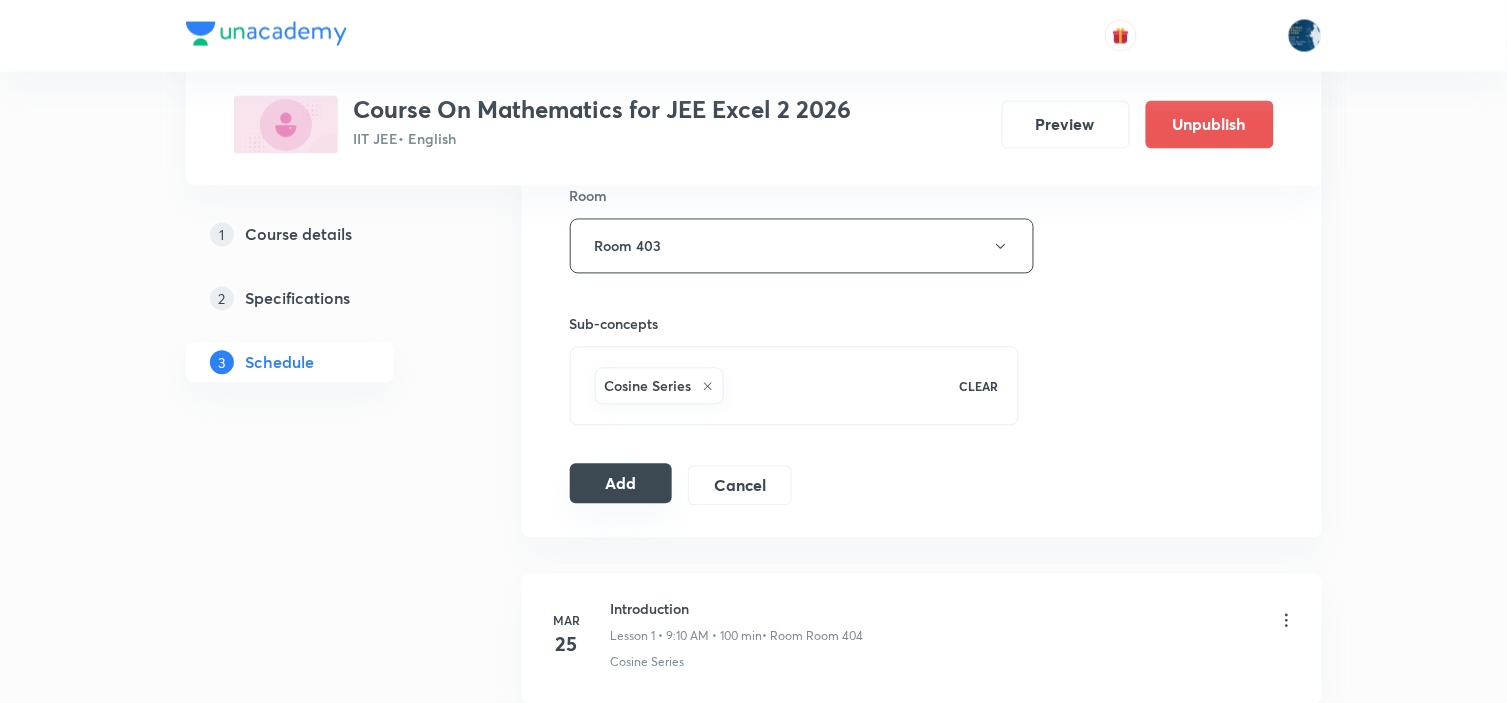 click on "Add" at bounding box center [621, 484] 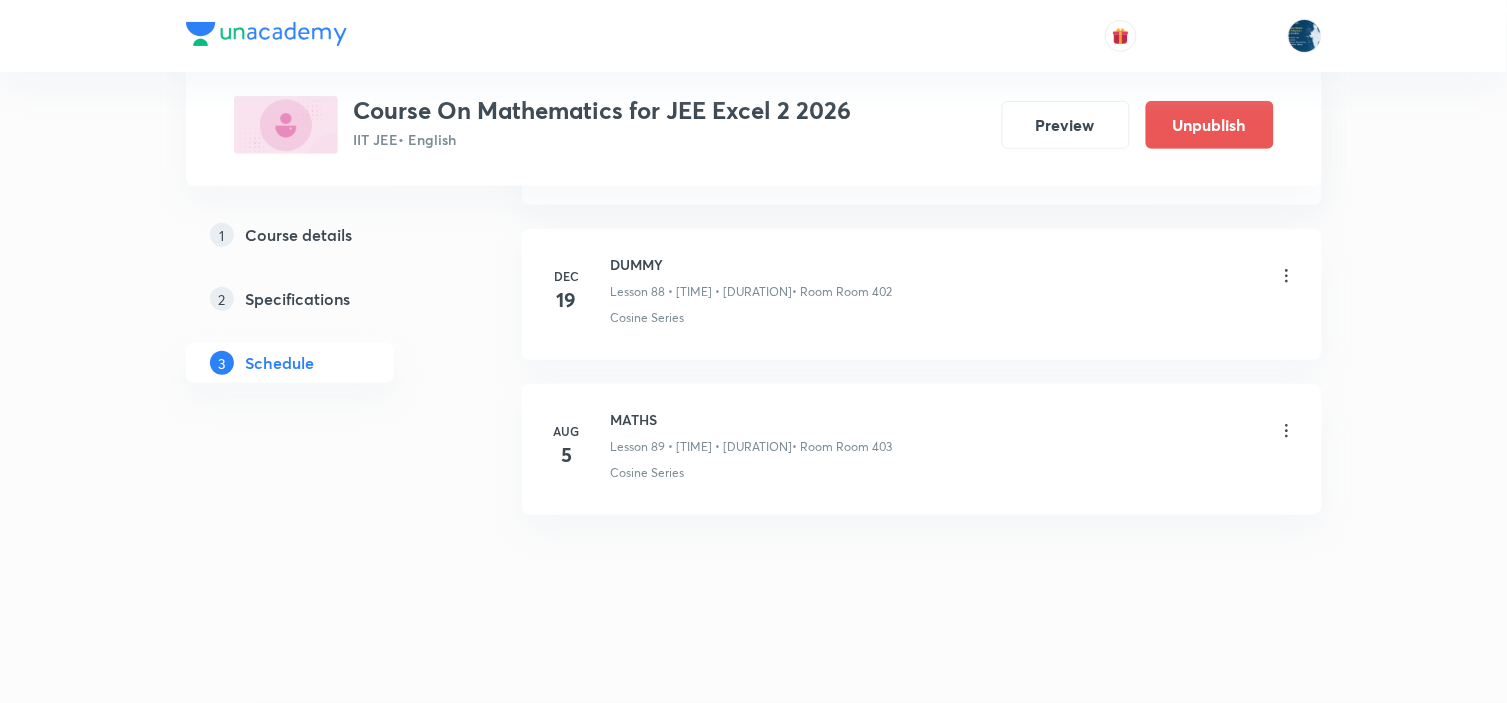 scroll, scrollTop: 13791, scrollLeft: 0, axis: vertical 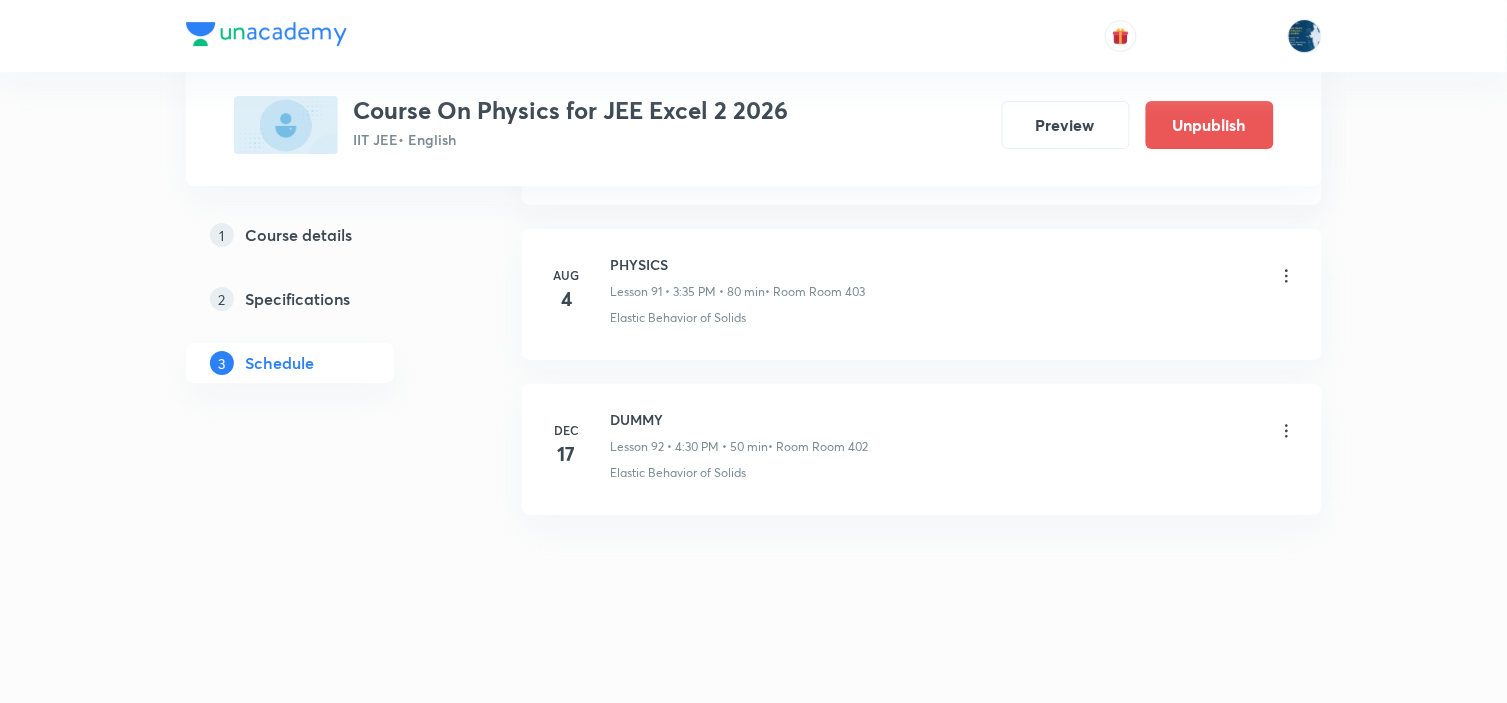 click on "PHYSICS" at bounding box center (738, 264) 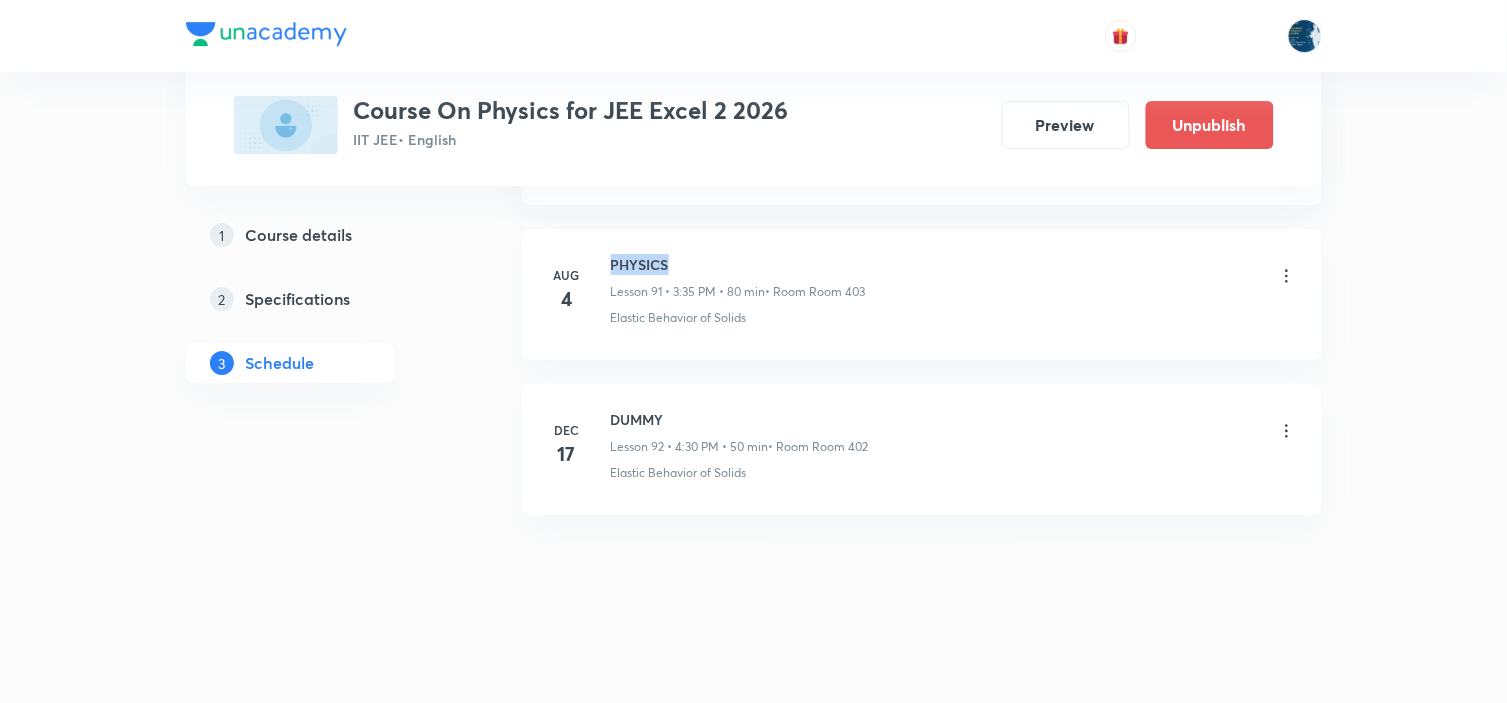 click on "PHYSICS" at bounding box center [738, 264] 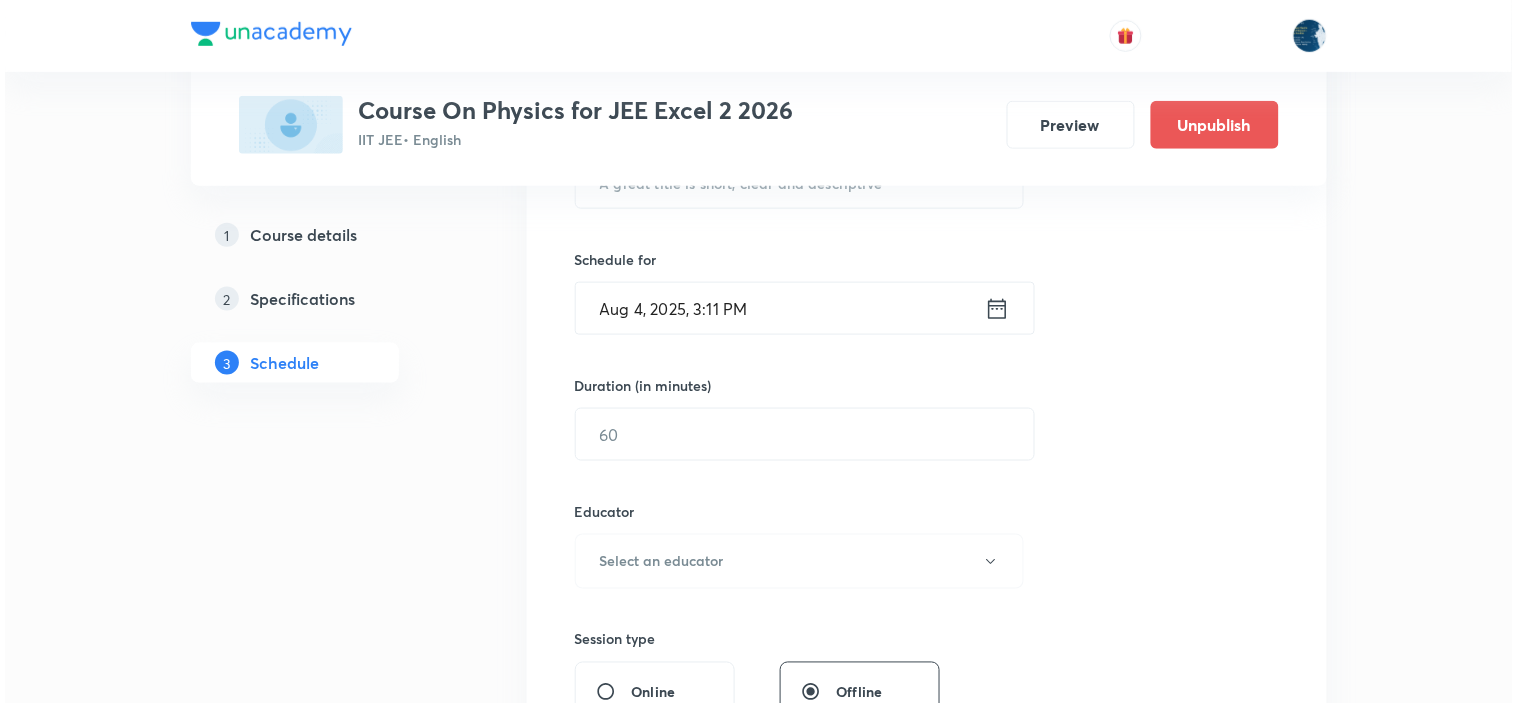 scroll, scrollTop: 333, scrollLeft: 0, axis: vertical 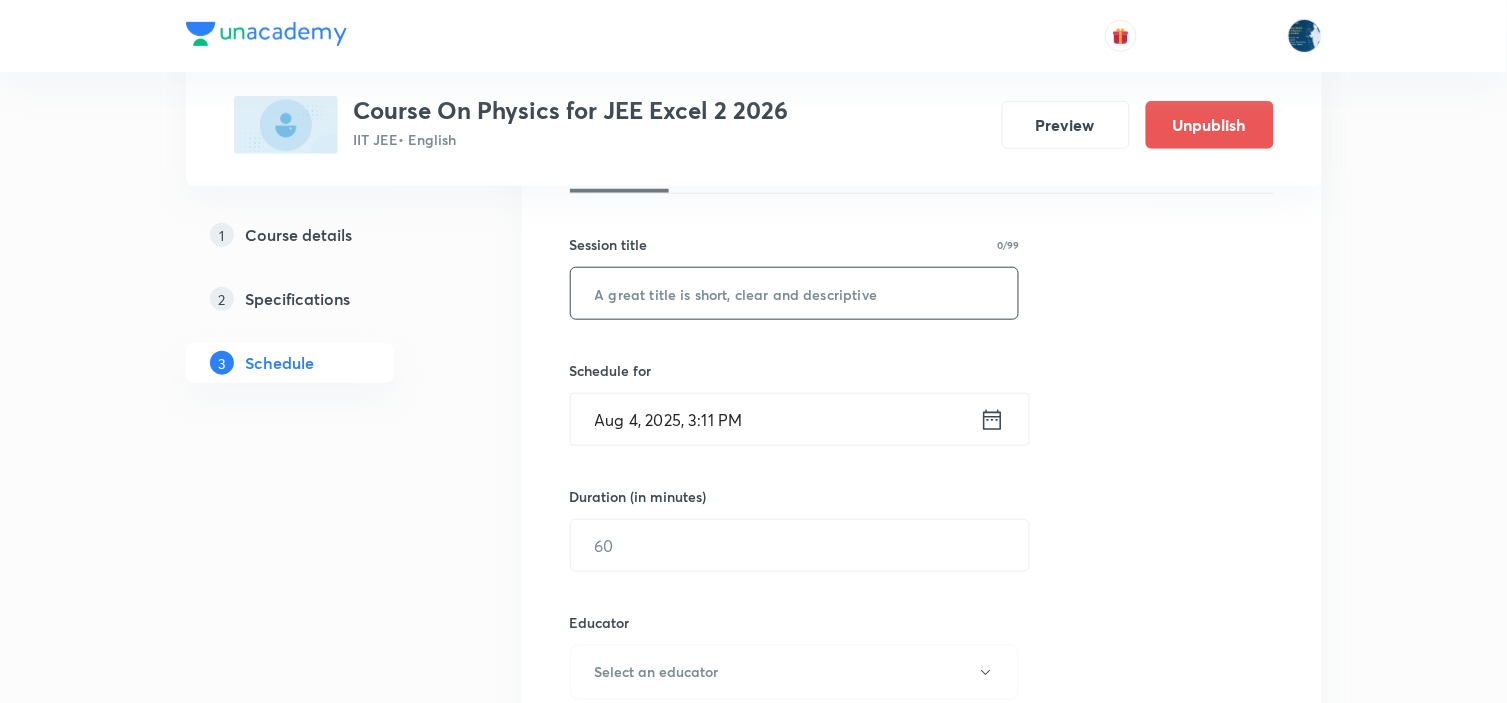 click at bounding box center [795, 293] 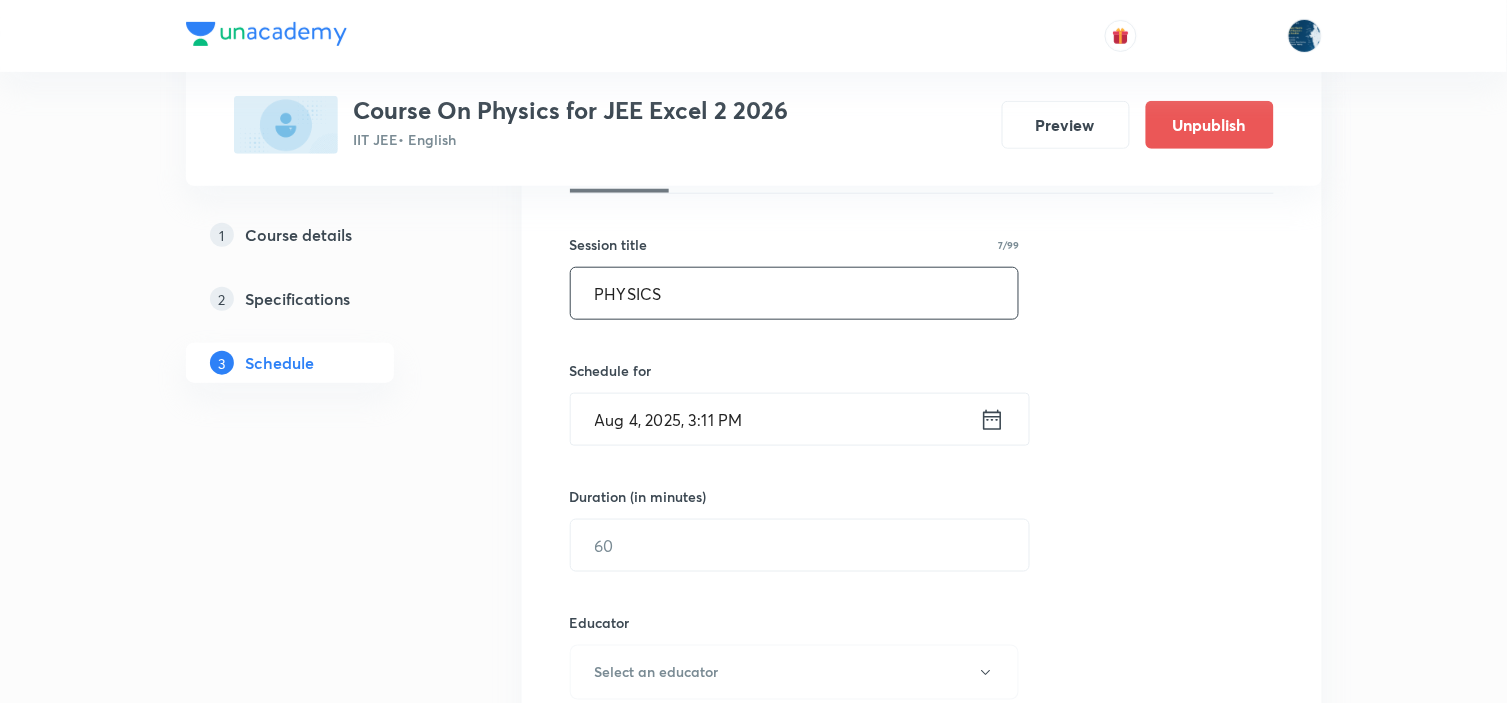 type on "PHYSICS" 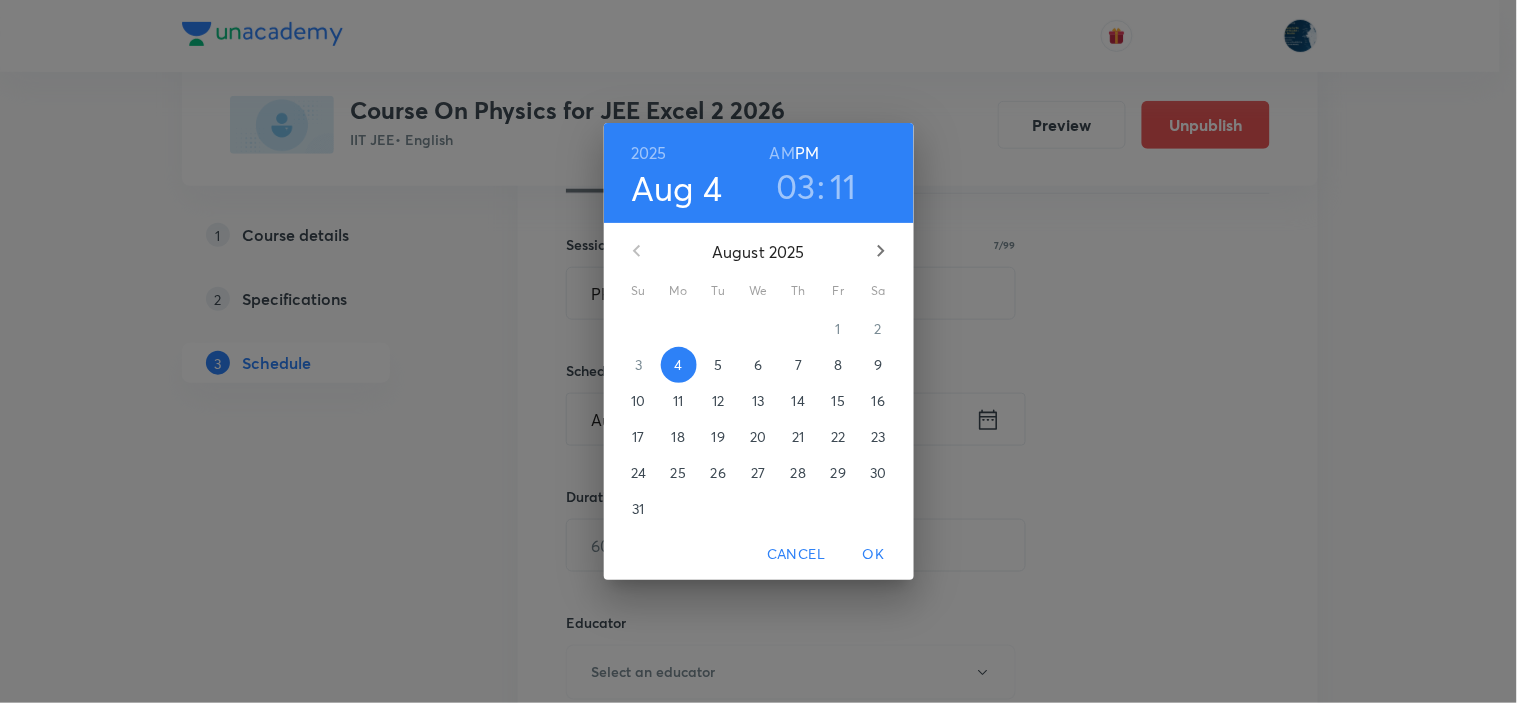 click on "5" at bounding box center [718, 365] 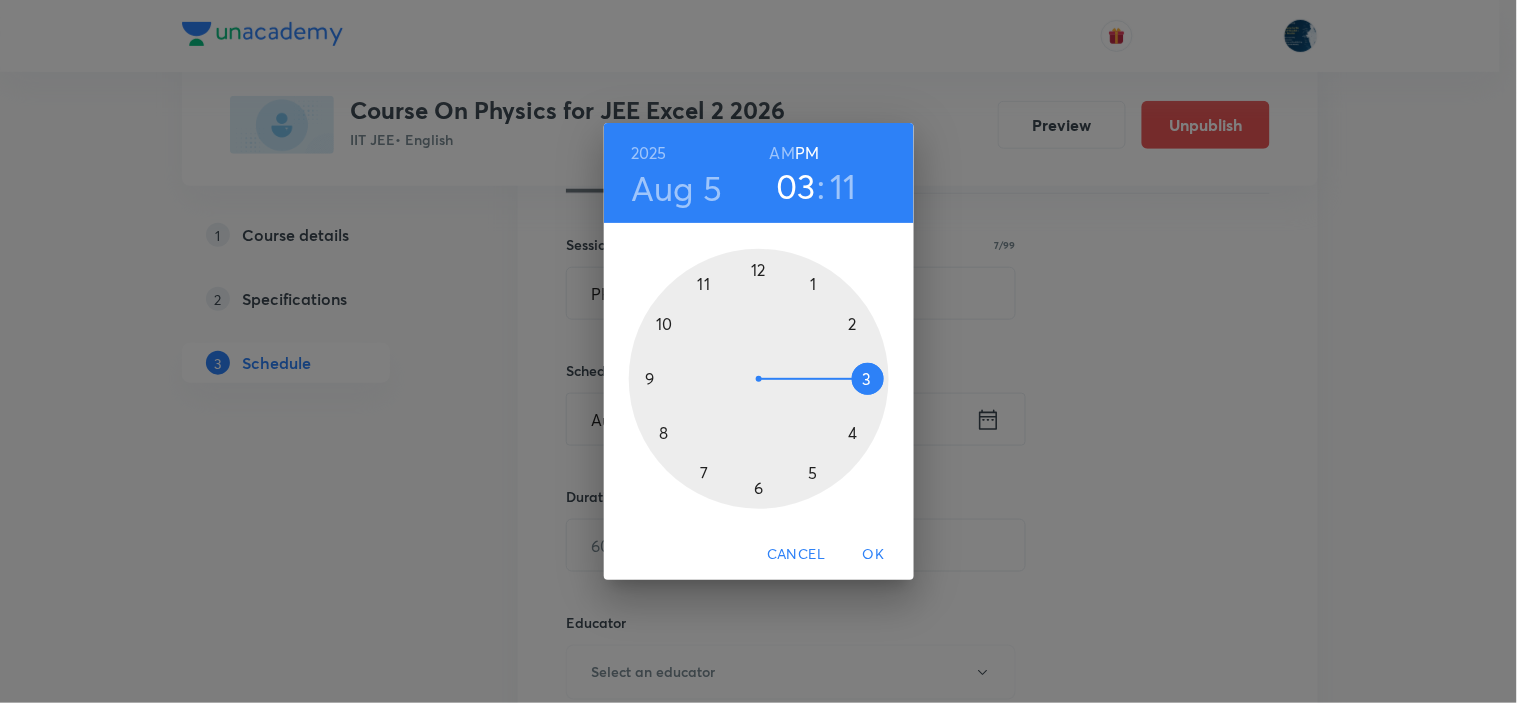 click at bounding box center [759, 379] 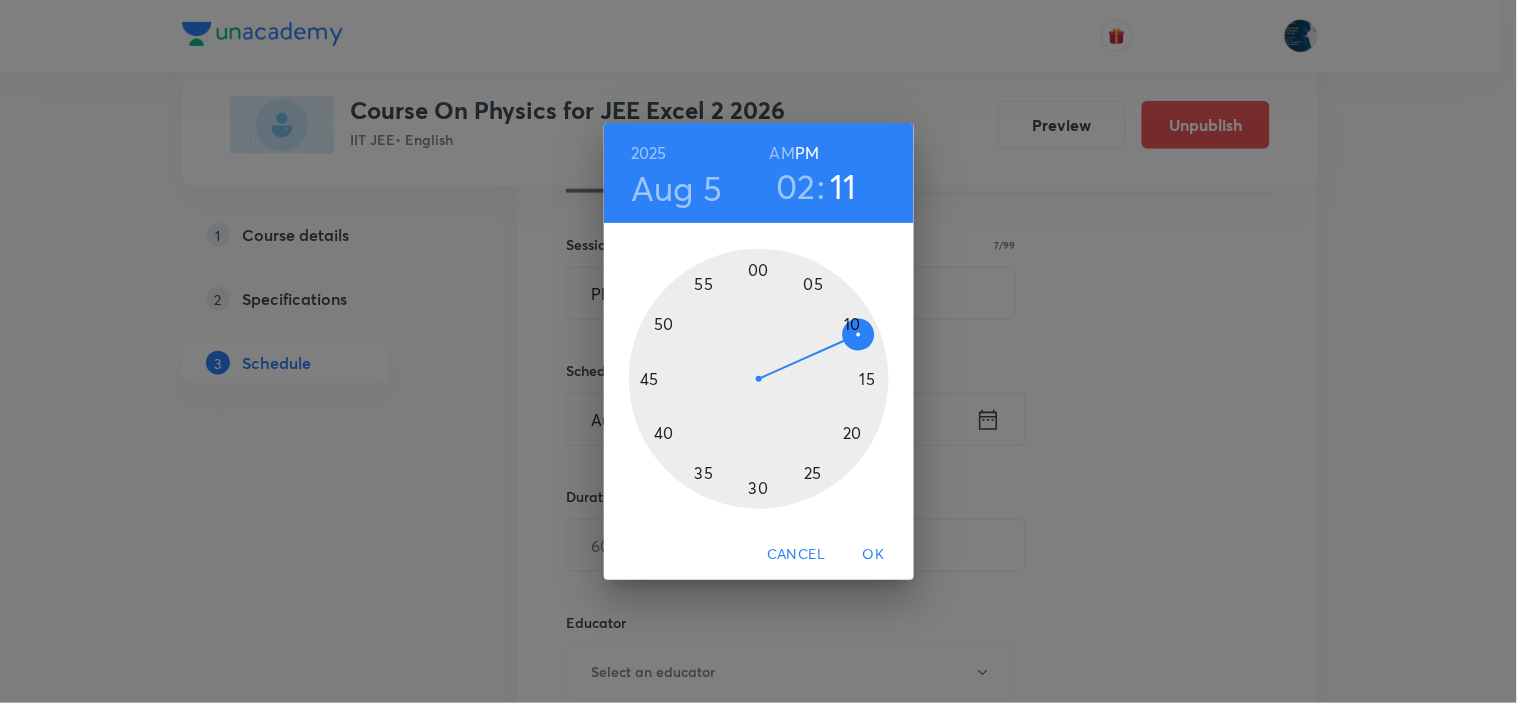 click at bounding box center [759, 379] 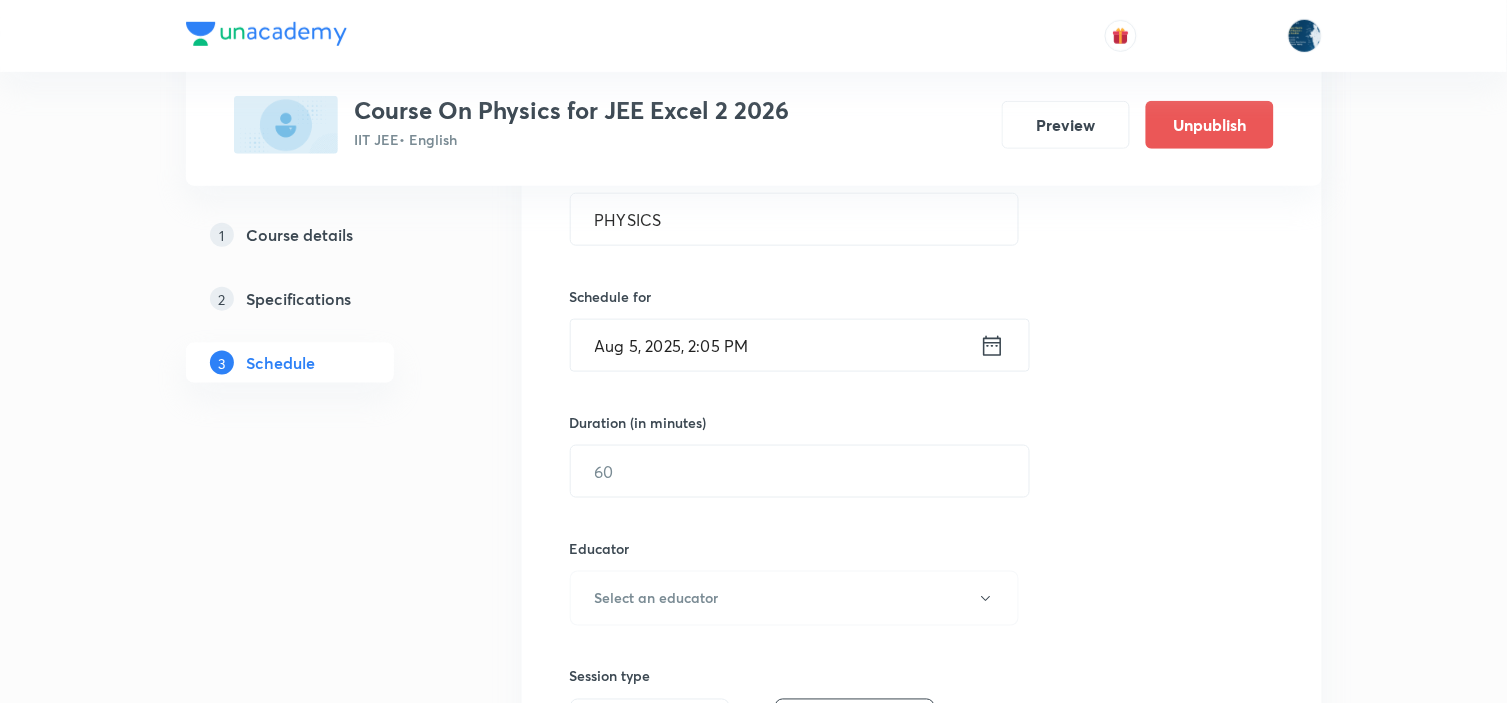 scroll, scrollTop: 444, scrollLeft: 0, axis: vertical 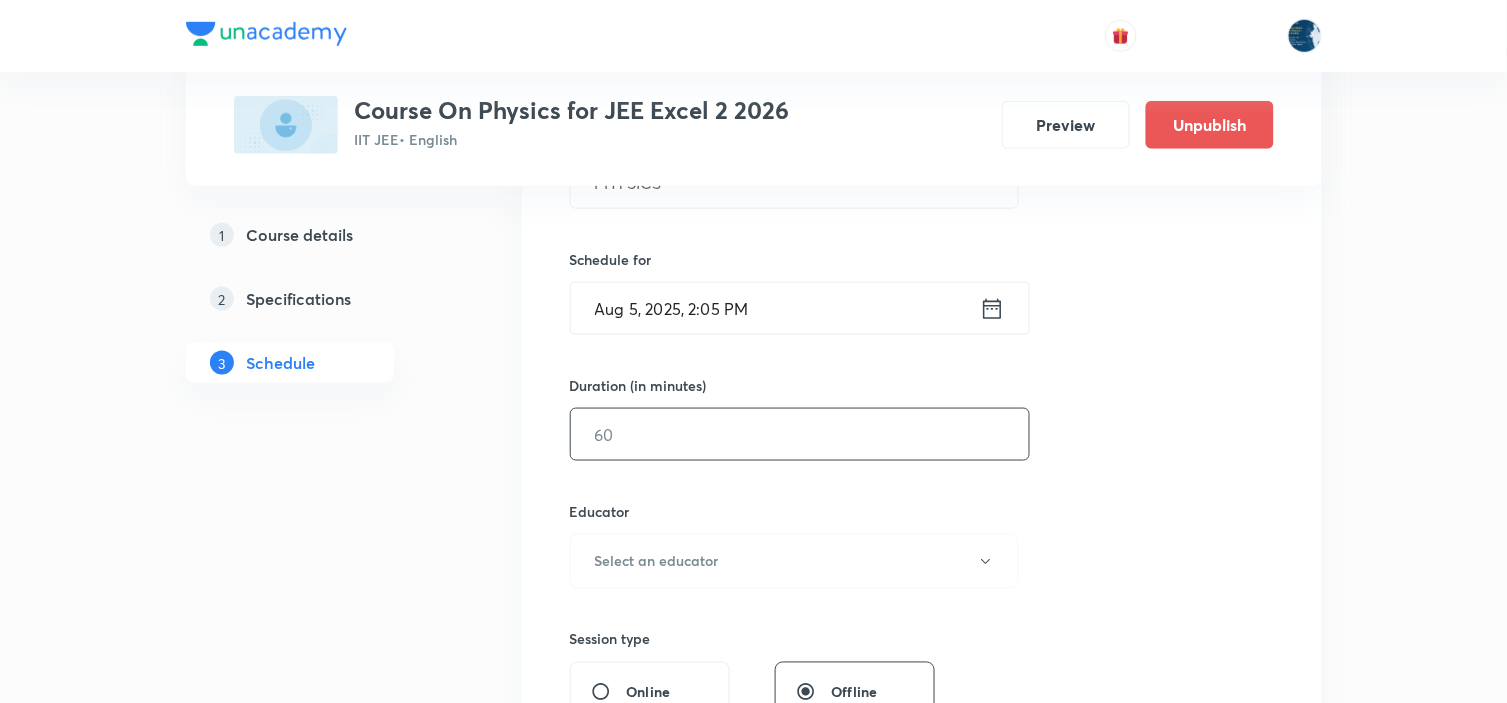 click at bounding box center (800, 434) 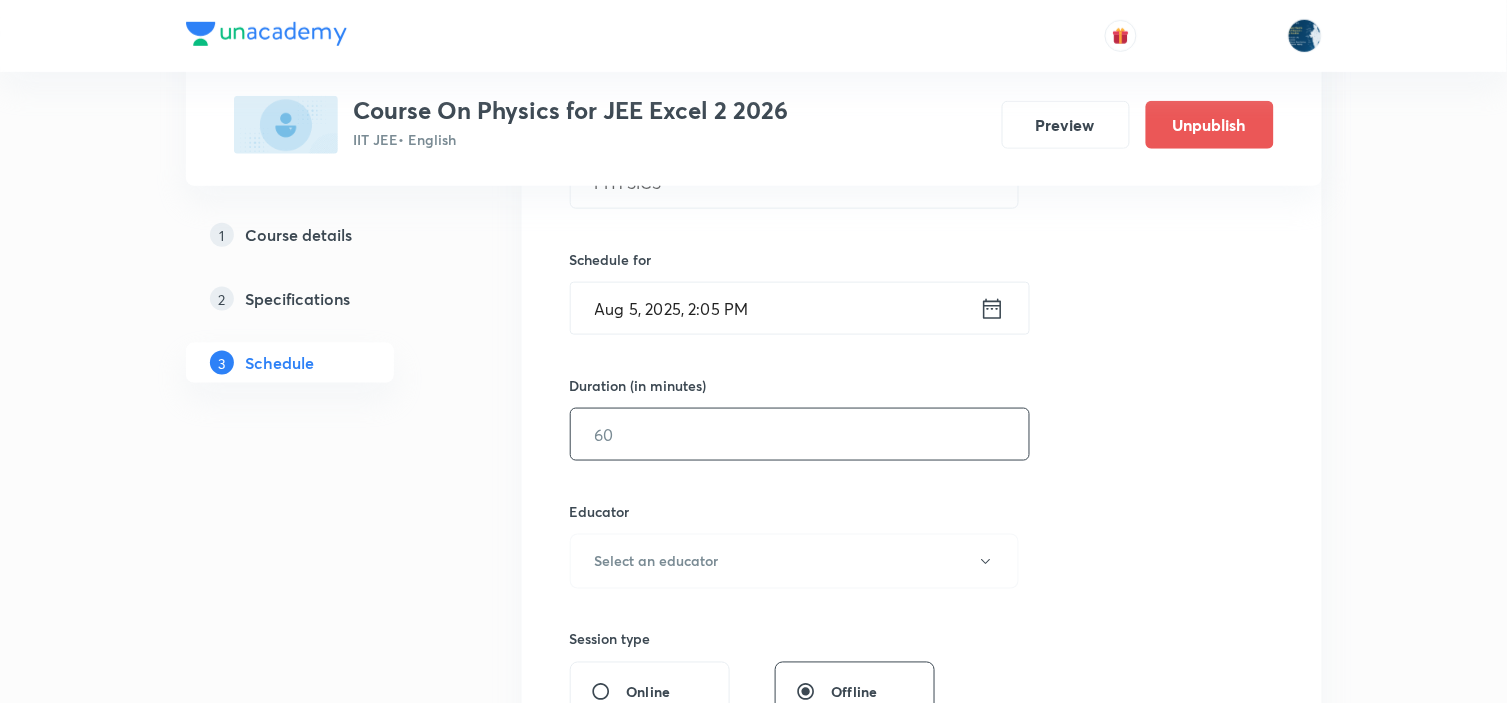 type on "8" 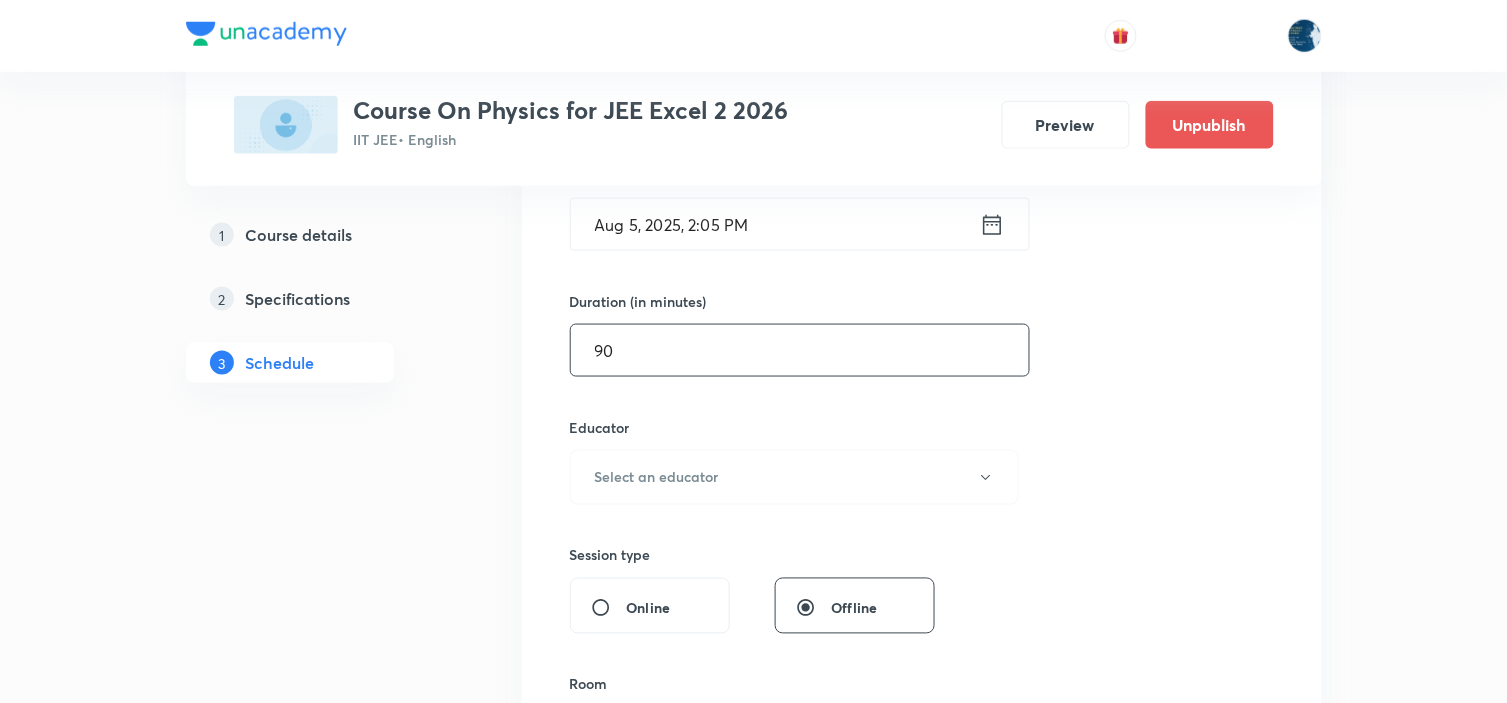 scroll, scrollTop: 666, scrollLeft: 0, axis: vertical 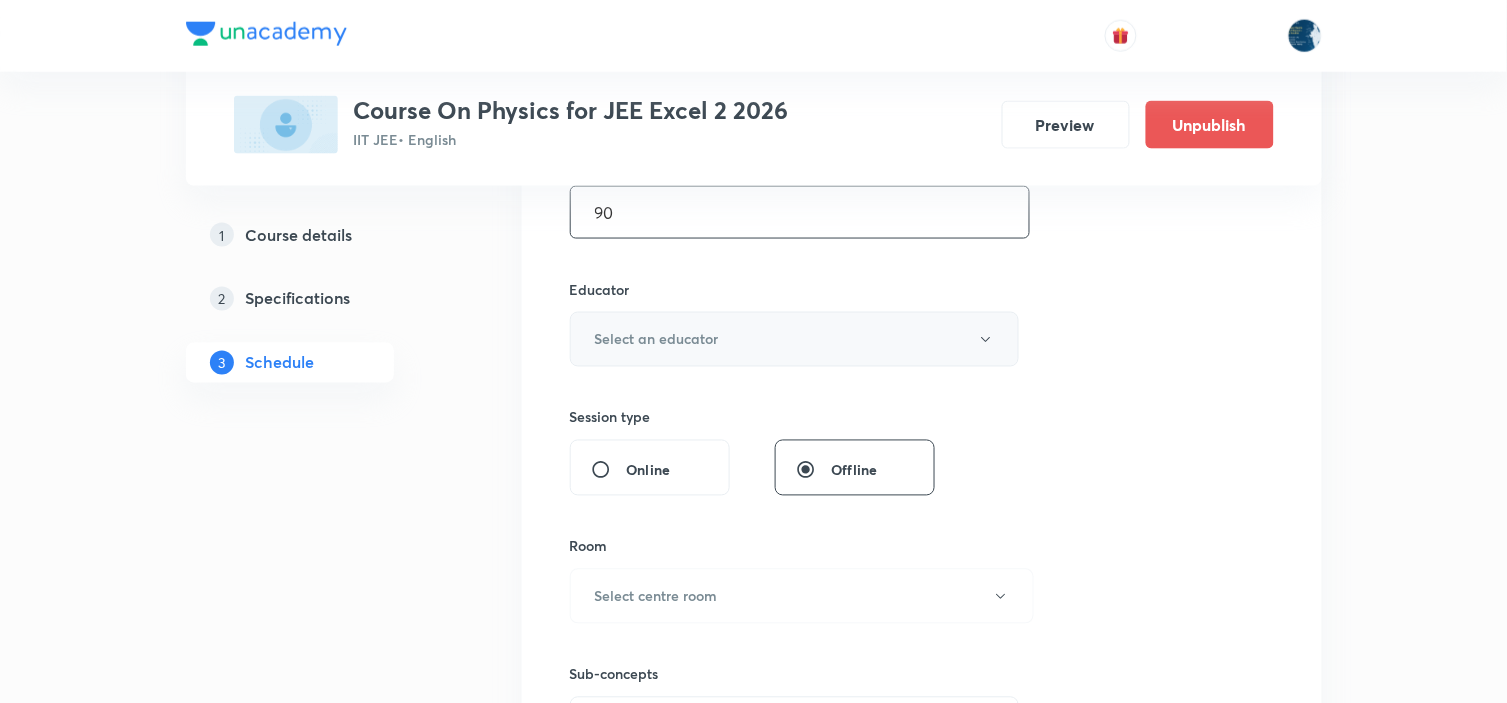 type on "90" 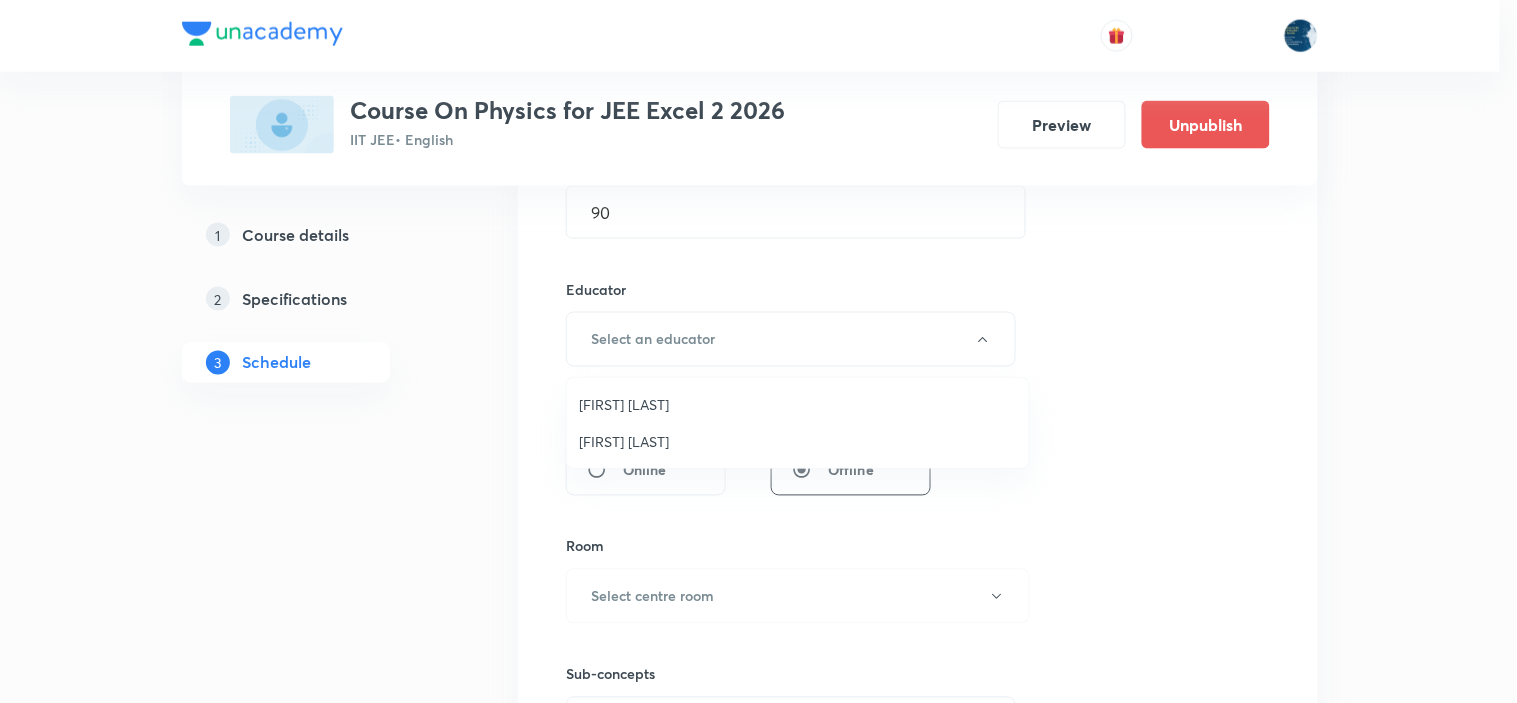 click on "[FIRST] [LAST]" at bounding box center (798, 404) 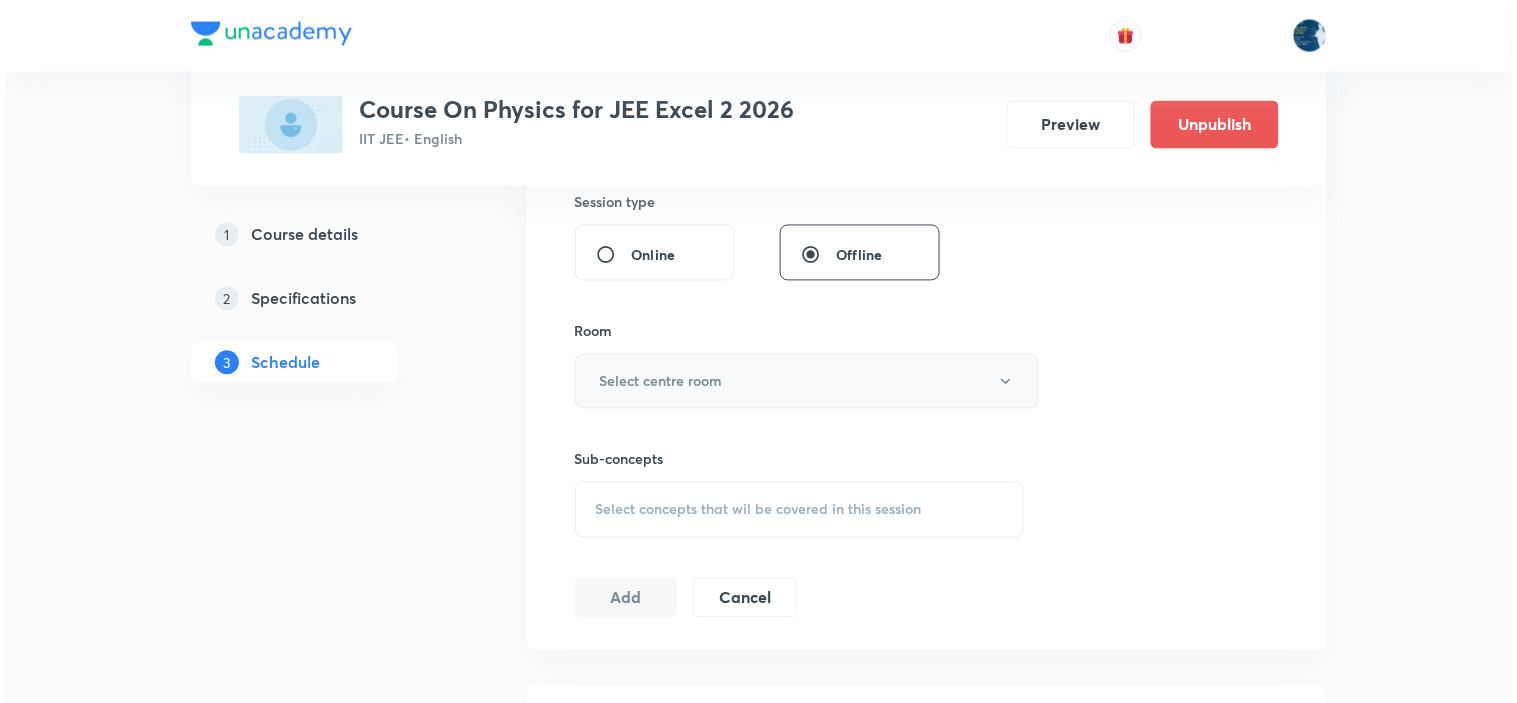 scroll, scrollTop: 888, scrollLeft: 0, axis: vertical 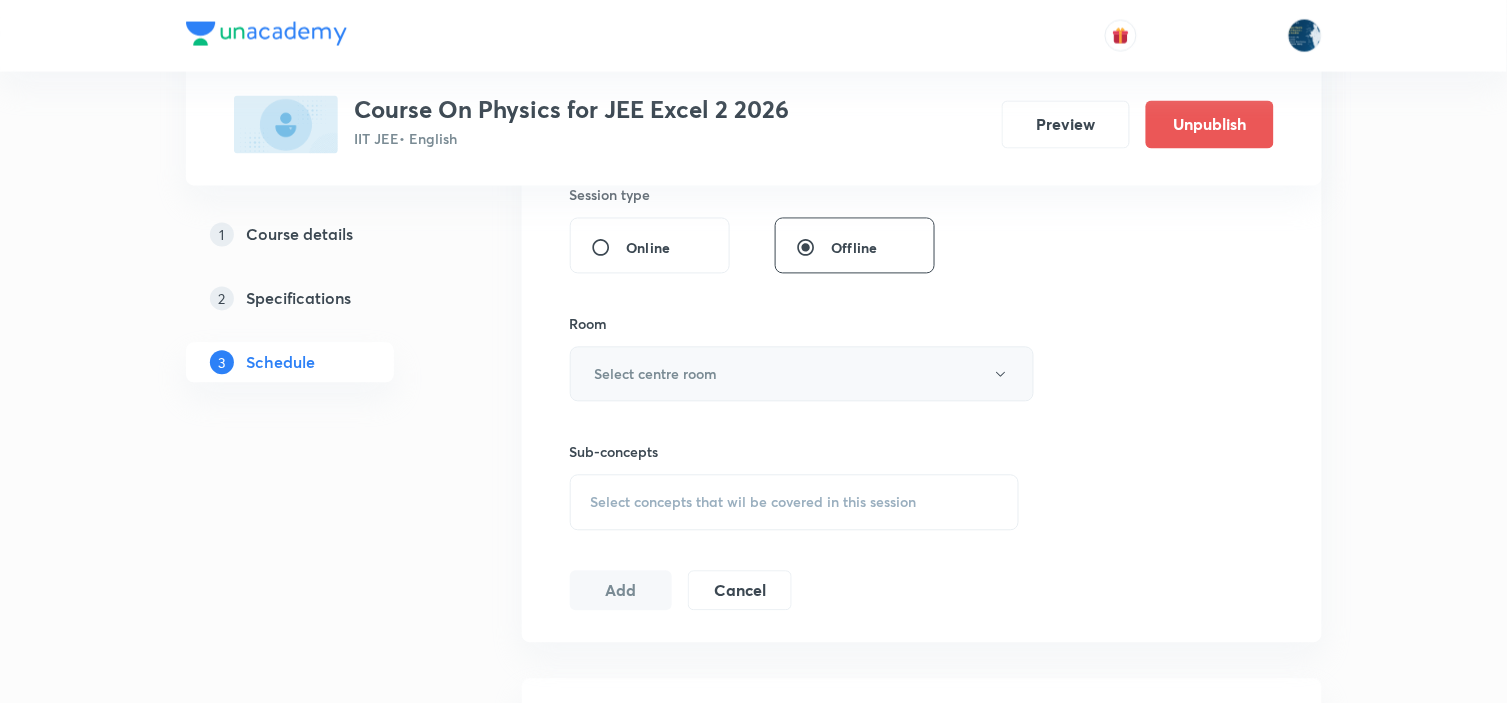 click on "Select centre room" at bounding box center [802, 374] 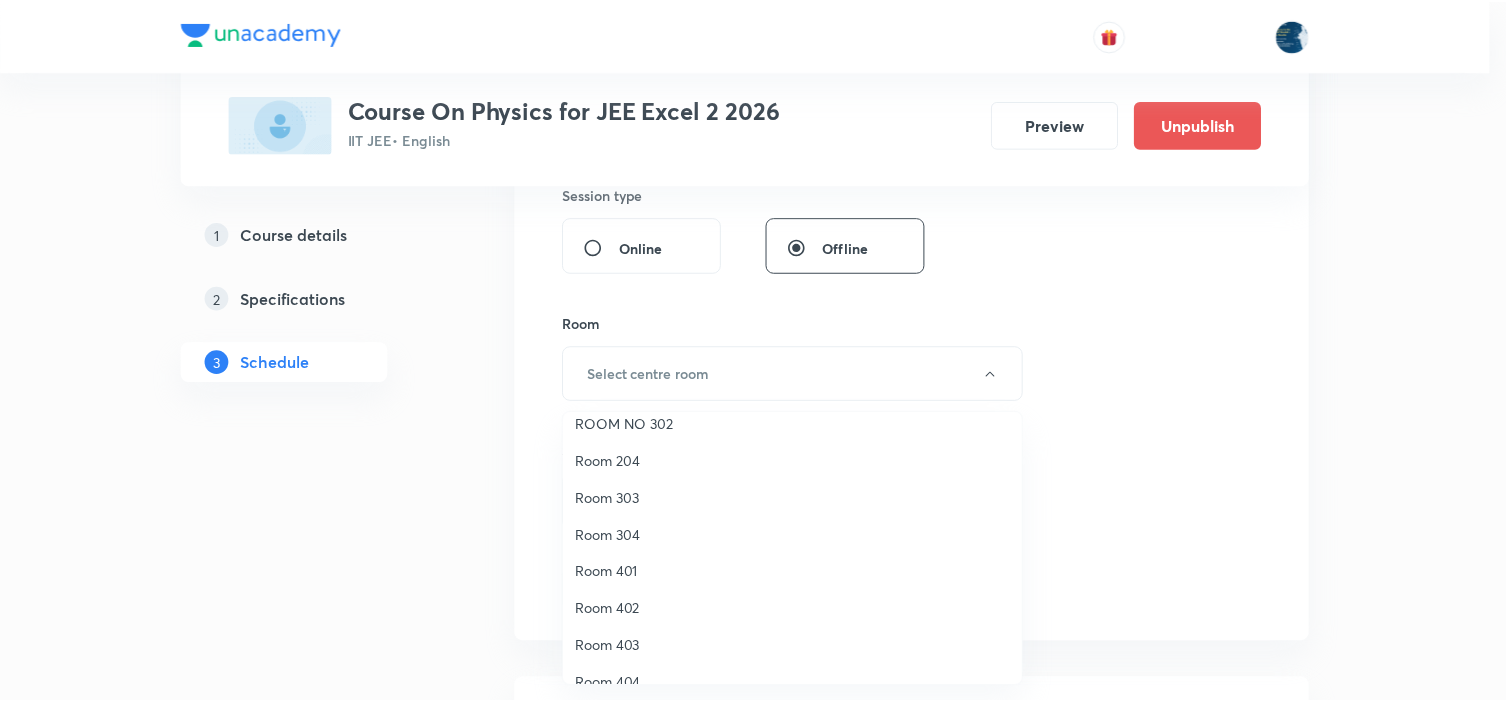 scroll, scrollTop: 371, scrollLeft: 0, axis: vertical 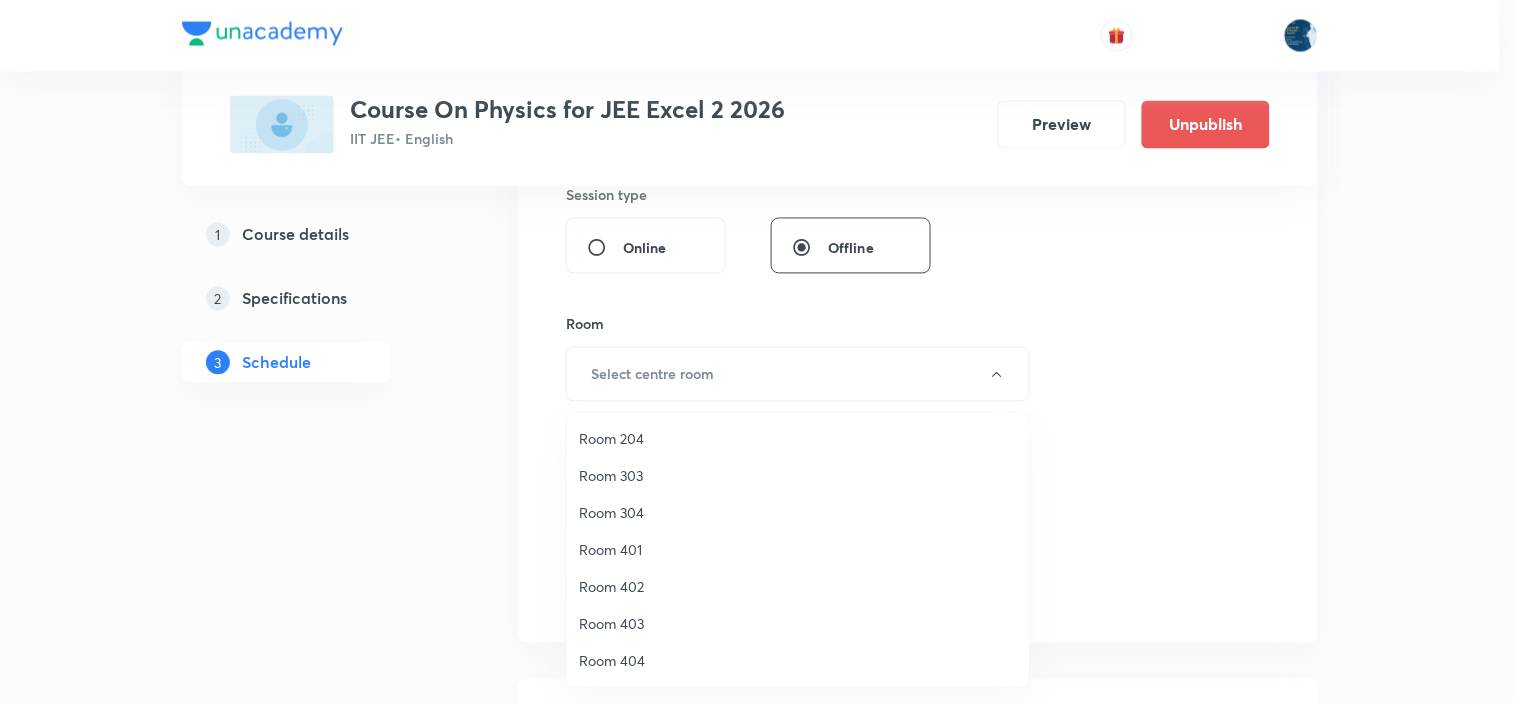 click on "Room 403" at bounding box center [798, 623] 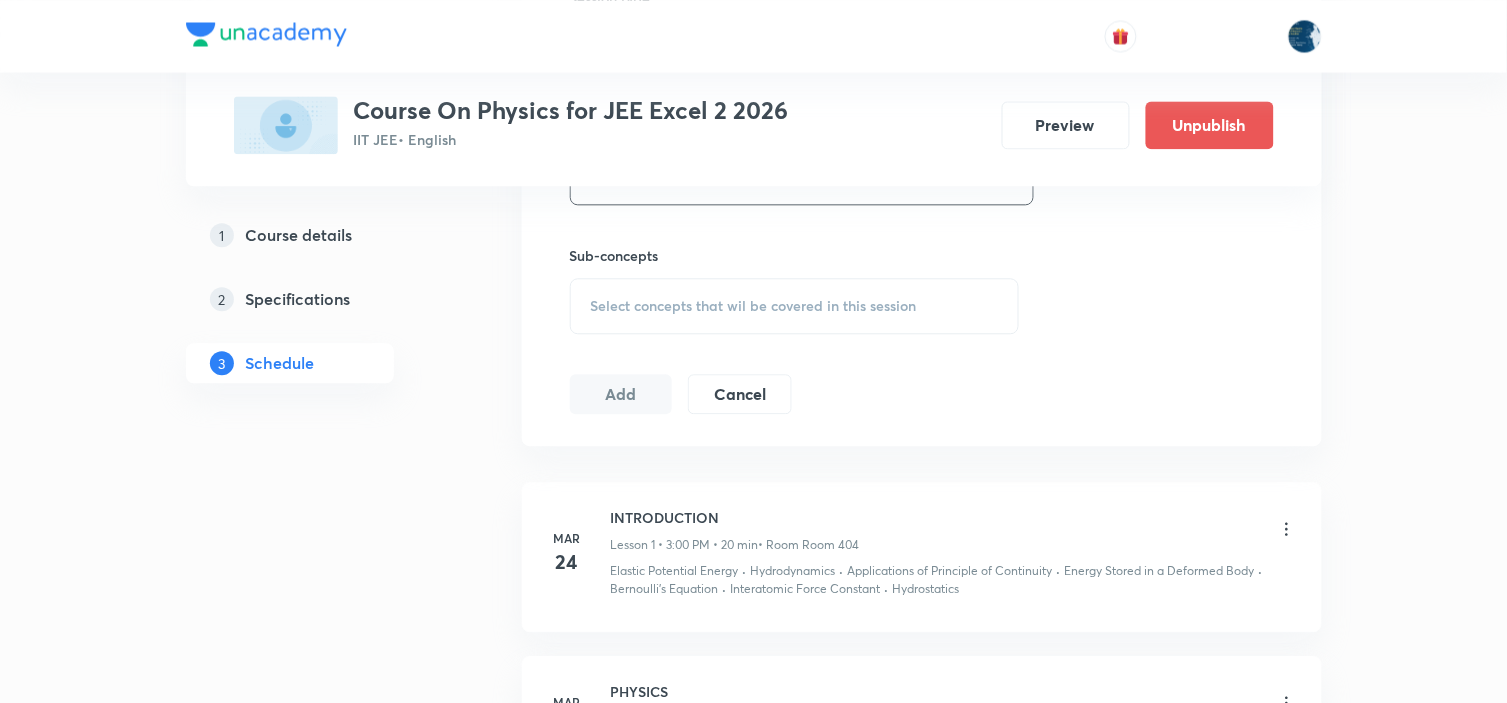 scroll, scrollTop: 1111, scrollLeft: 0, axis: vertical 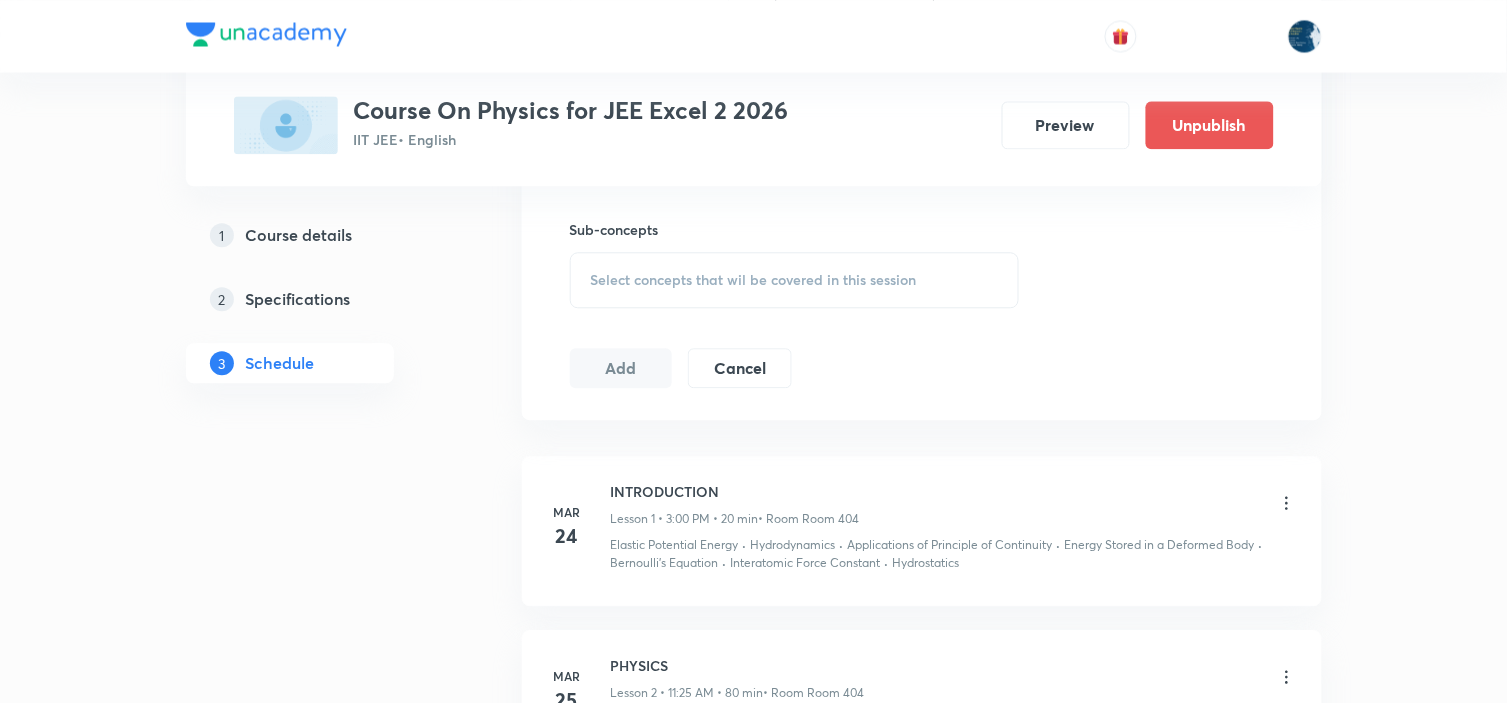 click on "Select concepts that wil be covered in this session" at bounding box center (795, 280) 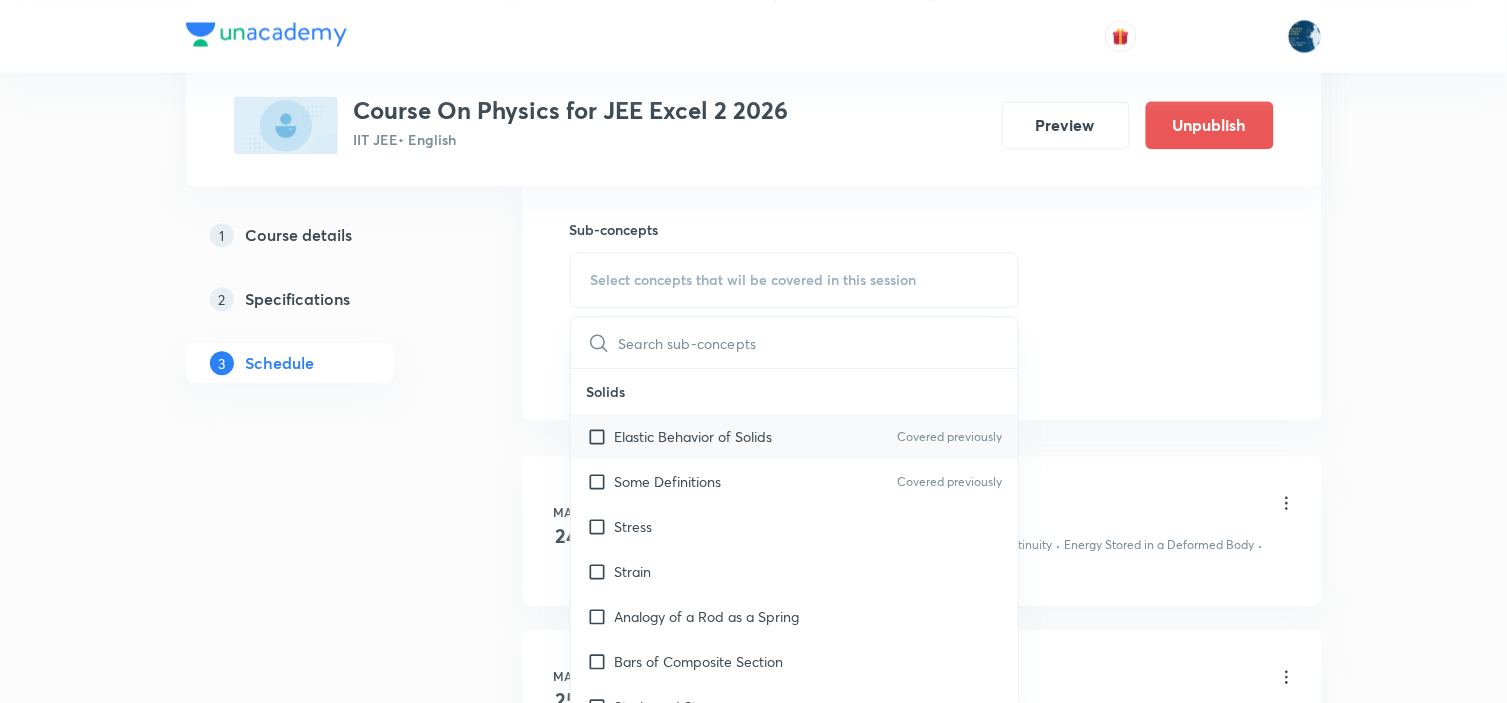 click on "Elastic Behavior of Solids Covered previously" at bounding box center [795, 436] 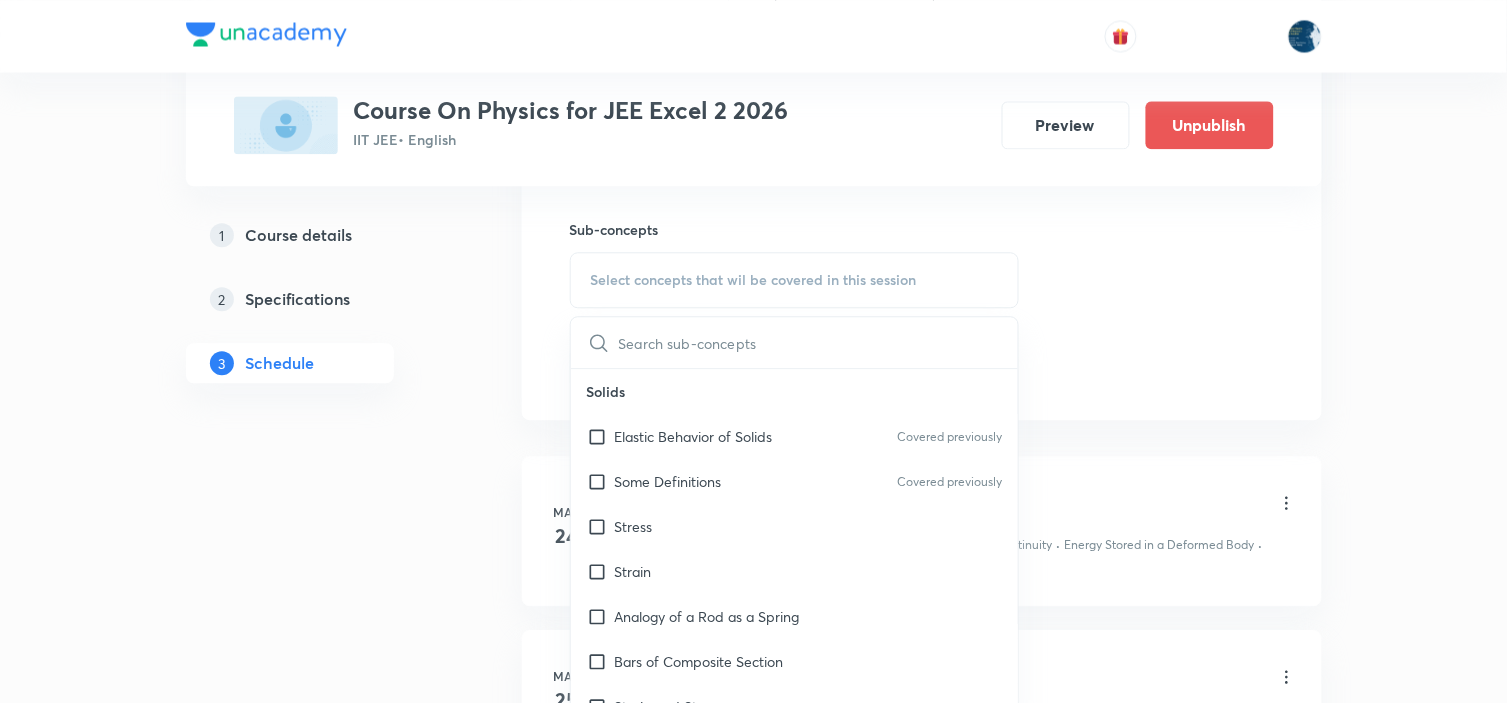 checkbox on "true" 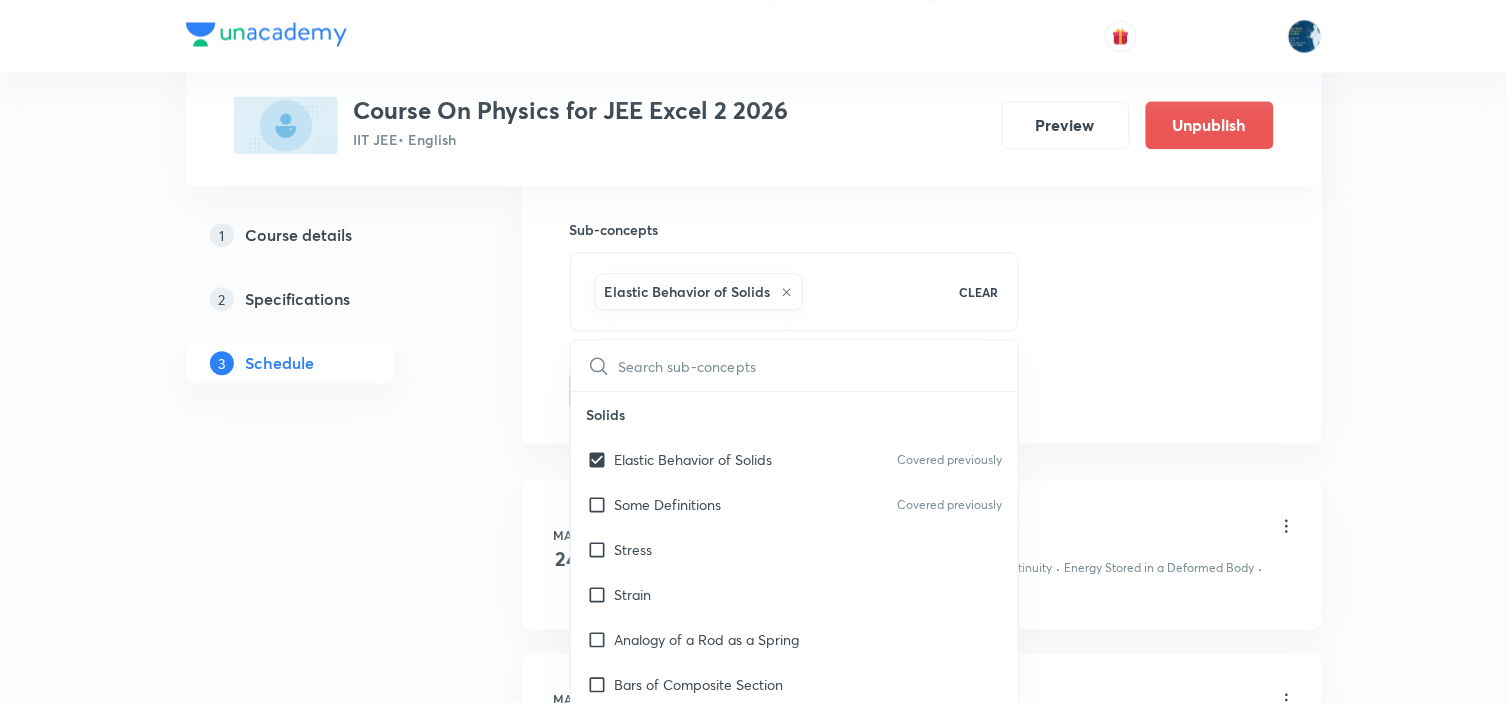 click on "Session  93 Live class Session title 7/99 PHYSICS ​ Schedule for Aug 5, 2025, 2:05 PM ​ Duration (in minutes) 90 ​ Educator Prince Dubey   Session type Online Offline Room Room 403 Sub-concepts Elastic Behavior of Solids CLEAR ​ Solids Elastic Behavior of Solids Covered previously Some Definitions  Covered previously Stress Strain Analogy of a Rod as a Spring  Bars of Composite Section Strain and Stress Elasticity and Plasticity  Energy Stored in a Deformed Body  Covered previously Interatomic Force Constant  Covered previously Elastic Potential Energy Covered previously Hydrostatics (Liquids at Rest) Hydrostatics Covered previously Pascal's Law Hydrodynamics Hydrodynamics Covered previously Principle of Continuity: The Continuity Equation Applications of Principle of Continuity  Covered previously Energy Associated with a Moving Liquid Bernoulli's Equation  Covered previously Proof of Bernoulli's Equation Venturi Meter Static Pressure and Dynamic Pressure Pitot Tube Surface Tension & Energy Viscosity" at bounding box center (922, -134) 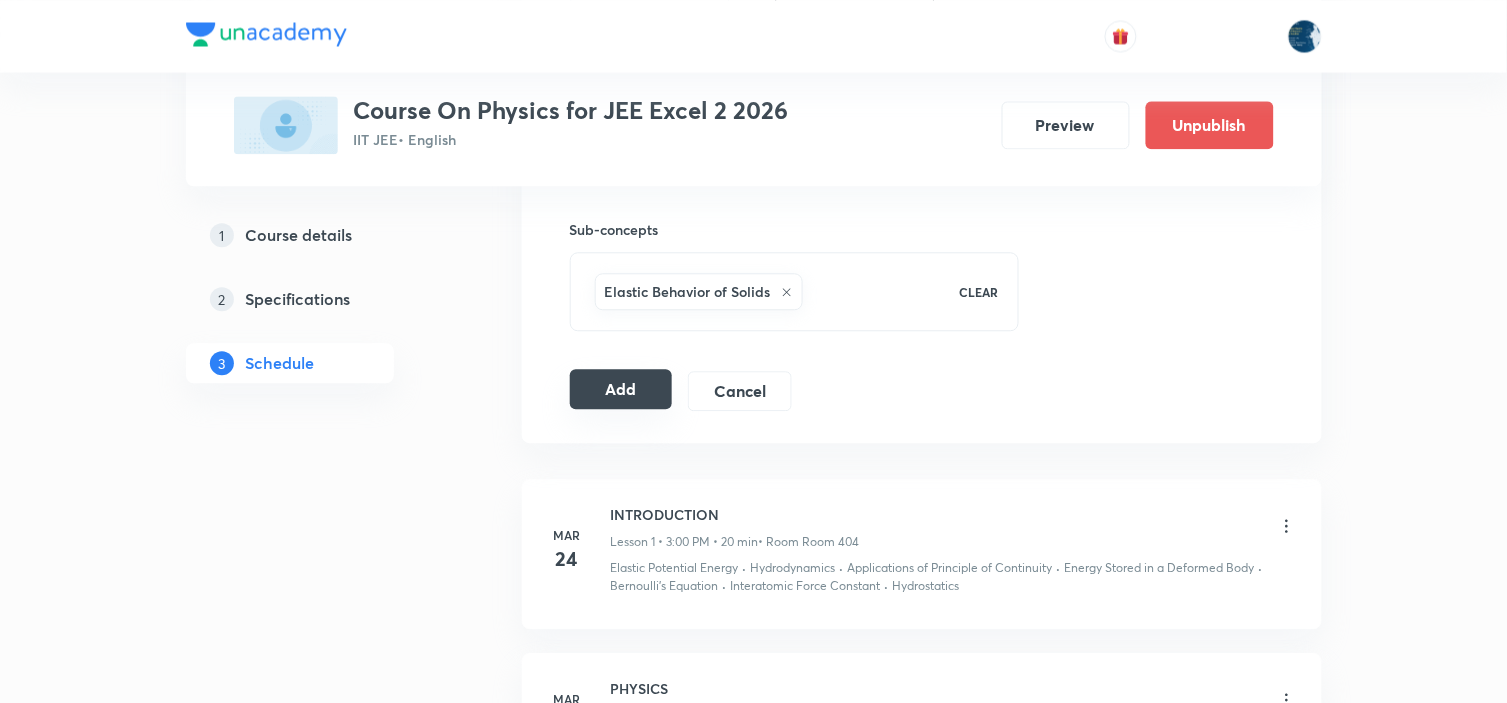 click on "Add" at bounding box center (621, 389) 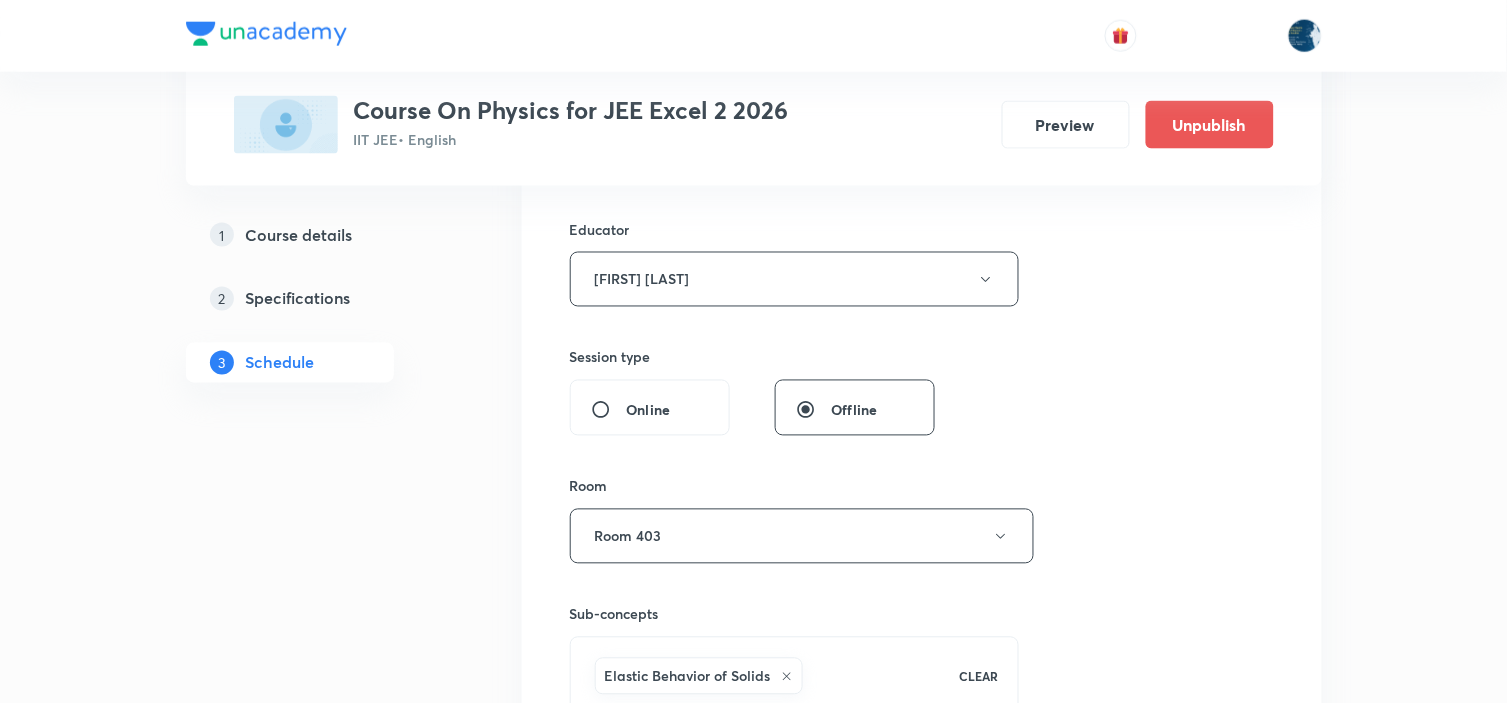 scroll, scrollTop: 715, scrollLeft: 0, axis: vertical 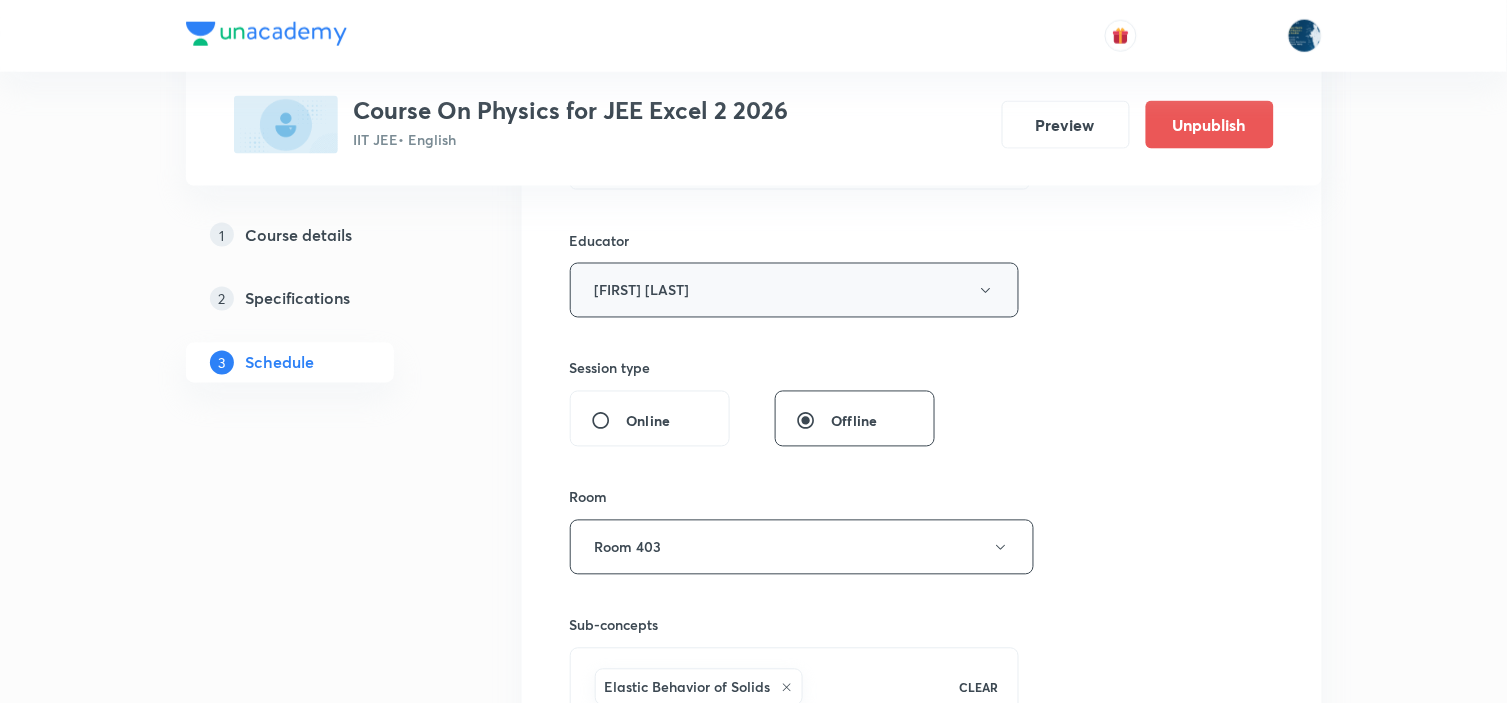click on "Prince Dubey" at bounding box center (795, 290) 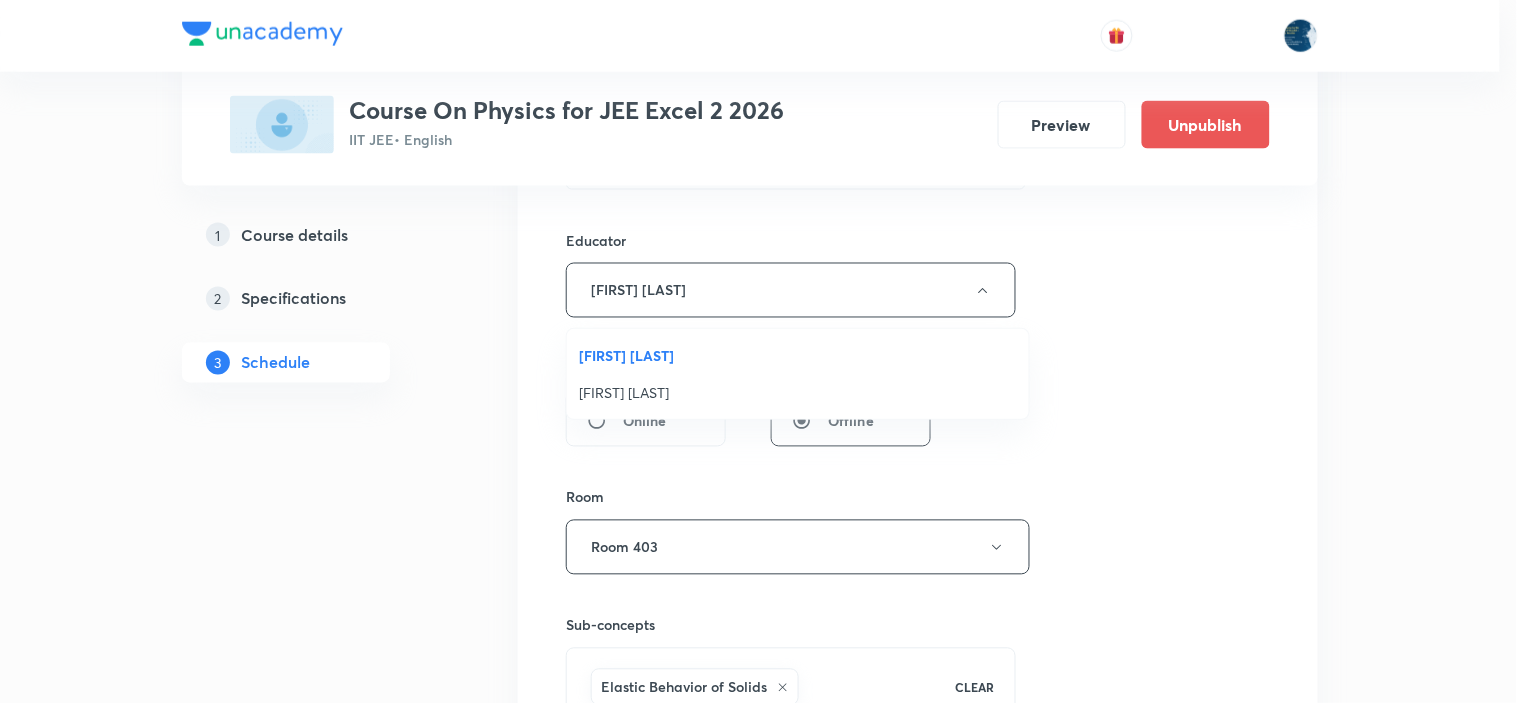 click on "Piyush Baranwal" at bounding box center [798, 392] 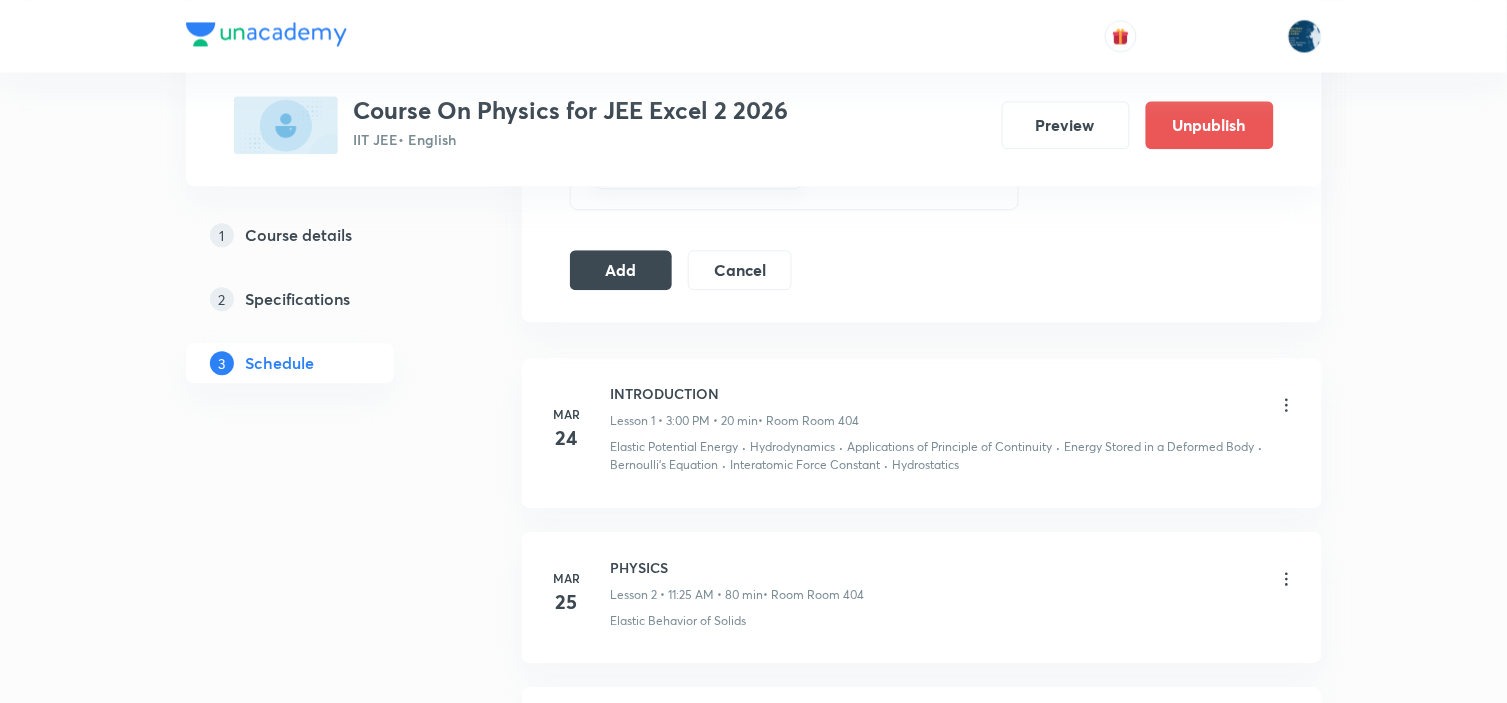 scroll, scrollTop: 1271, scrollLeft: 0, axis: vertical 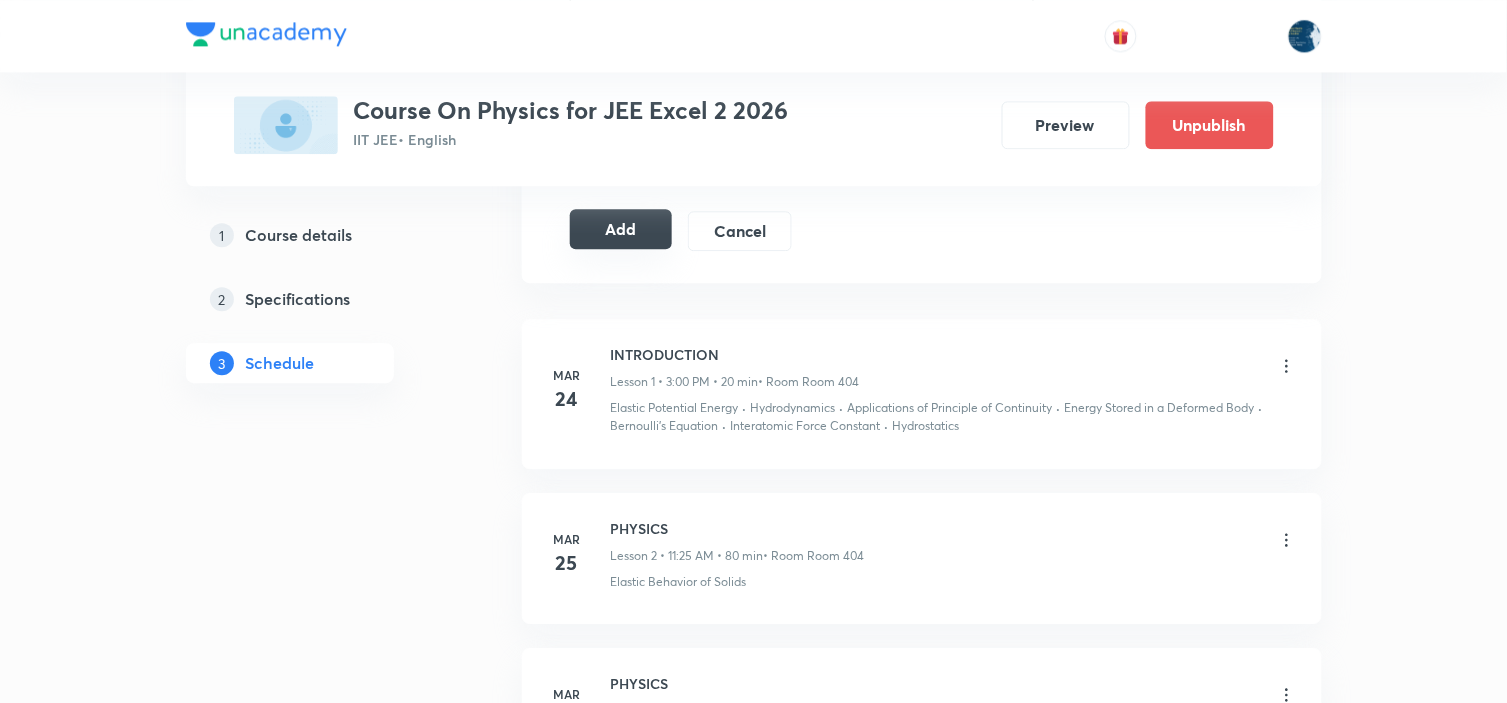 click on "Add" at bounding box center [621, 229] 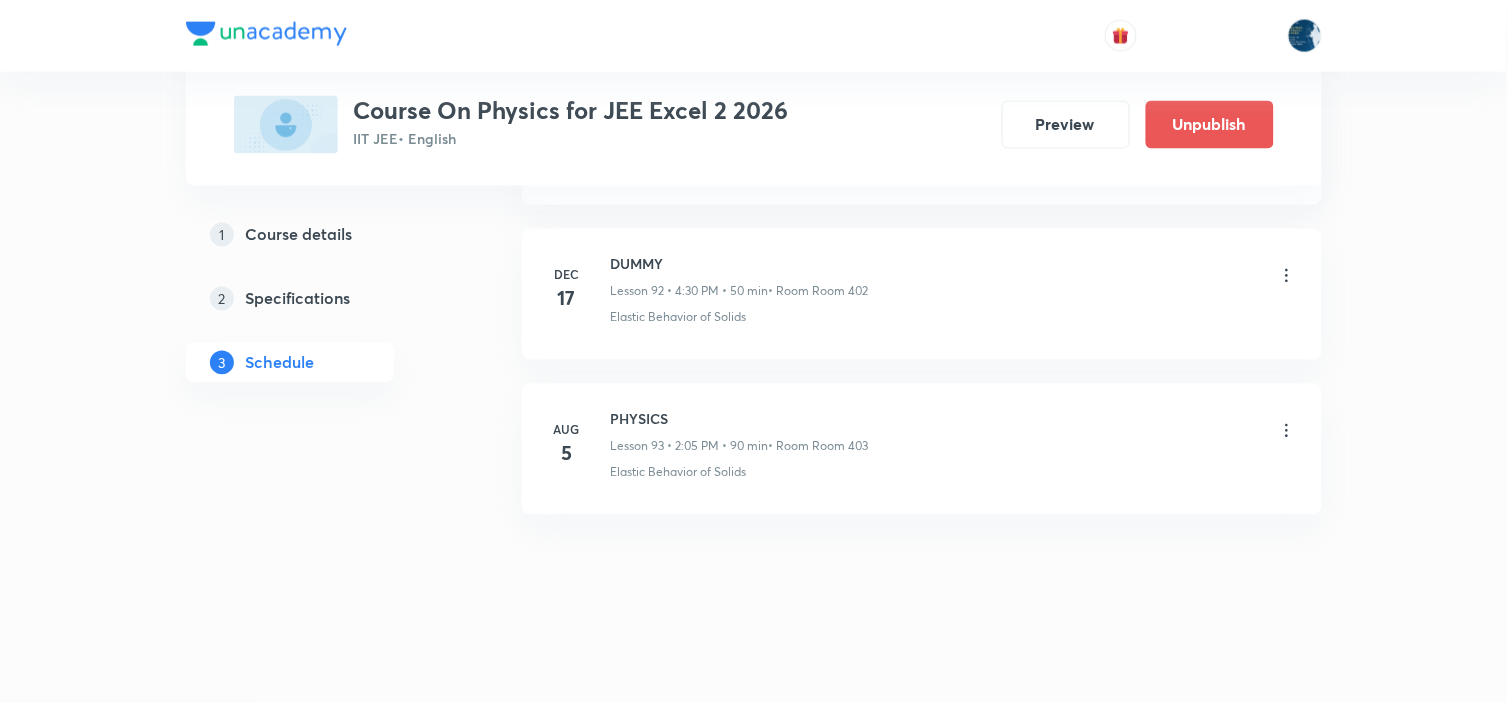 scroll, scrollTop: 14430, scrollLeft: 0, axis: vertical 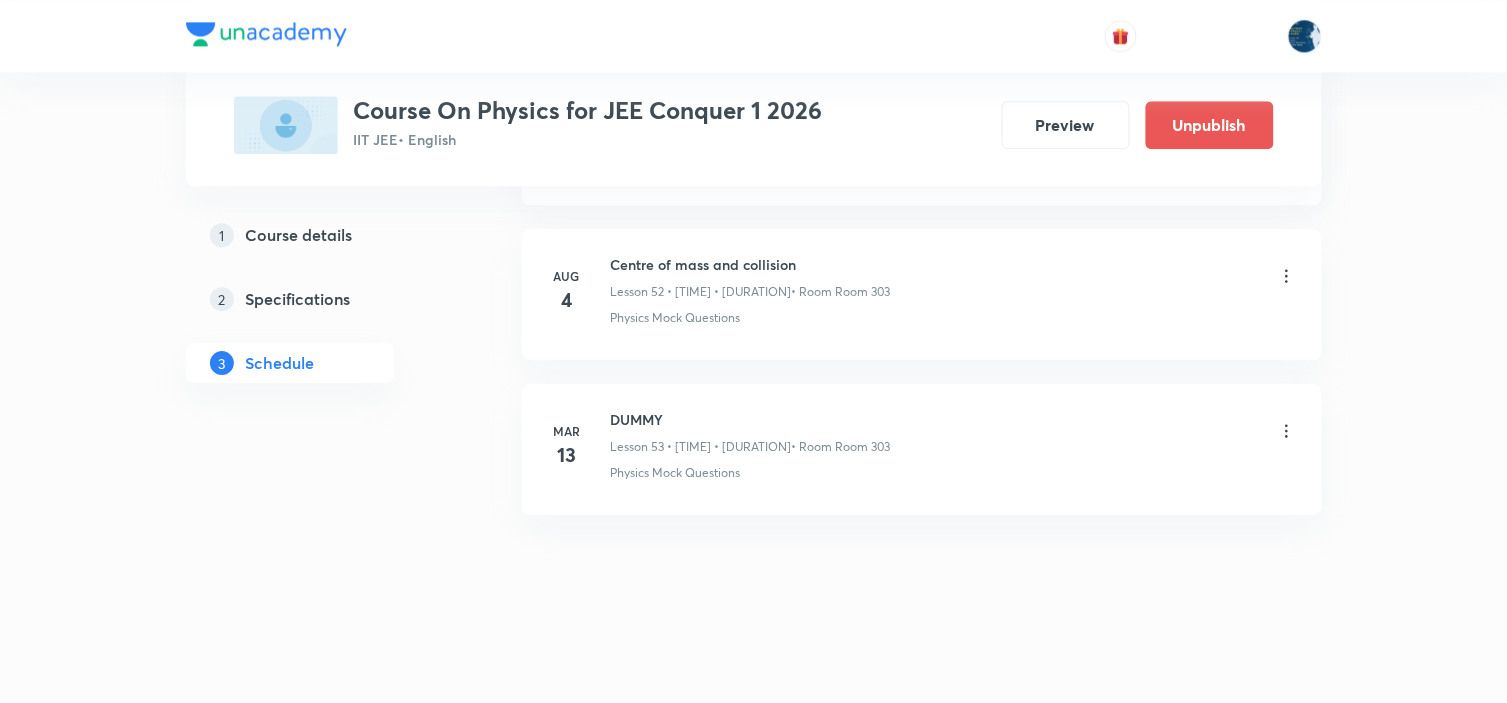 click on "Centre of mass and collision" at bounding box center [751, 264] 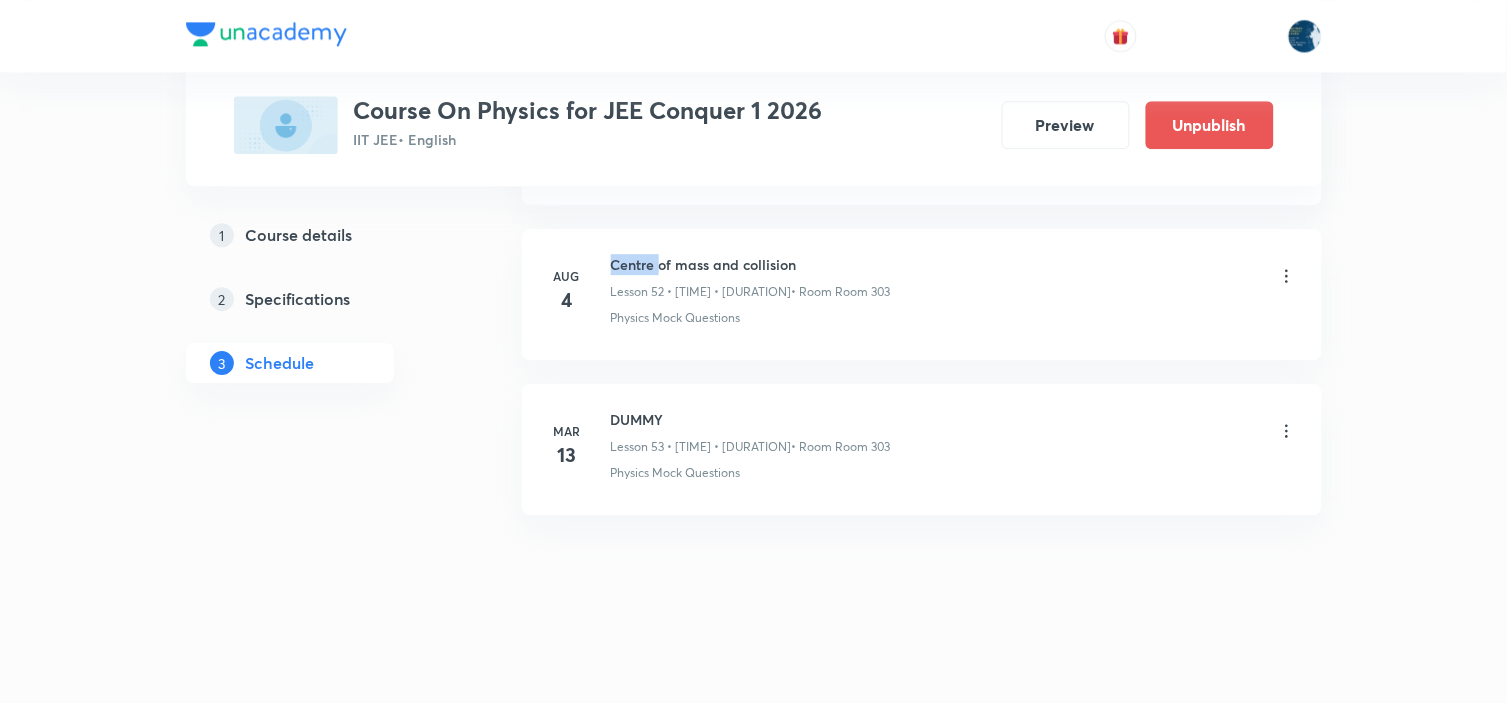click on "Centre of mass and collision" at bounding box center [751, 264] 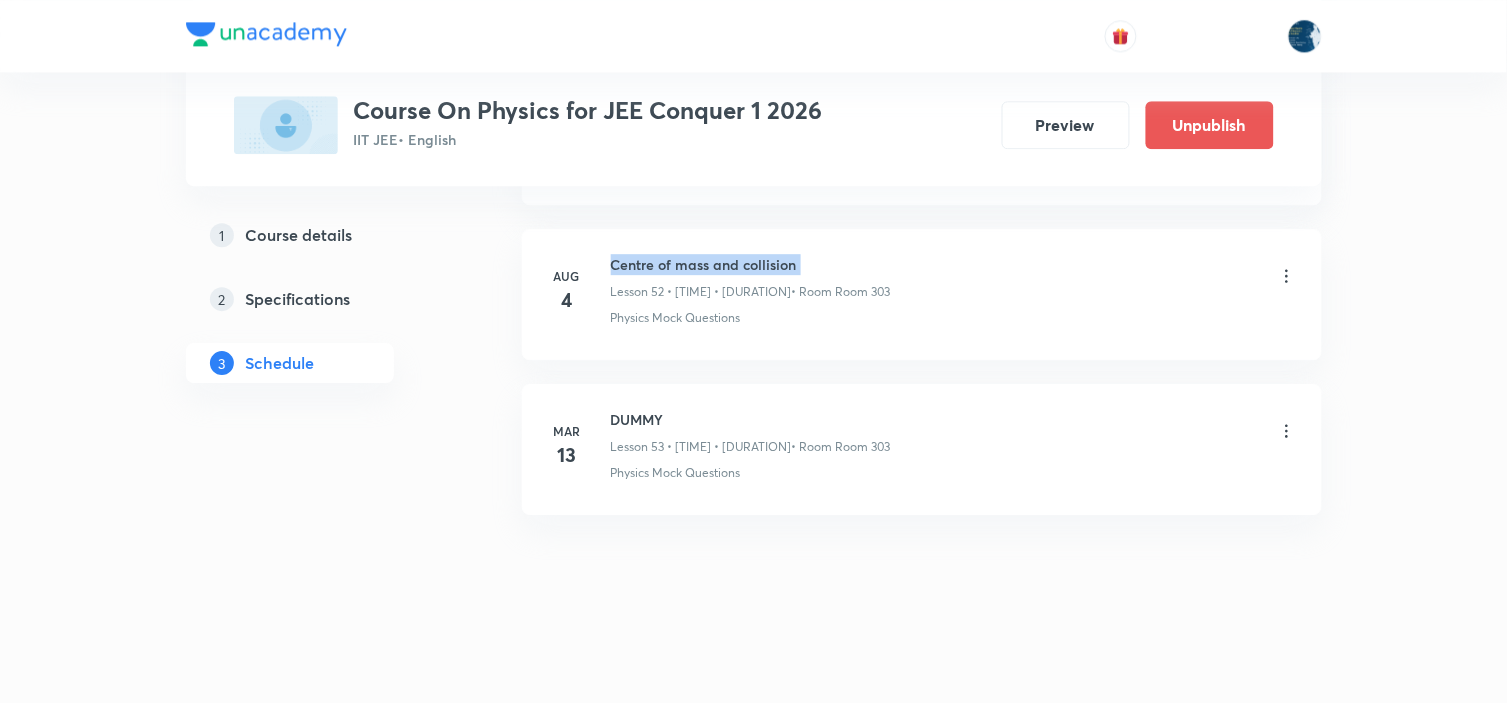 click on "Centre of mass and collision" at bounding box center [751, 264] 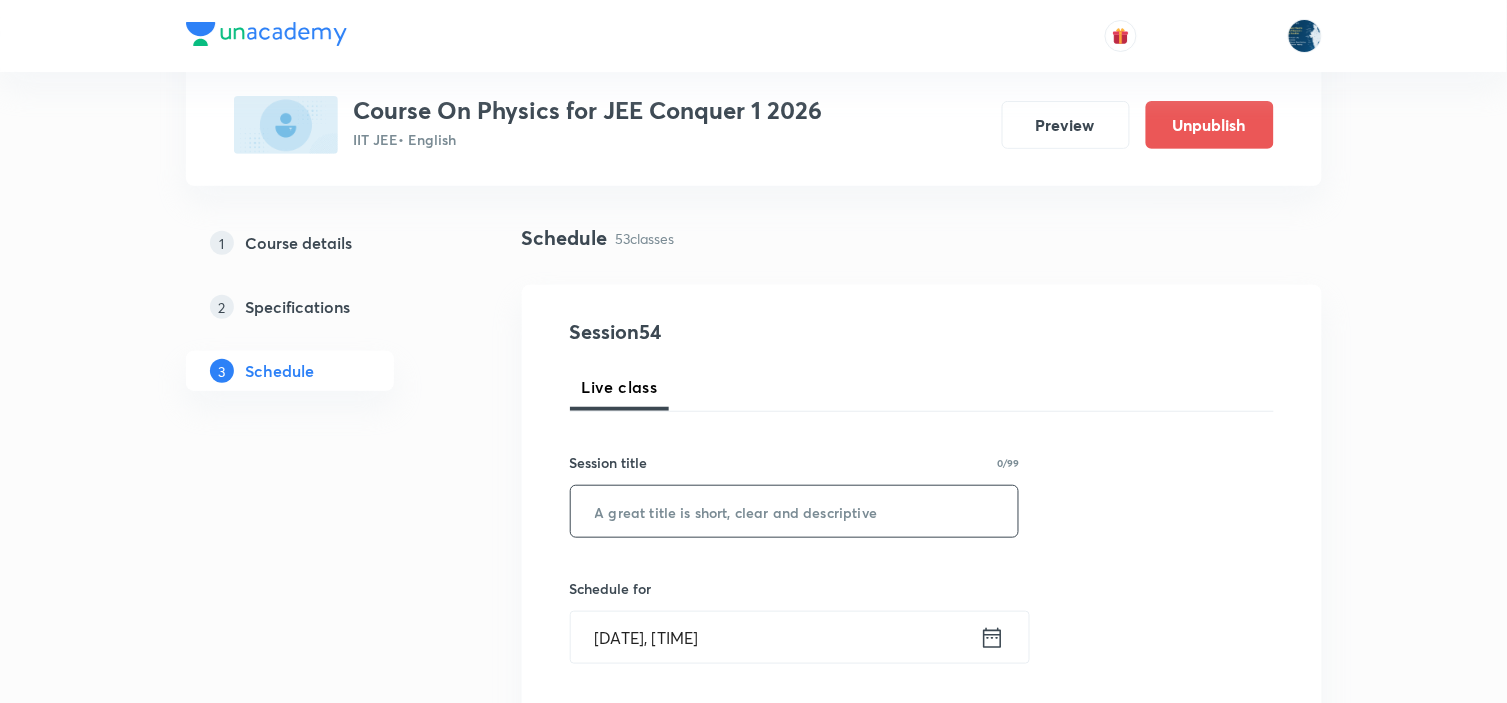 scroll, scrollTop: 222, scrollLeft: 0, axis: vertical 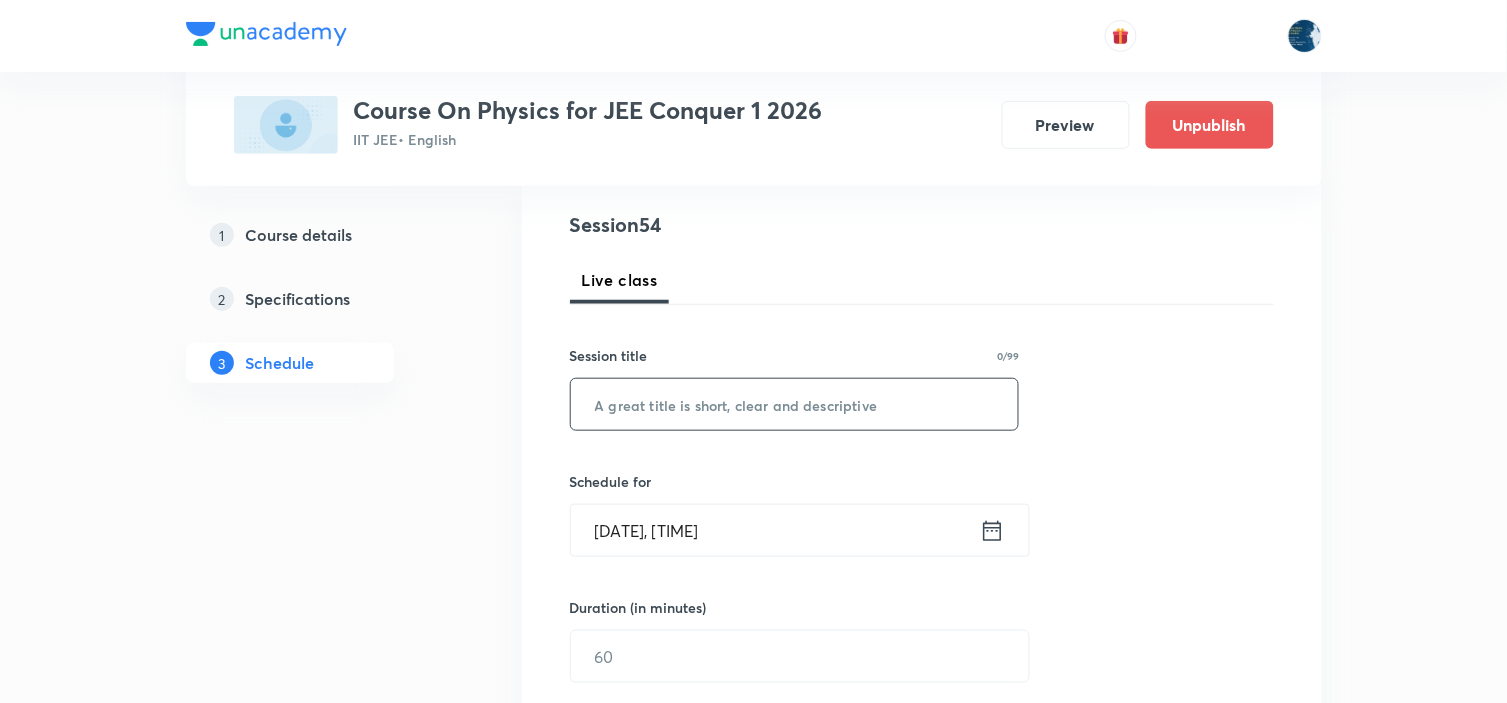 click at bounding box center [795, 404] 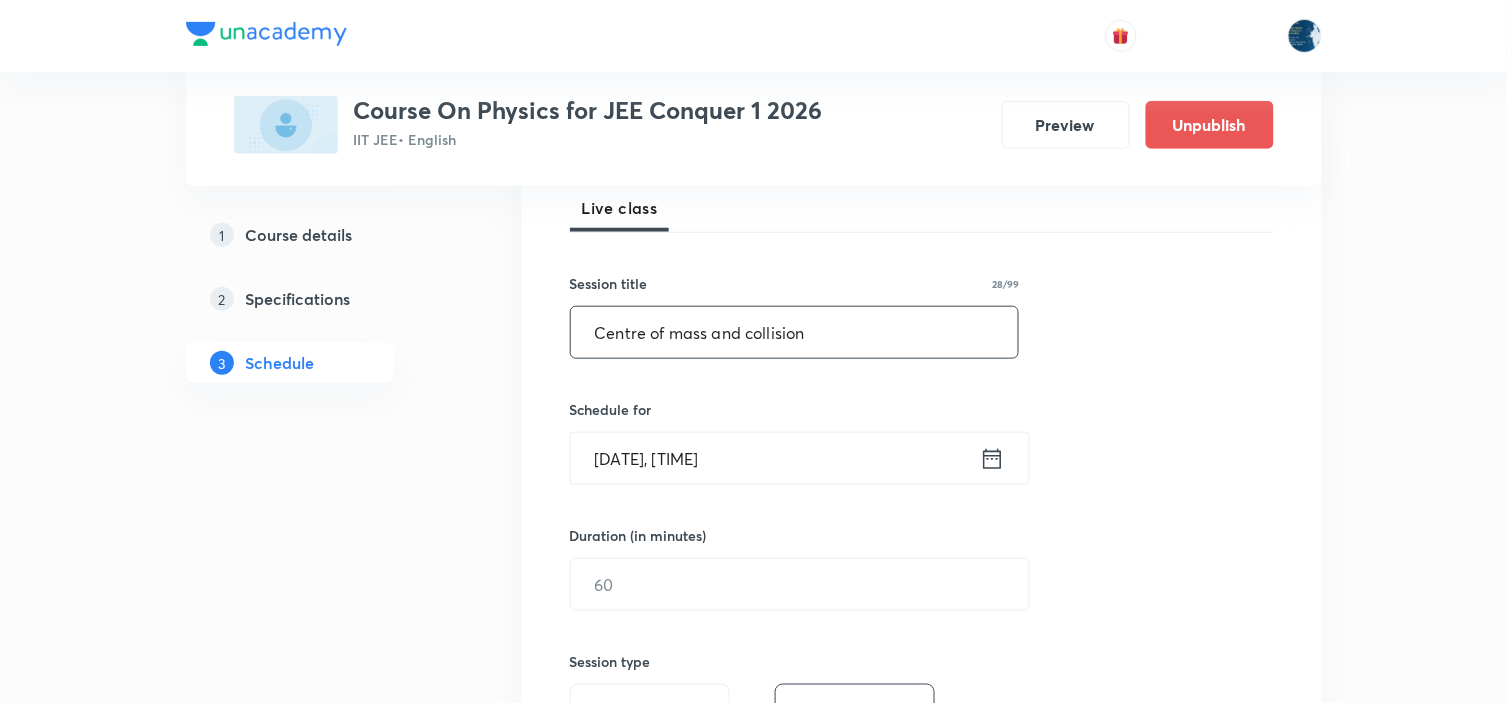 scroll, scrollTop: 333, scrollLeft: 0, axis: vertical 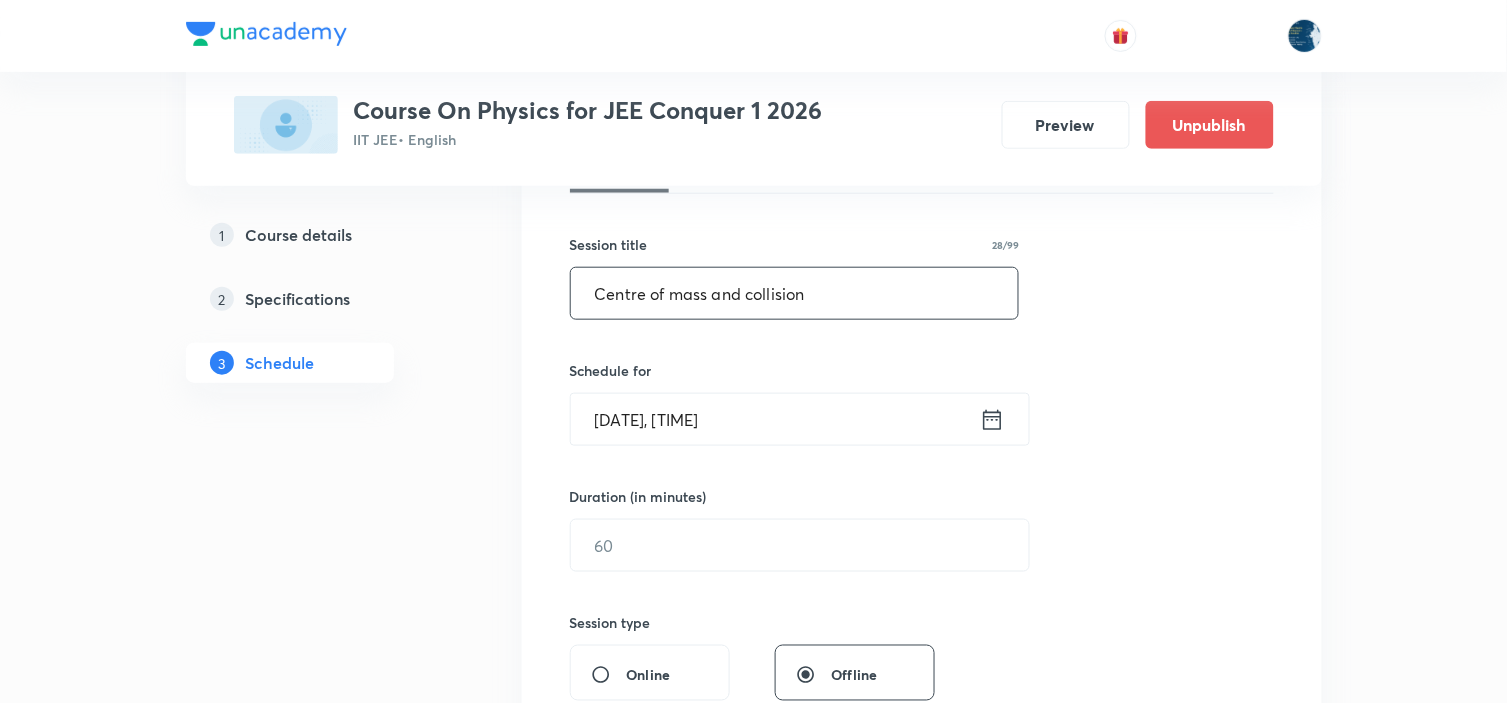 type on "Centre of mass and collision" 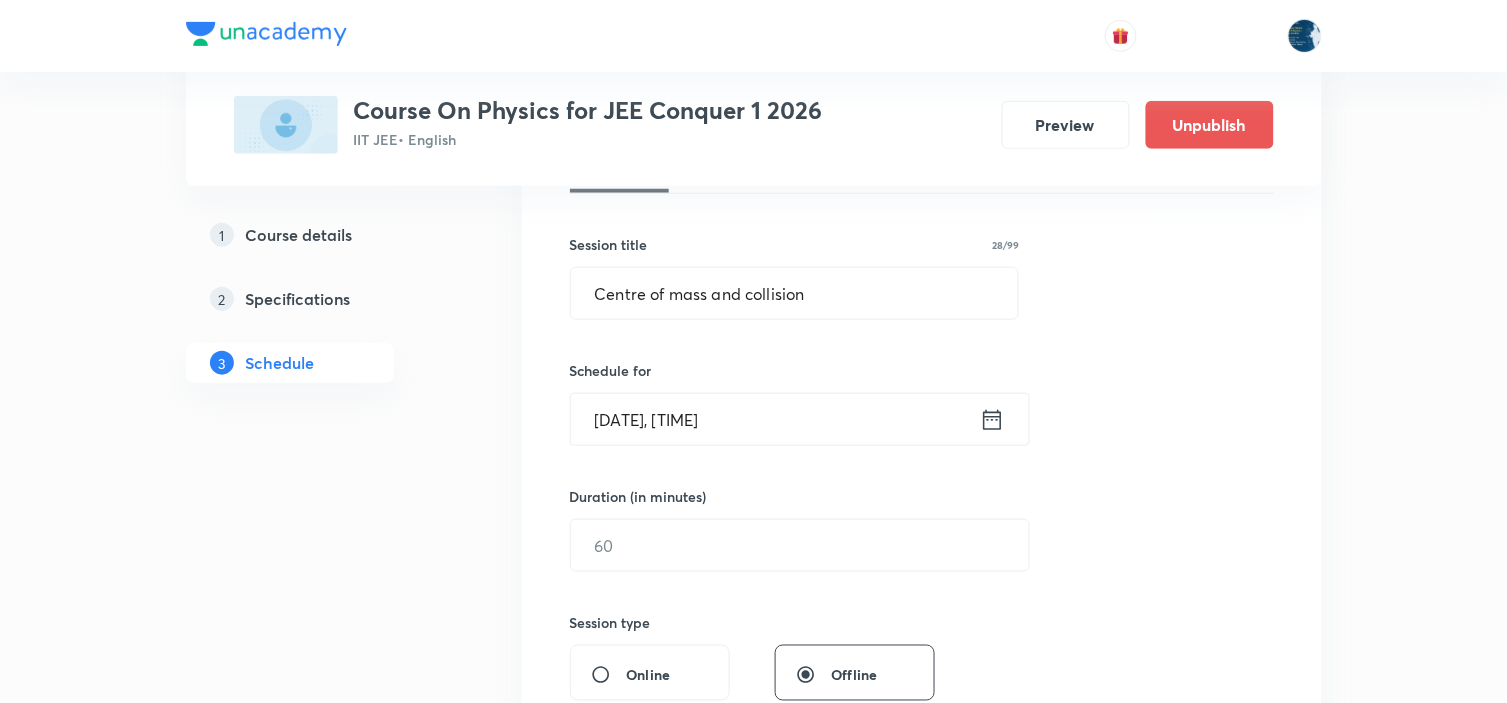 click 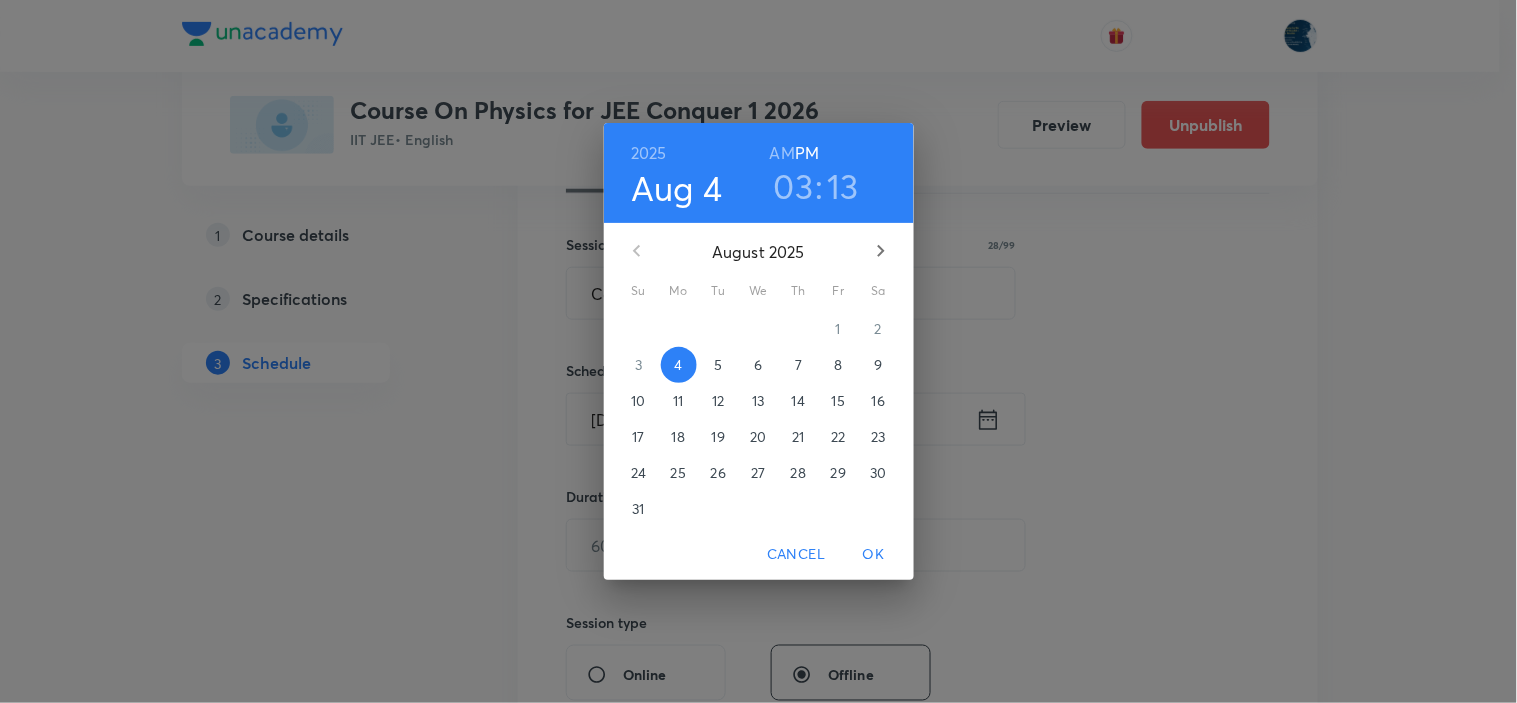 click on "AM" at bounding box center [782, 153] 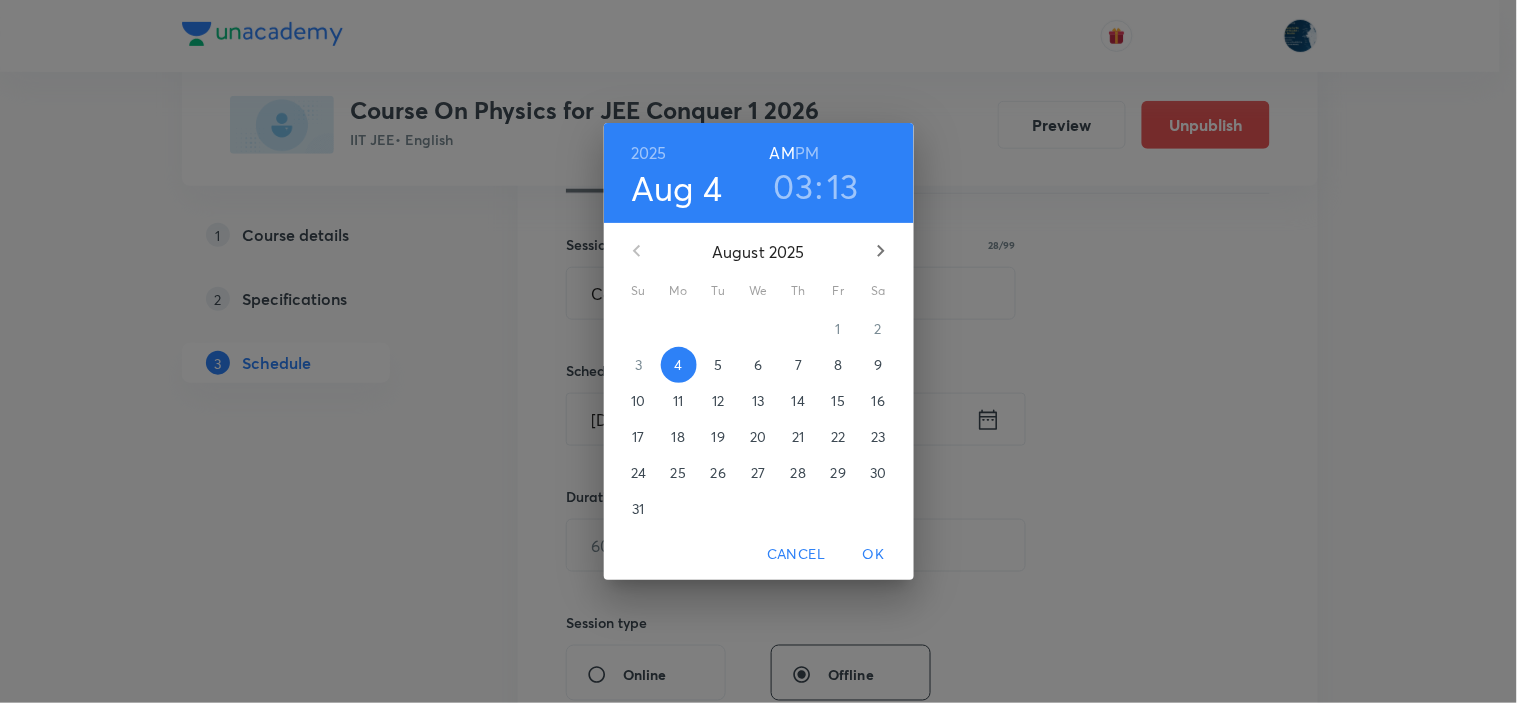 click on "5" at bounding box center (719, 365) 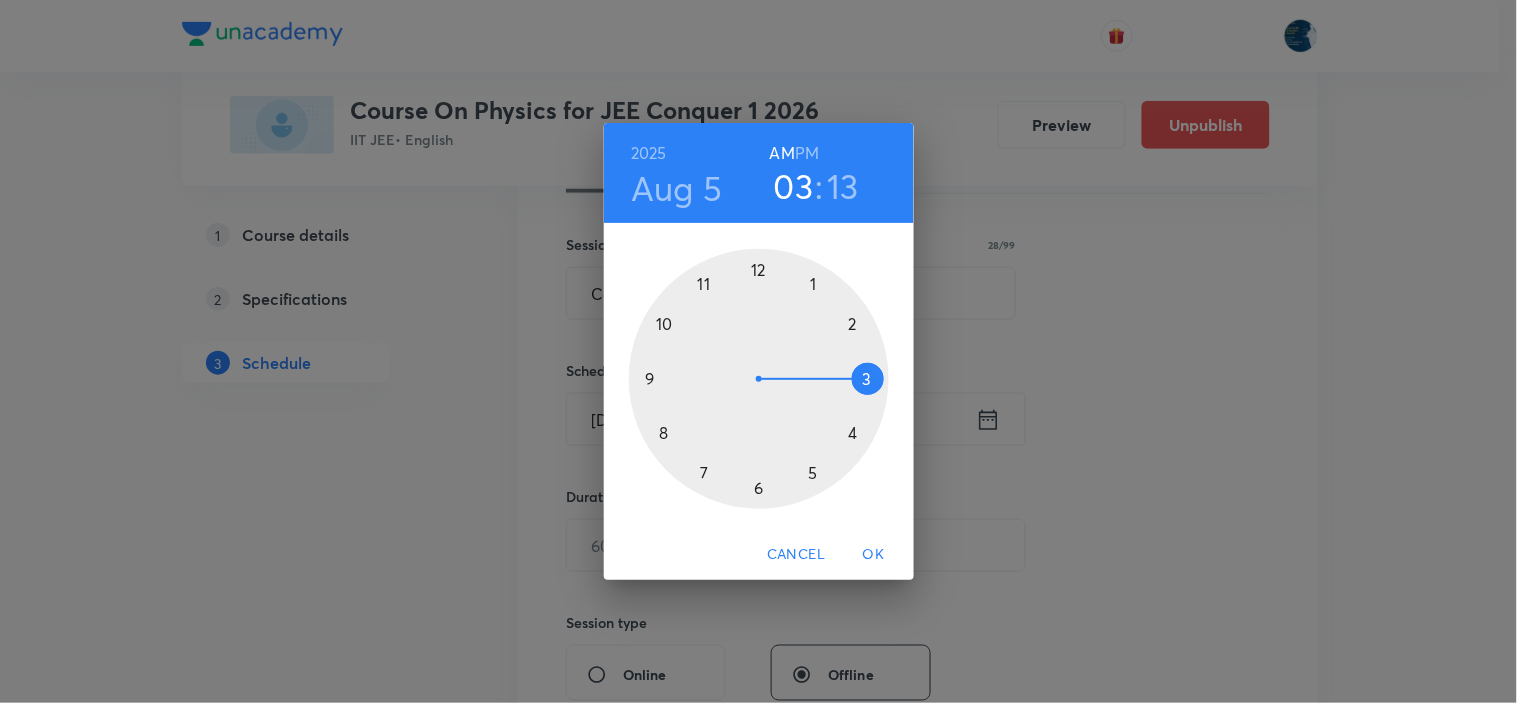 click at bounding box center (759, 379) 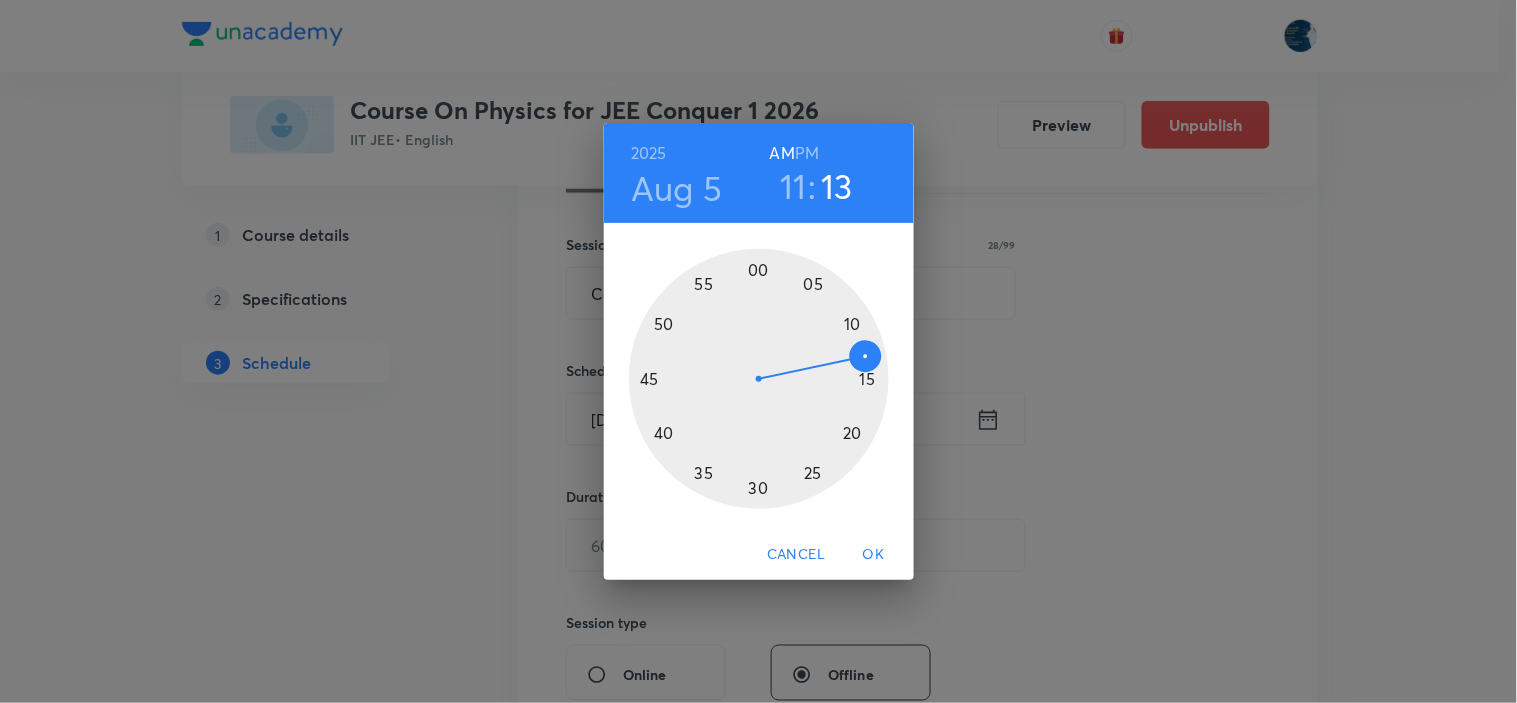 click at bounding box center (759, 379) 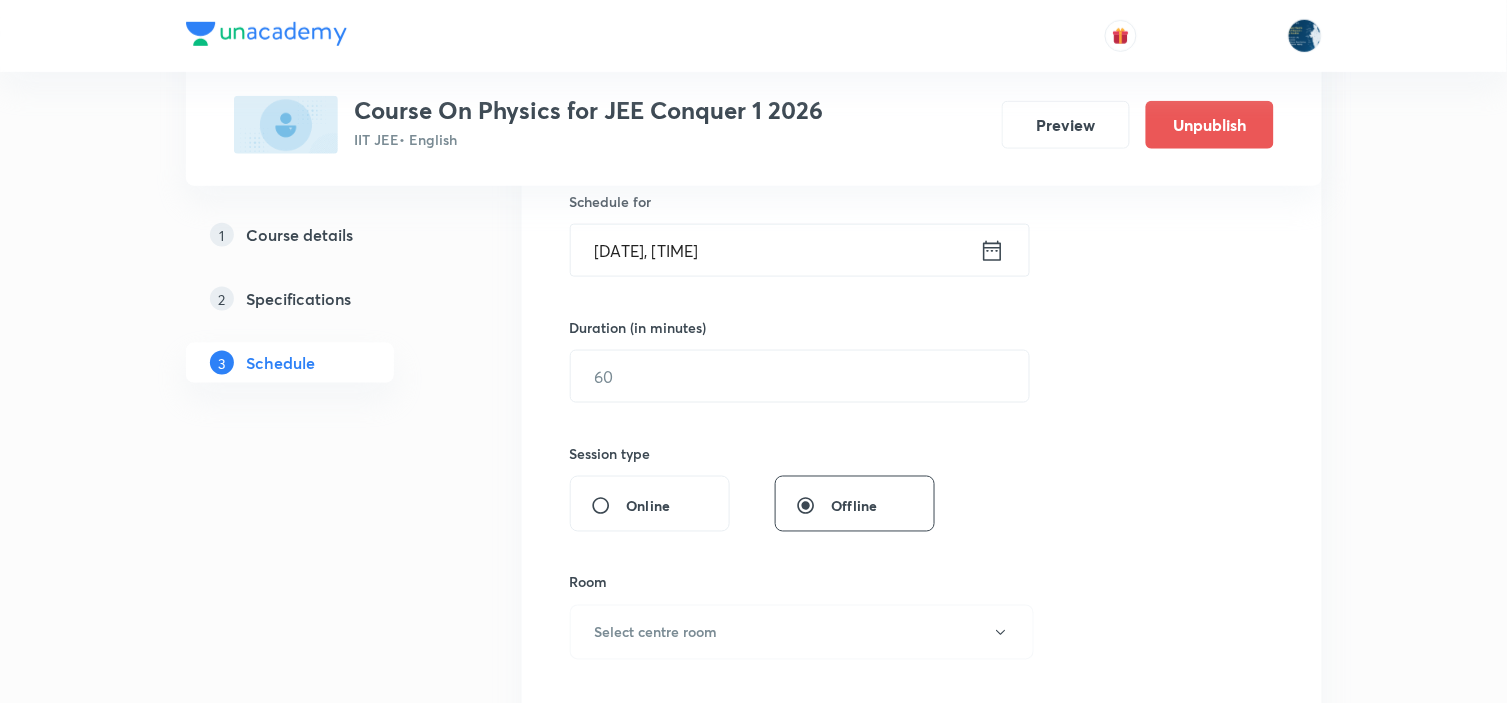 scroll, scrollTop: 555, scrollLeft: 0, axis: vertical 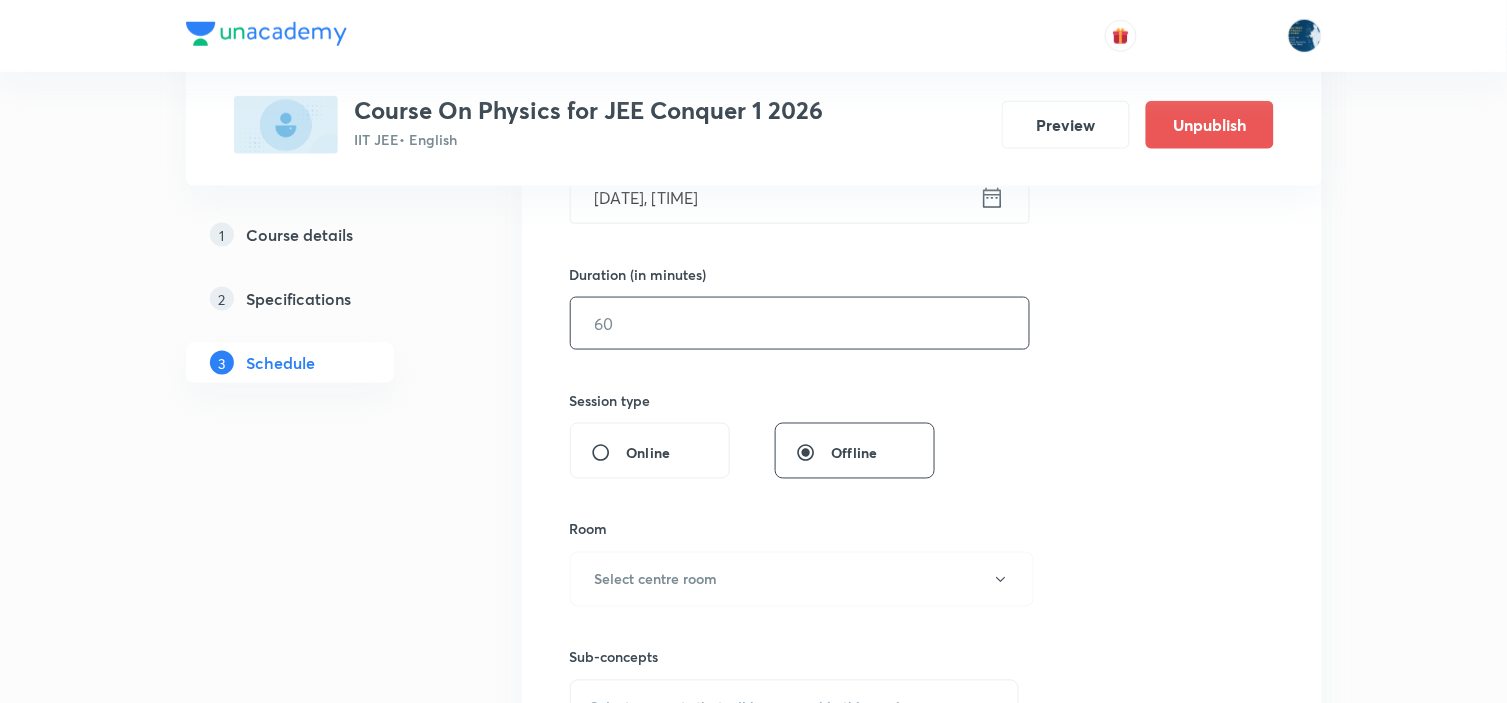 click at bounding box center [800, 323] 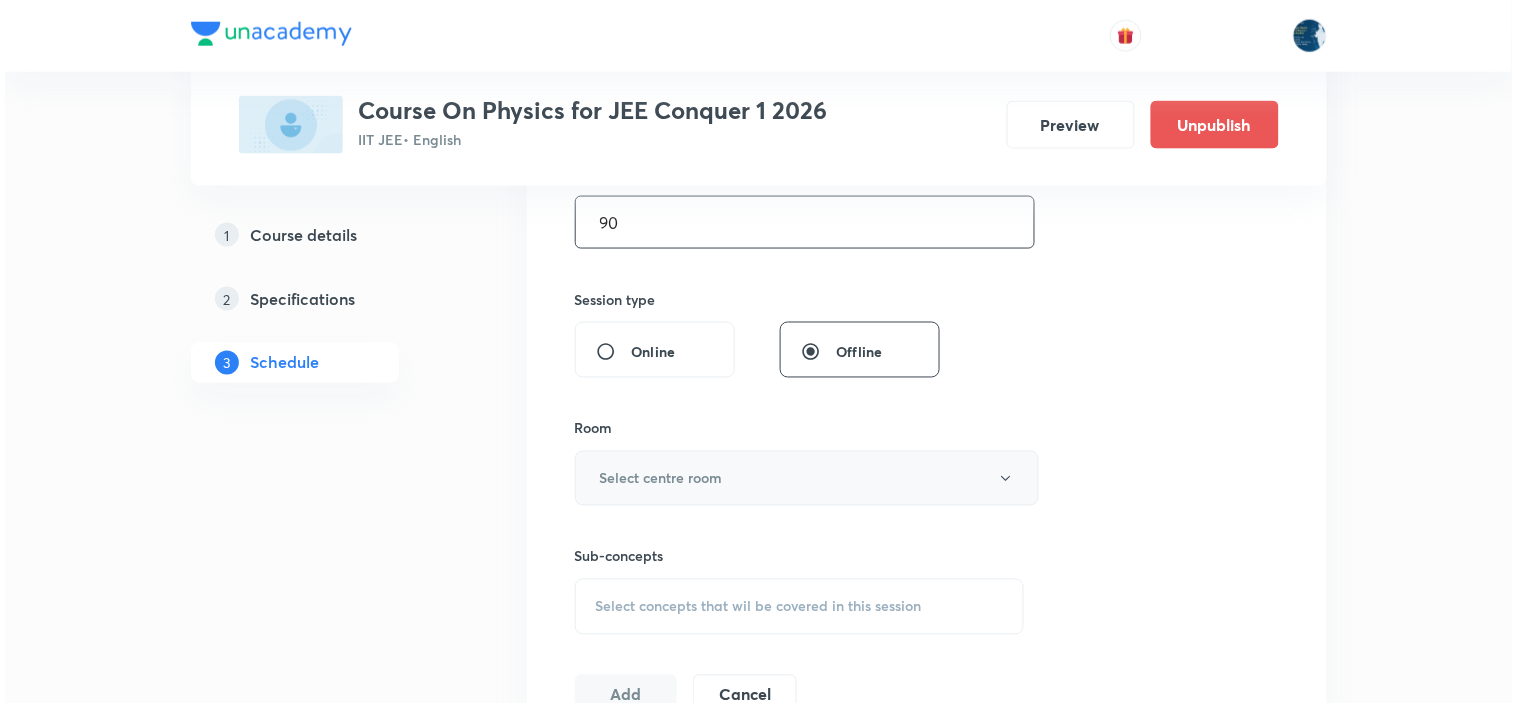 scroll, scrollTop: 888, scrollLeft: 0, axis: vertical 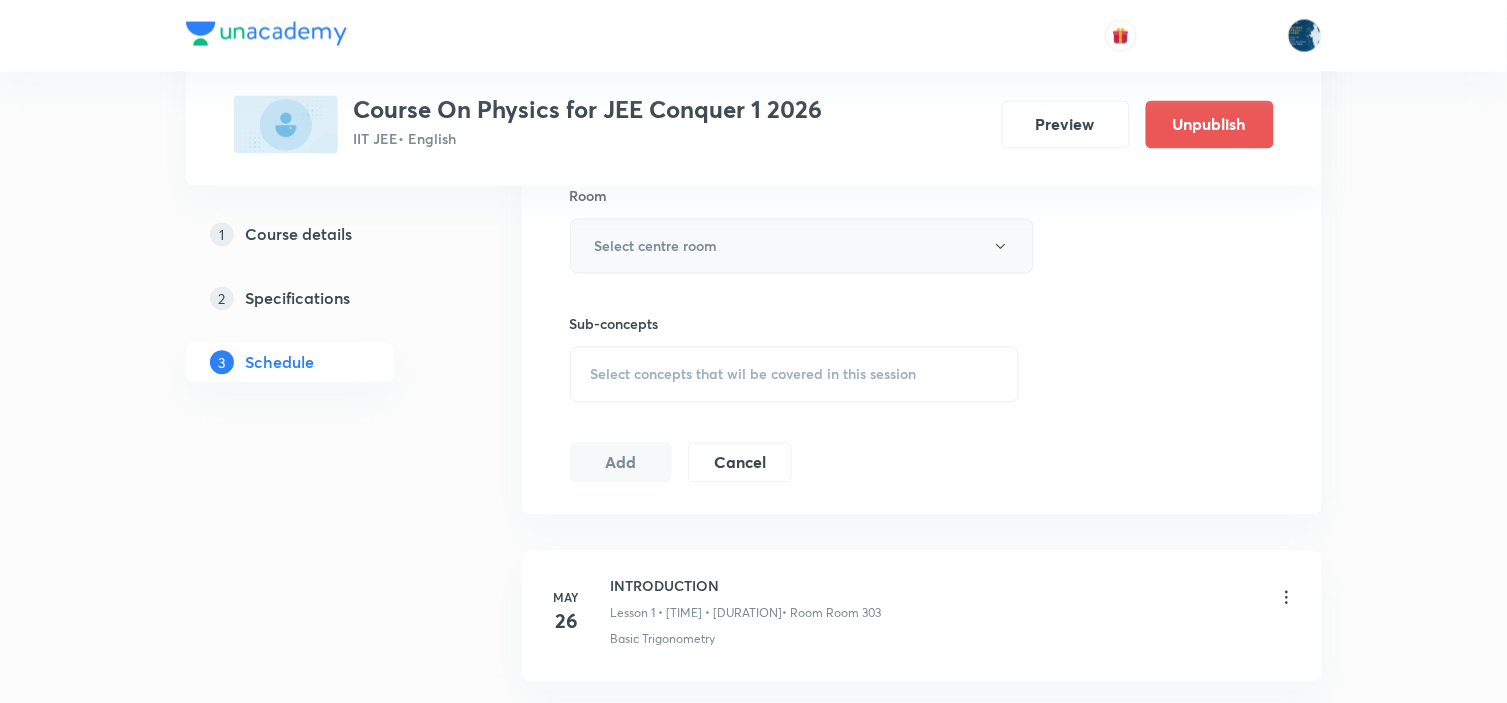 type on "90" 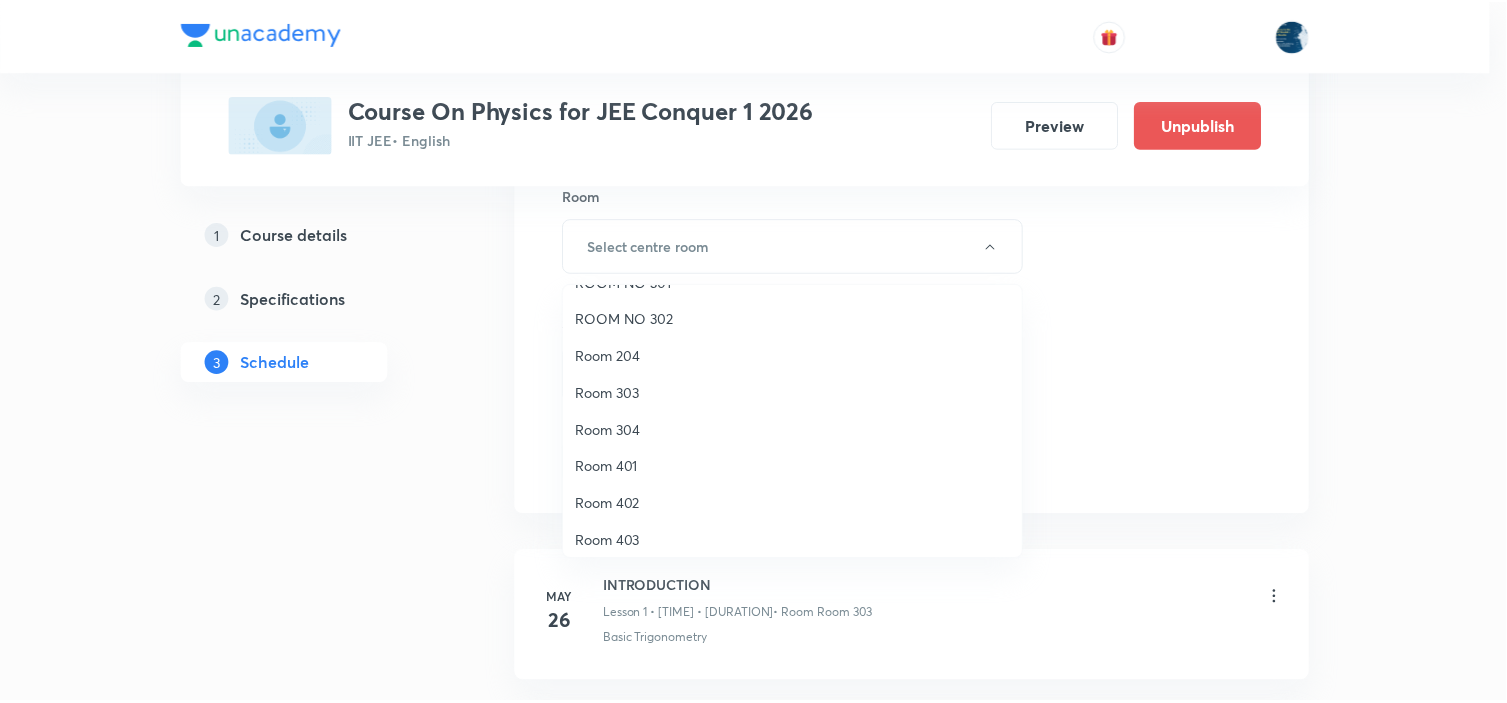 scroll, scrollTop: 371, scrollLeft: 0, axis: vertical 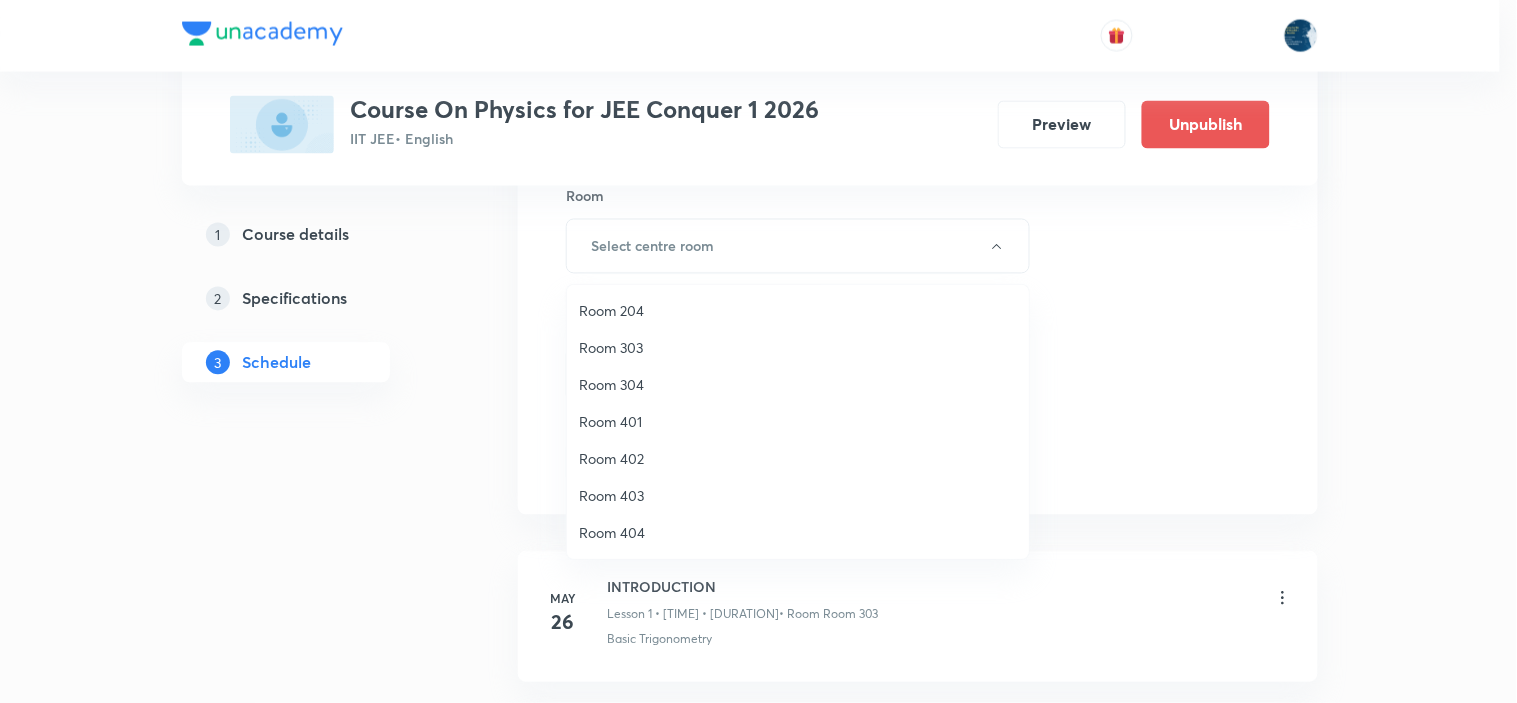 click on "Room 303" at bounding box center (798, 347) 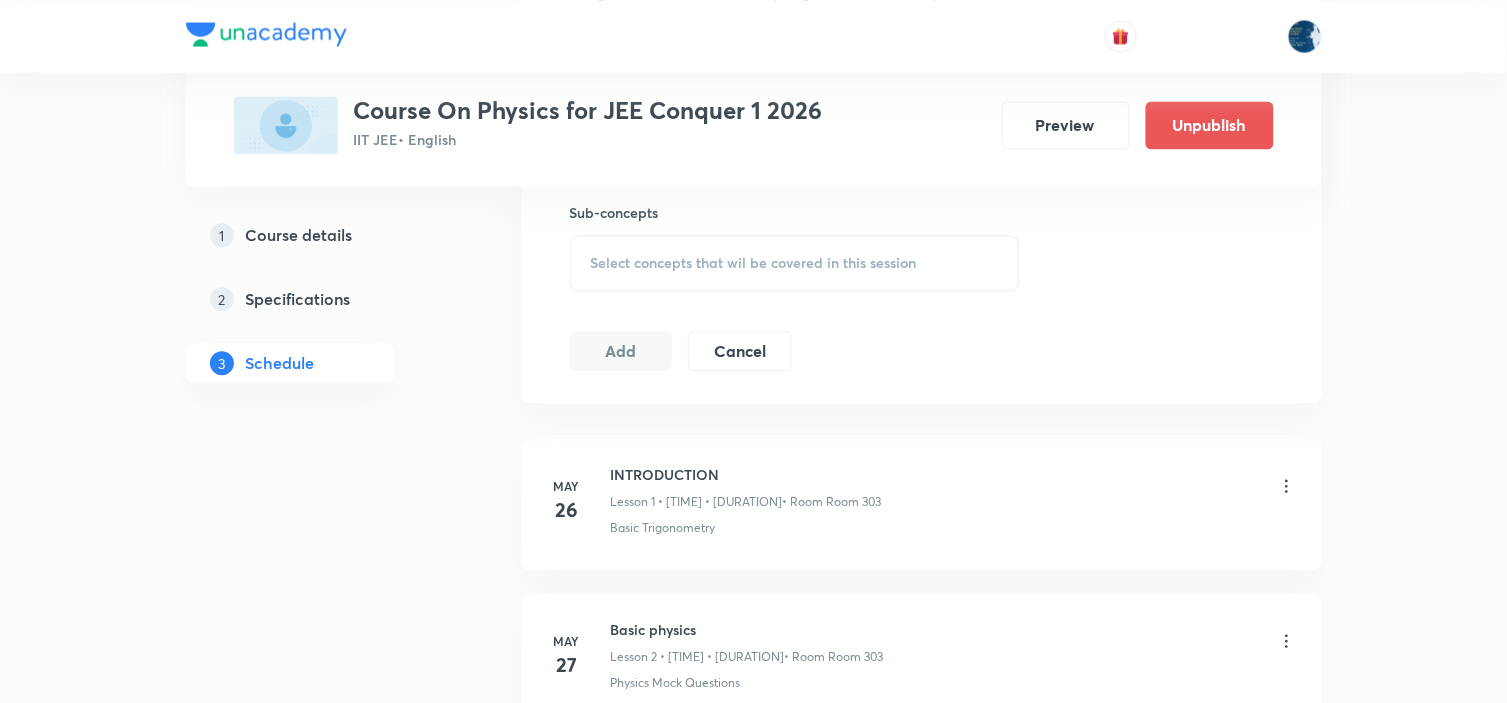 click on "Select concepts that wil be covered in this session" at bounding box center (754, 263) 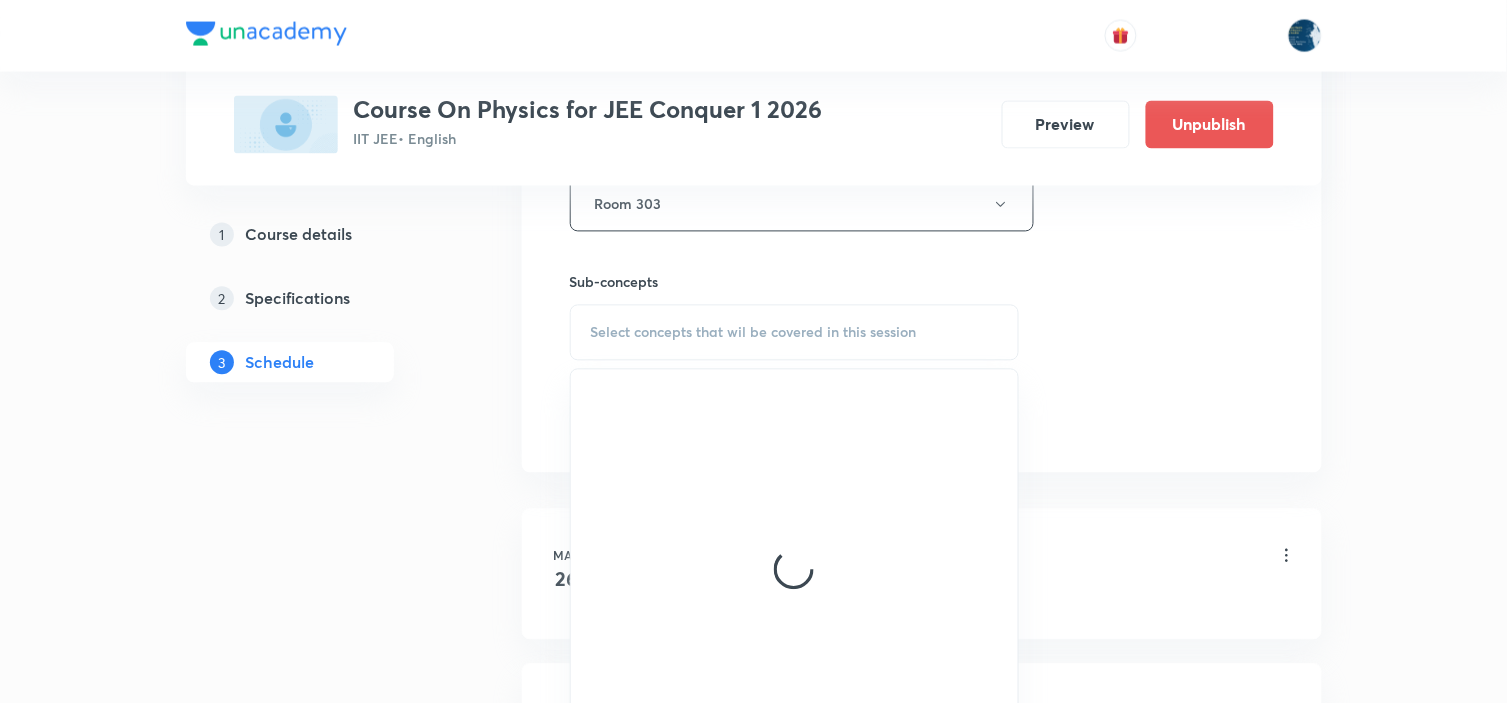 scroll, scrollTop: 1000, scrollLeft: 0, axis: vertical 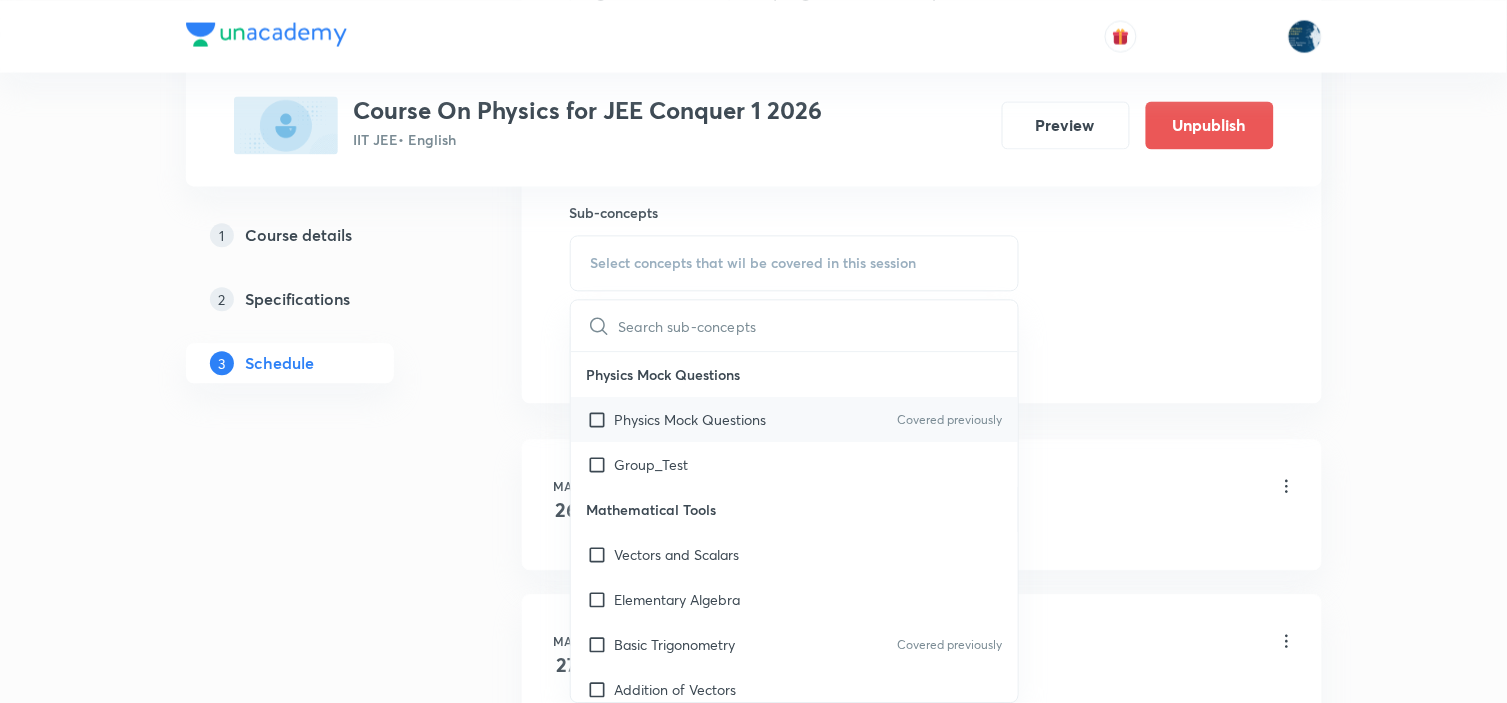 click on "Covered previously" at bounding box center (949, 420) 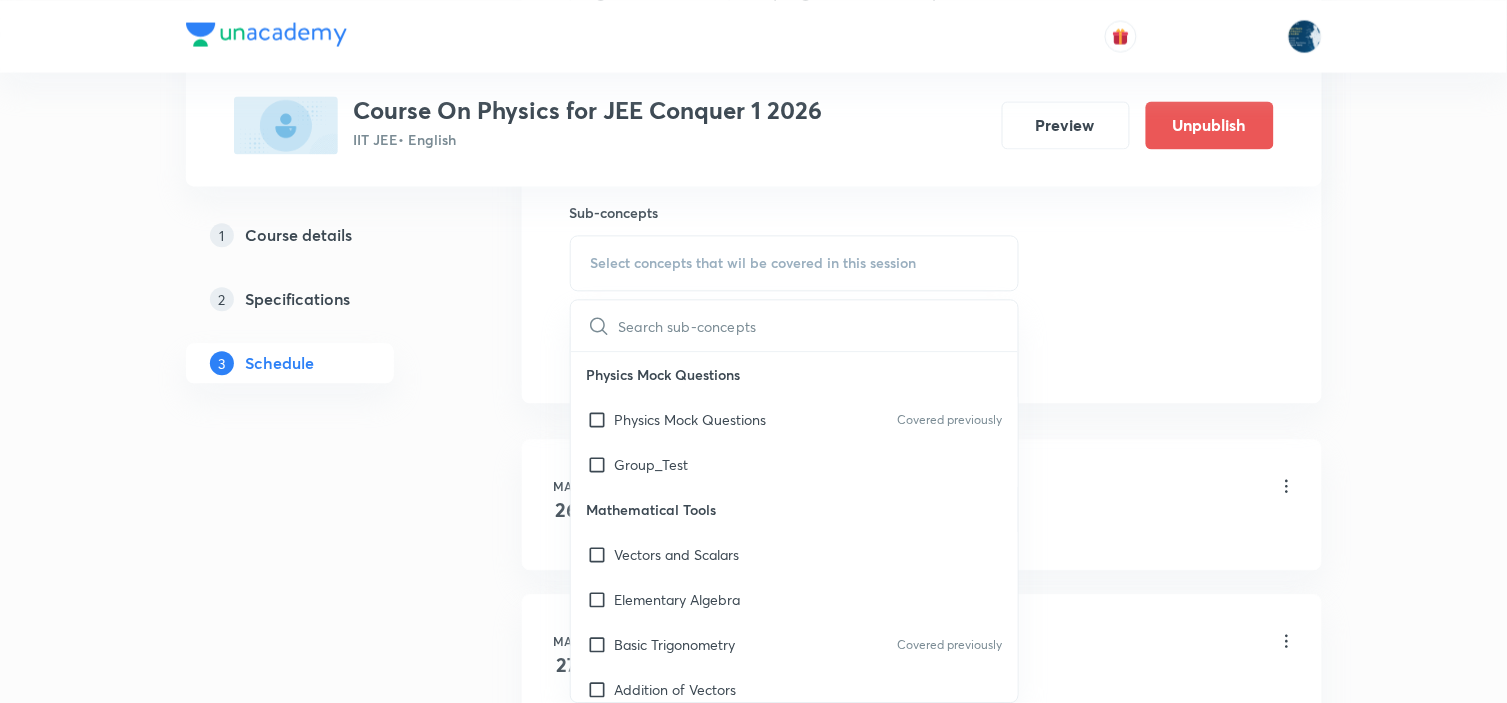 checkbox on "true" 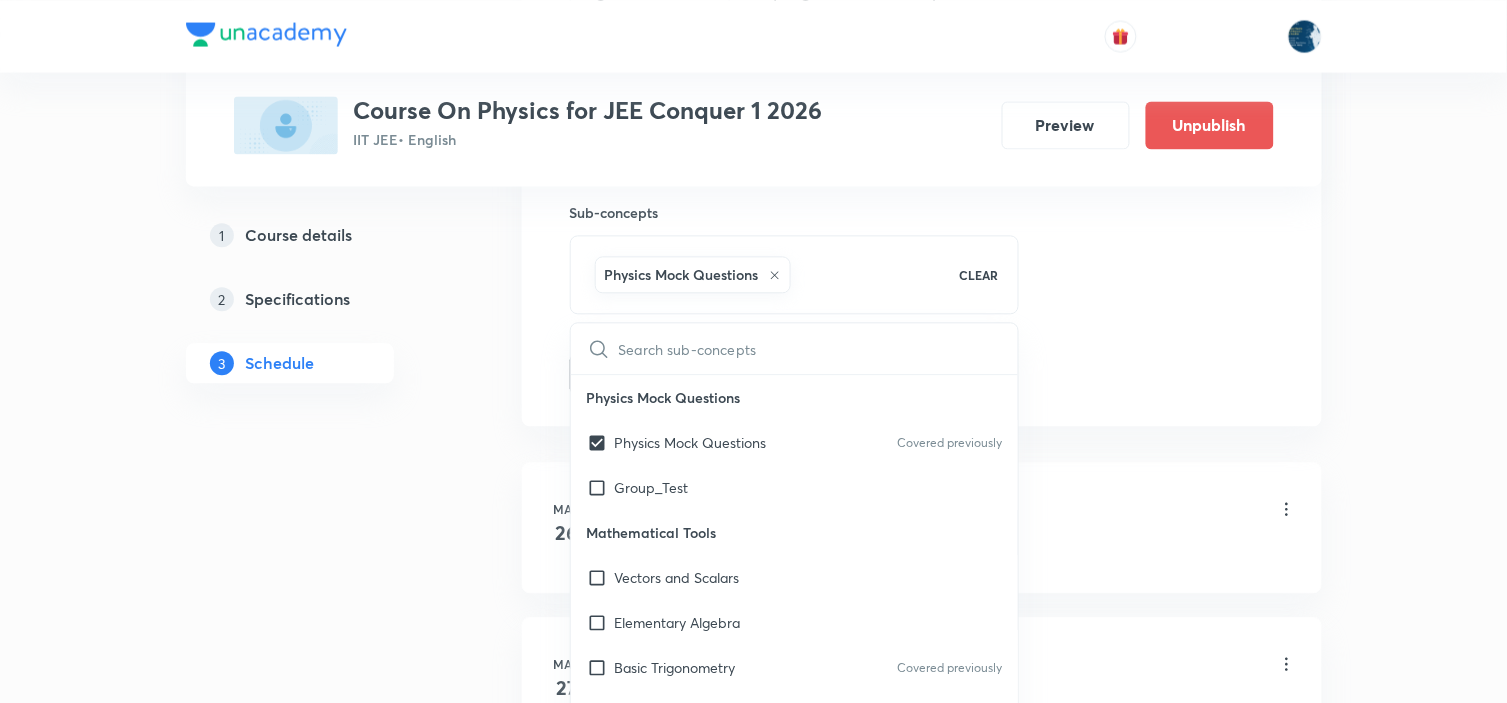 click on "Session  54 Live class Session title 28/99 Centre of mass and collision ​ Schedule for Aug 5, 2025, 11:50 AM ​ Duration (in minutes) 90 ​   Session type Online Offline Room Room 303 Sub-concepts Physics Mock Questions CLEAR ​ Physics Mock Questions Physics Mock Questions Covered previously Group_Test Mathematical Tools Vectors and Scalars  Elementary Algebra Basic Trigonometry Covered previously Addition of Vectors 2D and 3D Geometry Representation of Vector  Components of a Vector Functions Unit Vectors Differentiation Integration Rectangular Components of a Vector in Three Dimensions Position Vector Use of Differentiation & Integration in One Dimensional Motion Displacement Vector Derivatives of Equations of Motion by Calculus Vectors Product of Two Vectors Differentiation: Basic Formula and Rule Definite Integration and Area Under The Curve Maxima and Minima Chain Rule Cross Product Dot-Product Resolution of Vectors Subtraction of Vectors Addition of More than Two Vectors Units & Dimensions Units" at bounding box center [922, -87] 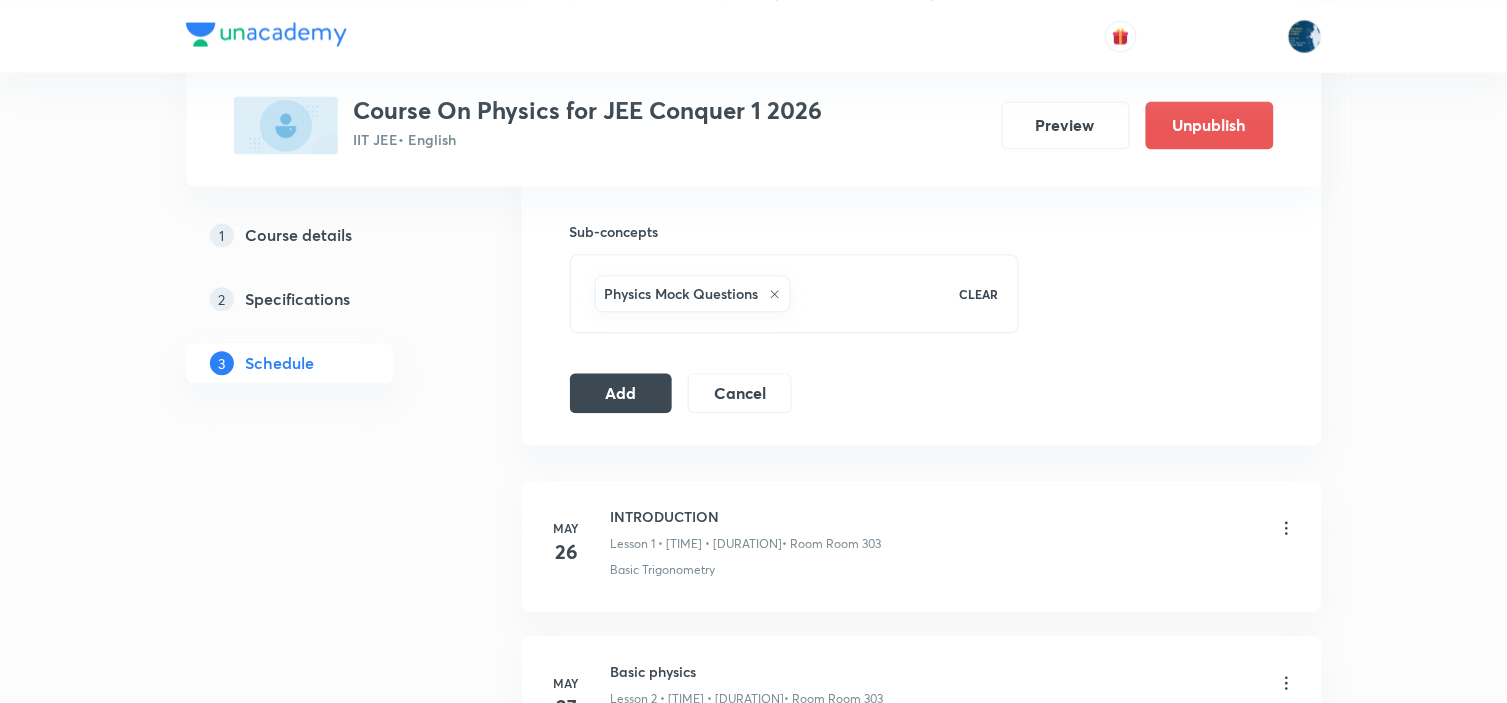 scroll, scrollTop: 1000, scrollLeft: 0, axis: vertical 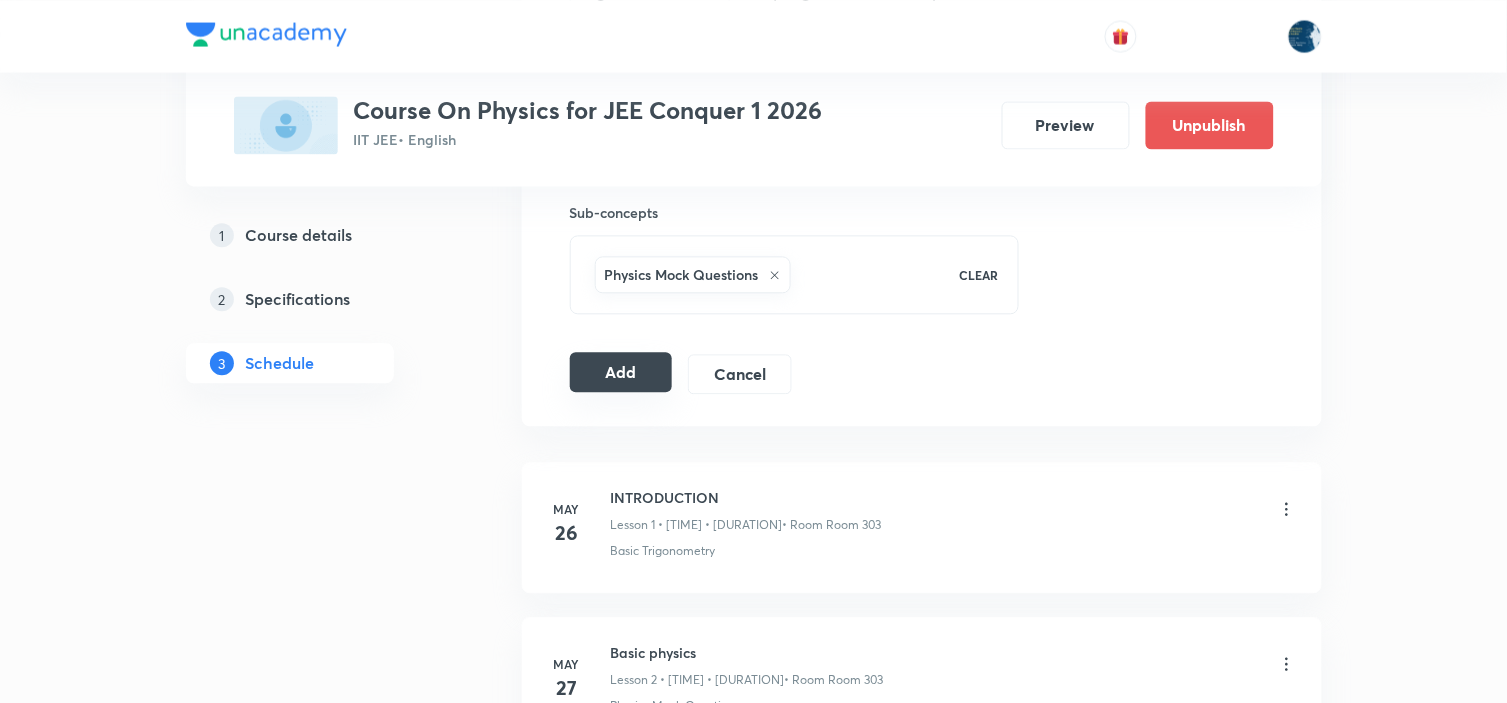 click on "Add" at bounding box center (621, 372) 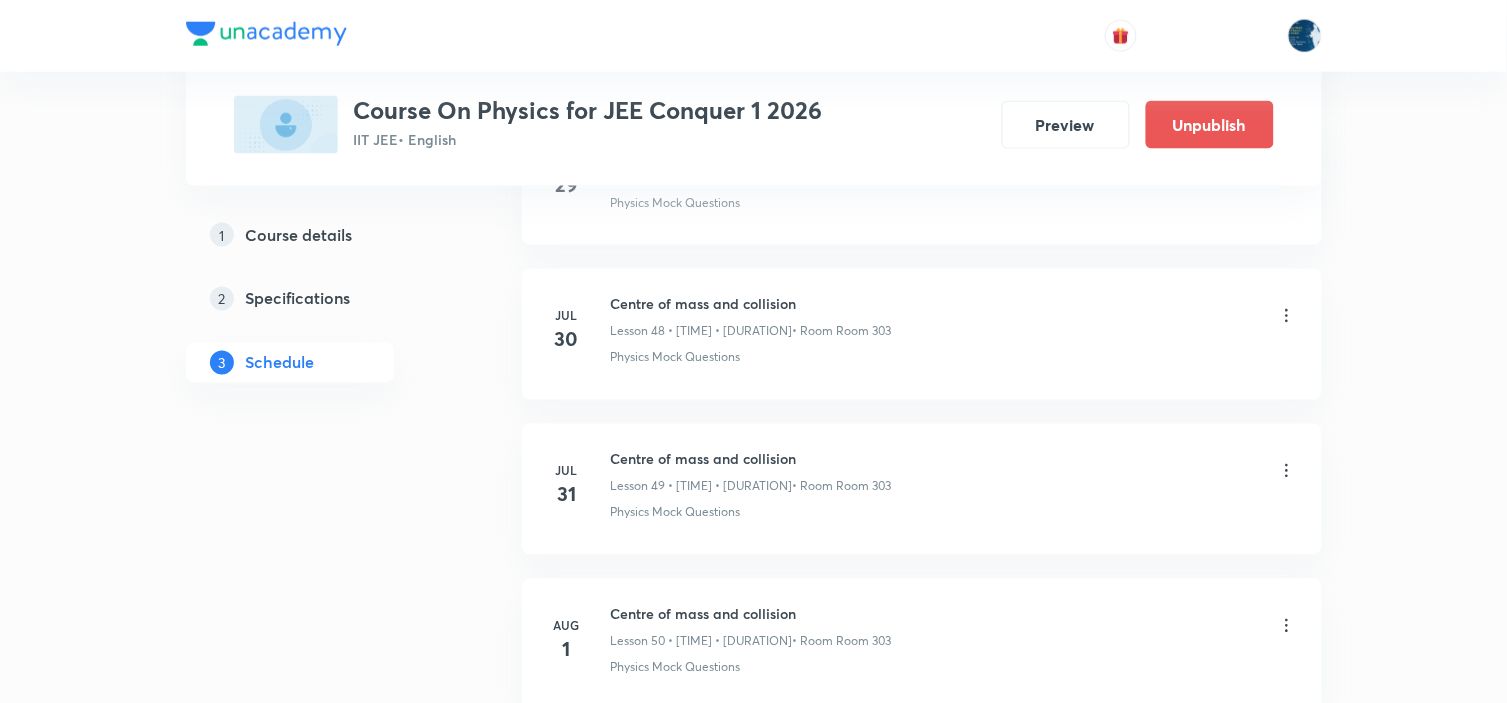 scroll, scrollTop: 9147, scrollLeft: 0, axis: vertical 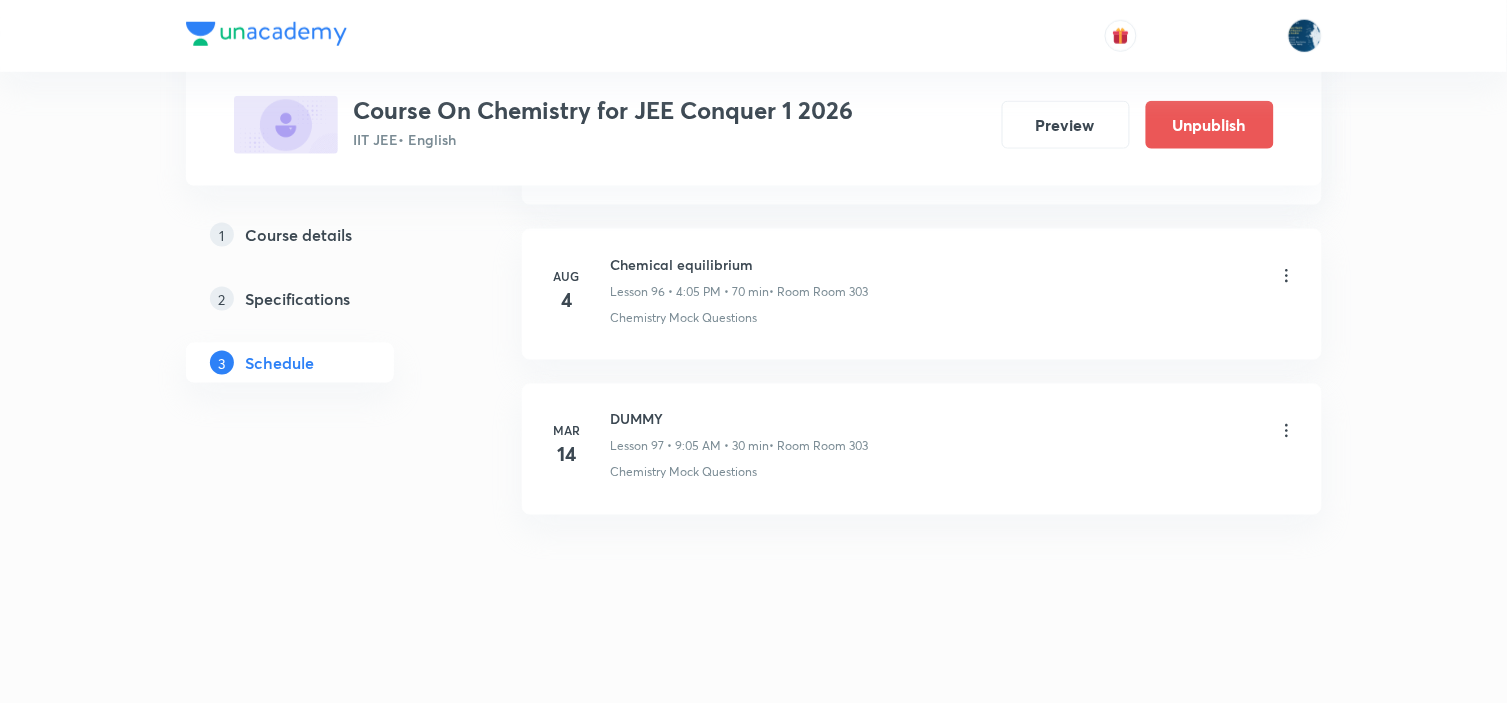 click on "Chemical equilibrium" at bounding box center [740, 264] 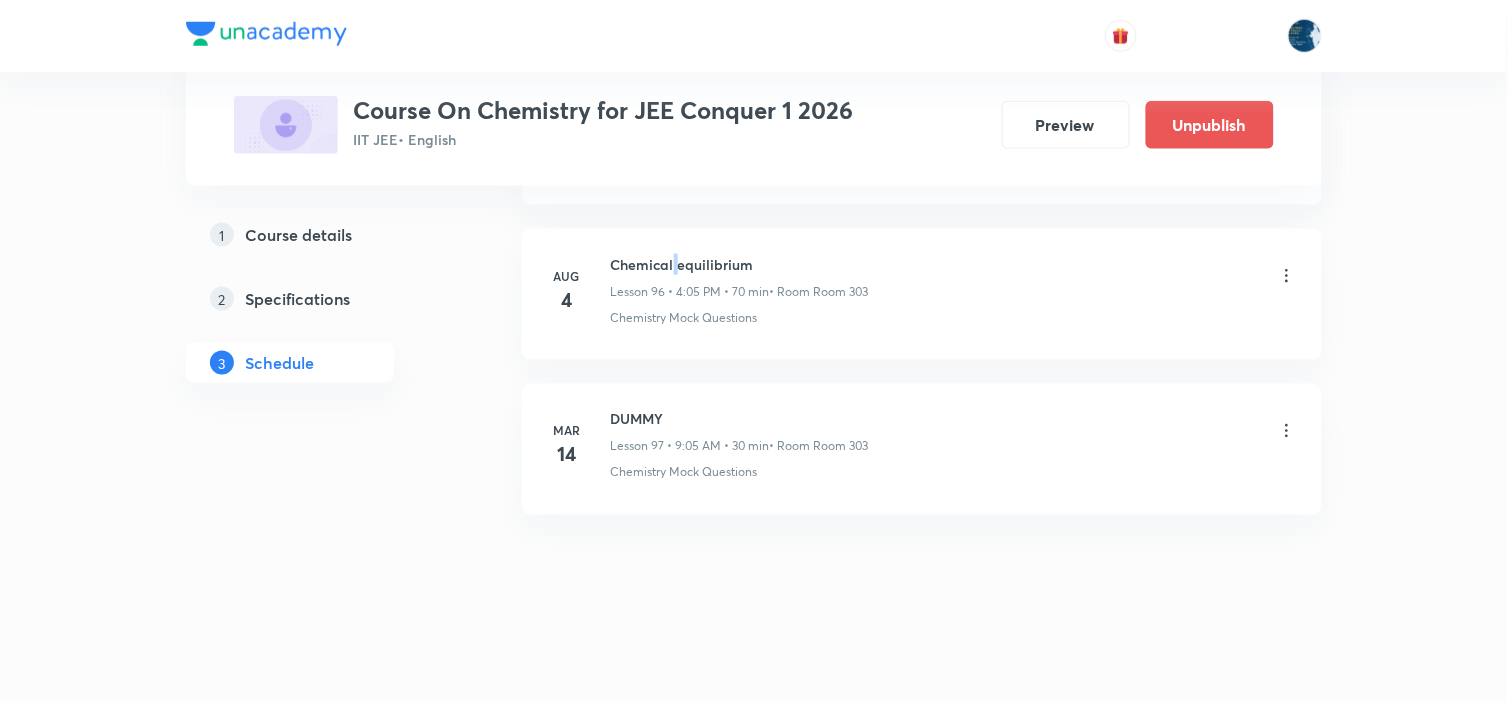 click on "Chemical equilibrium" at bounding box center (740, 264) 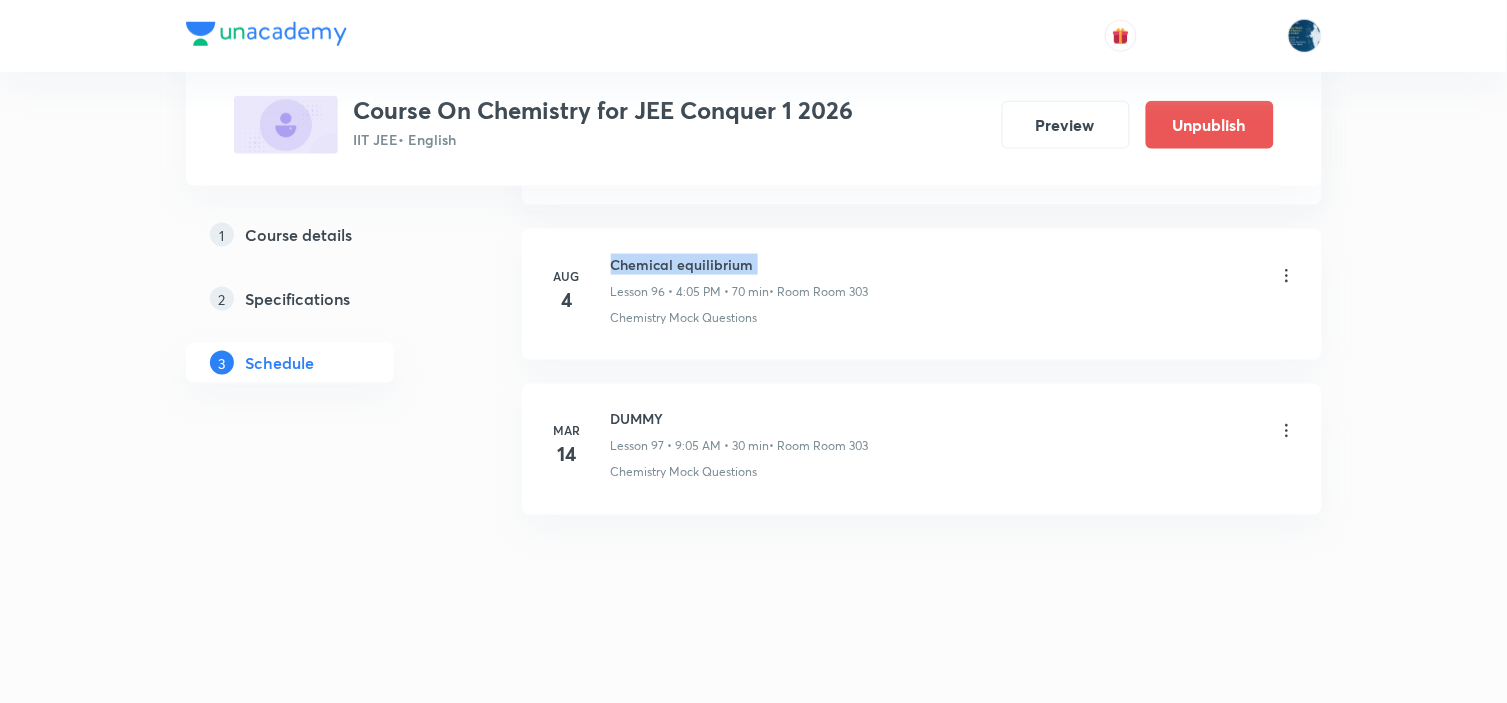 click on "Chemical equilibrium" at bounding box center [740, 264] 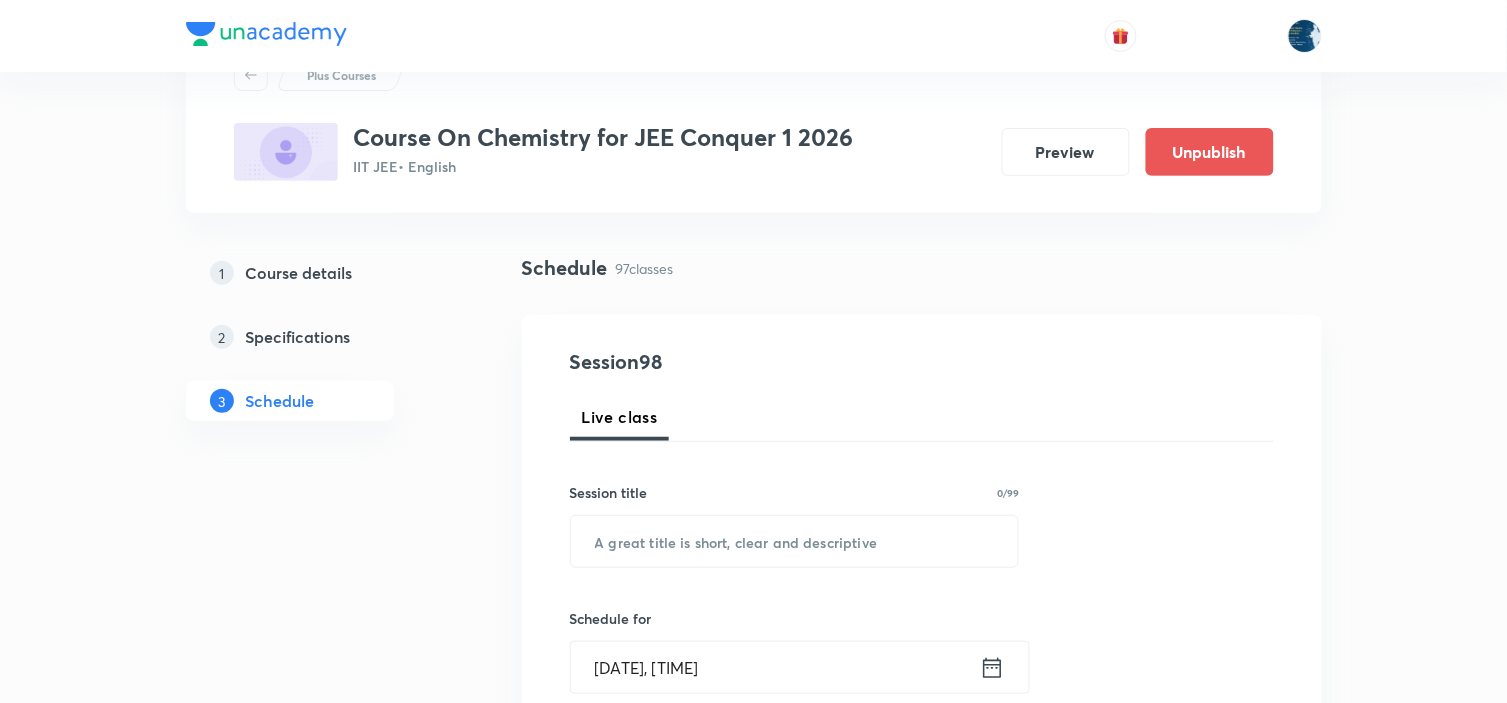 scroll, scrollTop: 111, scrollLeft: 0, axis: vertical 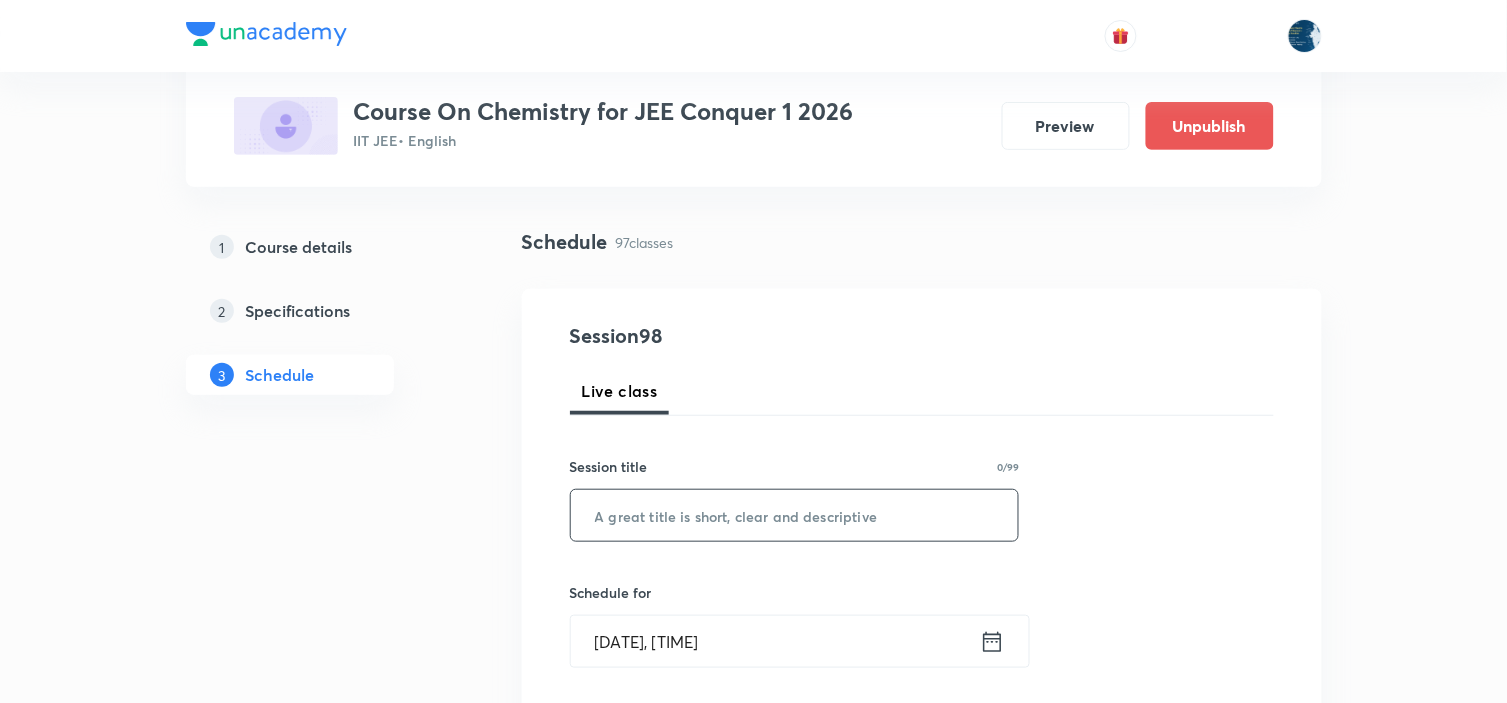 click at bounding box center (795, 515) 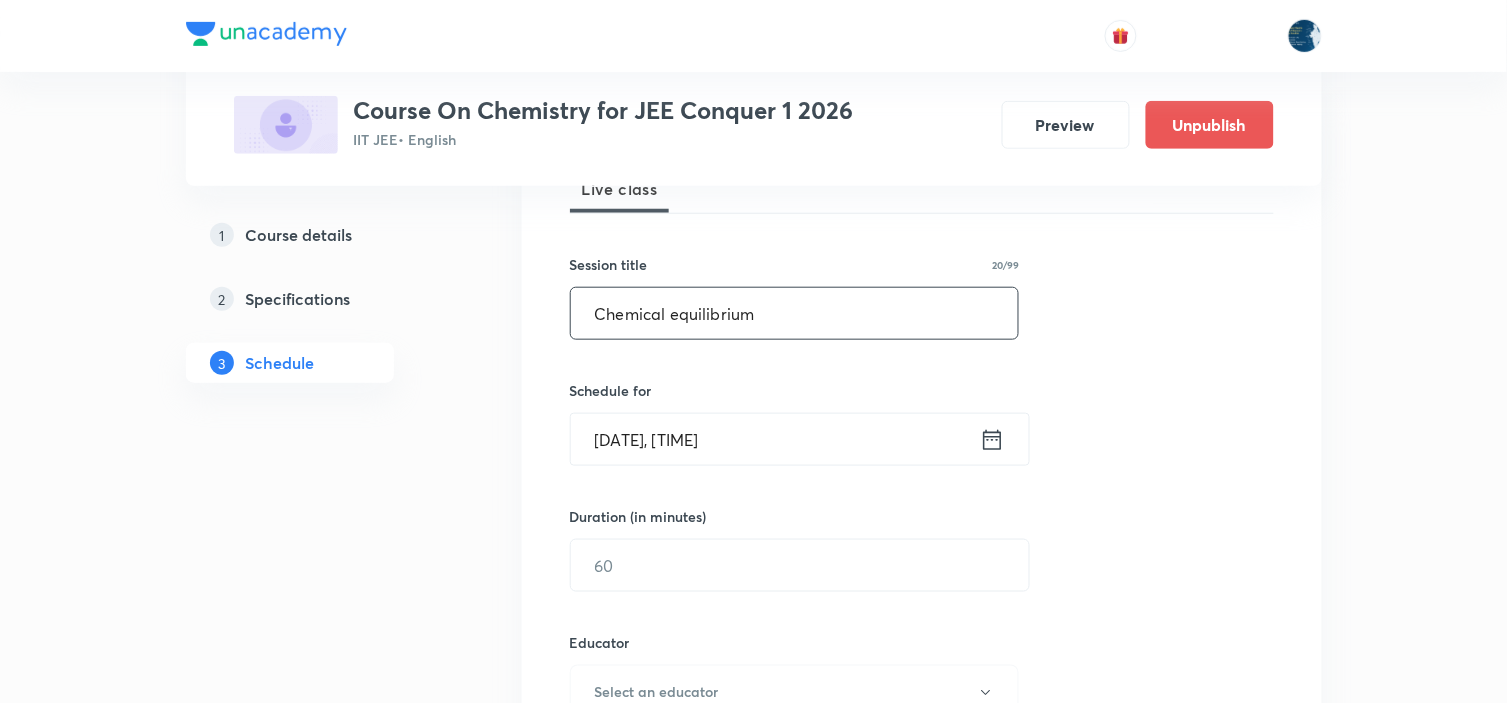 scroll, scrollTop: 333, scrollLeft: 0, axis: vertical 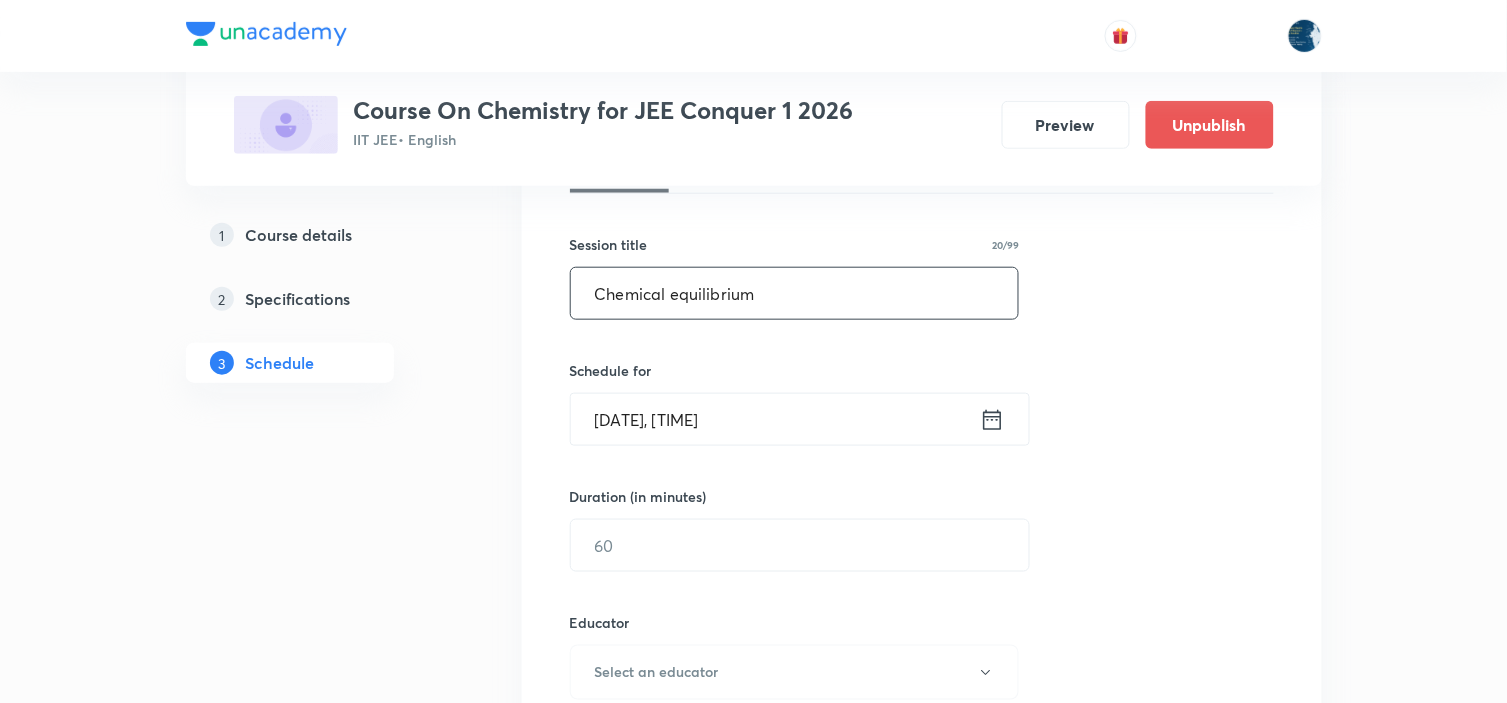 type on "Chemical equilibrium" 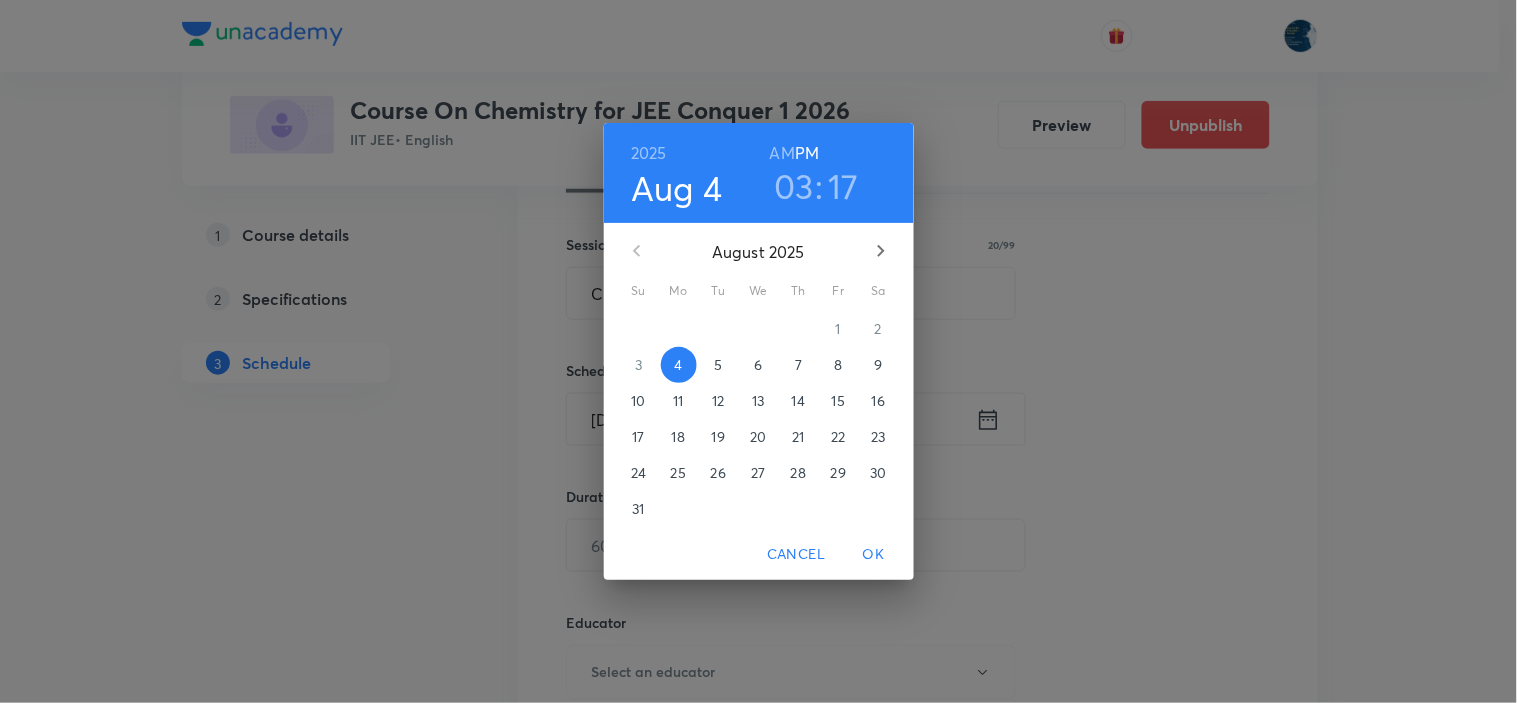 click on "5" at bounding box center [718, 365] 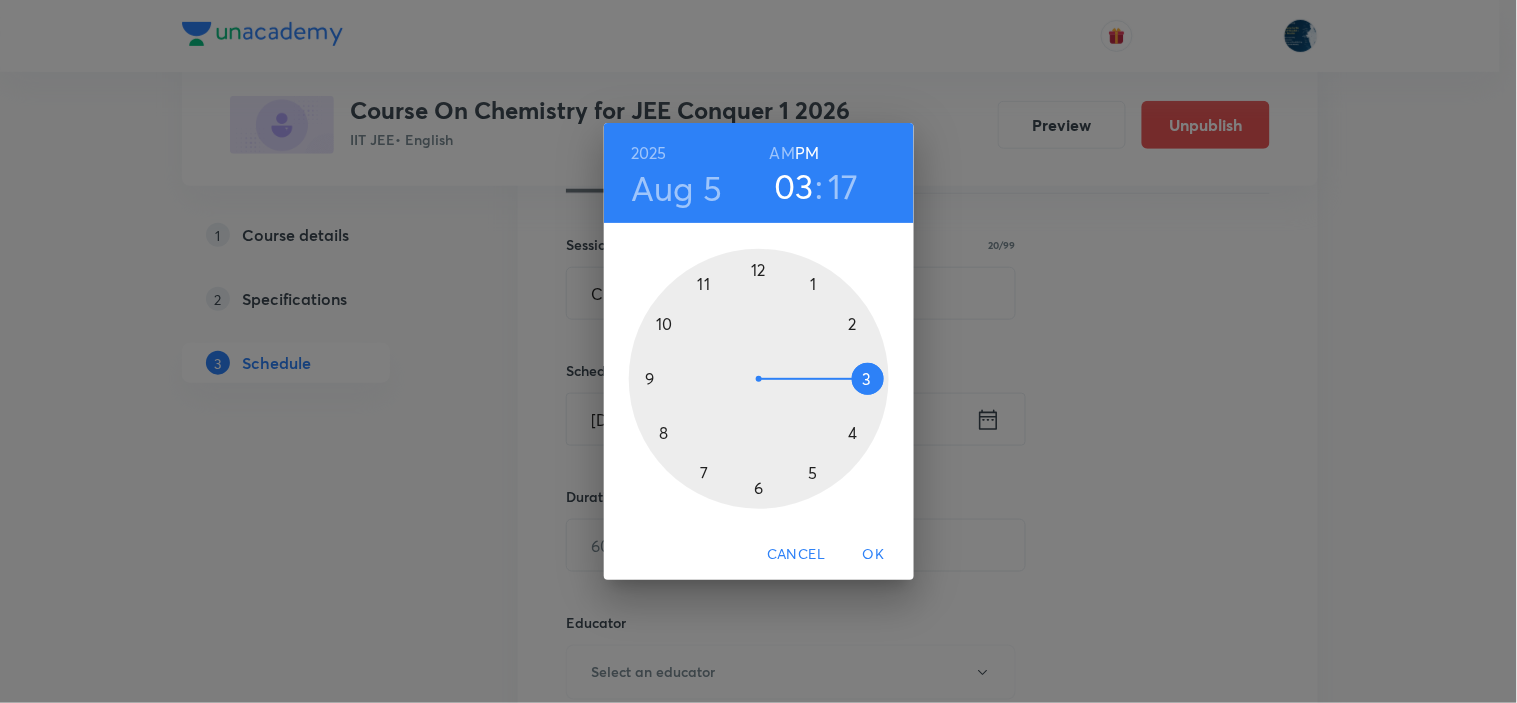 click at bounding box center [759, 379] 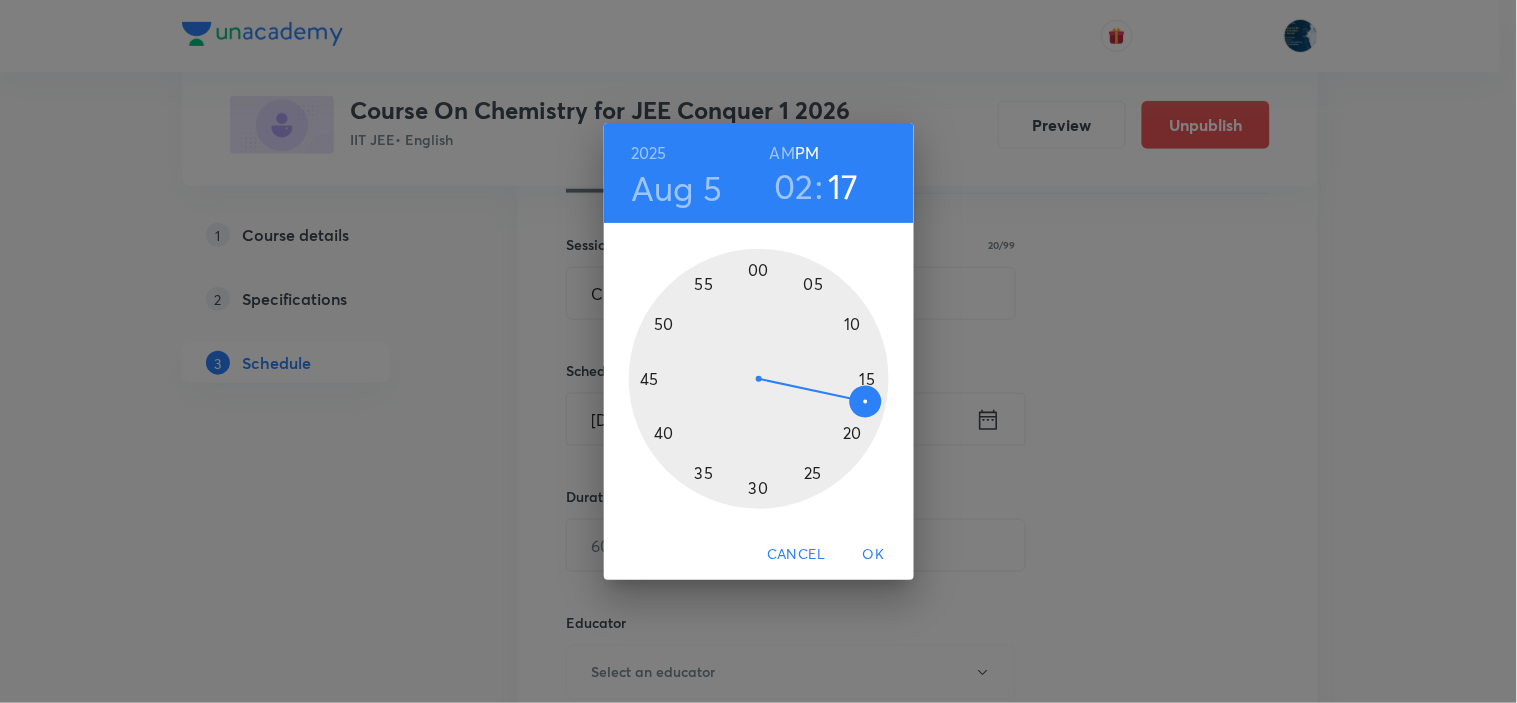click at bounding box center (759, 379) 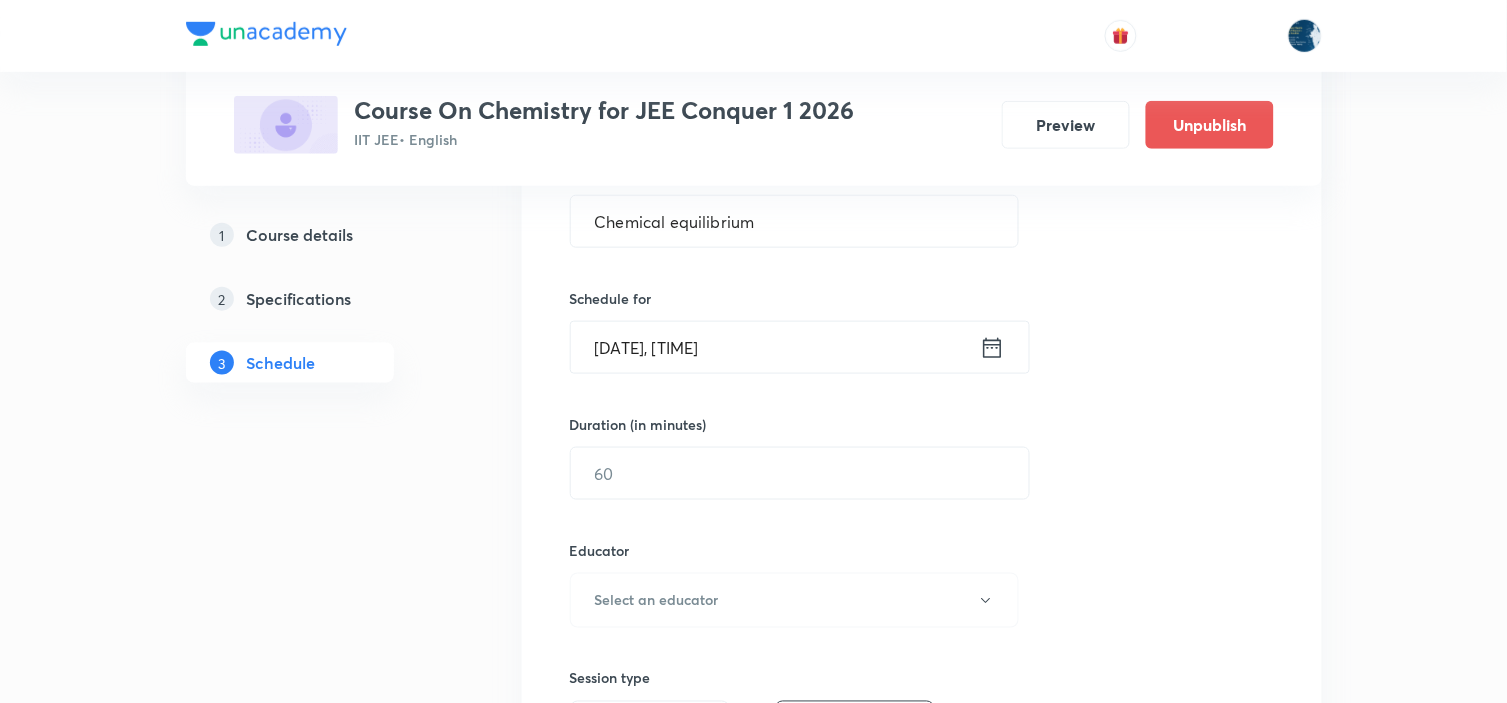 scroll, scrollTop: 444, scrollLeft: 0, axis: vertical 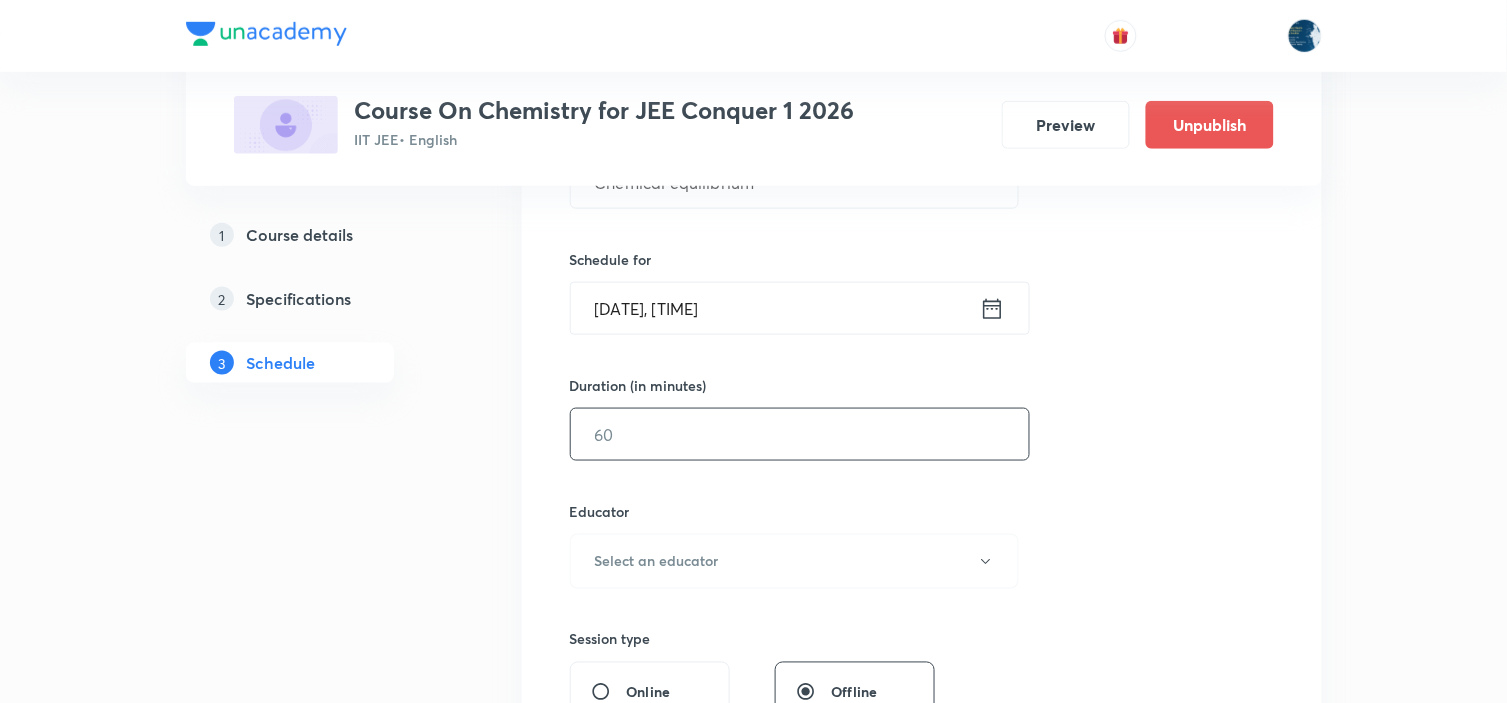click at bounding box center [800, 434] 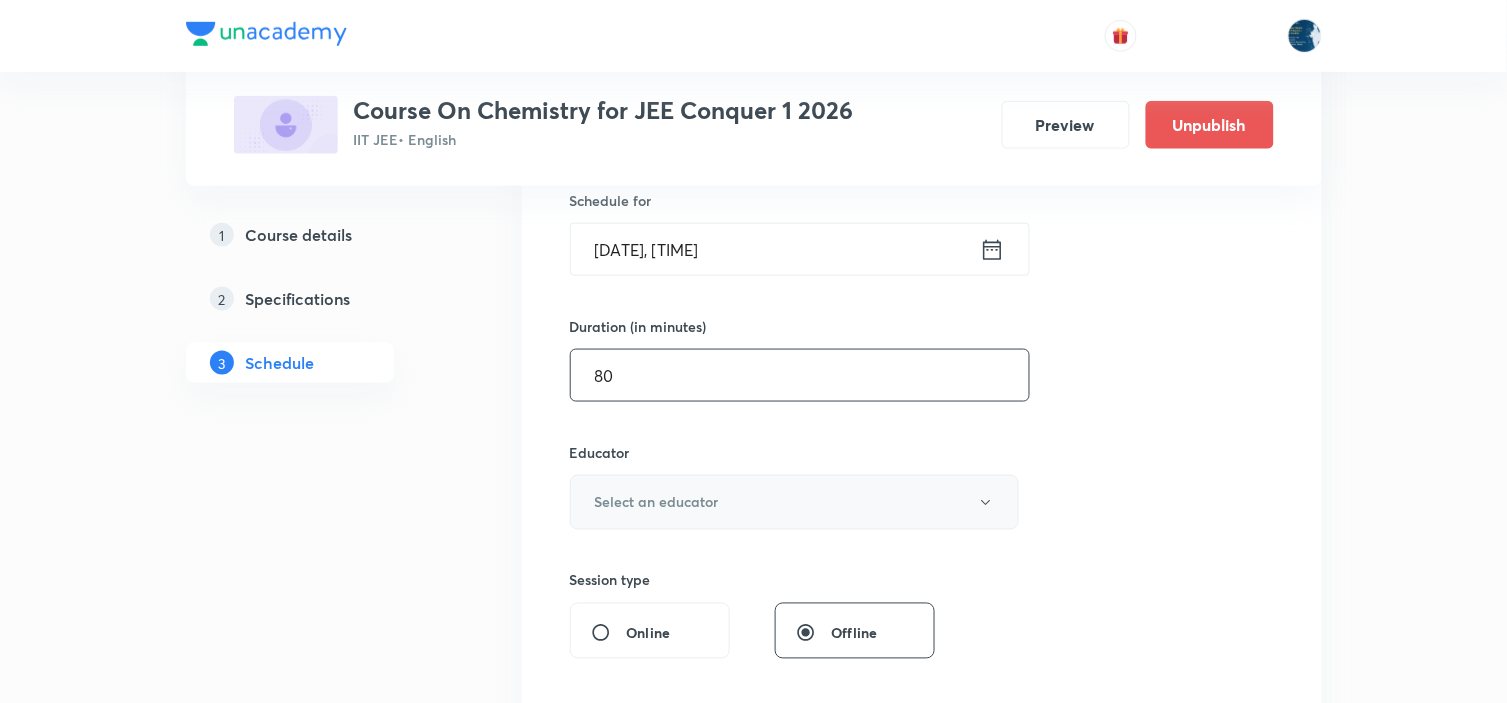 scroll, scrollTop: 555, scrollLeft: 0, axis: vertical 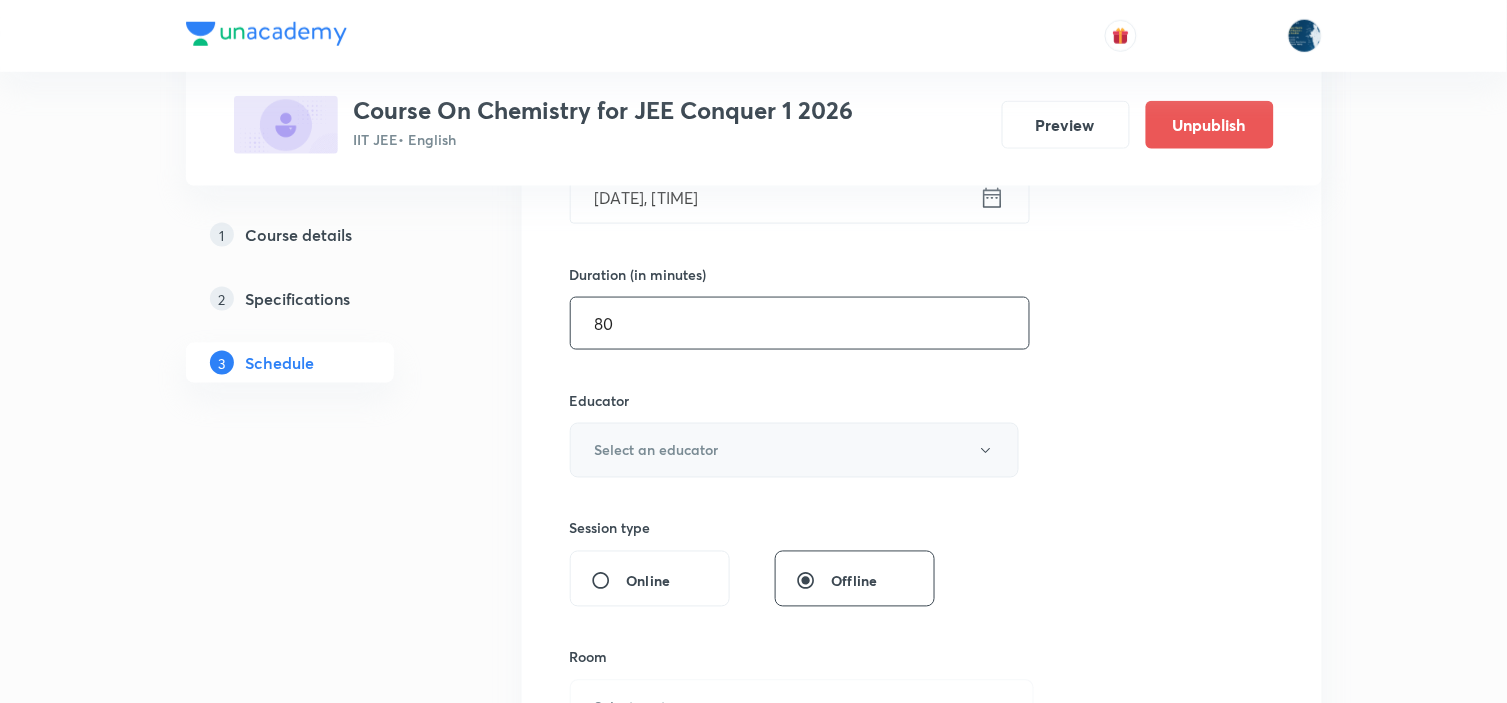 type on "80" 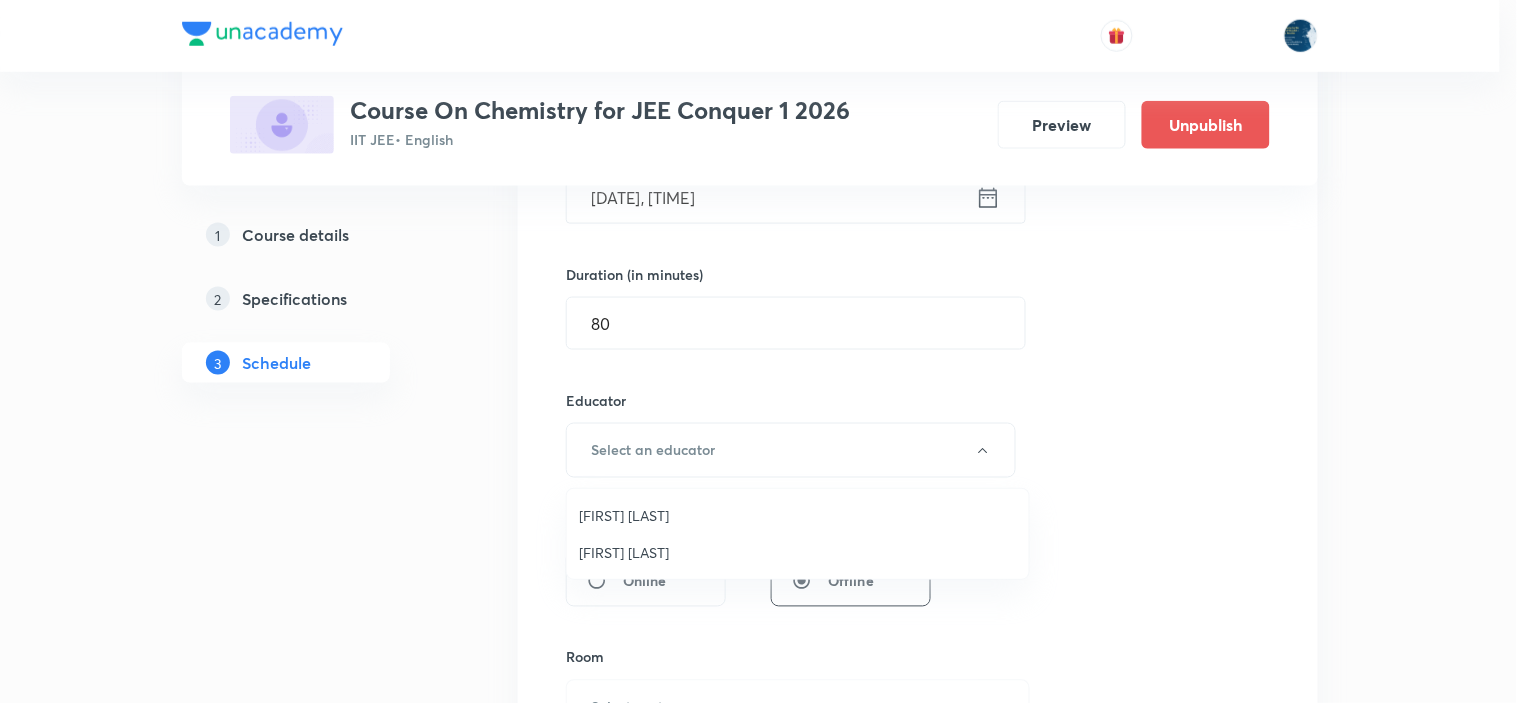 click on "[FIRST] [LAST]" at bounding box center (798, 515) 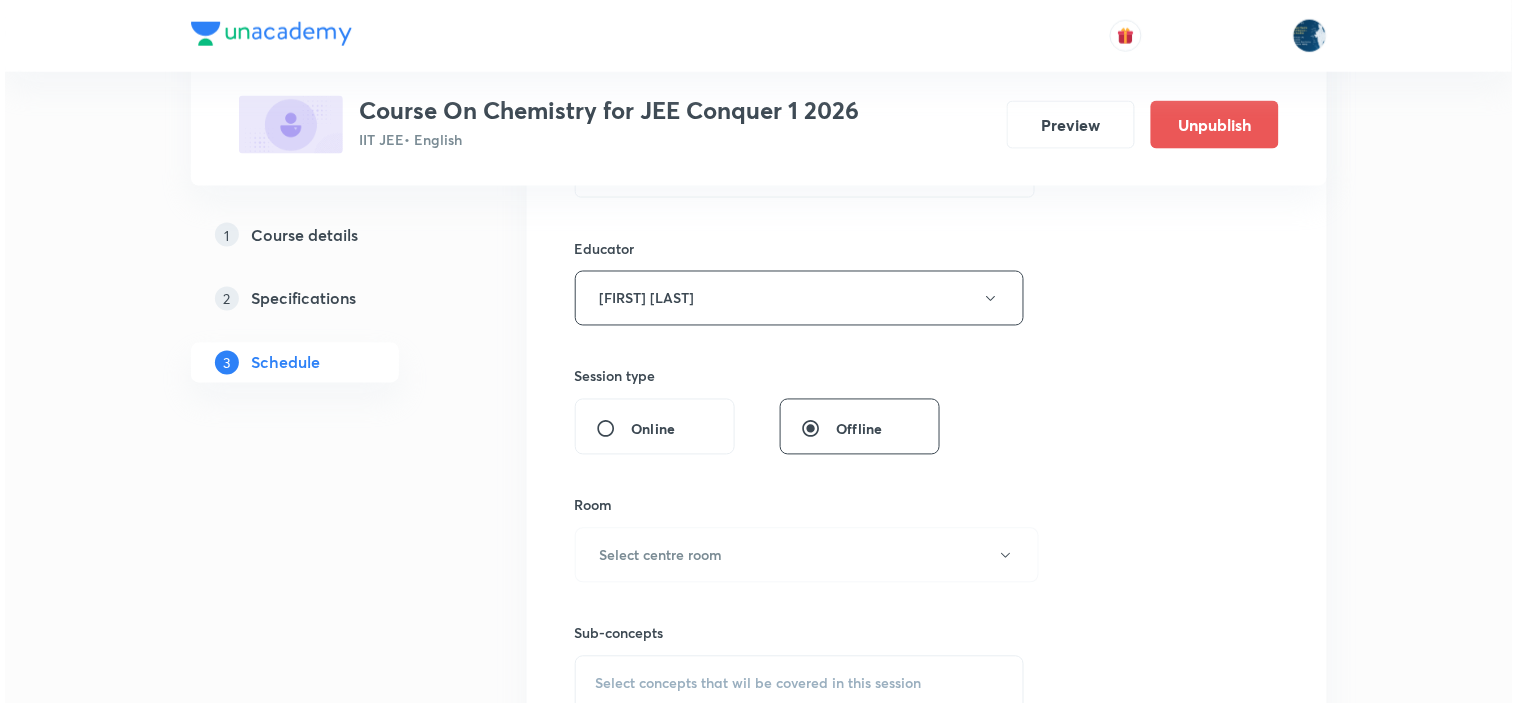 scroll, scrollTop: 1000, scrollLeft: 0, axis: vertical 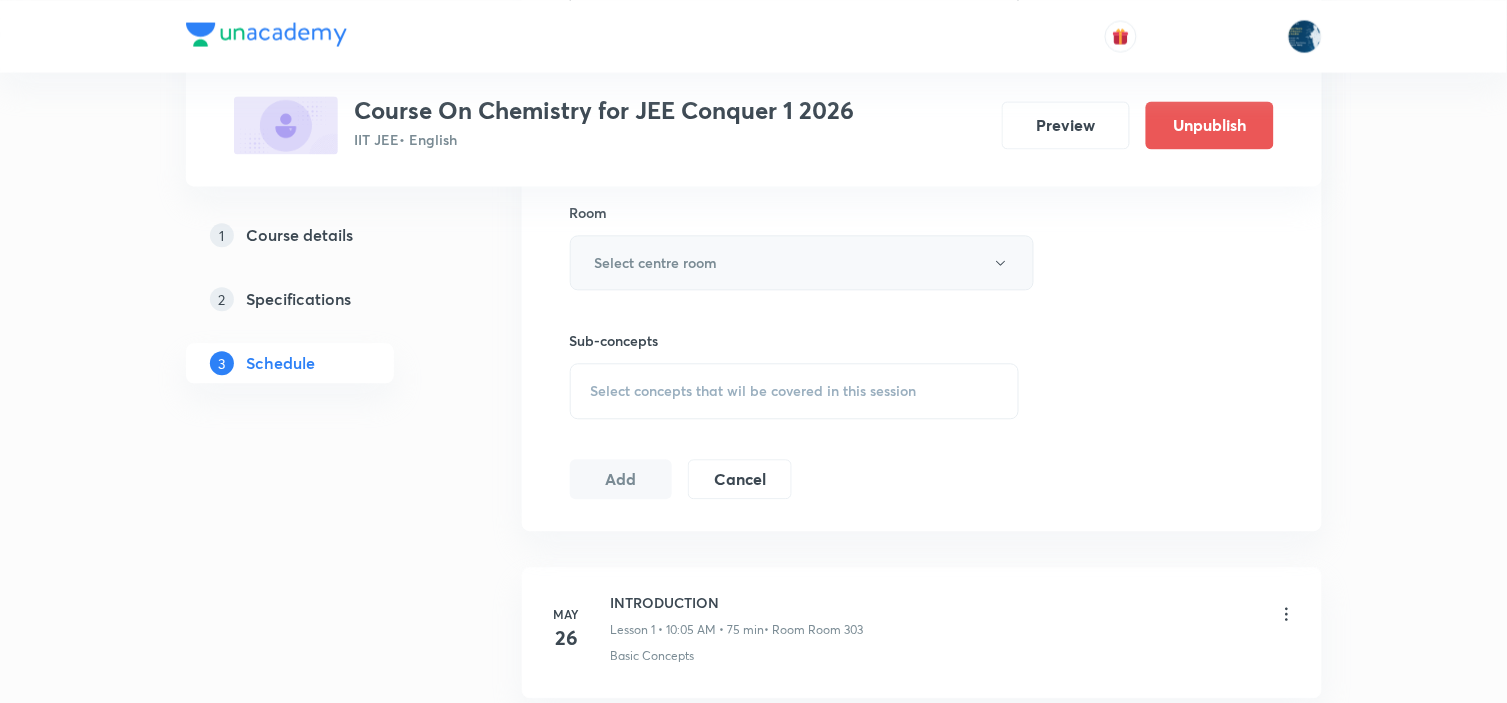 click on "Select centre room" at bounding box center (802, 262) 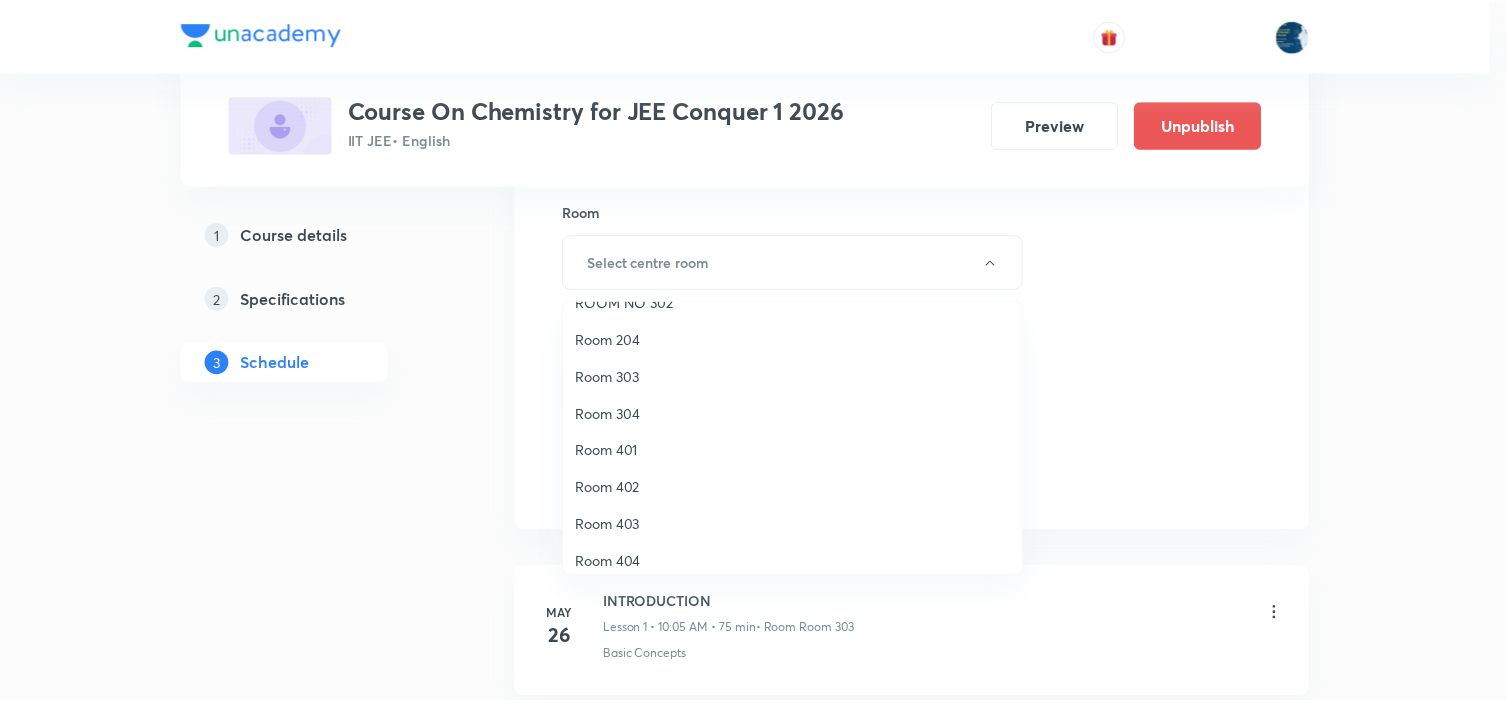 scroll, scrollTop: 371, scrollLeft: 0, axis: vertical 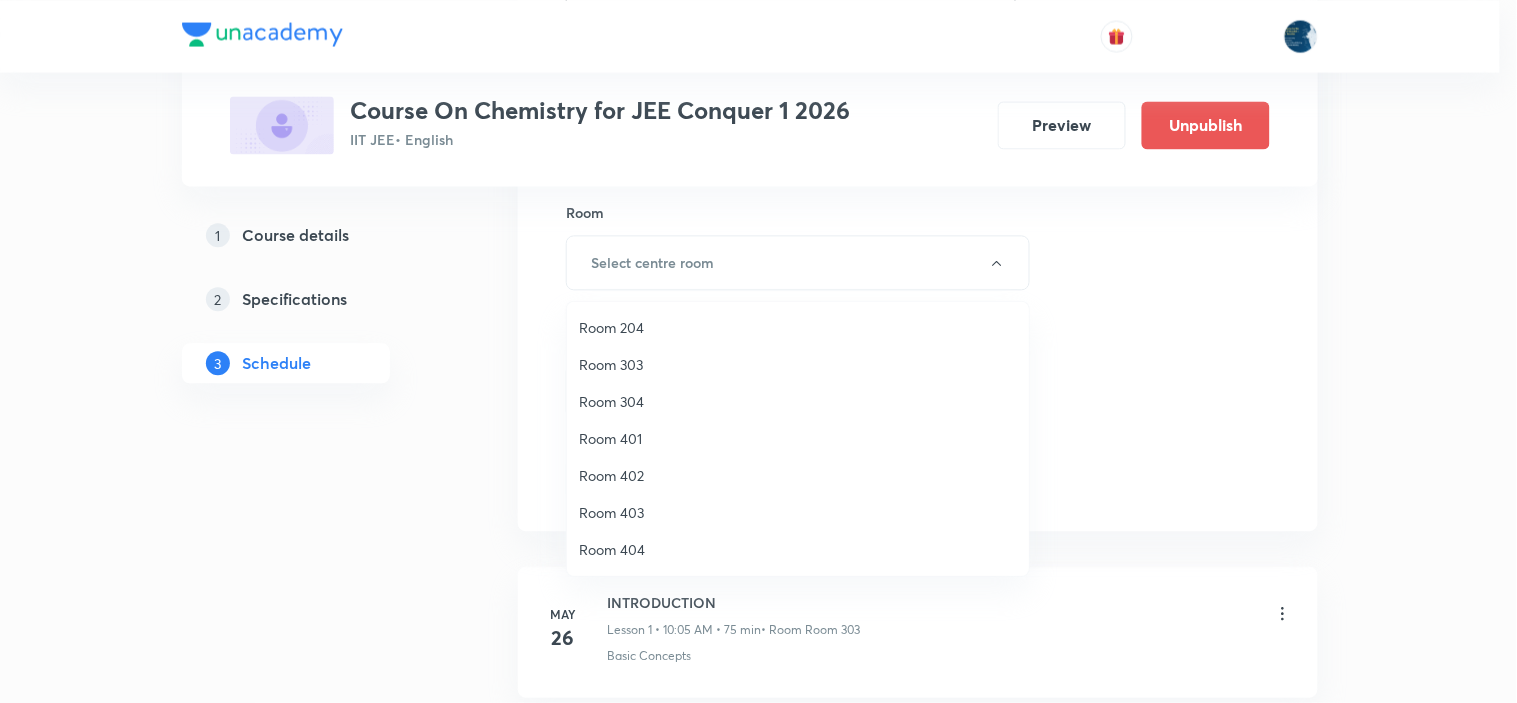click on "Room 303" at bounding box center (798, 364) 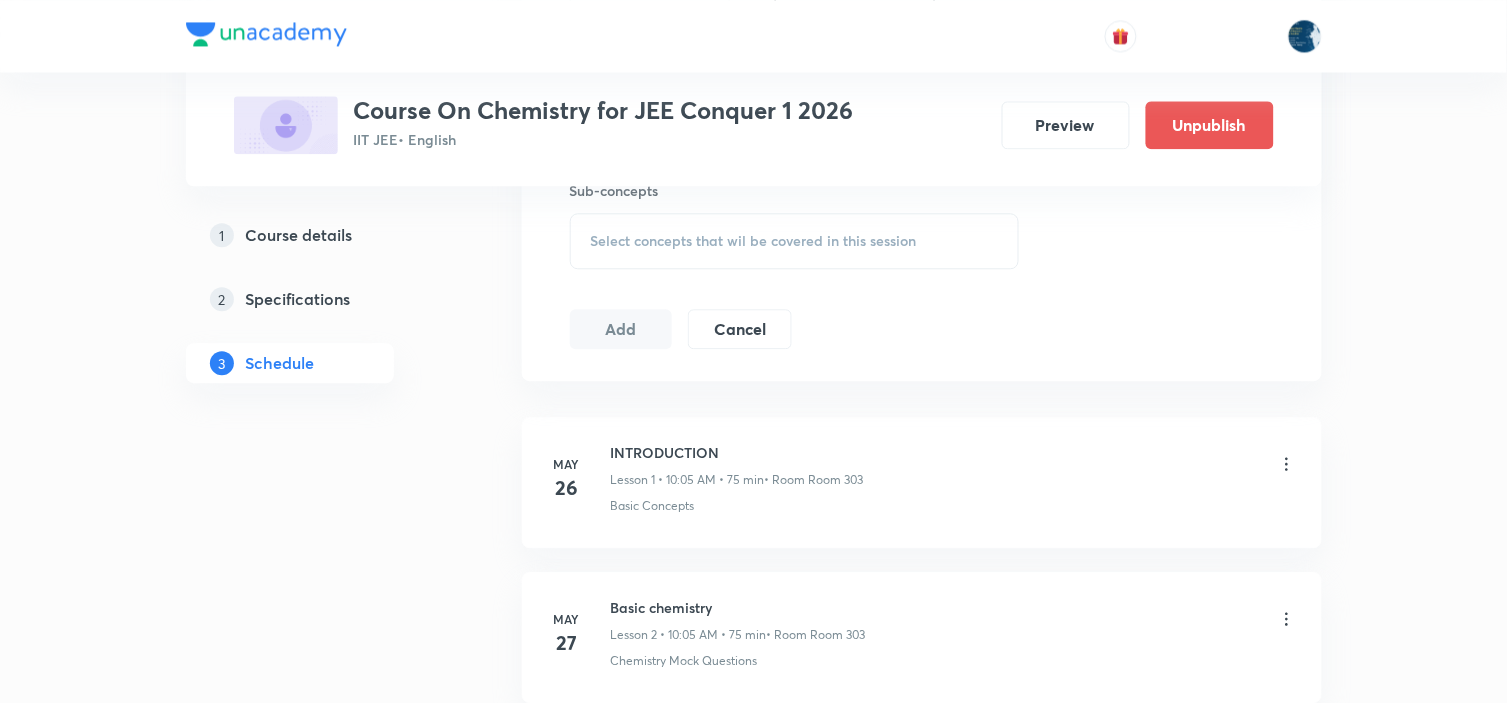 scroll, scrollTop: 1111, scrollLeft: 0, axis: vertical 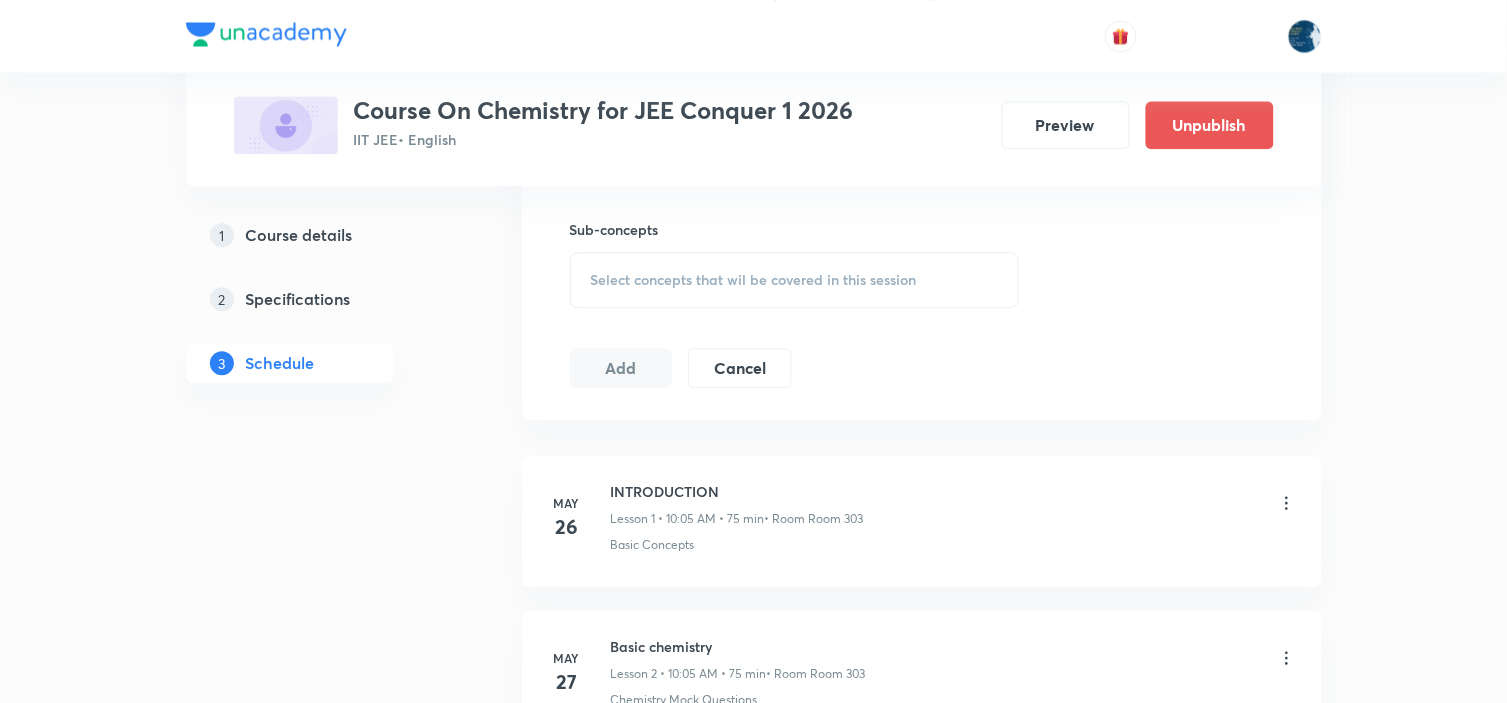 click on "Select concepts that wil be covered in this session" at bounding box center [754, 280] 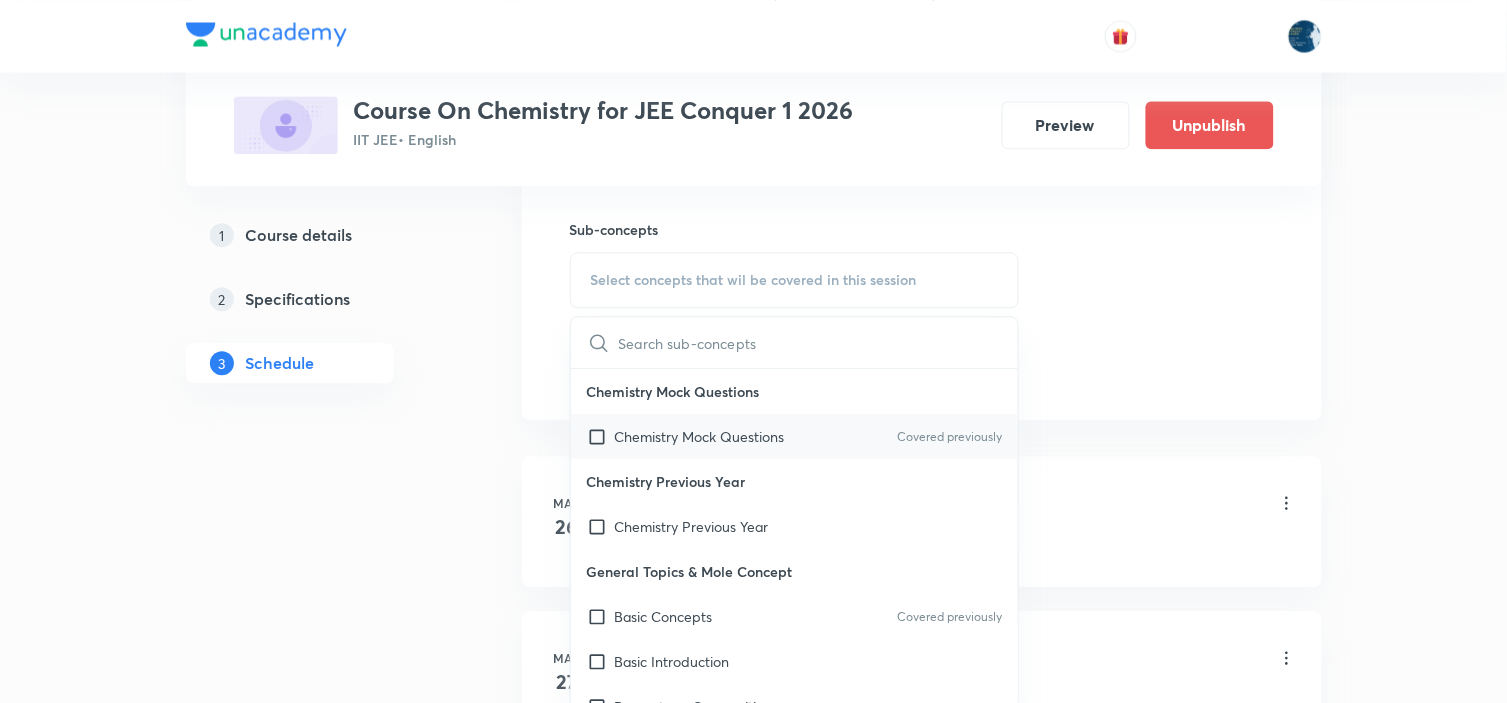click on "Covered previously" at bounding box center (949, 437) 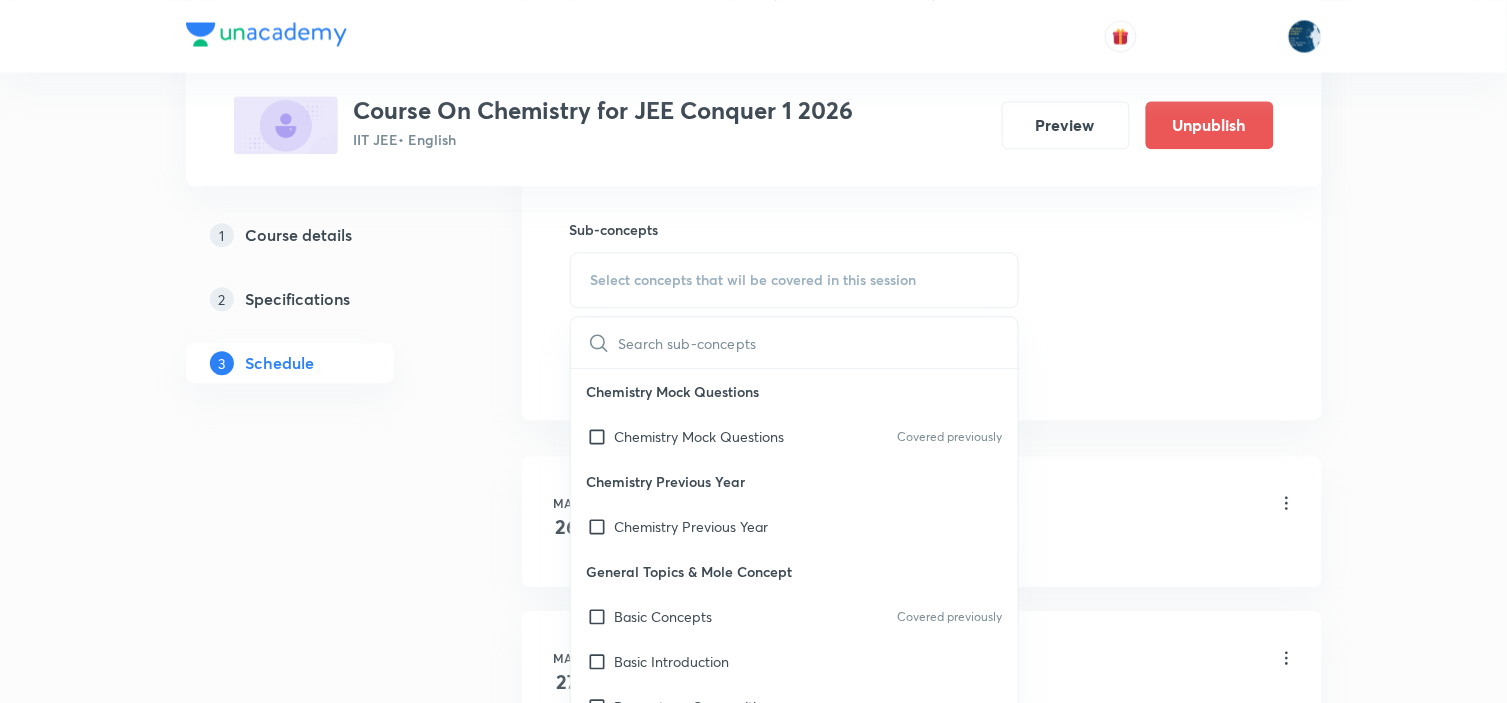 checkbox on "true" 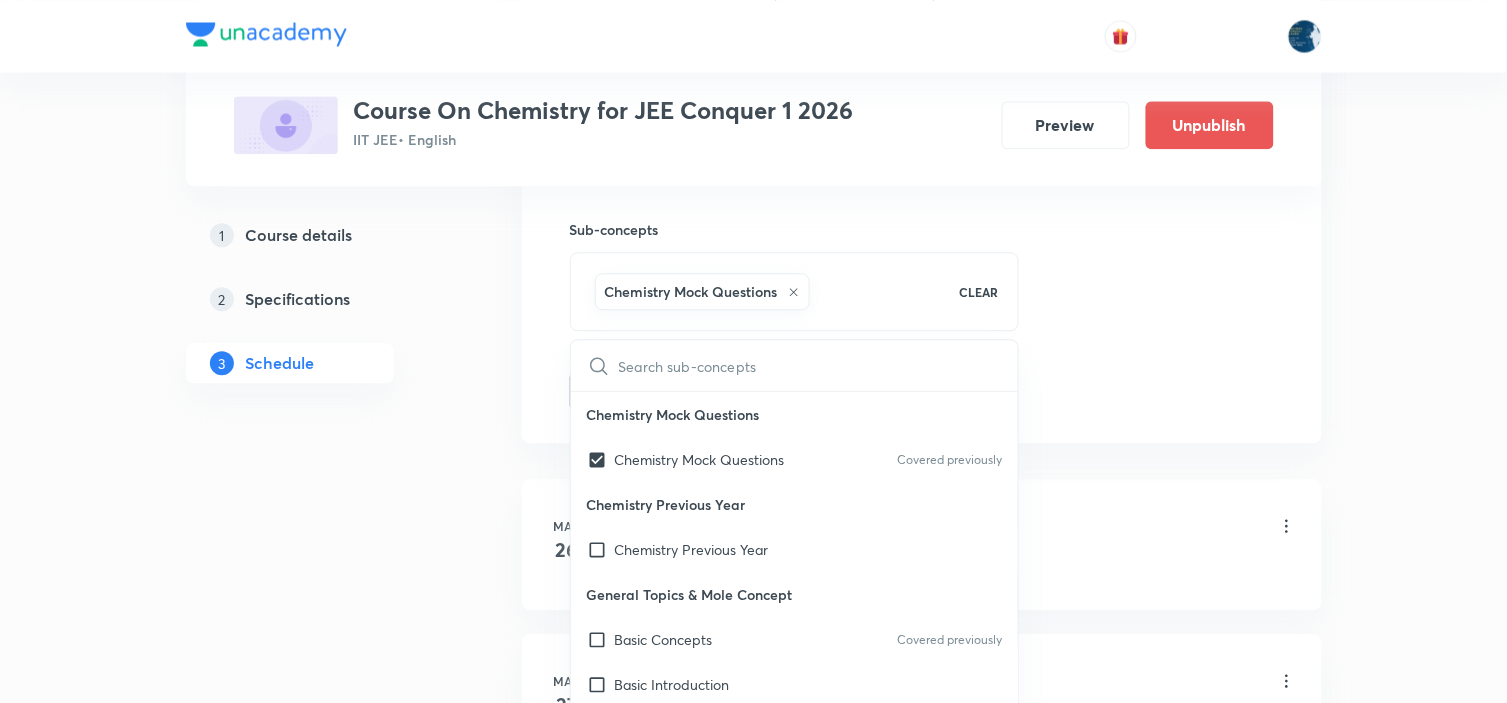 click on "Session  98 Live class Session title 20/99 Chemical equilibrium ​ Schedule for [DATE], [TIME] ​ Duration (in minutes) 80 ​ Educator [FIRST] [LAST]   Session type Online Offline Room Room 303 Sub-concepts Chemistry Mock Questions CLEAR ​ Chemistry Mock Questions Chemistry Mock Questions Covered previously Chemistry Previous Year Chemistry Previous Year General Topics & Mole Concept Basic Concepts Covered previously Basic Introduction Percentage Composition Stoichiometry Principle of Atom Conservation (POAC) Relation between Stoichiometric Quantities Application of Mole Concept: Gravimetric Analysis Different Laws Formula and Composition Concentration Terms Some basic concepts of Chemistry Atomic Structure Discovery Of Electron Some Prerequisites of Physics Discovery Of Protons And Neutrons Atomic Models and Theories  Representation Of Atom With Electrons And Neutrons Nature of Waves Nature Of Electromagnetic Radiation Planck’s Quantum Theory Bohr’s Model For Hydrogen Atom" at bounding box center [922, -134] 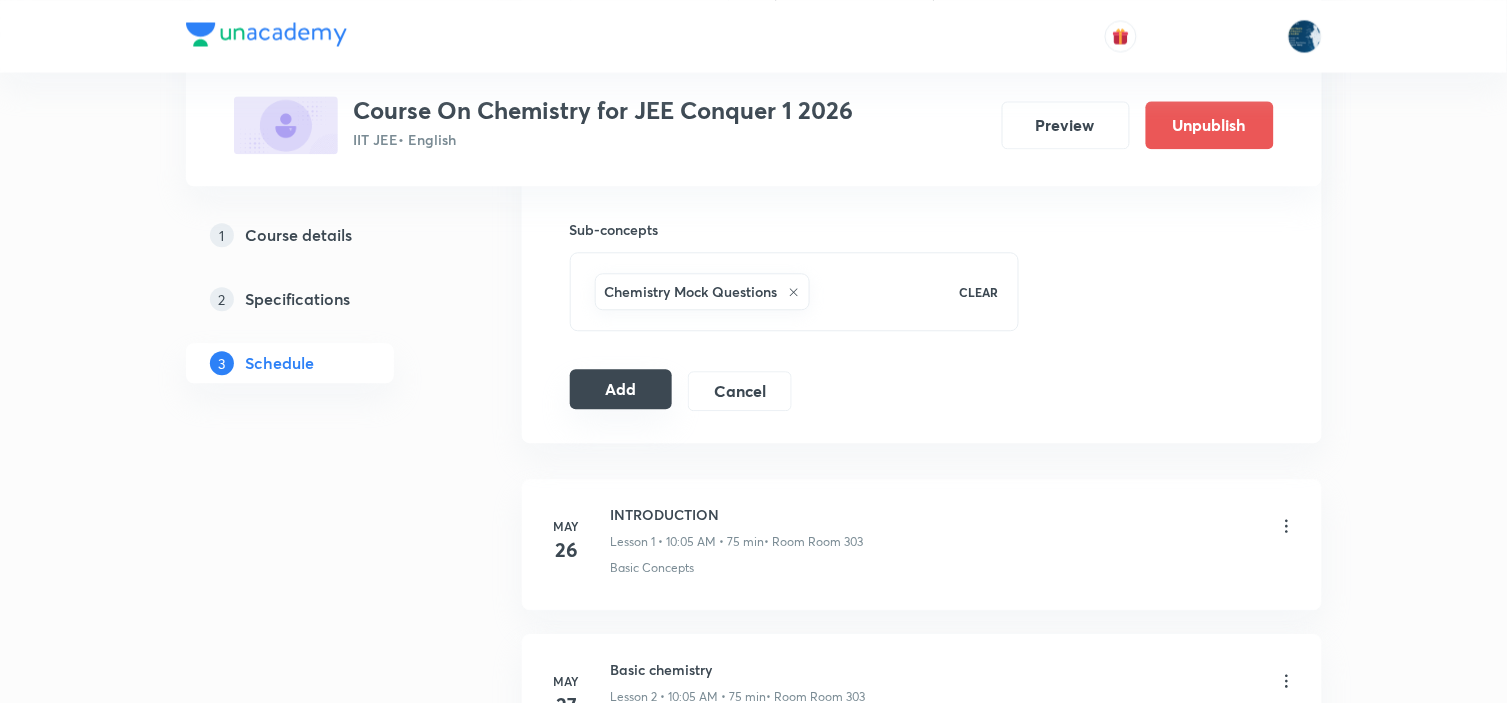 click on "Add" at bounding box center [621, 389] 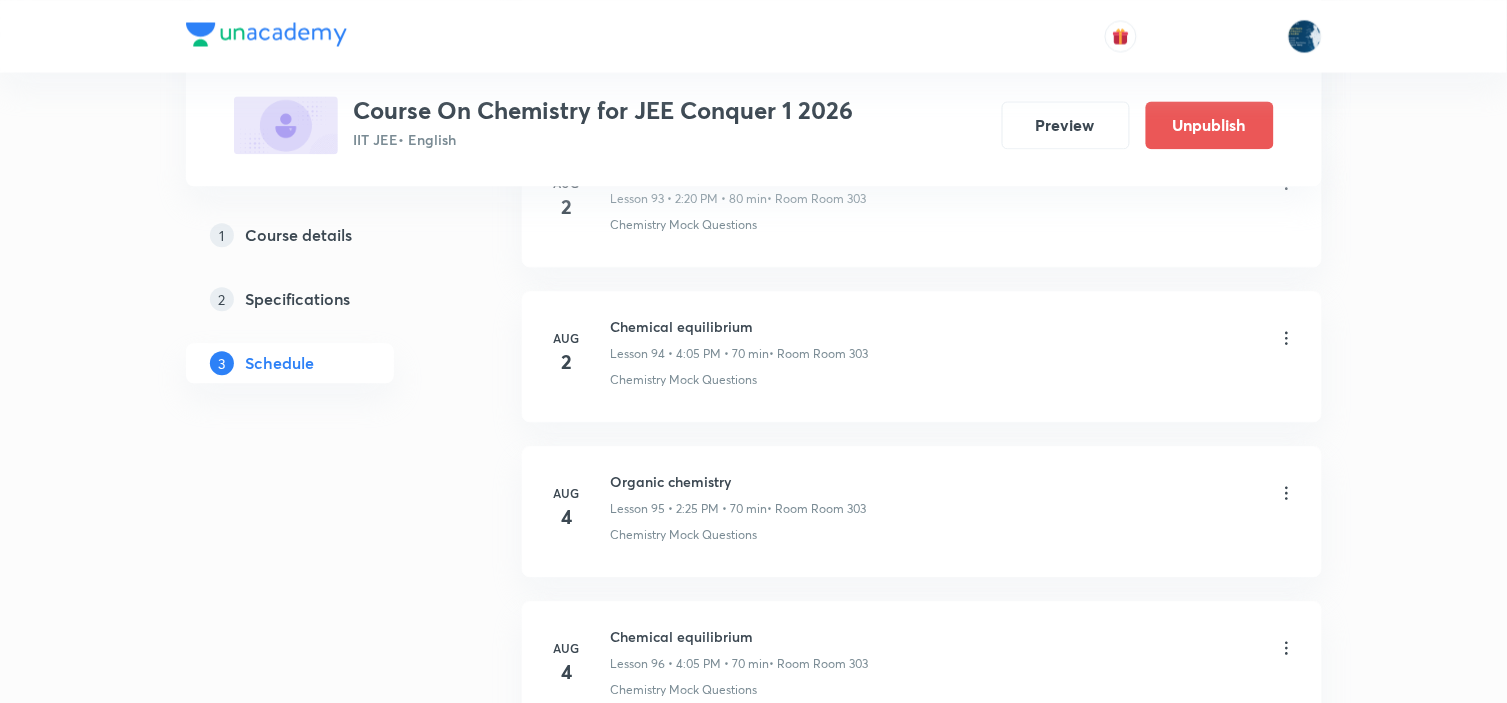 scroll, scrollTop: 14632, scrollLeft: 0, axis: vertical 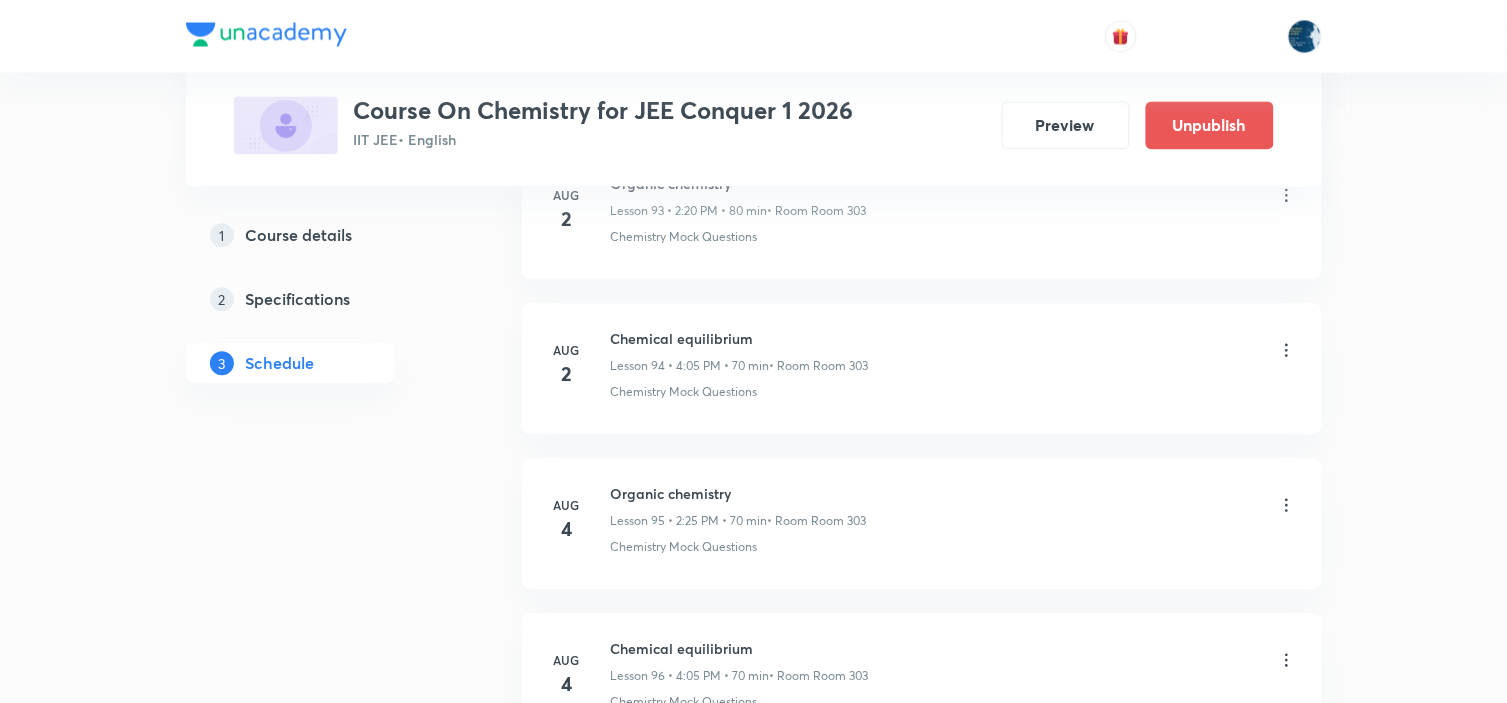 click on "Organic chemistry" at bounding box center [739, 493] 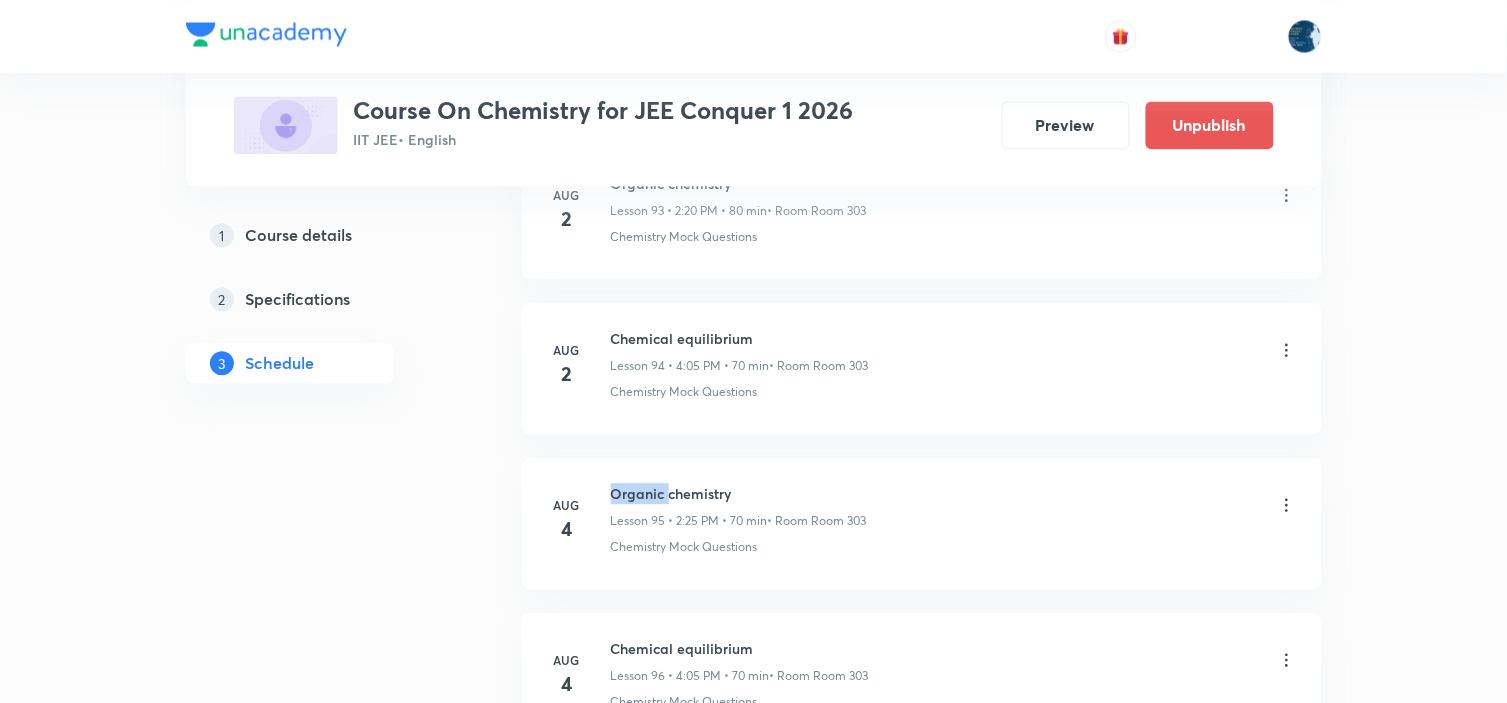 click on "Organic chemistry" at bounding box center (739, 493) 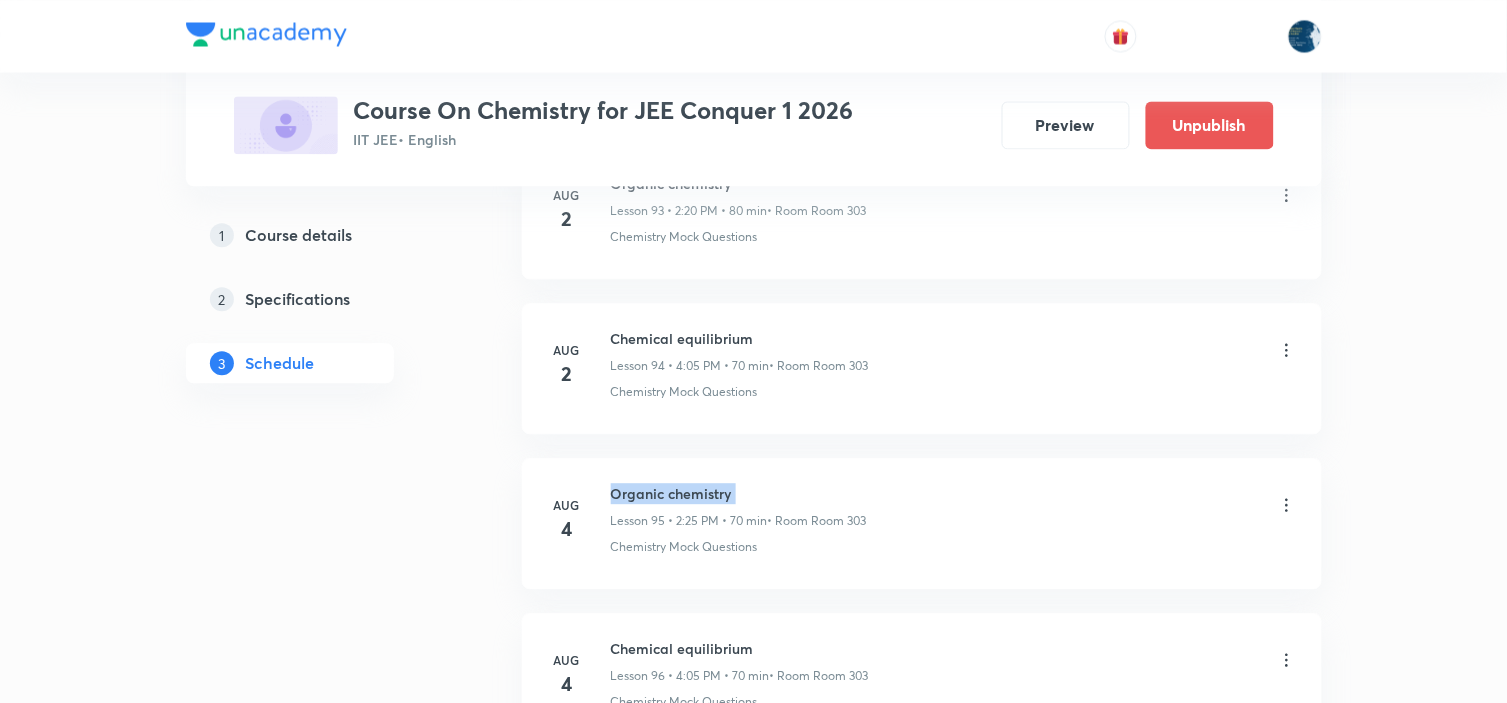 click on "Organic chemistry" at bounding box center [739, 493] 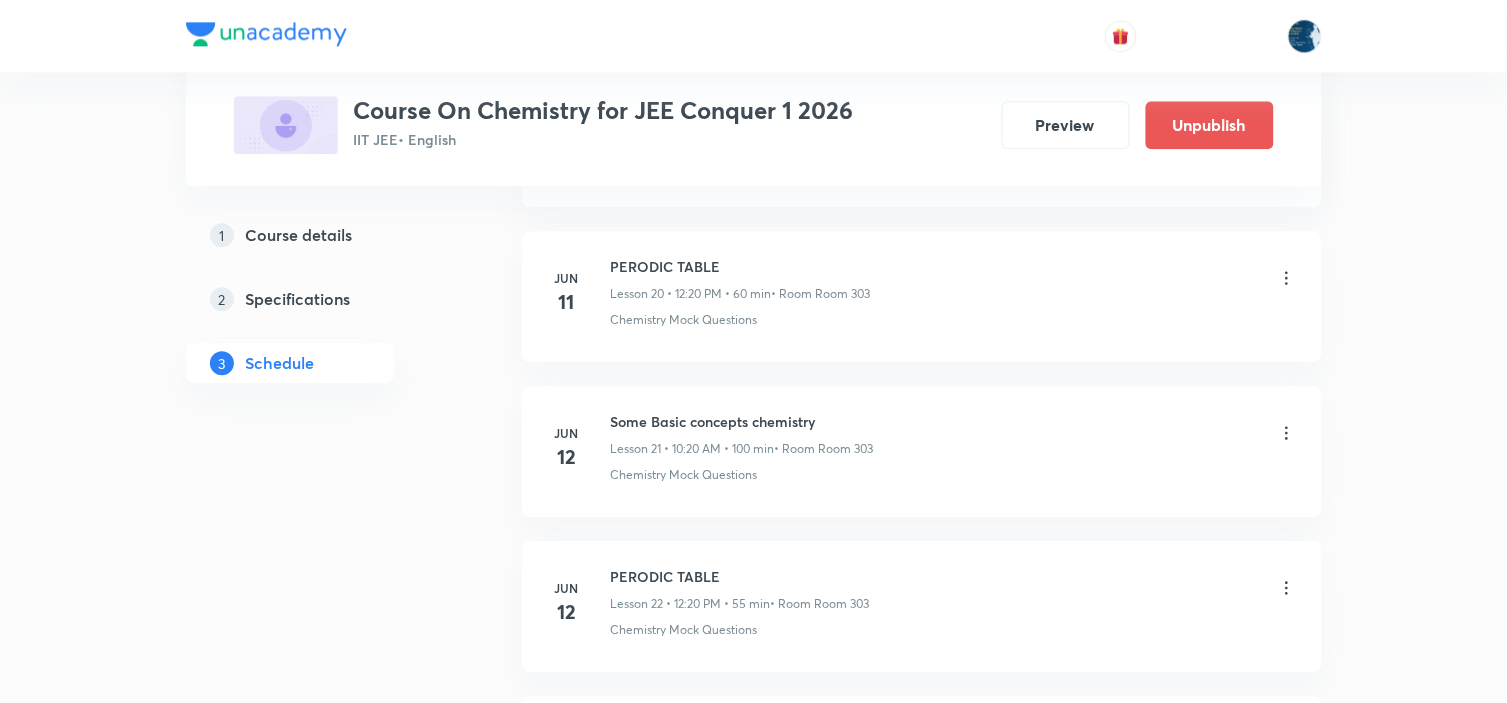 scroll, scrollTop: 0, scrollLeft: 0, axis: both 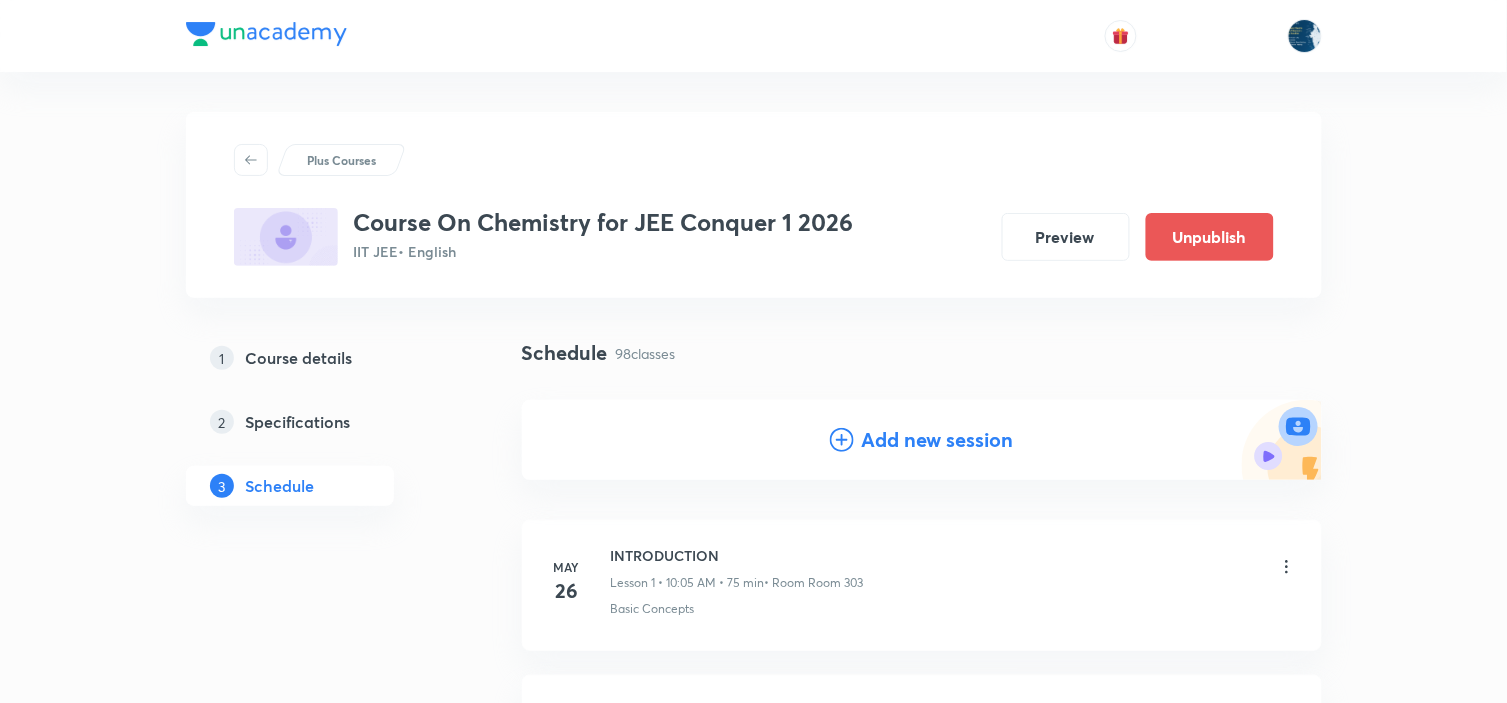 click on "Add new session" at bounding box center (922, 440) 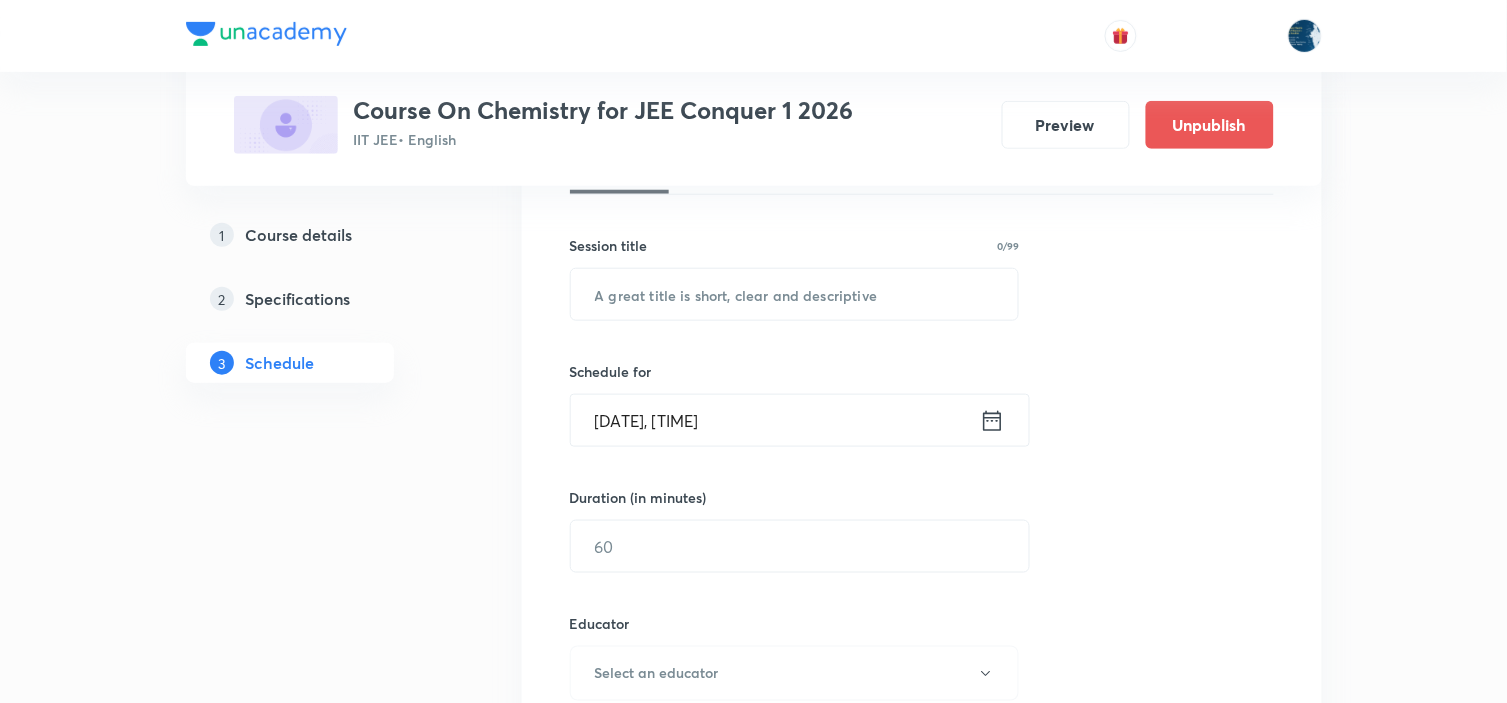 scroll, scrollTop: 333, scrollLeft: 0, axis: vertical 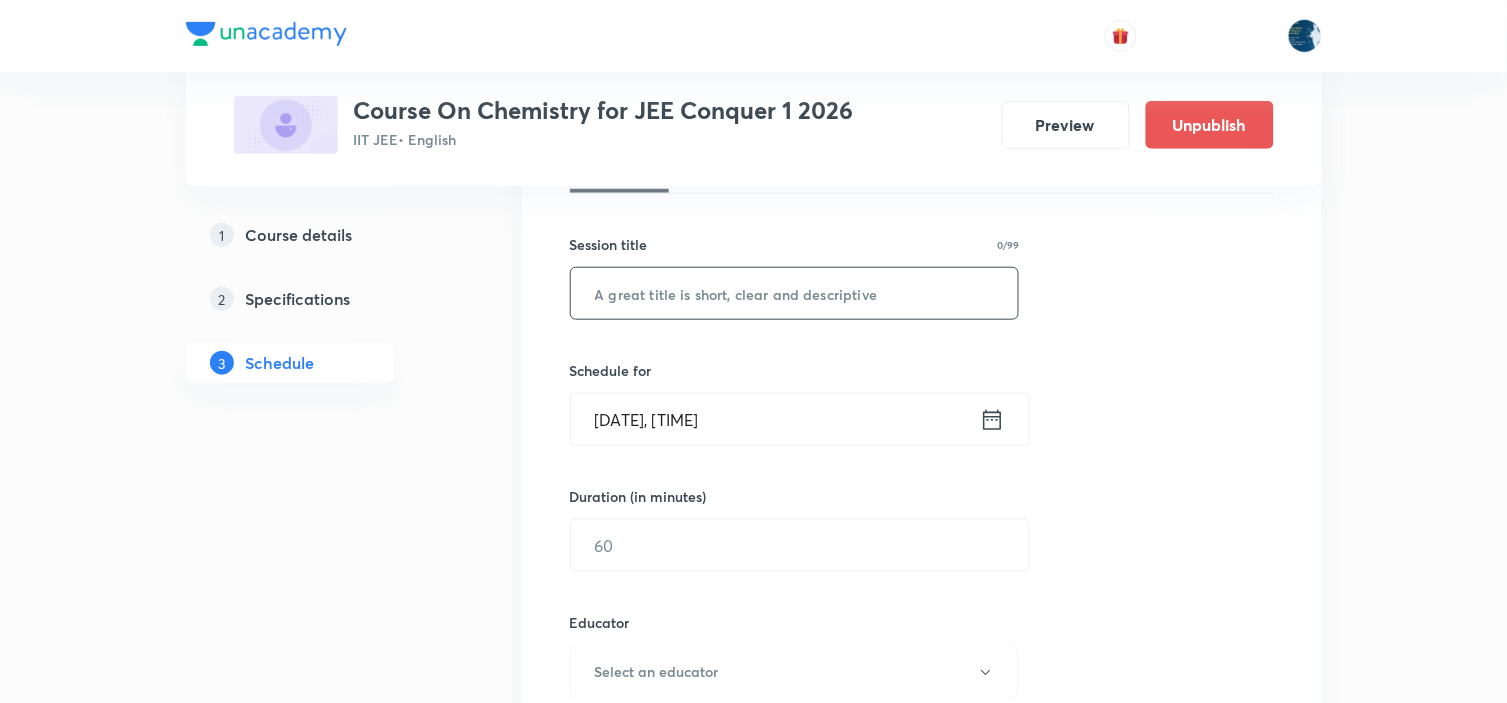 click at bounding box center [795, 293] 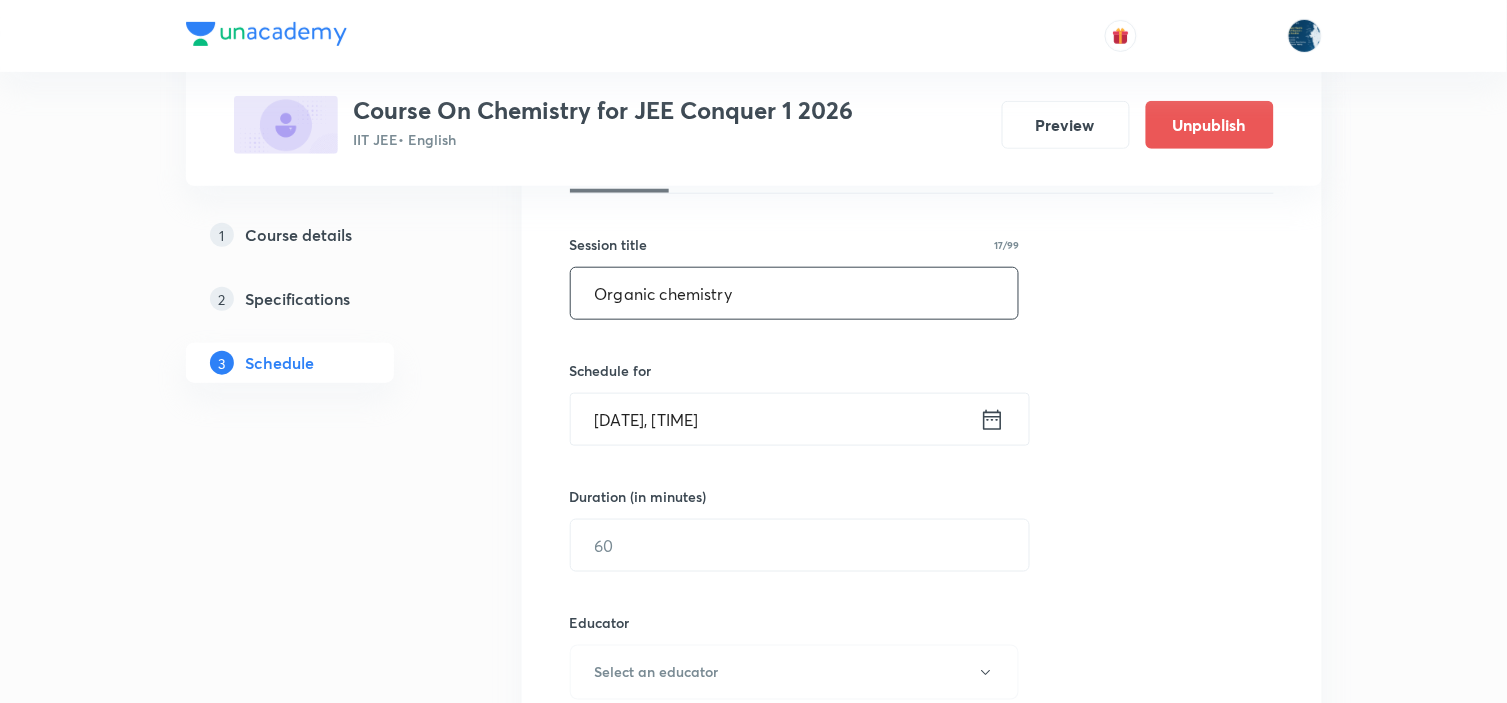 type on "Organic chemistry" 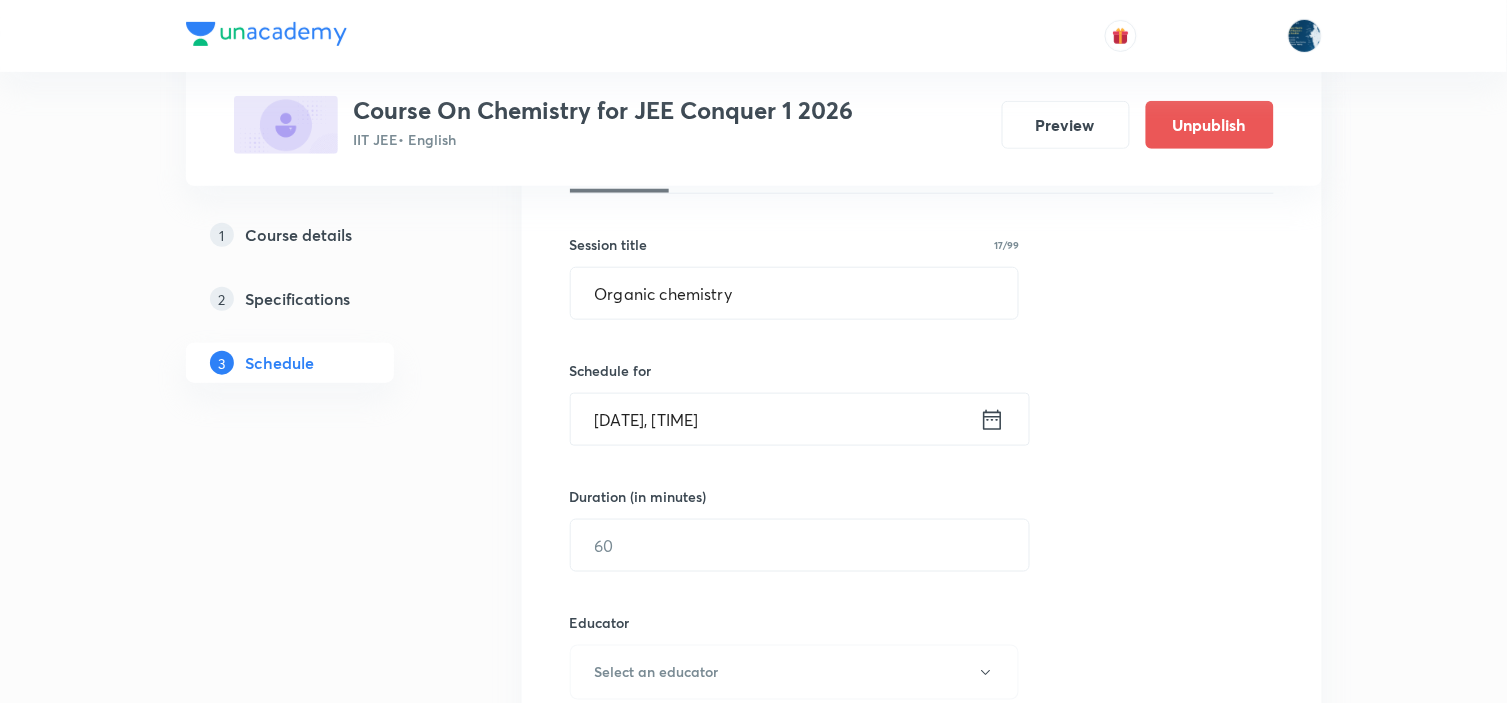 click 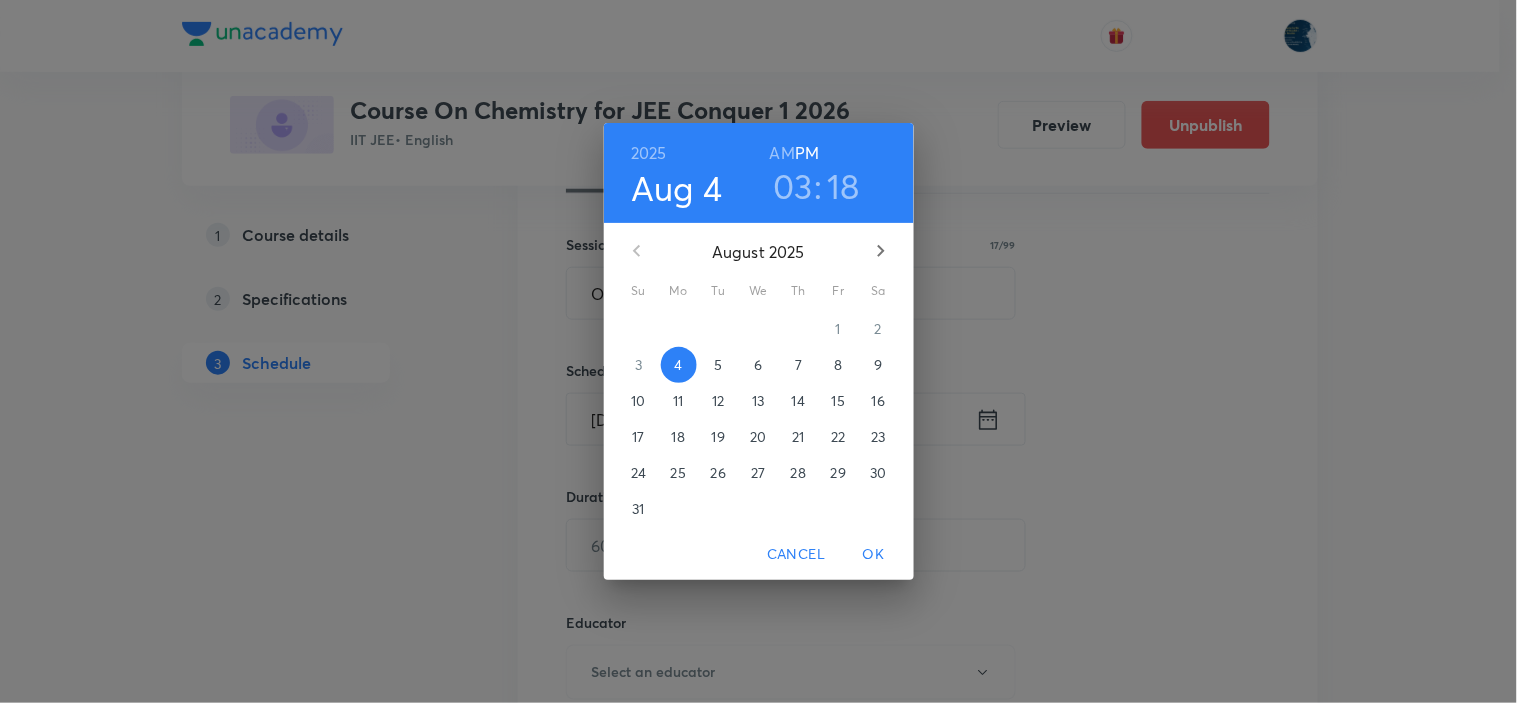click on "5" at bounding box center [719, 365] 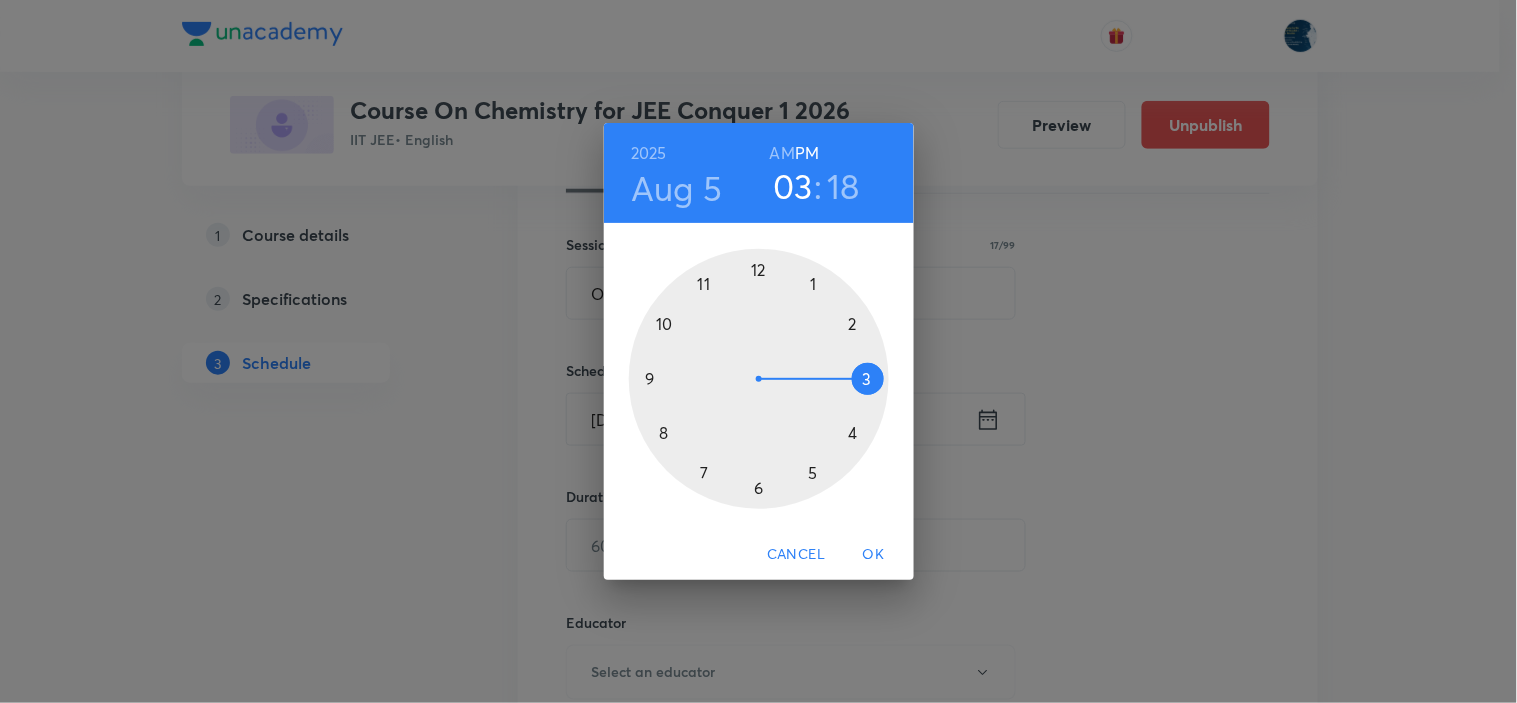 click at bounding box center (759, 379) 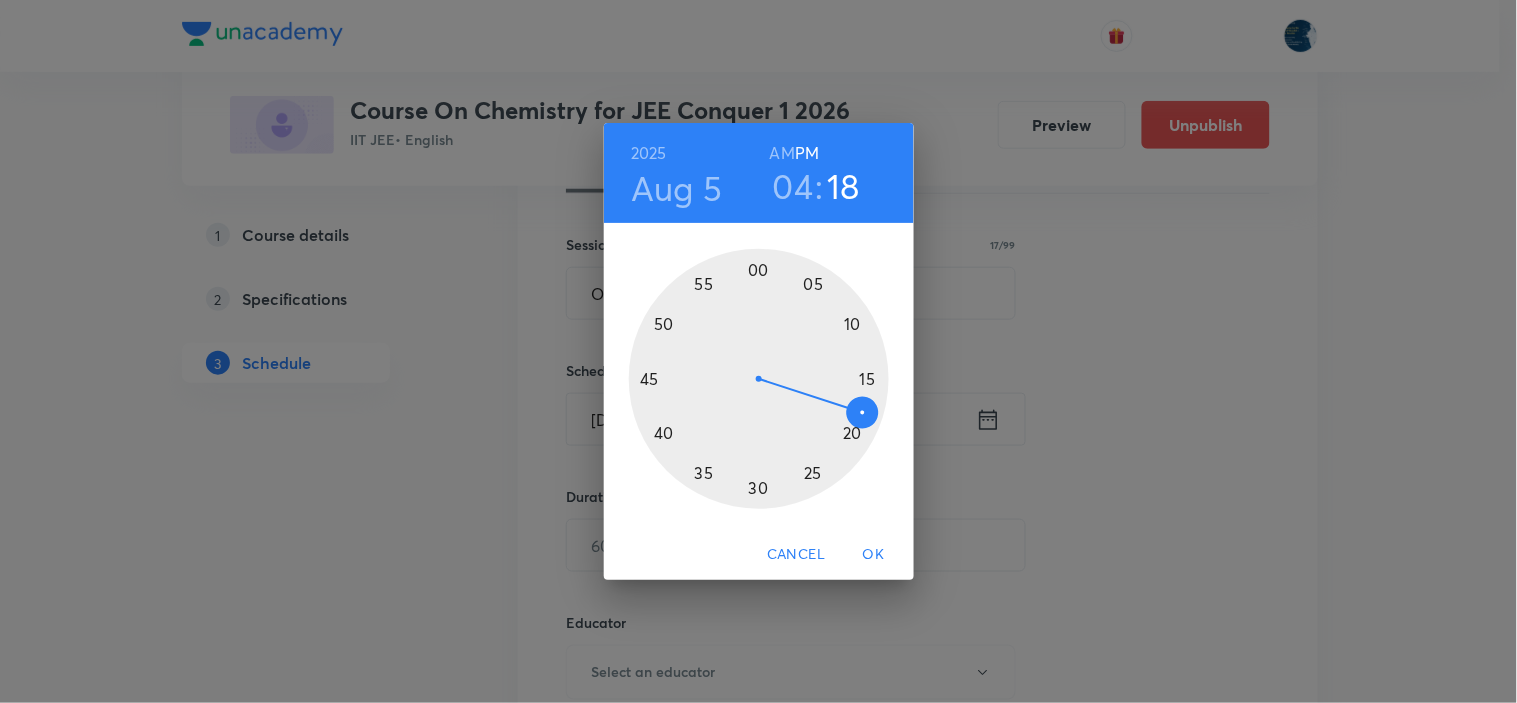 click at bounding box center (759, 379) 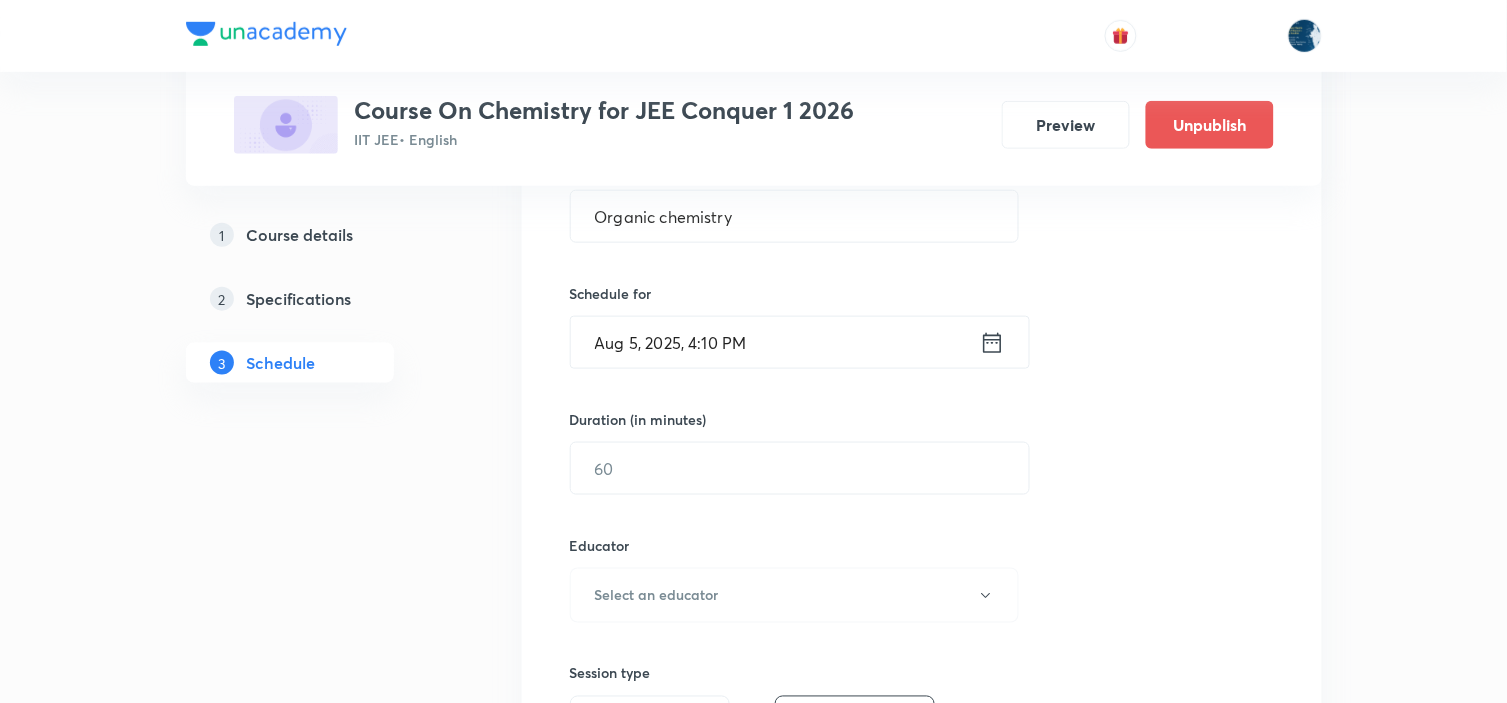 scroll, scrollTop: 444, scrollLeft: 0, axis: vertical 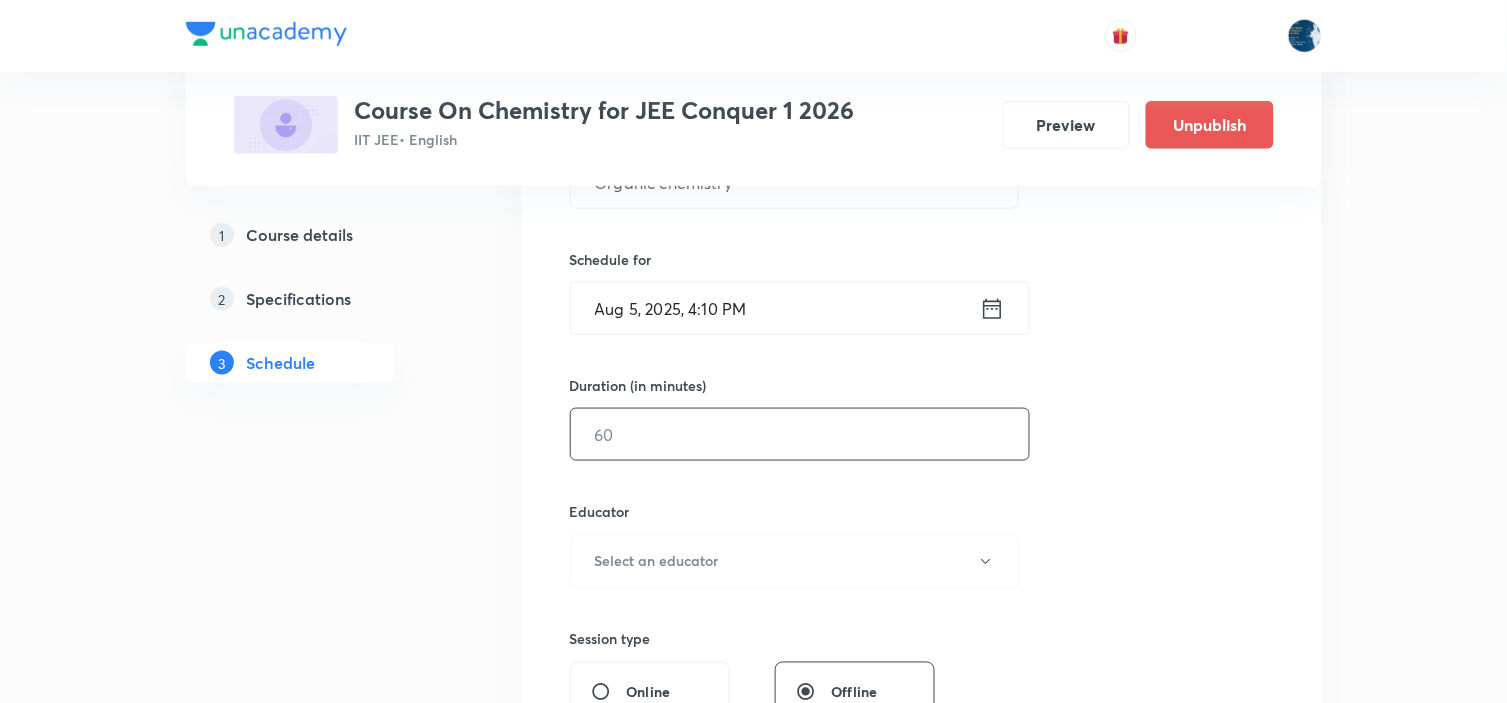 click at bounding box center (800, 434) 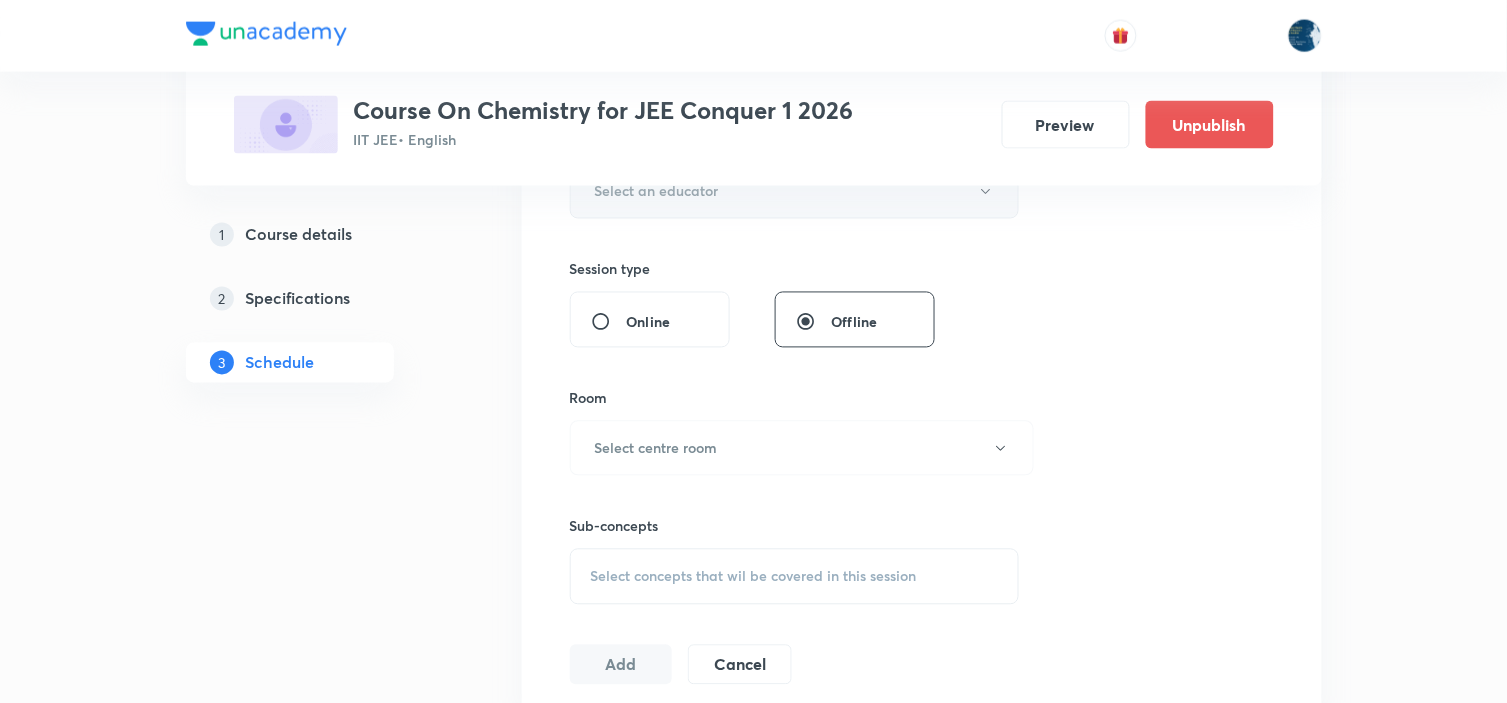scroll, scrollTop: 777, scrollLeft: 0, axis: vertical 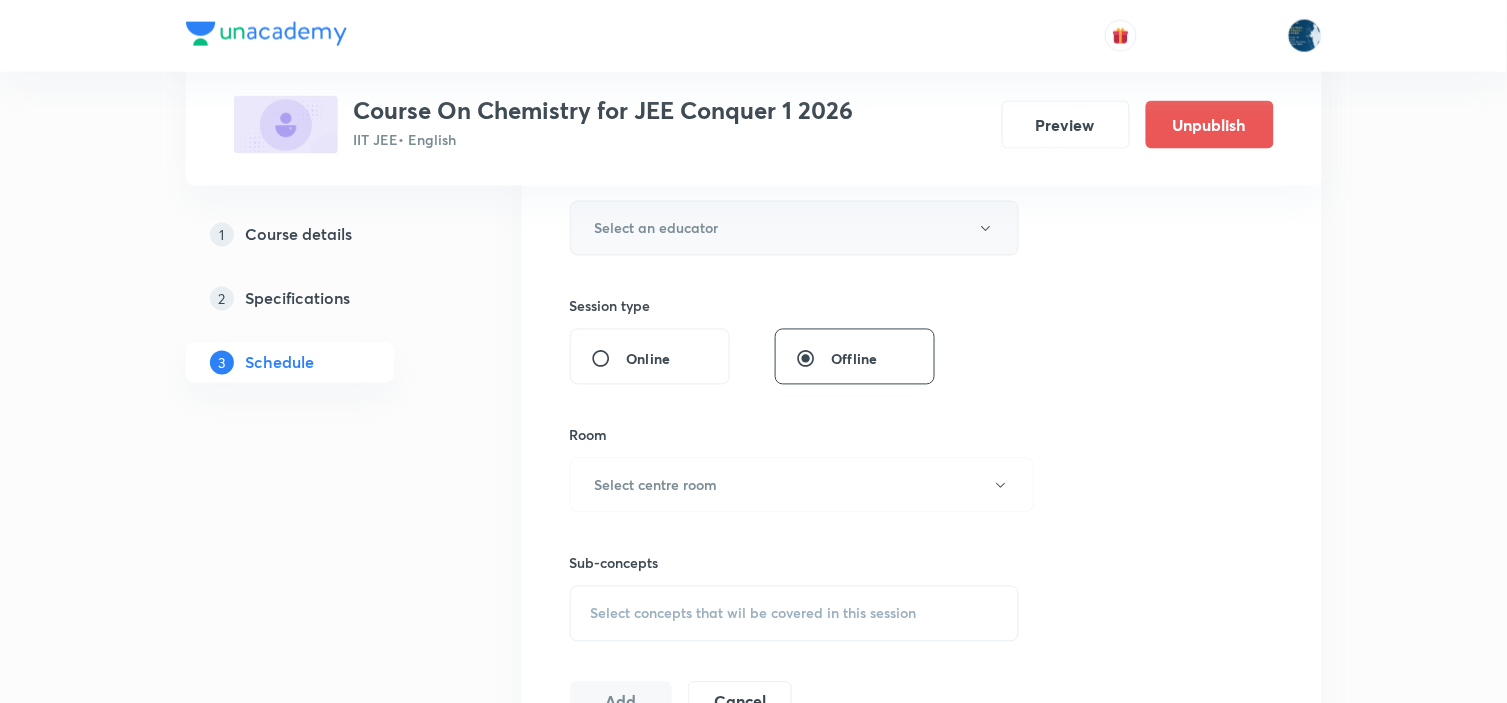 type on "60" 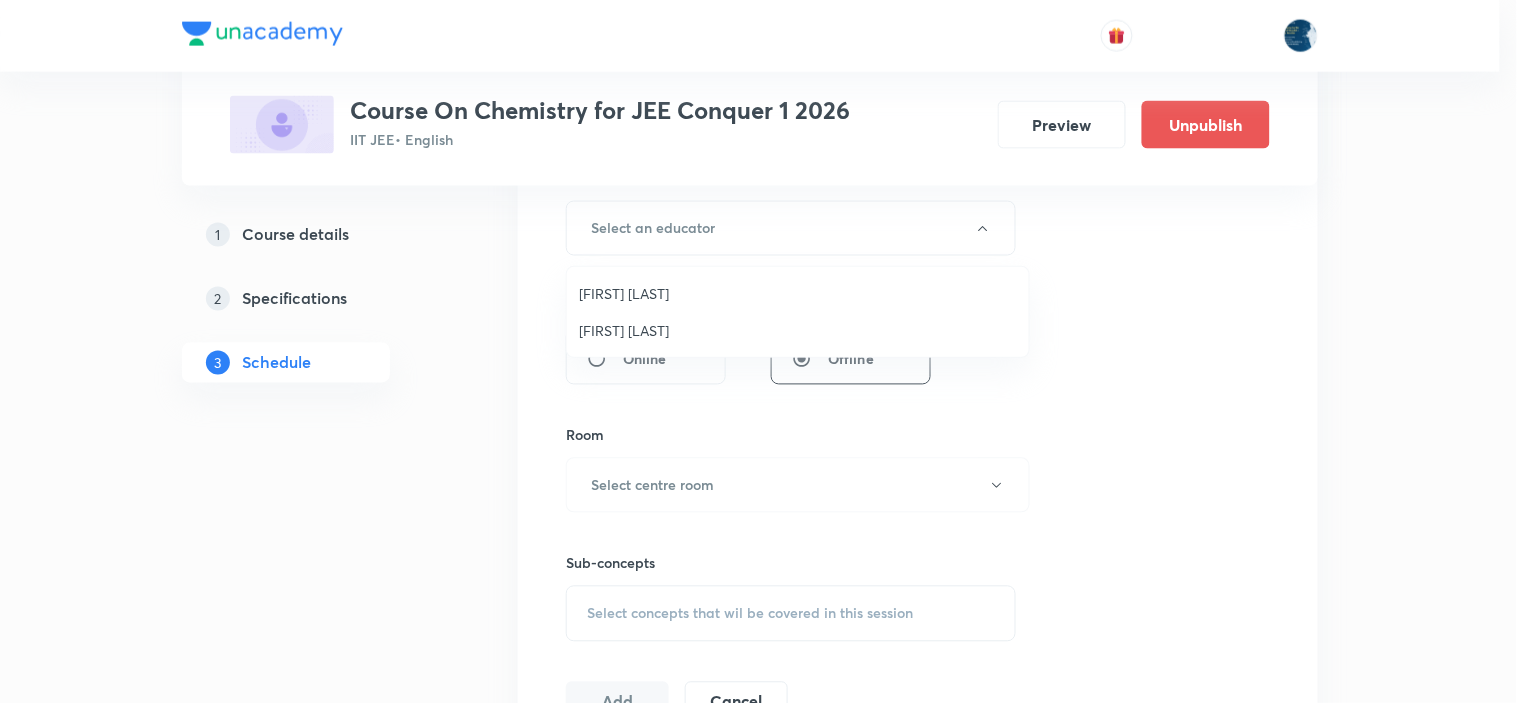 click on "[FIRST] [LAST]" at bounding box center [798, 330] 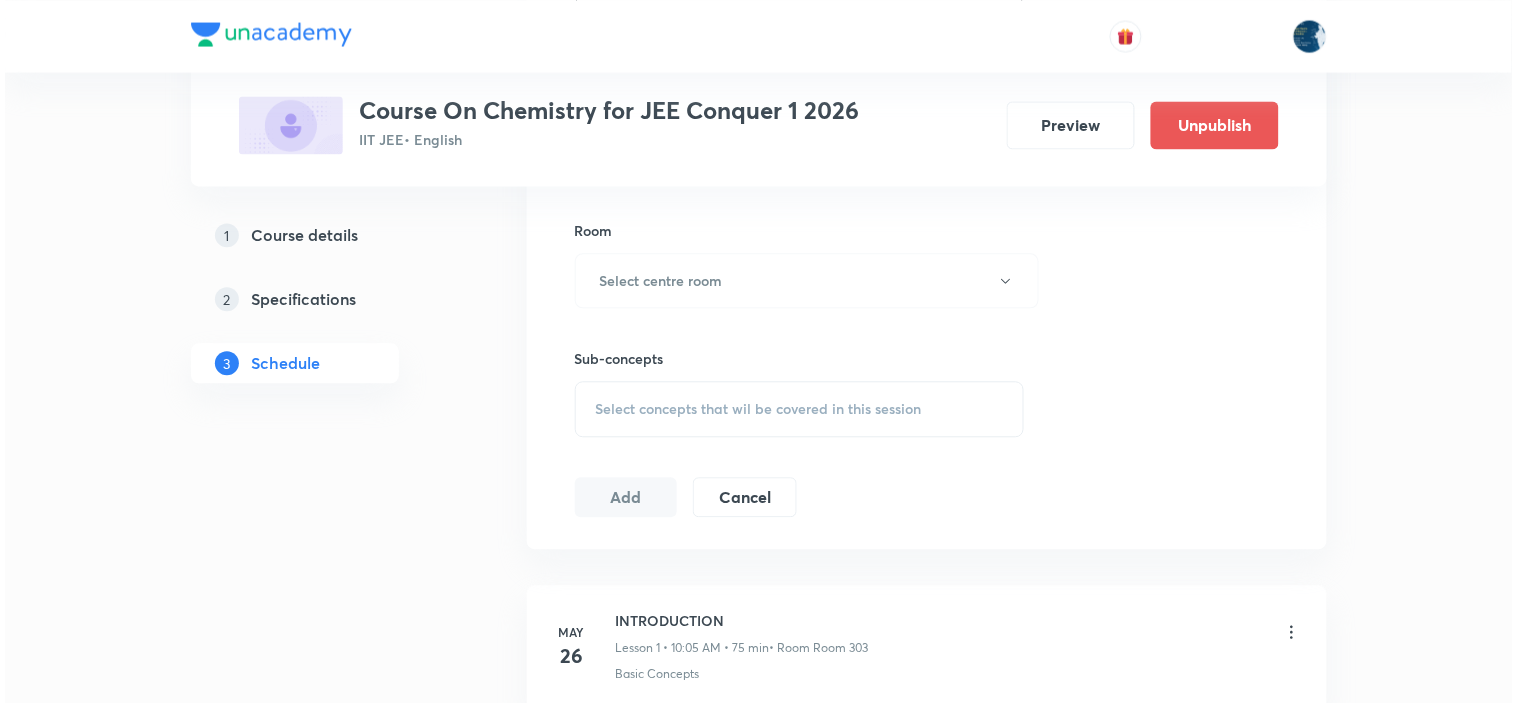 scroll, scrollTop: 1000, scrollLeft: 0, axis: vertical 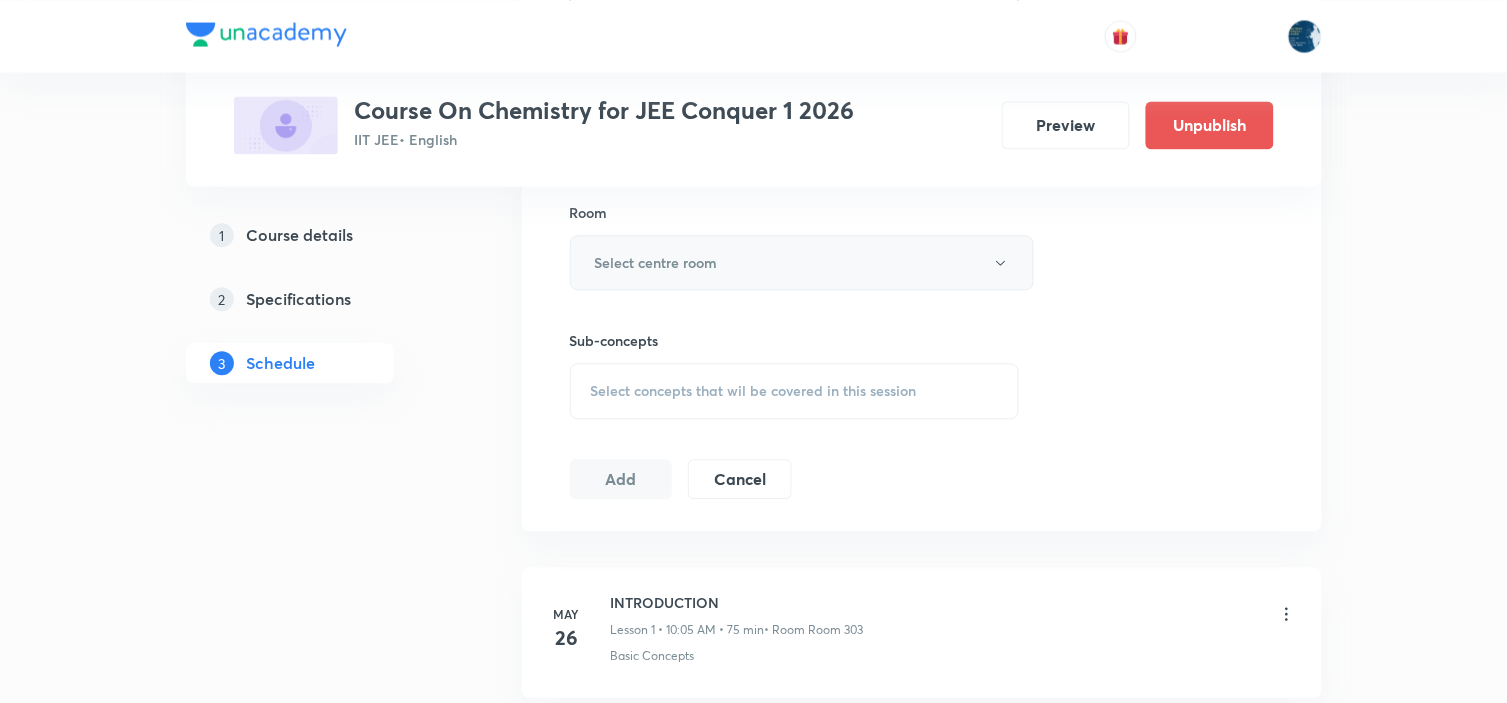 click on "Select centre room" at bounding box center (802, 262) 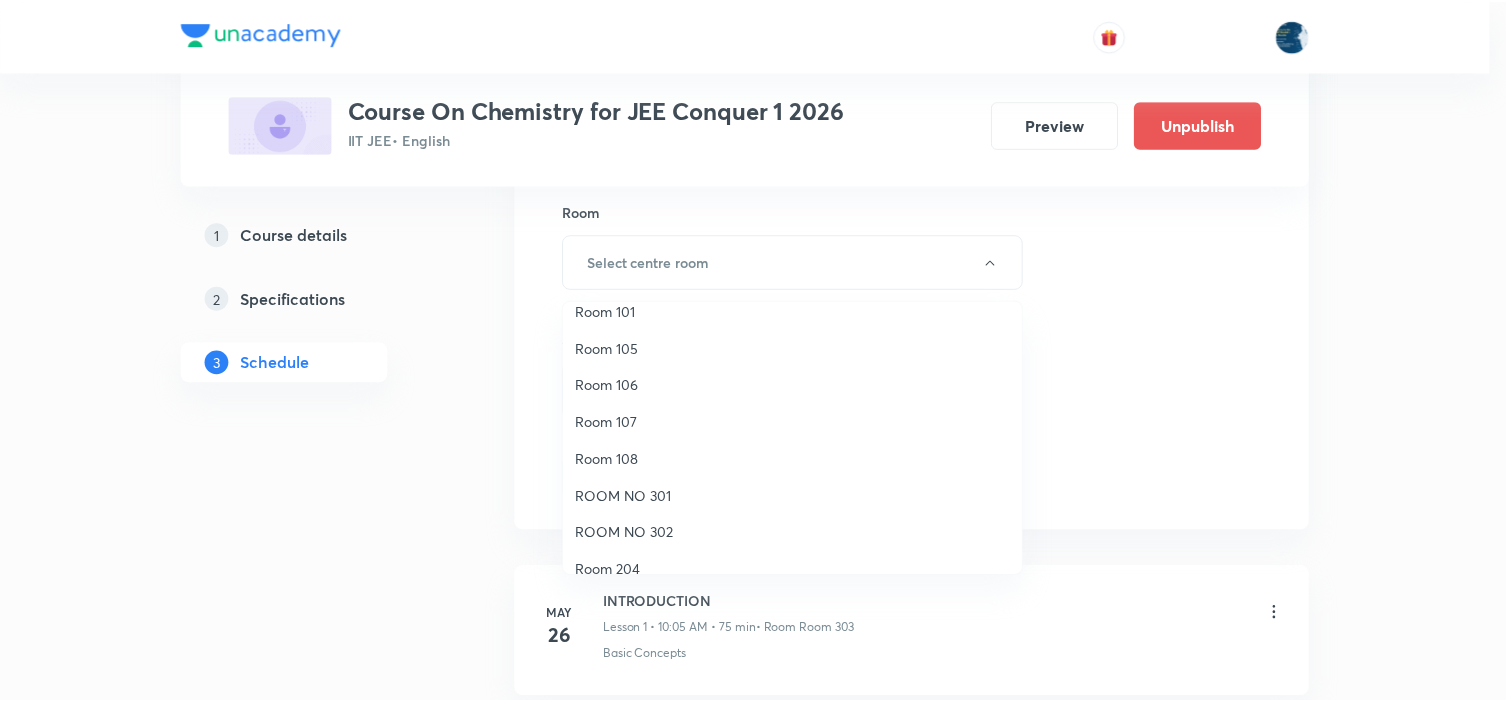 scroll, scrollTop: 371, scrollLeft: 0, axis: vertical 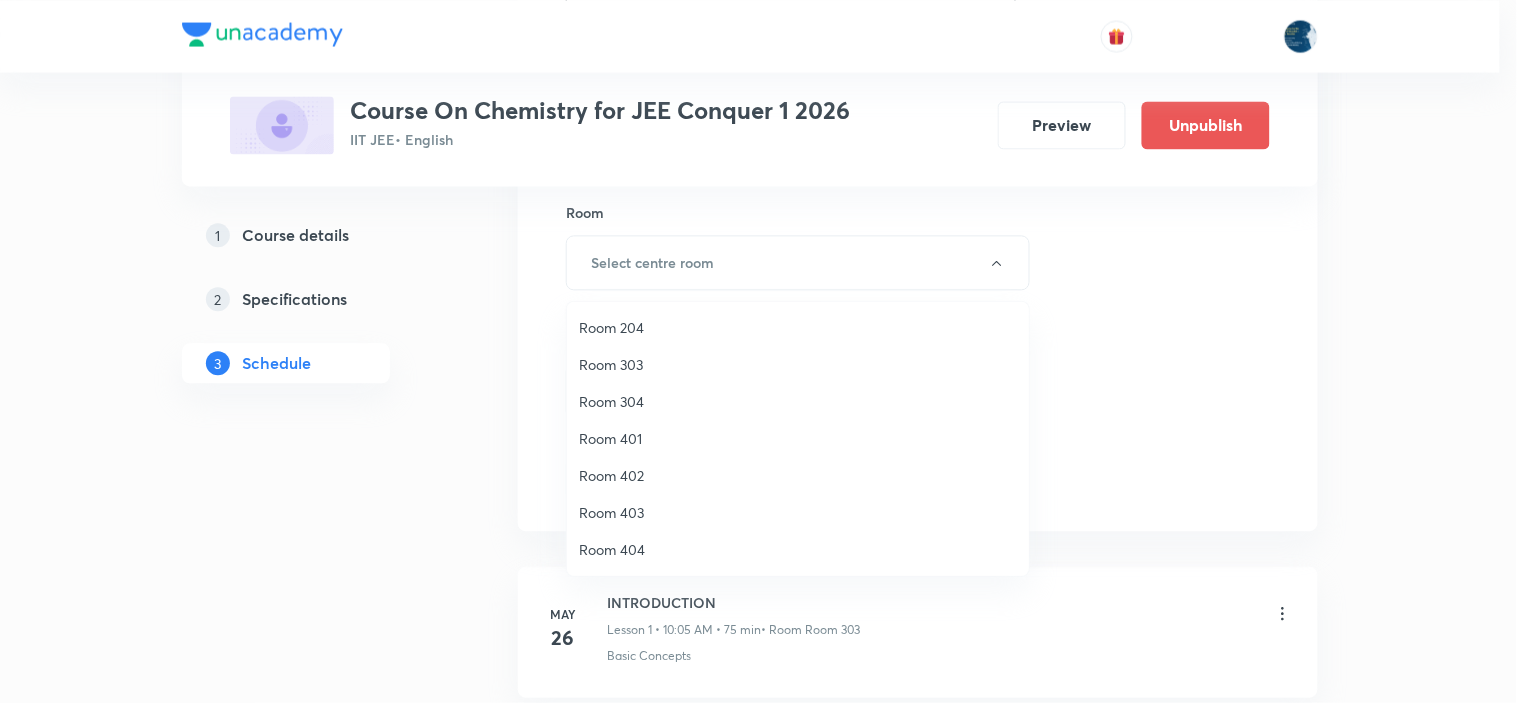 click on "Room 303" at bounding box center (798, 364) 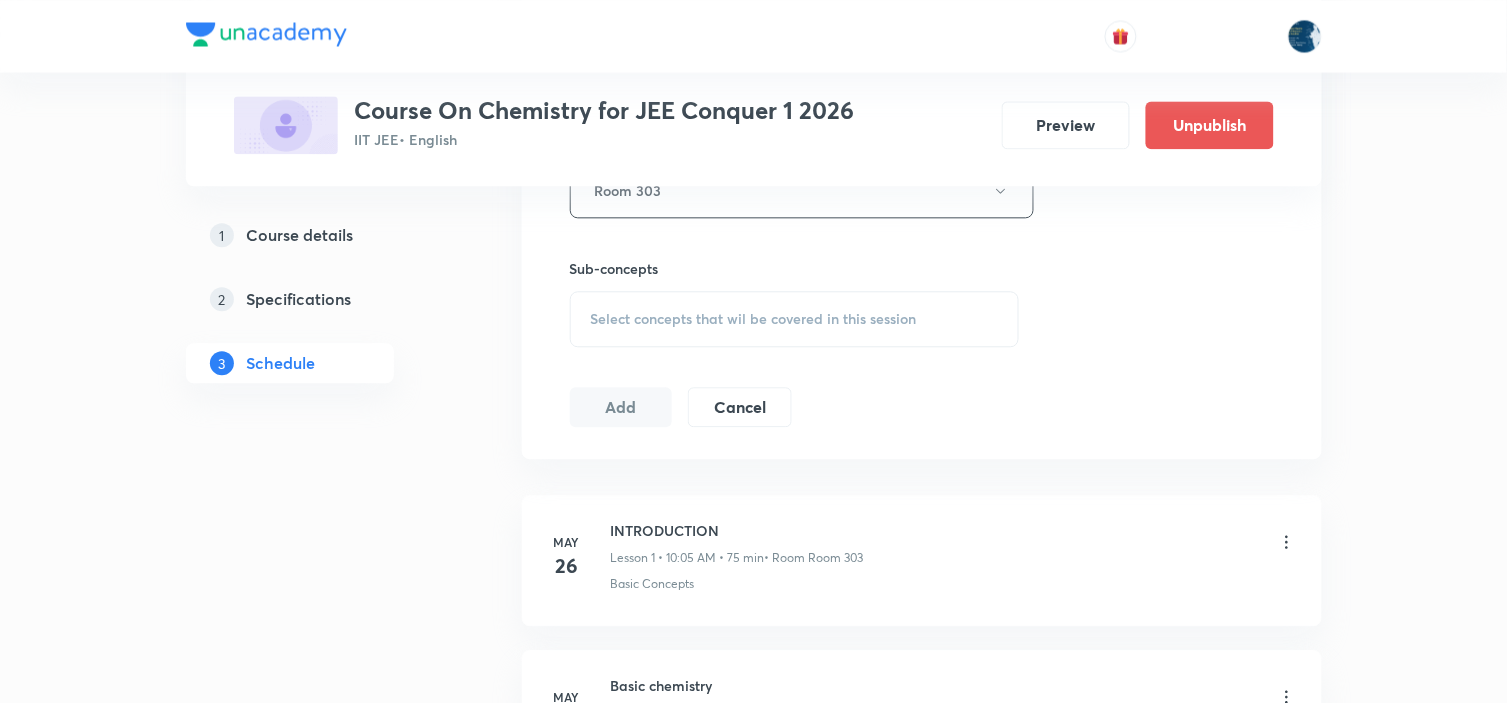 scroll, scrollTop: 1111, scrollLeft: 0, axis: vertical 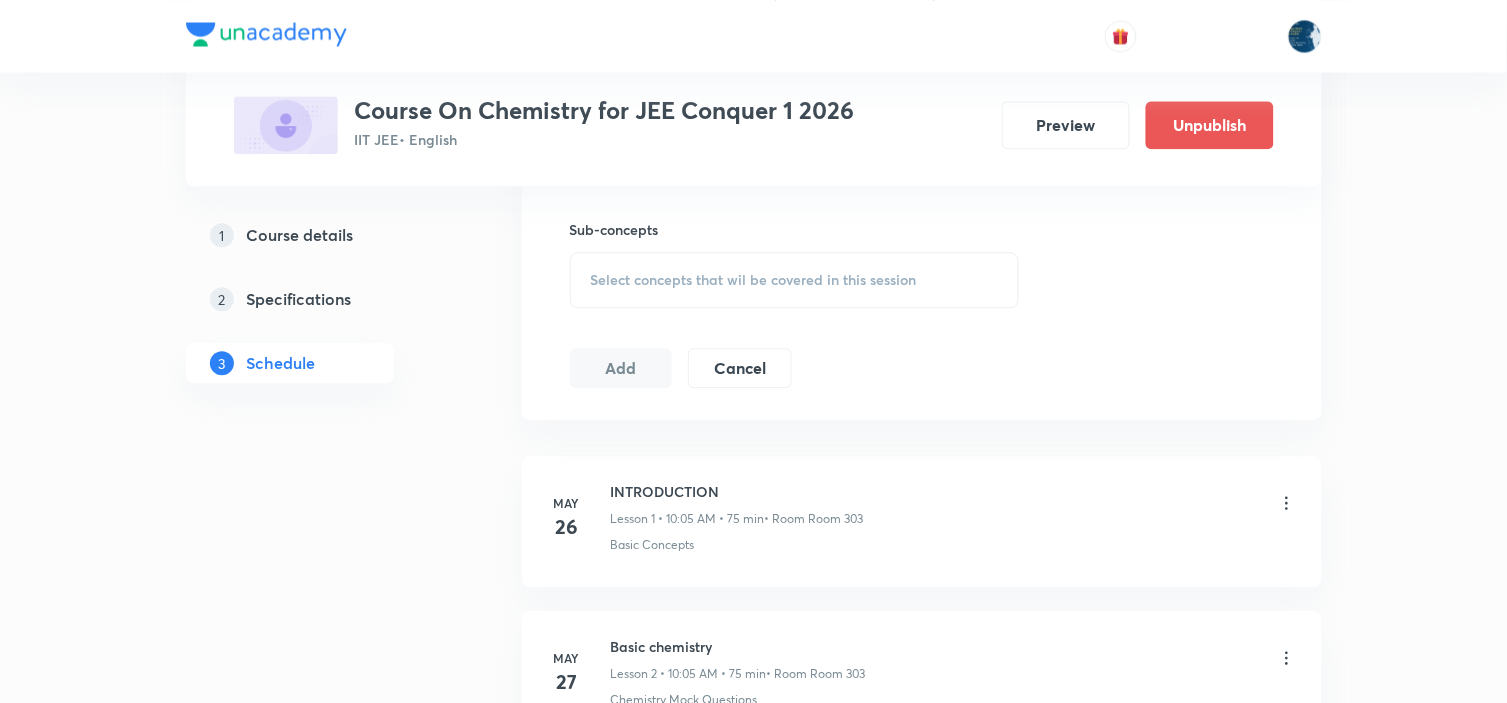 click on "Select concepts that wil be covered in this session" at bounding box center [795, 280] 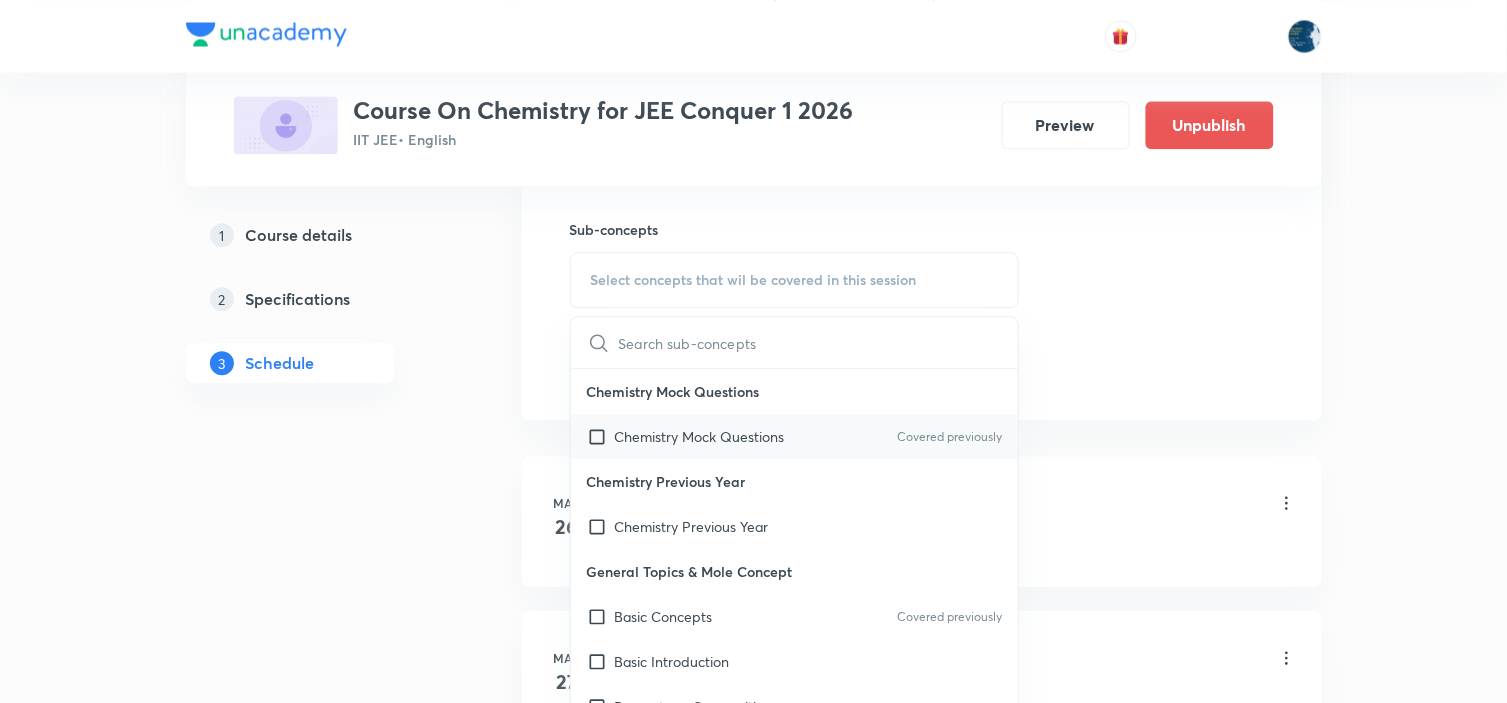 click on "Covered previously" at bounding box center (949, 437) 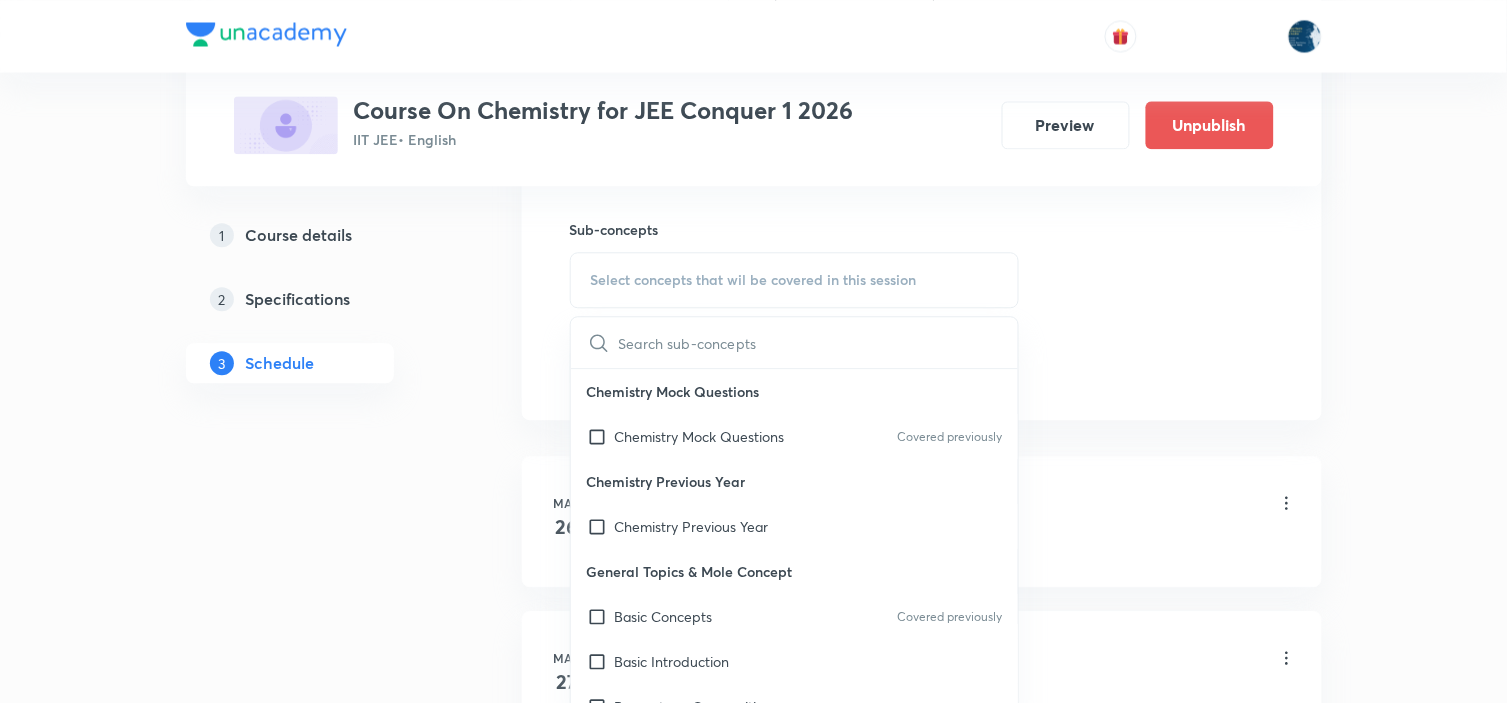 checkbox on "true" 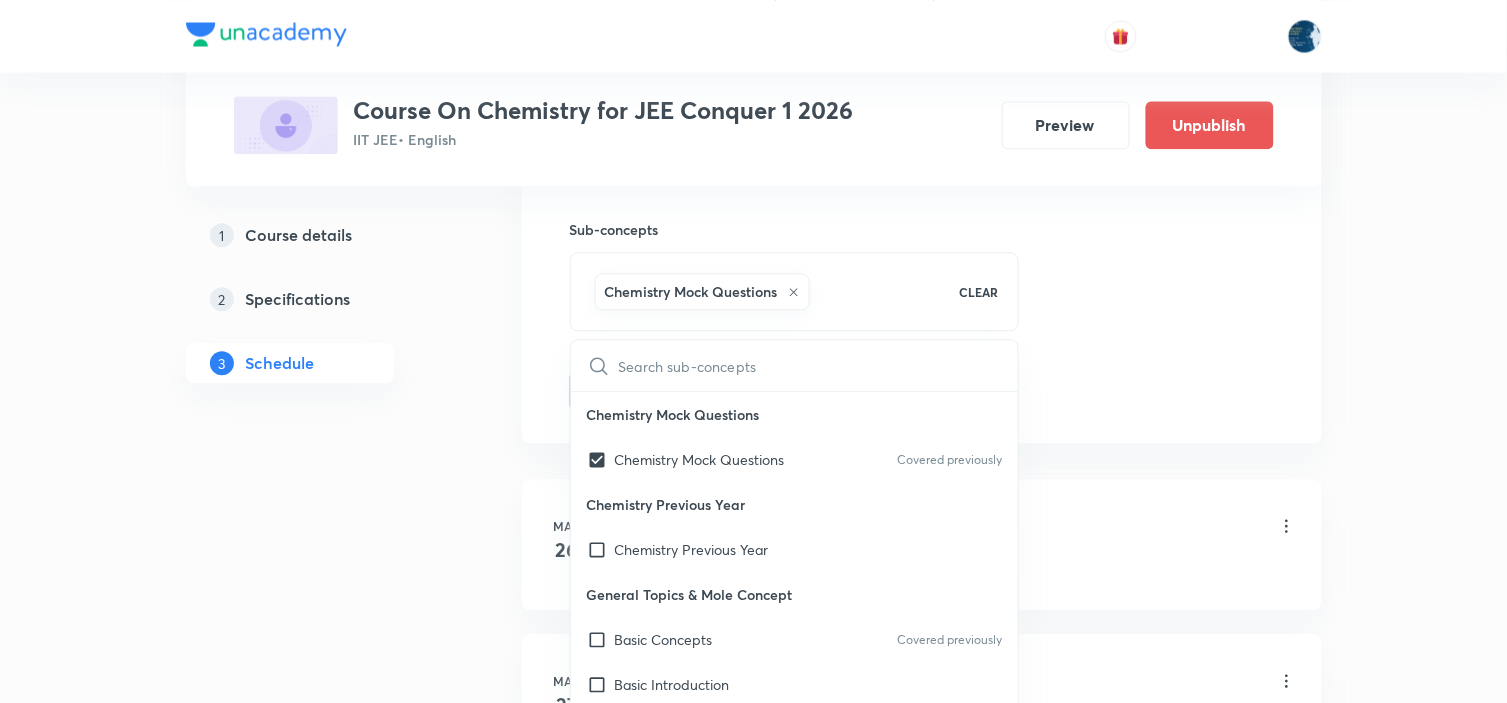 drag, startPoint x: 1385, startPoint y: 293, endPoint x: 1373, endPoint y: 298, distance: 13 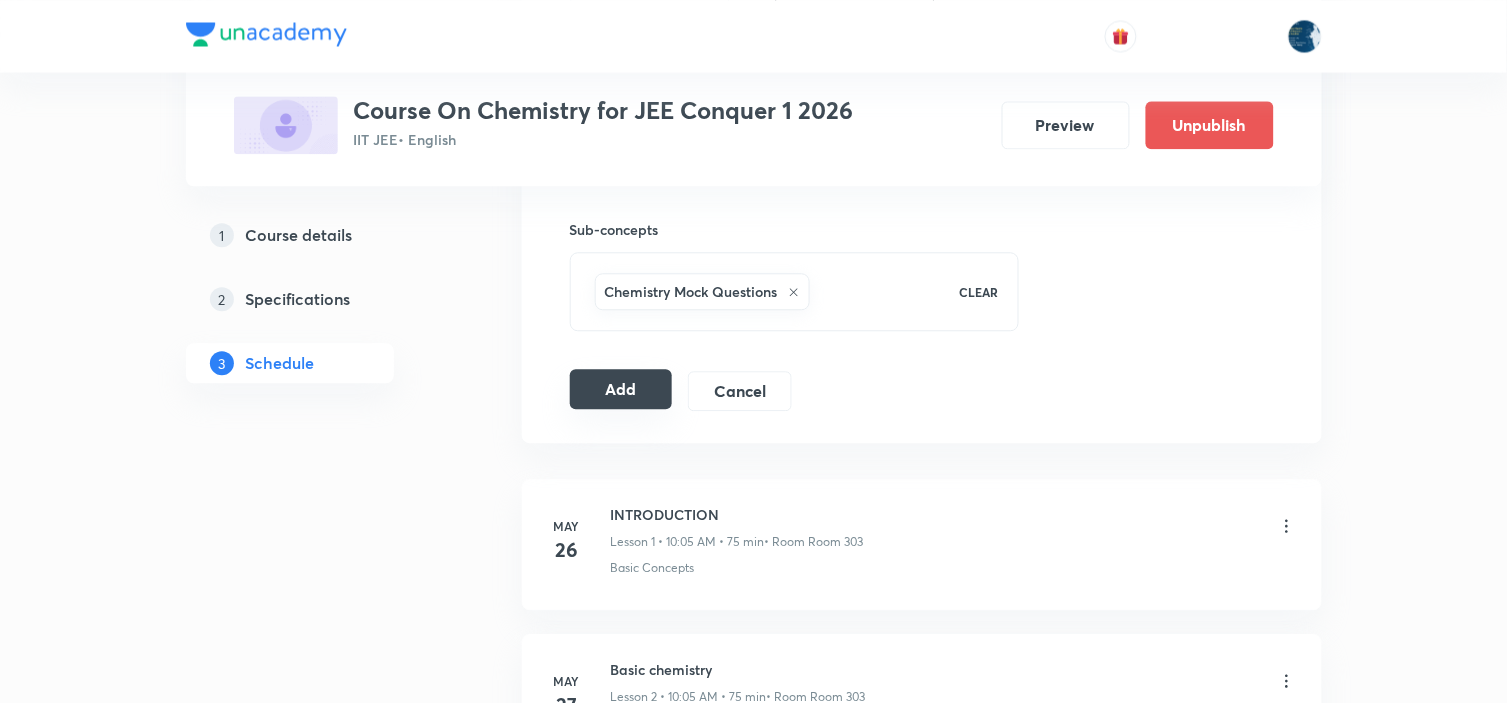 click on "Add" at bounding box center (621, 389) 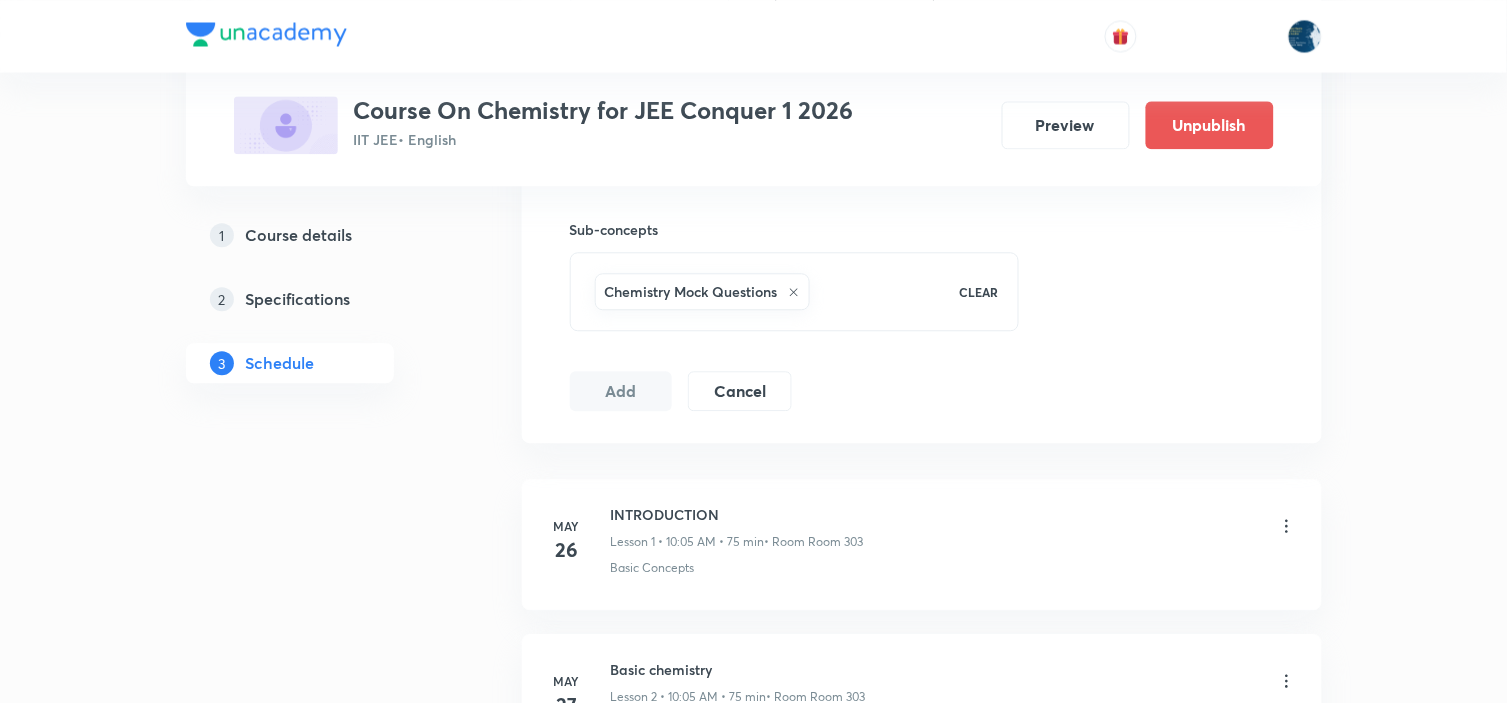 type 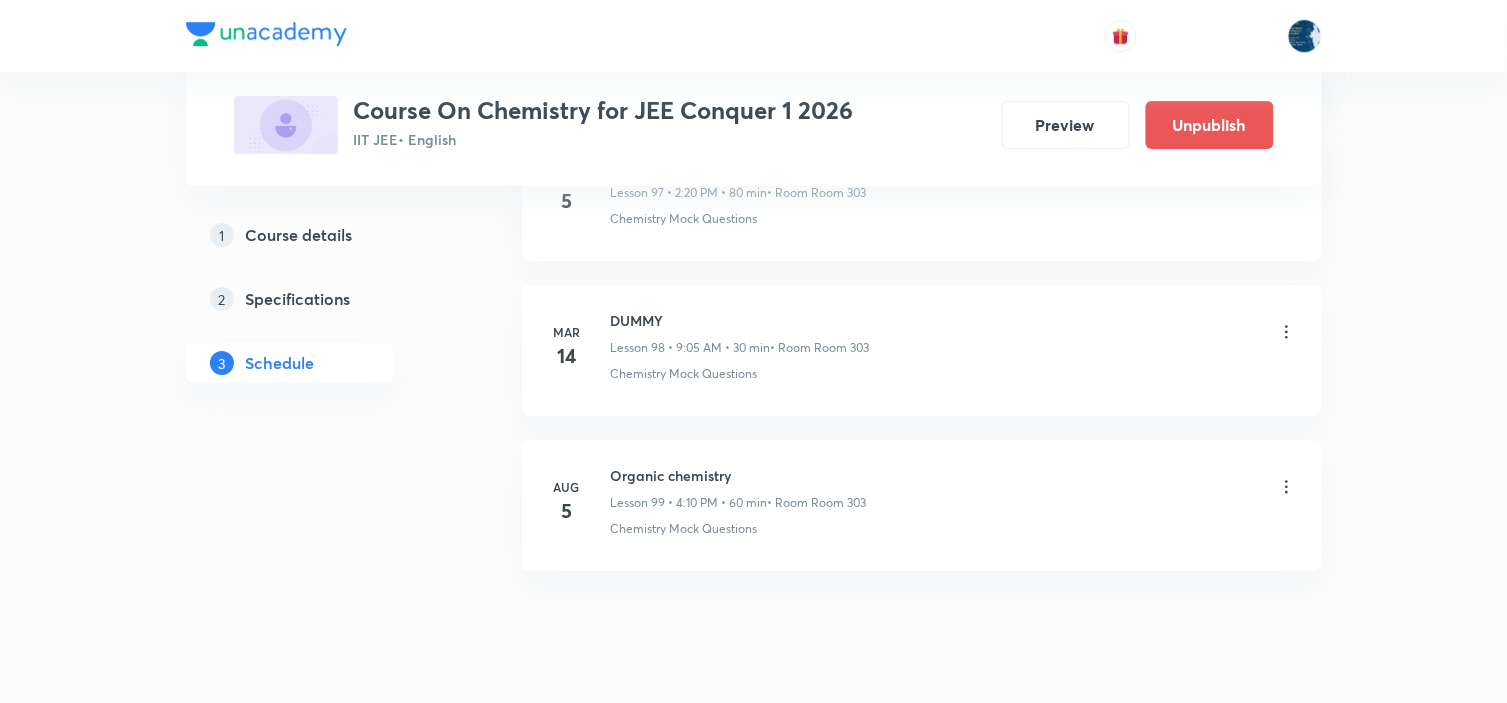 scroll, scrollTop: 15231, scrollLeft: 0, axis: vertical 